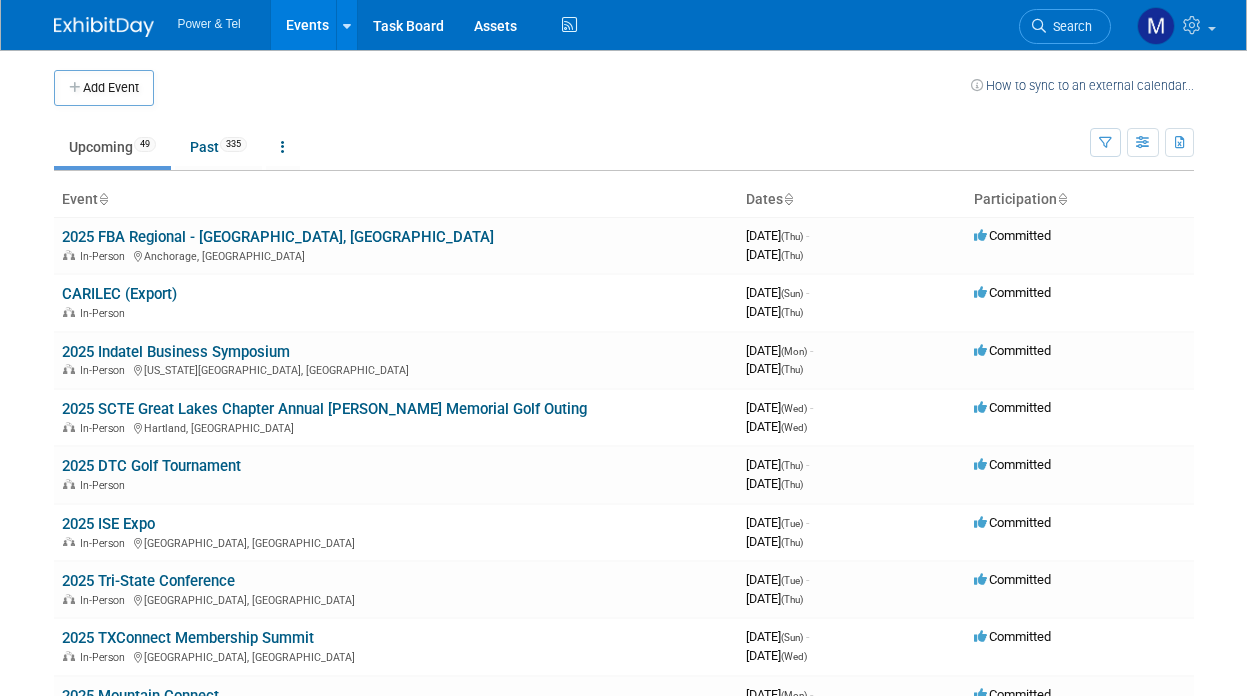 scroll, scrollTop: 0, scrollLeft: 0, axis: both 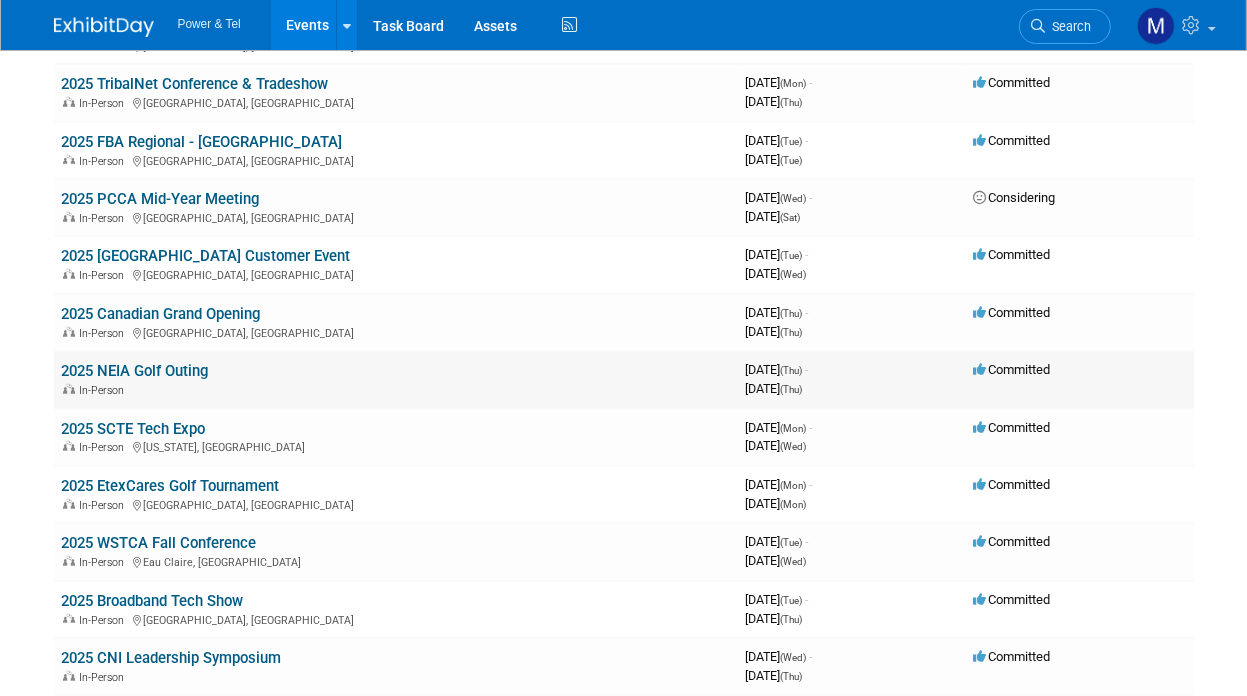 click on "2025 NEIA Golf Outing" at bounding box center [135, 371] 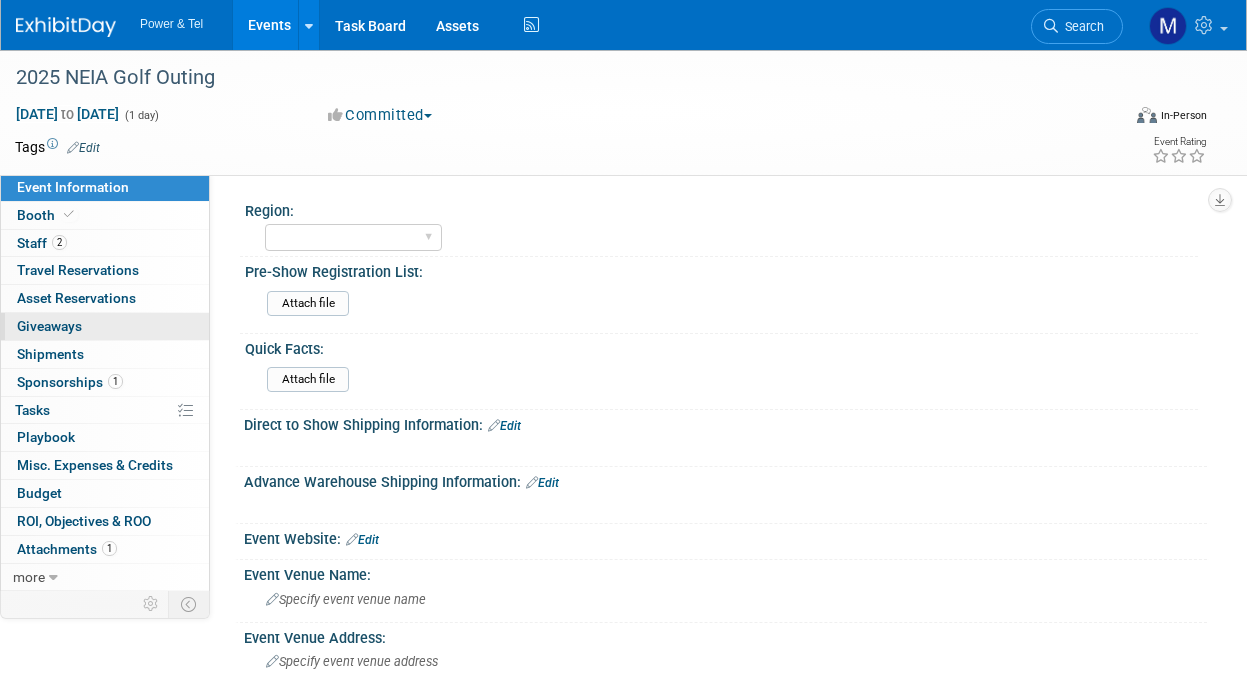 scroll, scrollTop: 0, scrollLeft: 0, axis: both 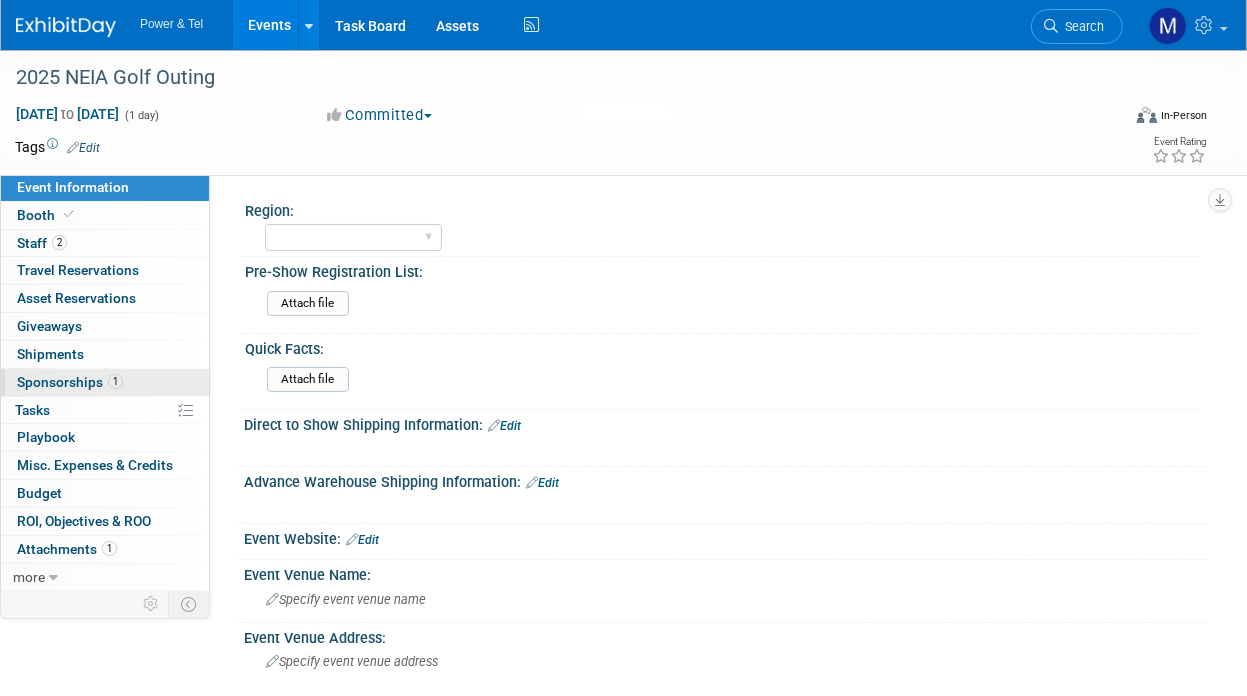 click on "1" at bounding box center [115, 381] 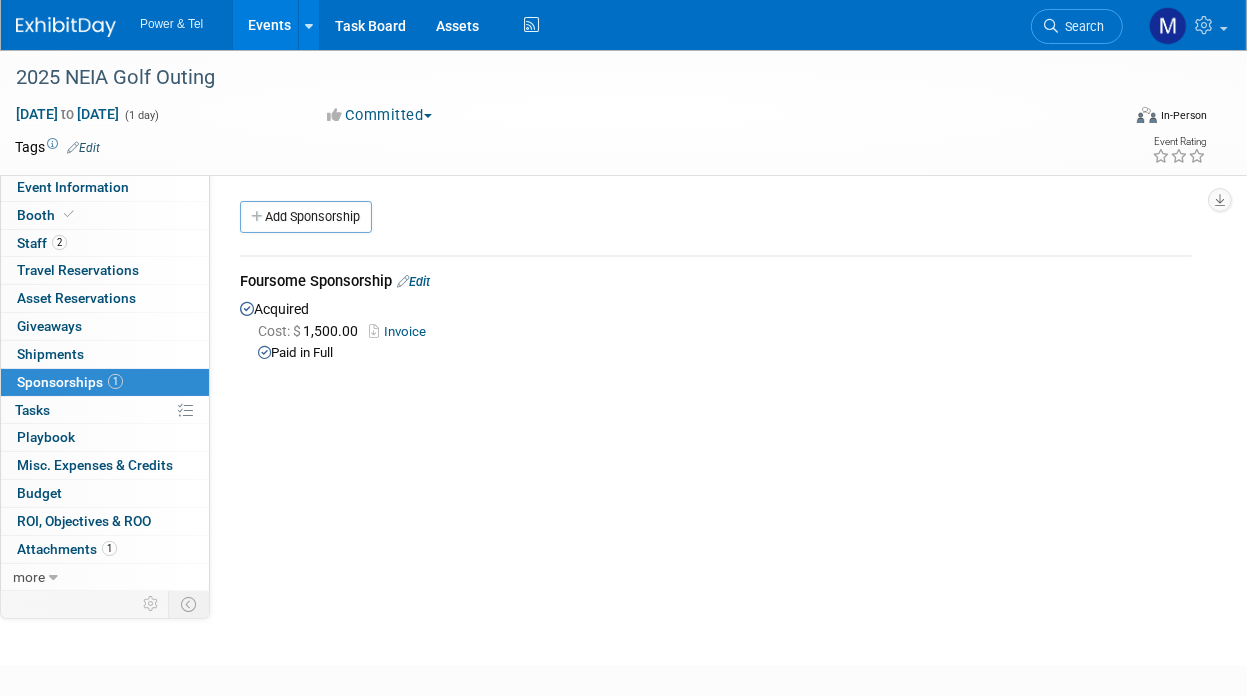 click on "Invoice" at bounding box center [401, 331] 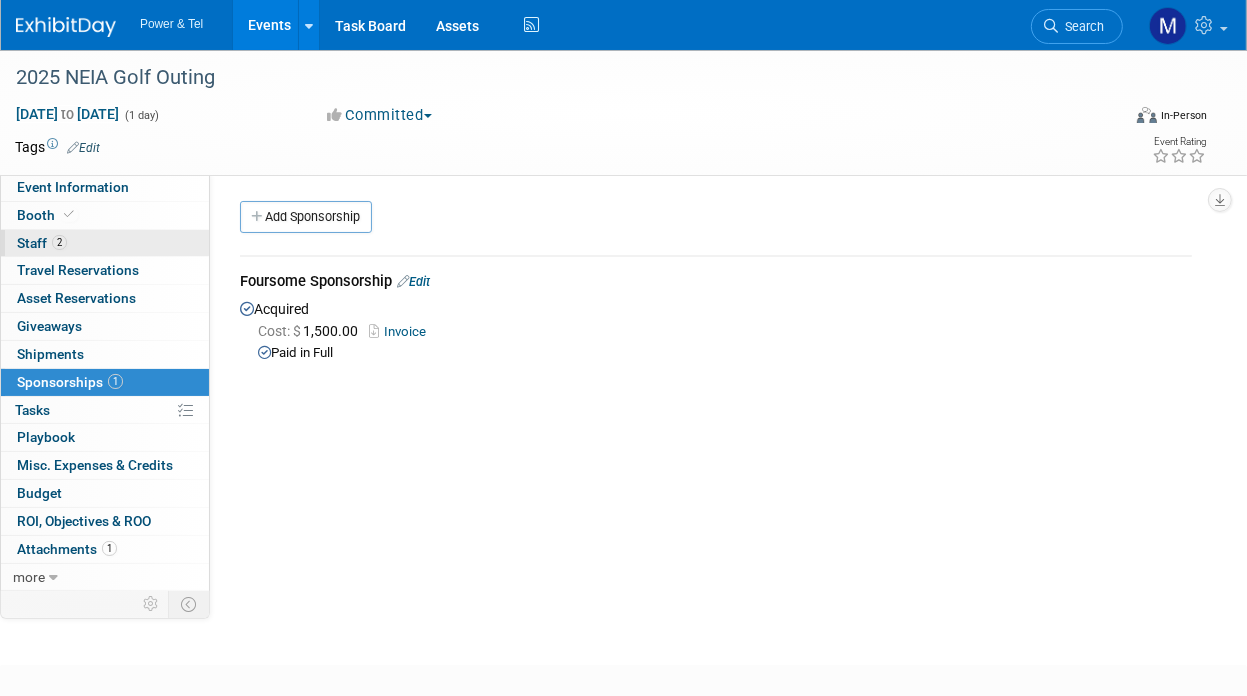 click on "2
Staff 2" at bounding box center (105, 243) 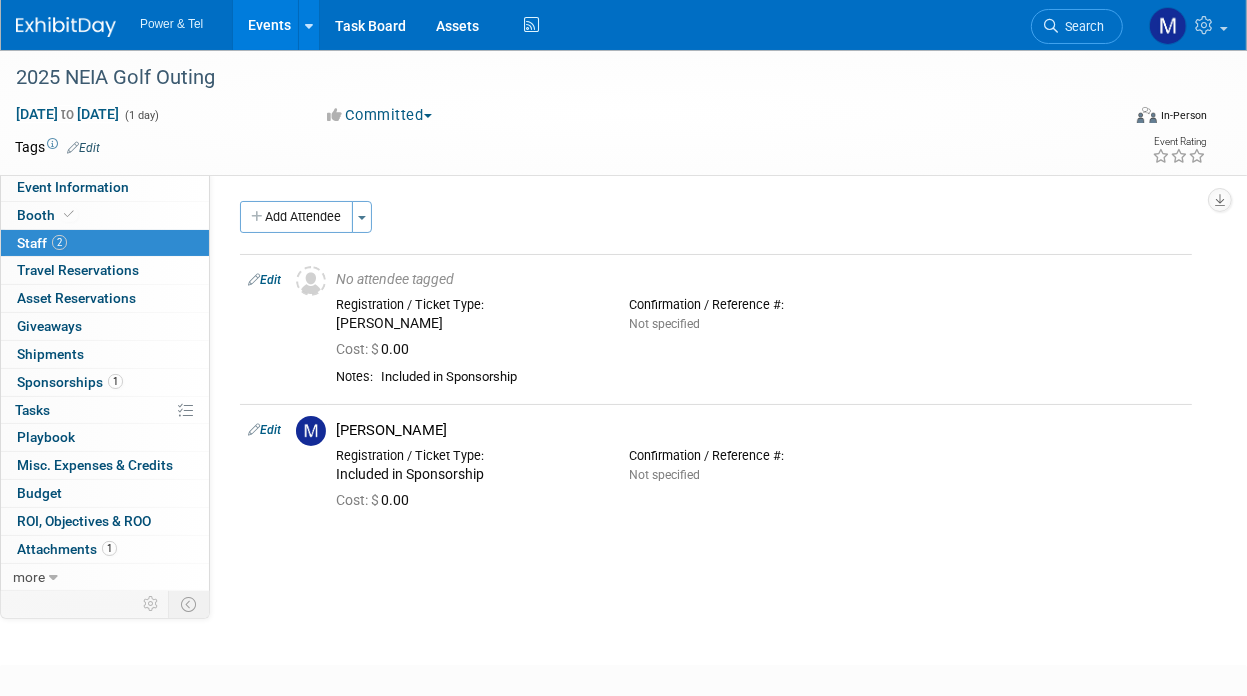 click on "Add Attendee
Toggle Dropdown
Quick -Tag Attendees
Apply X (me) select all cancel" at bounding box center (716, 362) 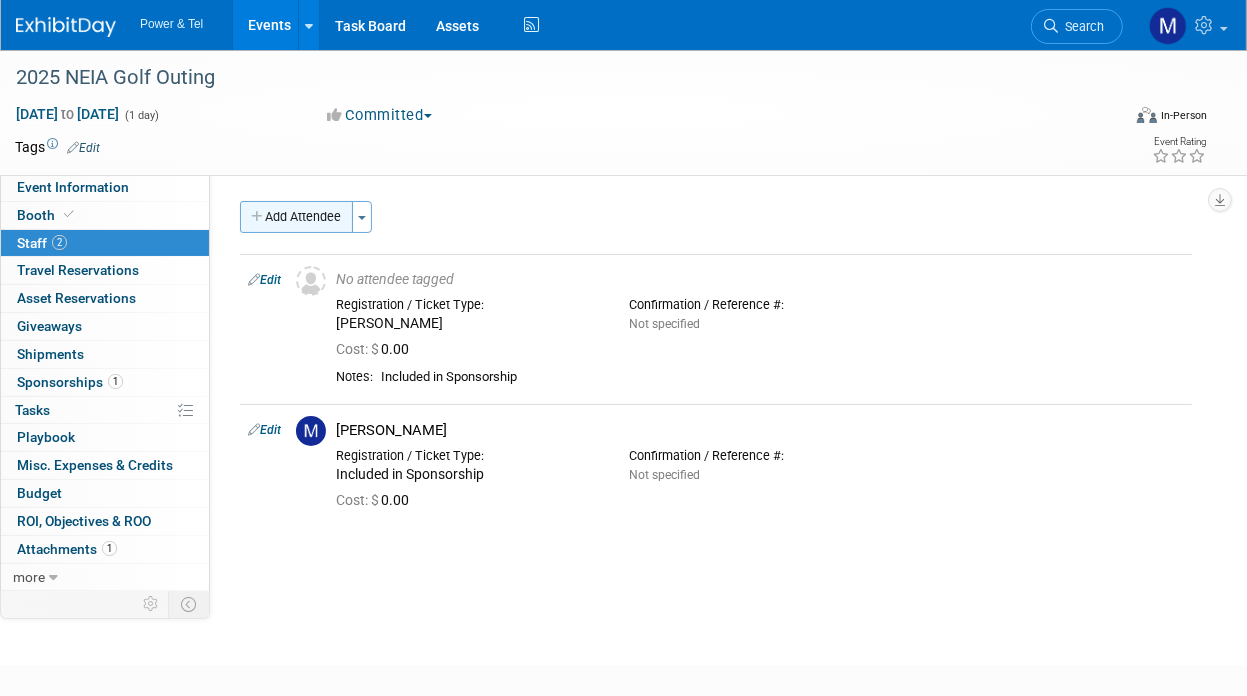 click on "Add Attendee" at bounding box center [296, 217] 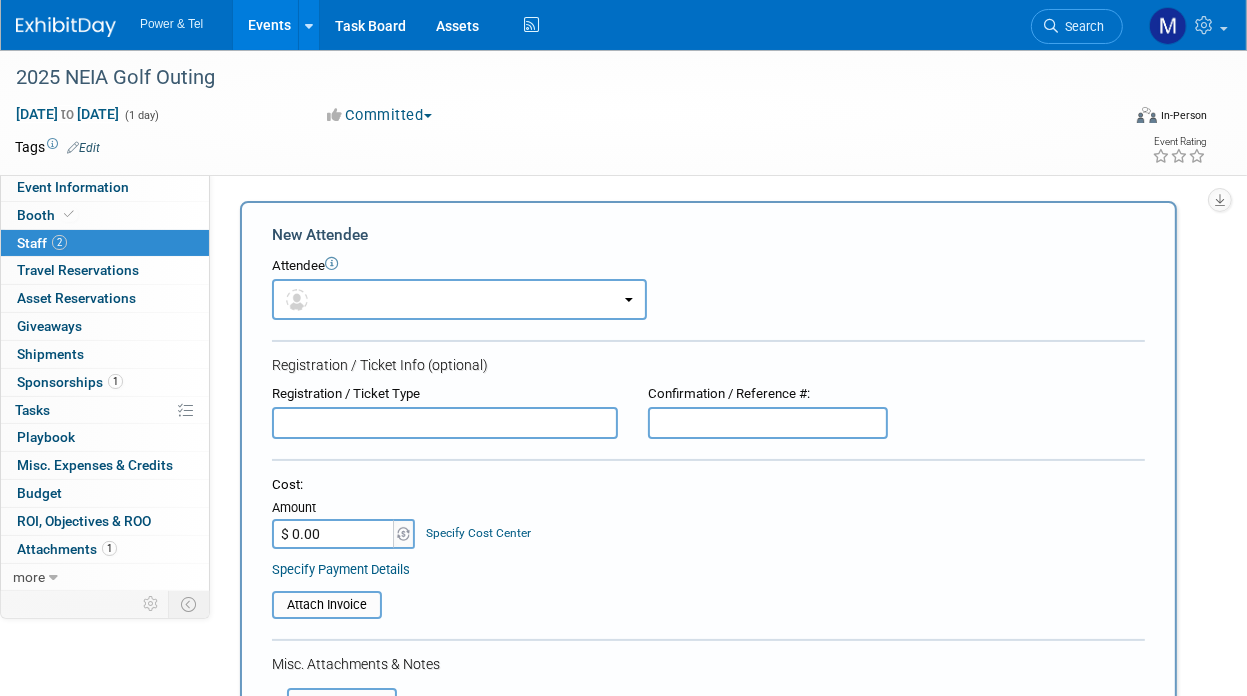 scroll, scrollTop: 0, scrollLeft: 0, axis: both 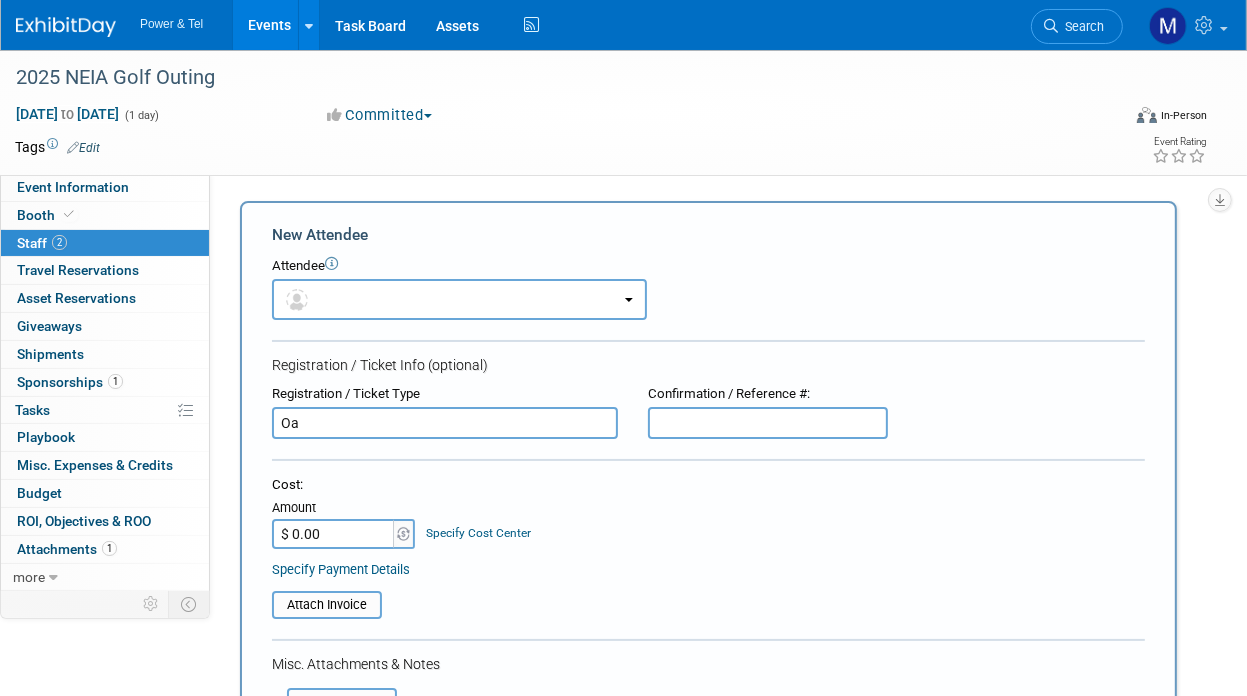 type on "O" 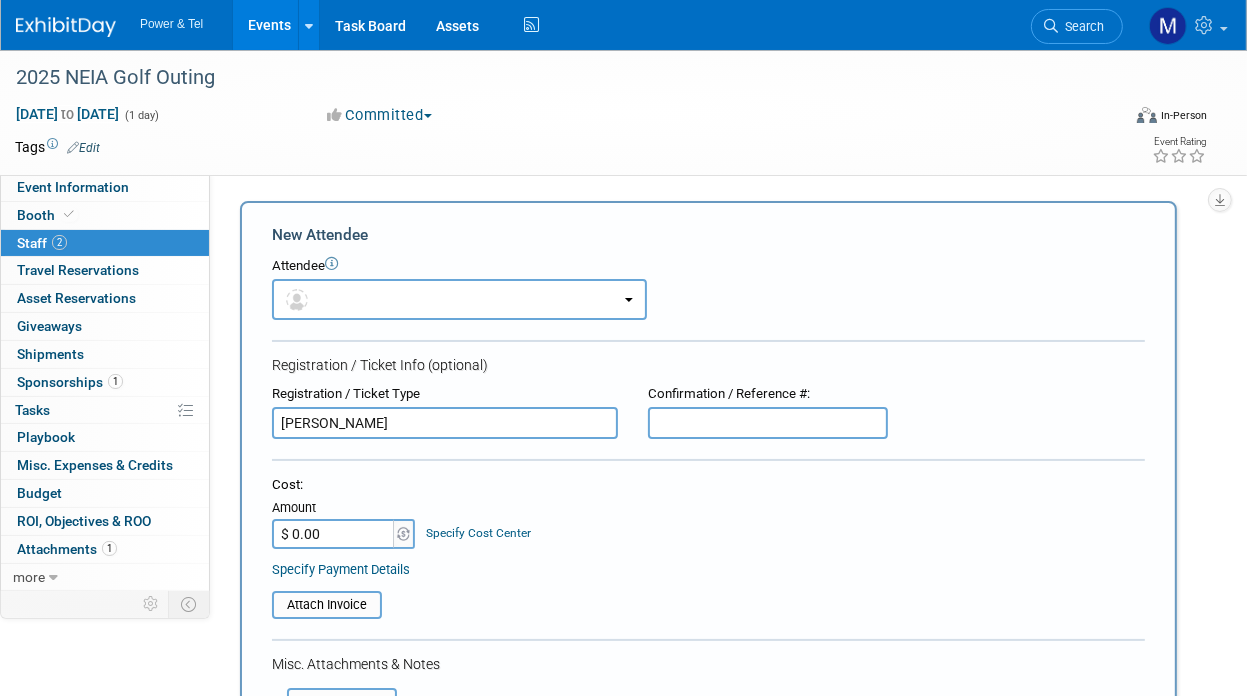 type on "Paul Smith" 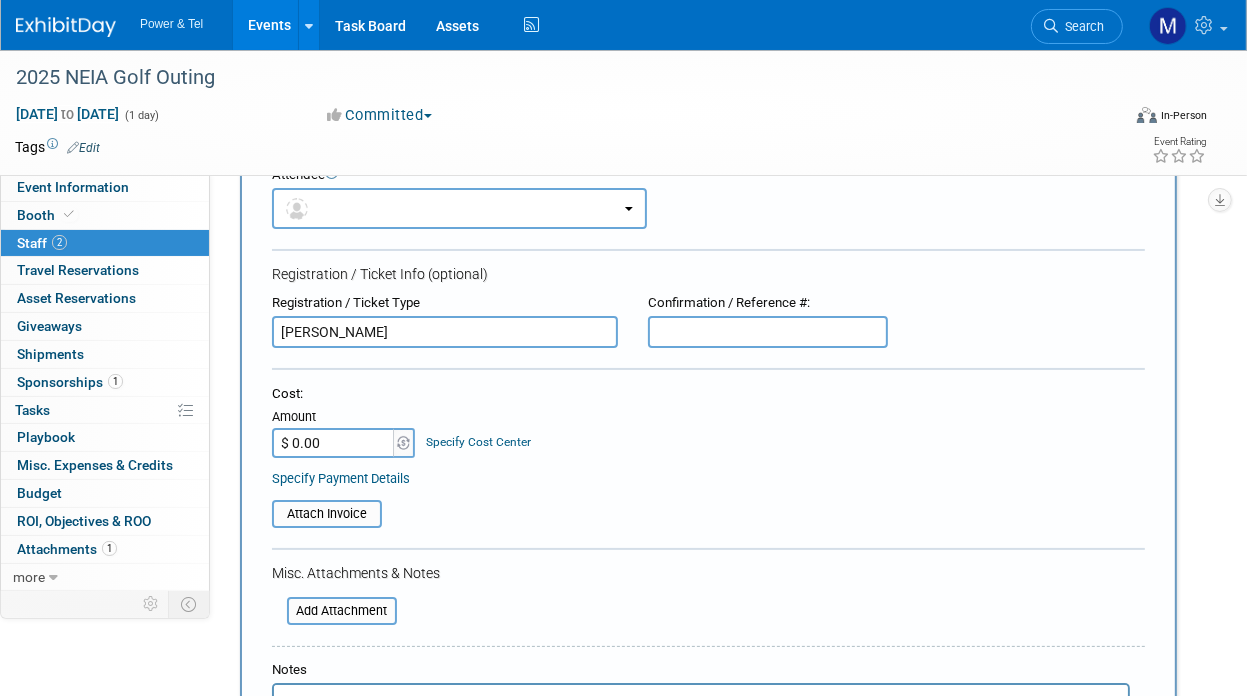 scroll, scrollTop: 200, scrollLeft: 0, axis: vertical 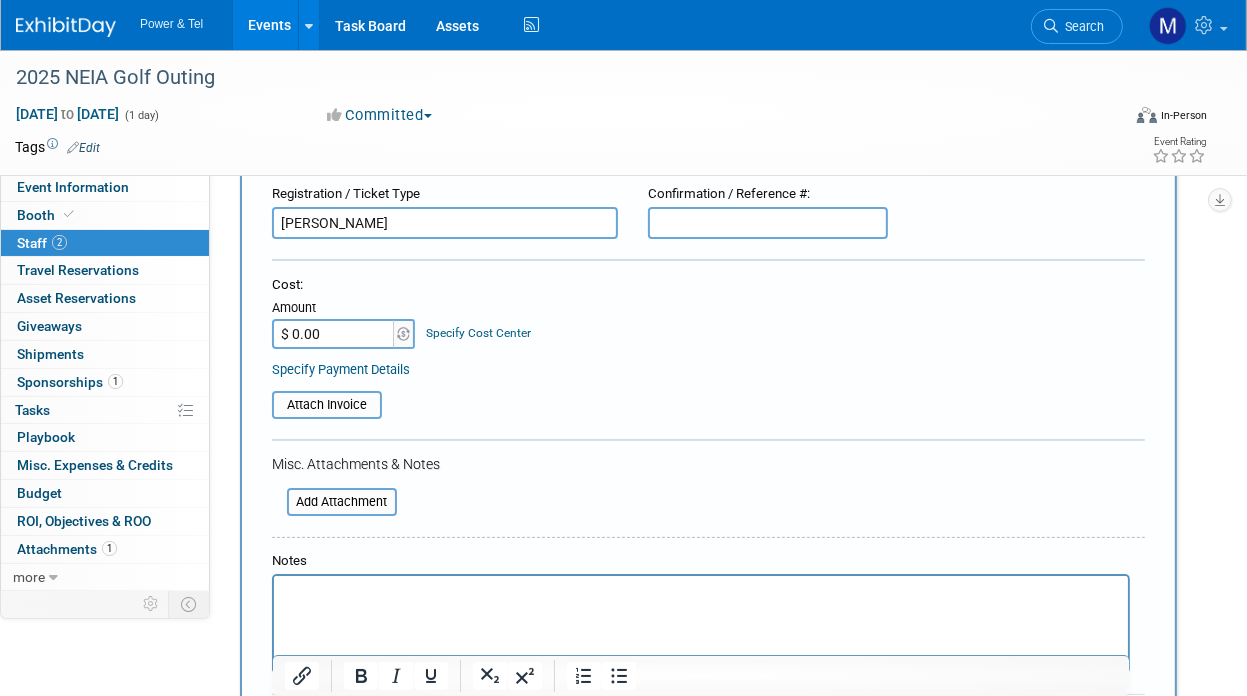click at bounding box center [700, 590] 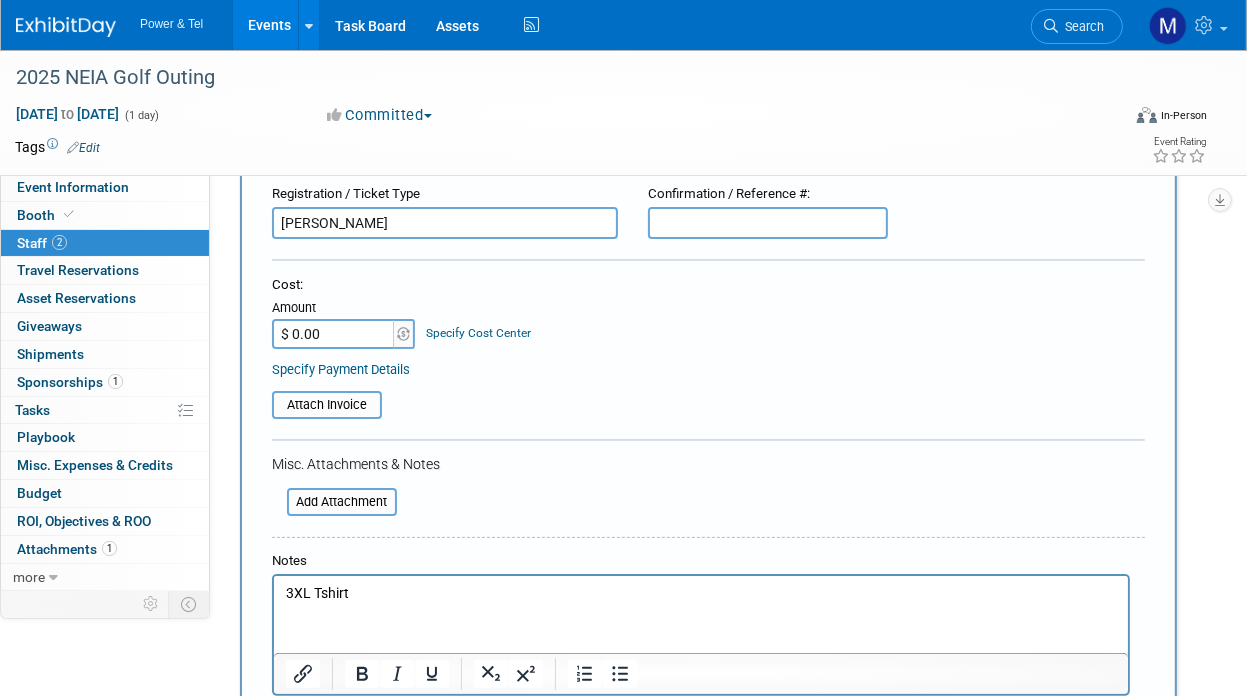 scroll, scrollTop: 500, scrollLeft: 0, axis: vertical 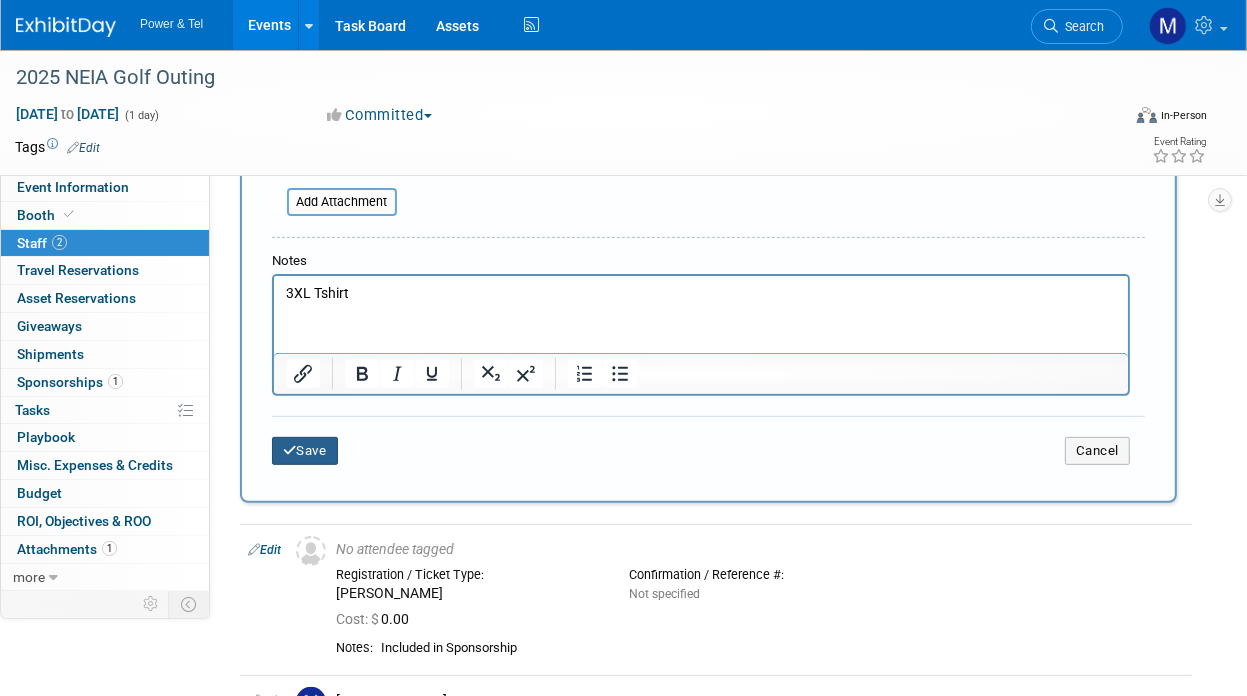 click on "Save" at bounding box center (305, 451) 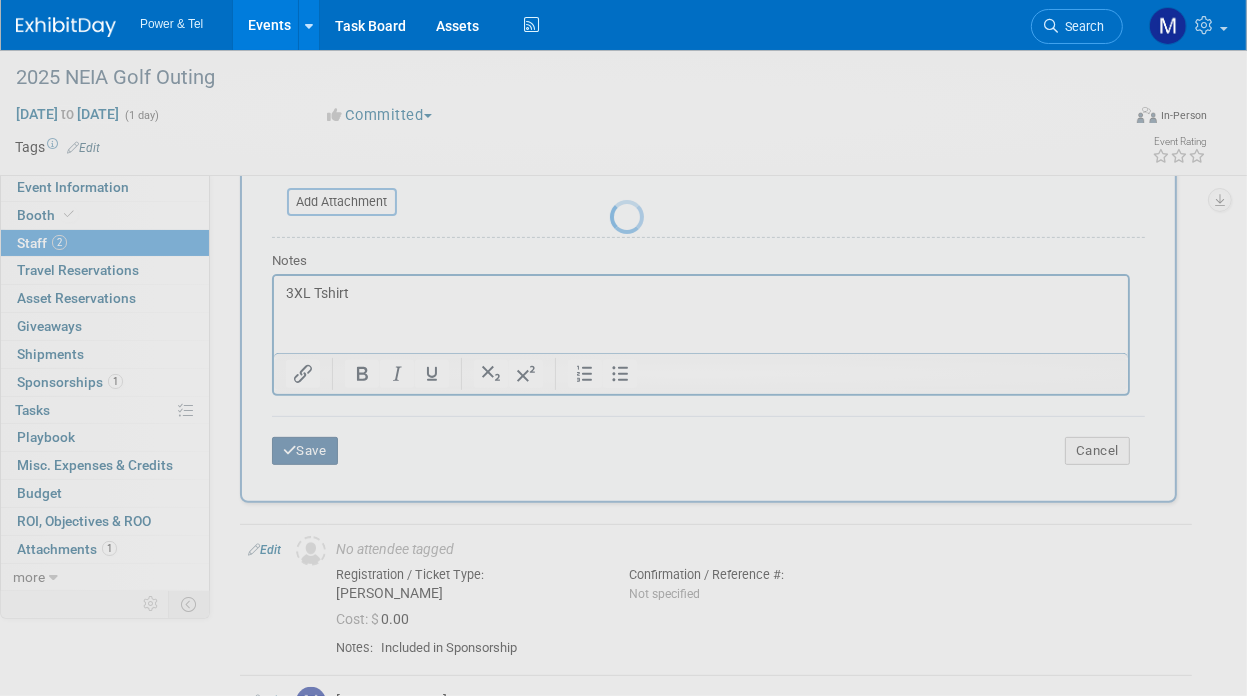 scroll, scrollTop: 212, scrollLeft: 0, axis: vertical 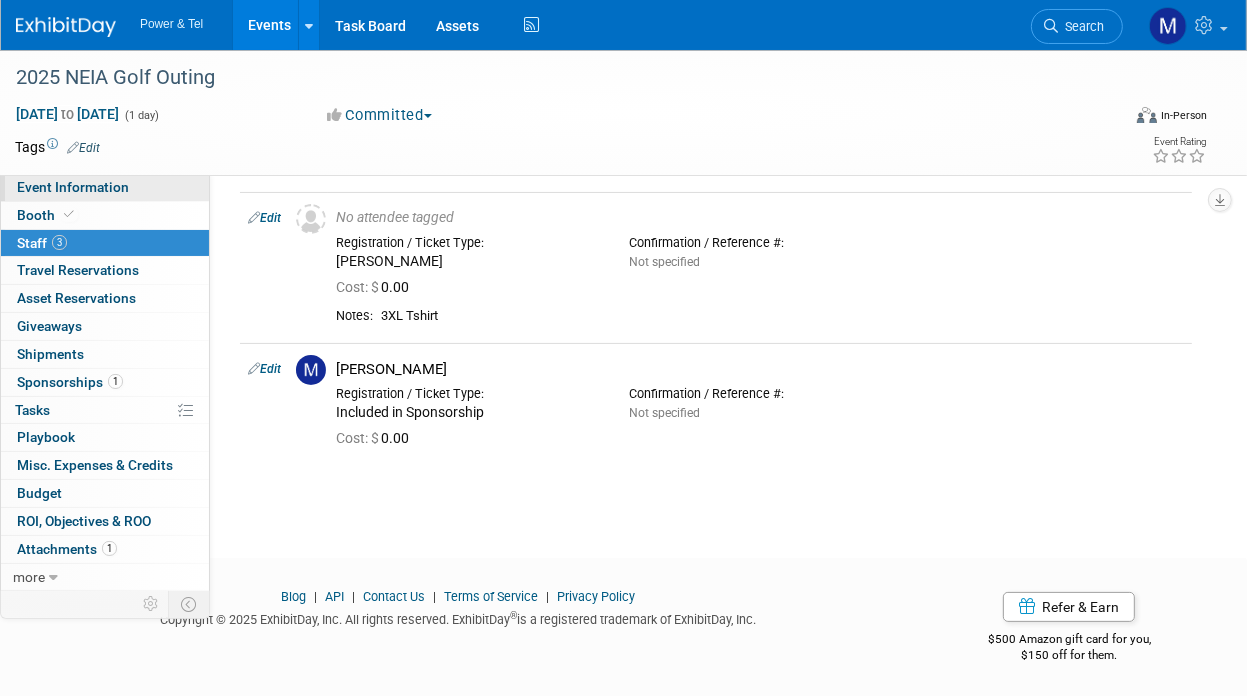 click on "Event Information" at bounding box center (73, 187) 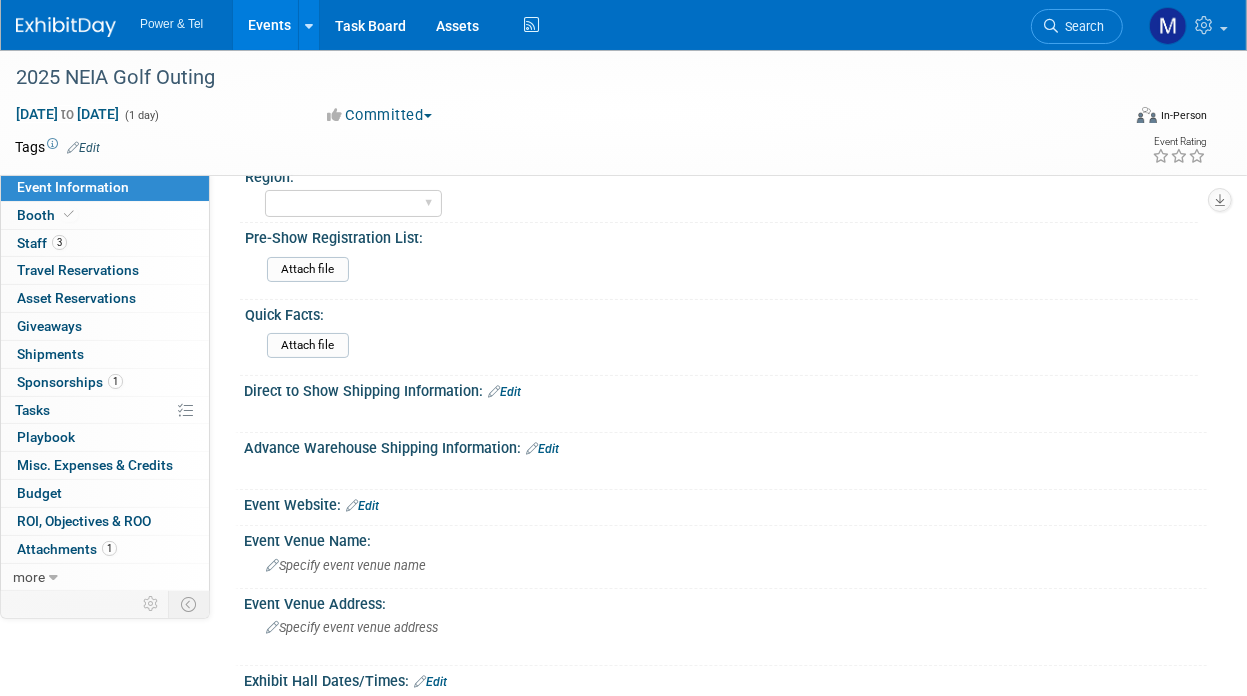 scroll, scrollTop: 0, scrollLeft: 0, axis: both 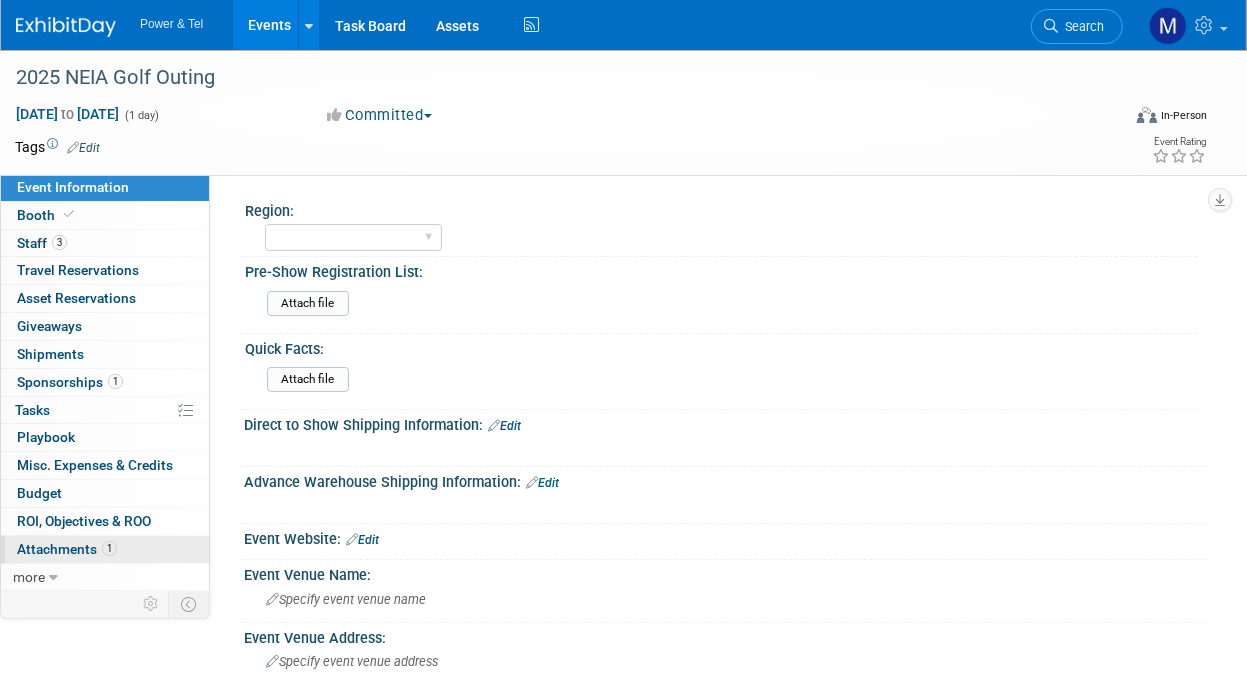 click on "1
Attachments 1" at bounding box center [105, 549] 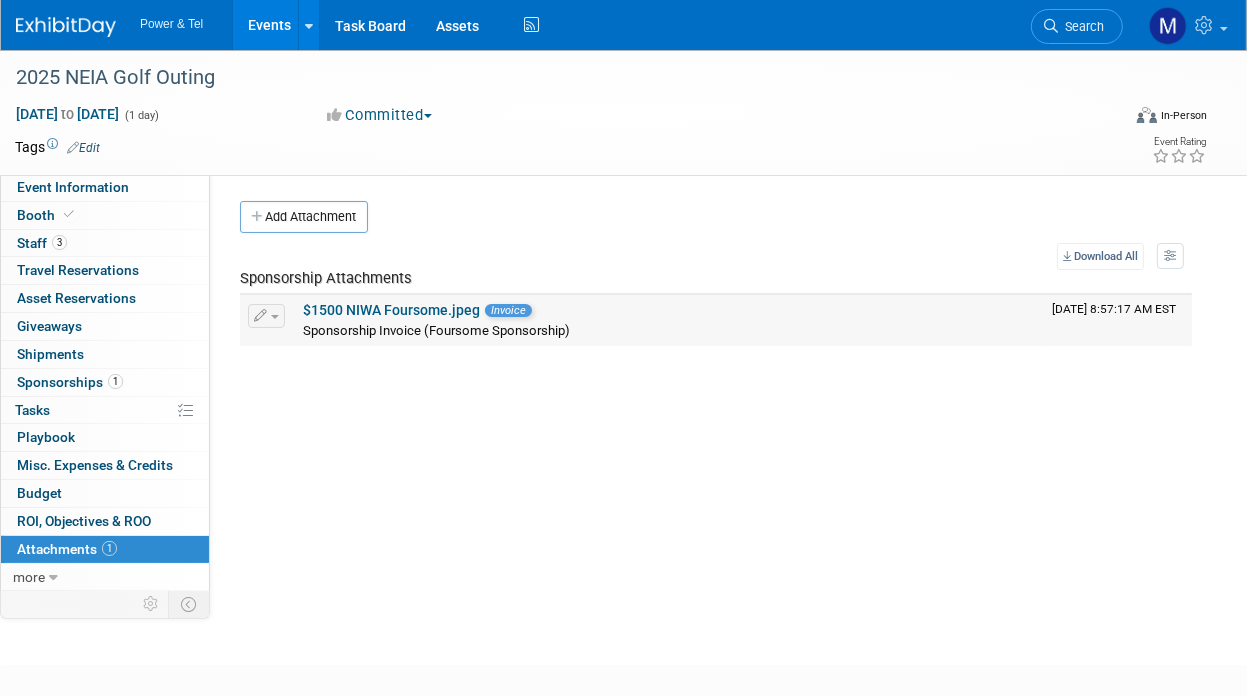 click on "$1500 NIWA Foursome.jpeg" at bounding box center [391, 310] 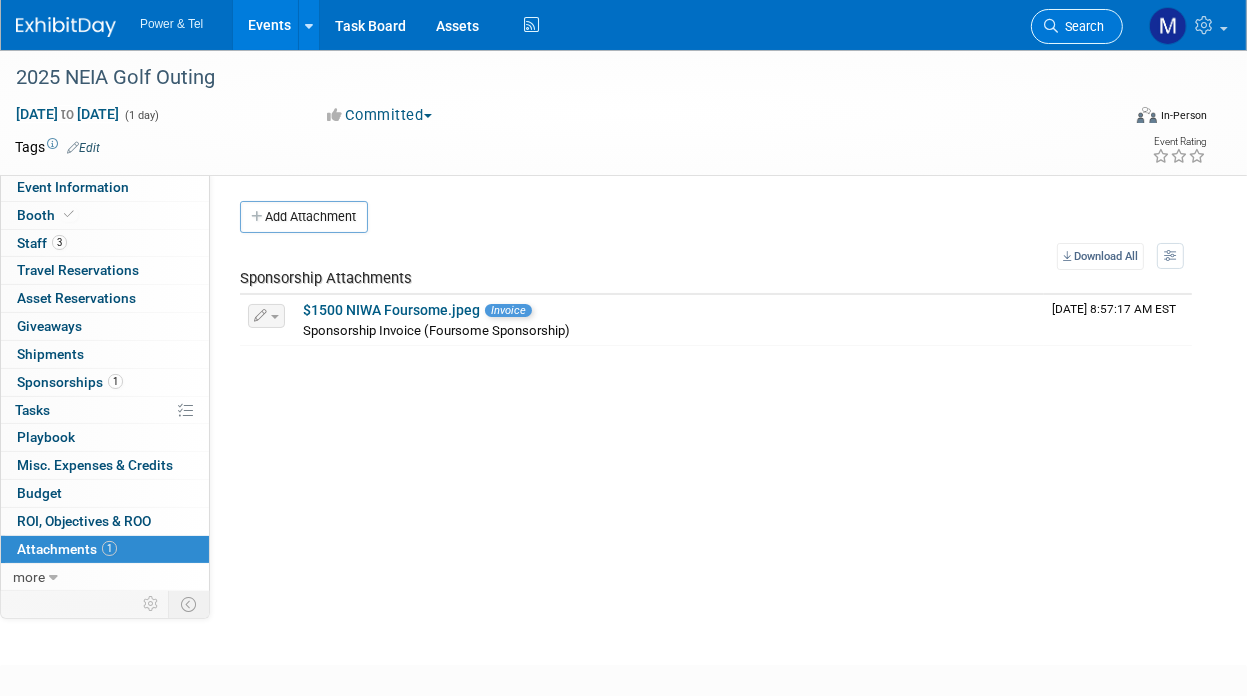 click on "Search" at bounding box center [1077, 26] 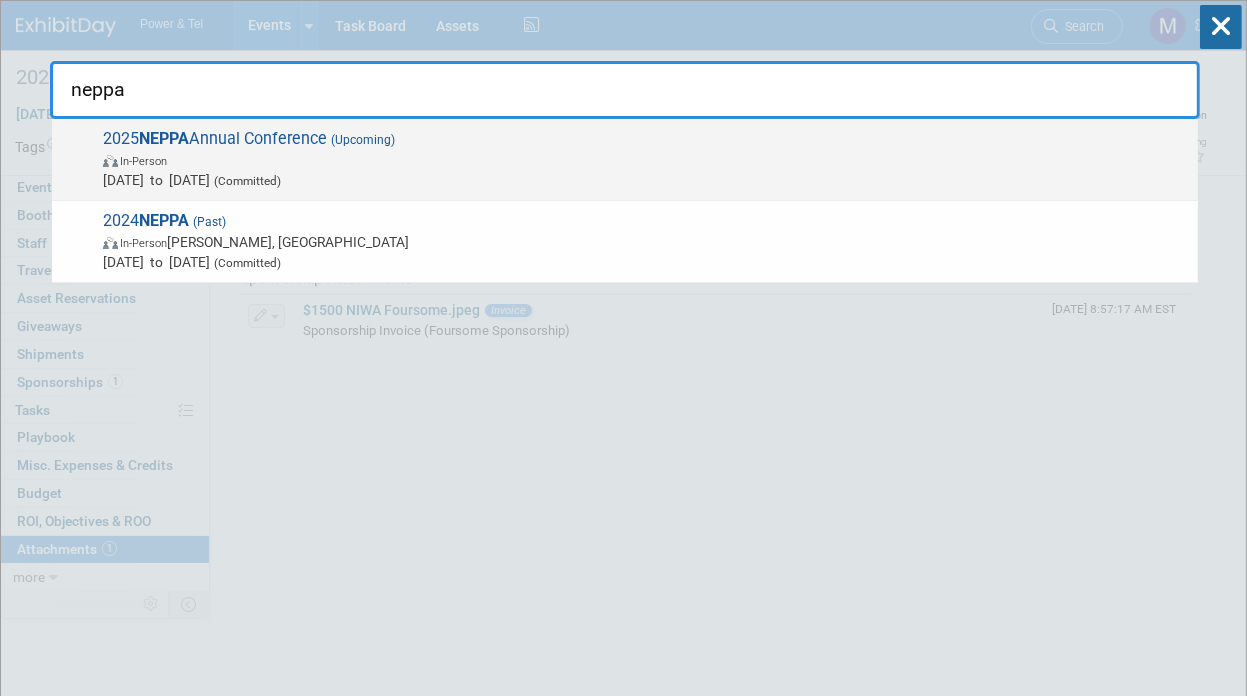 type on "neppa" 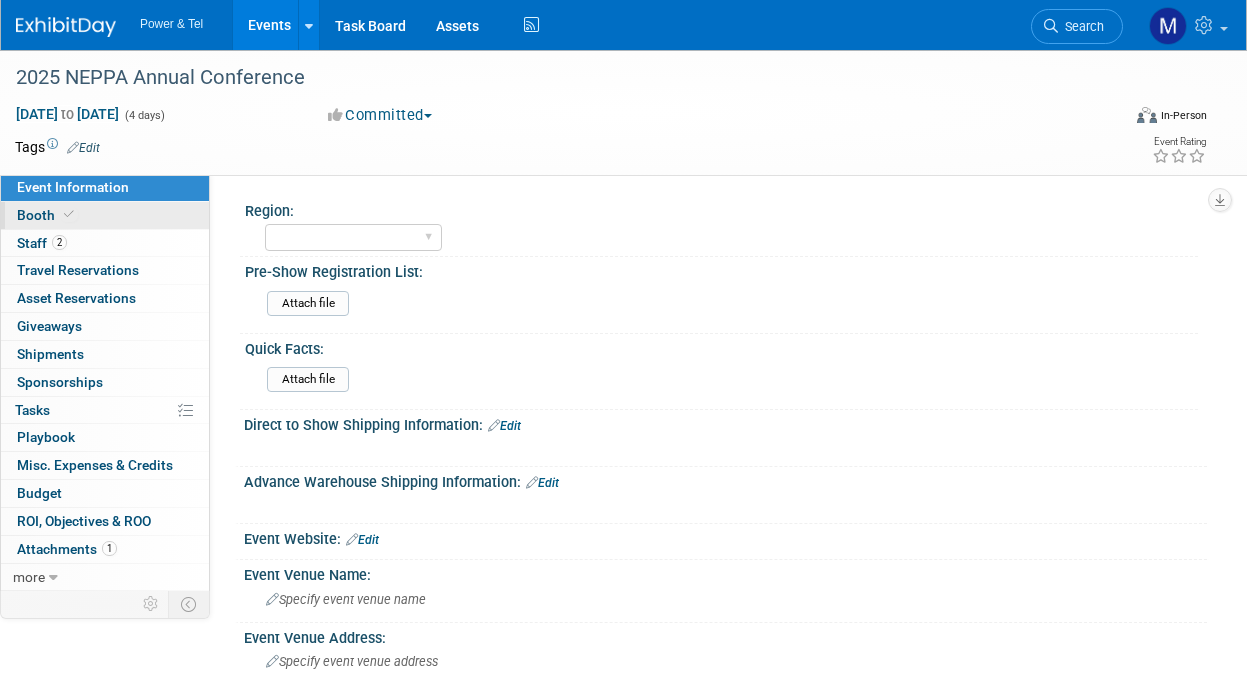 scroll, scrollTop: 0, scrollLeft: 0, axis: both 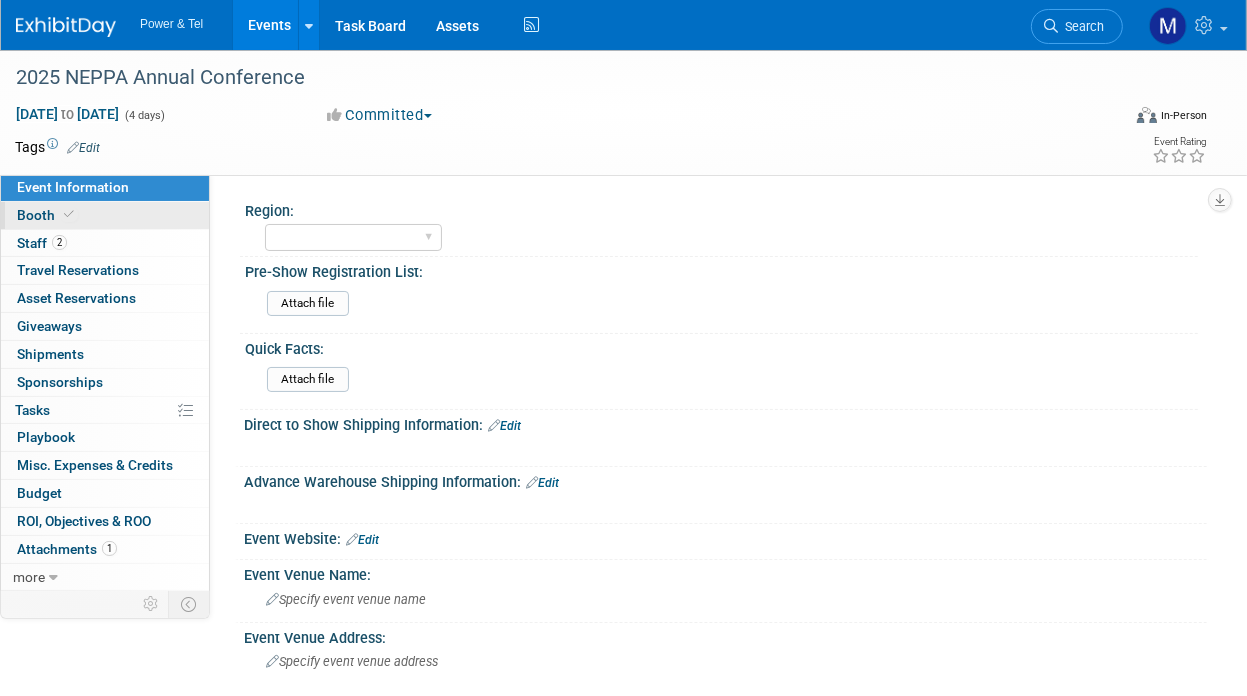 click on "Booth" at bounding box center (105, 215) 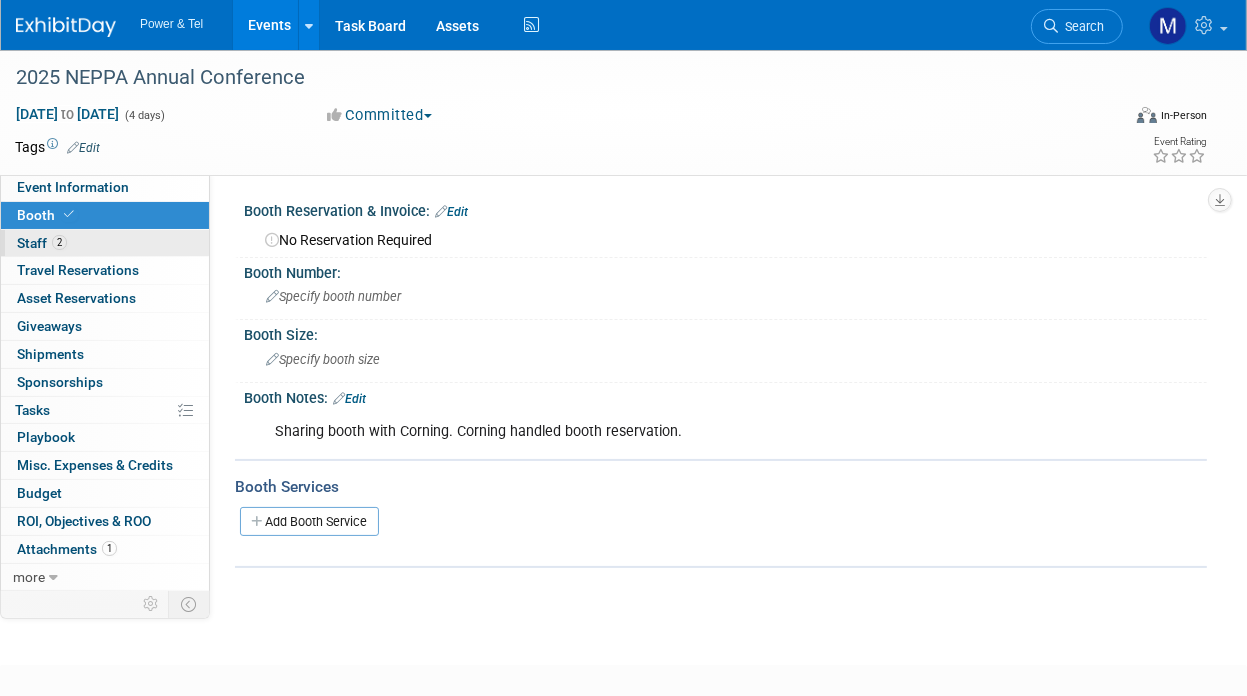 click on "2
Staff 2" at bounding box center (105, 243) 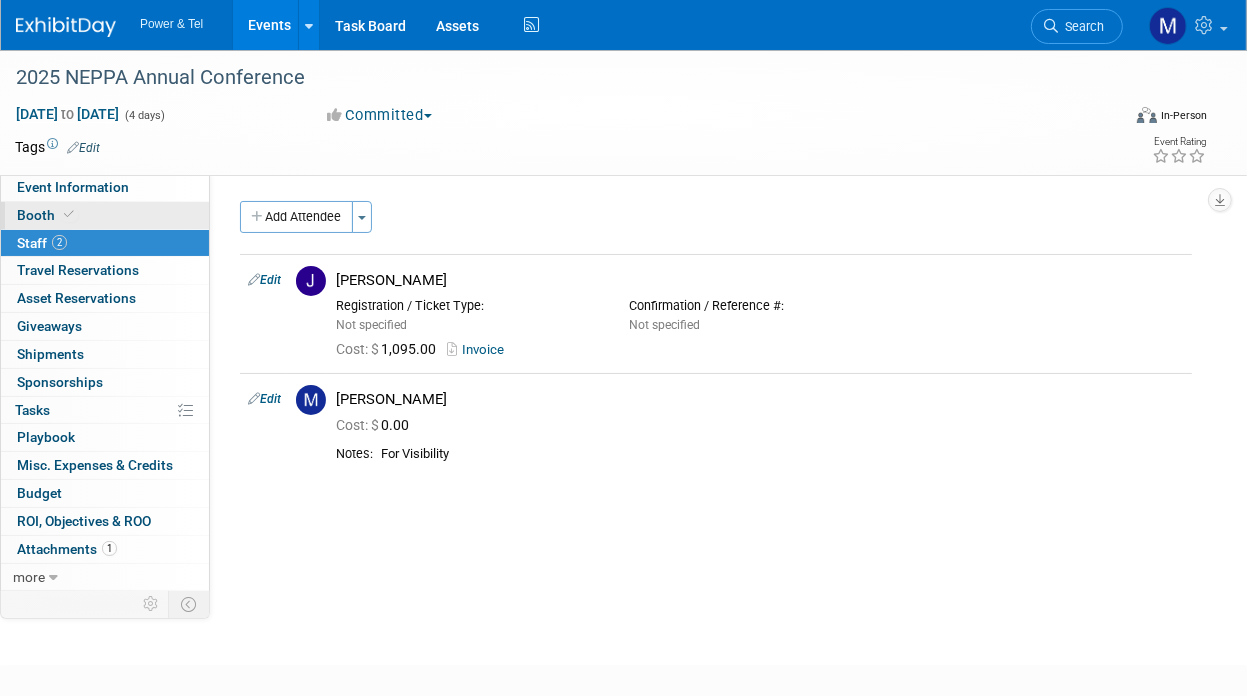 click on "Booth" at bounding box center (105, 215) 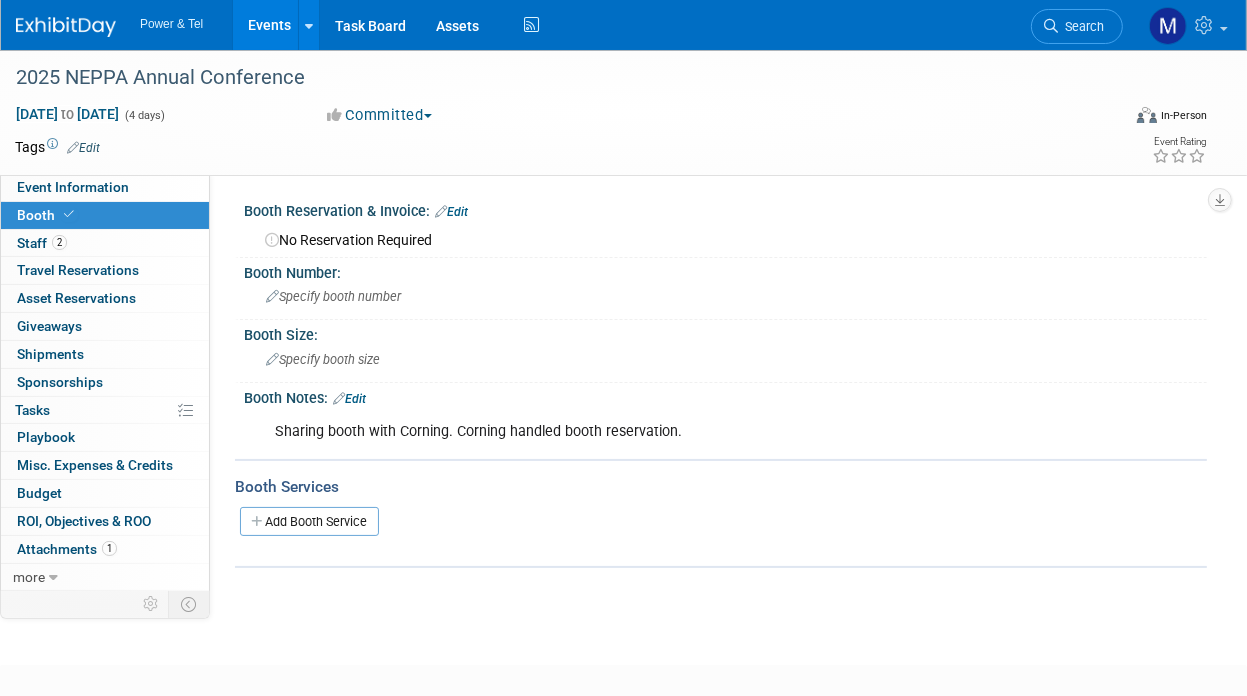 click on "Power & Tel
Events
Add Event
Bulk Upload Events
Shareable Event Boards
Recently Viewed Events:
2025 NEPPA Annual Conference
Aug 17, 2025  to  Aug 20, 2025
2025 NEIA Golf Outing
Sep 25, 2025  to  Sep 25, 2025
2025 ISE Expo
New Orleans, LA
Jul 29, 2025  to  Jul 31, 2025
Task Board
Assets
Activity Feed
My Account
My Profile & Preferences
Sync to External Calendar...
Team Workspace
Users and Permissions
Workspace Settings
Metrics & Analytics
Budgeting, ROI & ROO
Annual Budgets (all events)
Refer & Earn
Contact us
Sign out
Search" at bounding box center (611, 25) 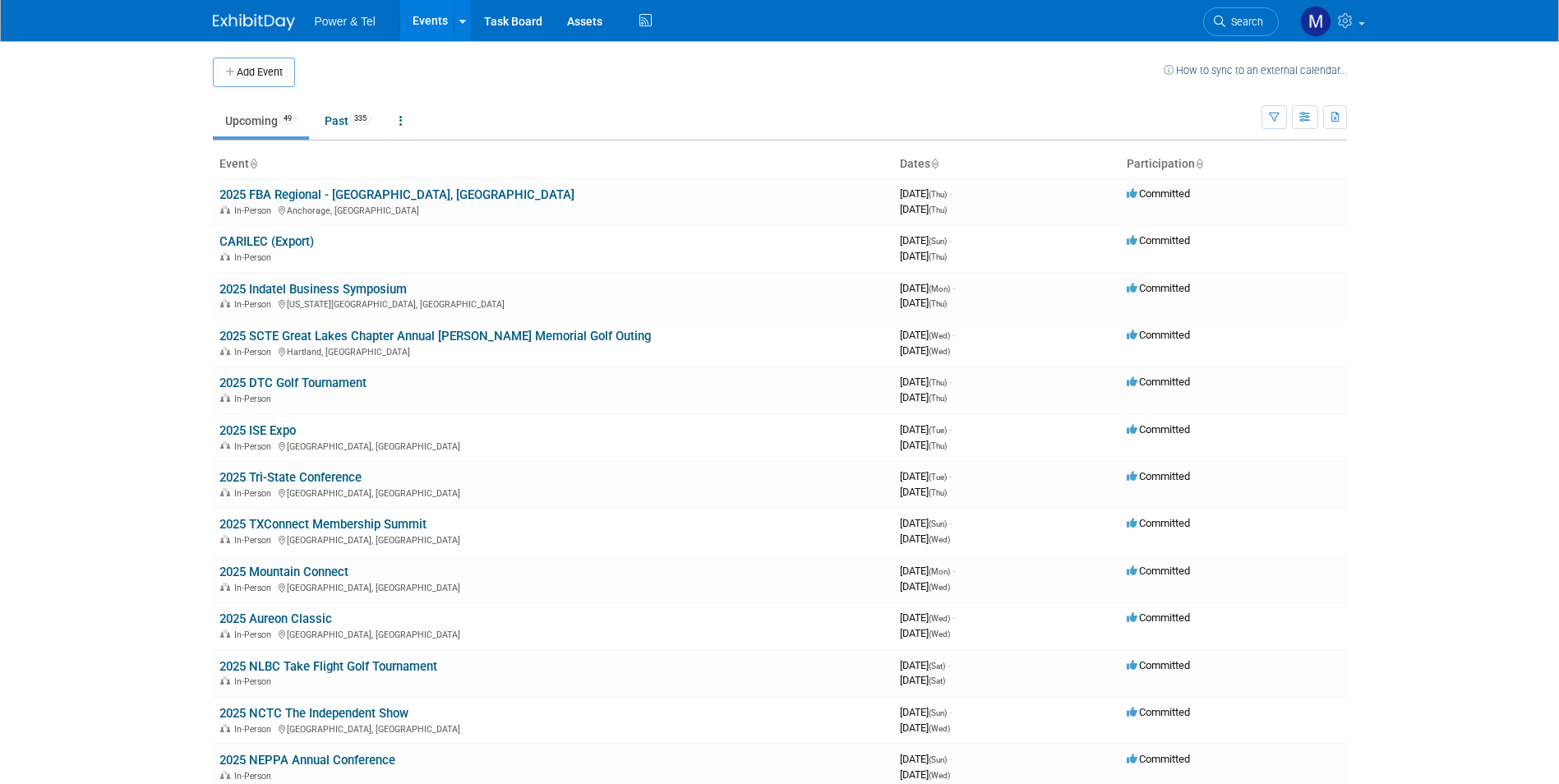 scroll, scrollTop: 0, scrollLeft: 0, axis: both 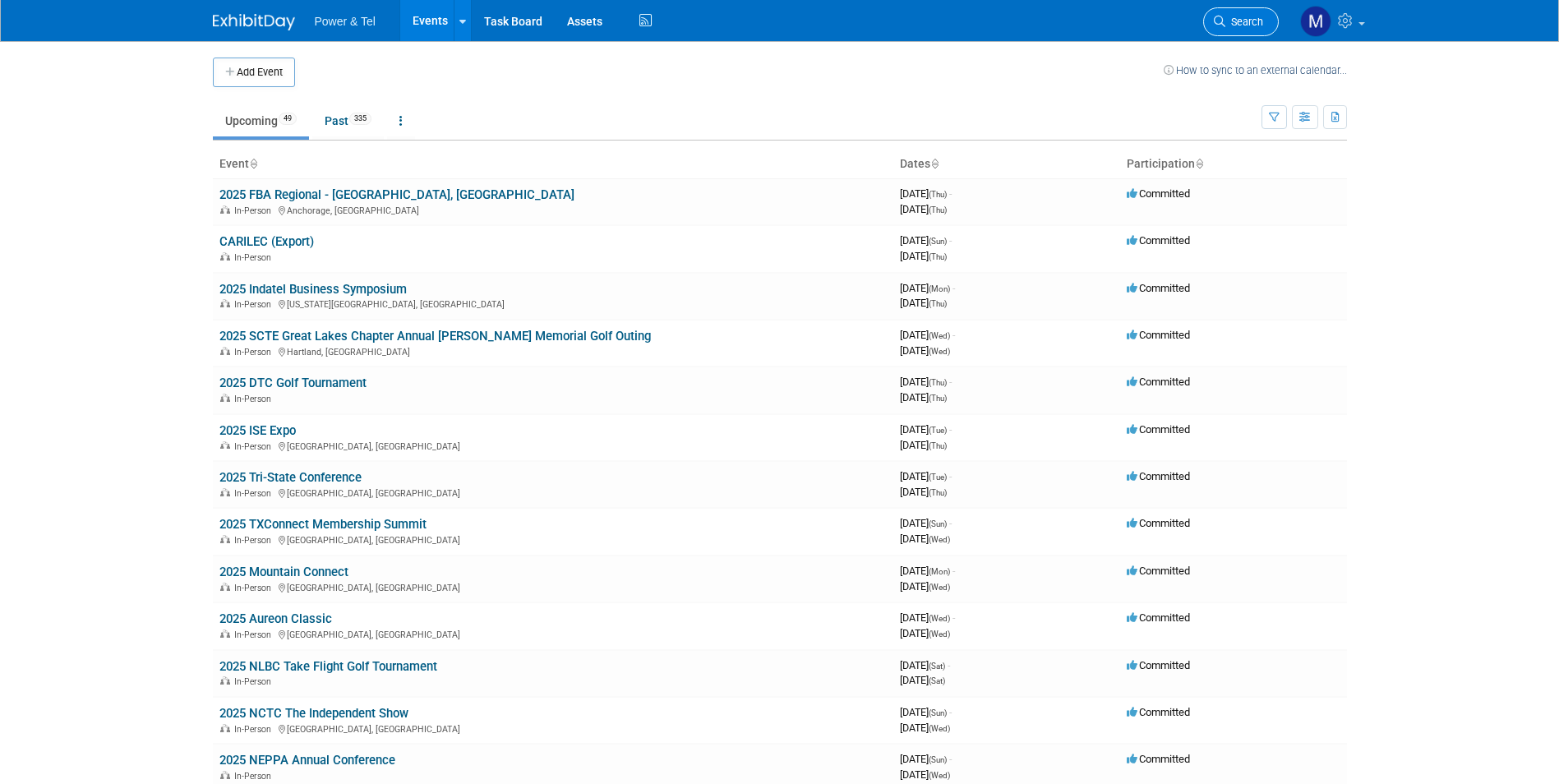click on "Search" at bounding box center [1241, 21] 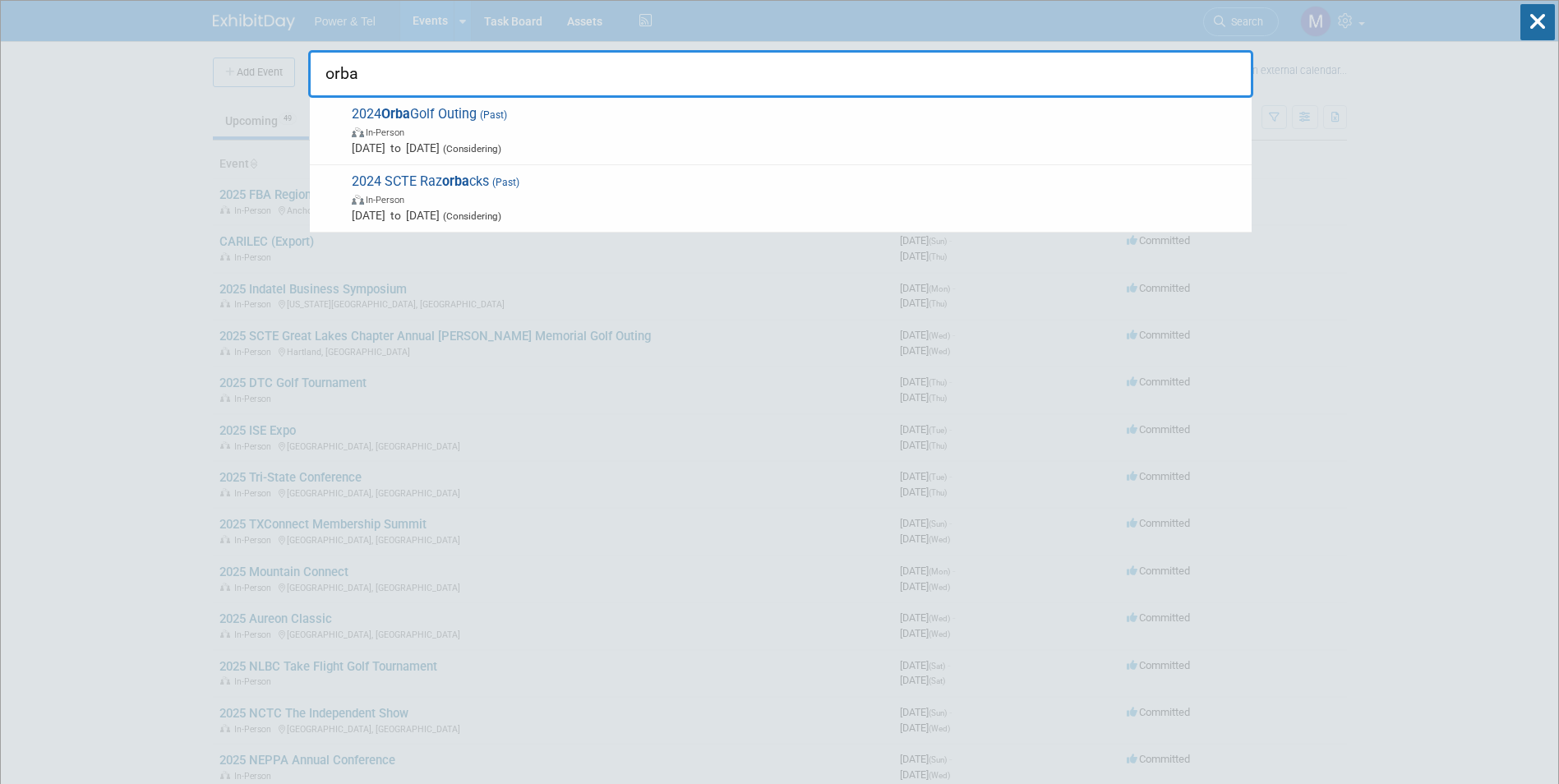 type on "orba" 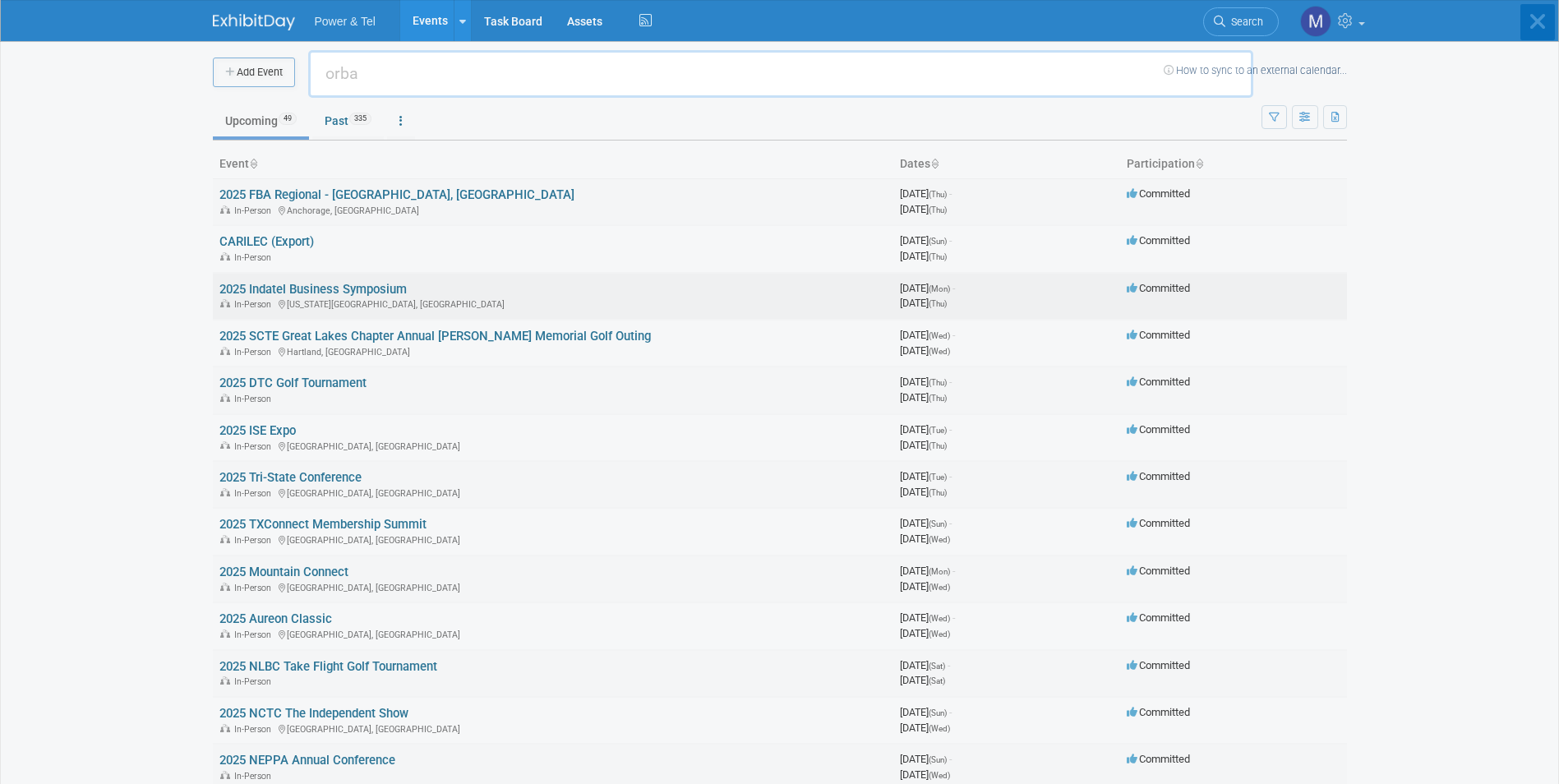 type 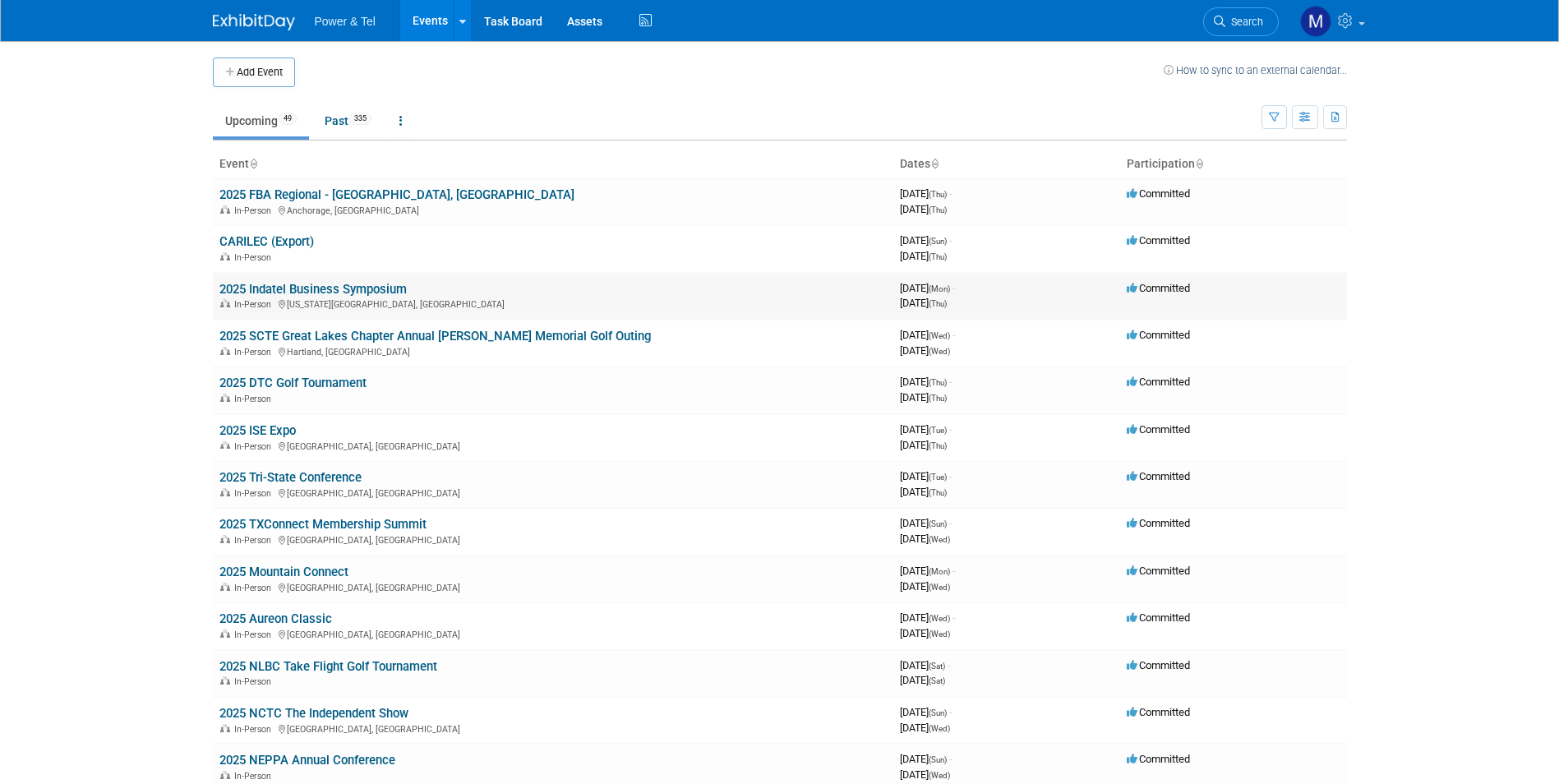 click on "2025 Indatel Business Symposium" at bounding box center [313, 289] 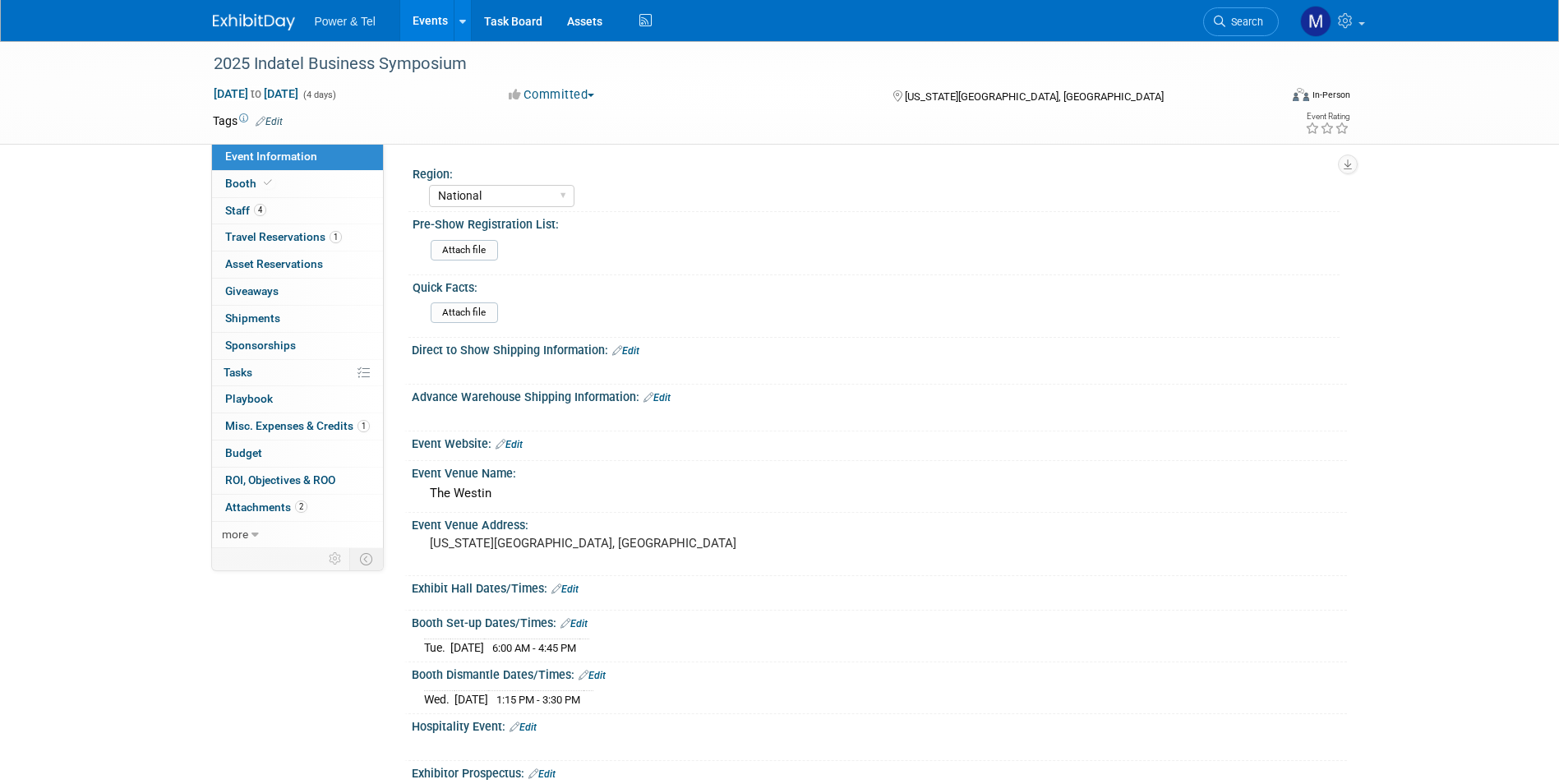 select on "National" 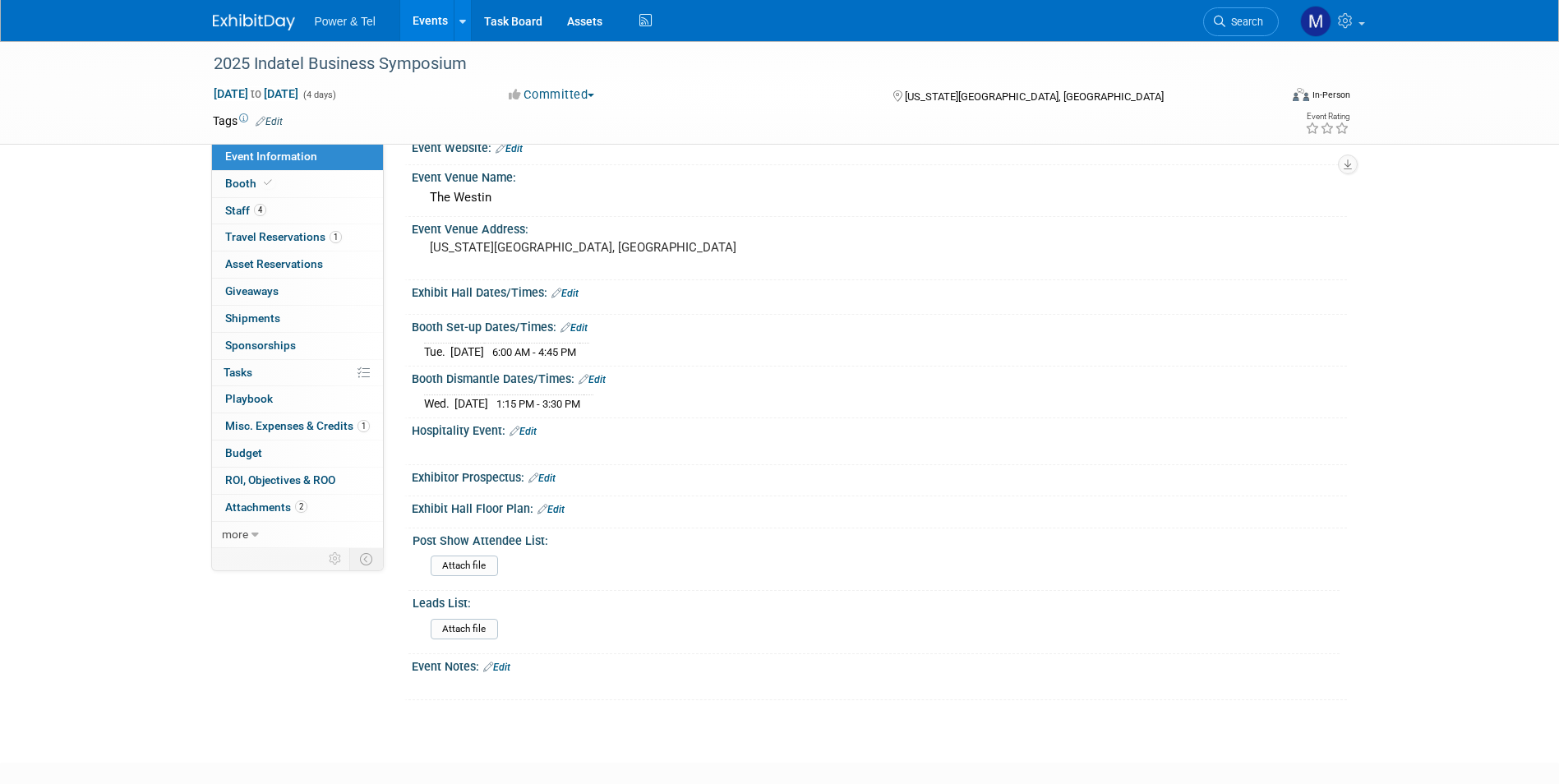 scroll, scrollTop: 389, scrollLeft: 0, axis: vertical 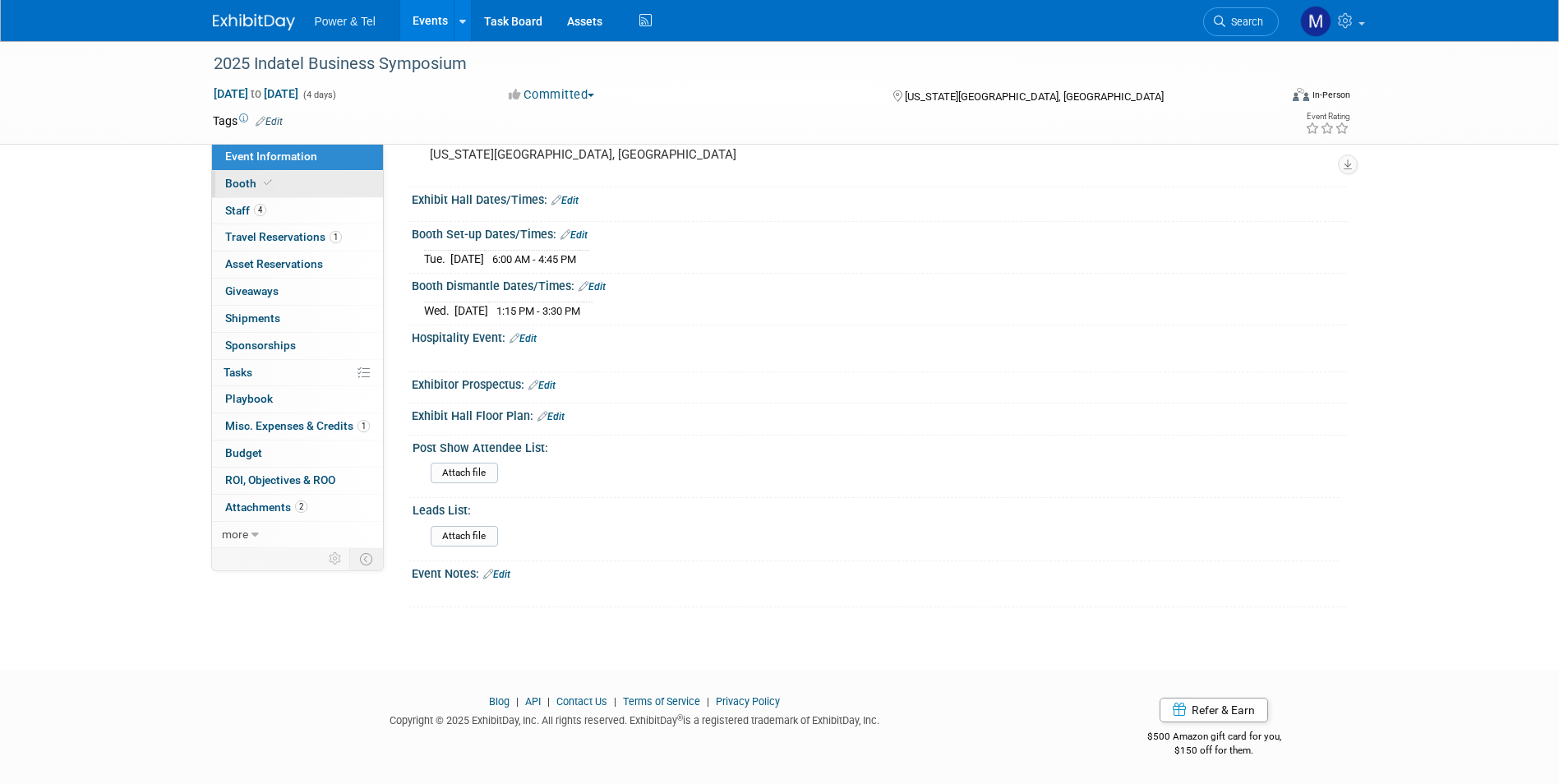 click on "Booth" at bounding box center [298, 184] 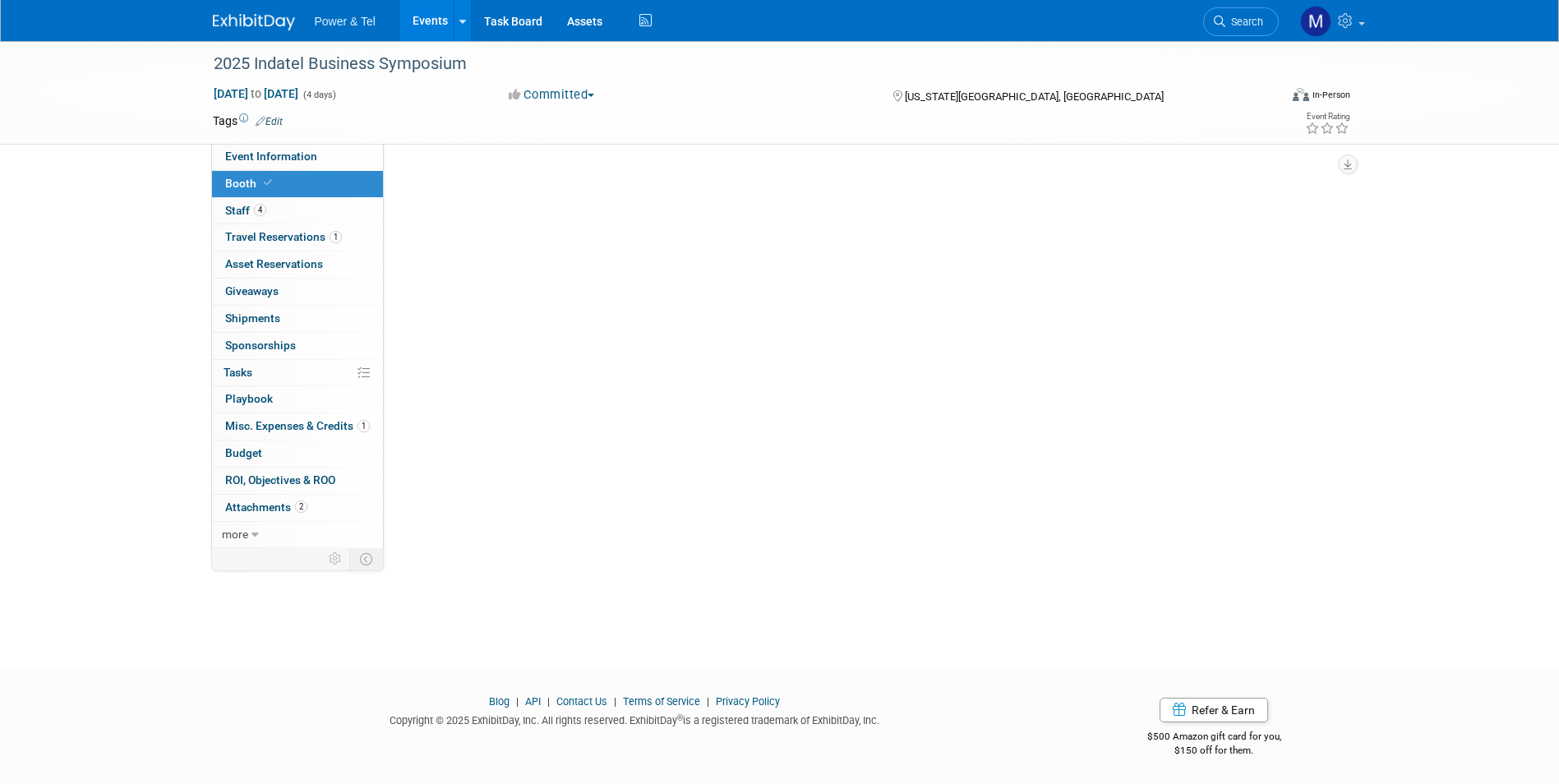 scroll, scrollTop: 0, scrollLeft: 0, axis: both 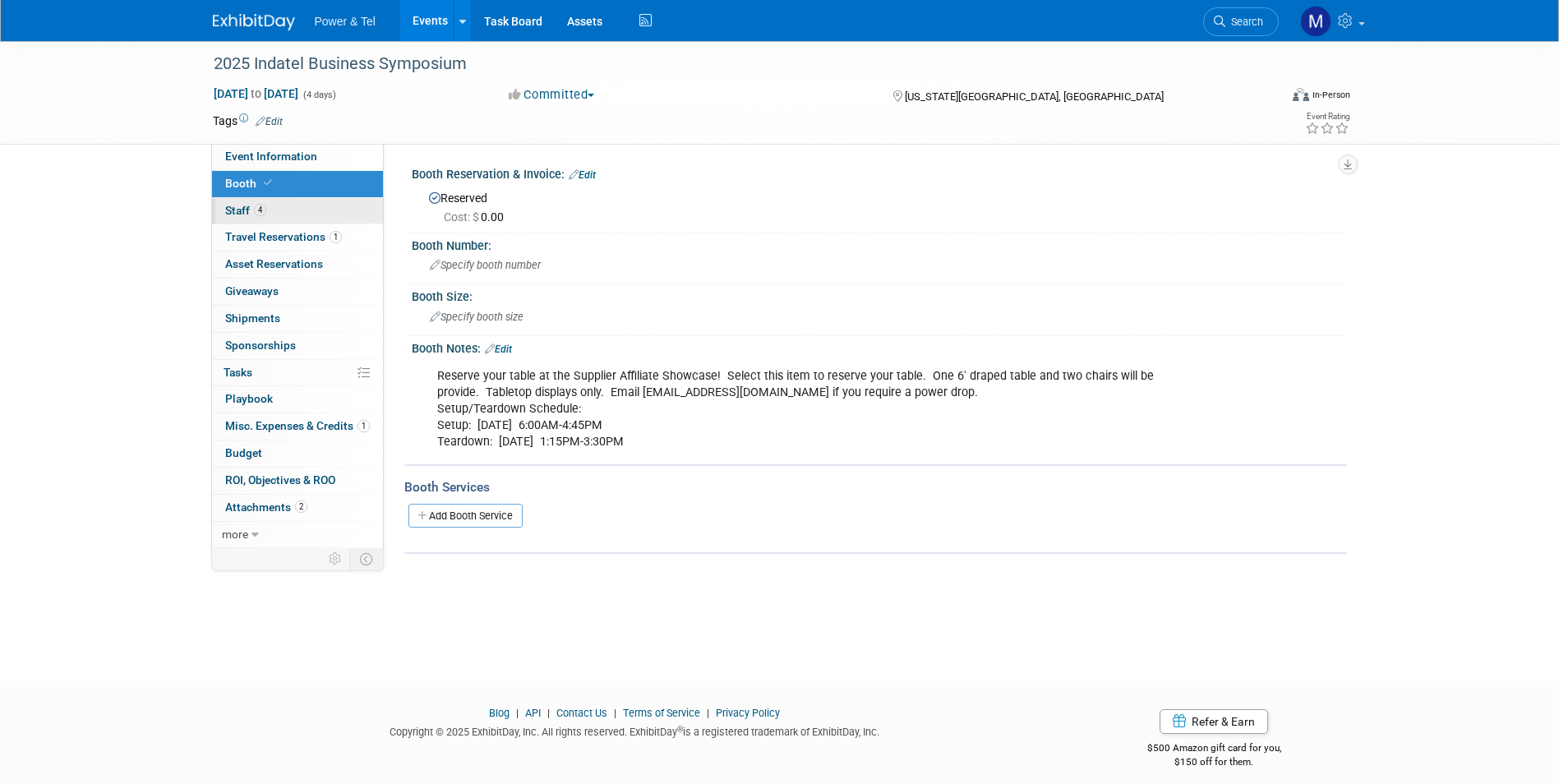click on "4
Staff 4" at bounding box center (298, 211) 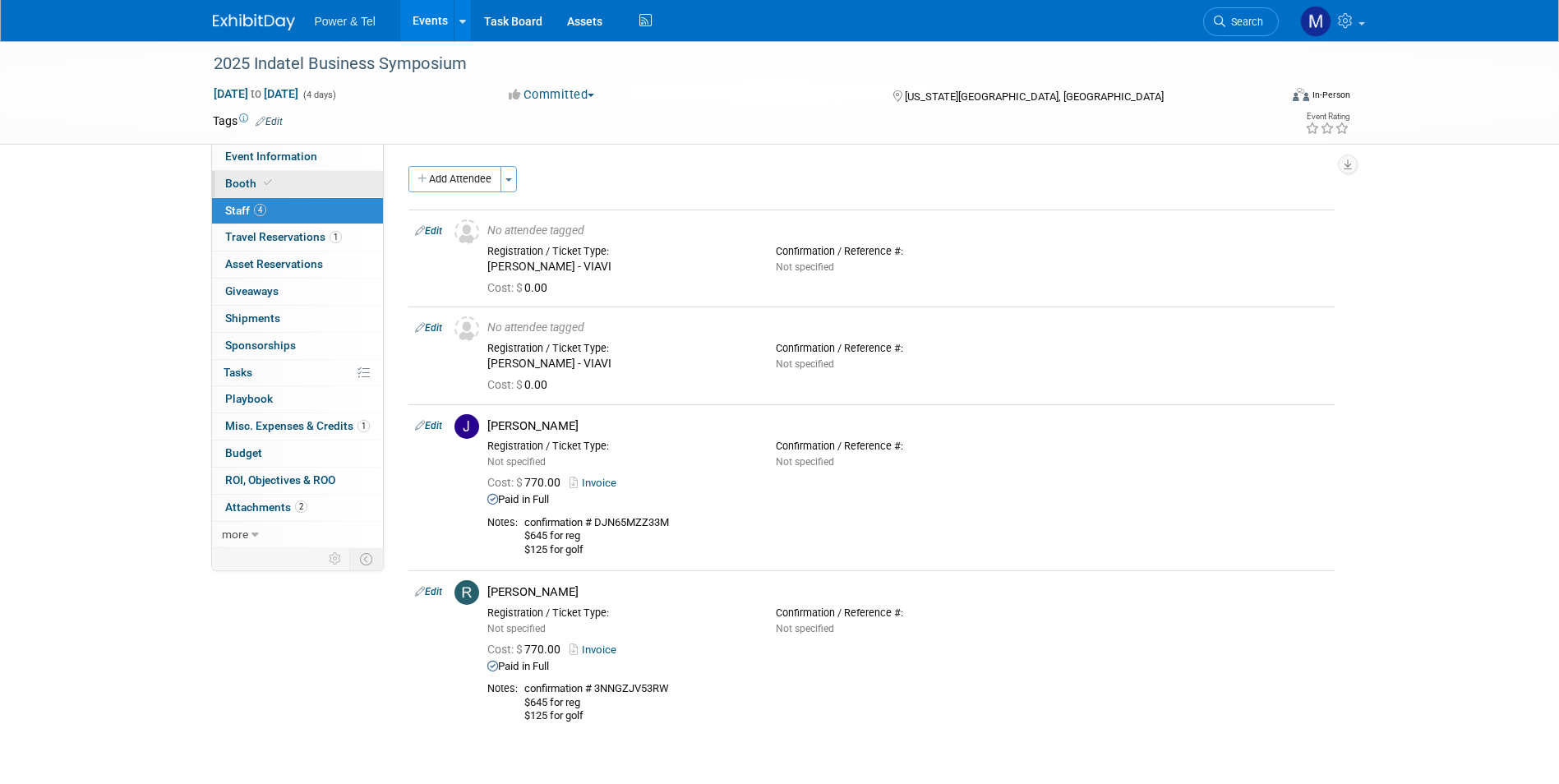 click on "Booth" at bounding box center [250, 183] 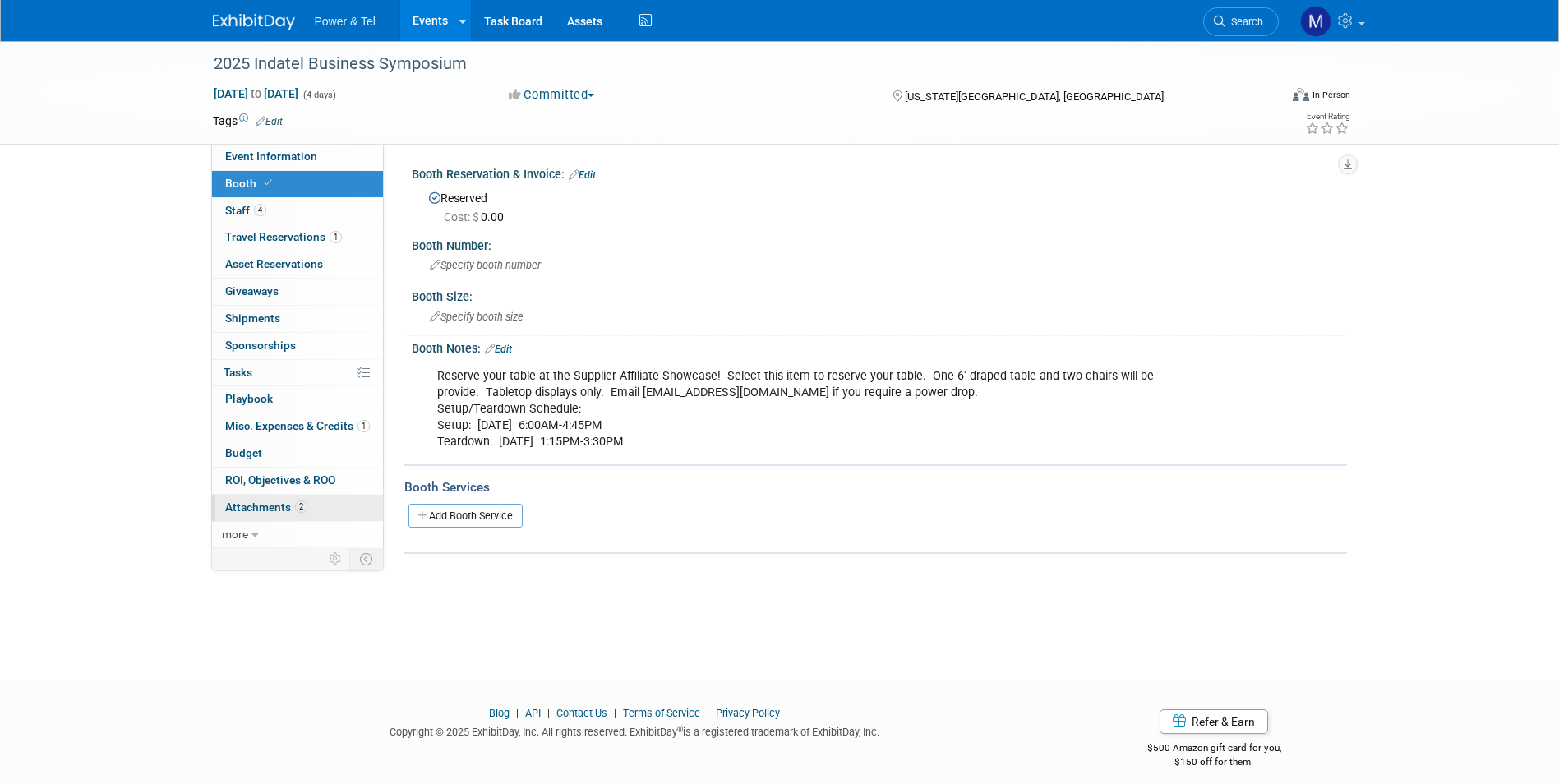 click on "2
Attachments 2" at bounding box center (298, 508) 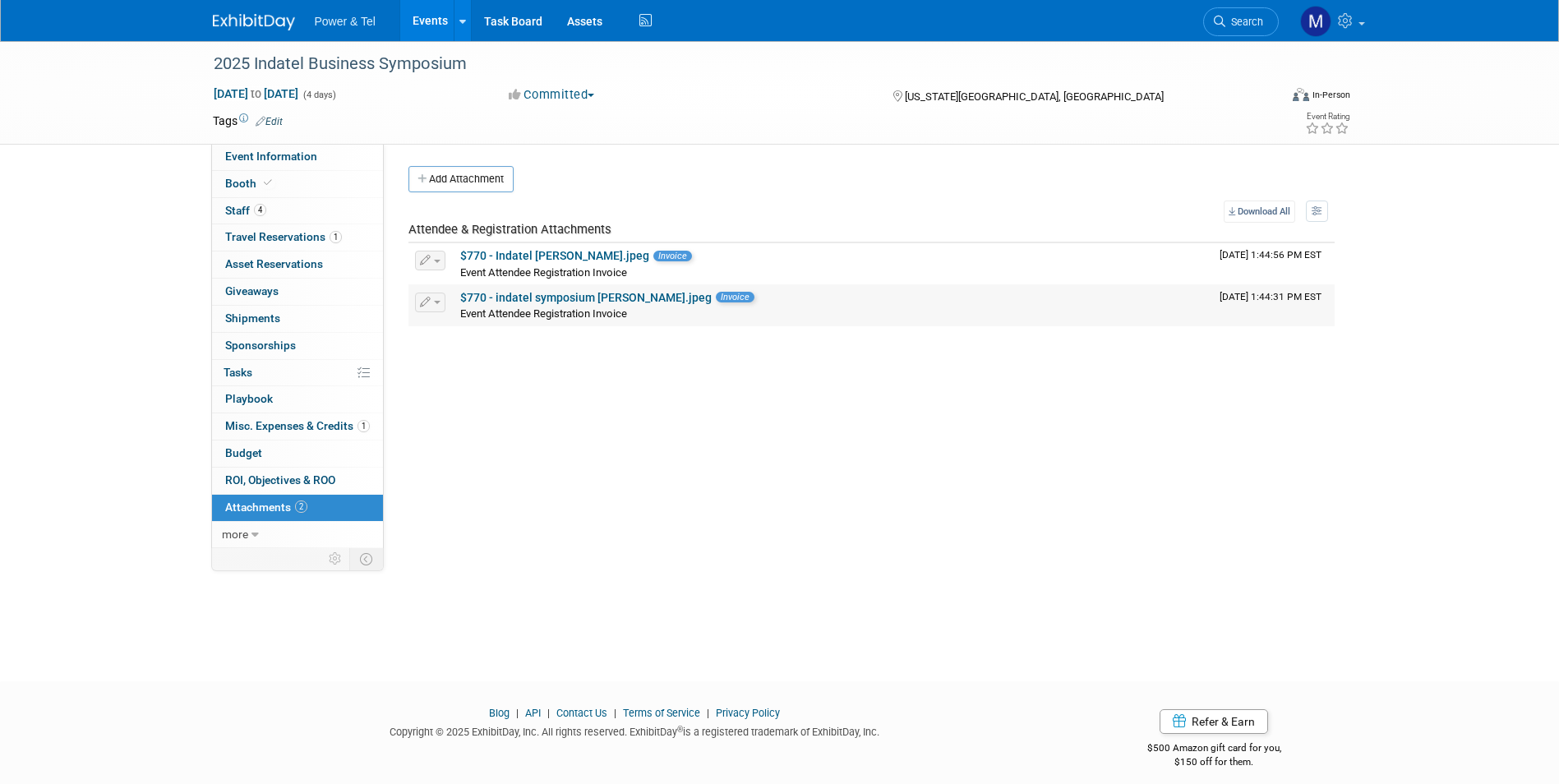 click on "$770 - indatel symposium jason reg.jpeg
Invoice
Event Attendee Registration Invoice" at bounding box center (833, 306) 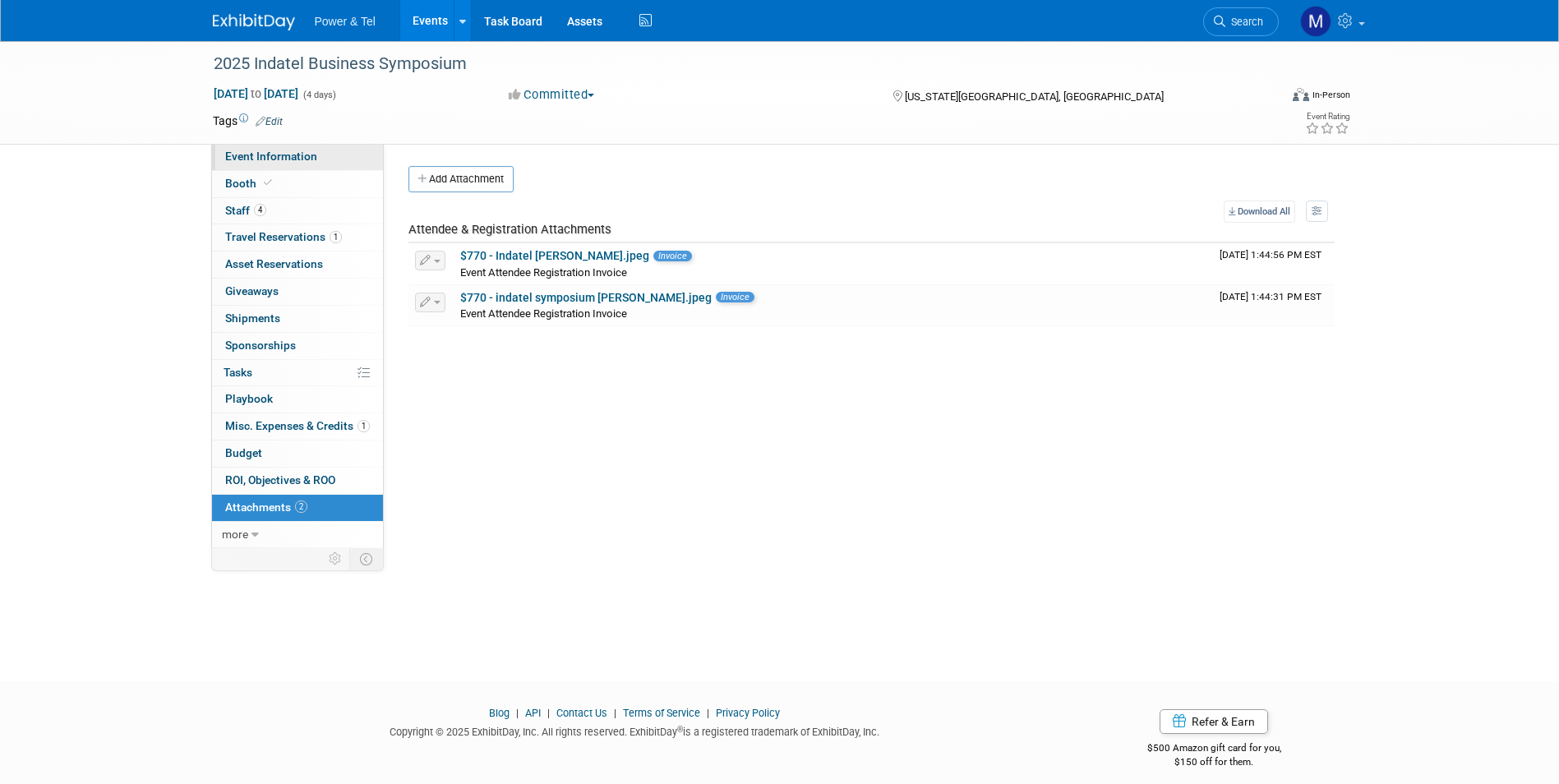 click on "Event Information" at bounding box center (271, 156) 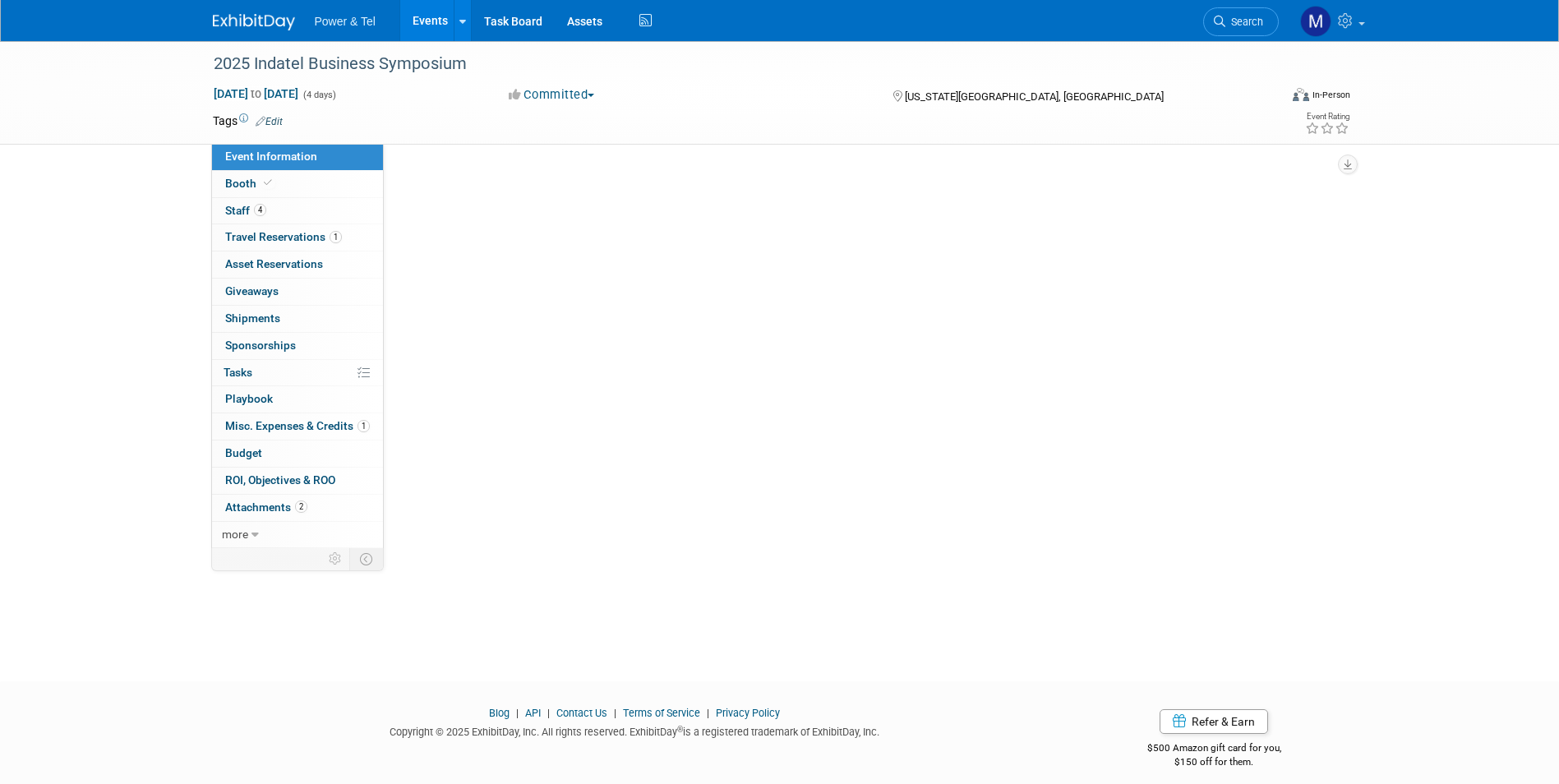 select on "National" 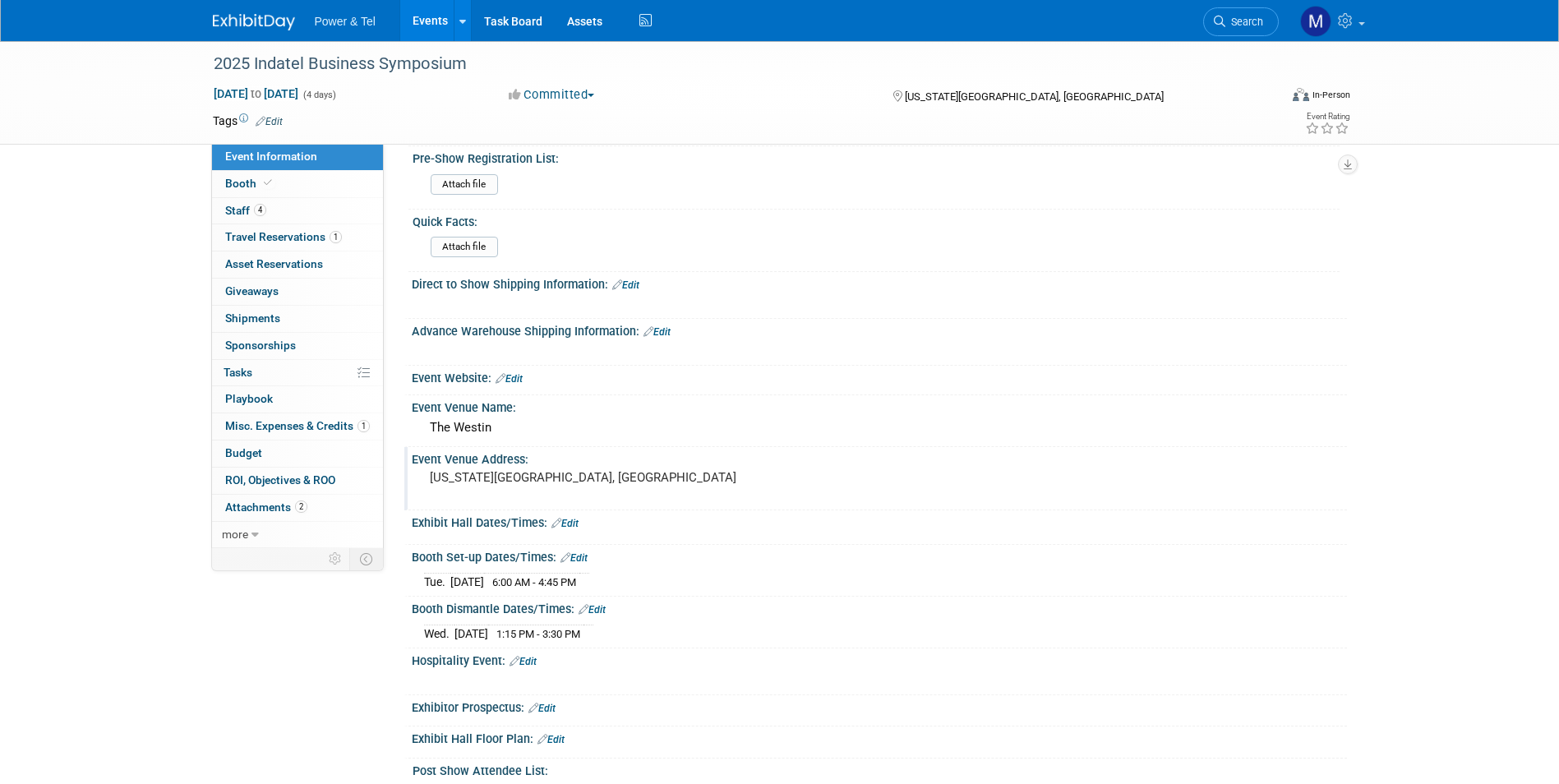scroll, scrollTop: 0, scrollLeft: 0, axis: both 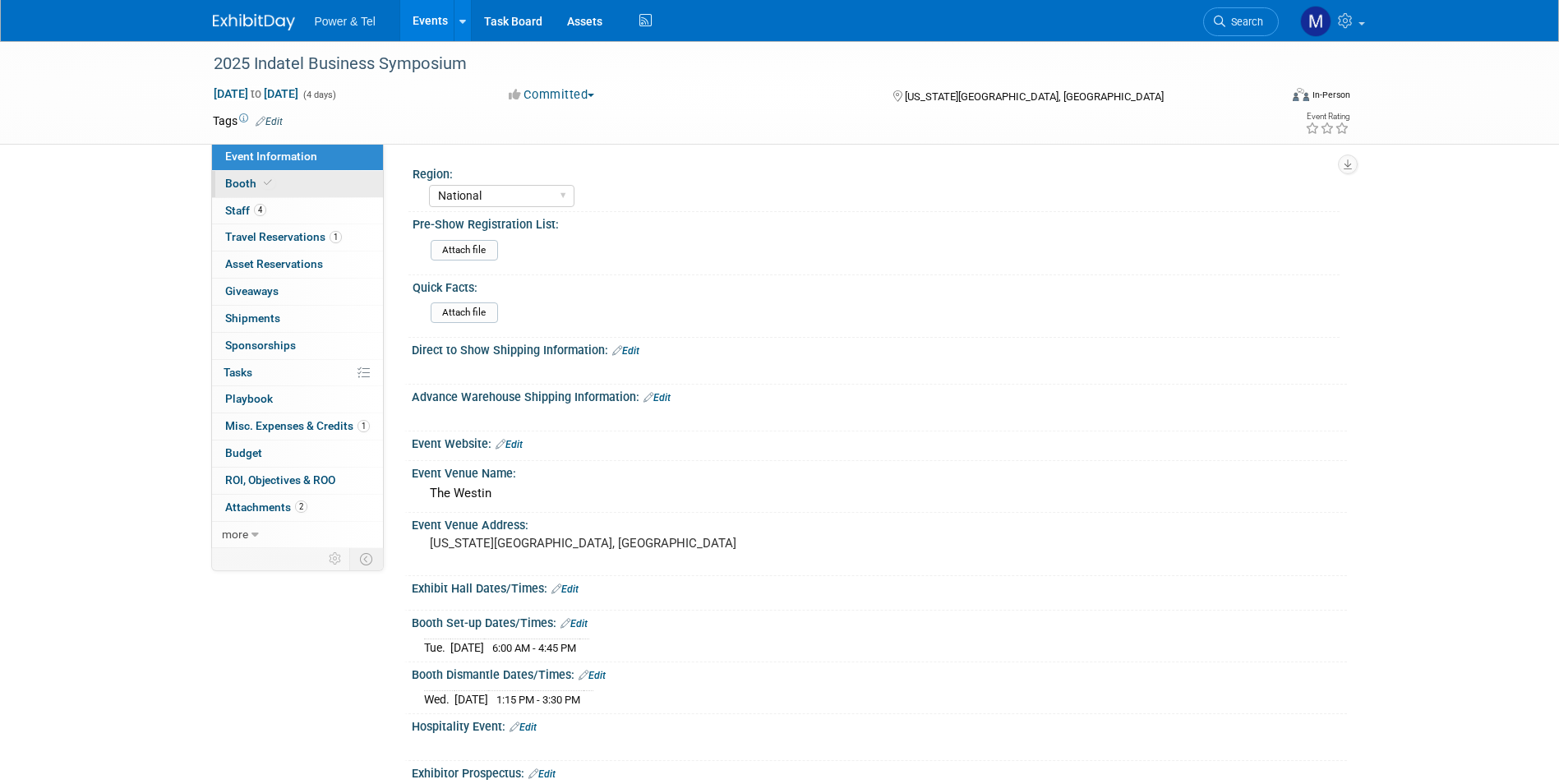 click on "Booth" at bounding box center (298, 184) 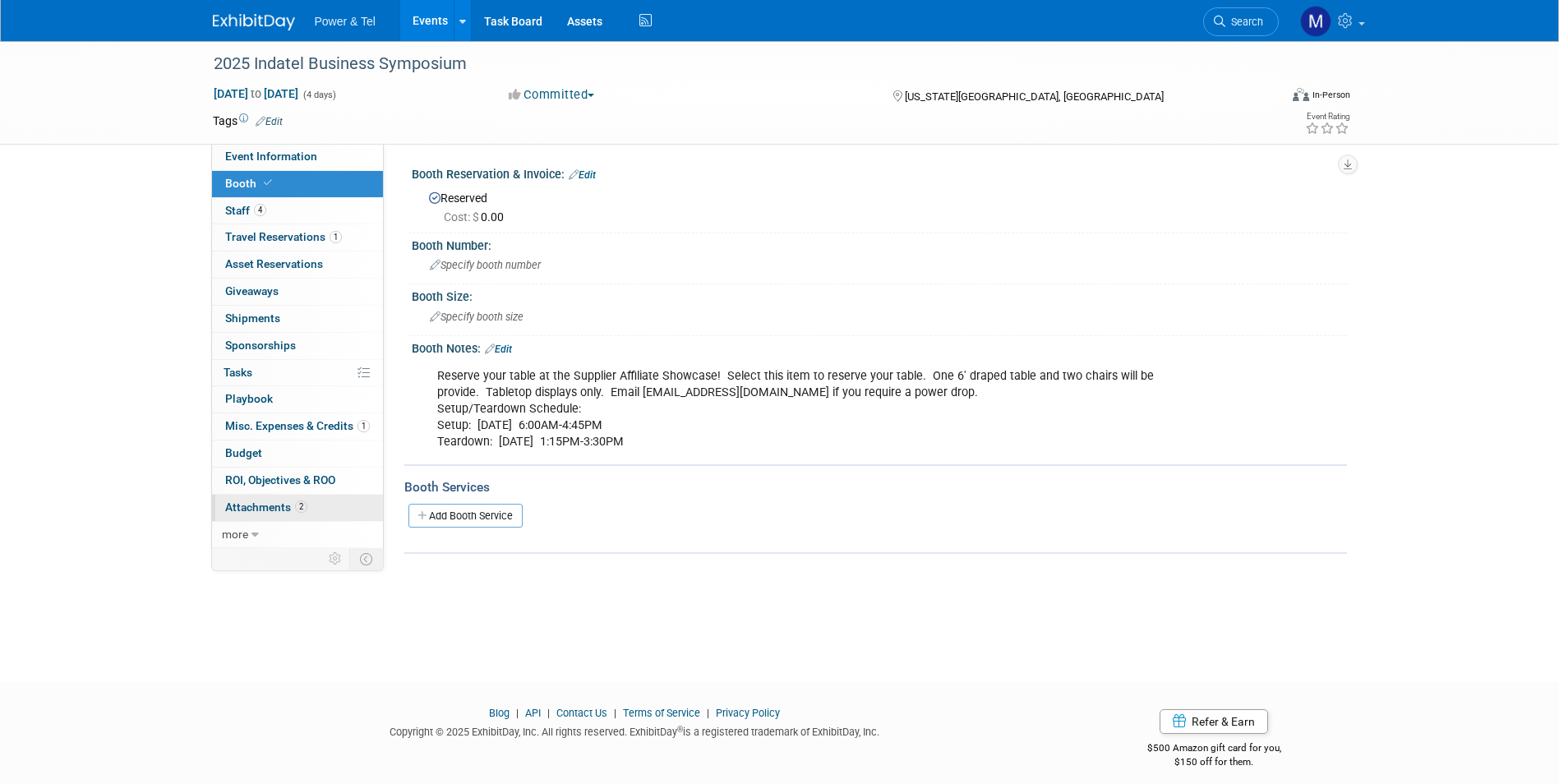 click on "2
Attachments 2" at bounding box center [298, 508] 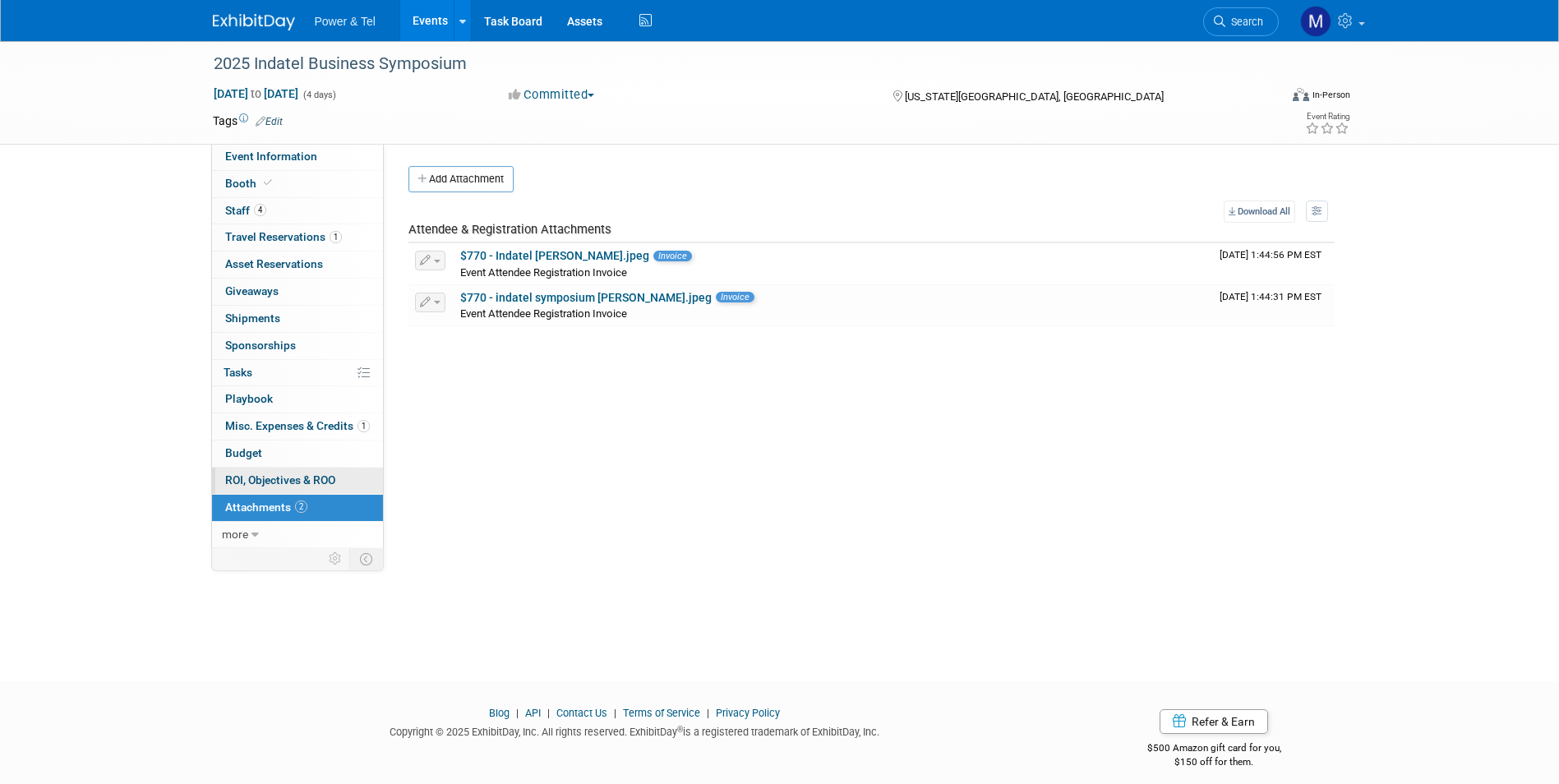 click on "ROI, Objectives & ROO 0" at bounding box center [280, 480] 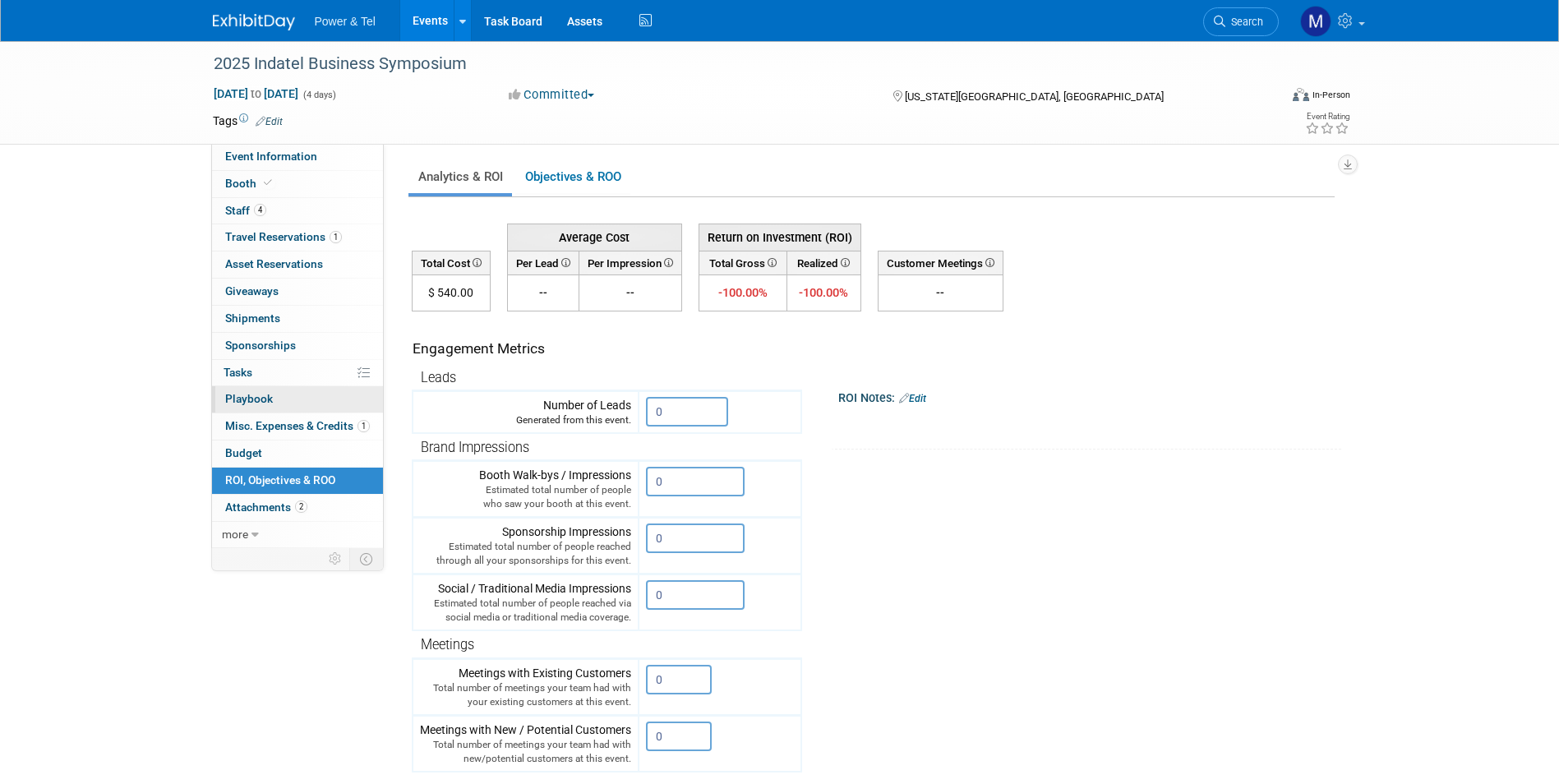 click on "0
Playbook 0" at bounding box center [298, 399] 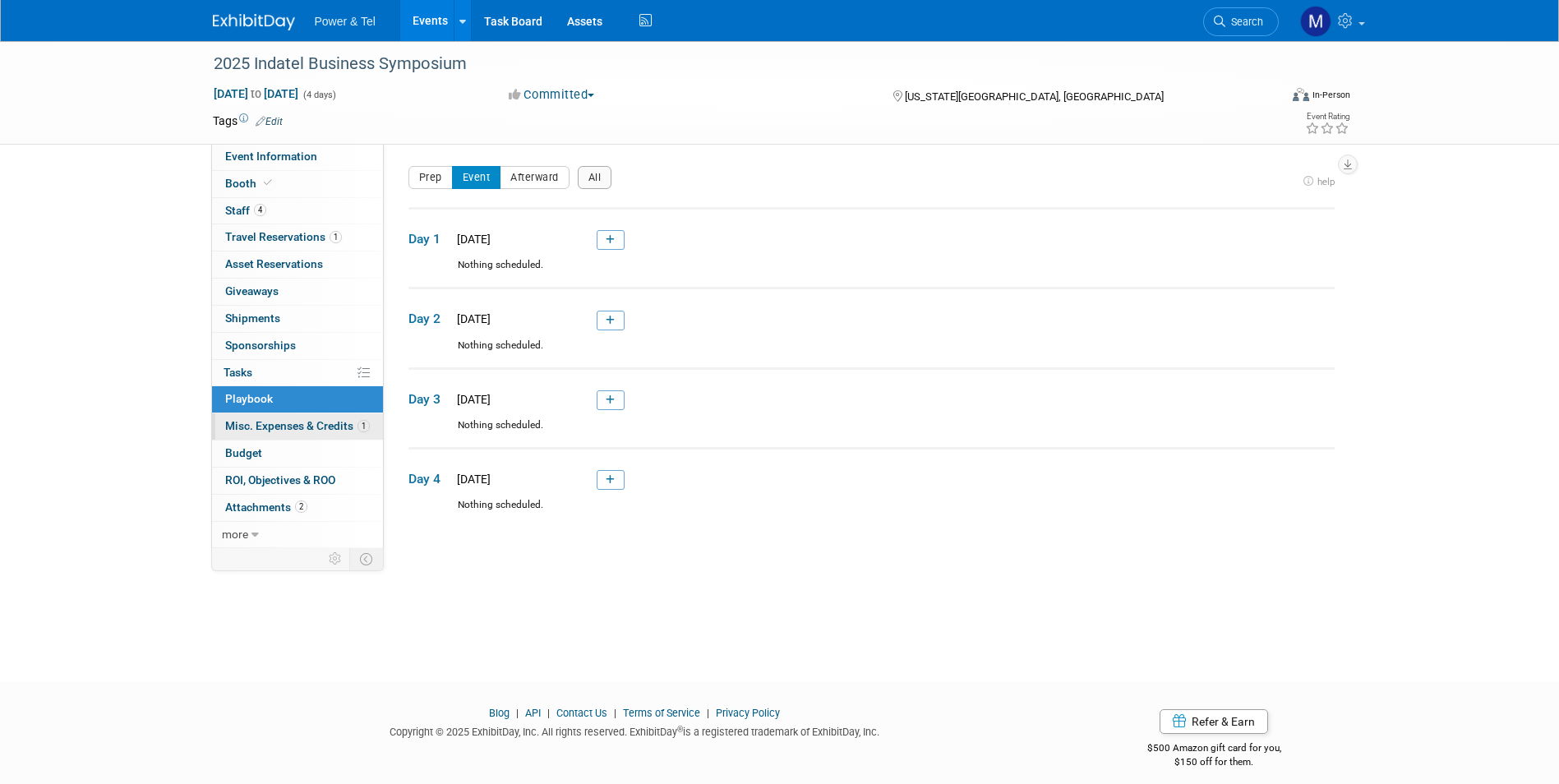 click on "1
Misc. Expenses & Credits 1" at bounding box center (298, 427) 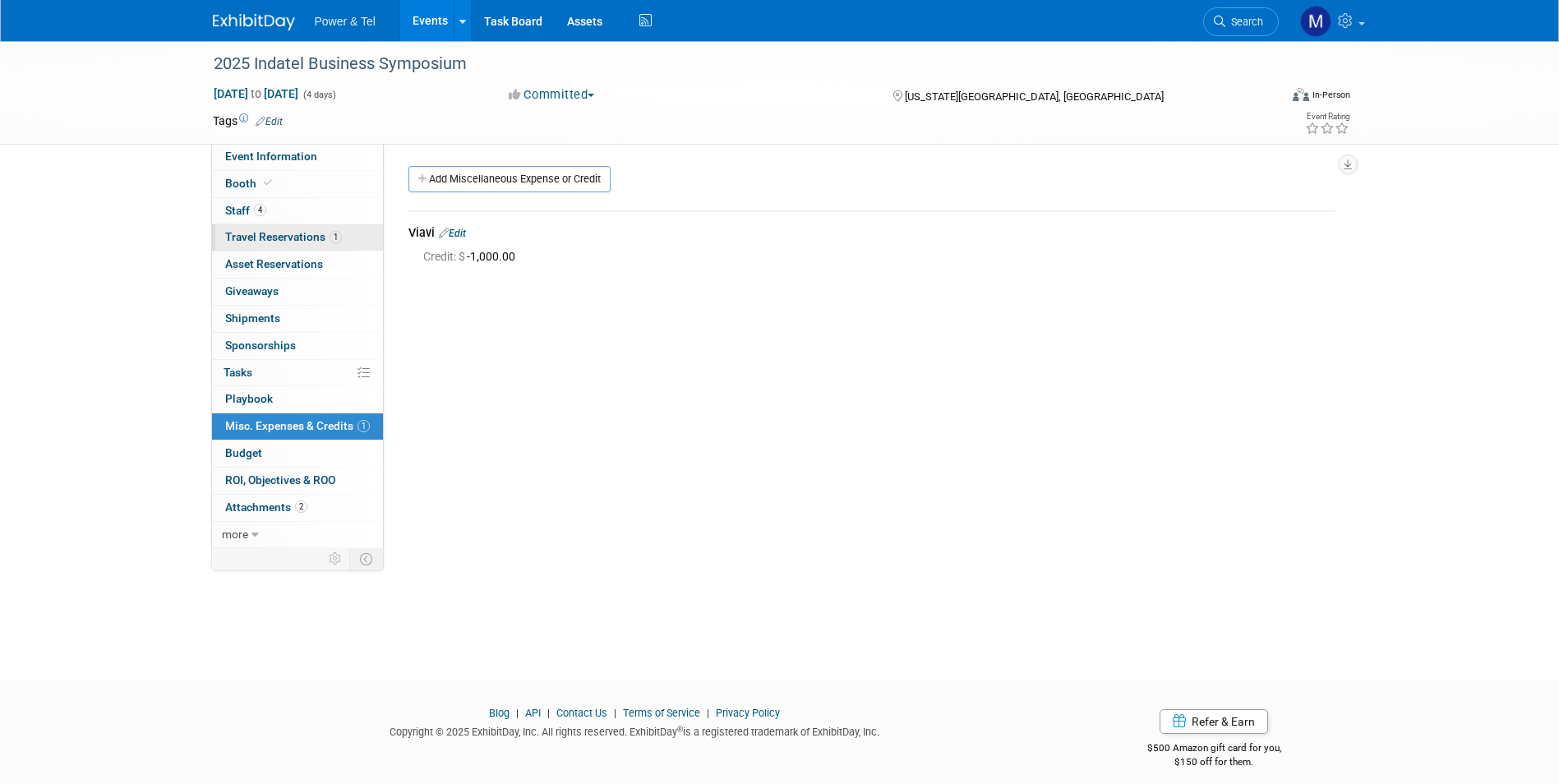 click on "1" at bounding box center (335, 237) 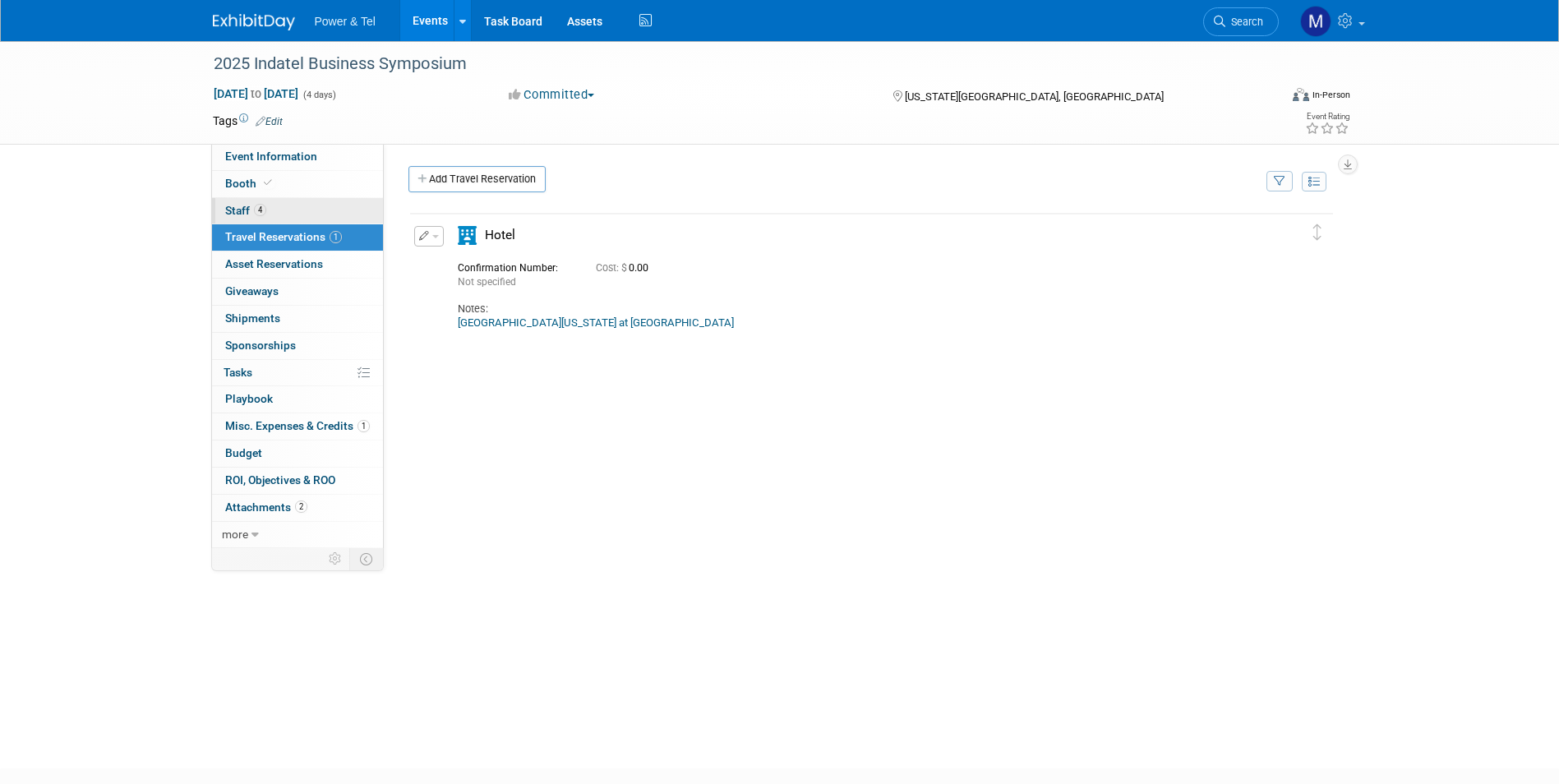 click on "4
Staff 4" at bounding box center [298, 211] 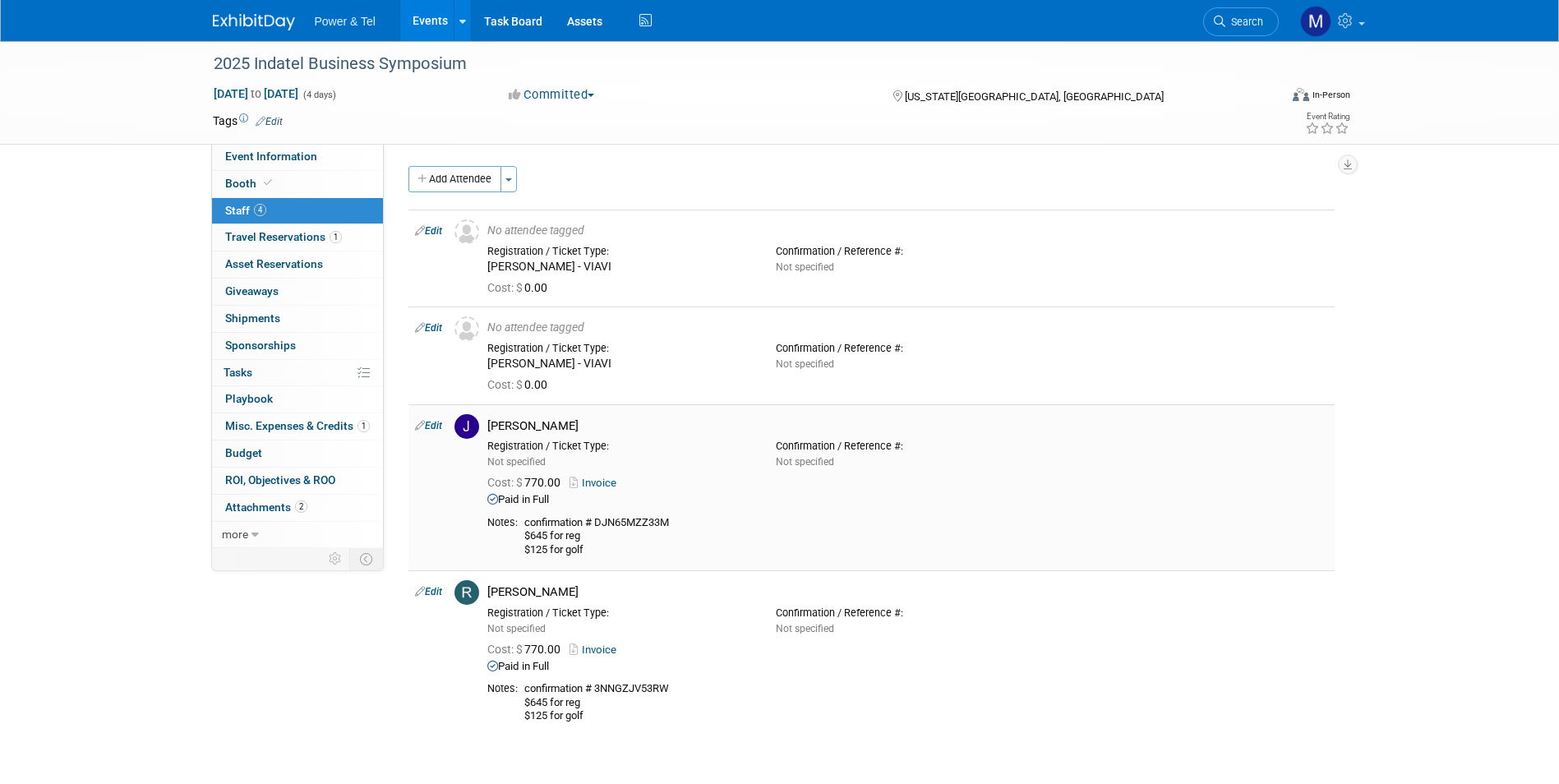 click on "Invoice" at bounding box center [596, 482] 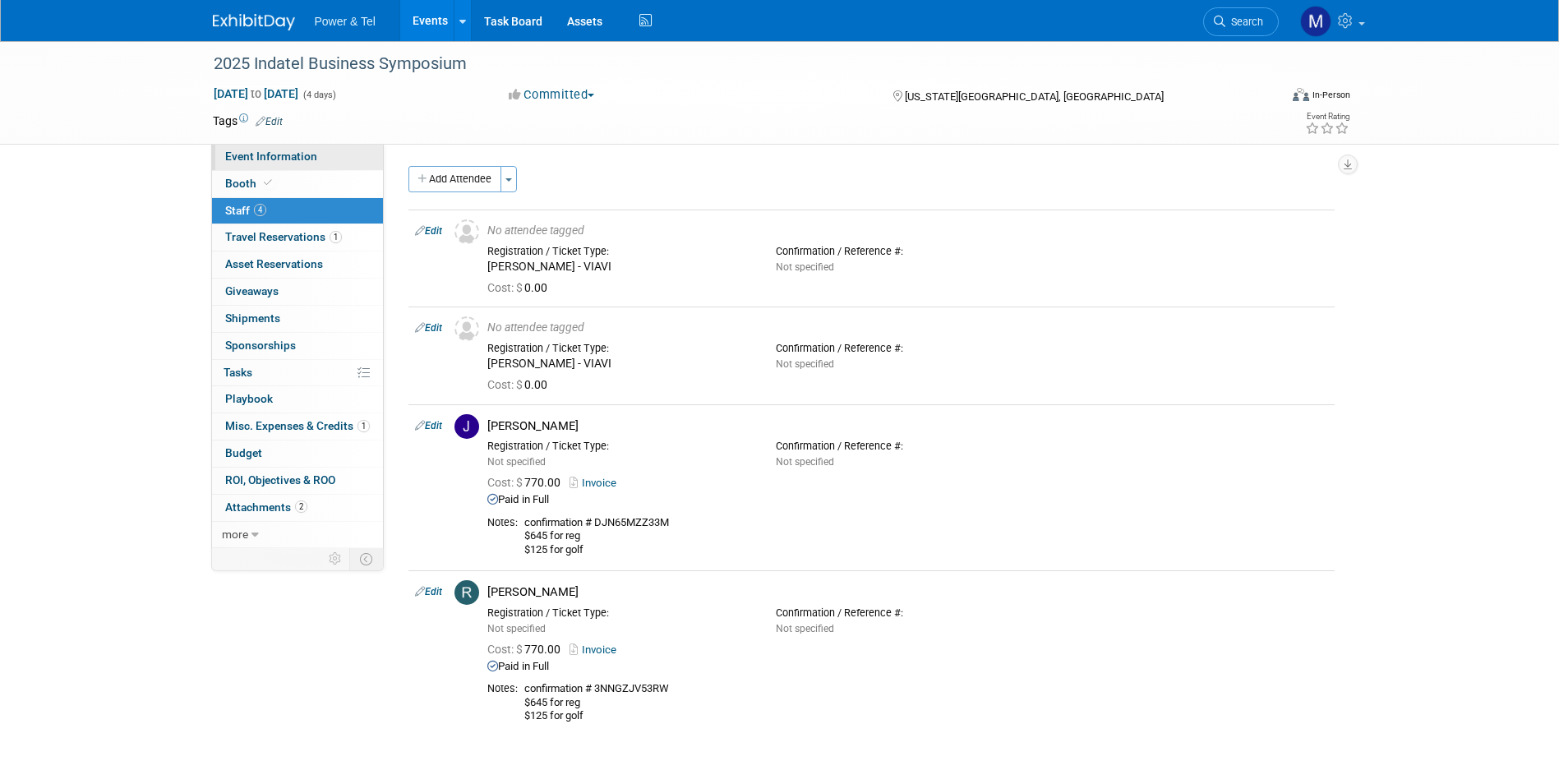 click on "Event Information" at bounding box center [298, 157] 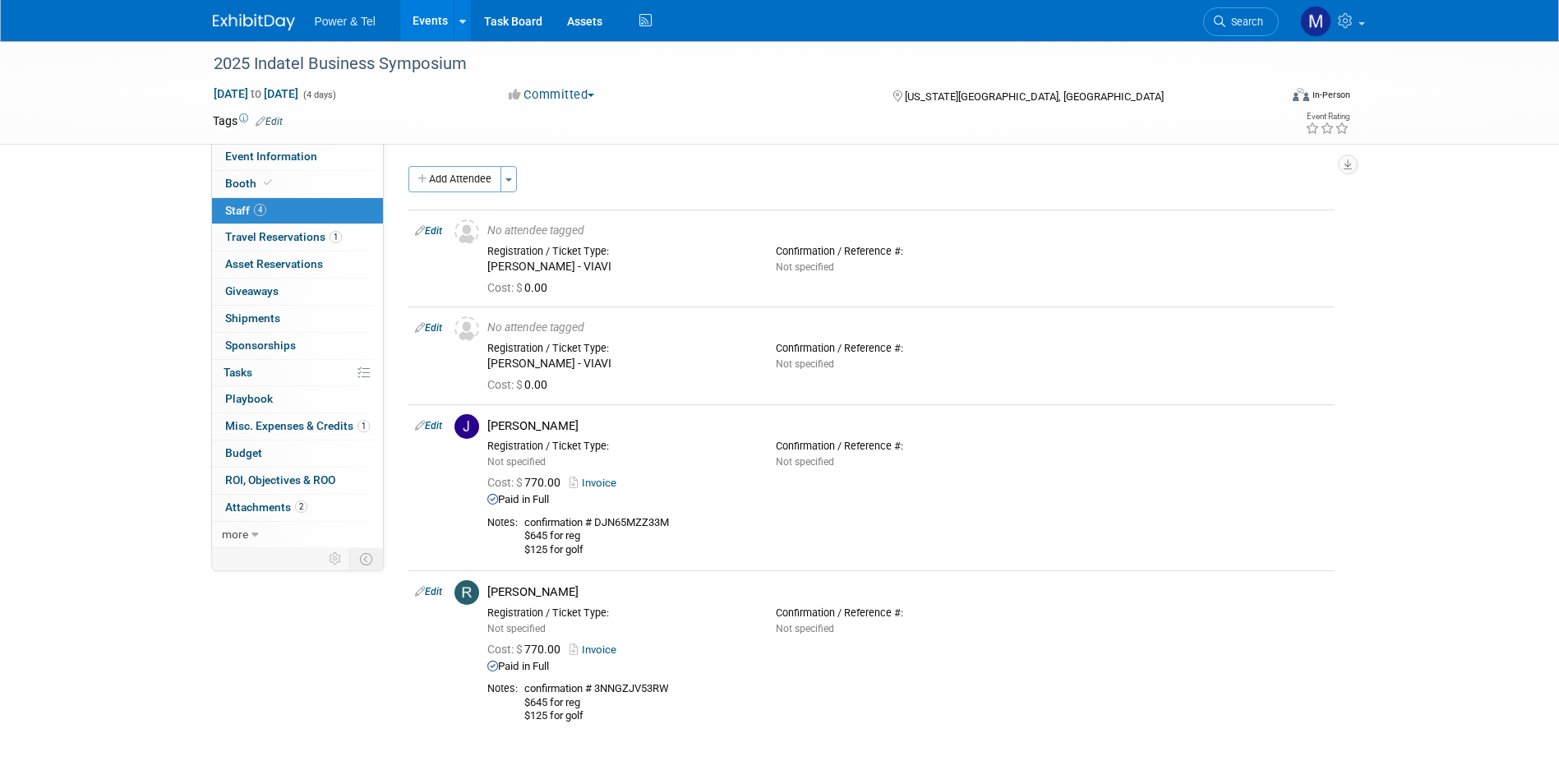 select on "National" 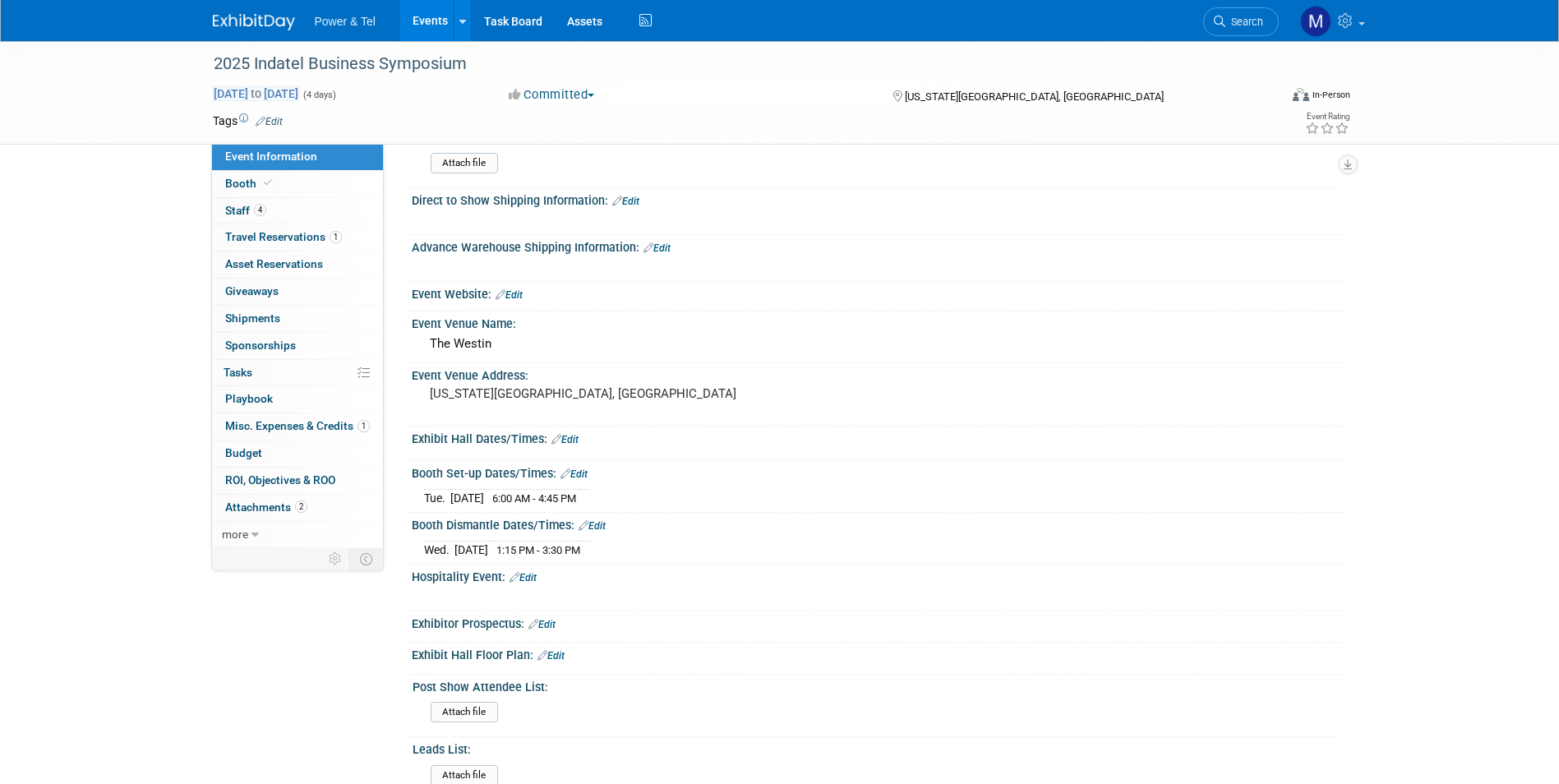 scroll, scrollTop: 0, scrollLeft: 0, axis: both 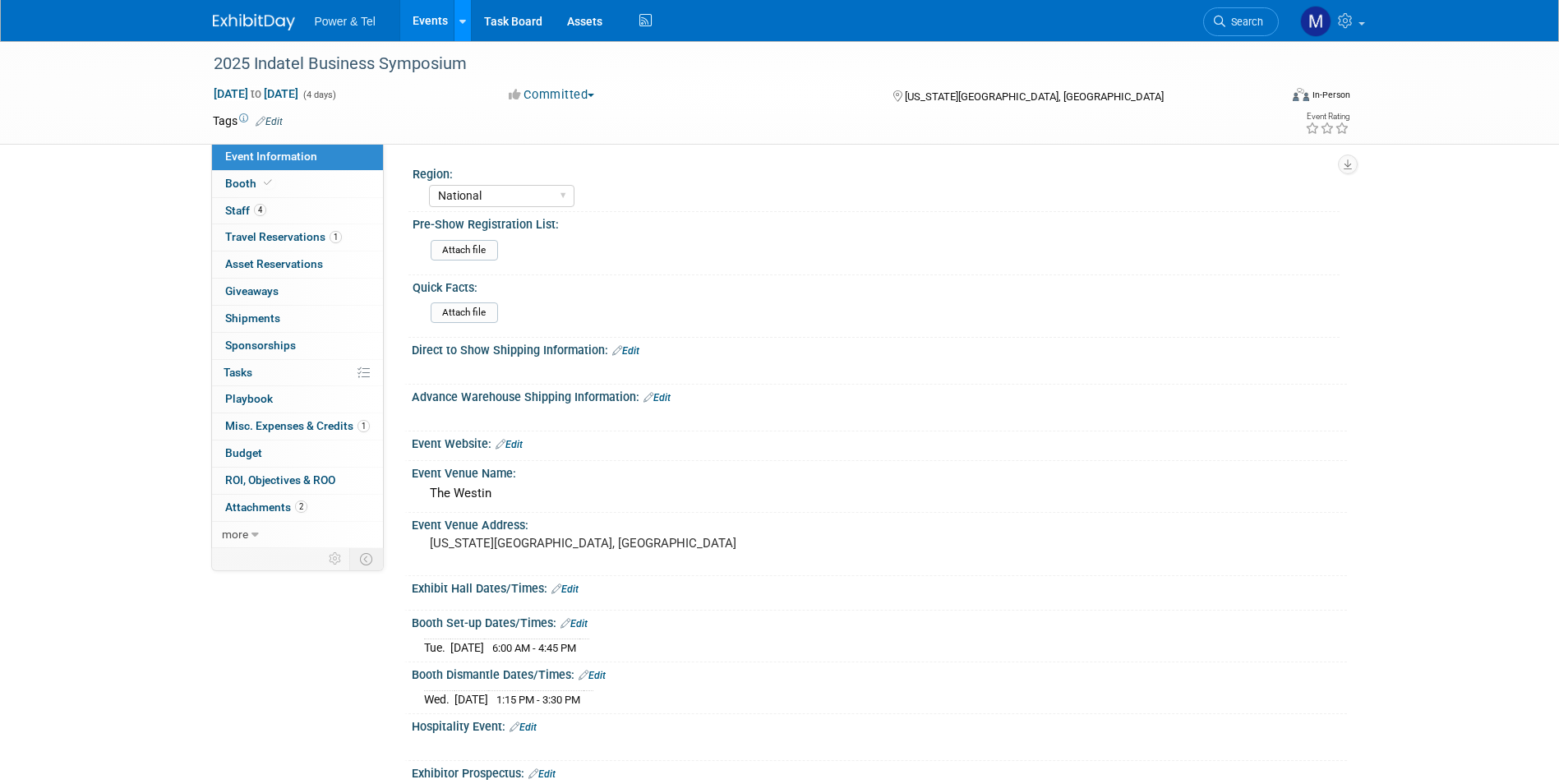 click at bounding box center [462, 21] 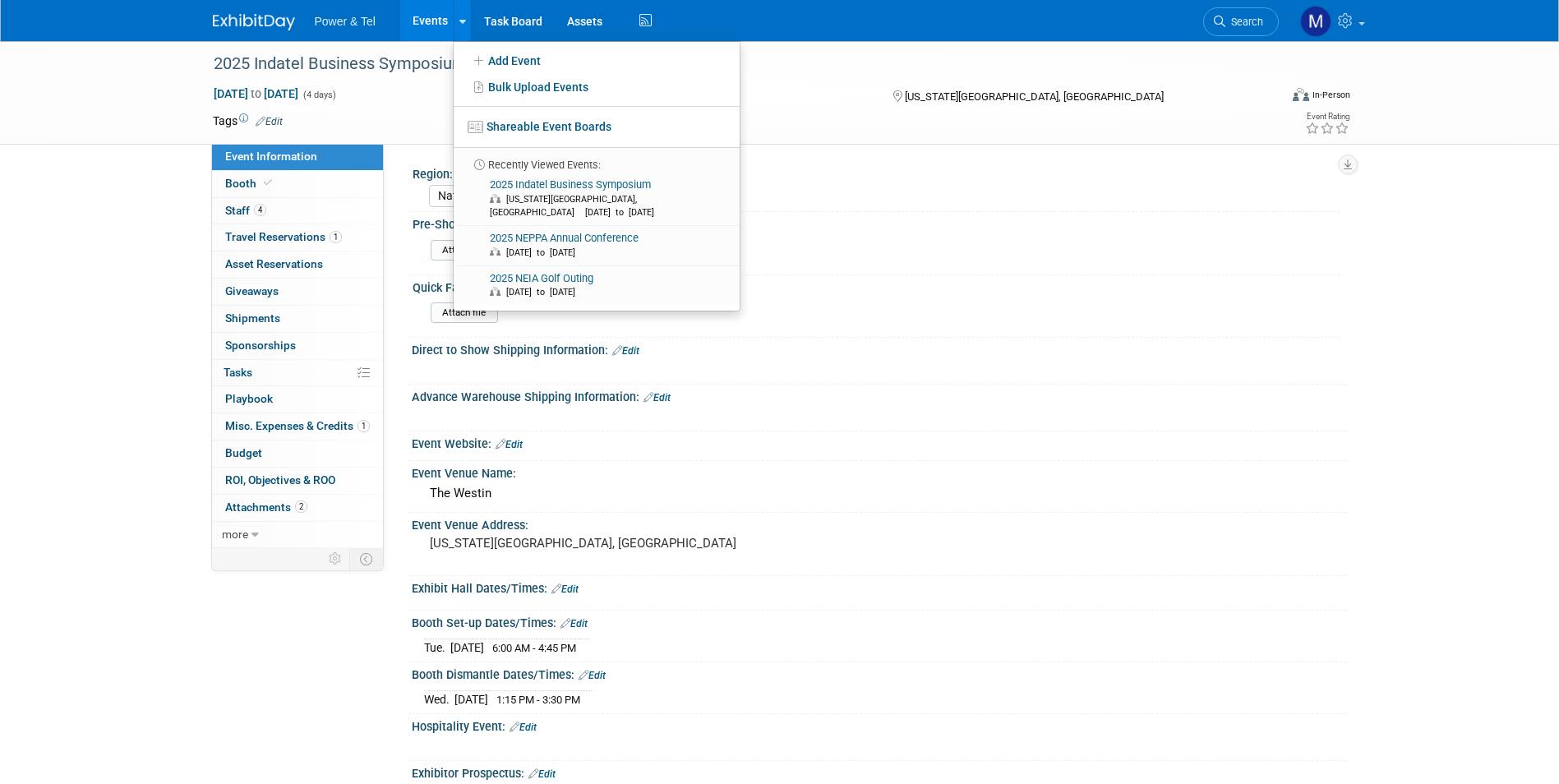 click on "Search" at bounding box center [1241, 20] 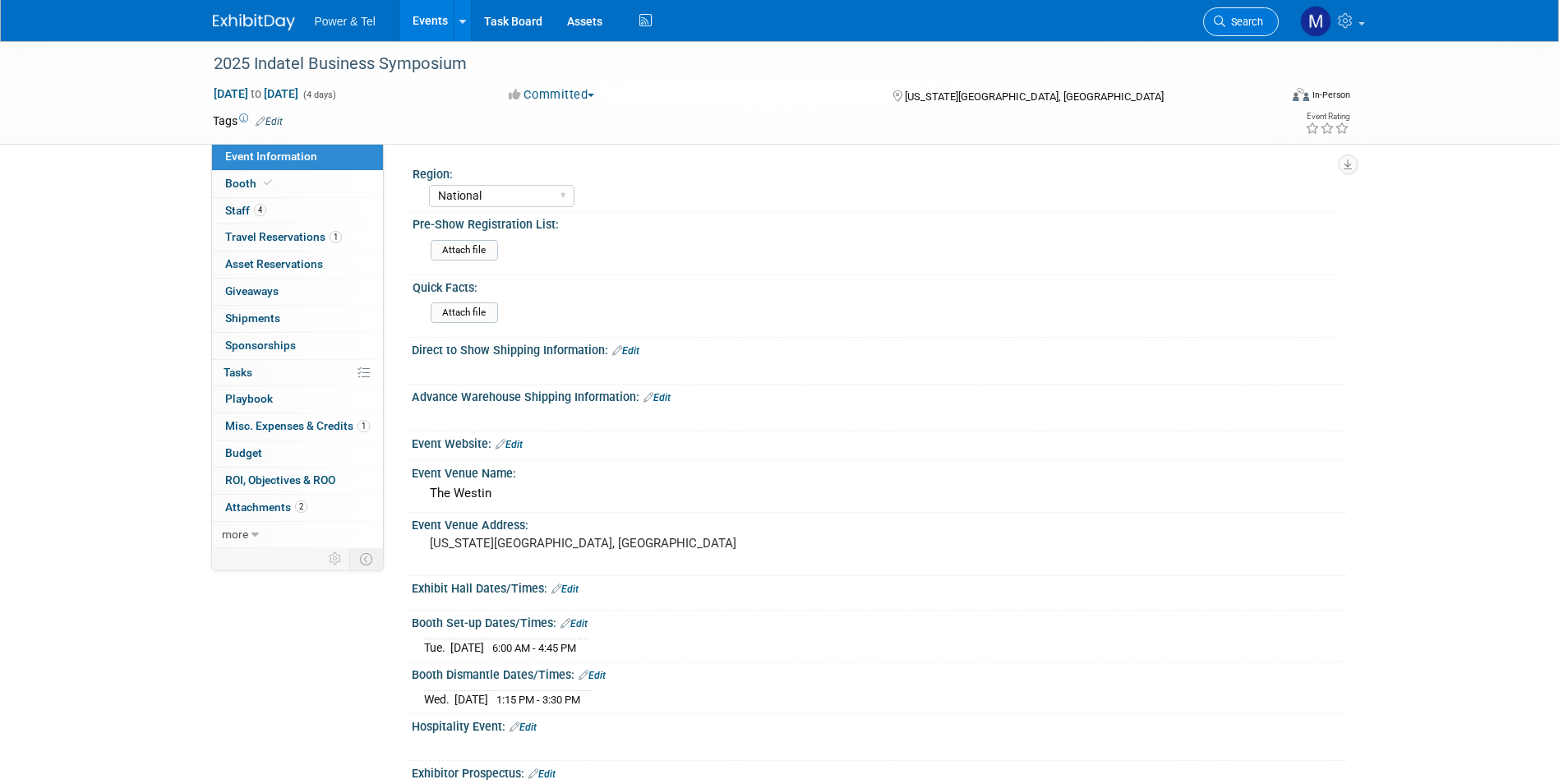 click on "Search" at bounding box center [1241, 21] 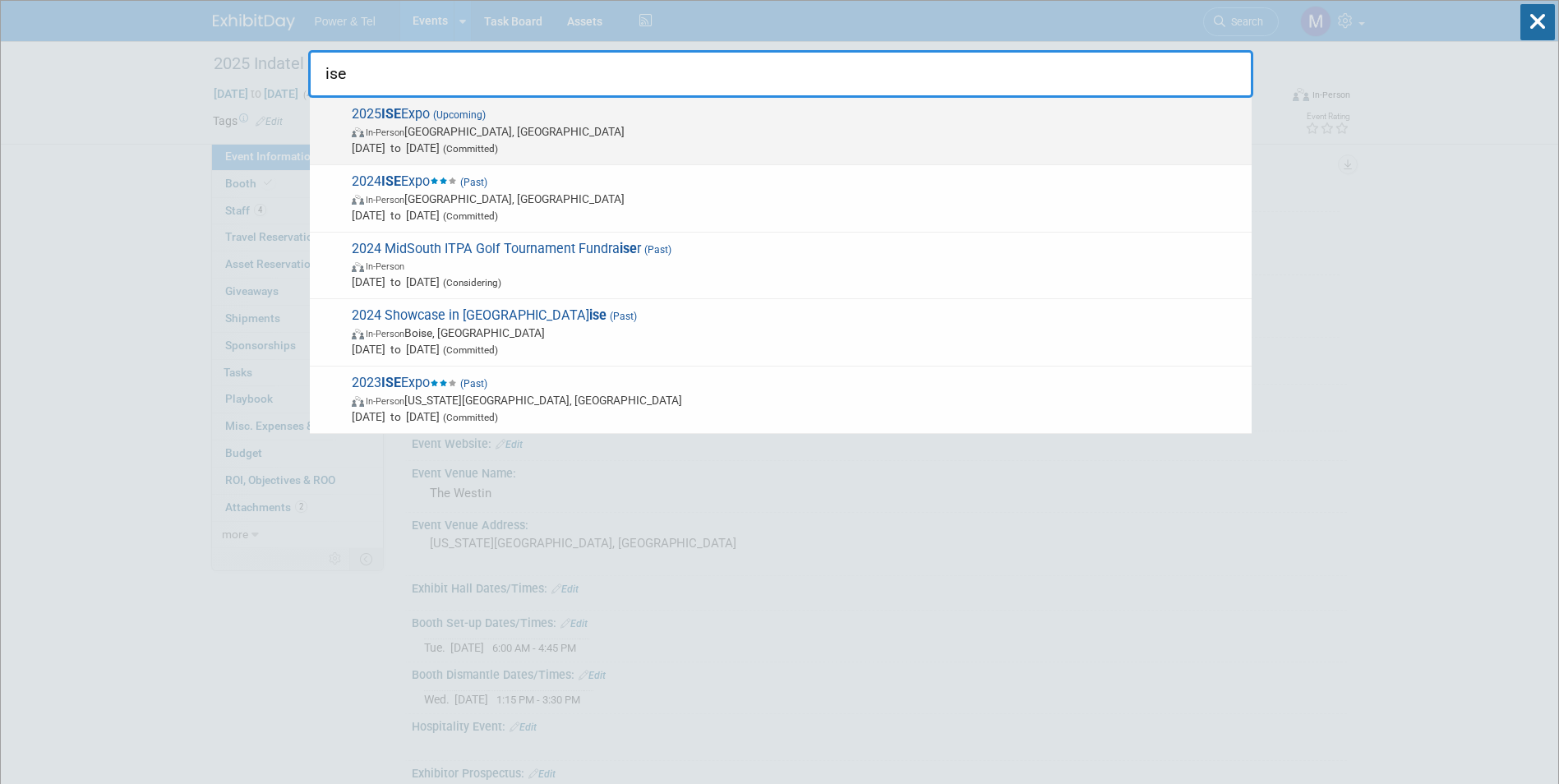 type on "ise" 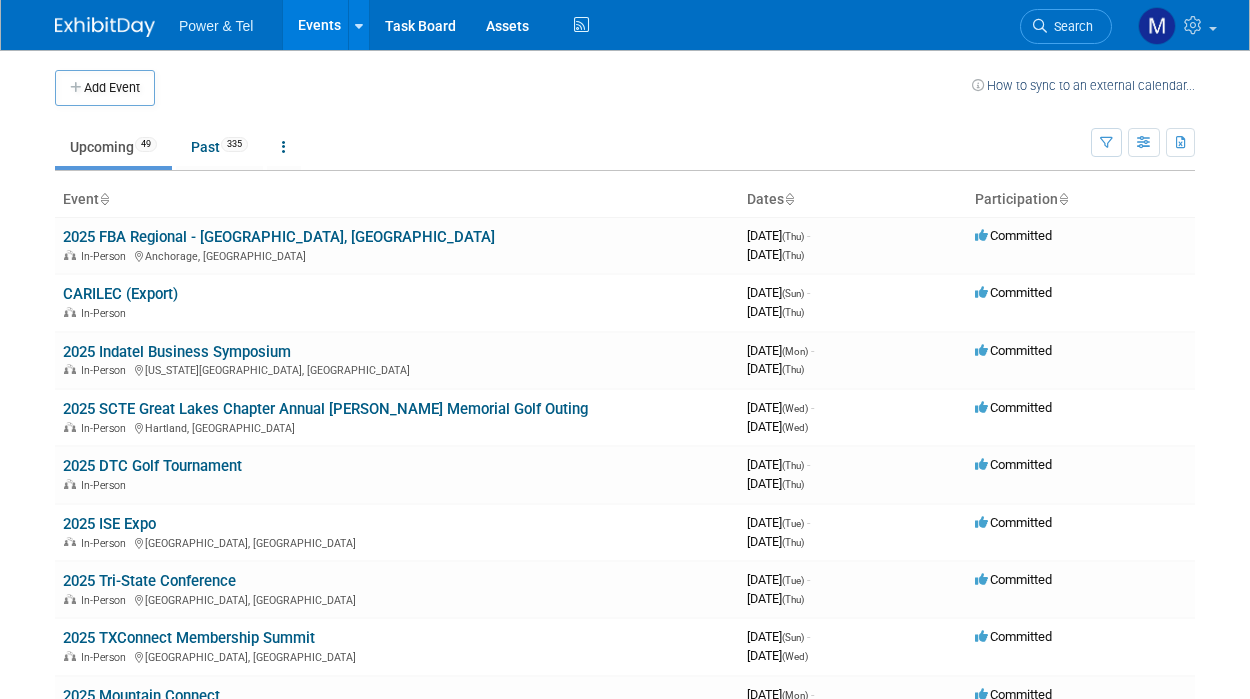 scroll, scrollTop: 0, scrollLeft: 0, axis: both 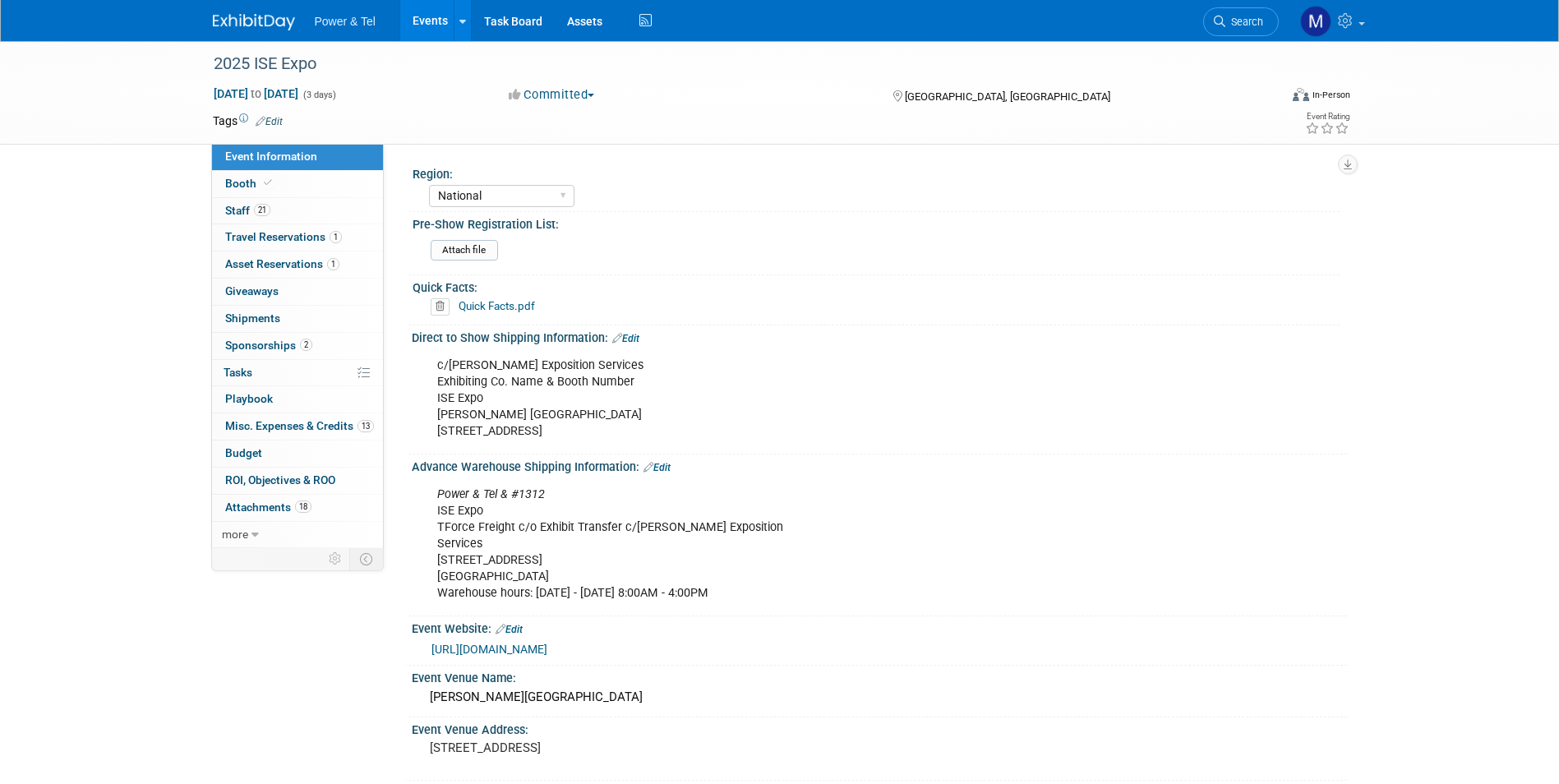 select on "National" 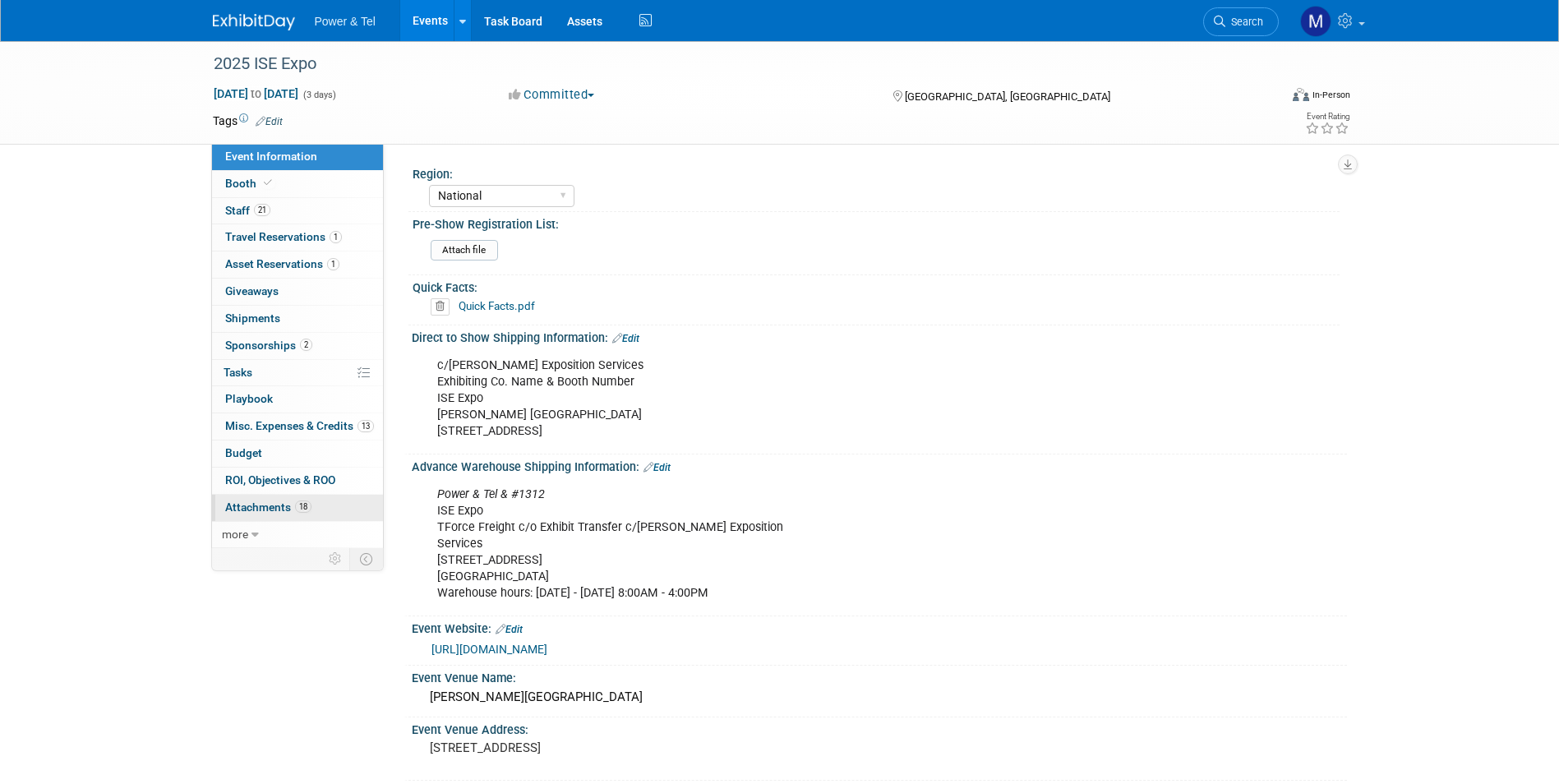 scroll, scrollTop: 0, scrollLeft: 0, axis: both 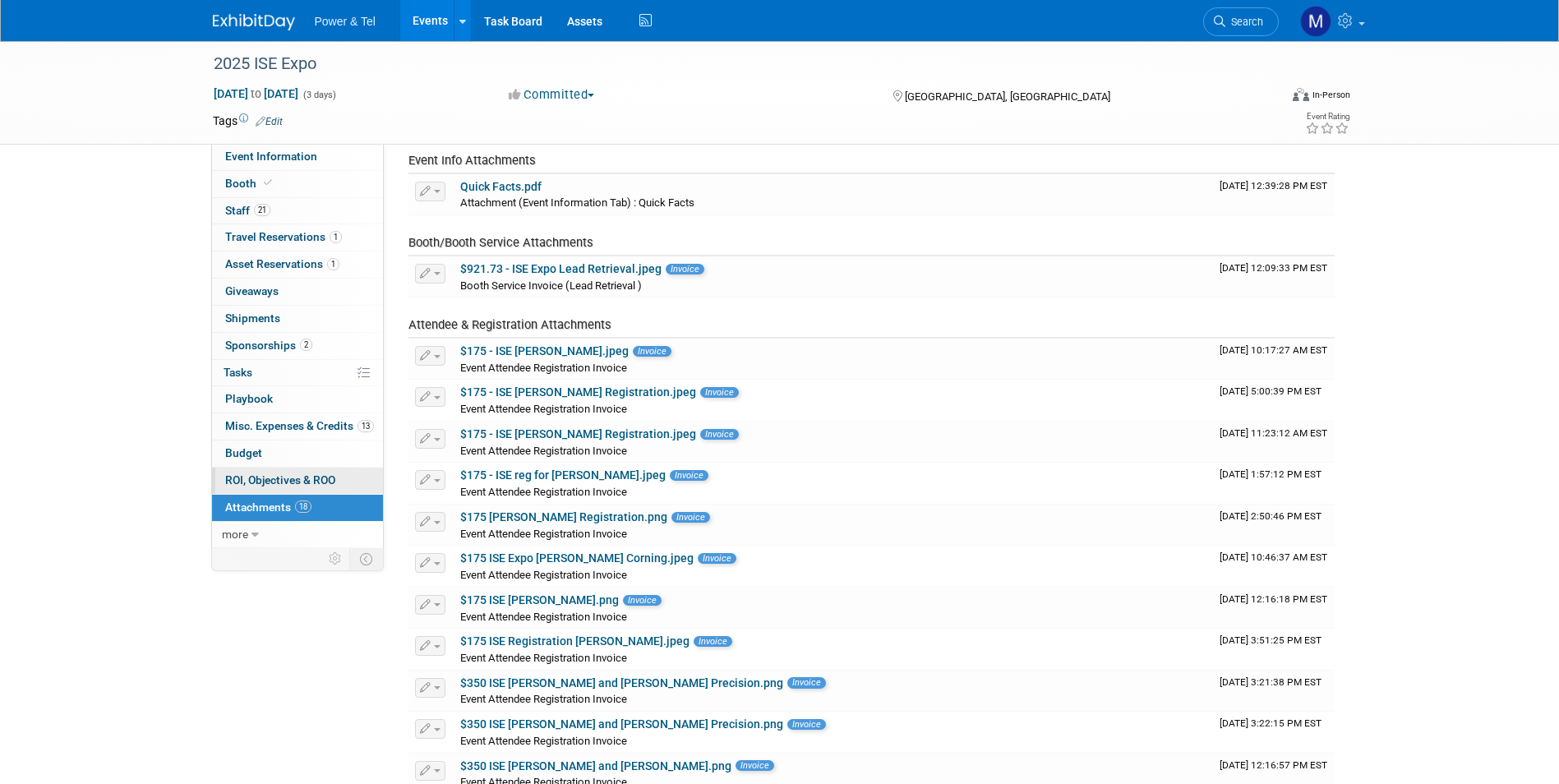 click on "ROI, Objectives & ROO 0" at bounding box center [280, 480] 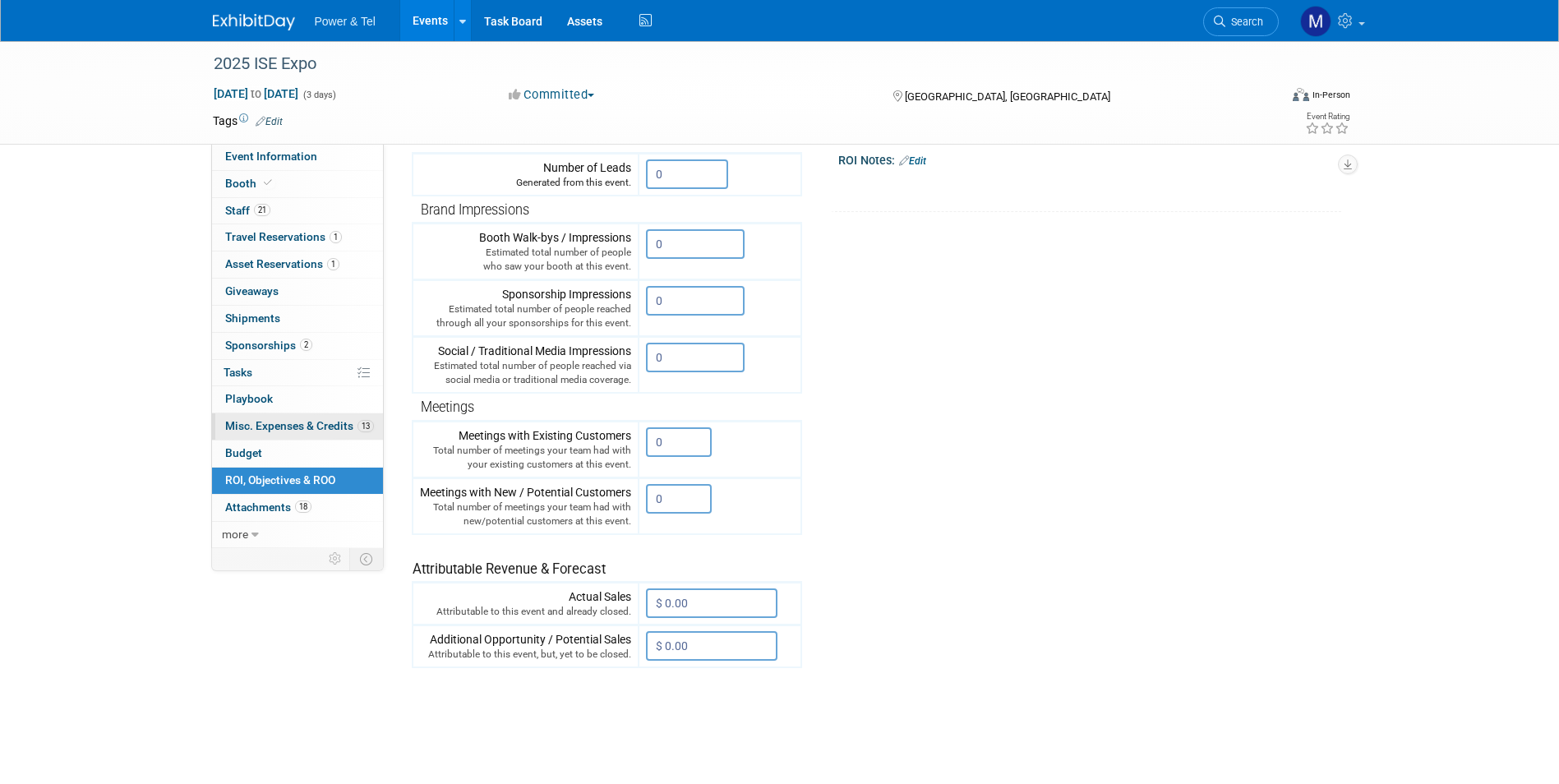 scroll, scrollTop: 365, scrollLeft: 0, axis: vertical 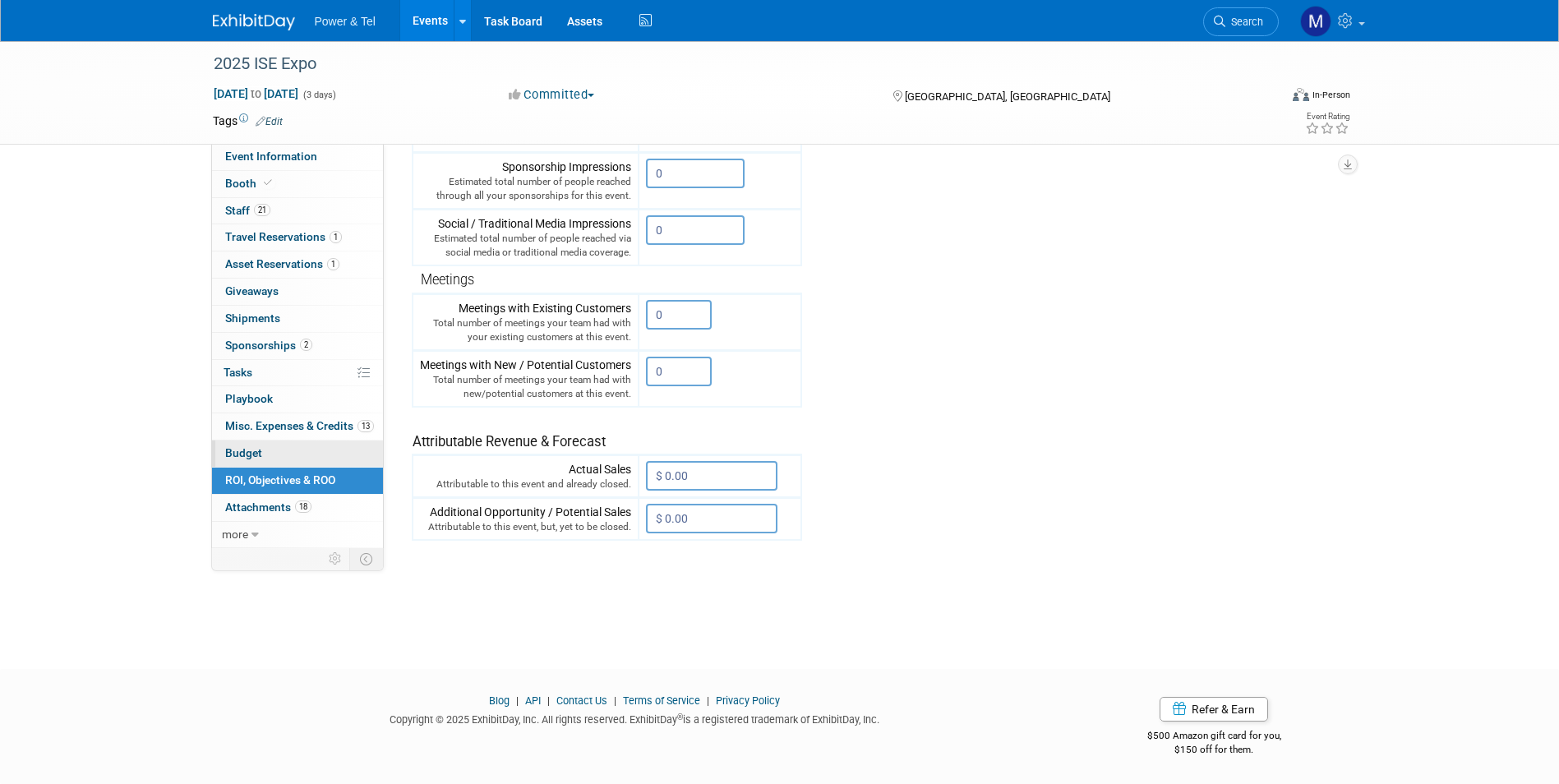 click on "Budget" at bounding box center [298, 454] 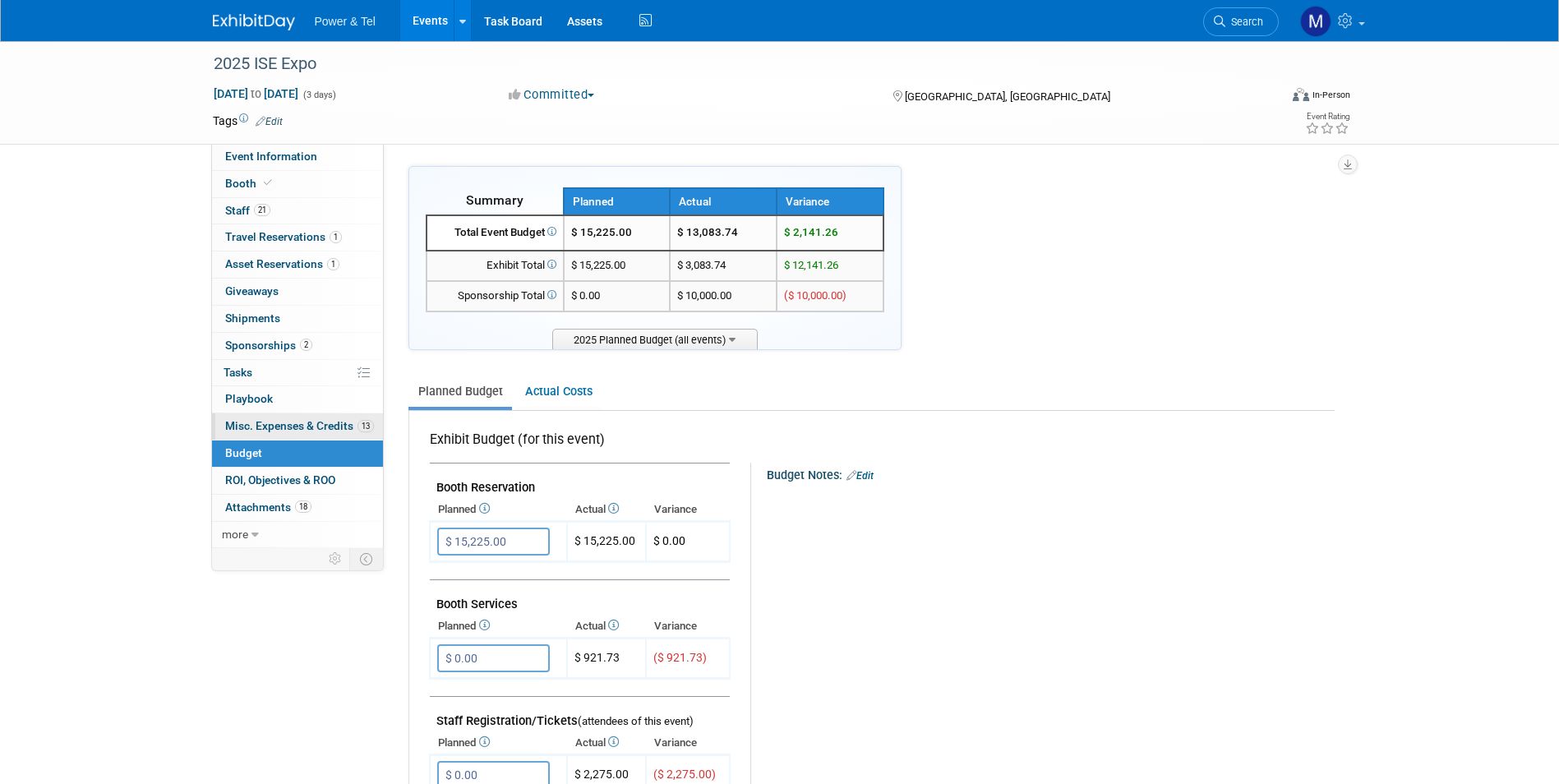 click on "Misc. Expenses & Credits 13" at bounding box center [299, 426] 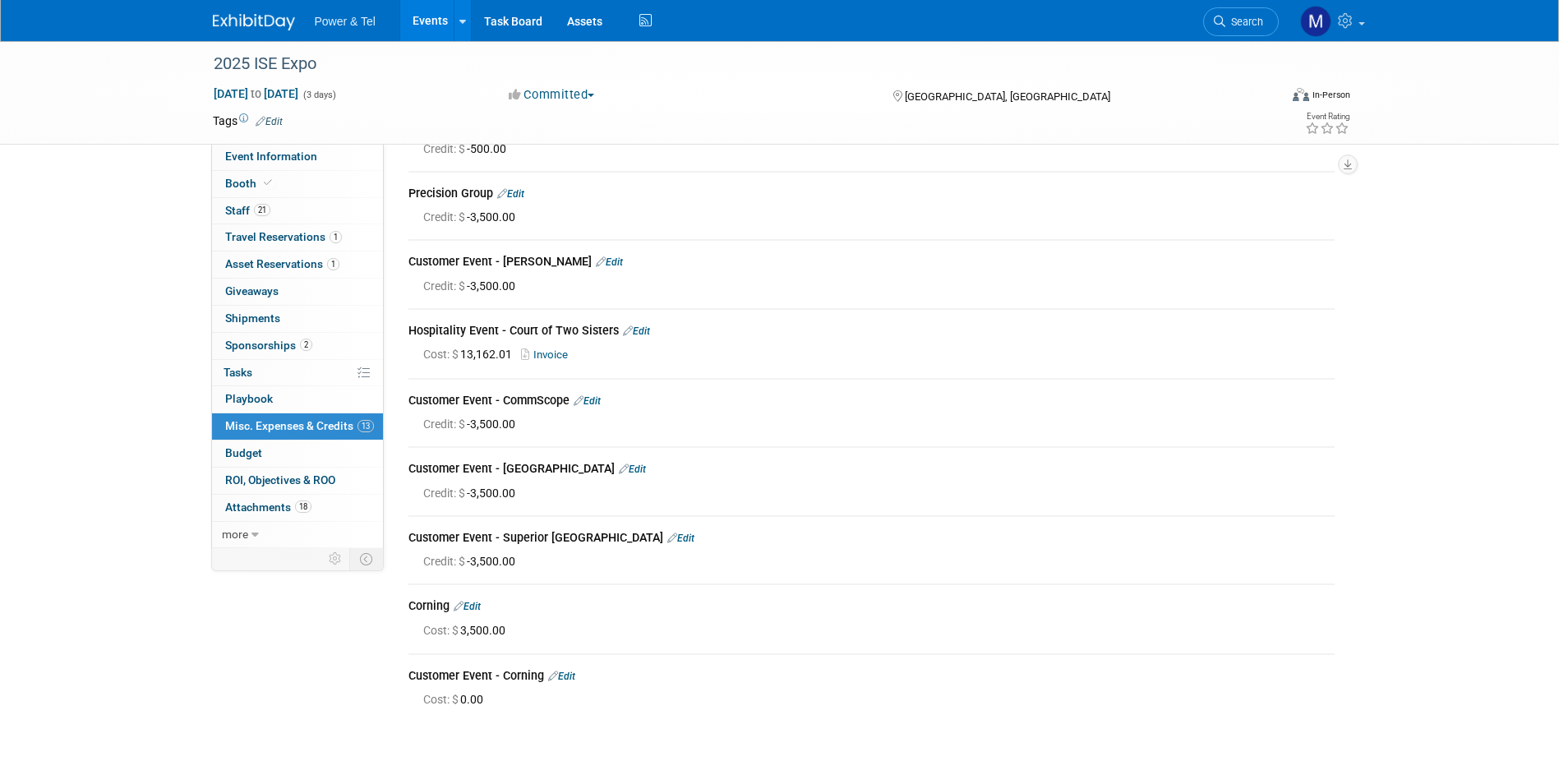 scroll, scrollTop: 411, scrollLeft: 0, axis: vertical 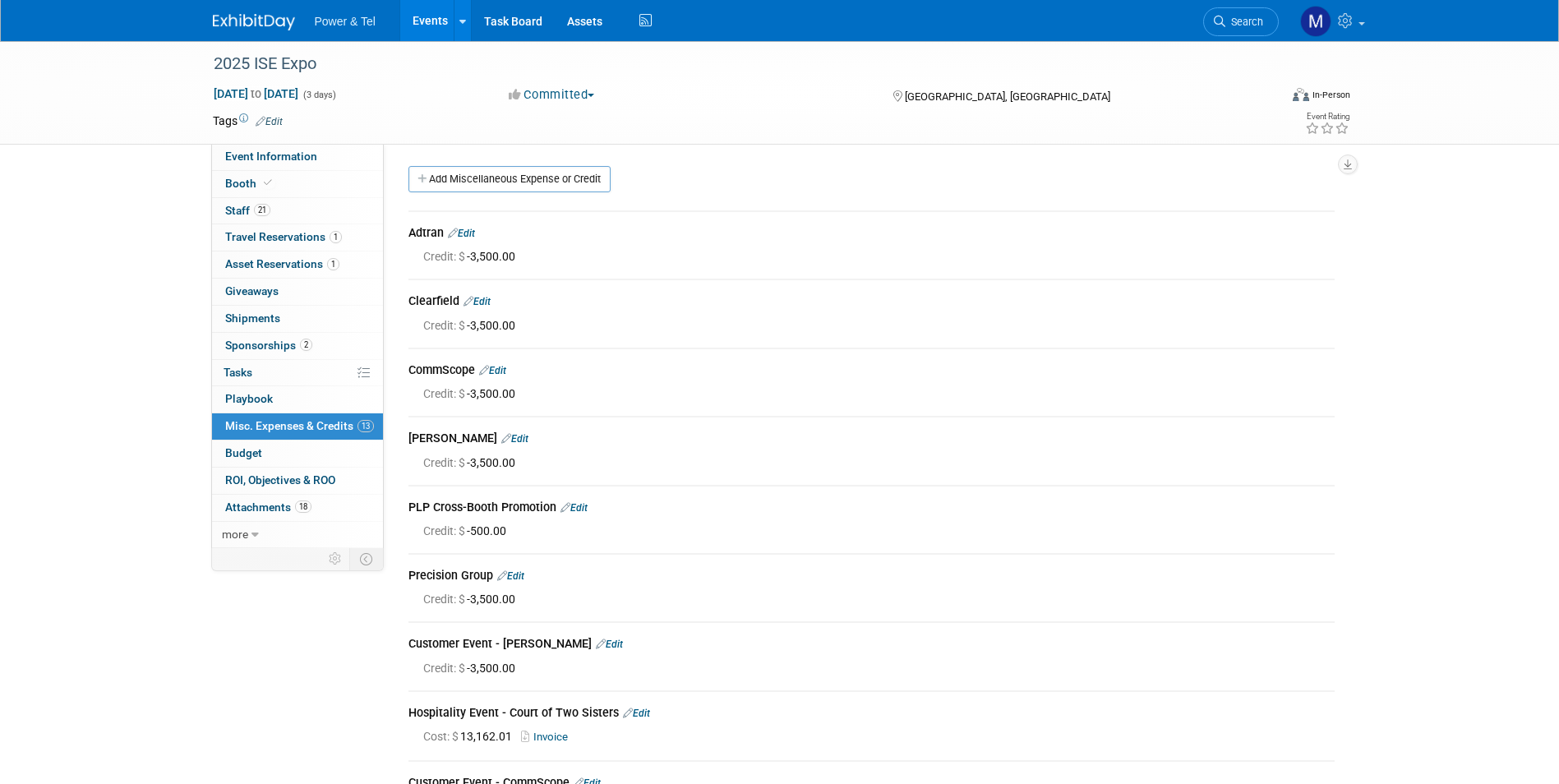 click on "Events" at bounding box center (430, 21) 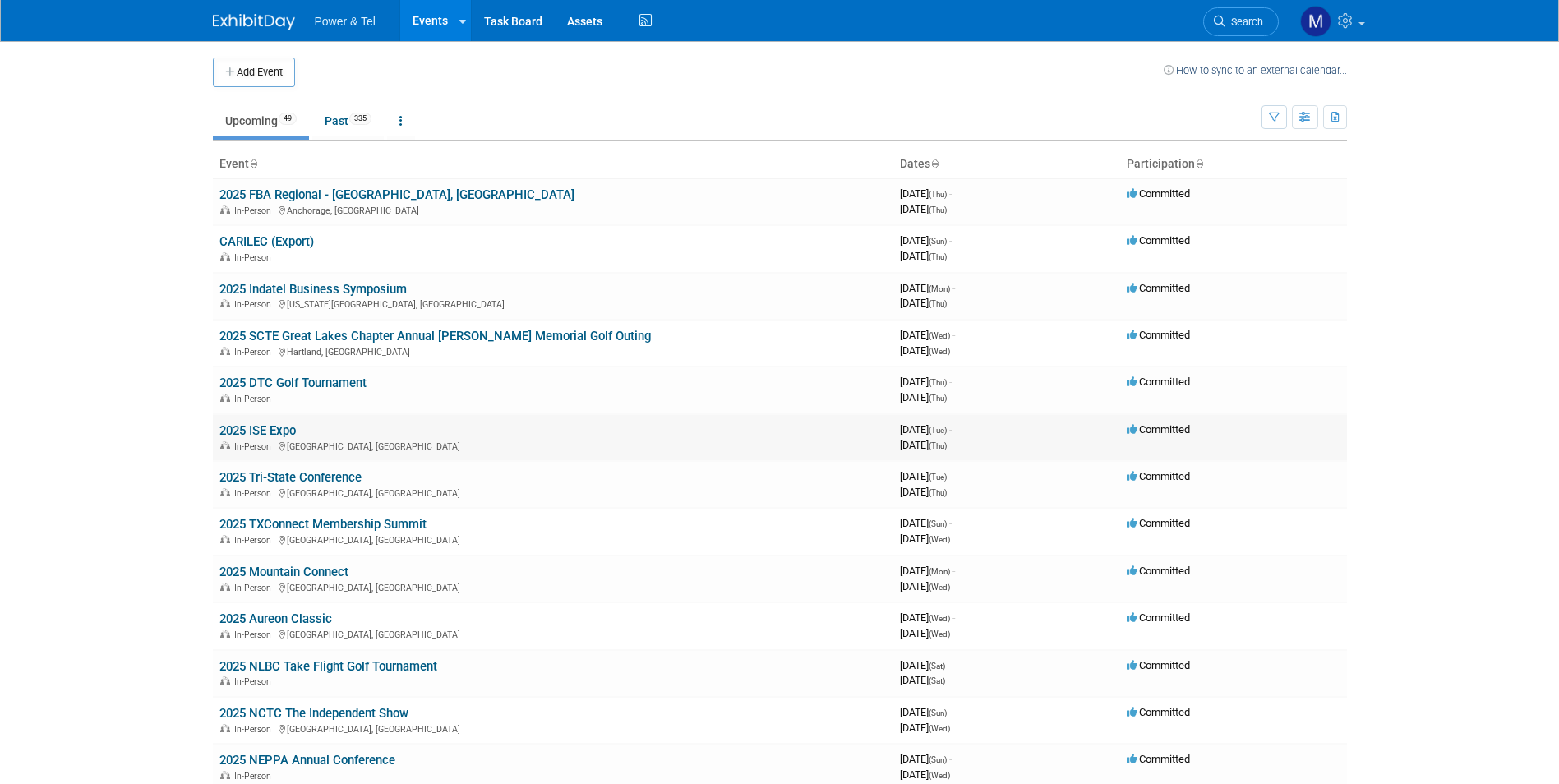 scroll, scrollTop: 0, scrollLeft: 0, axis: both 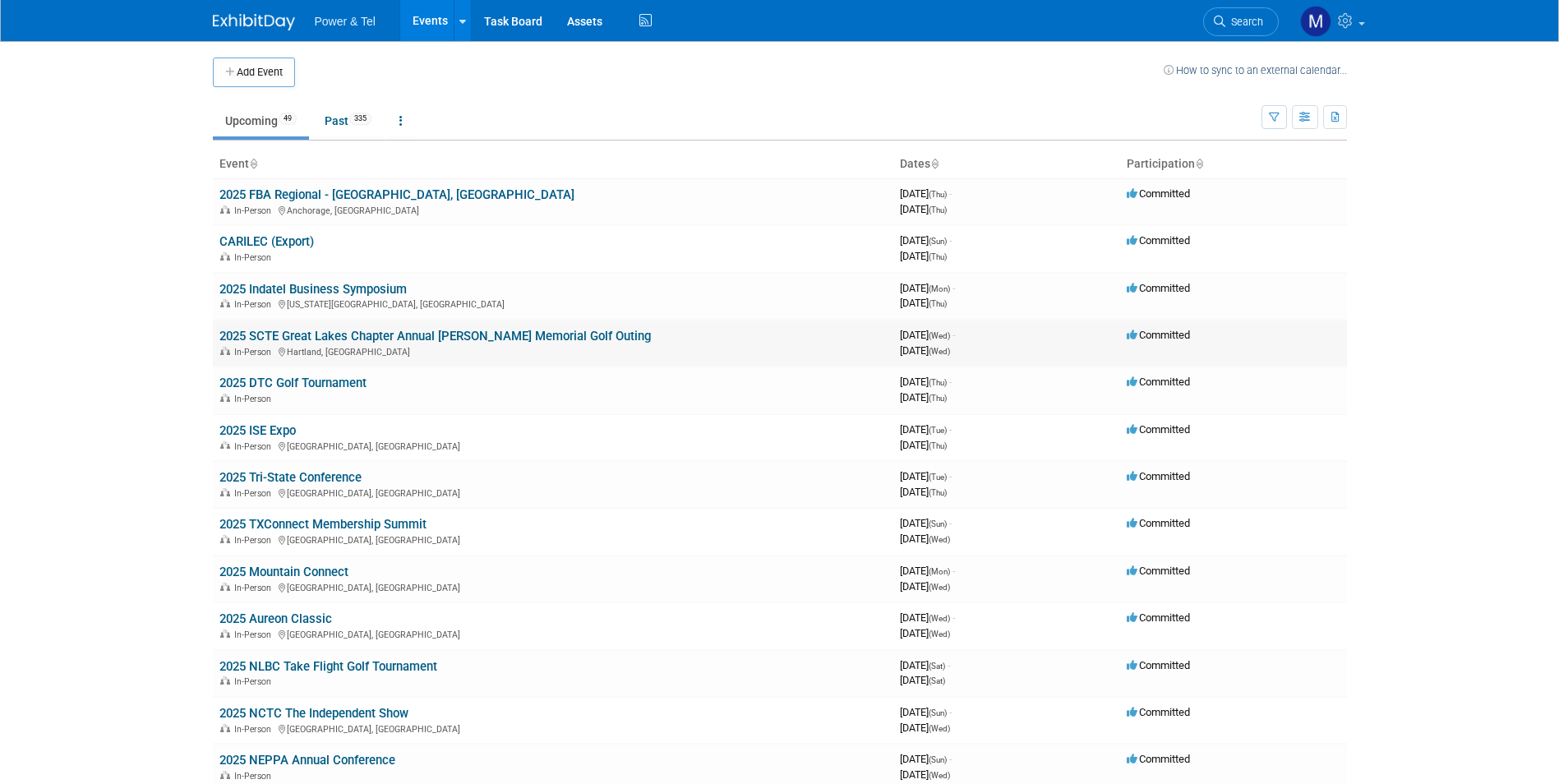 click on "2025 SCTE Great Lakes Chapter Annual [PERSON_NAME] Memorial Golf Outing" at bounding box center (435, 336) 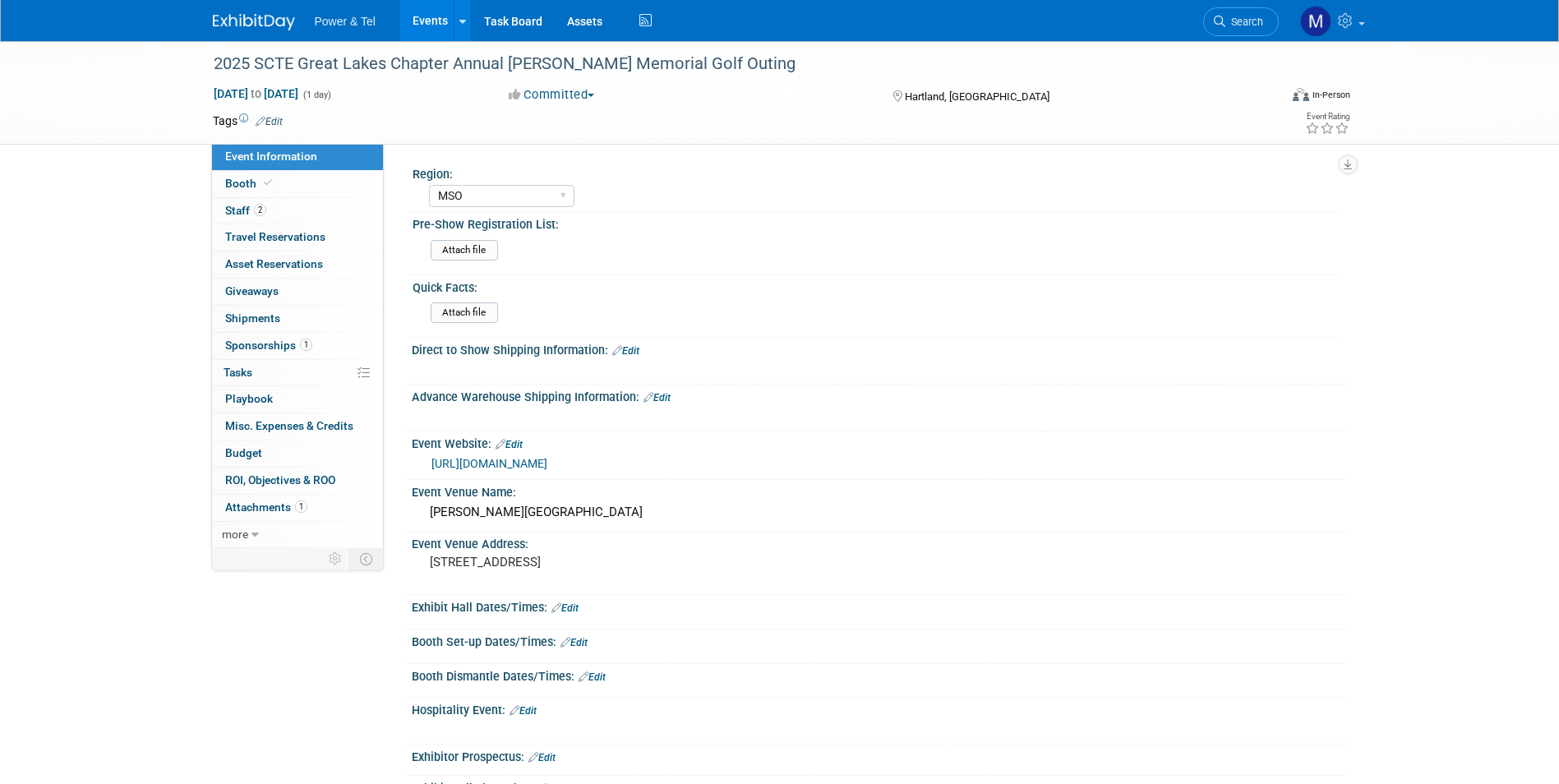 select on "MSO" 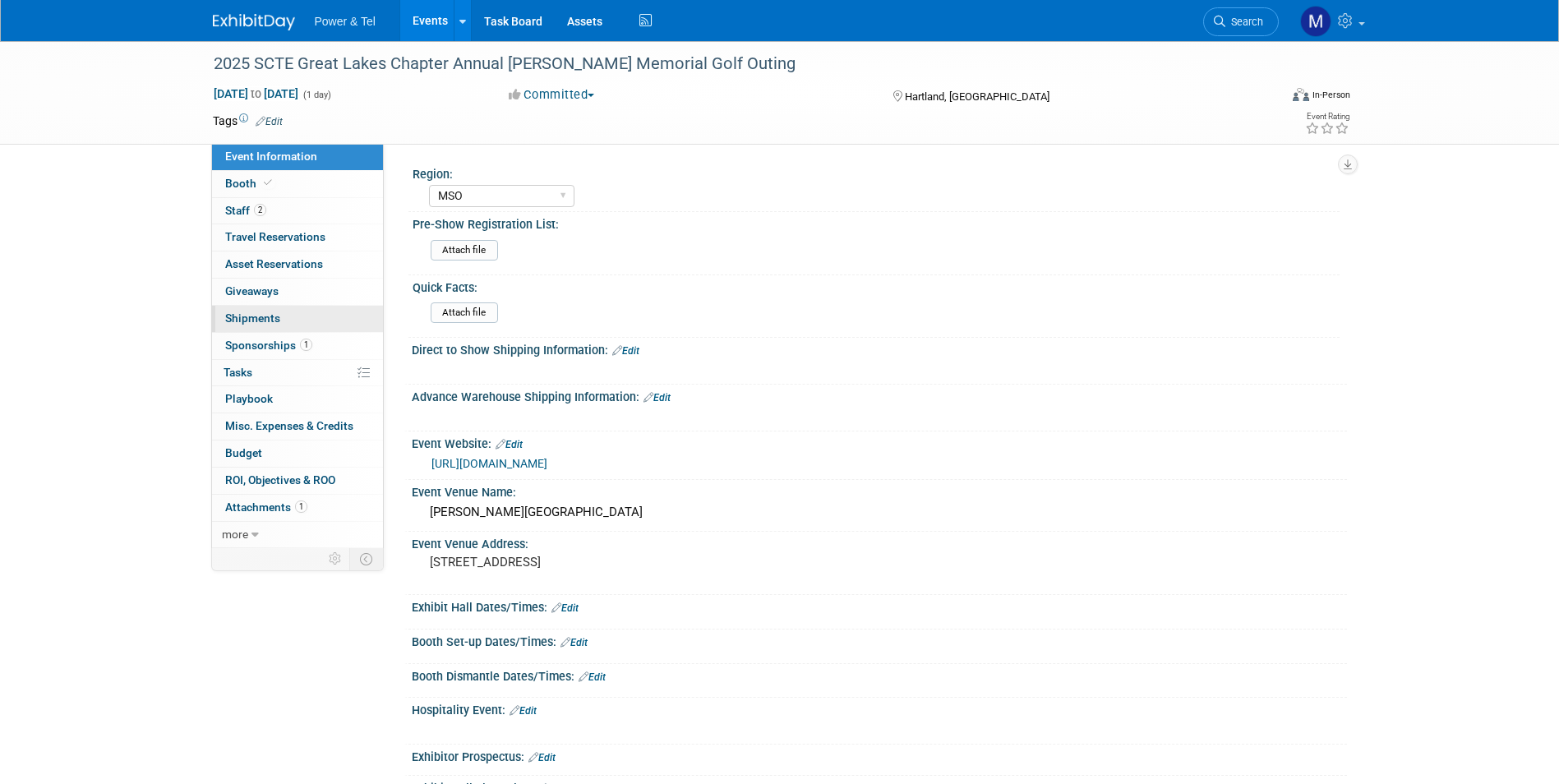 scroll, scrollTop: 0, scrollLeft: 0, axis: both 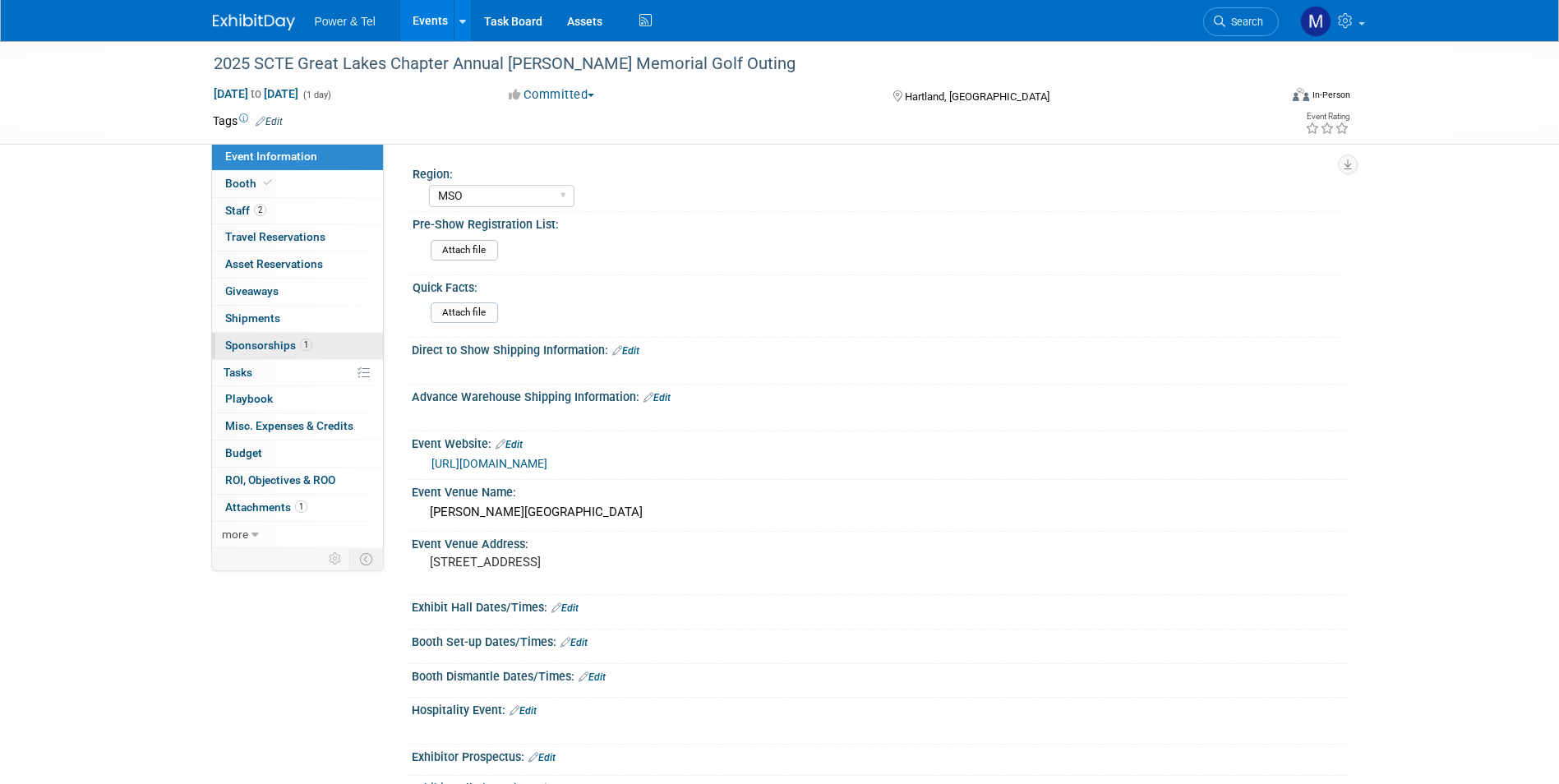 click on "Sponsorships 1" at bounding box center [269, 345] 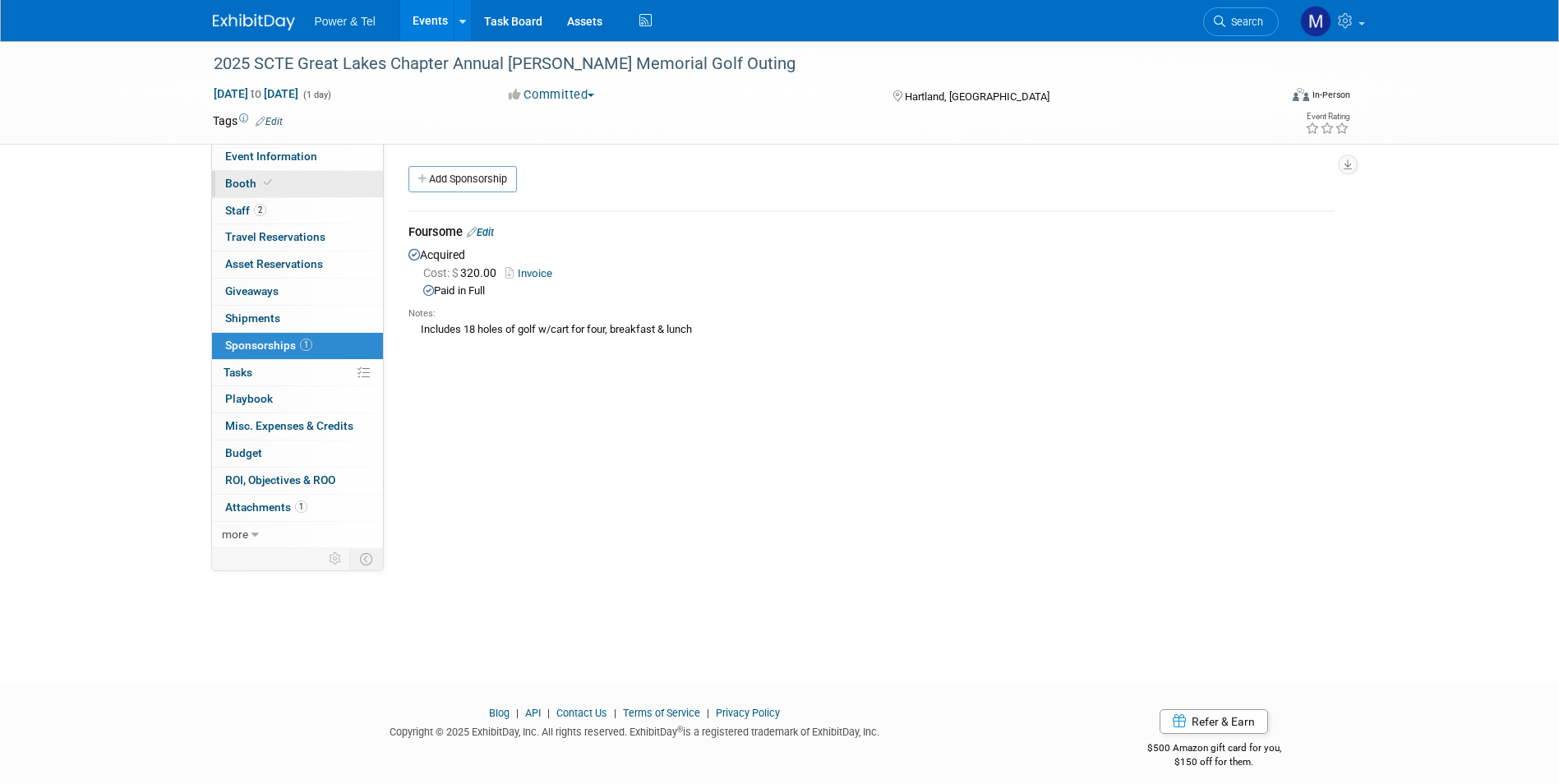 click on "Booth" at bounding box center (298, 184) 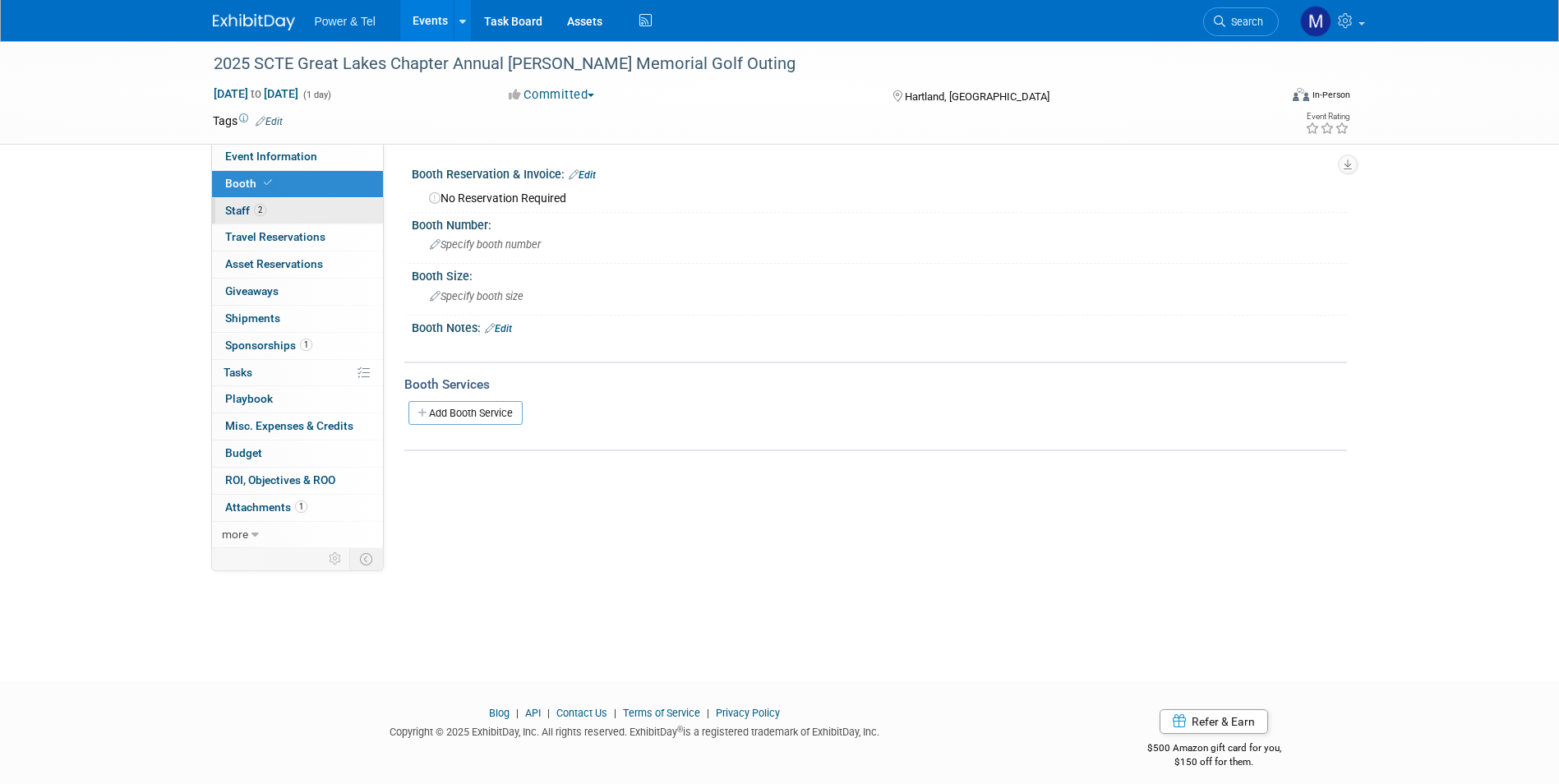 click on "2
Staff 2" at bounding box center (298, 211) 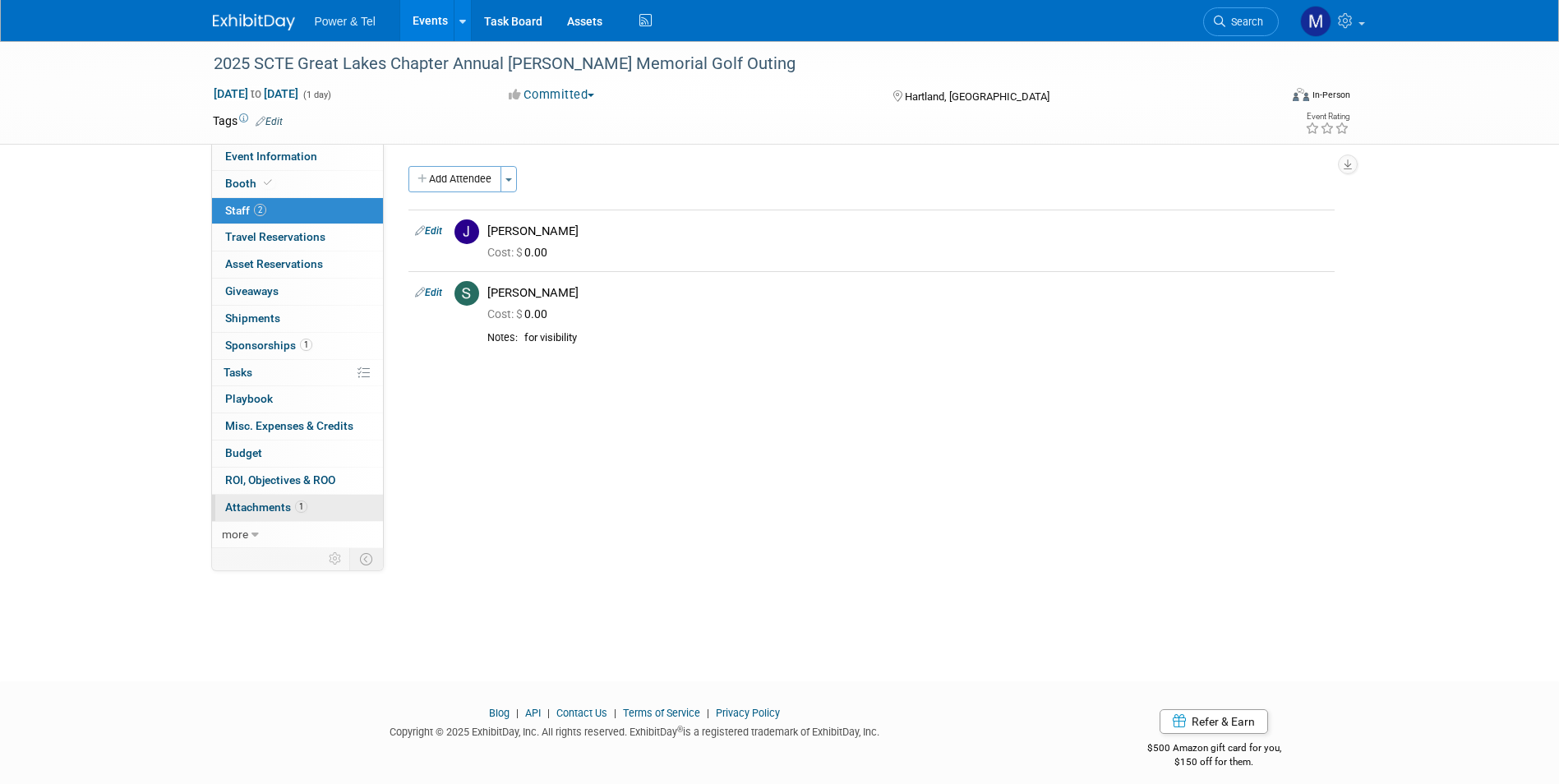 click on "1
Attachments 1" at bounding box center (298, 508) 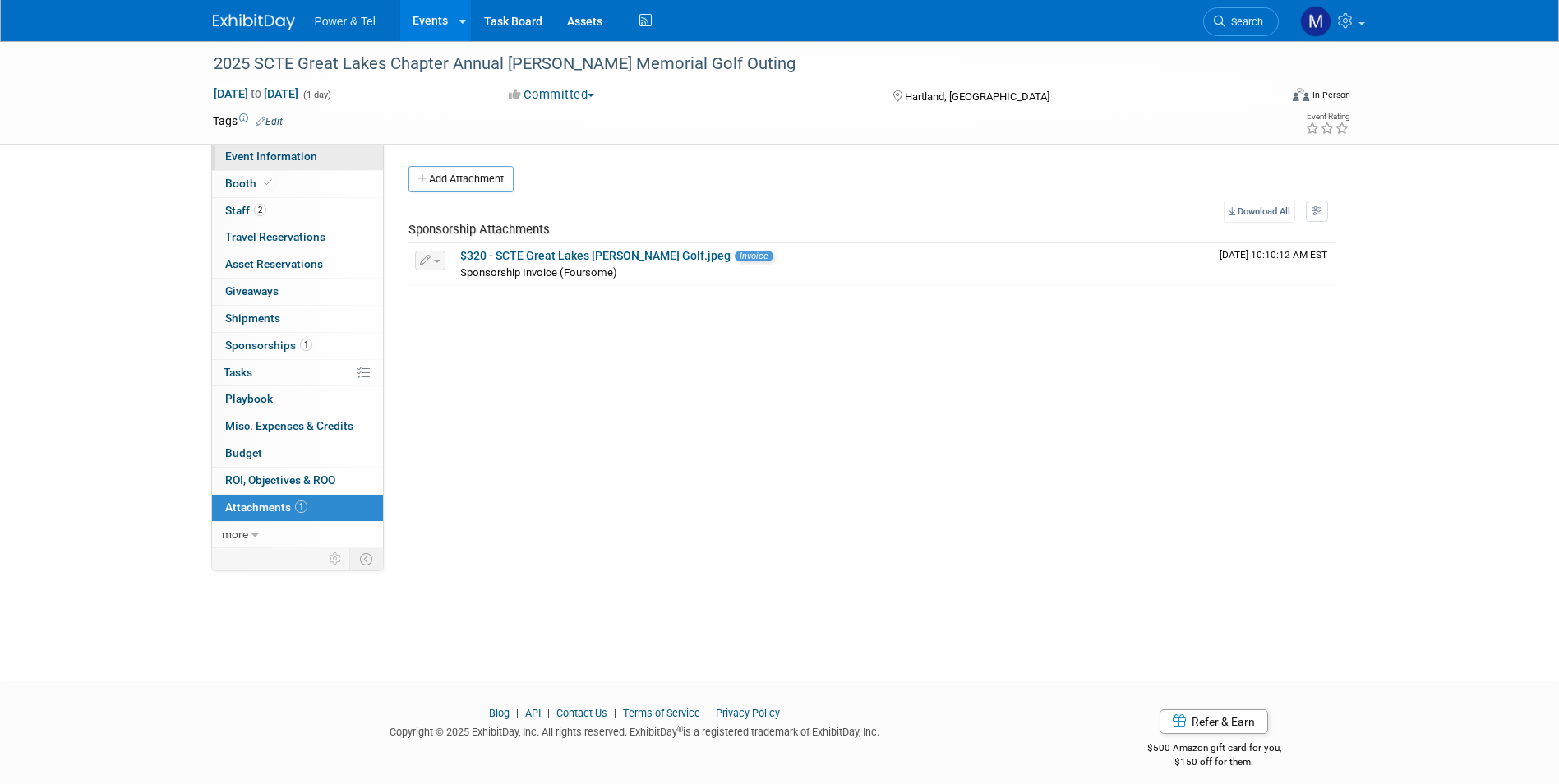 click on "Event Information" at bounding box center [298, 157] 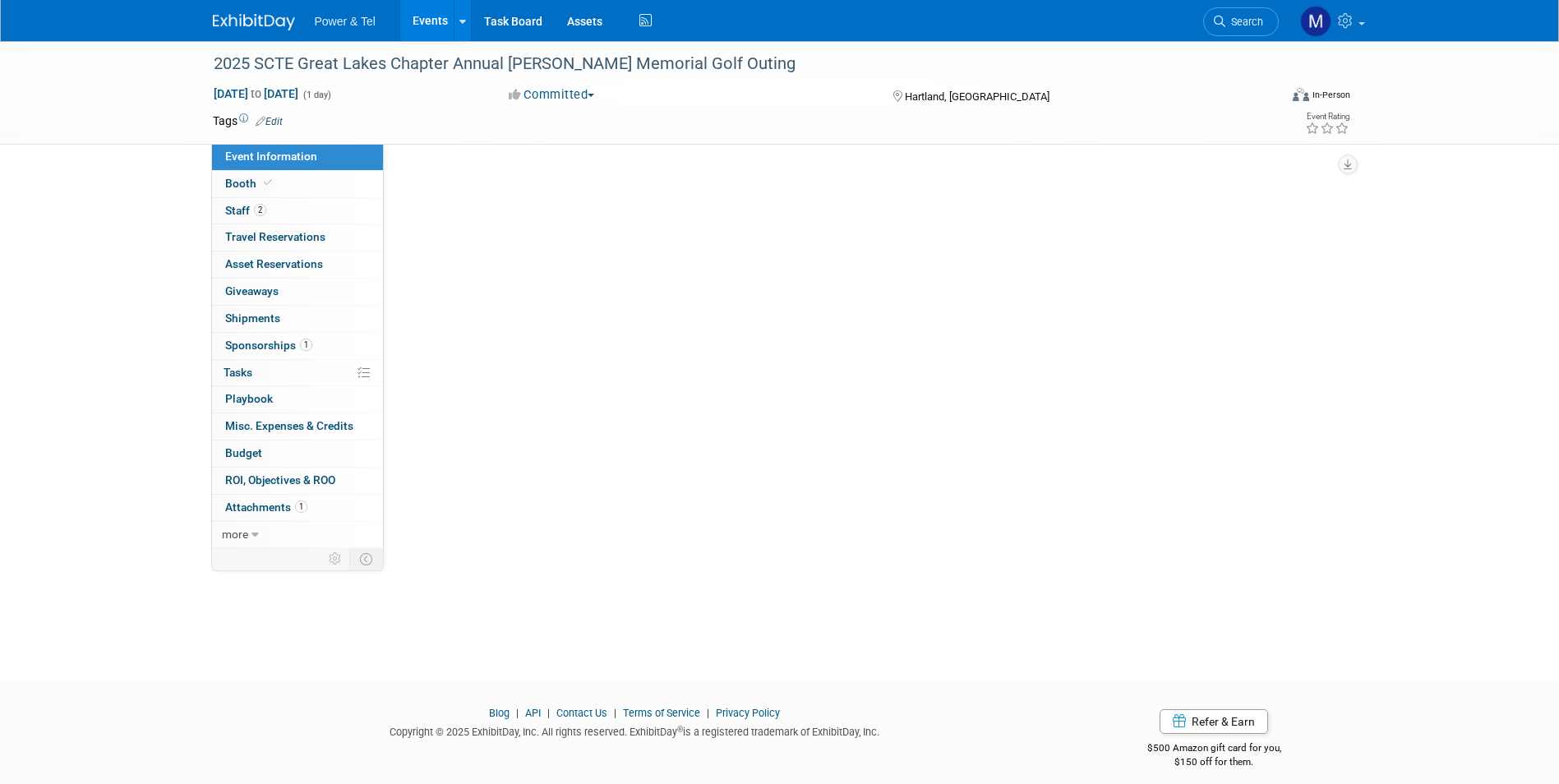 select on "MSO" 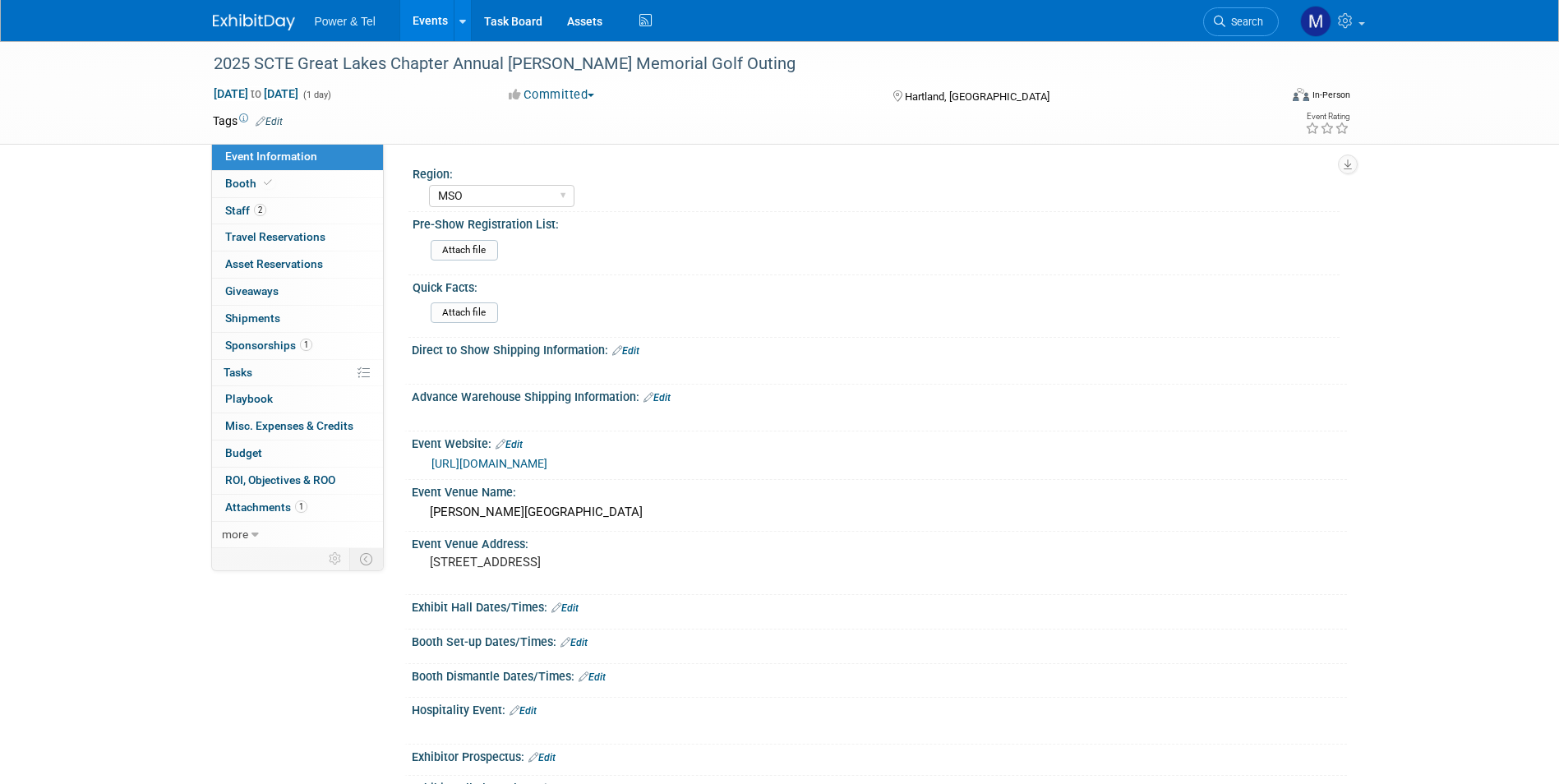 click on "Events" at bounding box center (430, 21) 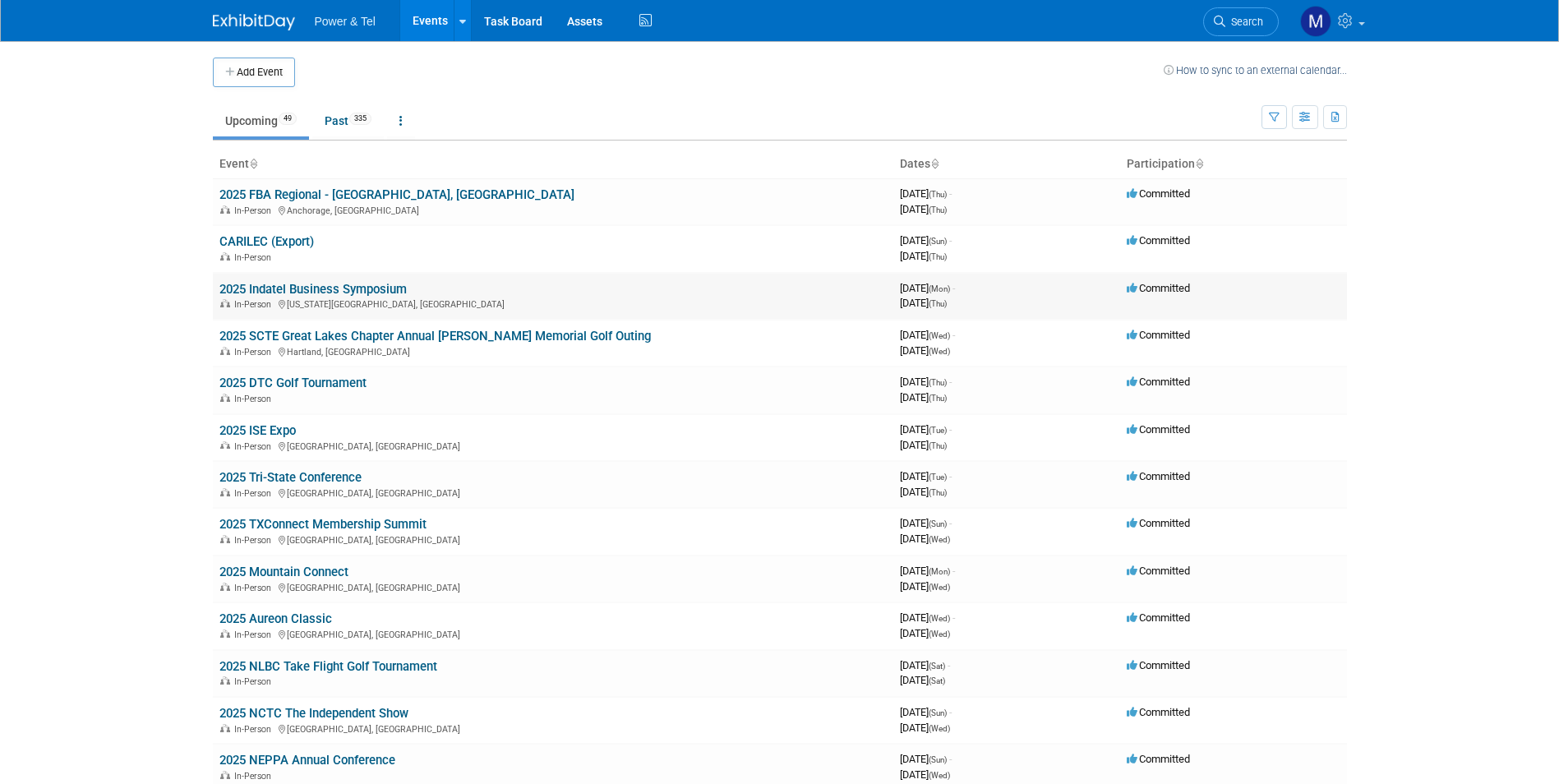 scroll, scrollTop: 0, scrollLeft: 0, axis: both 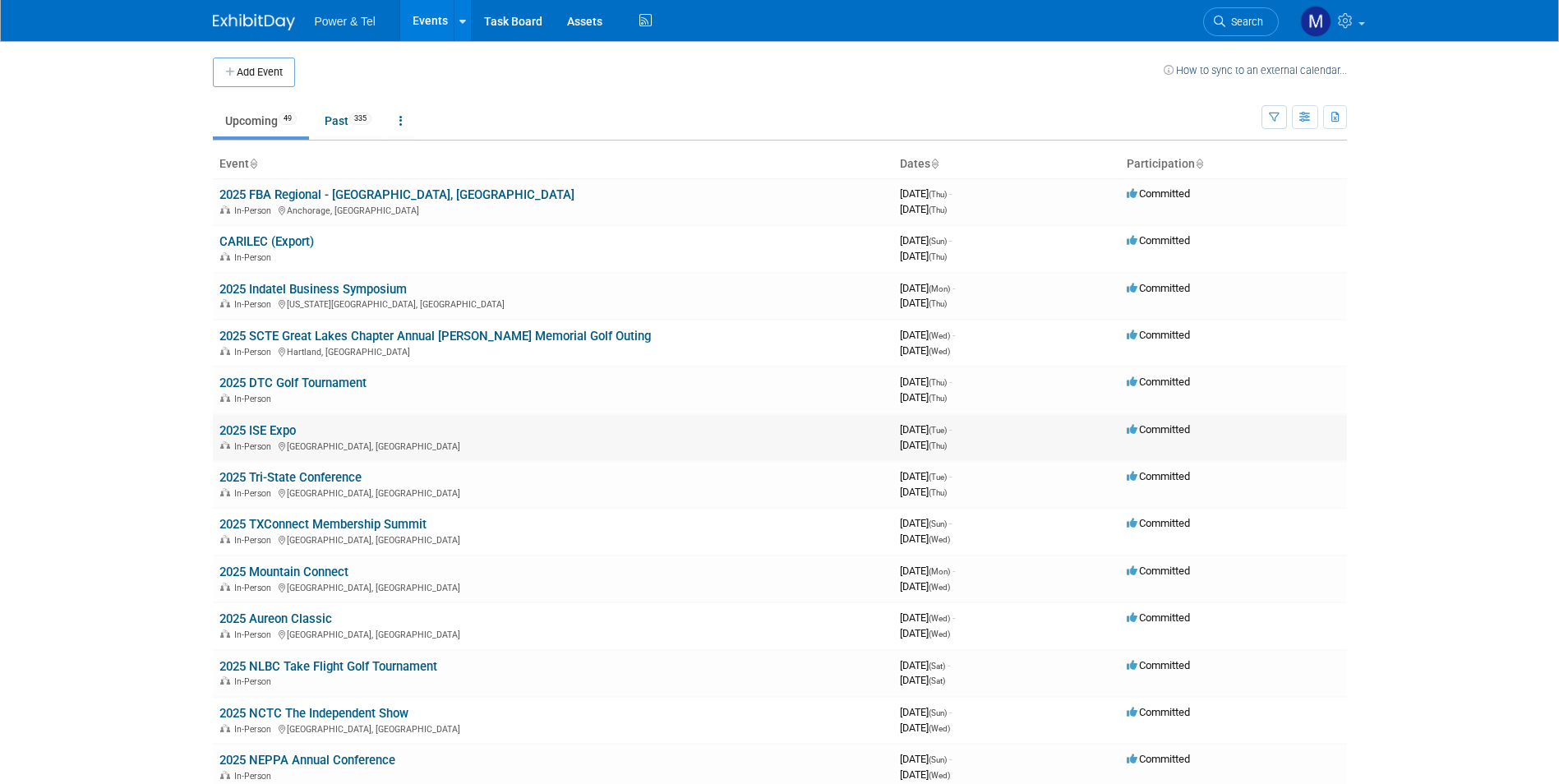 click on "2025 ISE Expo
In-Person
[GEOGRAPHIC_DATA], [GEOGRAPHIC_DATA]" at bounding box center (553, 437) 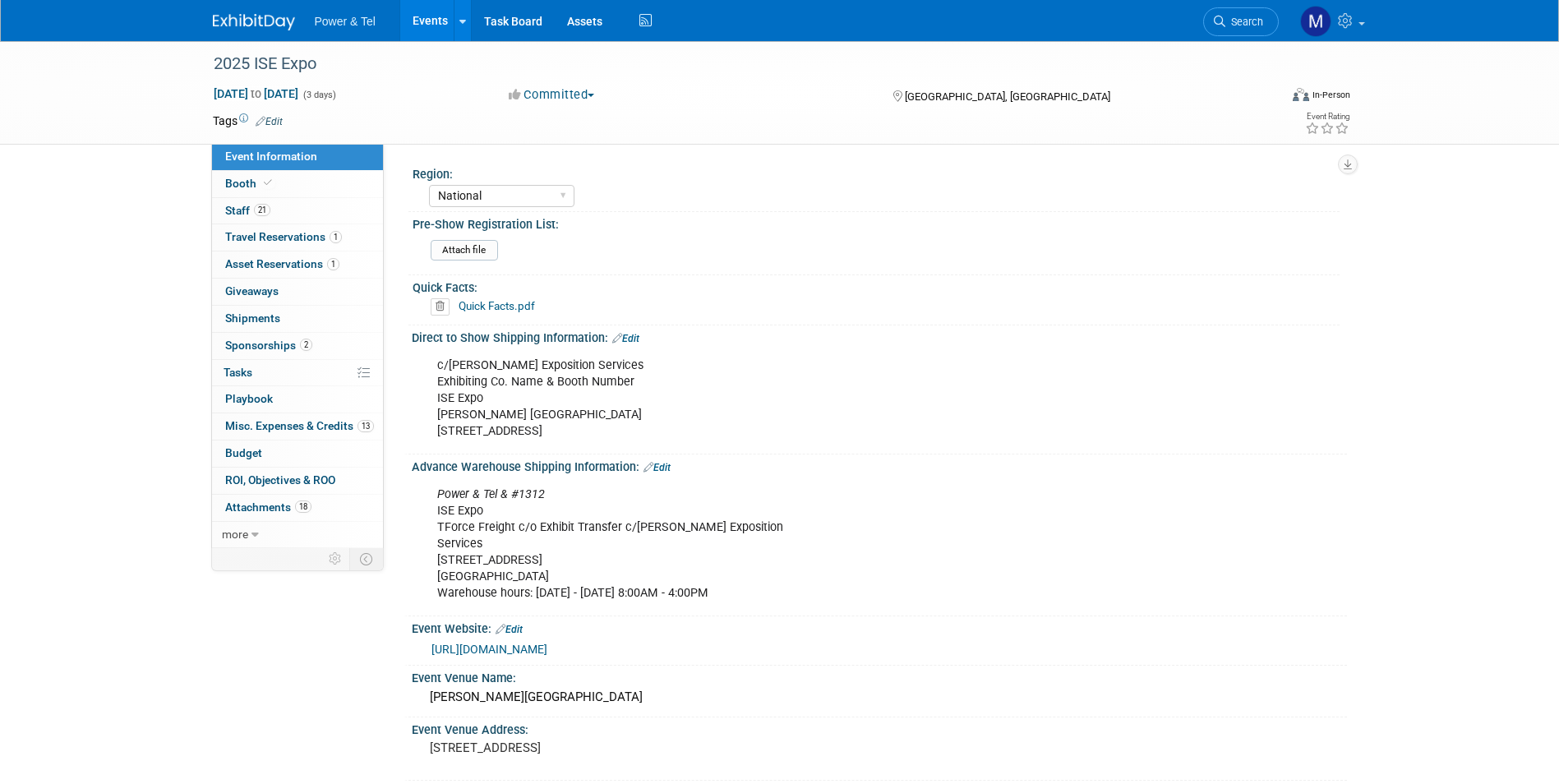 select on "National" 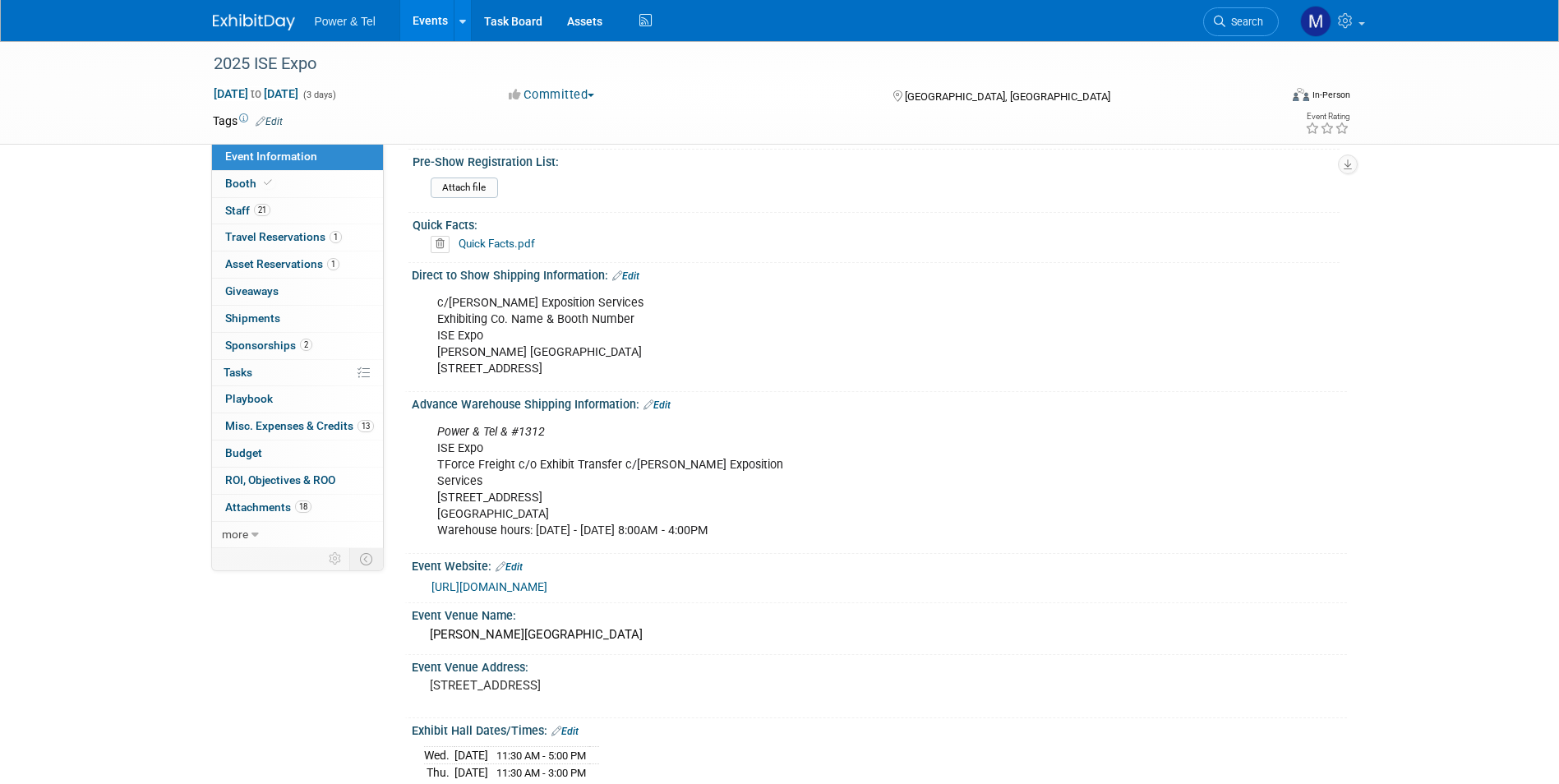 scroll, scrollTop: 164, scrollLeft: 0, axis: vertical 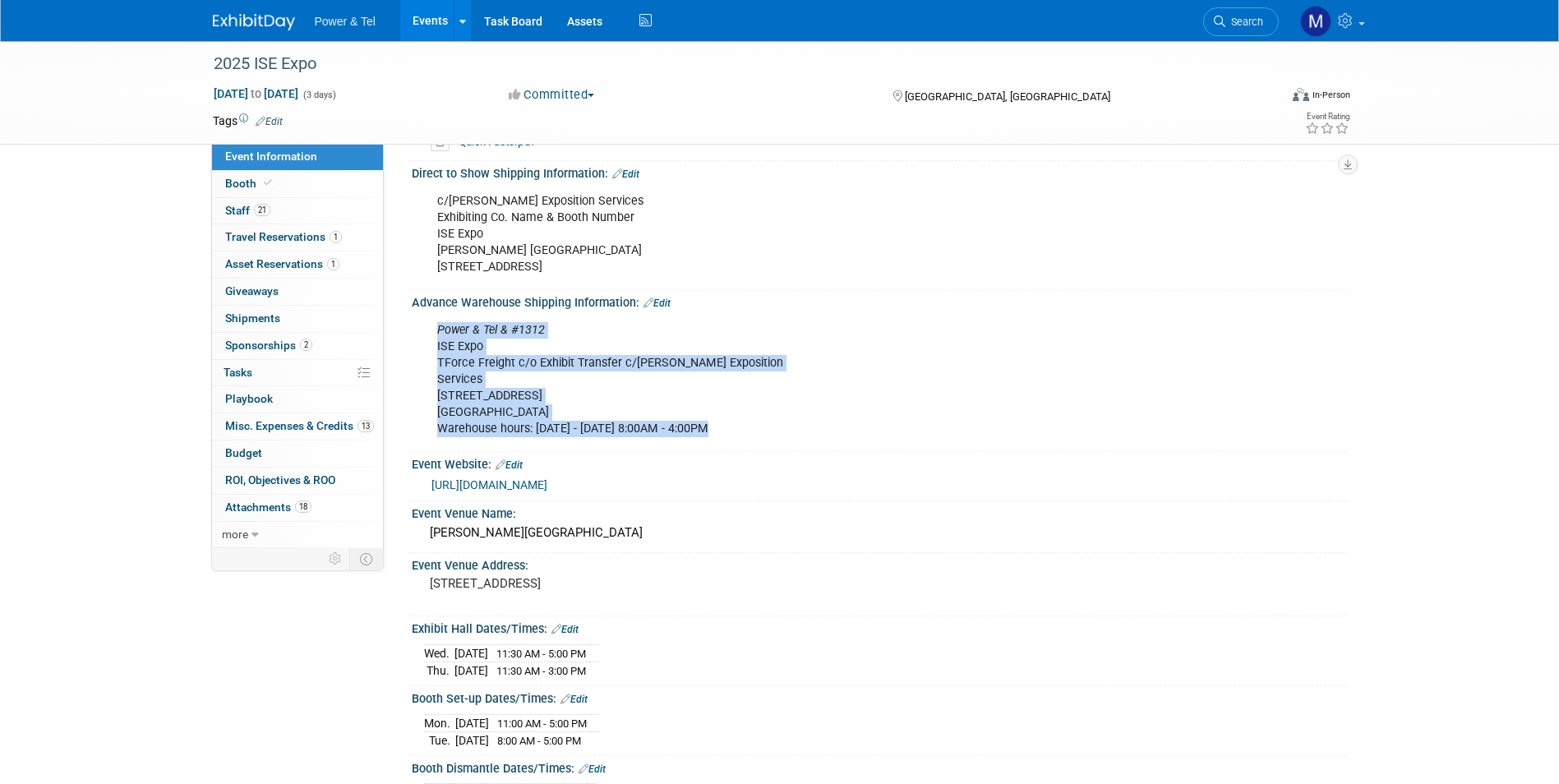 drag, startPoint x: 723, startPoint y: 425, endPoint x: 424, endPoint y: 325, distance: 315.2792 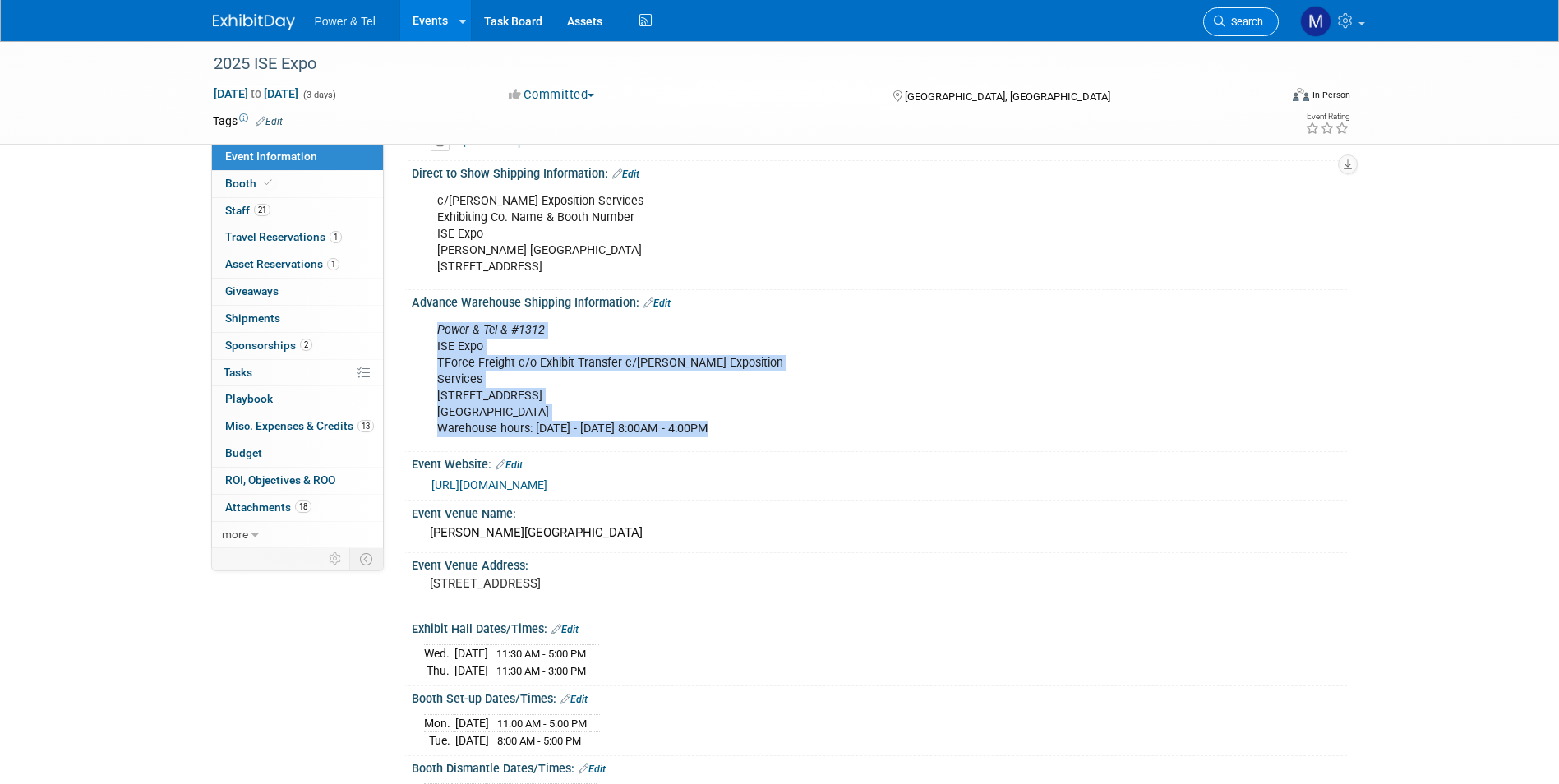 click on "Search" at bounding box center (1244, 21) 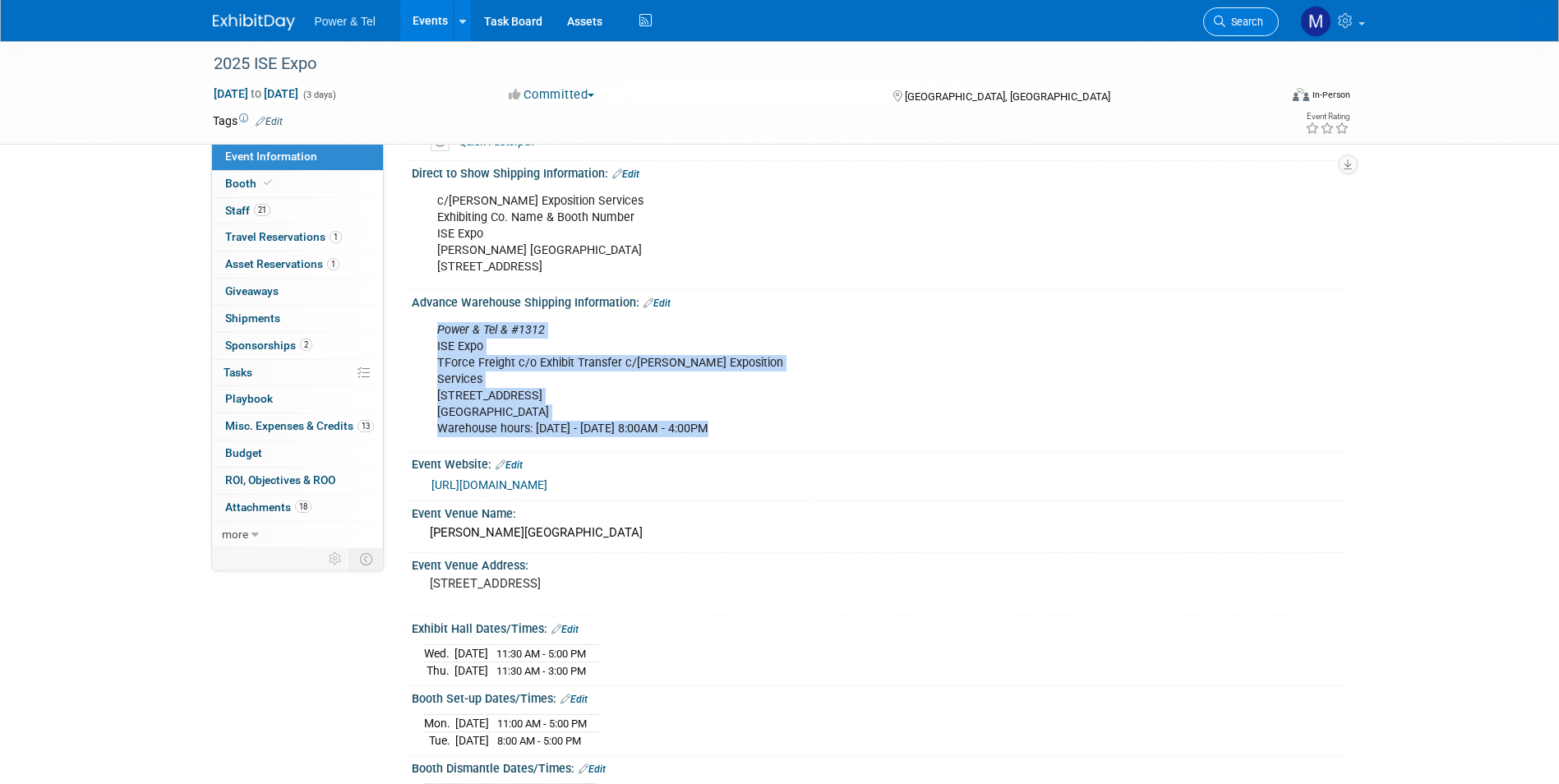 scroll, scrollTop: 0, scrollLeft: 0, axis: both 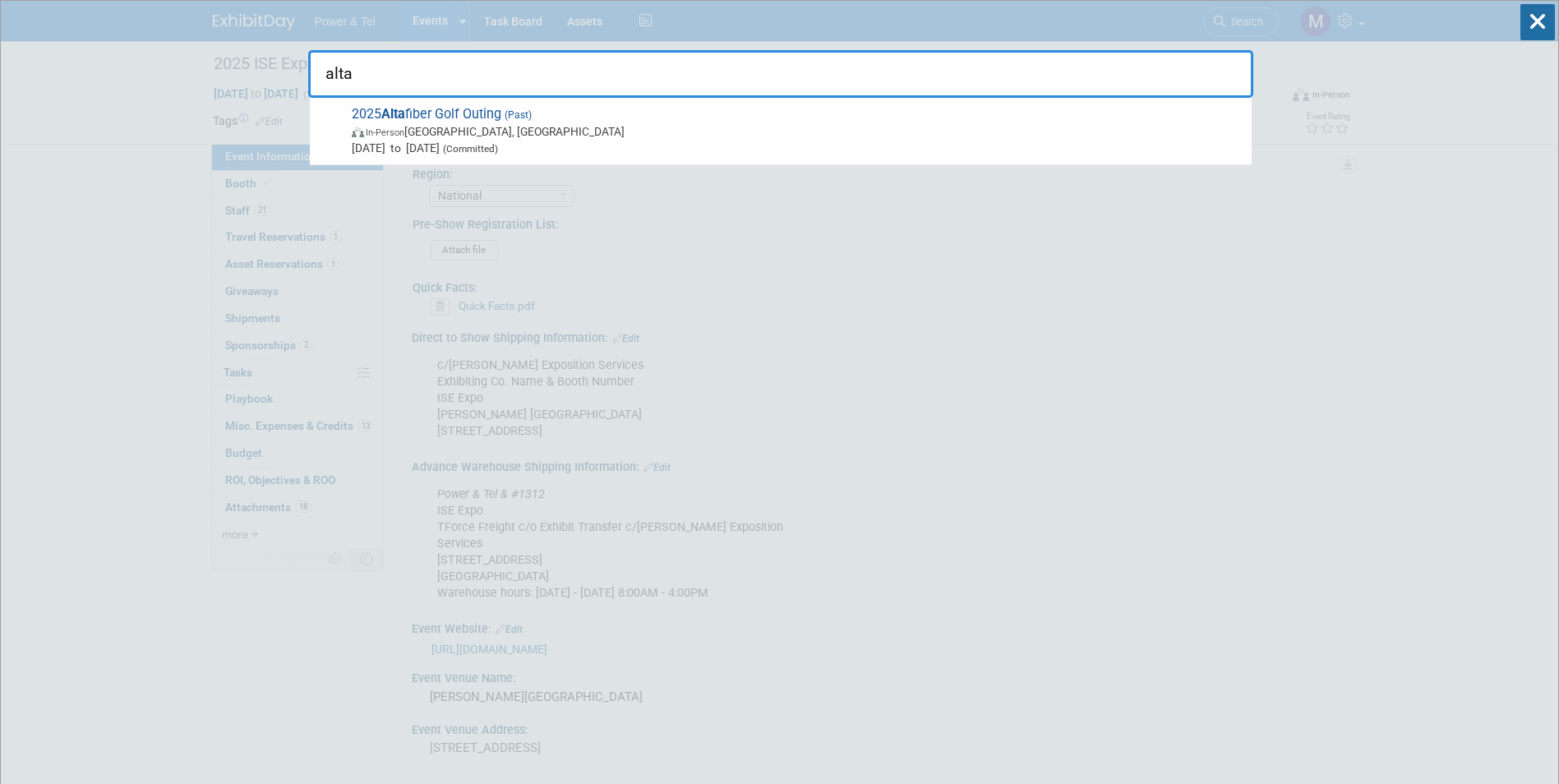 type on "alta" 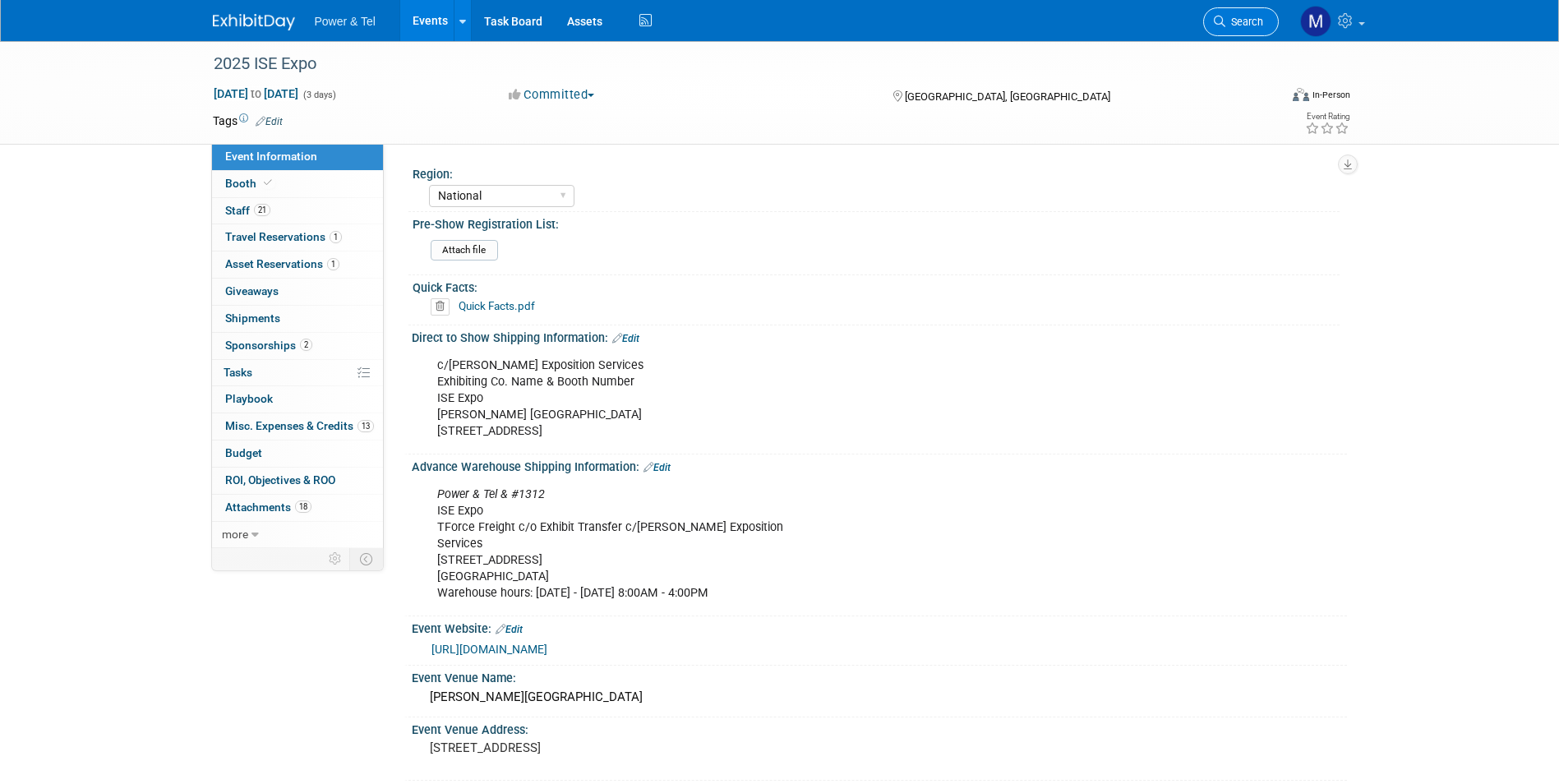 click on "Search" at bounding box center (1241, 21) 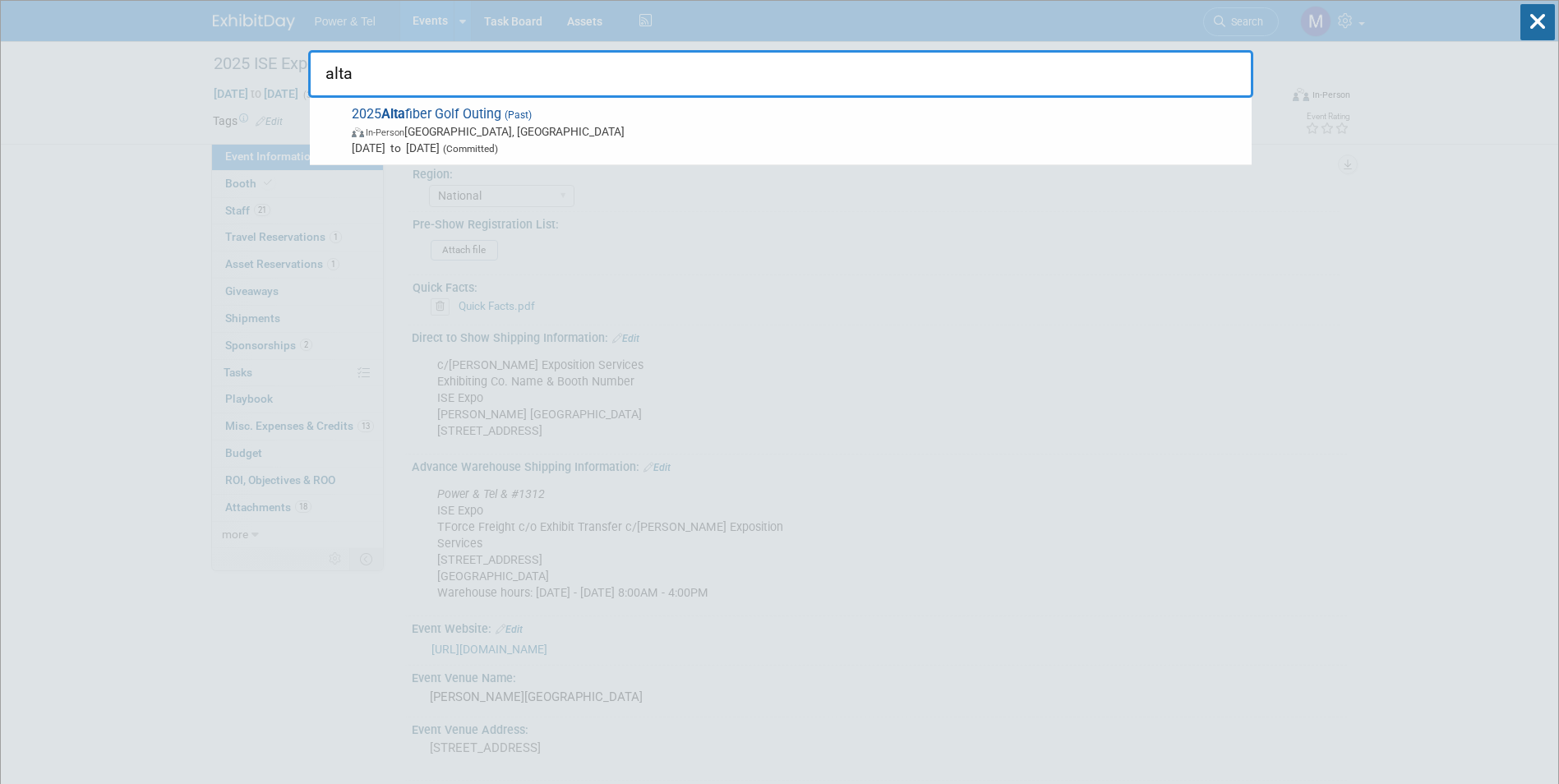 type on "alta" 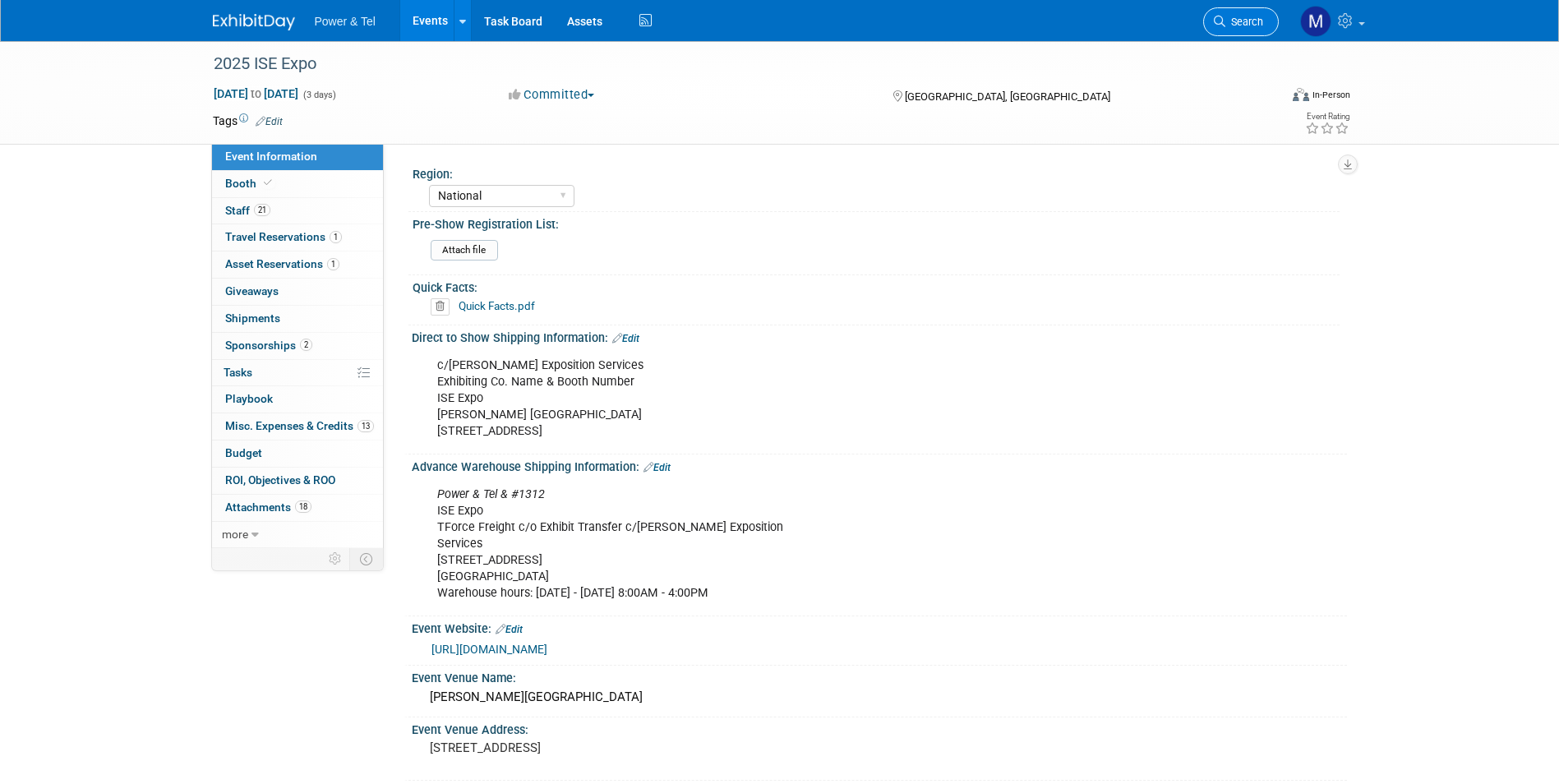 click on "Search" at bounding box center [1241, 21] 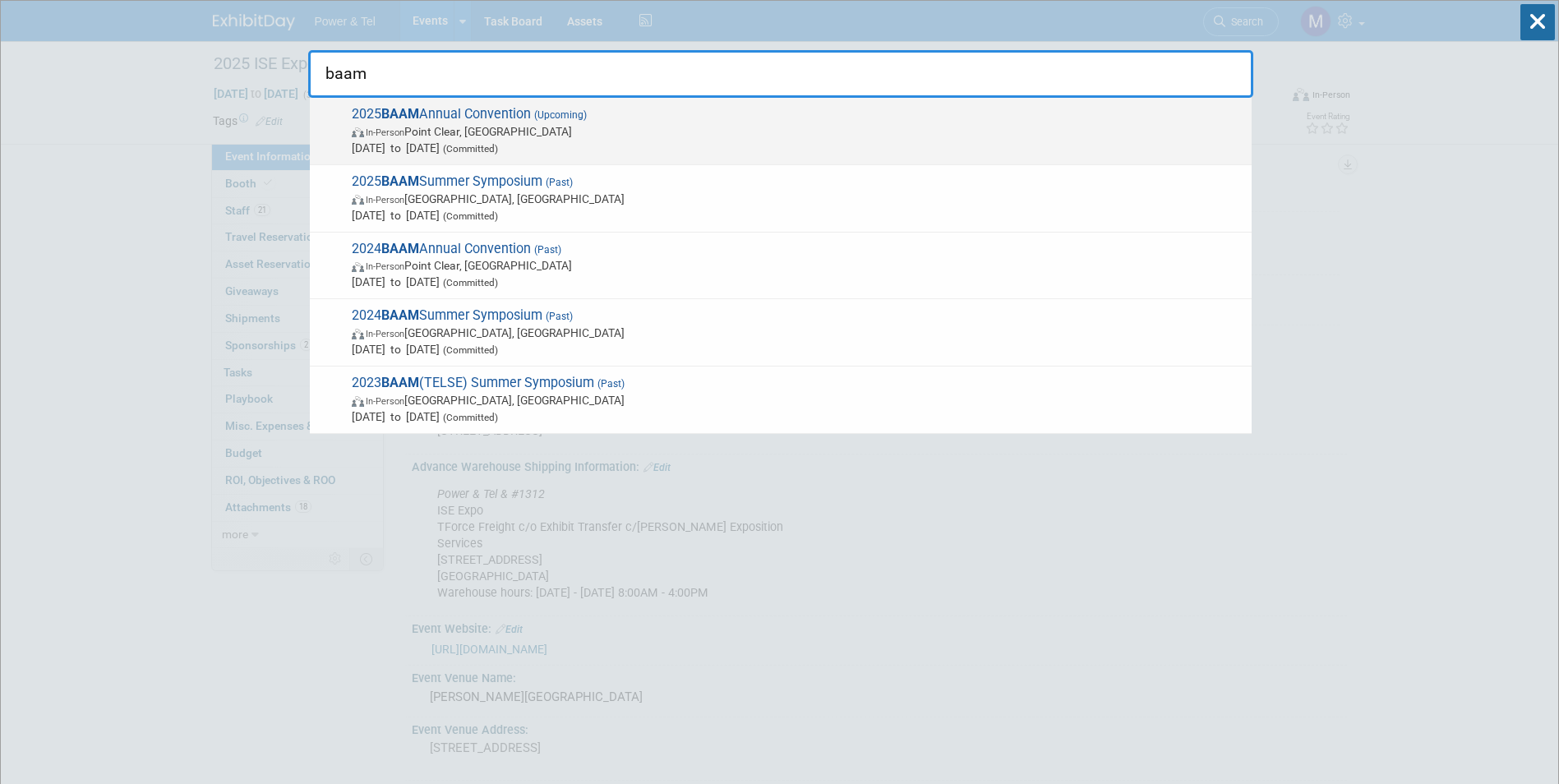 type on "baam" 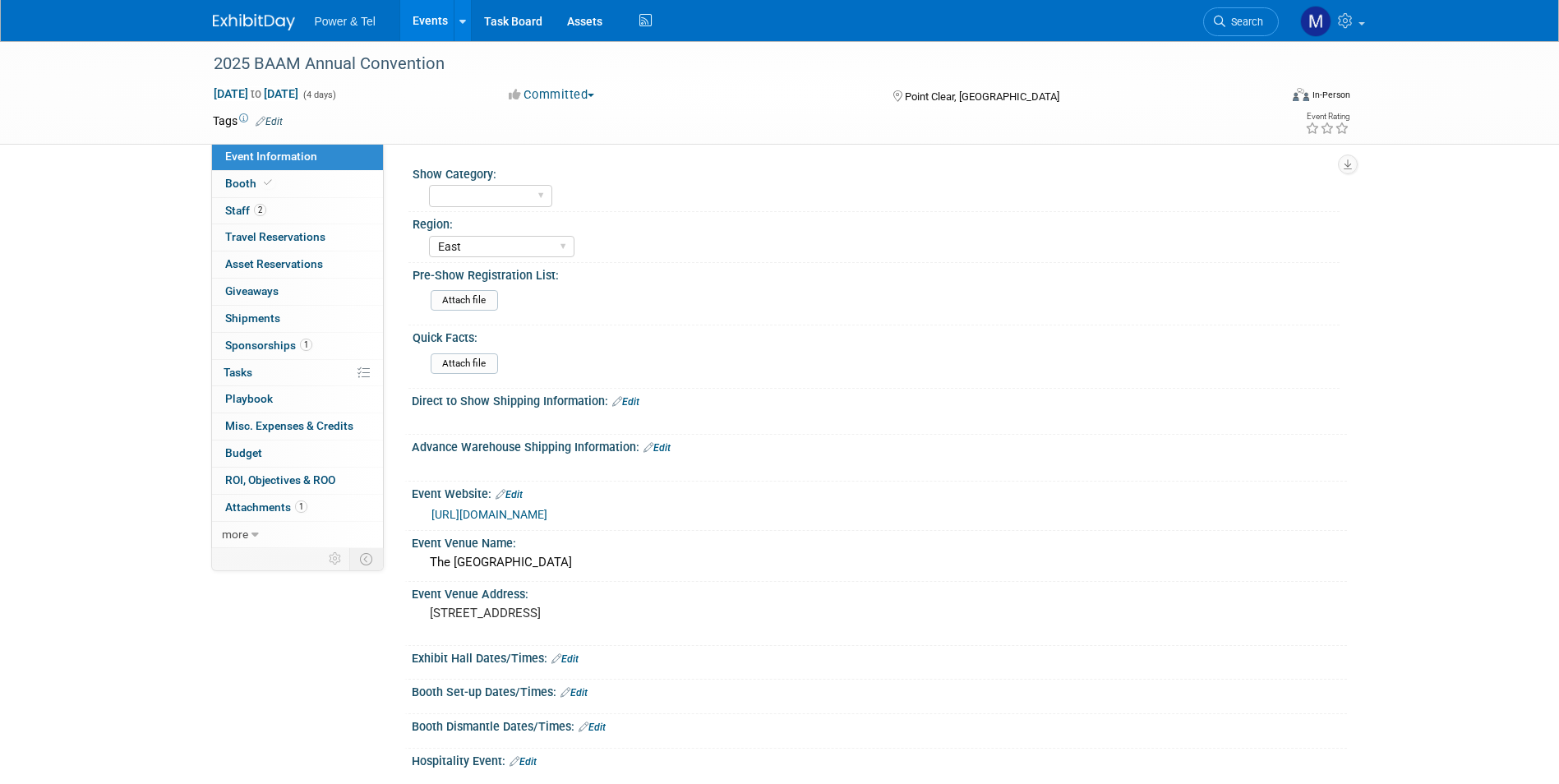 select on "East" 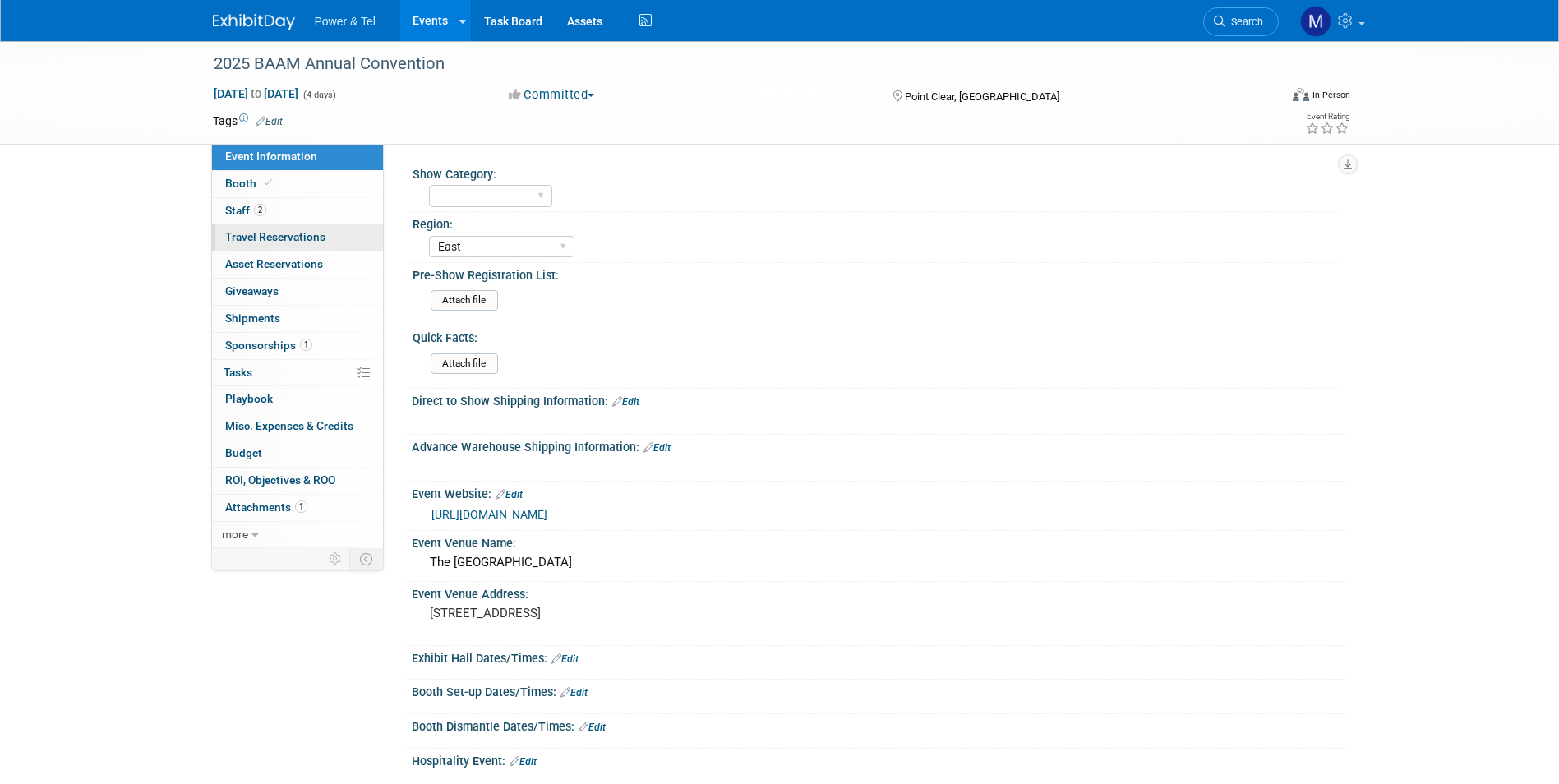 scroll, scrollTop: 0, scrollLeft: 0, axis: both 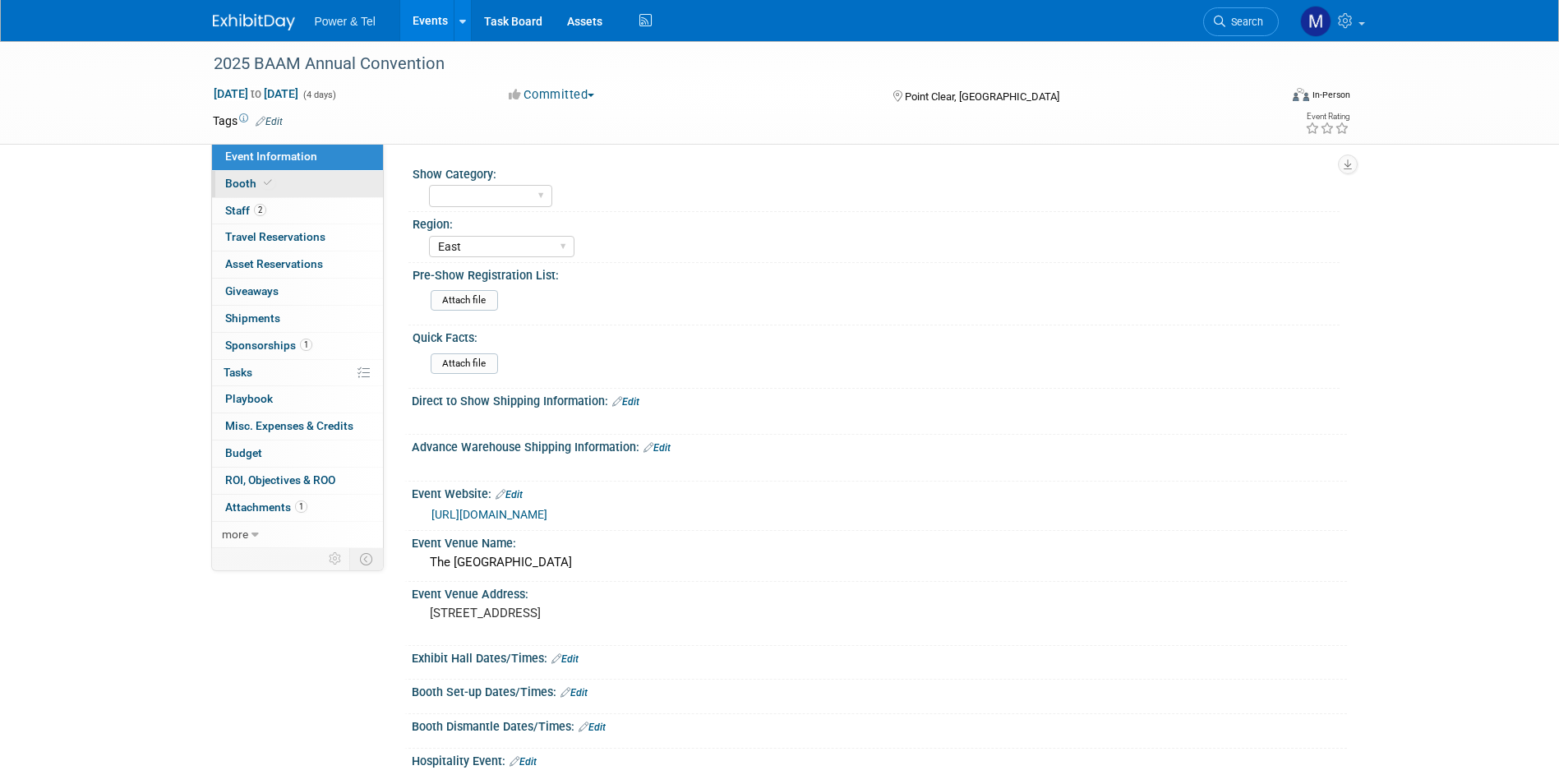 click on "Booth" at bounding box center [298, 184] 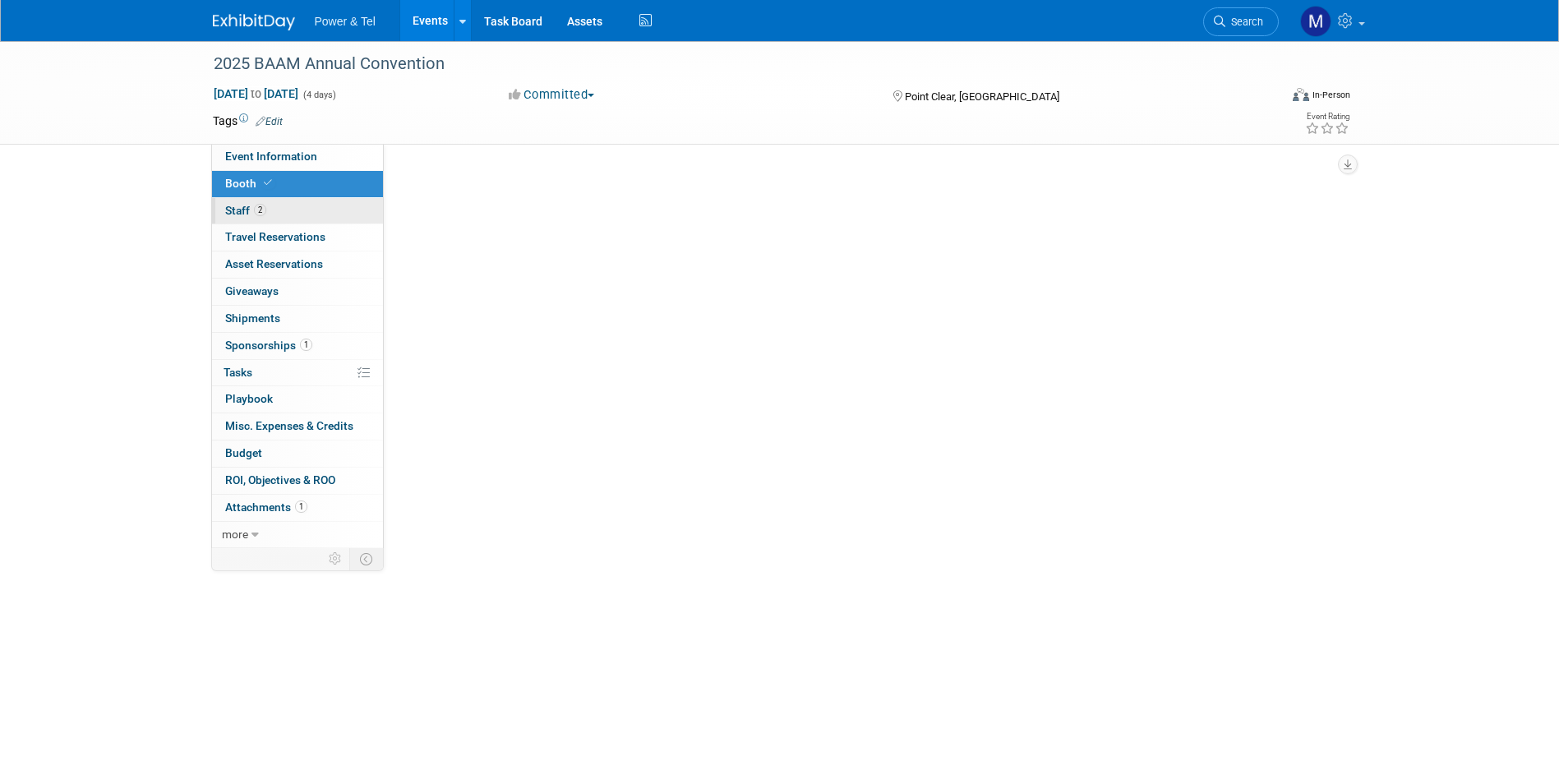 scroll, scrollTop: 0, scrollLeft: 0, axis: both 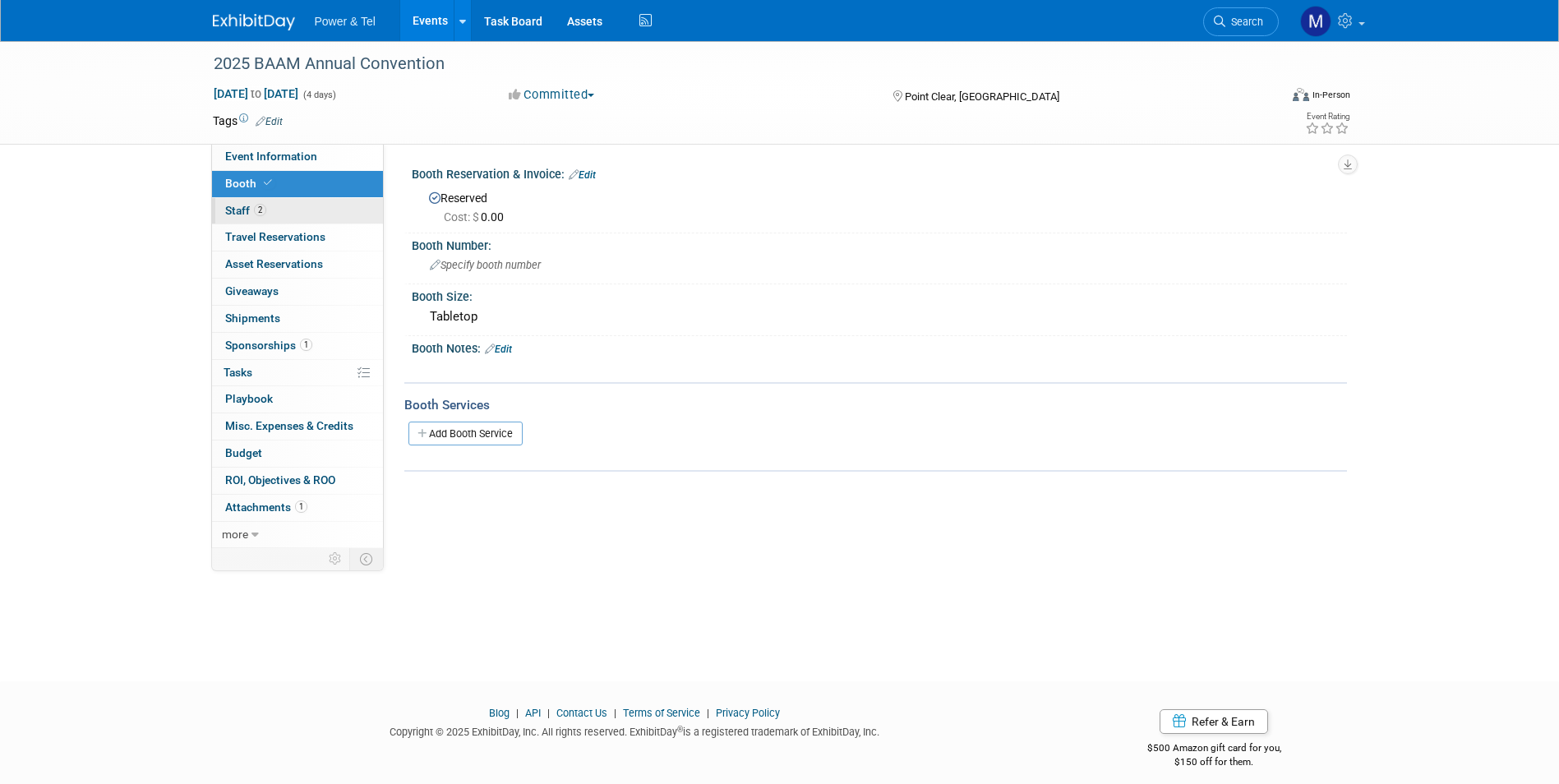 click on "2
Staff 2" at bounding box center (298, 211) 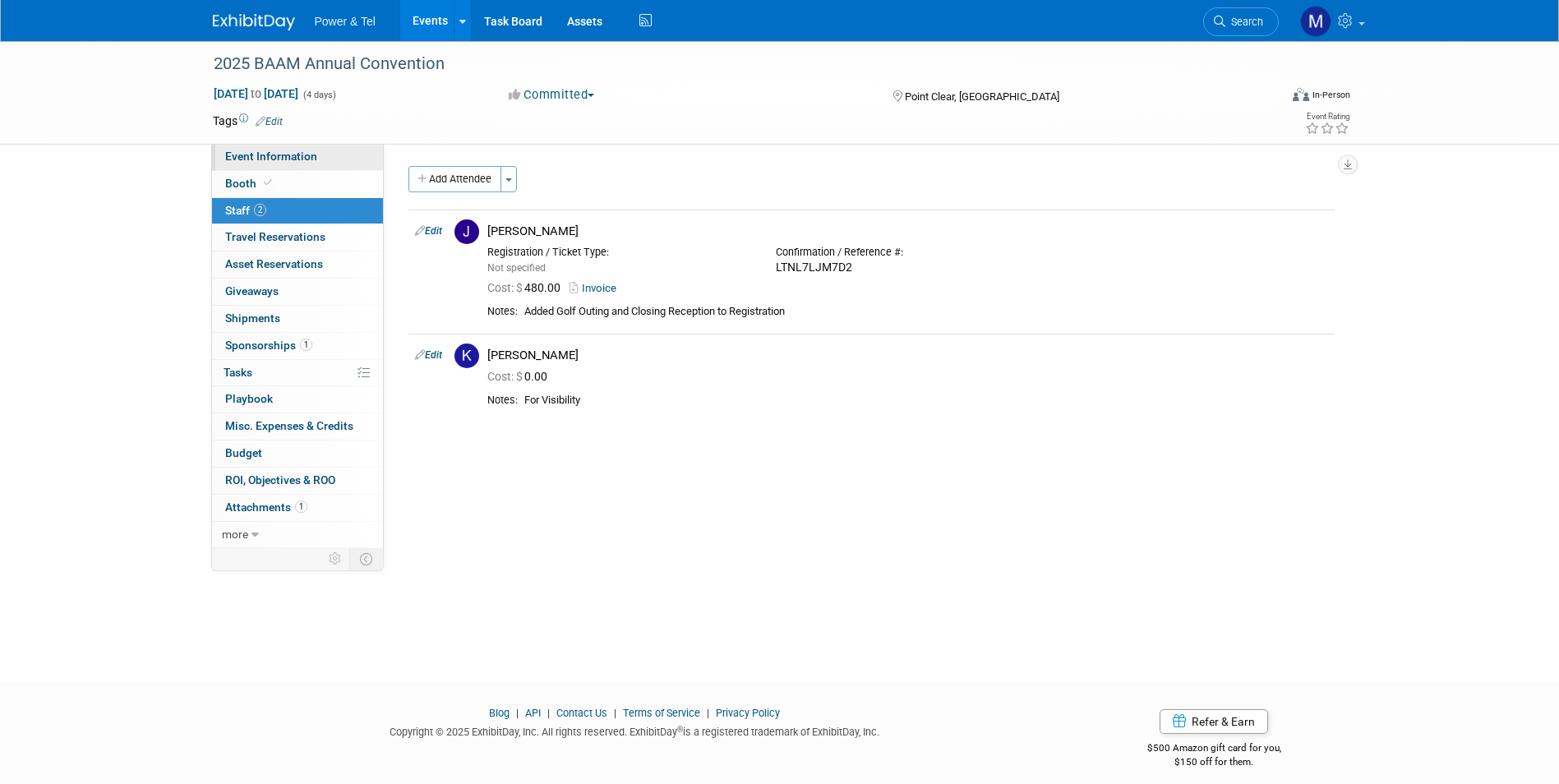 click on "Event Information" at bounding box center (271, 156) 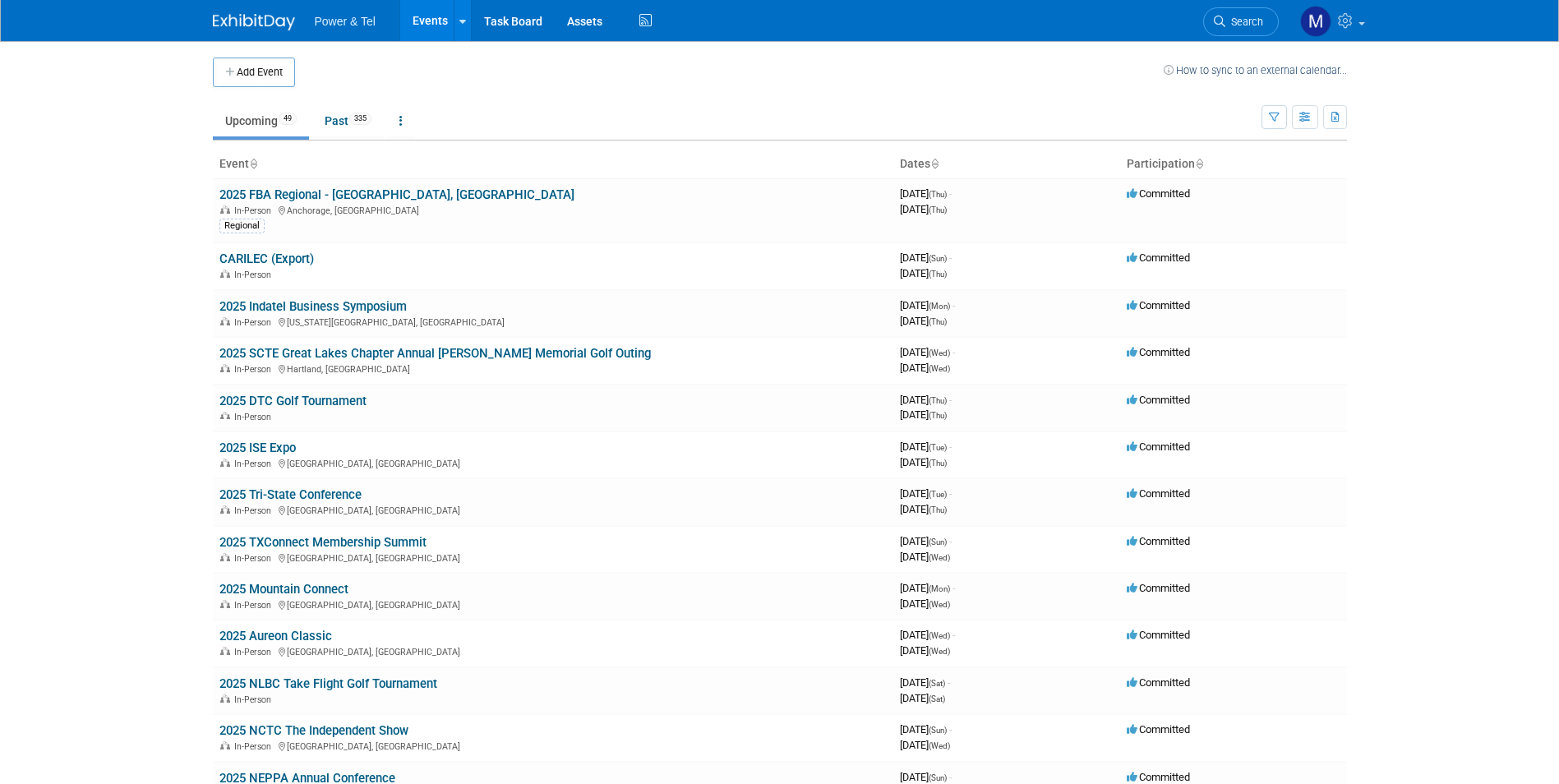 scroll, scrollTop: 0, scrollLeft: 0, axis: both 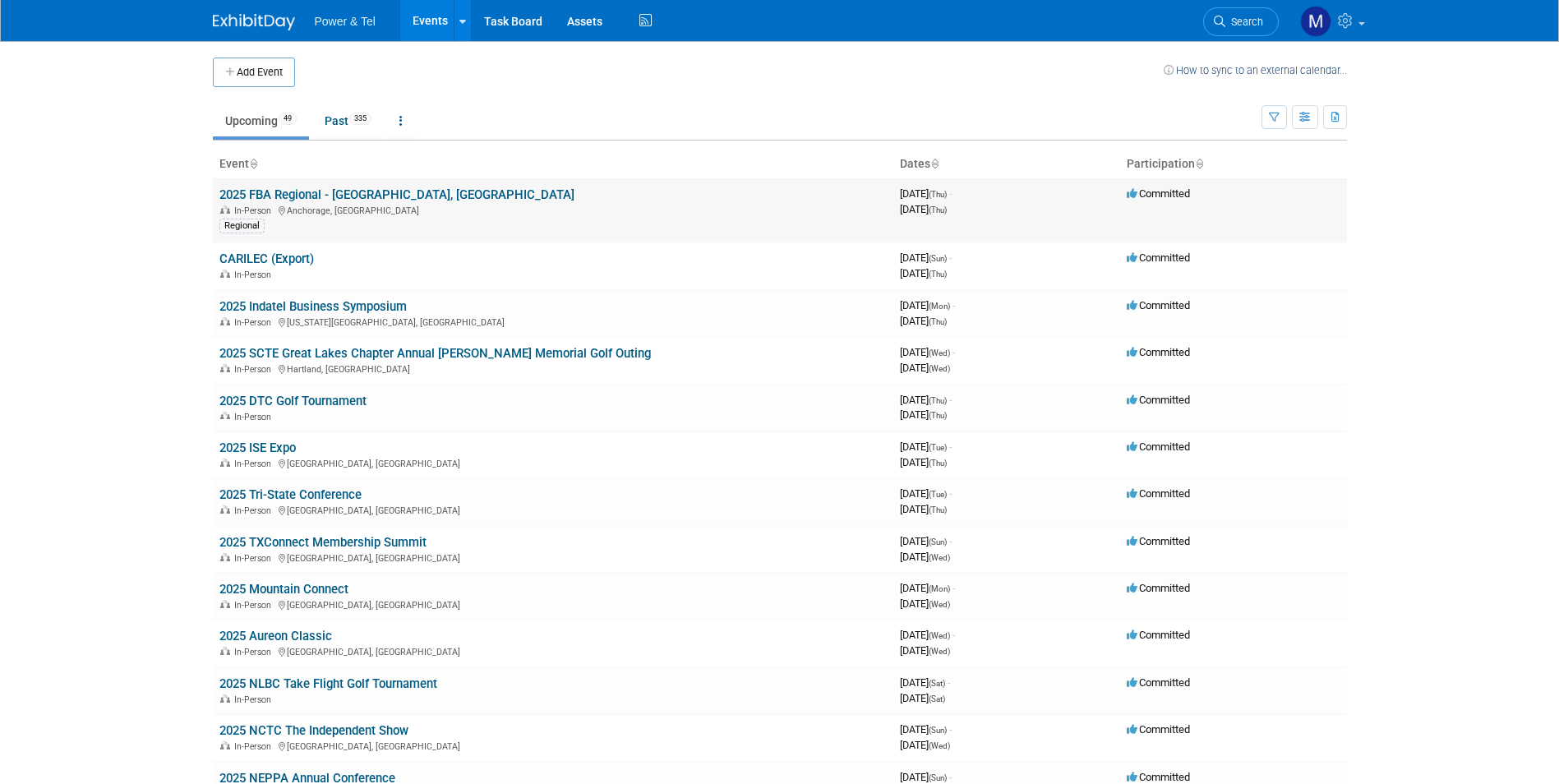 click on "2025 FBA Regional - [GEOGRAPHIC_DATA], [GEOGRAPHIC_DATA]" at bounding box center [397, 195] 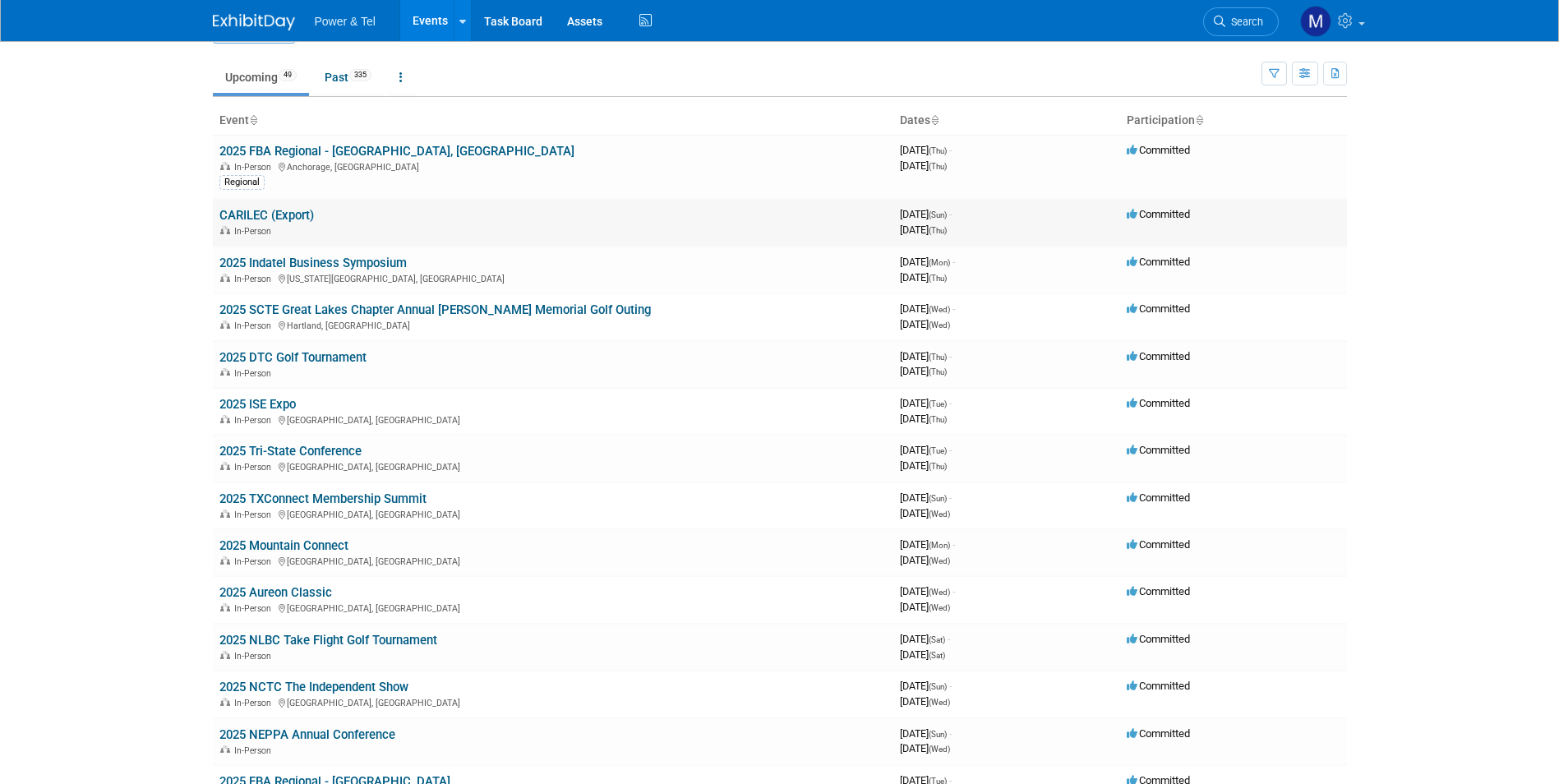 scroll, scrollTop: 82, scrollLeft: 0, axis: vertical 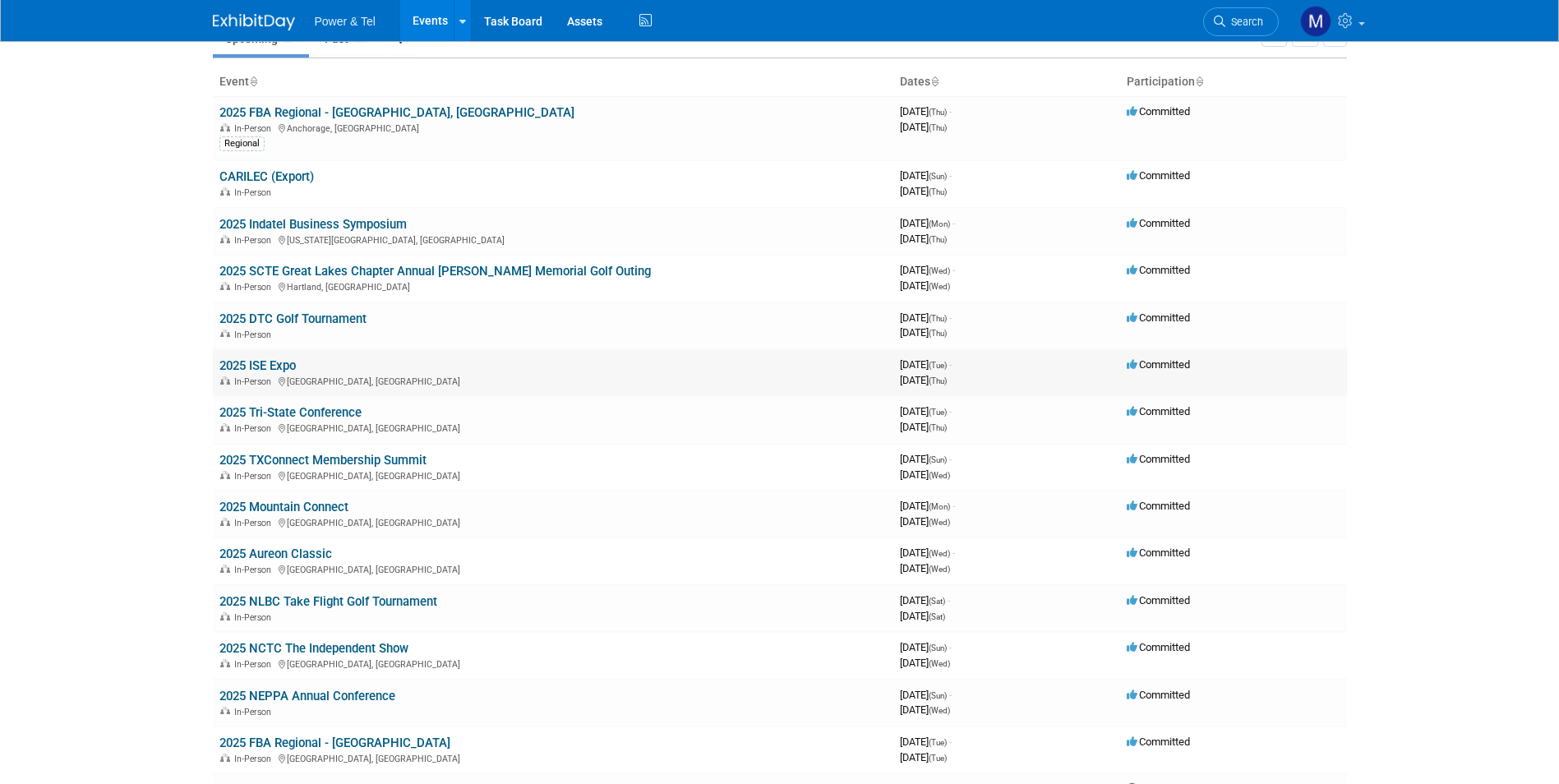 click on "2025 ISE Expo
In-Person
[GEOGRAPHIC_DATA], [GEOGRAPHIC_DATA]" at bounding box center (553, 372) 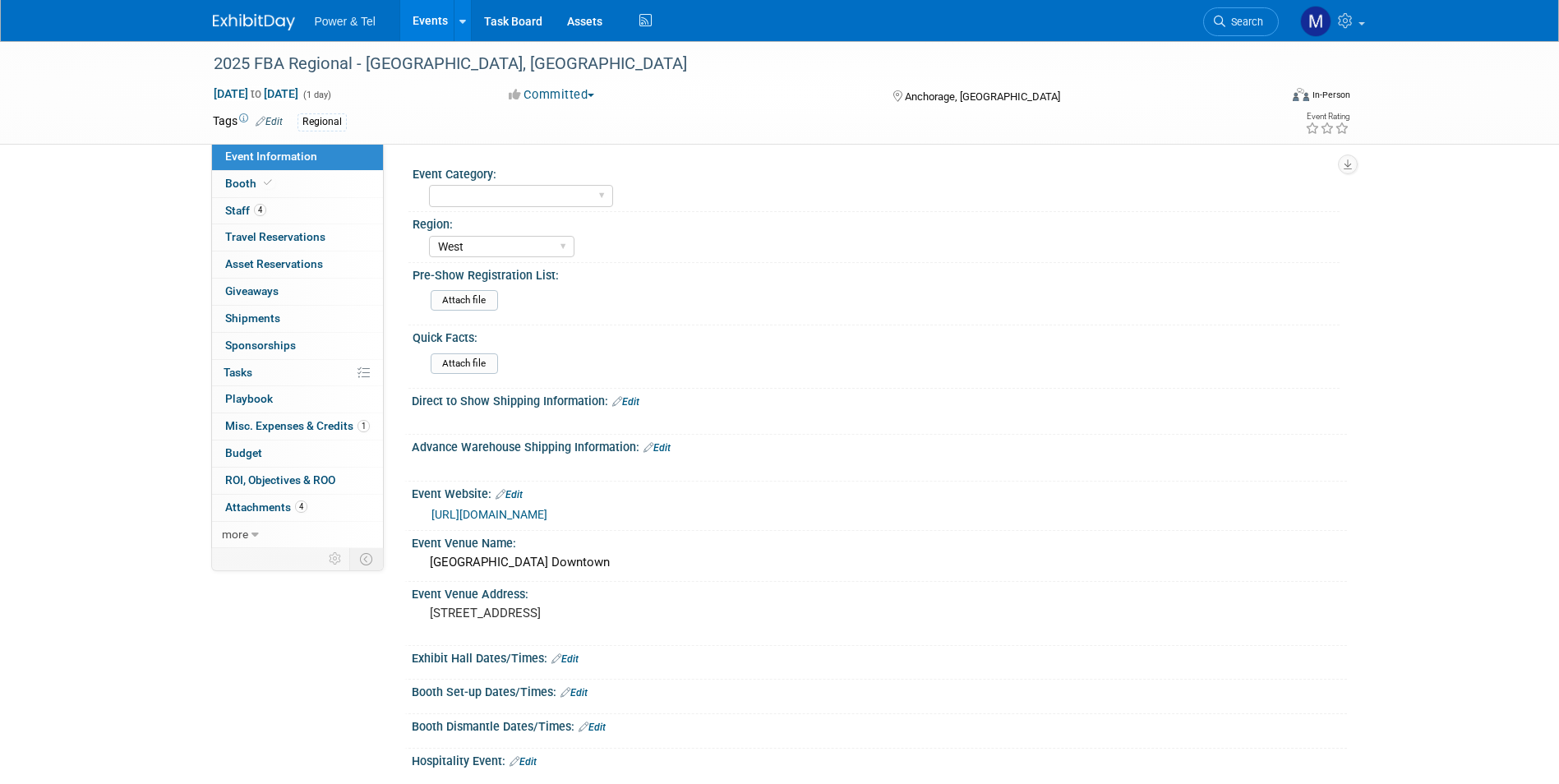 select on "West" 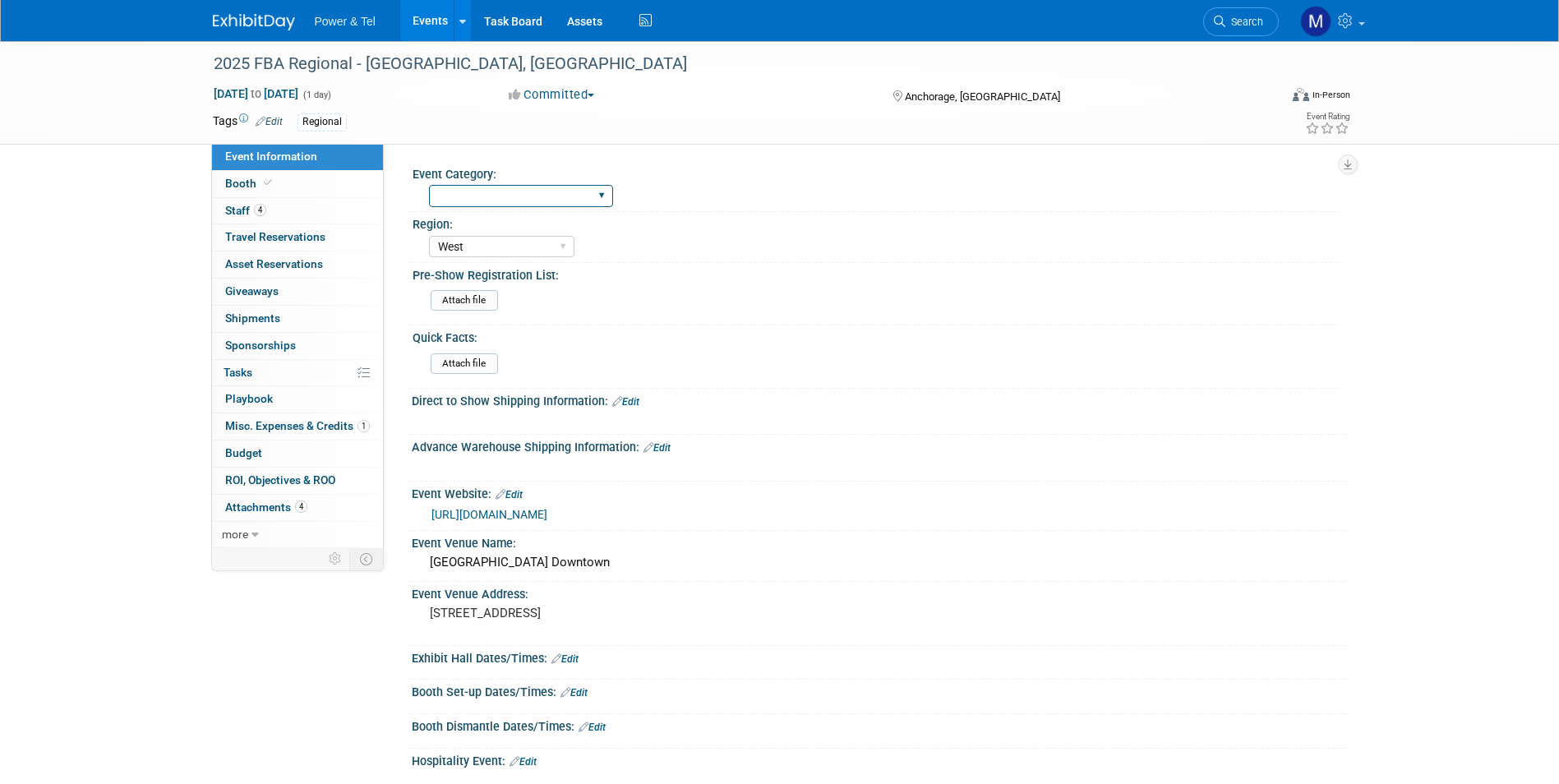 click on "National
Regional
P&T Tech Summit
Export/Canada
Outing Only" at bounding box center (521, 196) 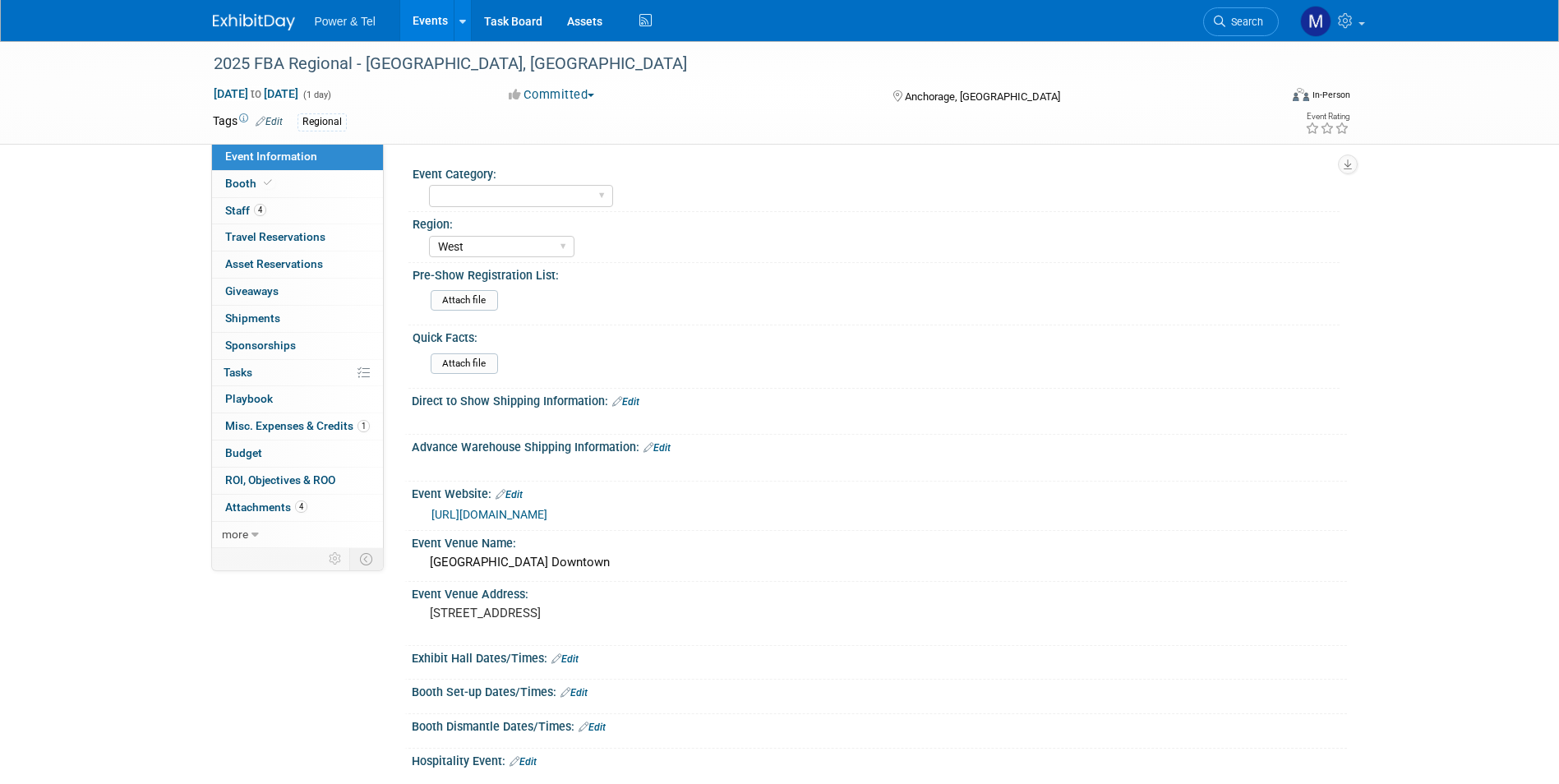 click on "Event Category:
National
Regional
P&T Tech Summit
Export/Canada
Outing Only" at bounding box center (874, 187) 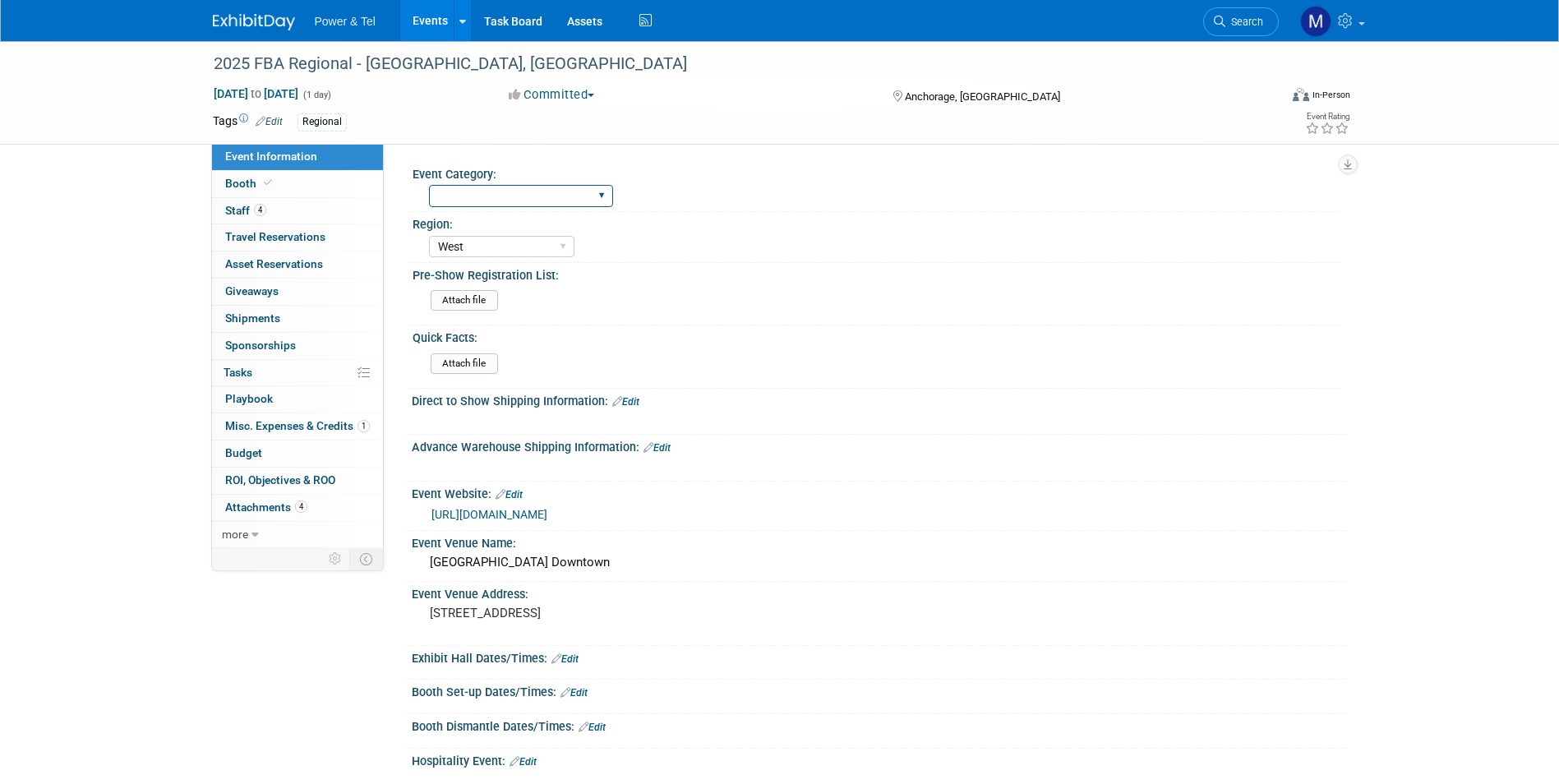 click on "National
Regional
P&T Tech Summit
Export/Canada
Outing Only" at bounding box center (521, 196) 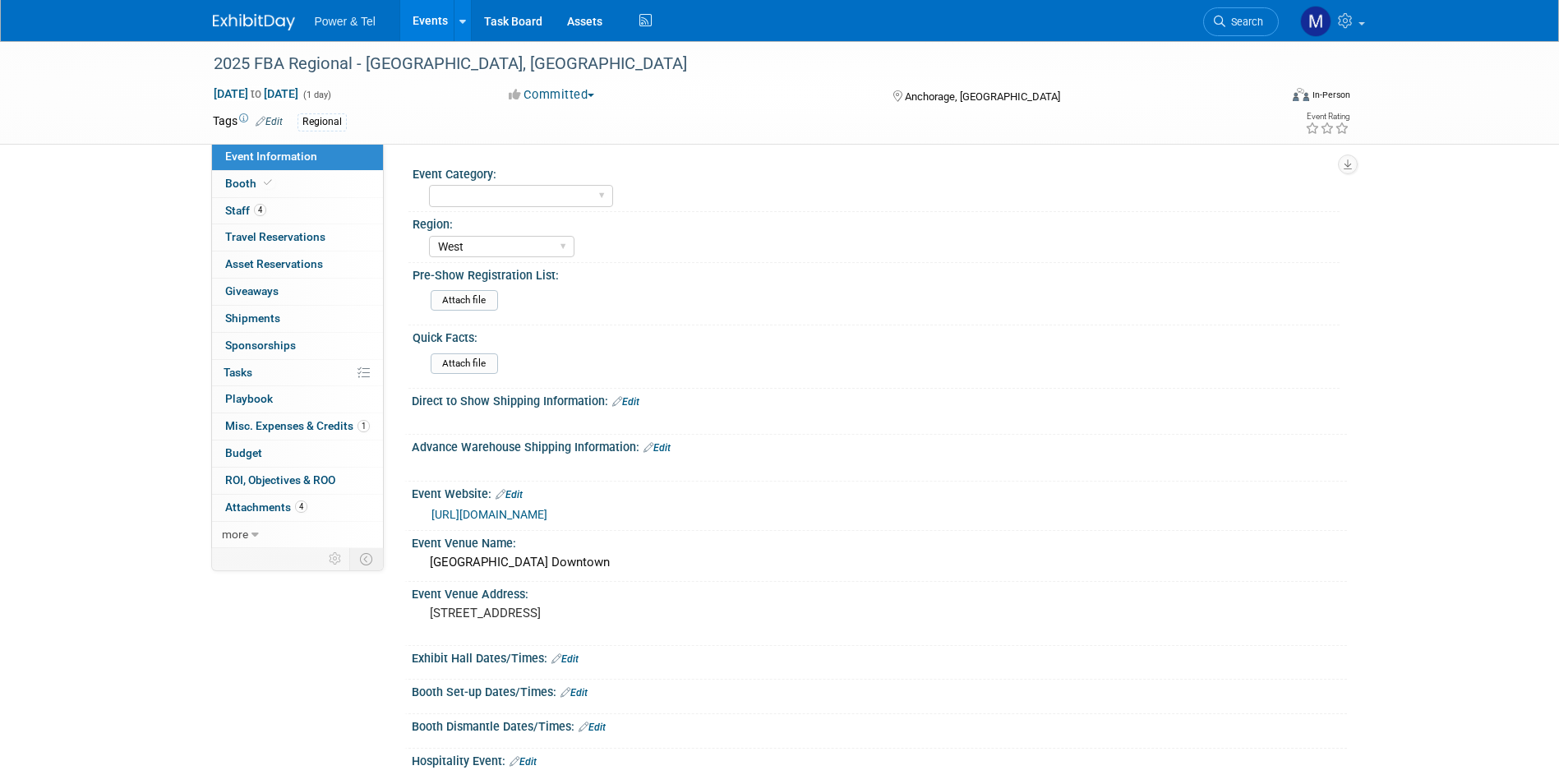 click on "National
Regional
P&T Tech Summit
Export/Canada
Outing Only" at bounding box center [884, 194] 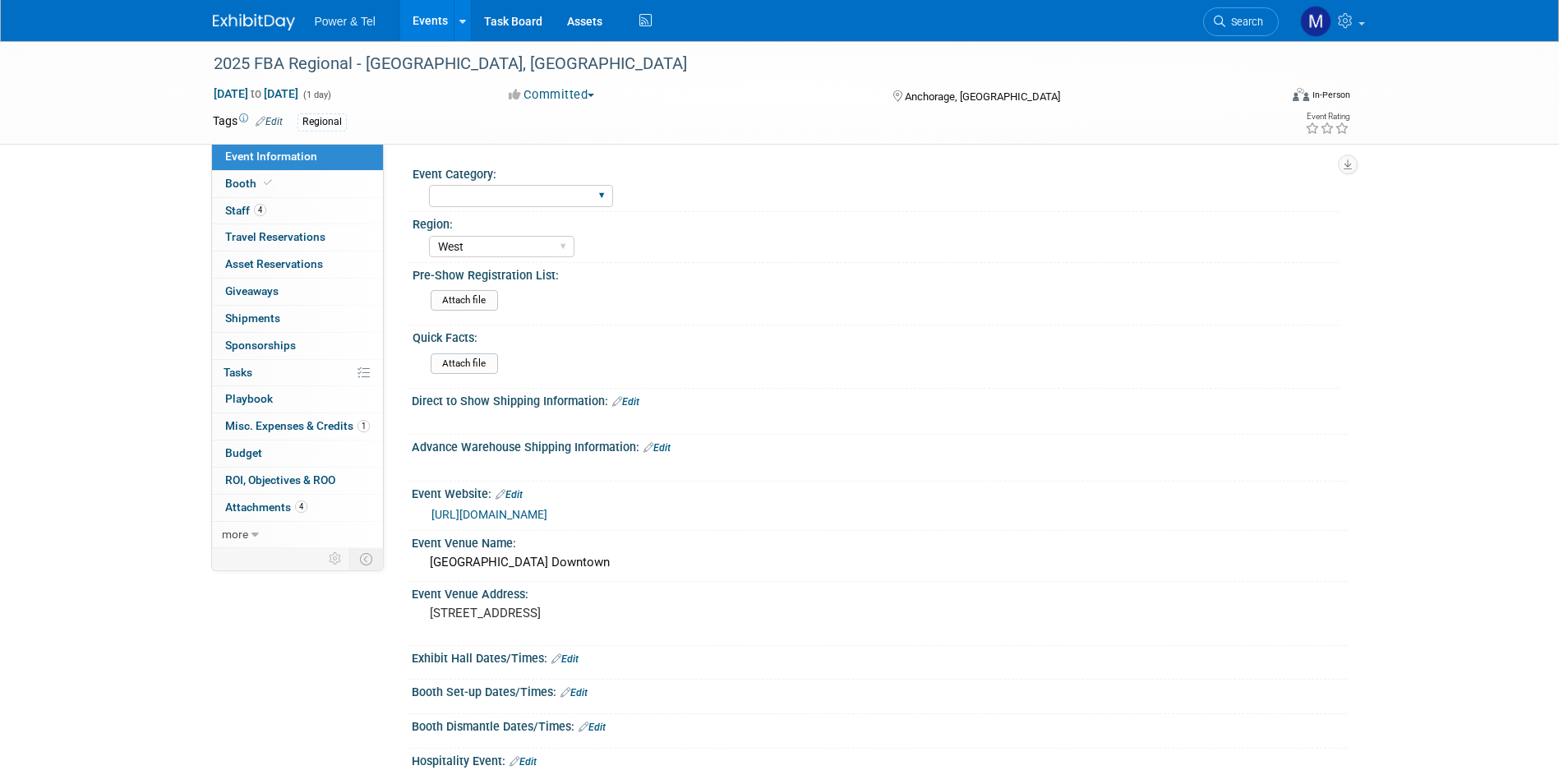 click on "National
Regional
P&T Tech Summit
Export/Canada
Outing Only" at bounding box center (521, 196) 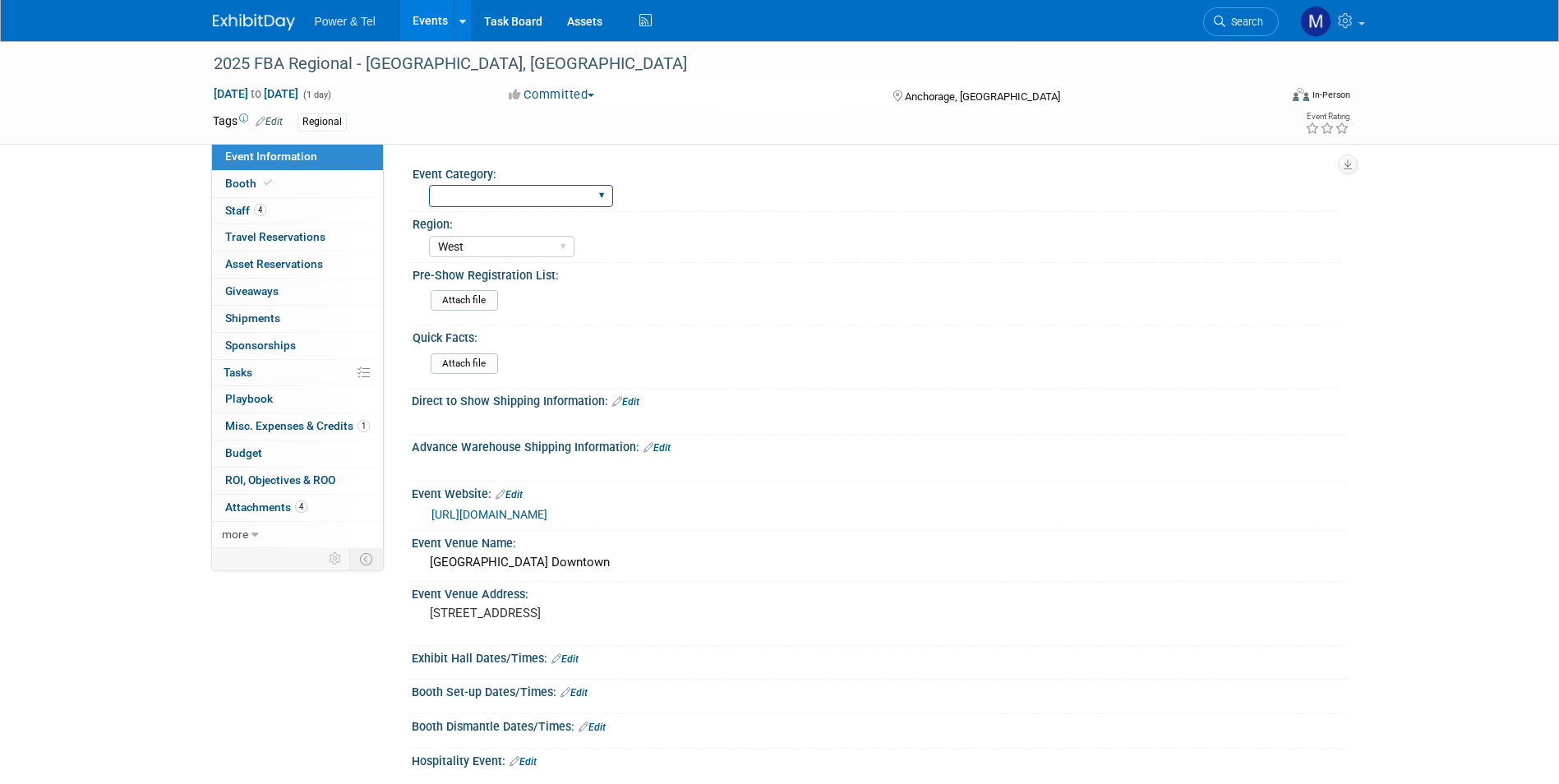 click on "National
Regional
P&T Tech Summit
Export/Canada
Outing Only" at bounding box center [521, 196] 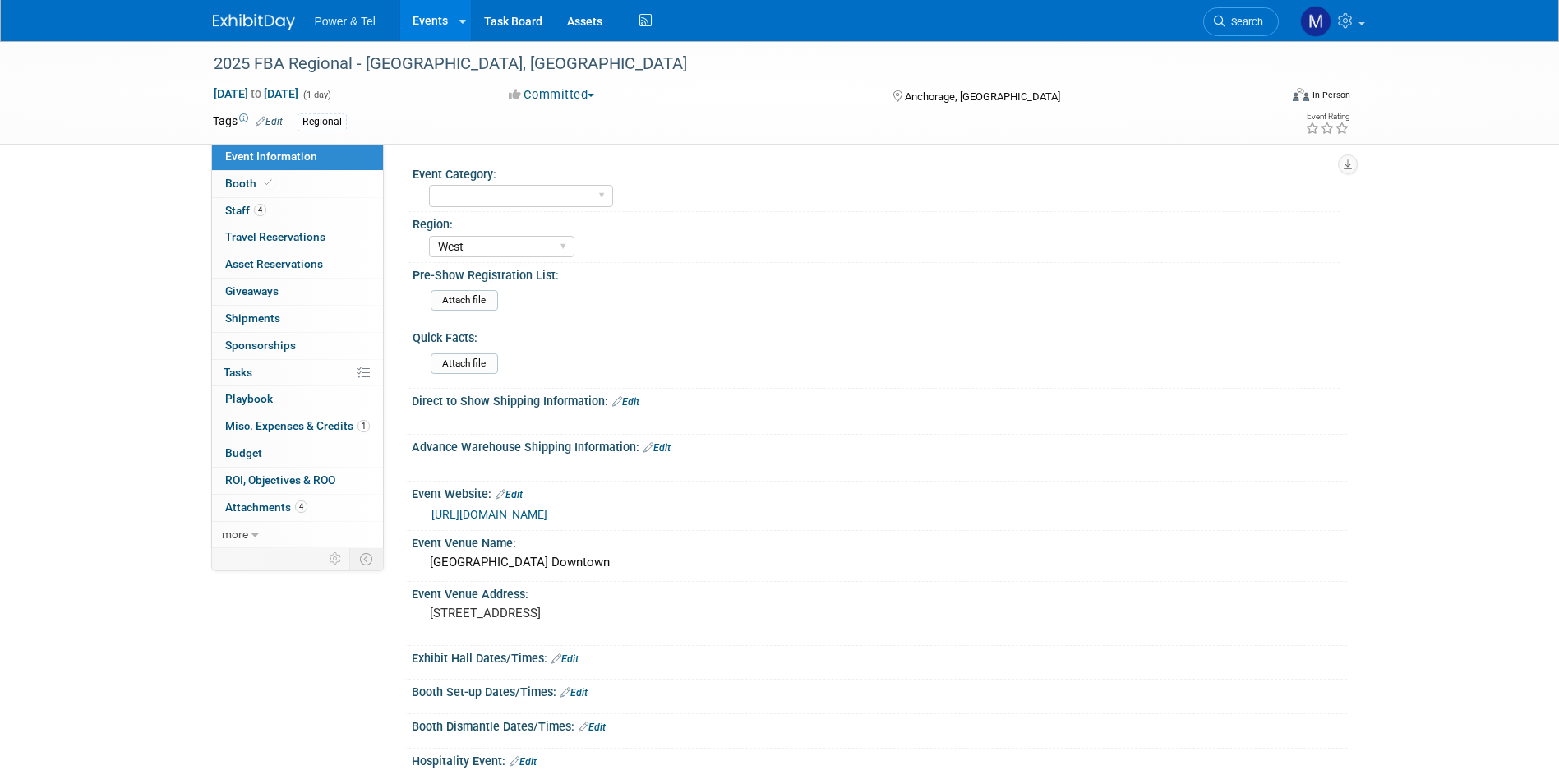 click on "National
Regional
P&T Tech Summit
Export/Canada
Outing Only" at bounding box center [884, 194] 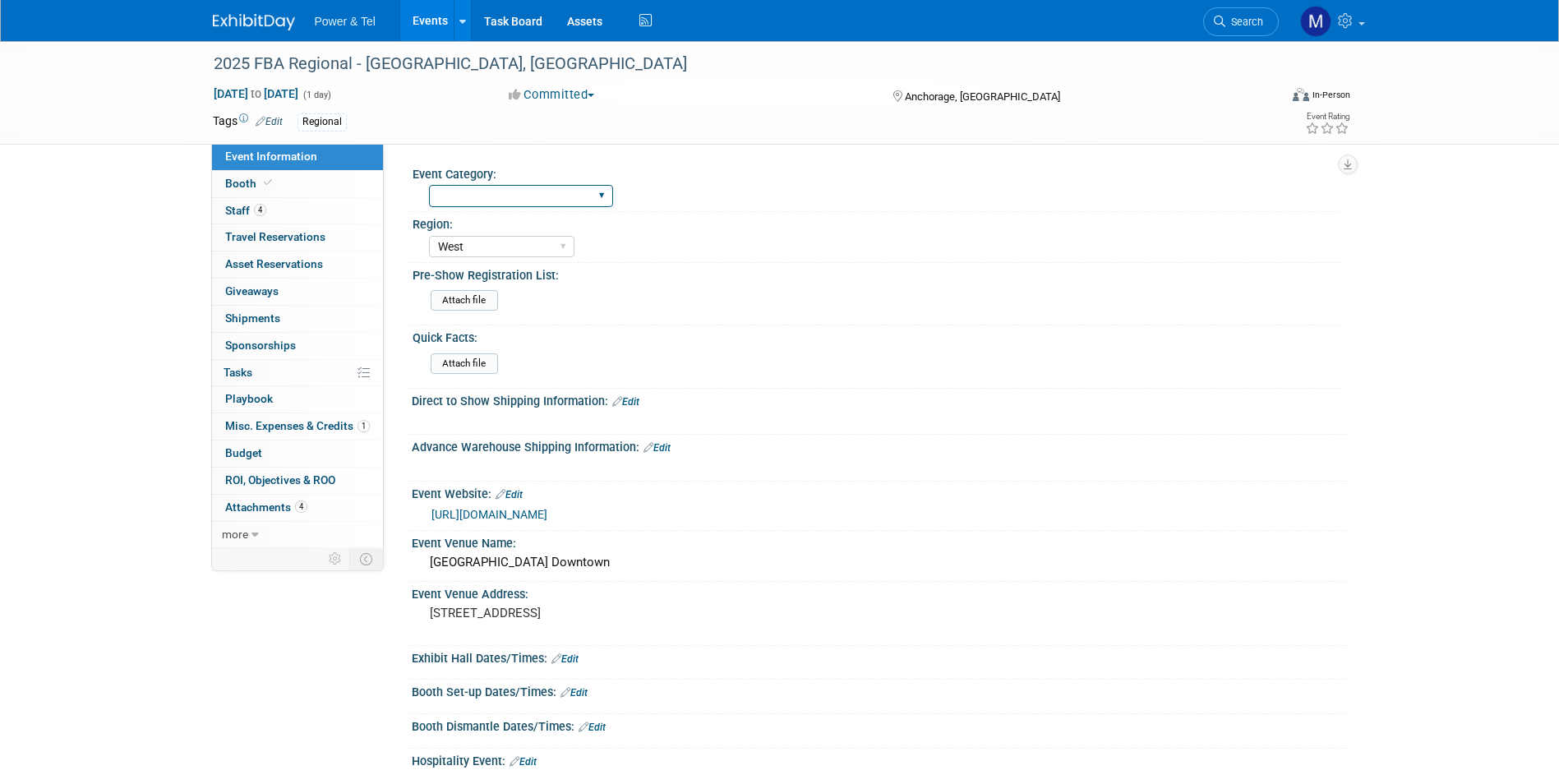 click on "National
Regional
P&T Tech Summit
Export/Canada
Outing Only" at bounding box center (521, 196) 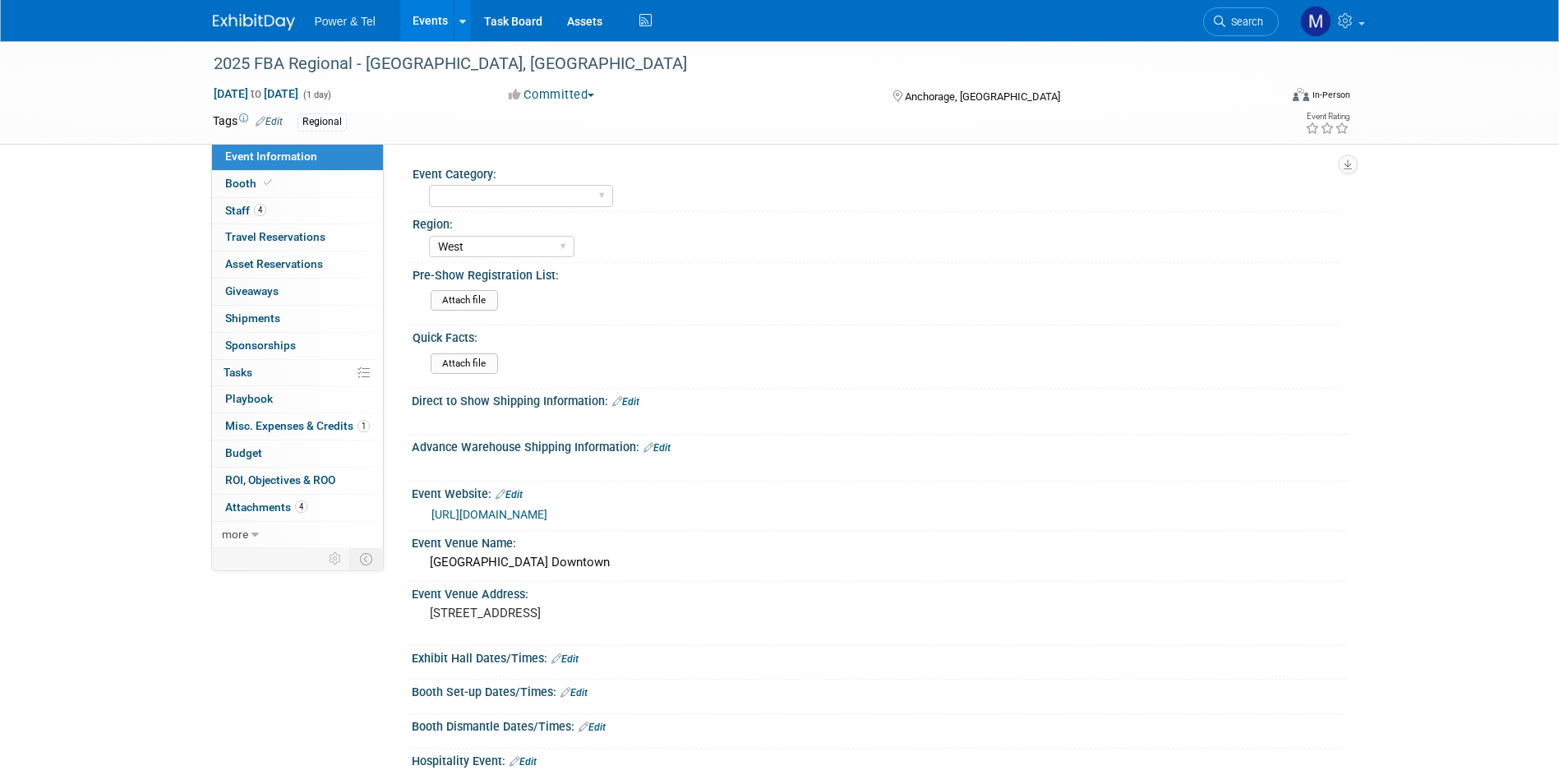 click on "Region:" at bounding box center (876, 222) 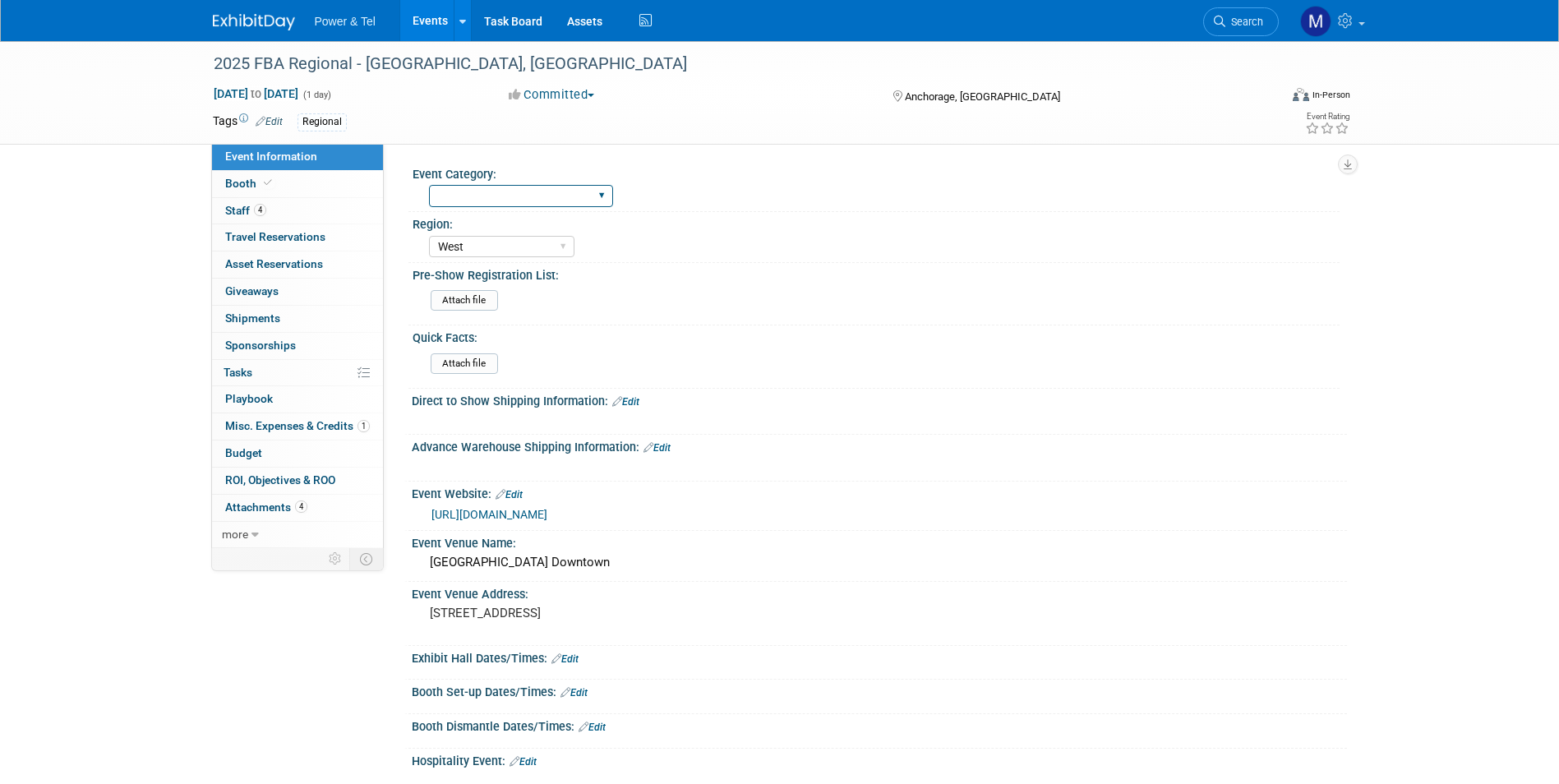 click on "National
Regional
P&T Tech Summit
Export/Canada
Outing Only" at bounding box center [521, 196] 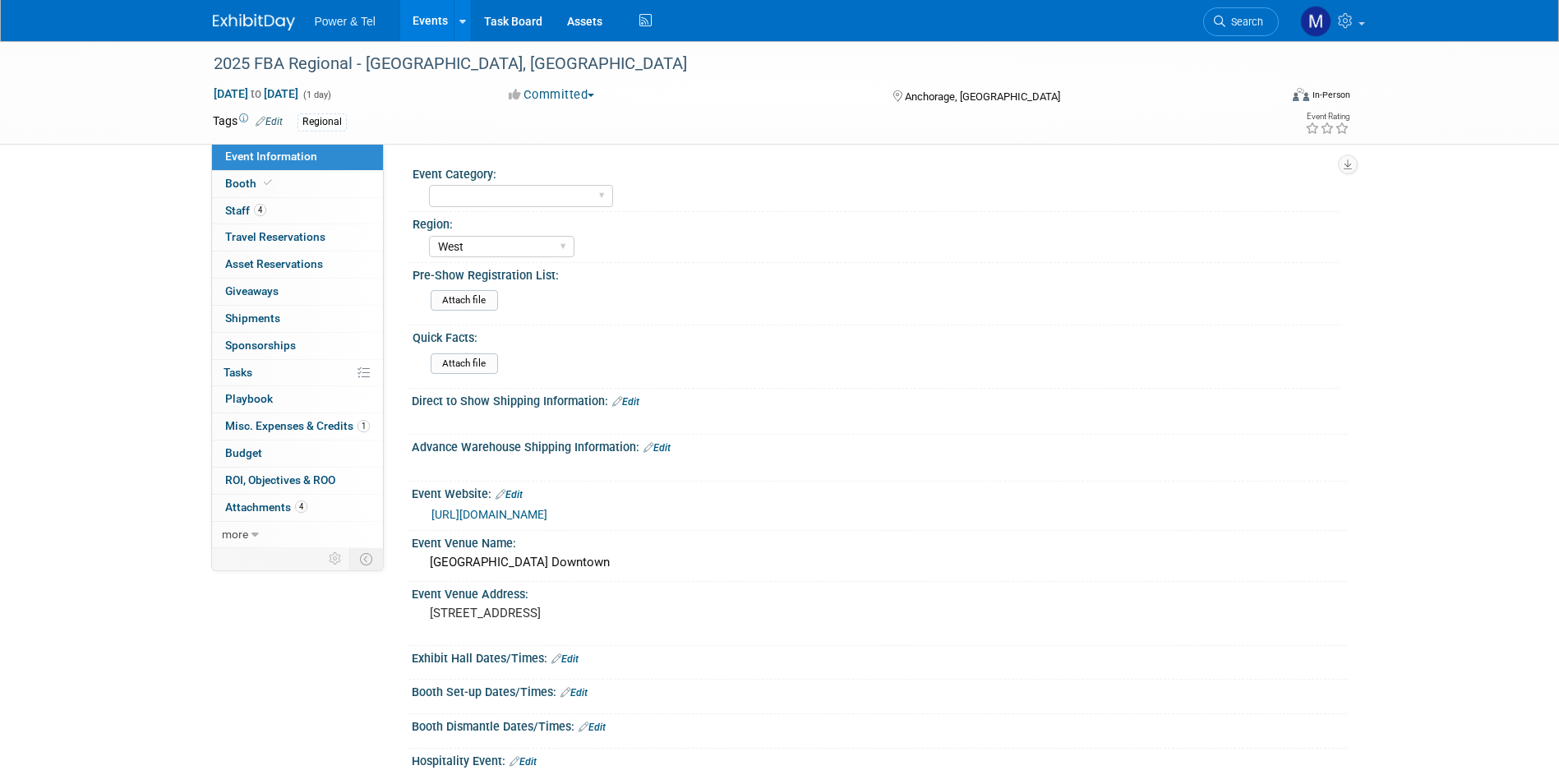 click on "National
Regional
P&T Tech Summit
Export/Canada
Outing Only" at bounding box center [884, 194] 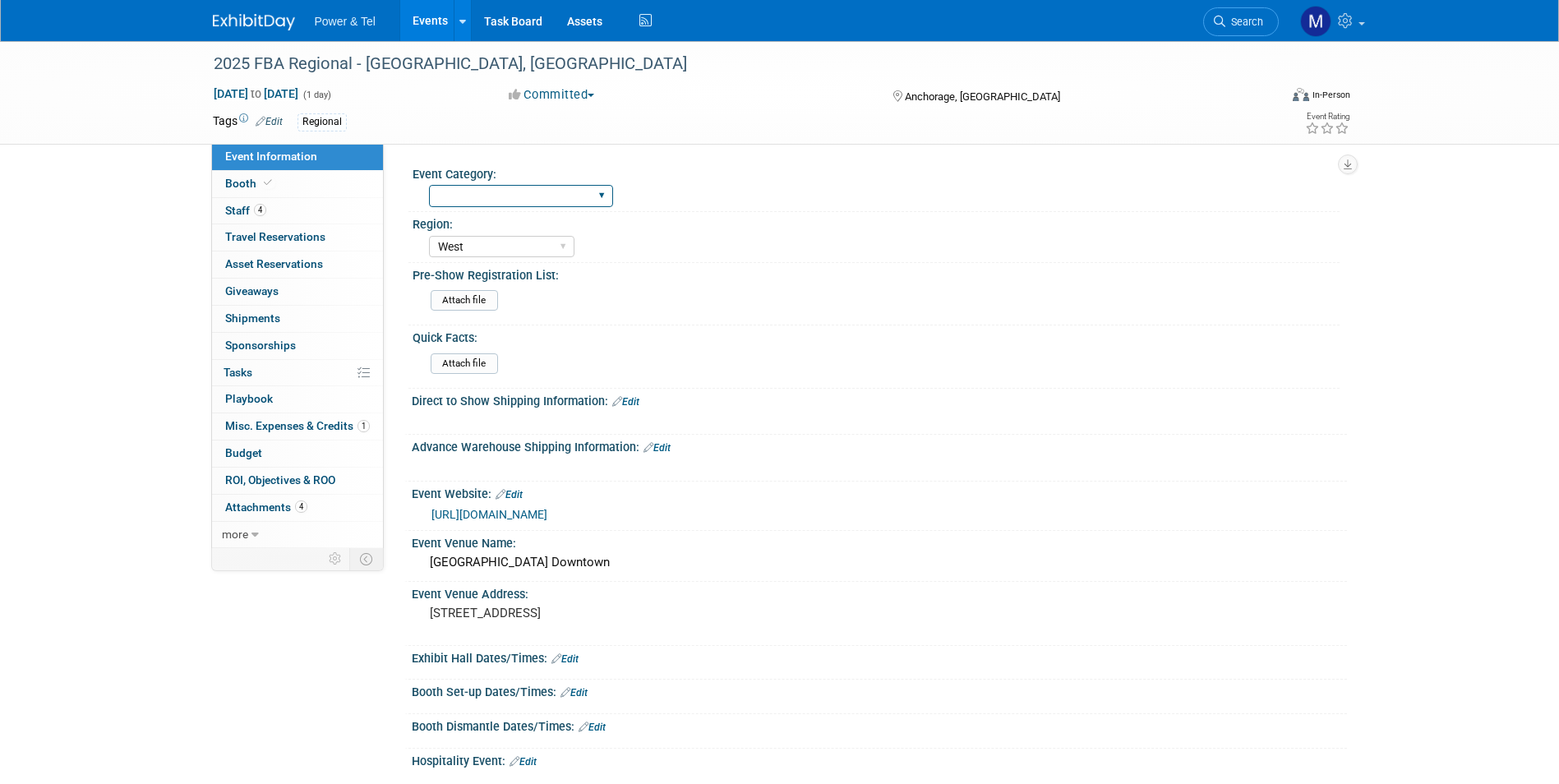 click on "National
Regional
P&T Tech Summit
Export/Canada
Outing Only" at bounding box center (521, 196) 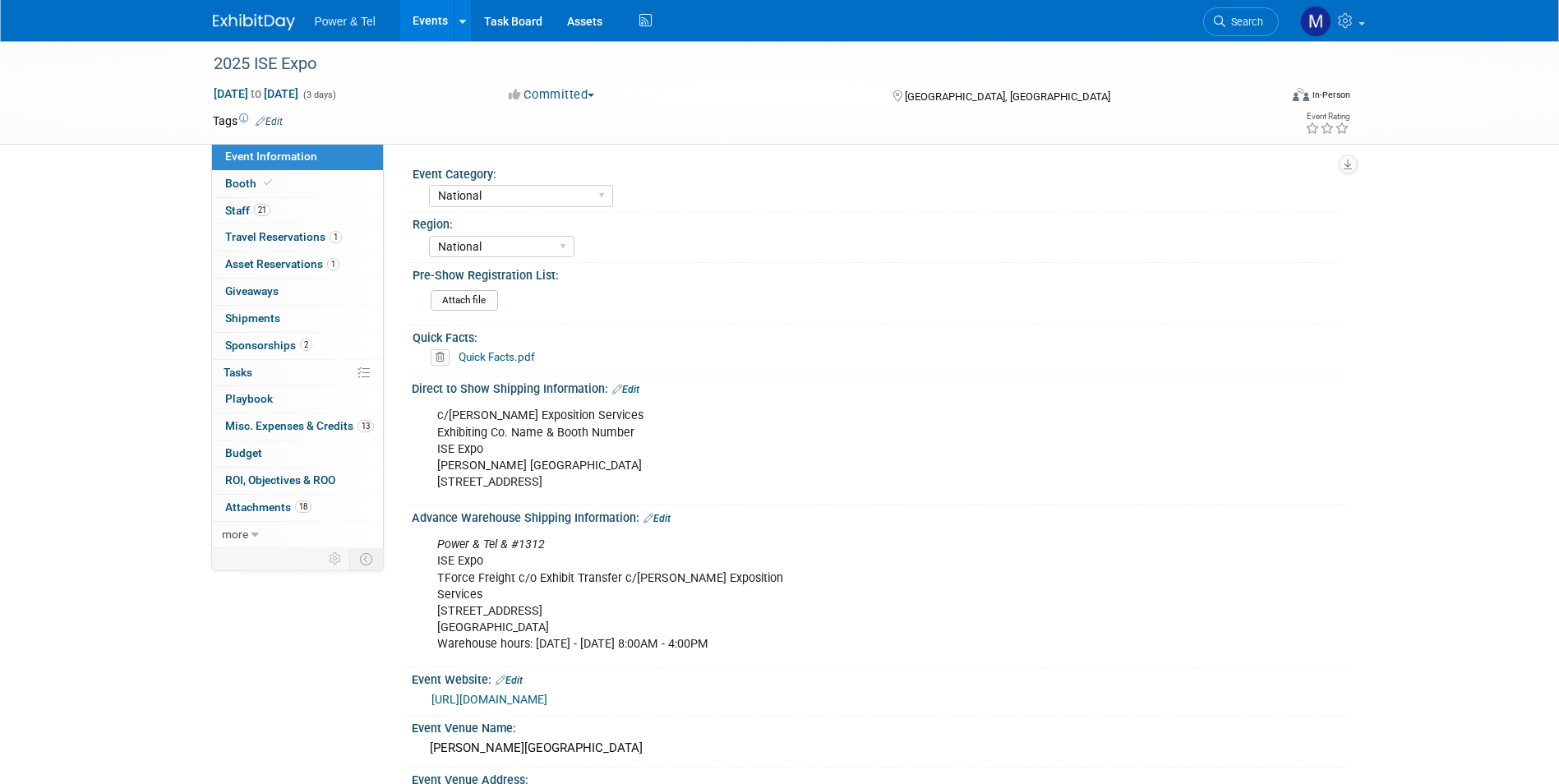 select on "National" 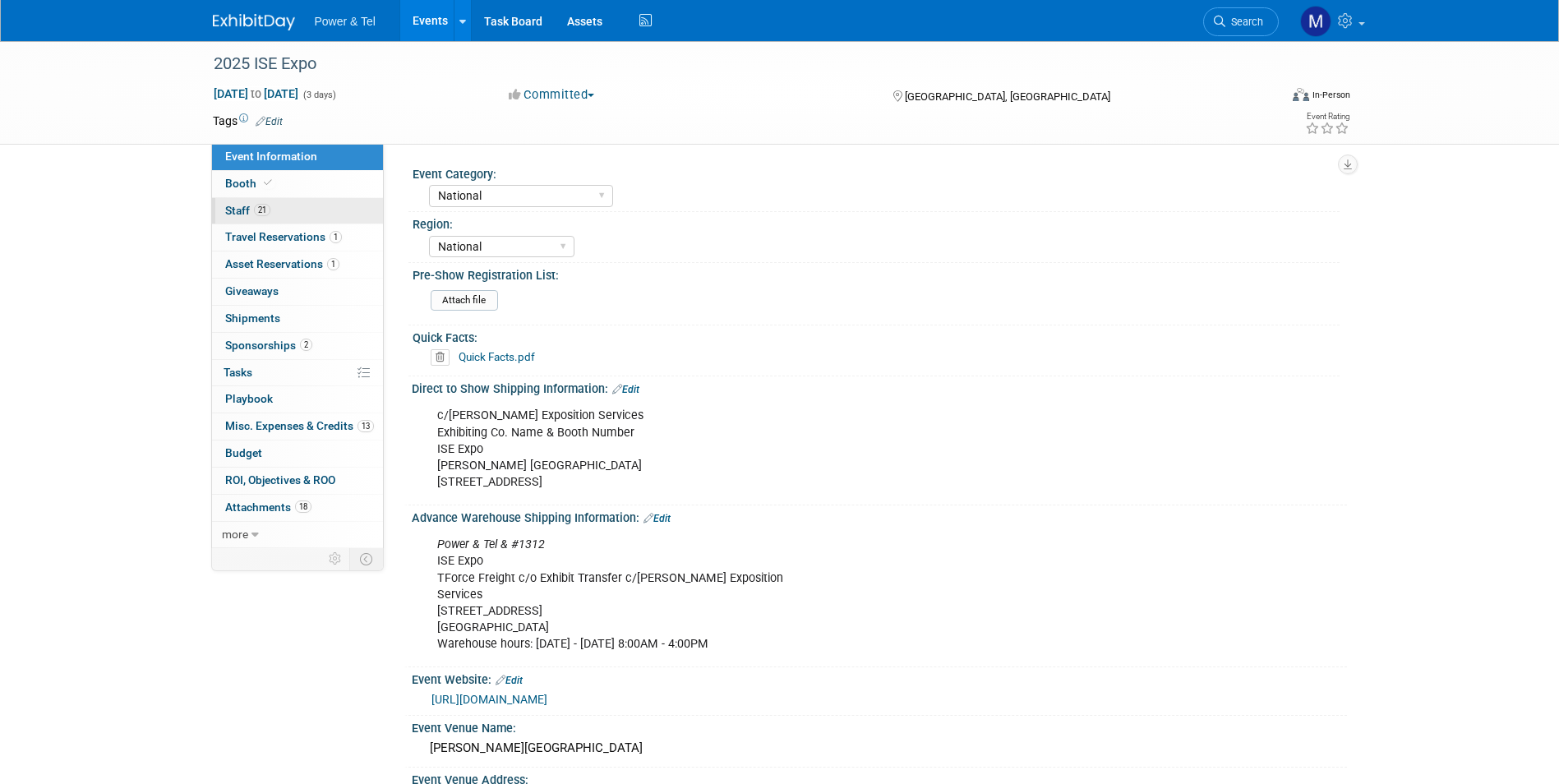 scroll, scrollTop: 0, scrollLeft: 0, axis: both 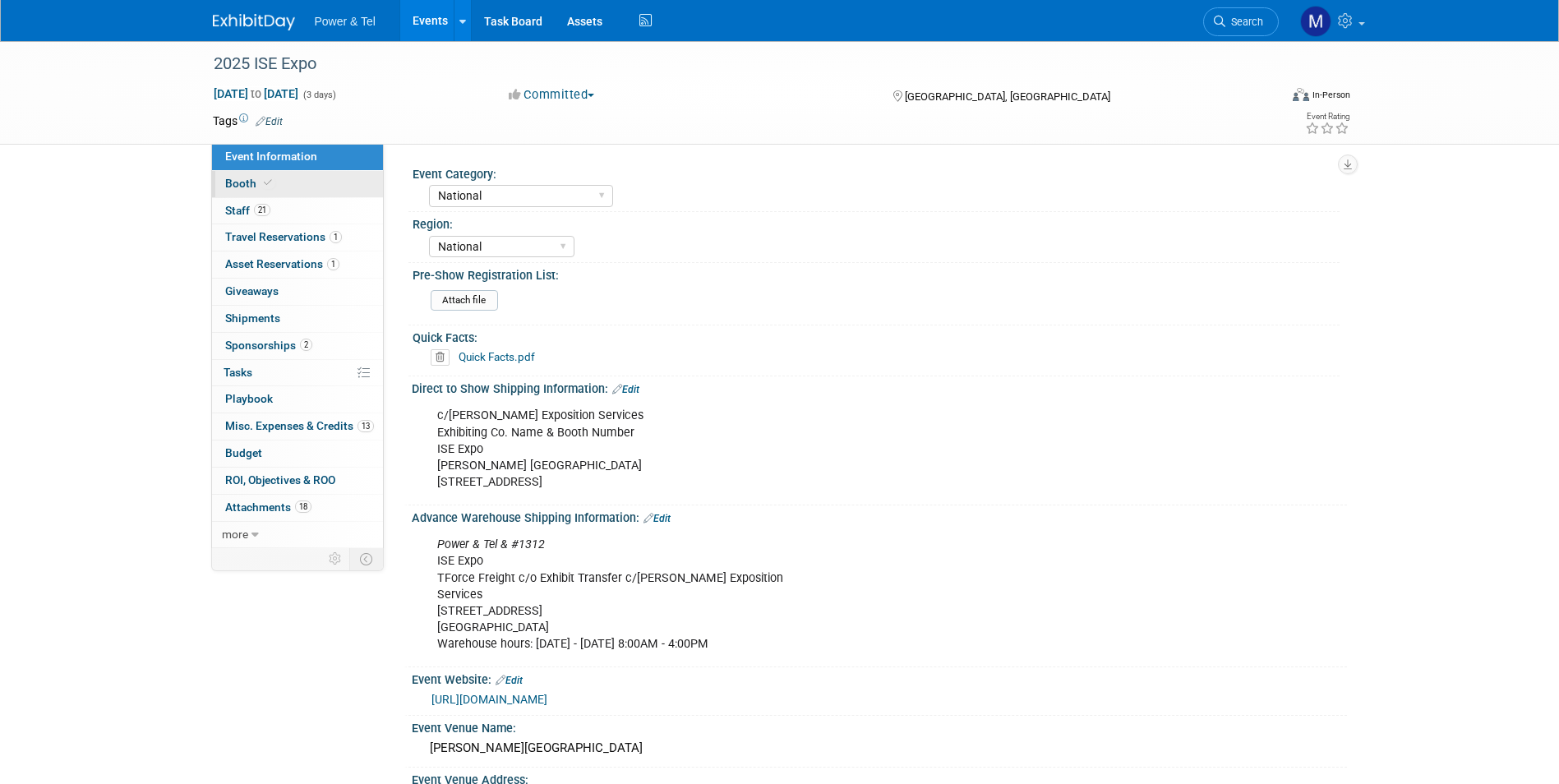click on "Booth" at bounding box center (298, 184) 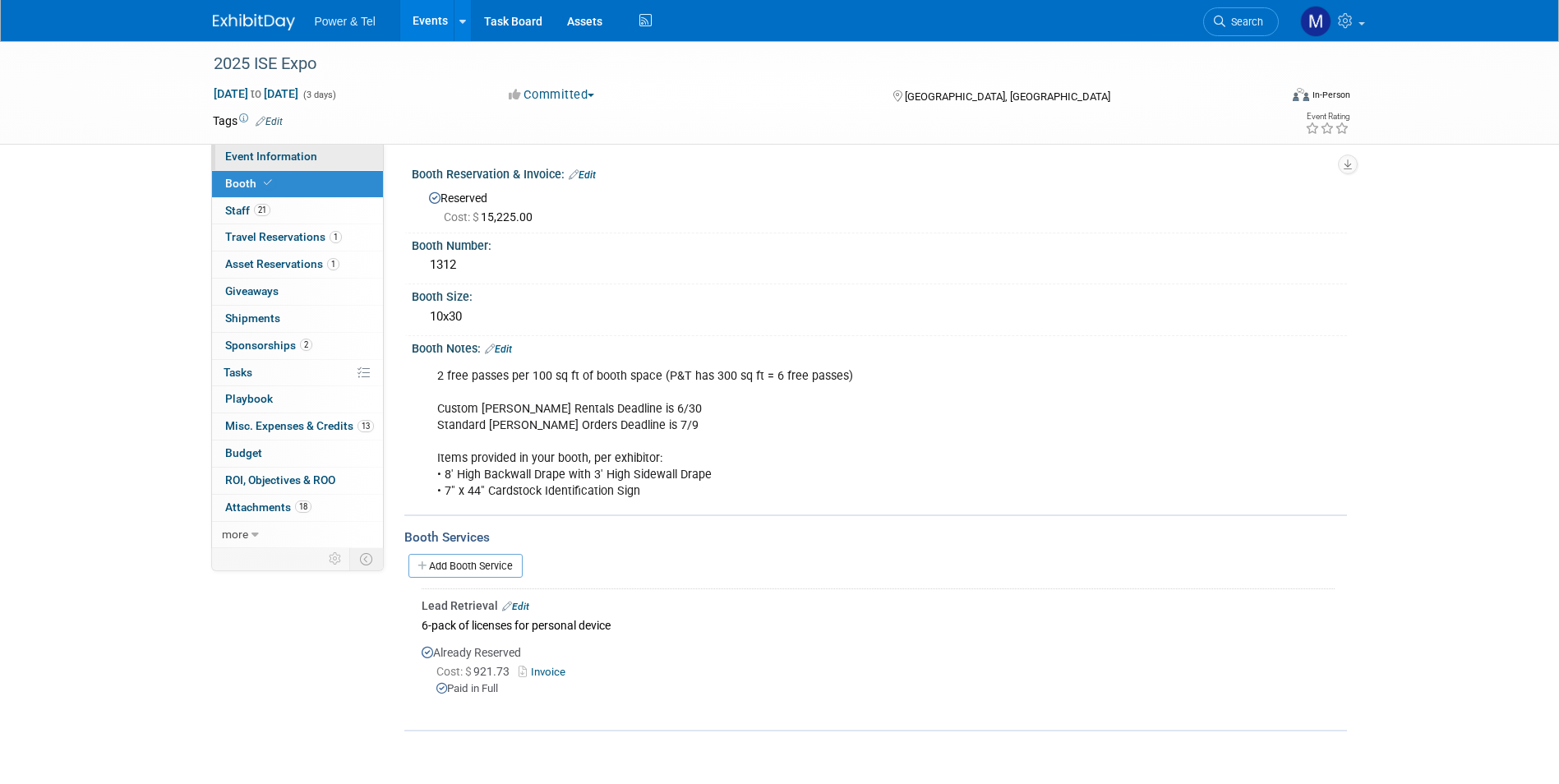 click on "Event Information" at bounding box center (298, 157) 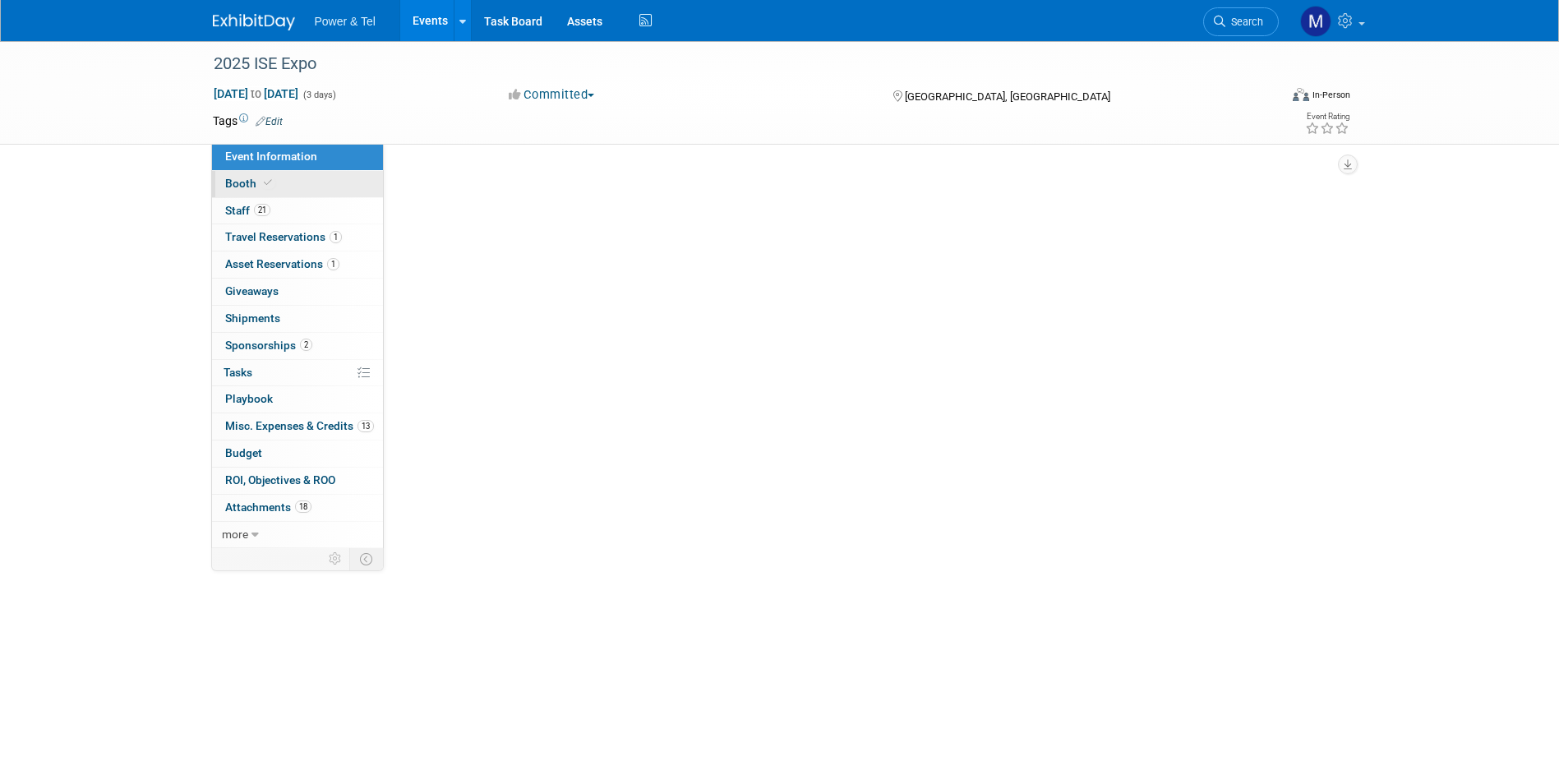 select on "National" 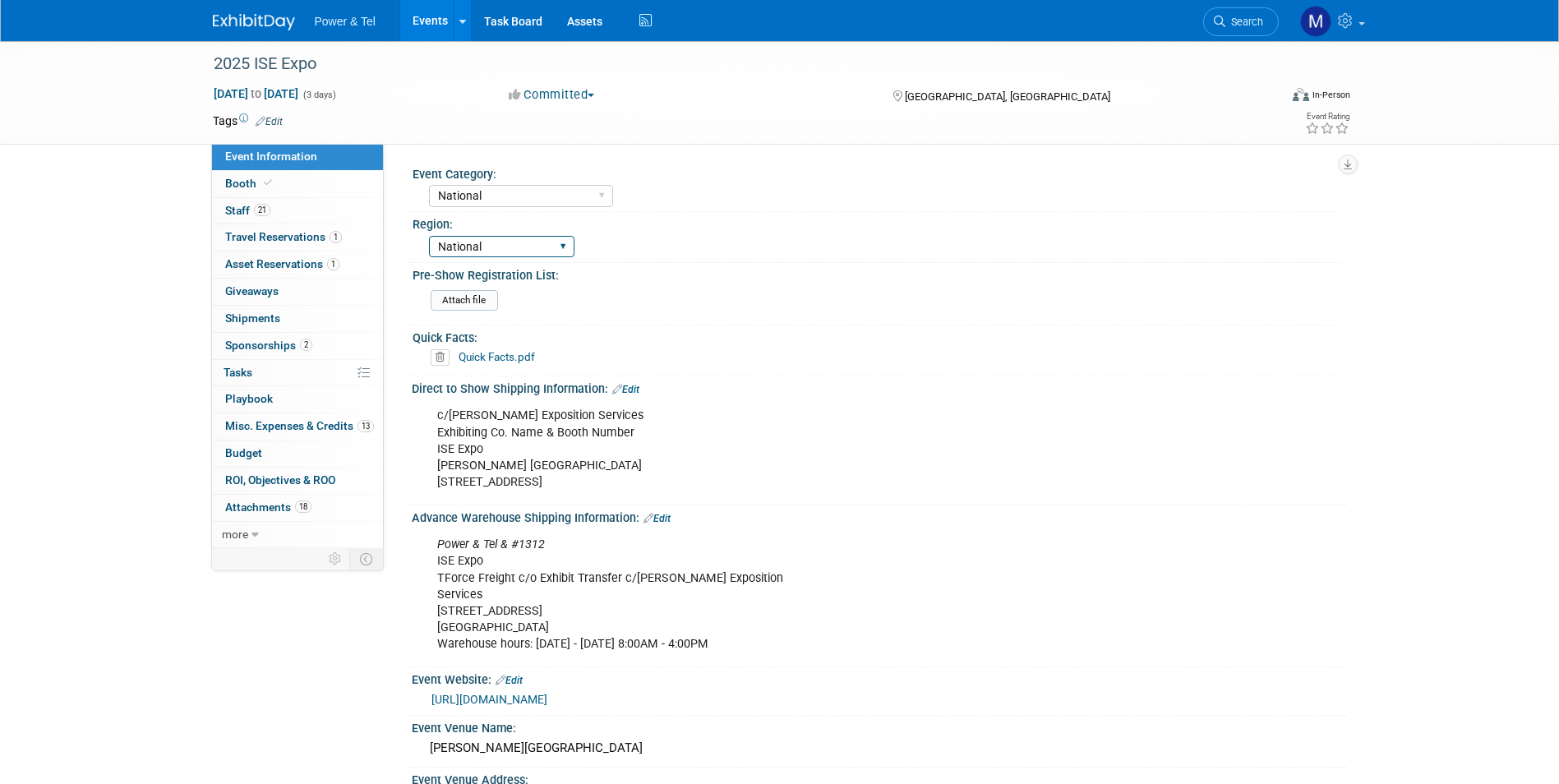 click on "Central
East
Midwest
West
National
MSO
Canada
Export/CALA" at bounding box center [501, 247] 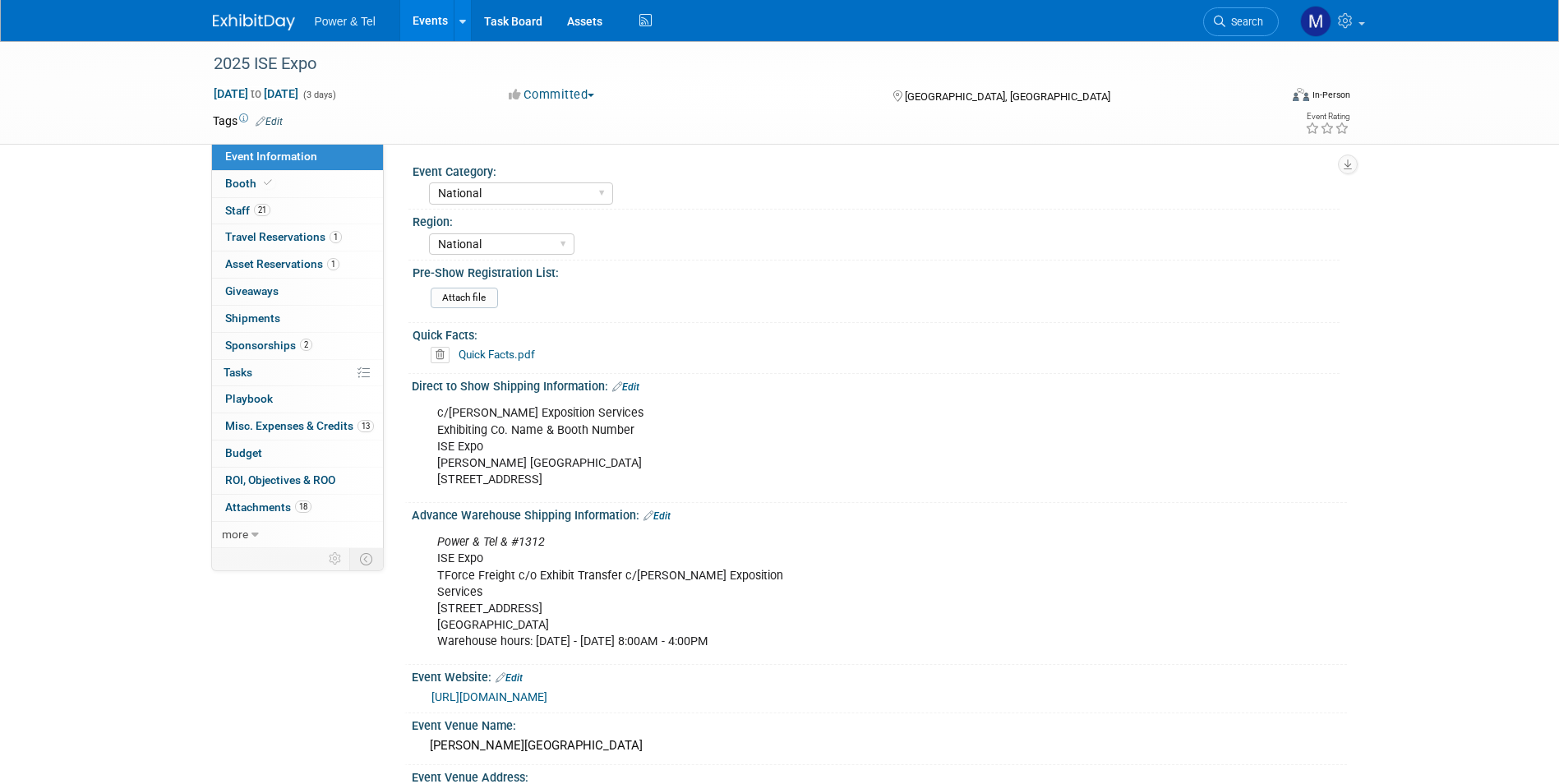scroll, scrollTop: 0, scrollLeft: 0, axis: both 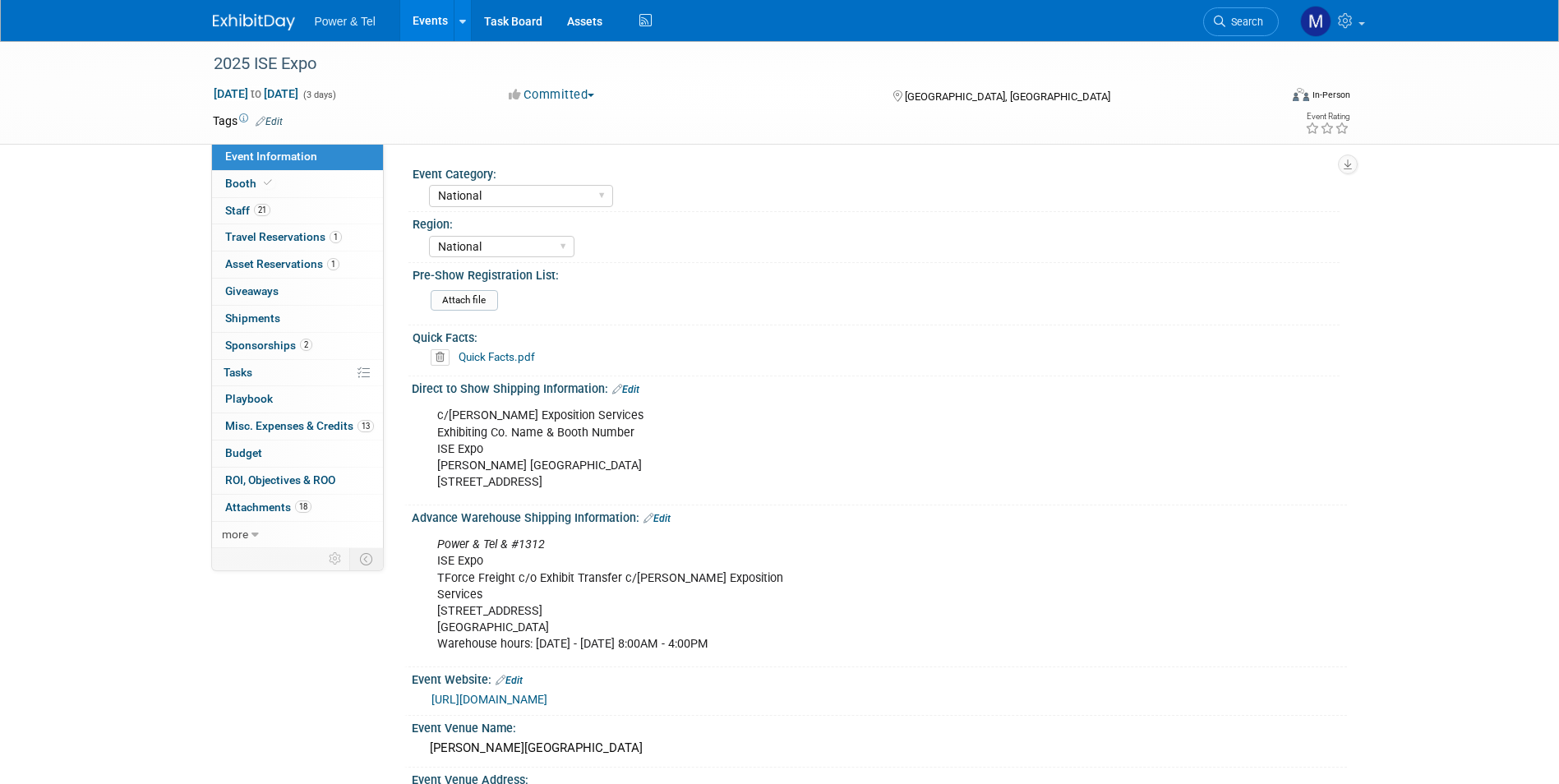 click on "Power & Tel" at bounding box center [345, 21] 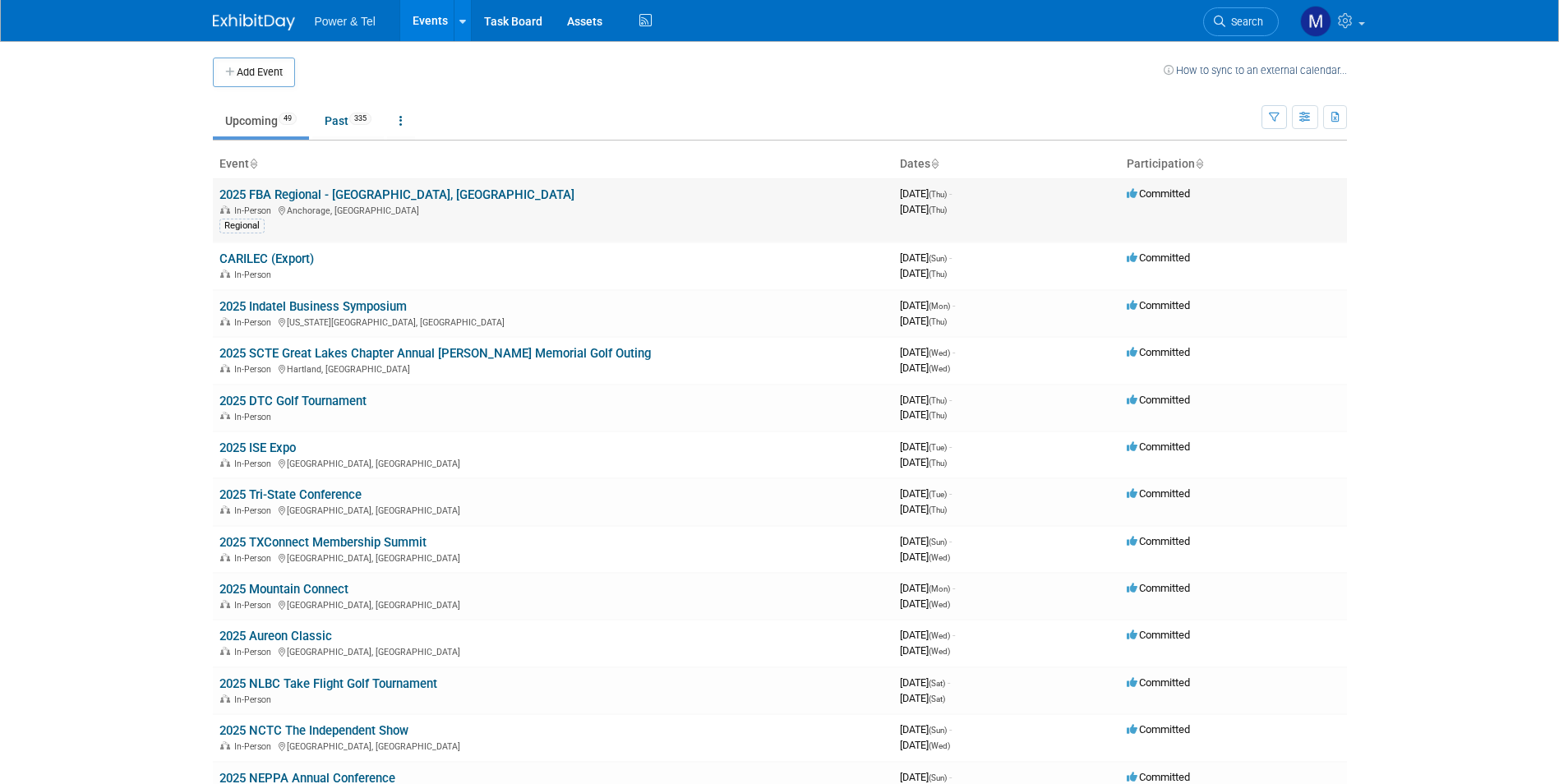 scroll, scrollTop: 0, scrollLeft: 0, axis: both 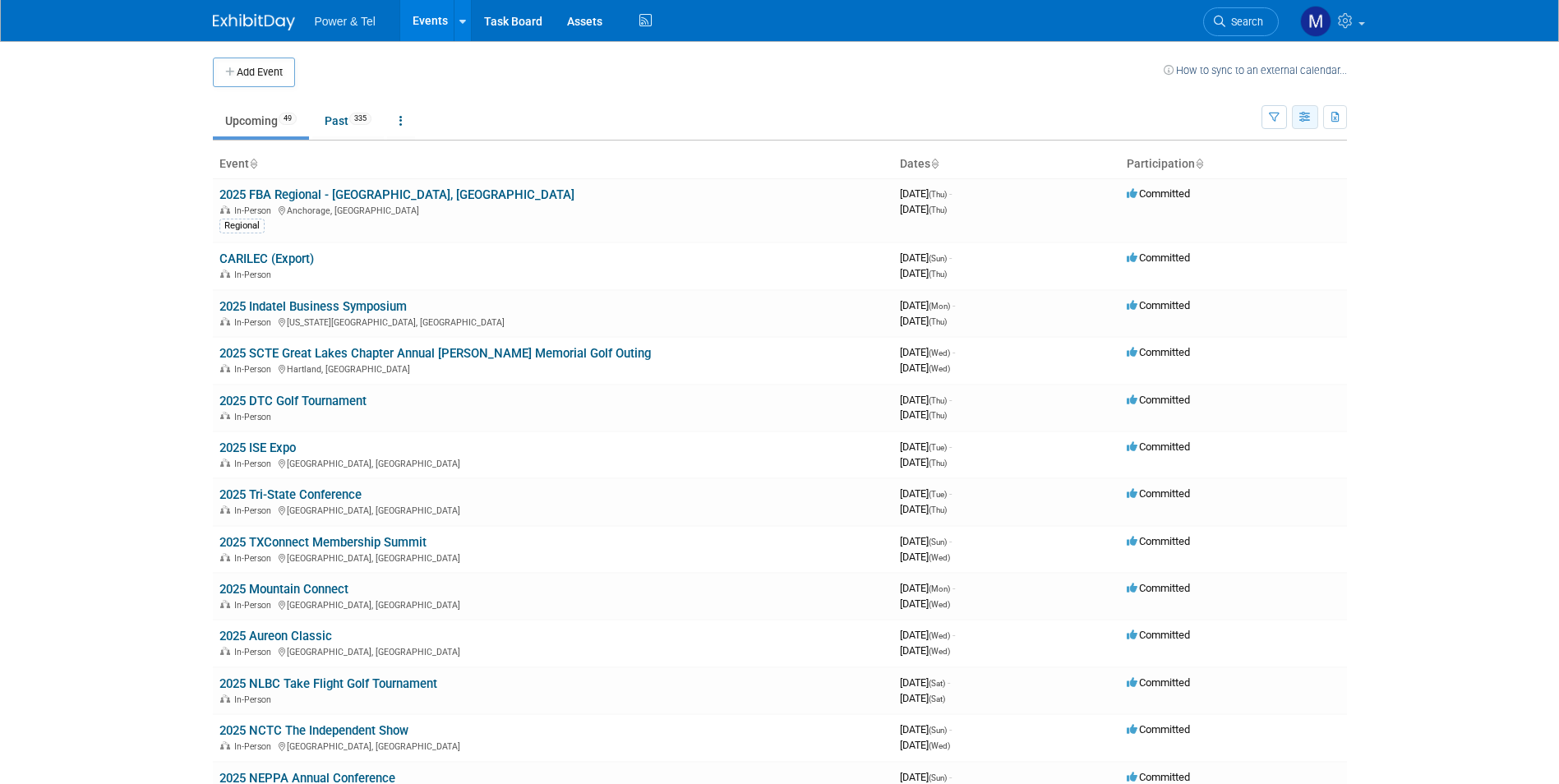 click at bounding box center (1305, 118) 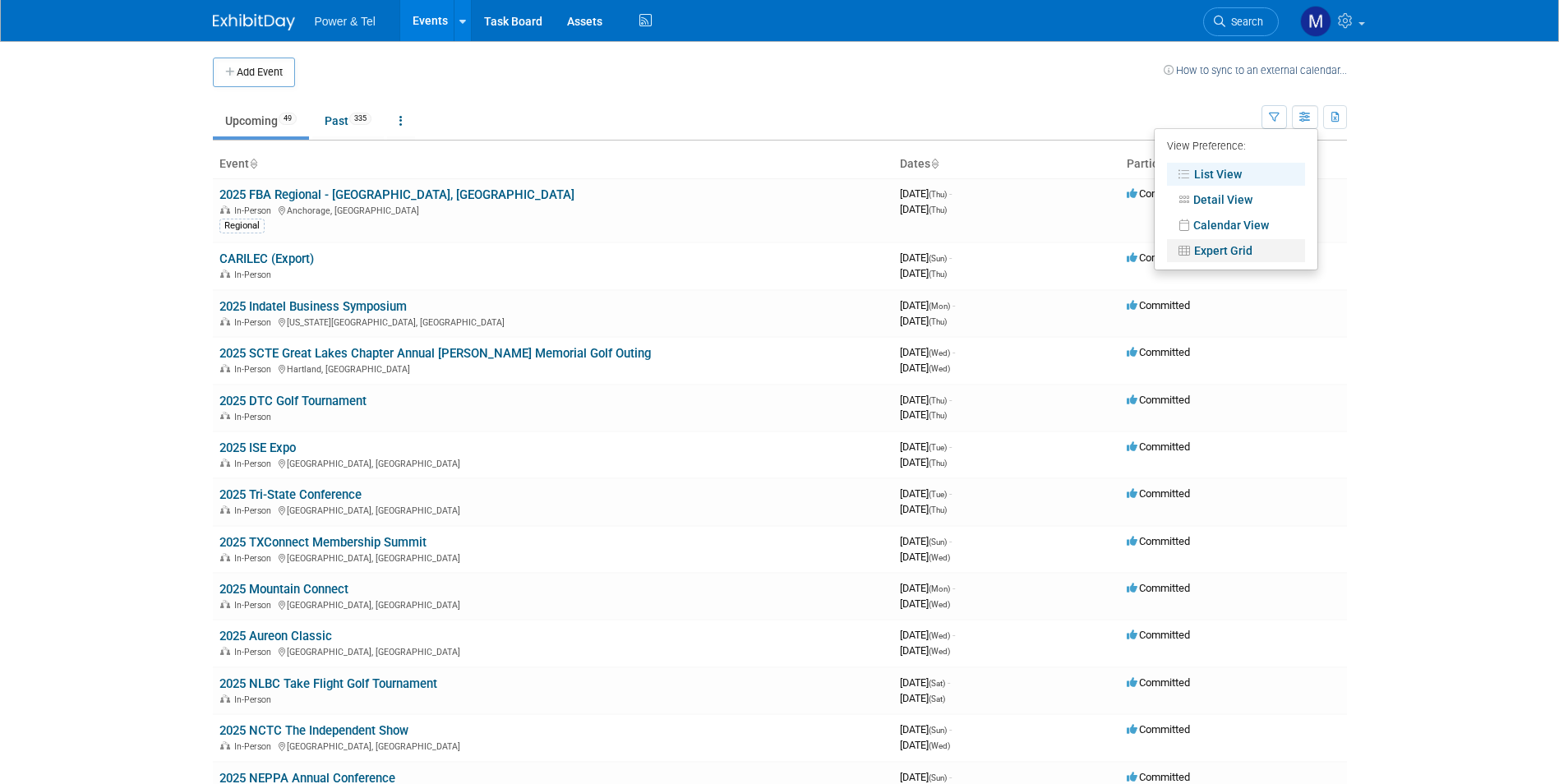 click on "Expert Grid" at bounding box center [1236, 251] 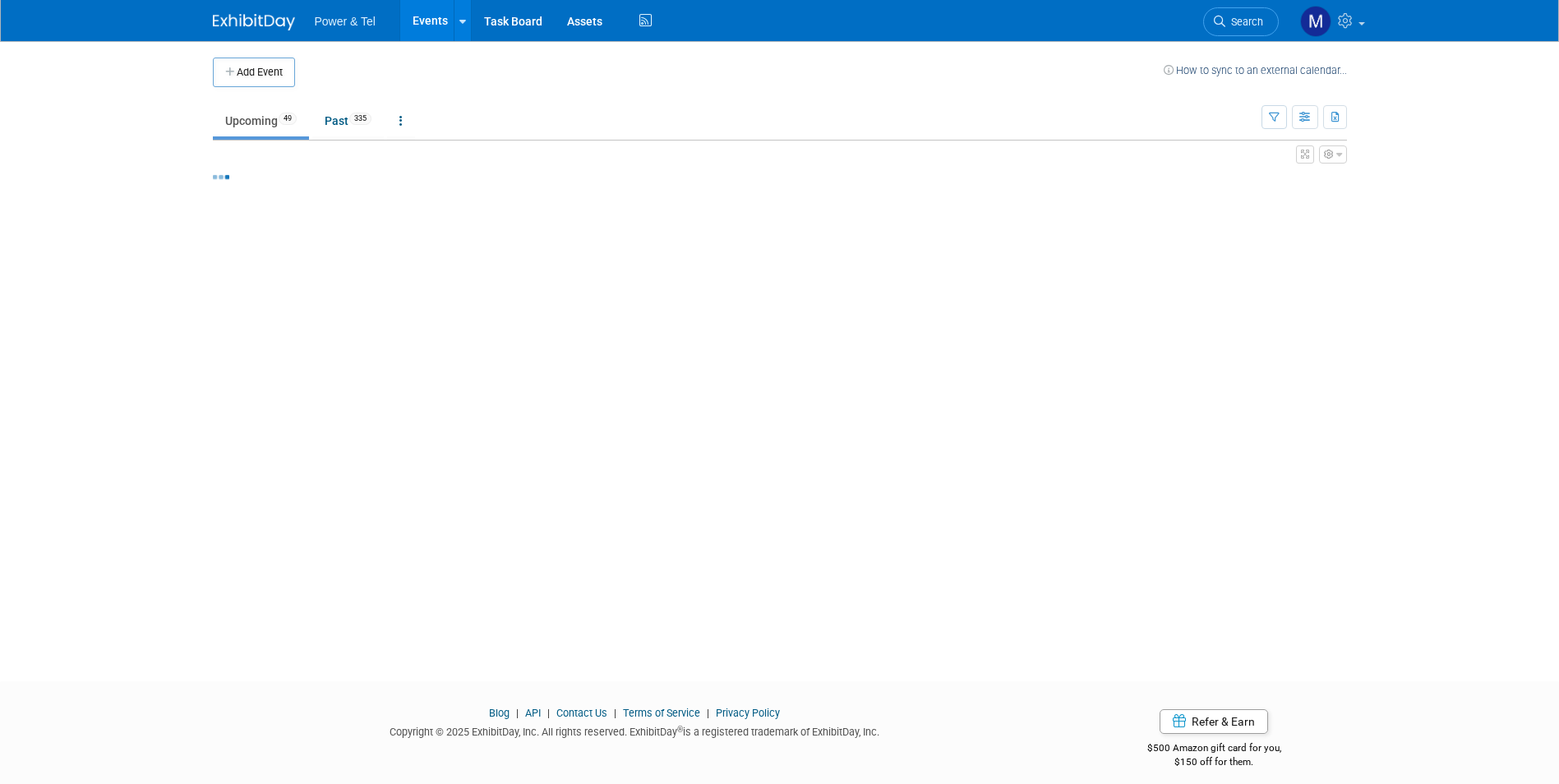 scroll, scrollTop: 0, scrollLeft: 0, axis: both 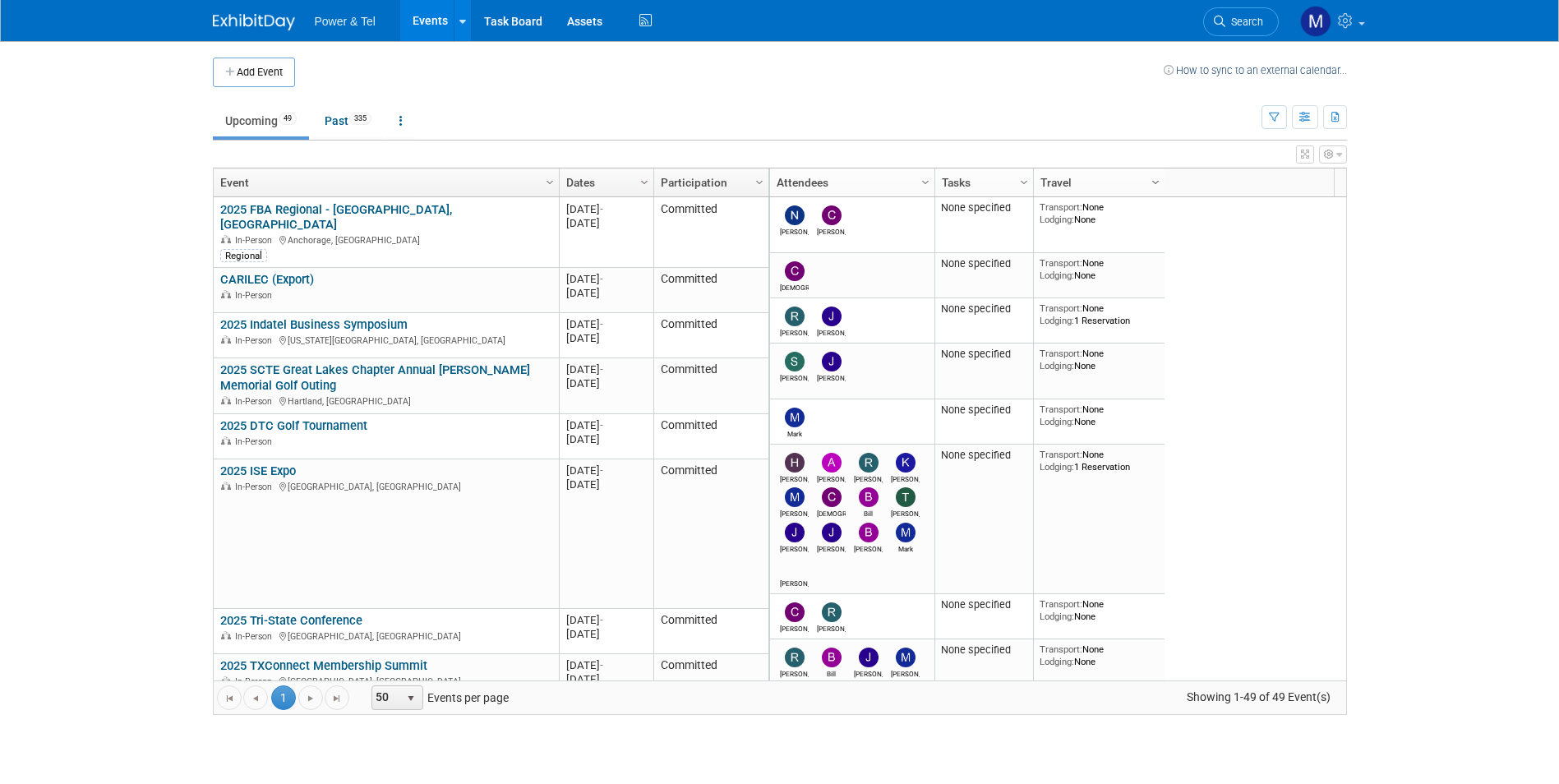 click on "Column Settings" at bounding box center (1155, 182) 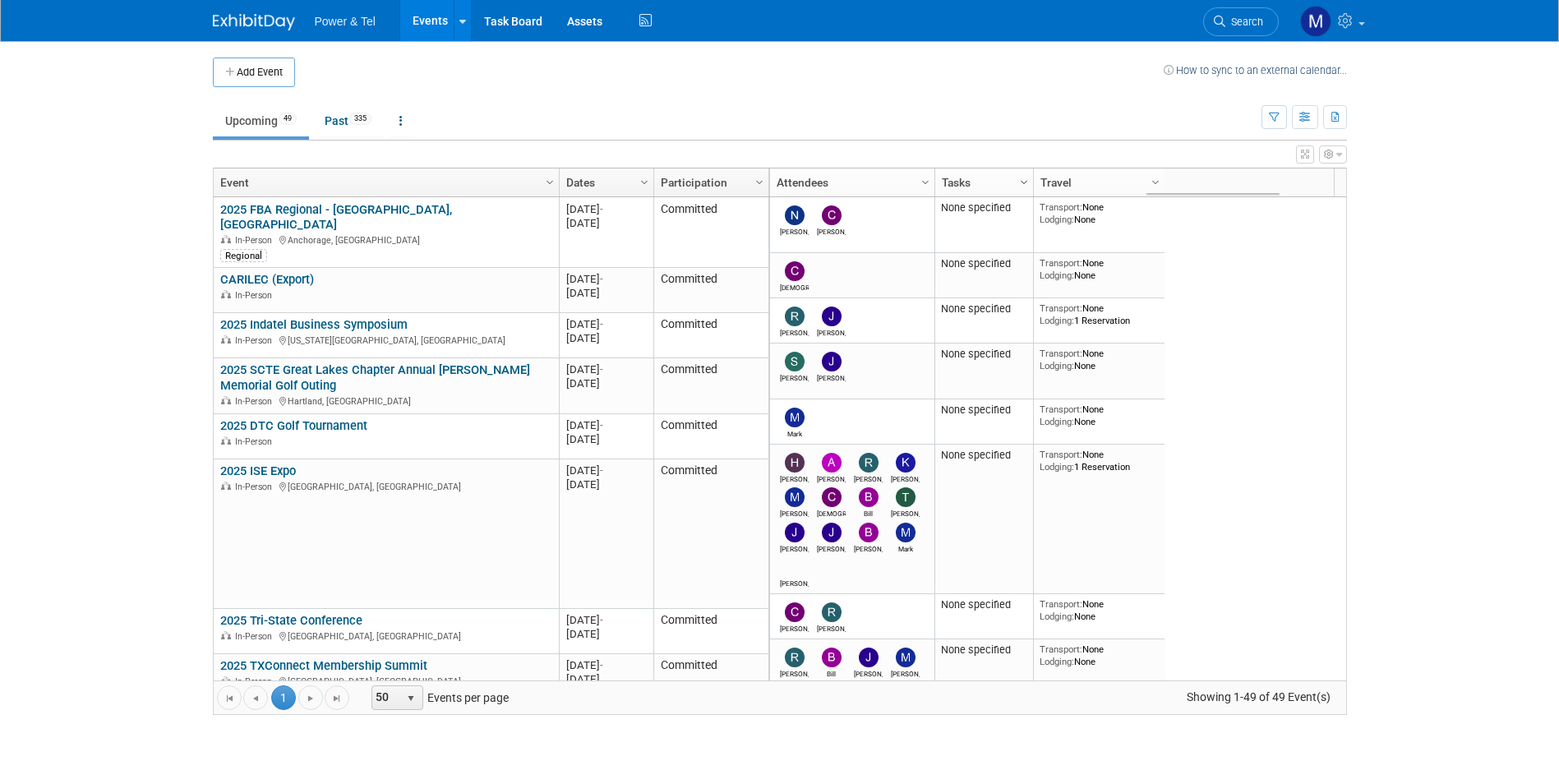click on "Column Settings" at bounding box center (1024, 182) 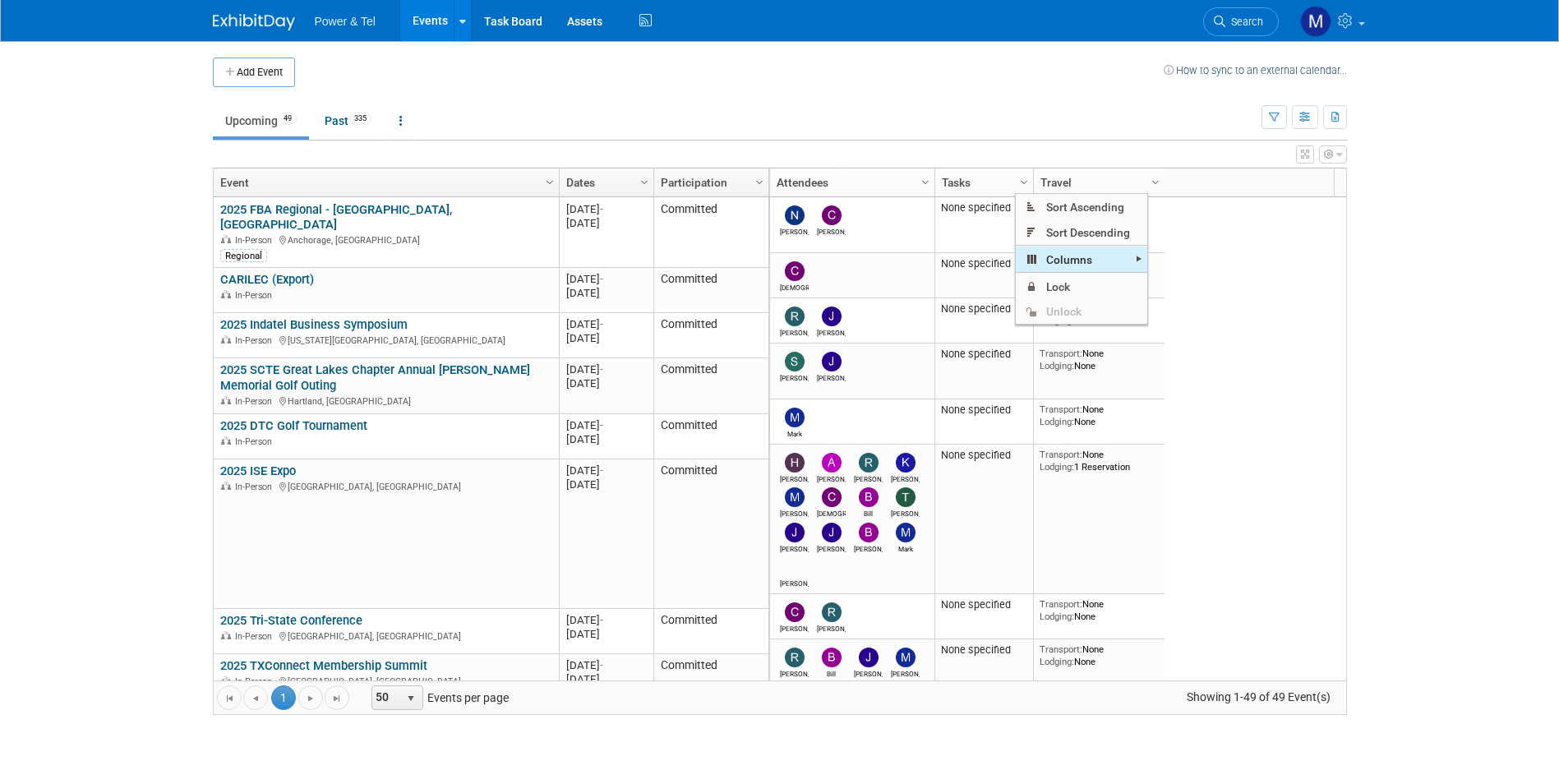 click on "Columns" at bounding box center (1082, 259) 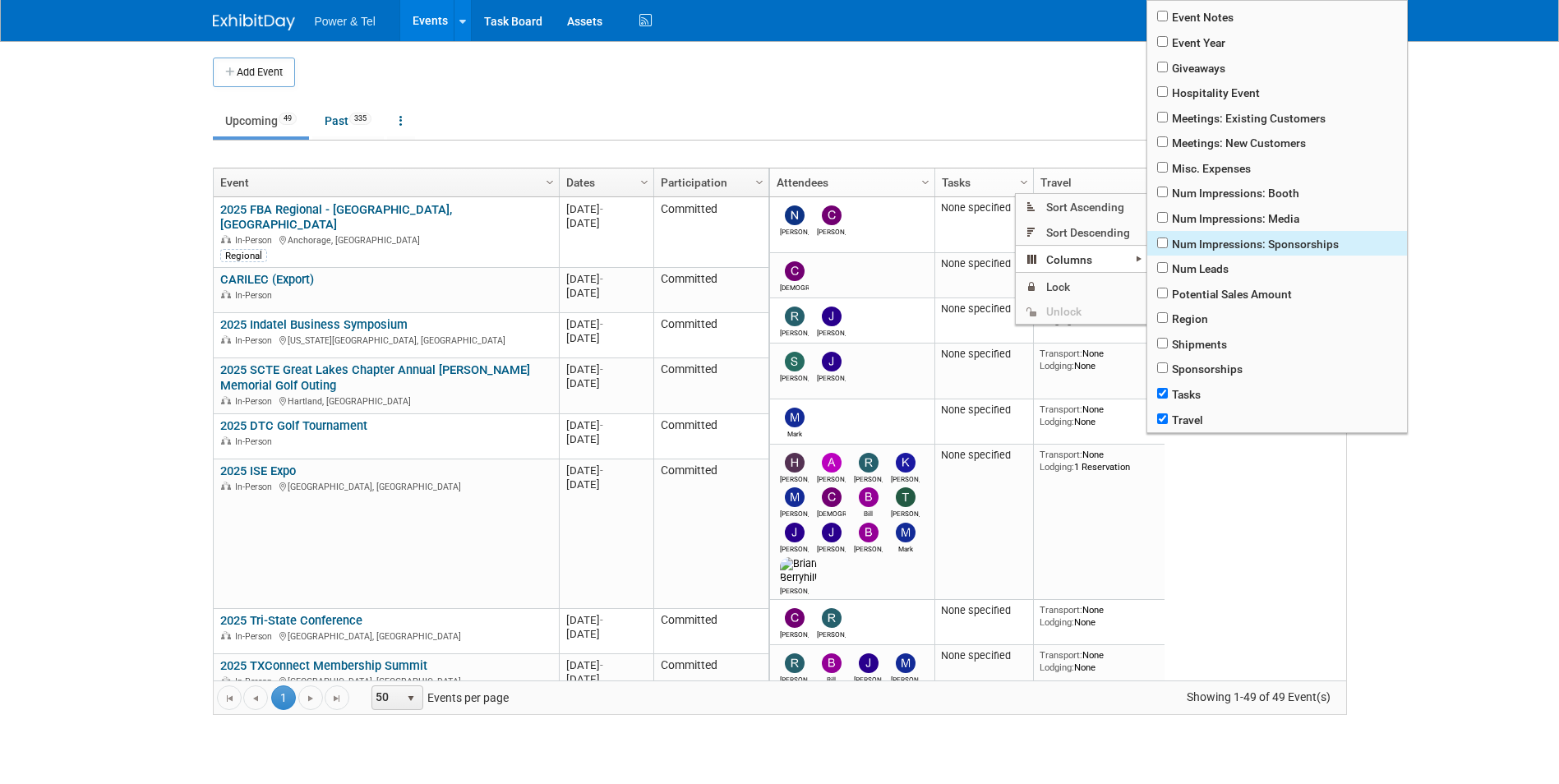 scroll, scrollTop: 398, scrollLeft: 0, axis: vertical 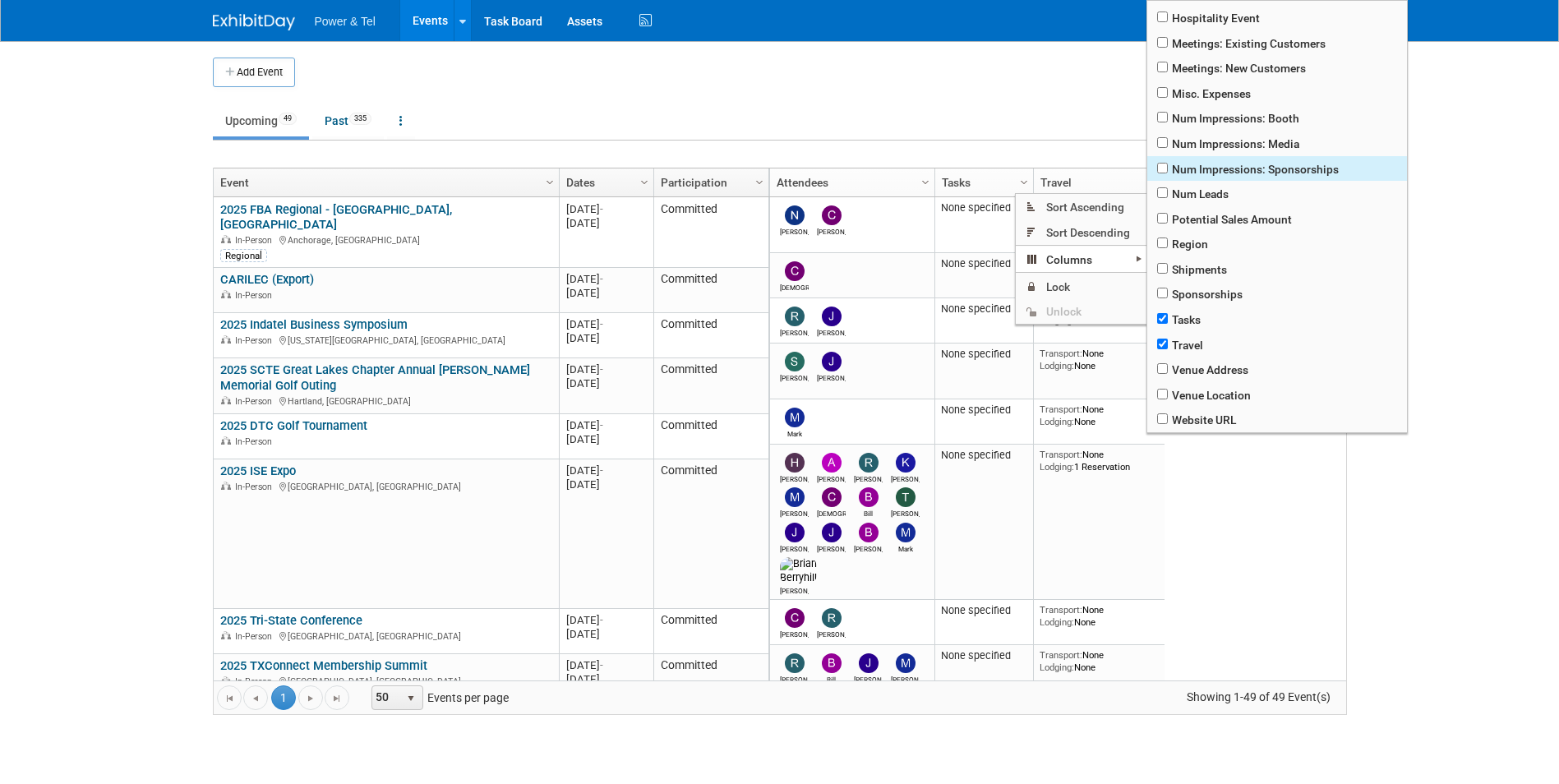 click on "Tasks" at bounding box center (1277, 319) 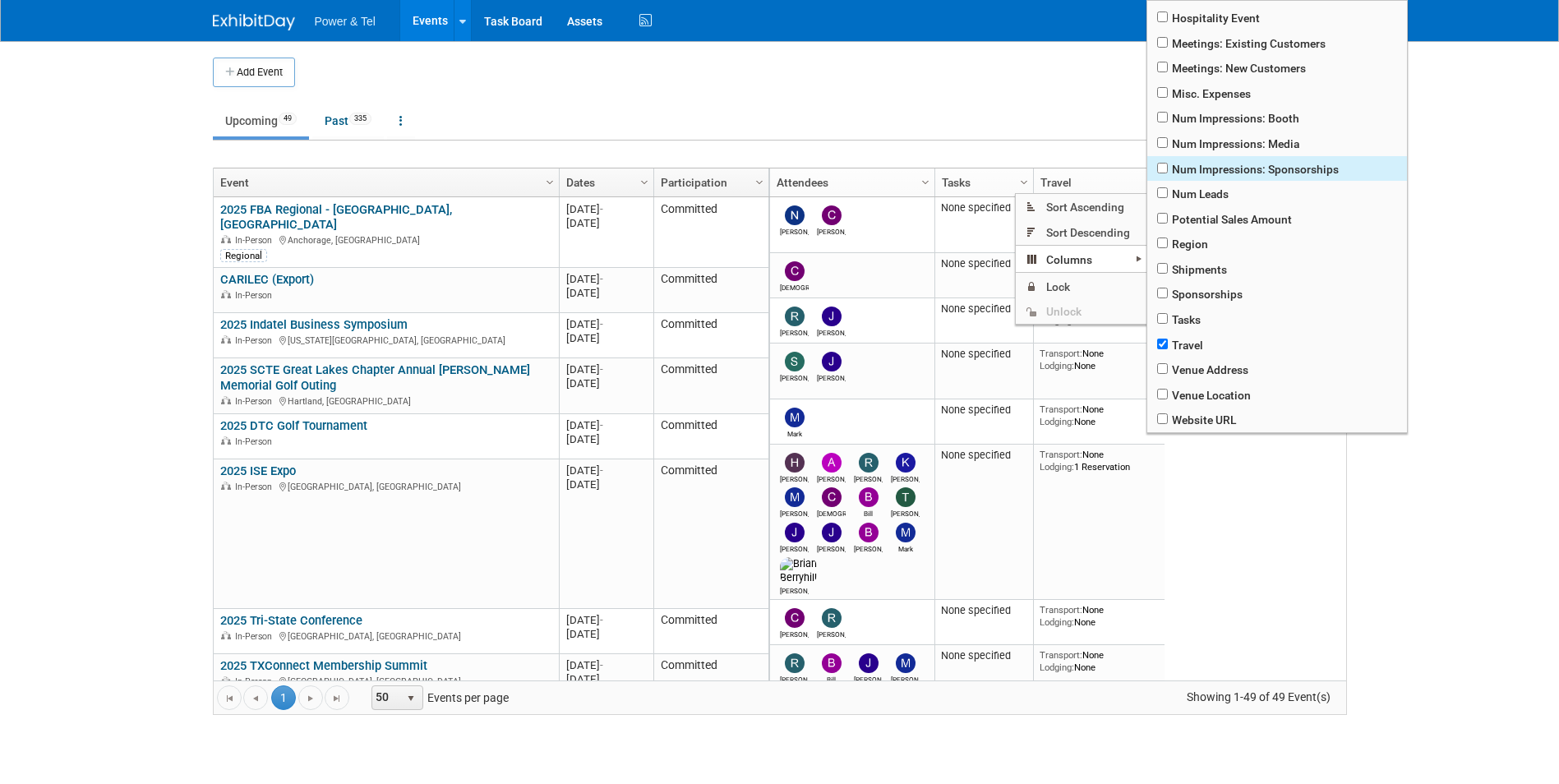 checkbox on "true" 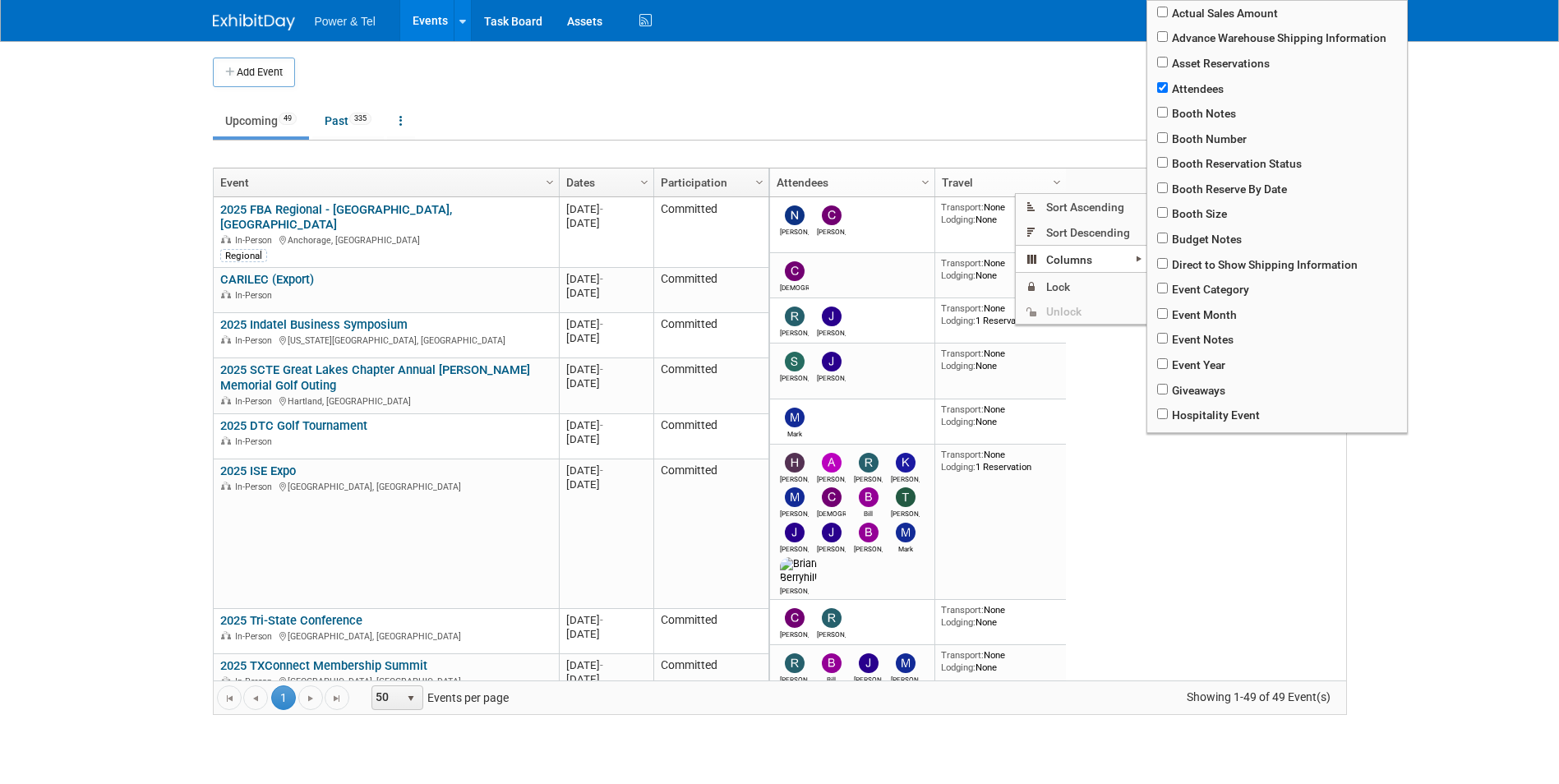 scroll, scrollTop: 0, scrollLeft: 0, axis: both 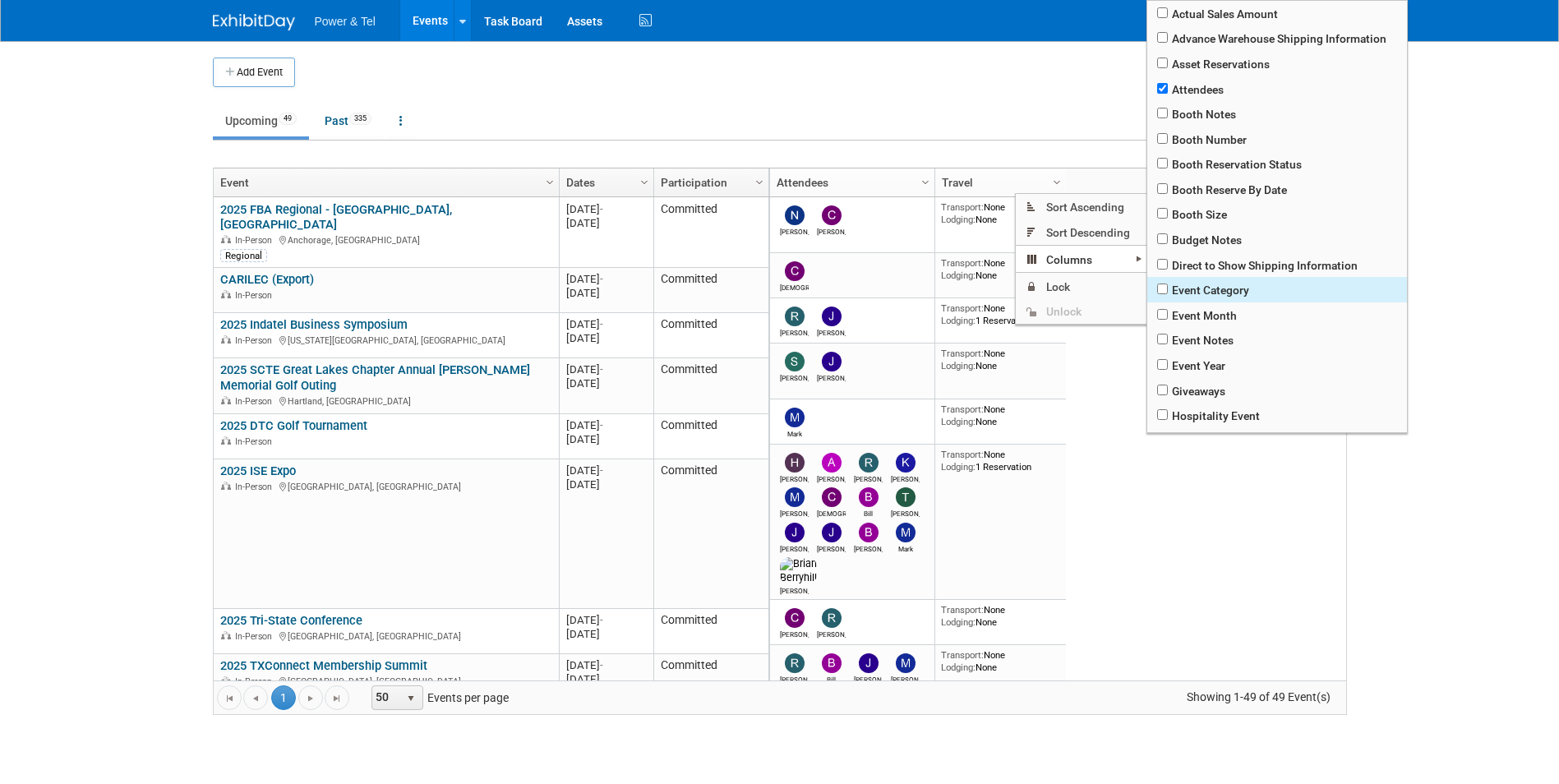 click on "Event Category" at bounding box center [1277, 289] 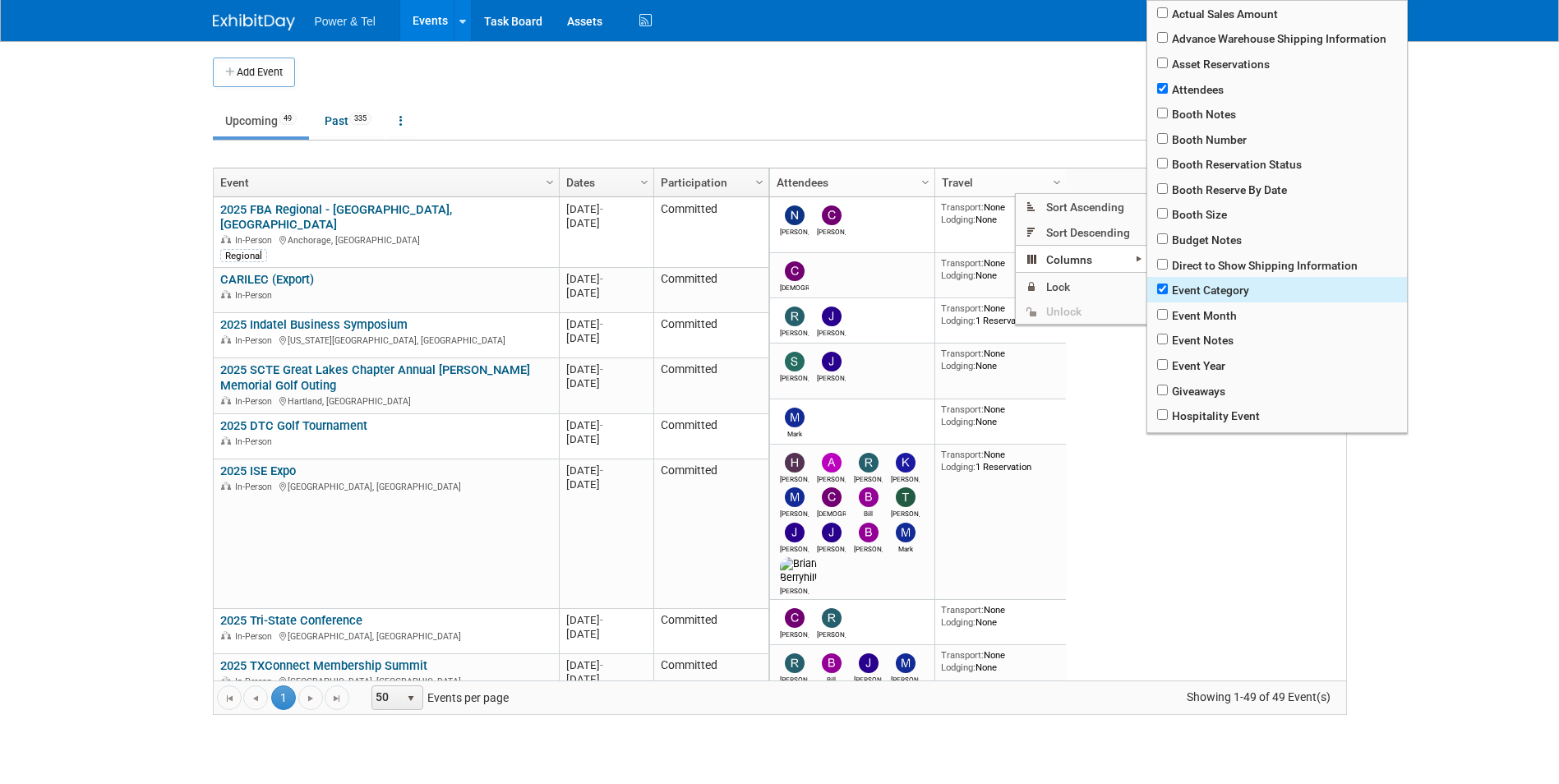checkbox on "true" 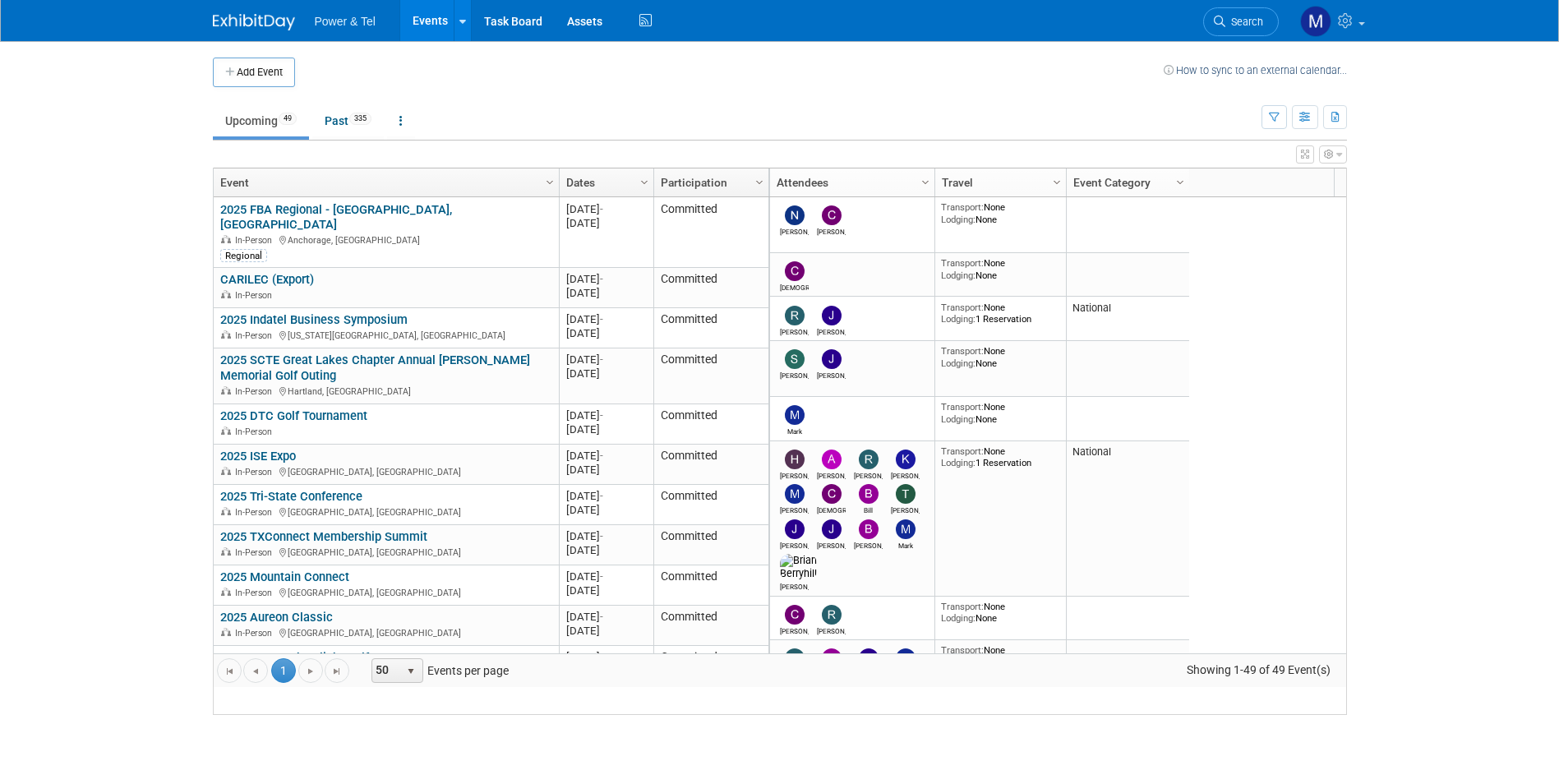 scroll, scrollTop: 0, scrollLeft: 0, axis: both 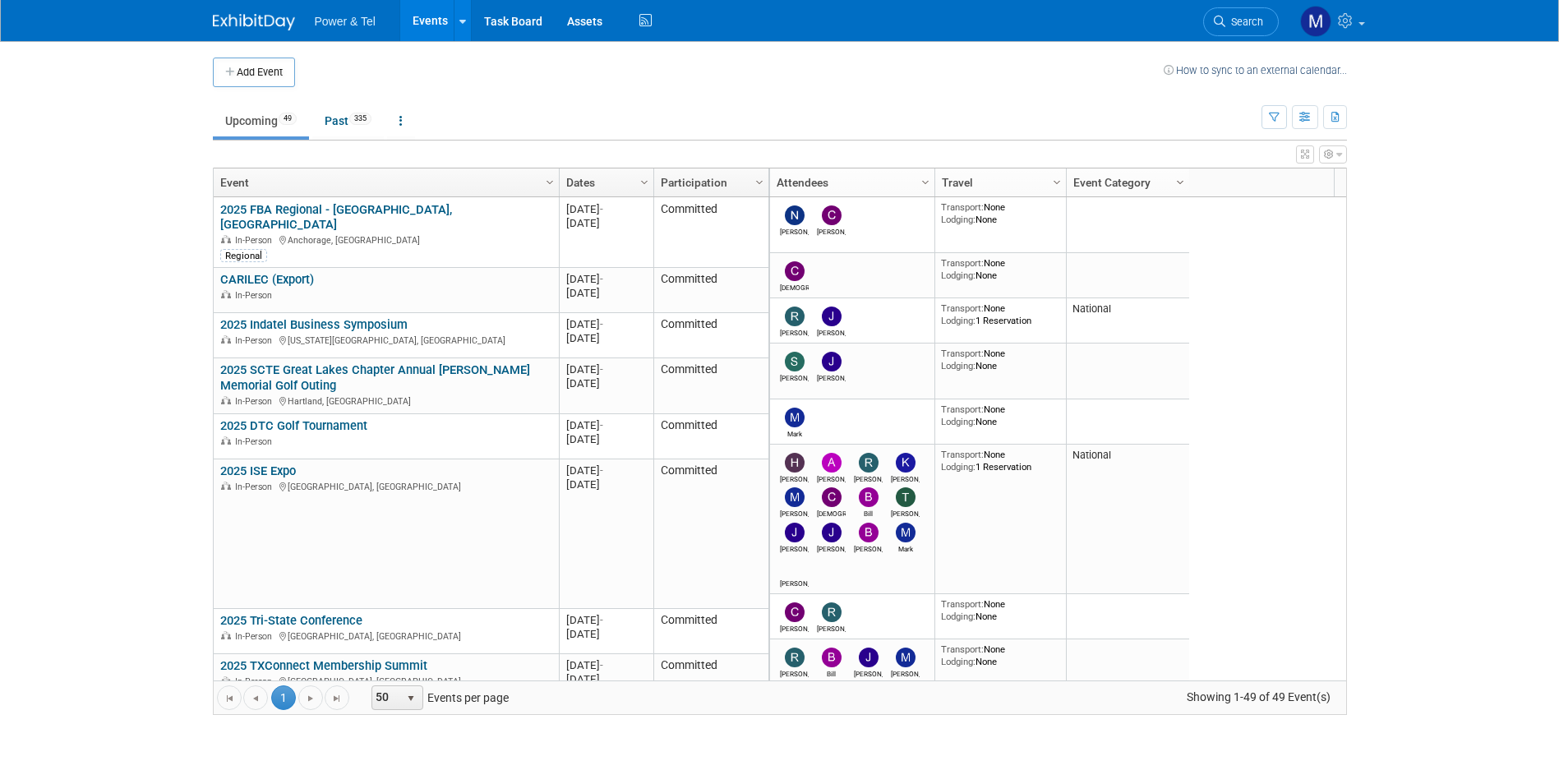 click on "Column Settings" at bounding box center (1180, 182) 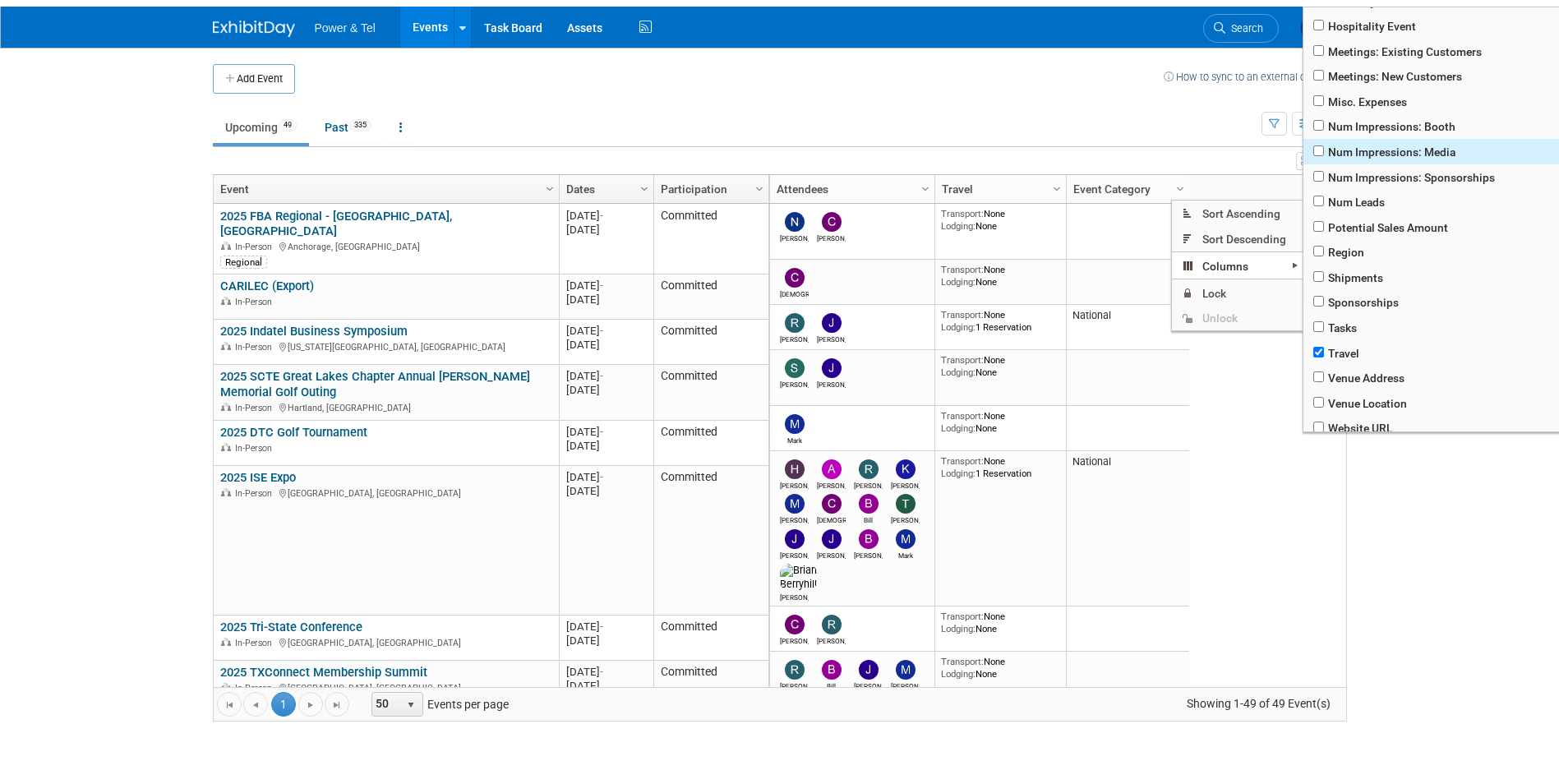 scroll, scrollTop: 398, scrollLeft: 0, axis: vertical 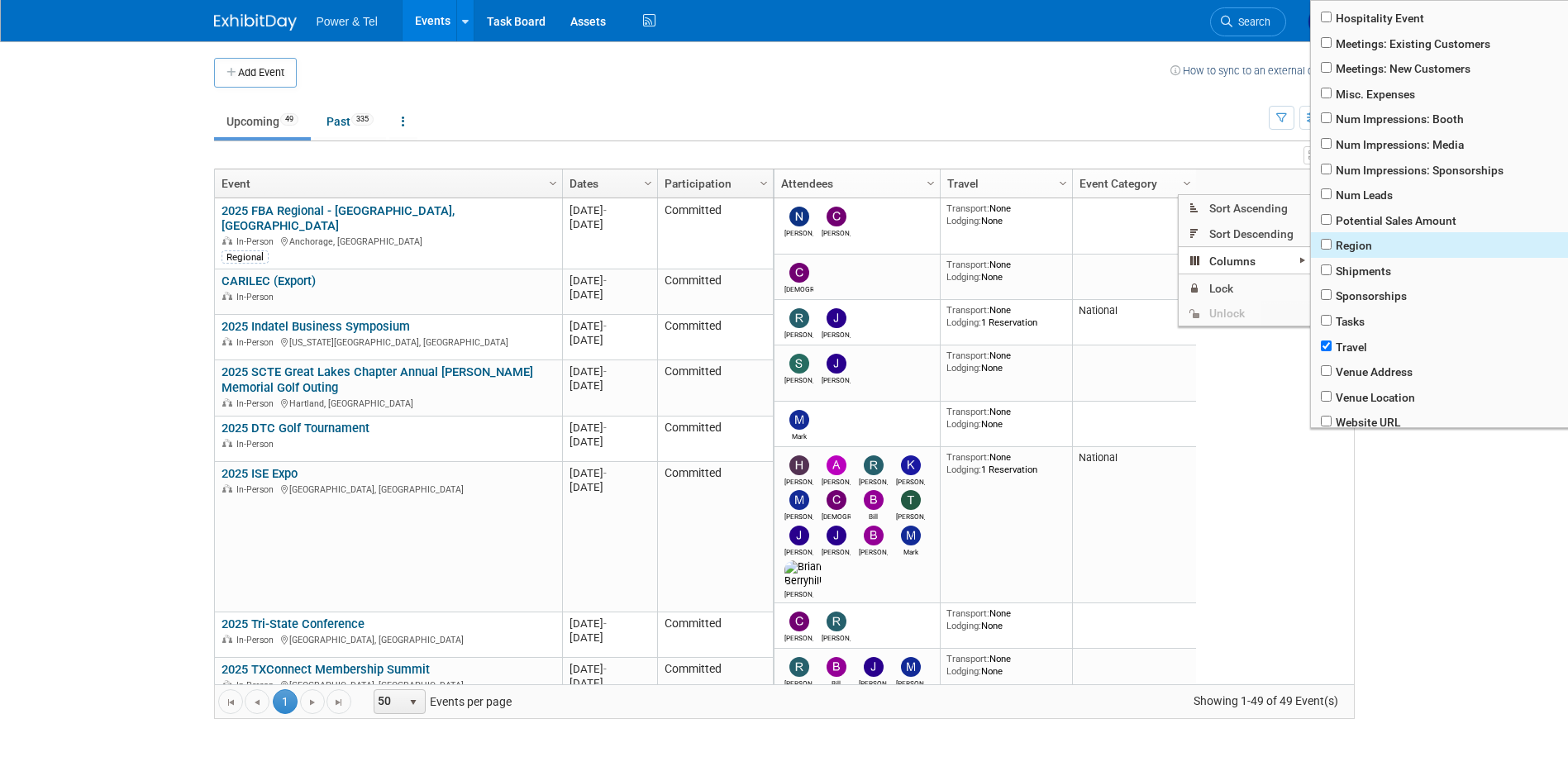 click on "Region" at bounding box center (1442, 245) 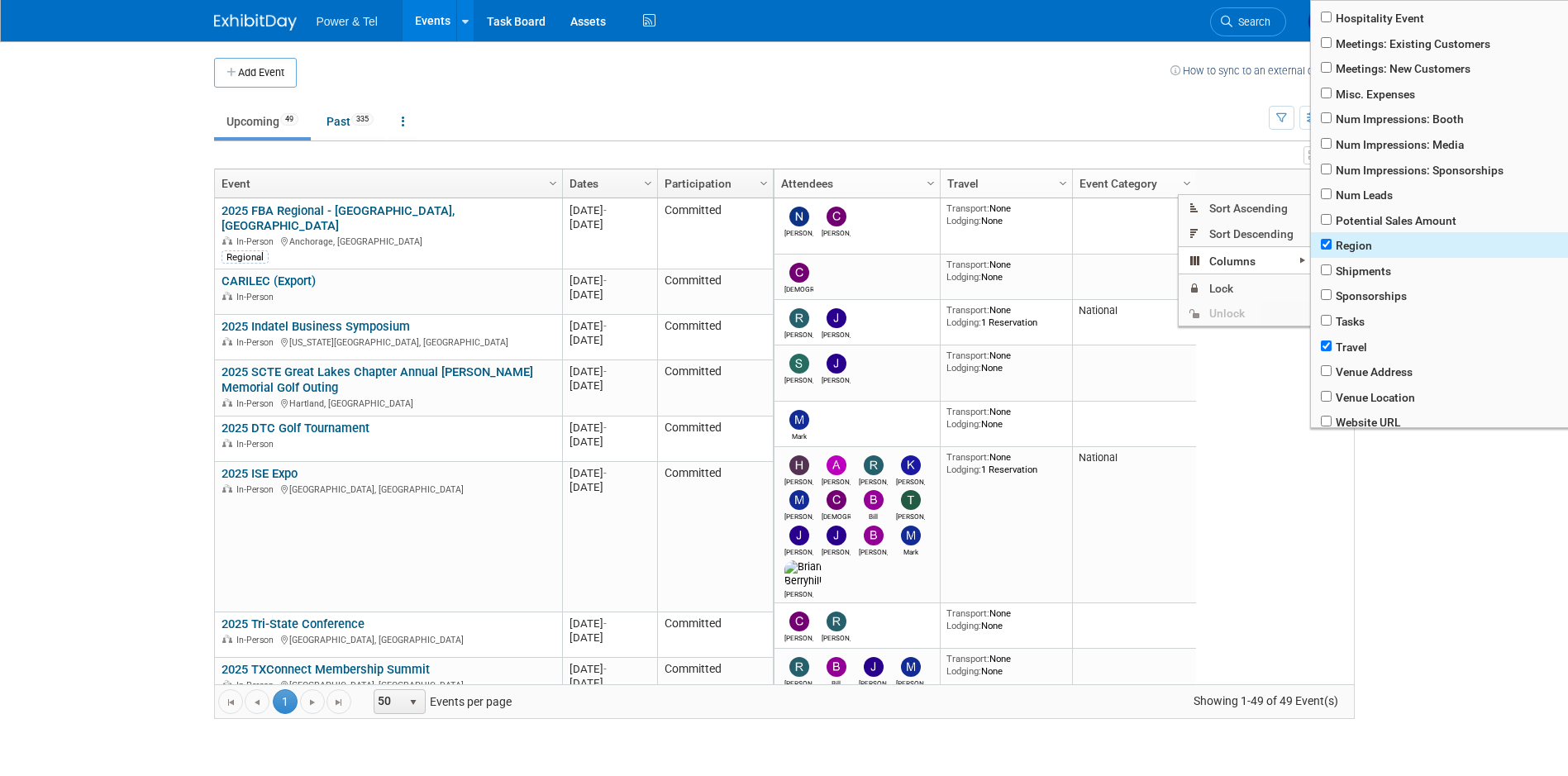 checkbox on "true" 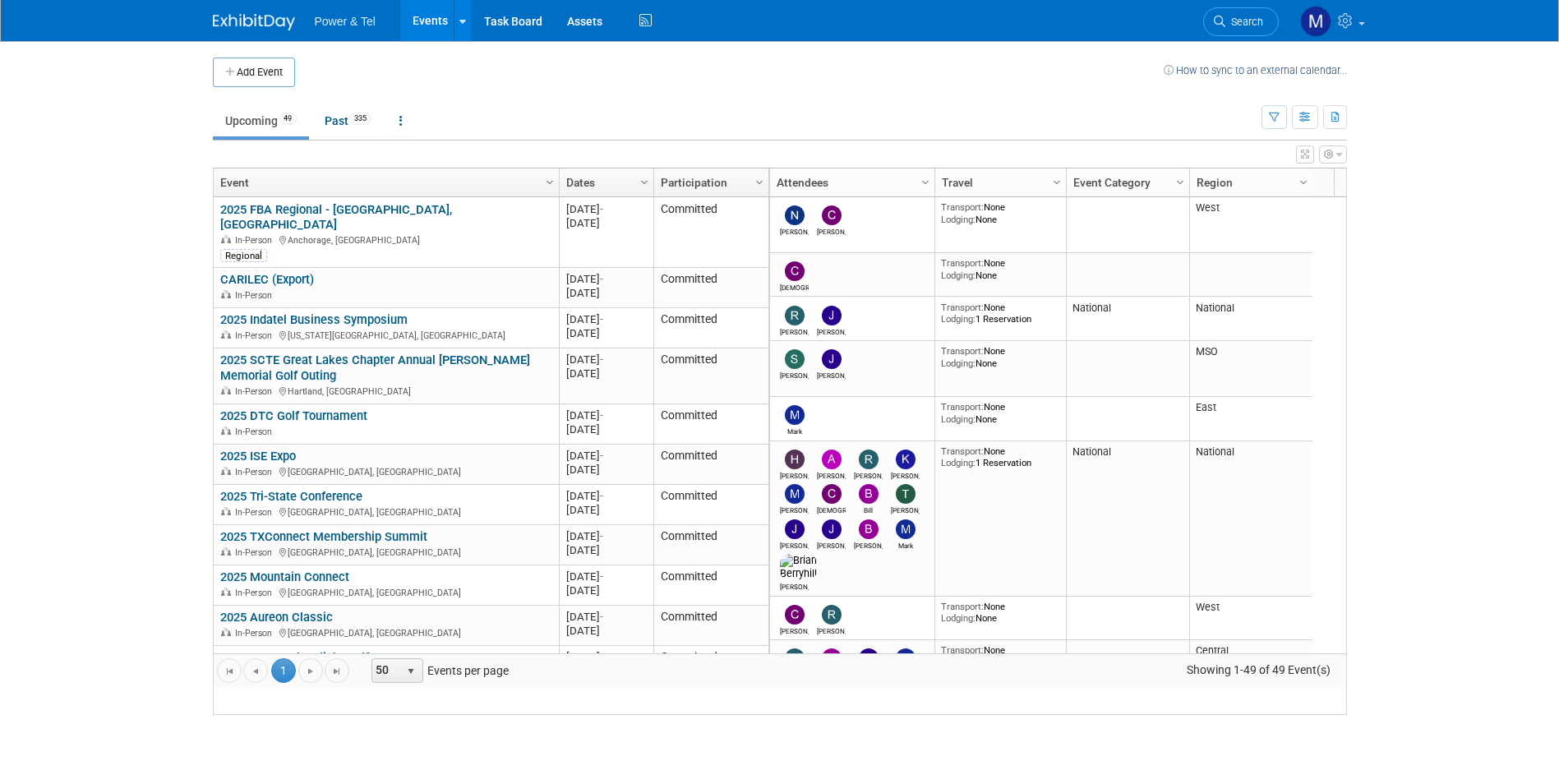scroll, scrollTop: 0, scrollLeft: 0, axis: both 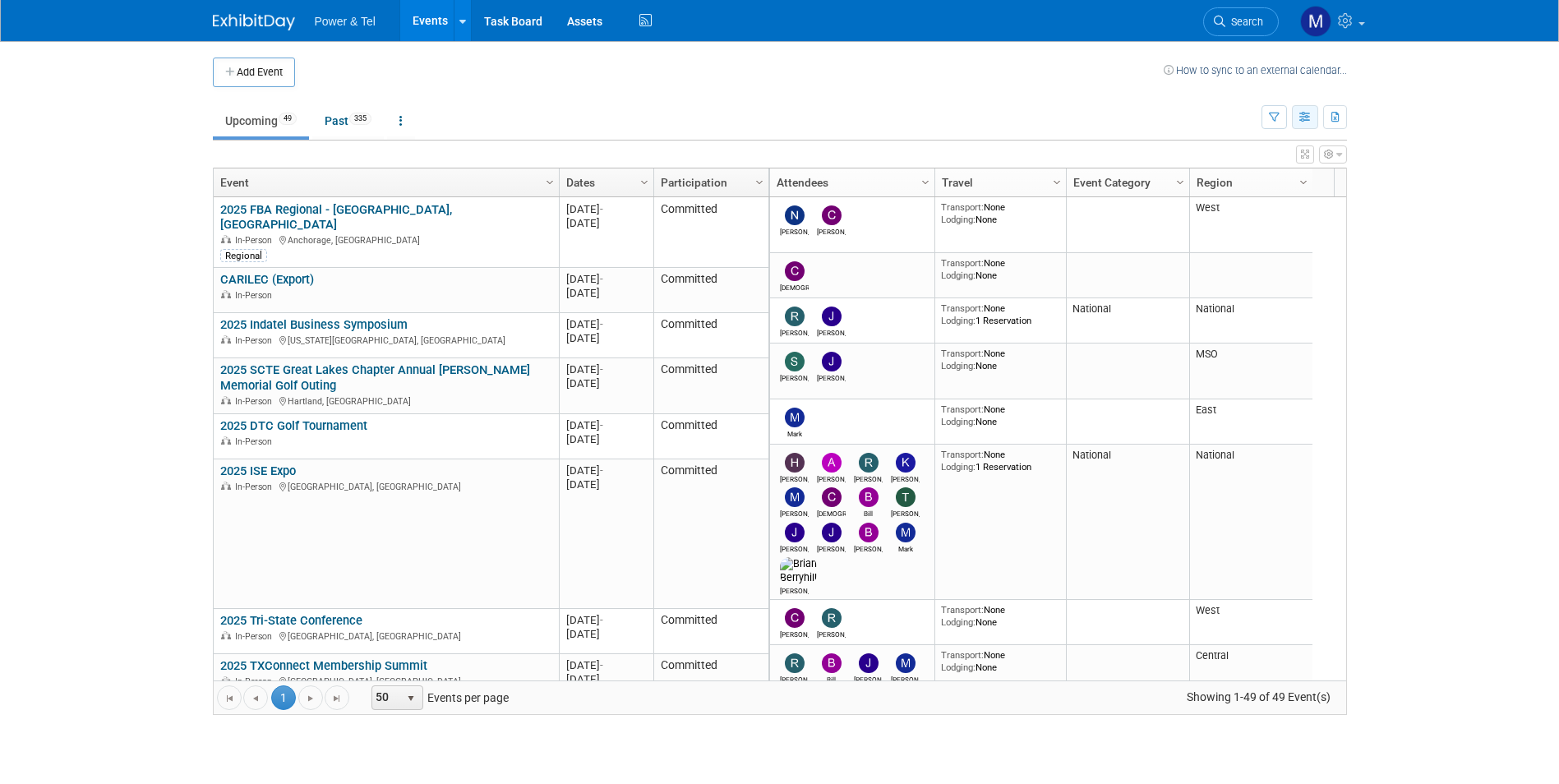 click at bounding box center [1305, 118] 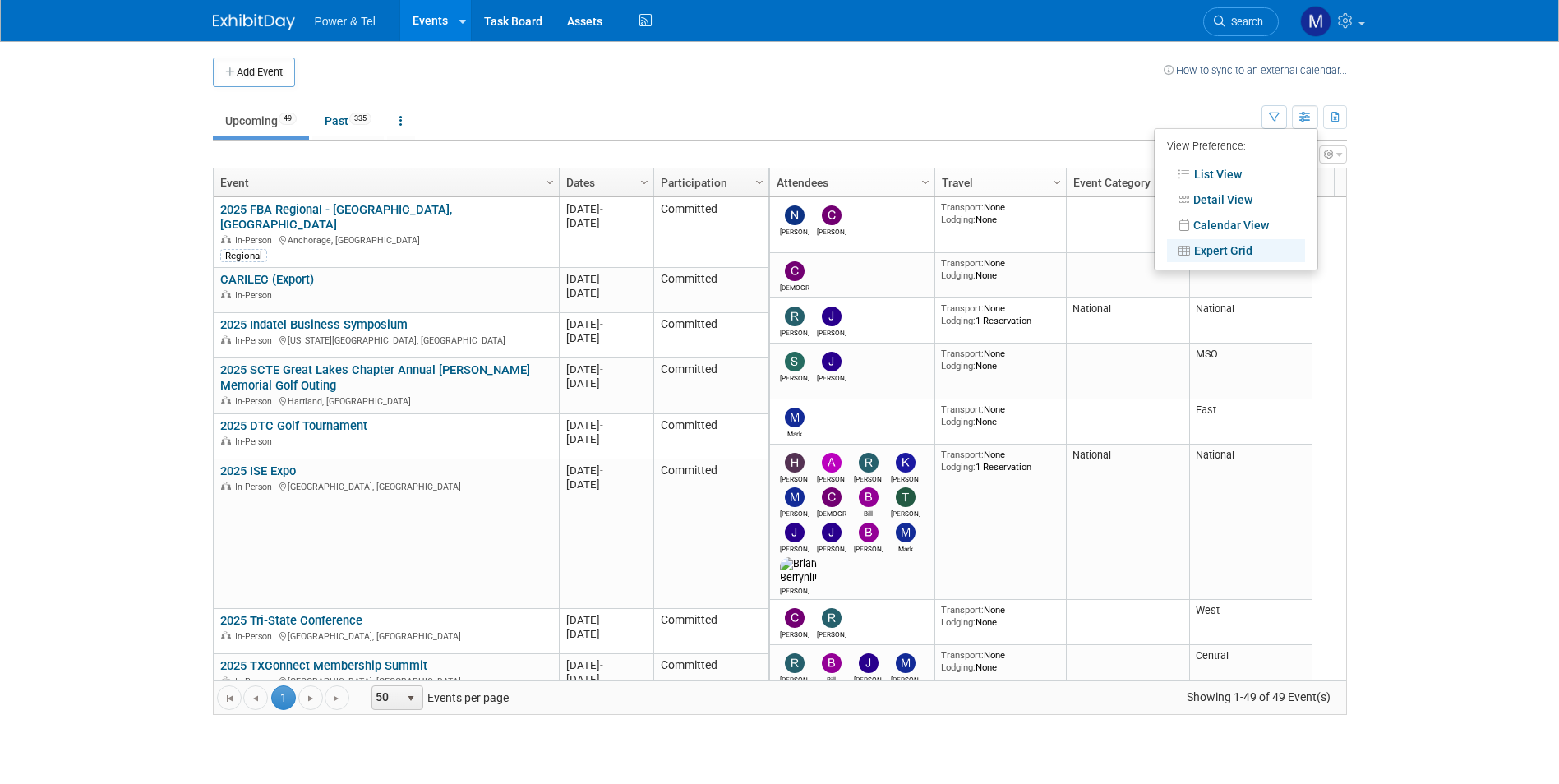 click on "Upcoming
49
Past
335
All Events
384
Past and Upcoming
Grouped Annually
Events grouped by year" at bounding box center (737, 113) 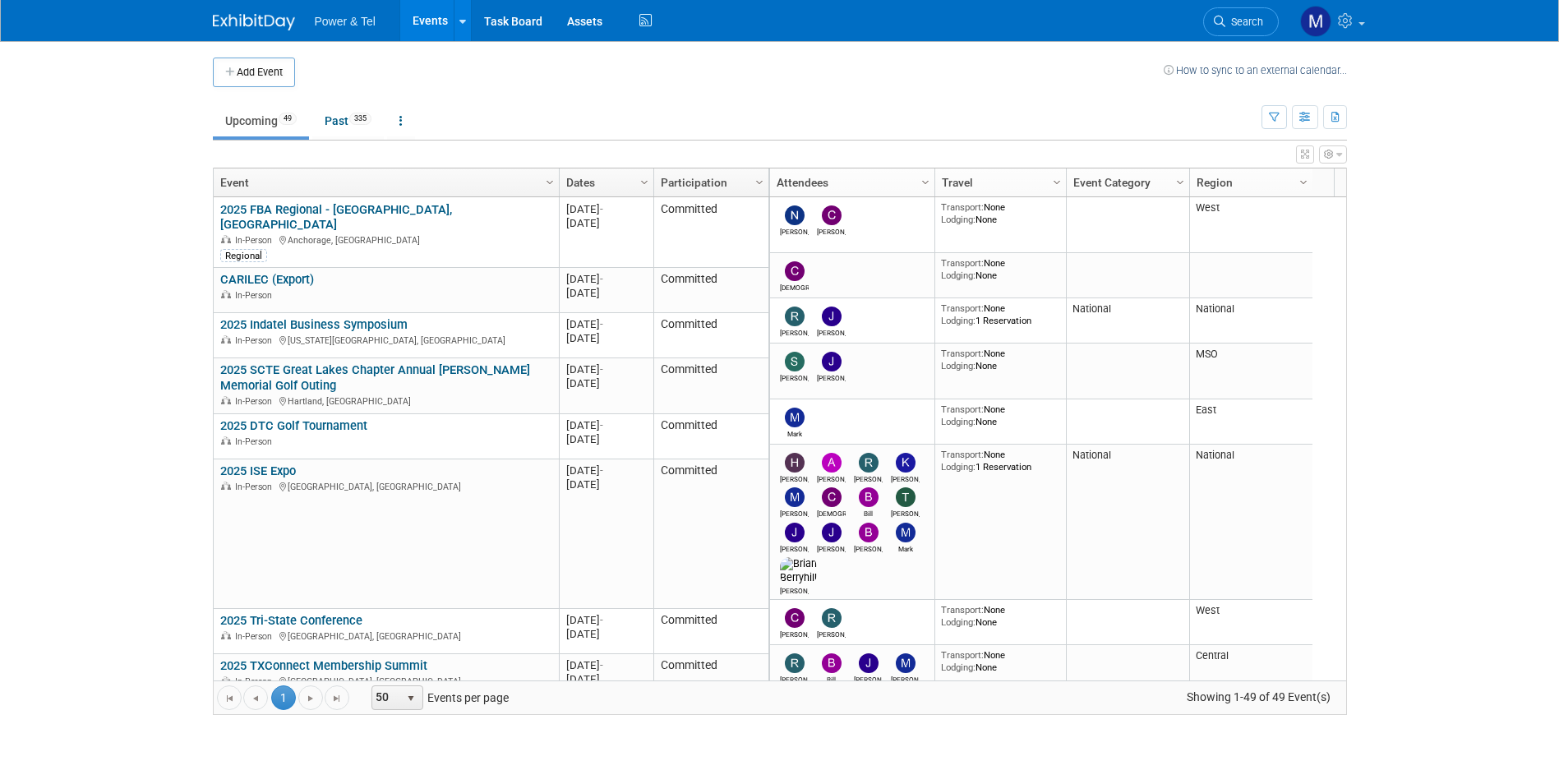 click at bounding box center (1305, 154) 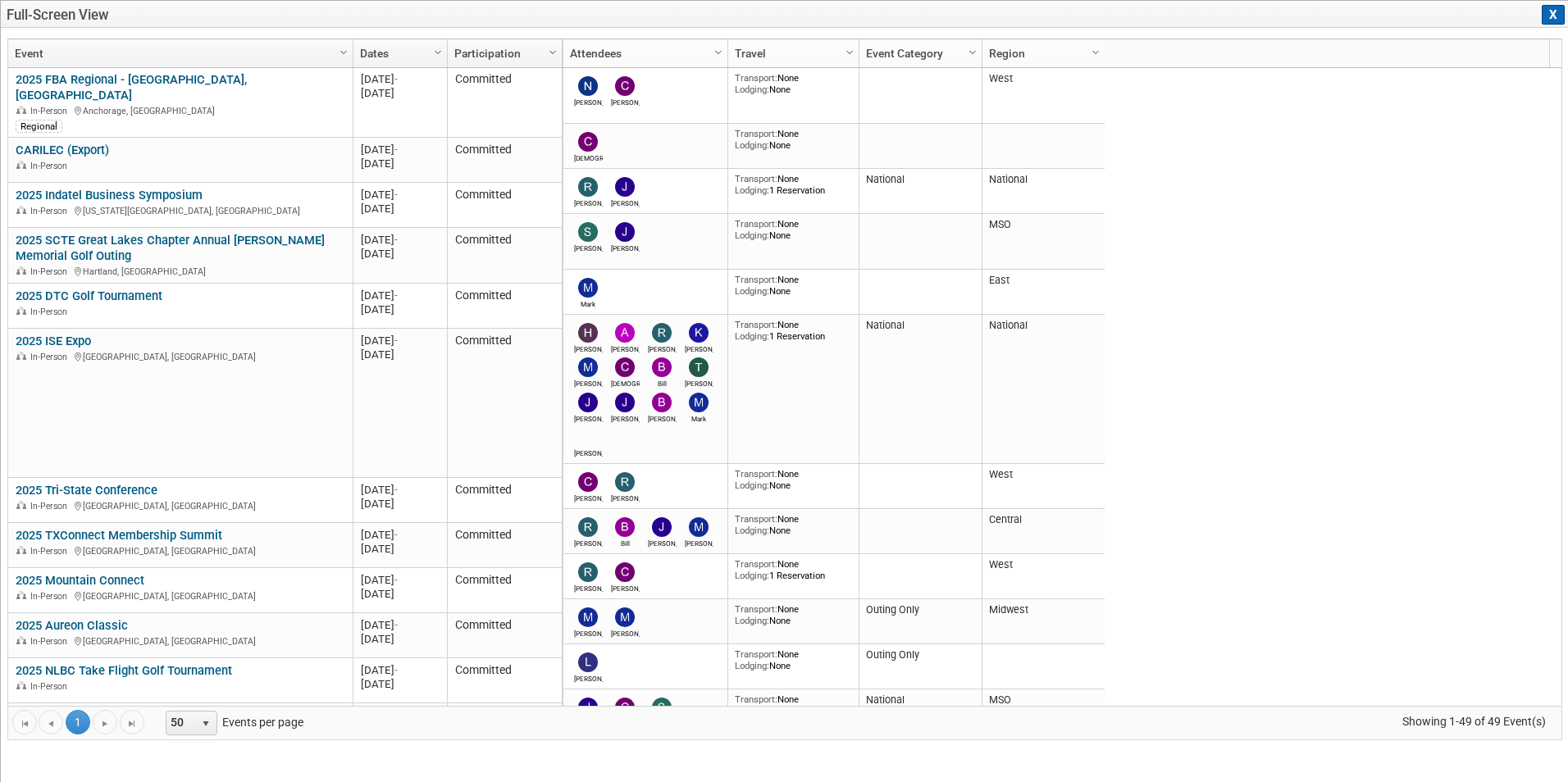 click on "Power & Tel
Events
Add Event
Bulk Upload Events
Shareable Event Boards
Recently Viewed Events:
2025 ISE Expo
New Orleans, LA
Jul 29, 2025  to  Jul 31, 2025
2025 FBA Regional - Anchorage, AK
Anchorage, AK
Jul 17, 2025  to  Jul 17, 2025
2025 BAAM Annual Convention
Point Clear, AL
Oct 6, 2025  to  Oct 9, 2025
Task Board
Assets
Activity Feed
My Account
My Profile & Preferences
Sync to External Calendar...
Team Workspace
Users and Permissions
Workspace Settings
Metrics & Analytics
Budgeting, ROI & ROO
Annual Budgets (all events)
Refer & Earn
Contact us
Sign out
Search
Recently Viewed Events:
2025 ISE Expo" at bounding box center (784, 391) 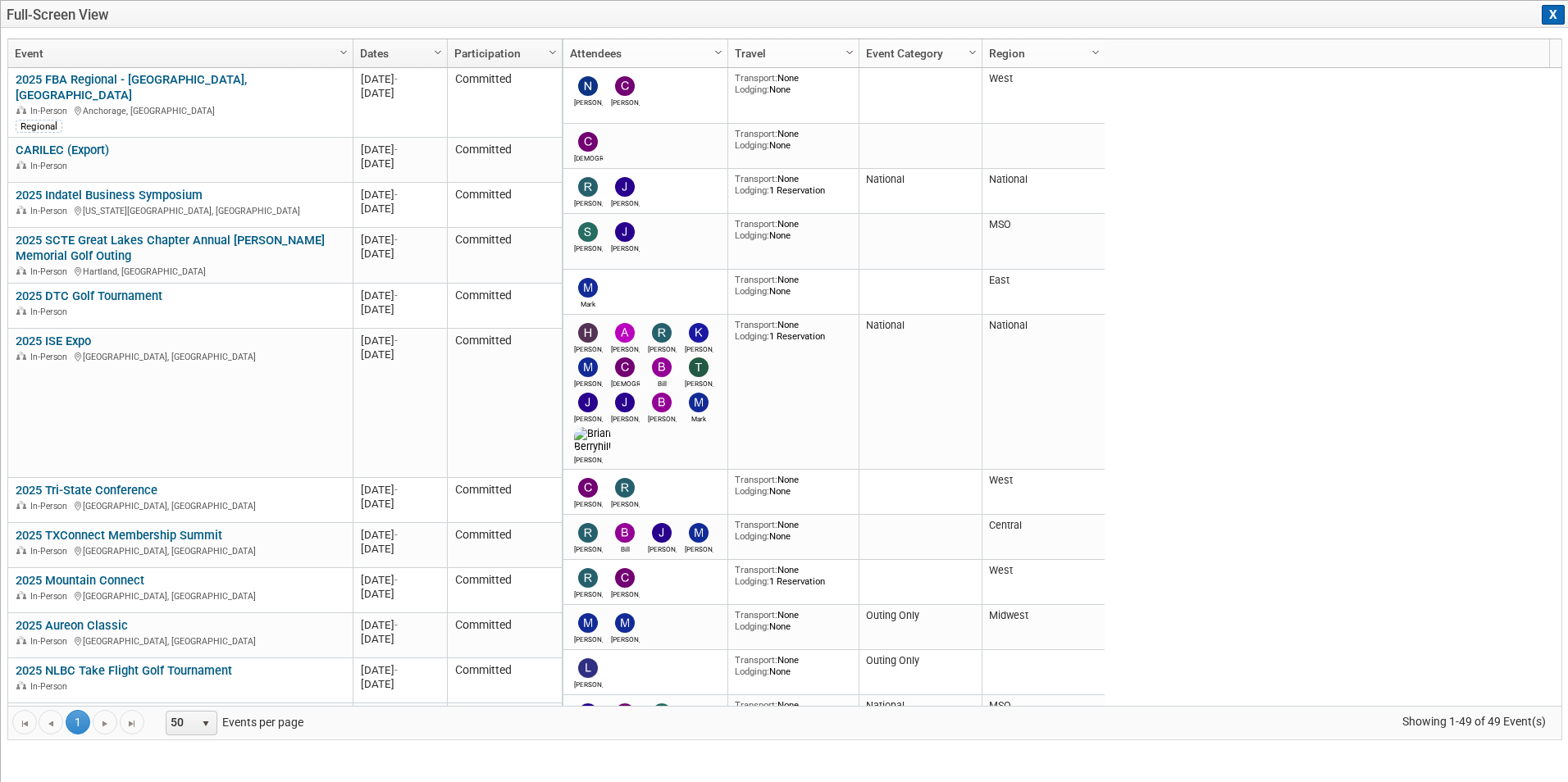 click on "X" at bounding box center [1553, 15] 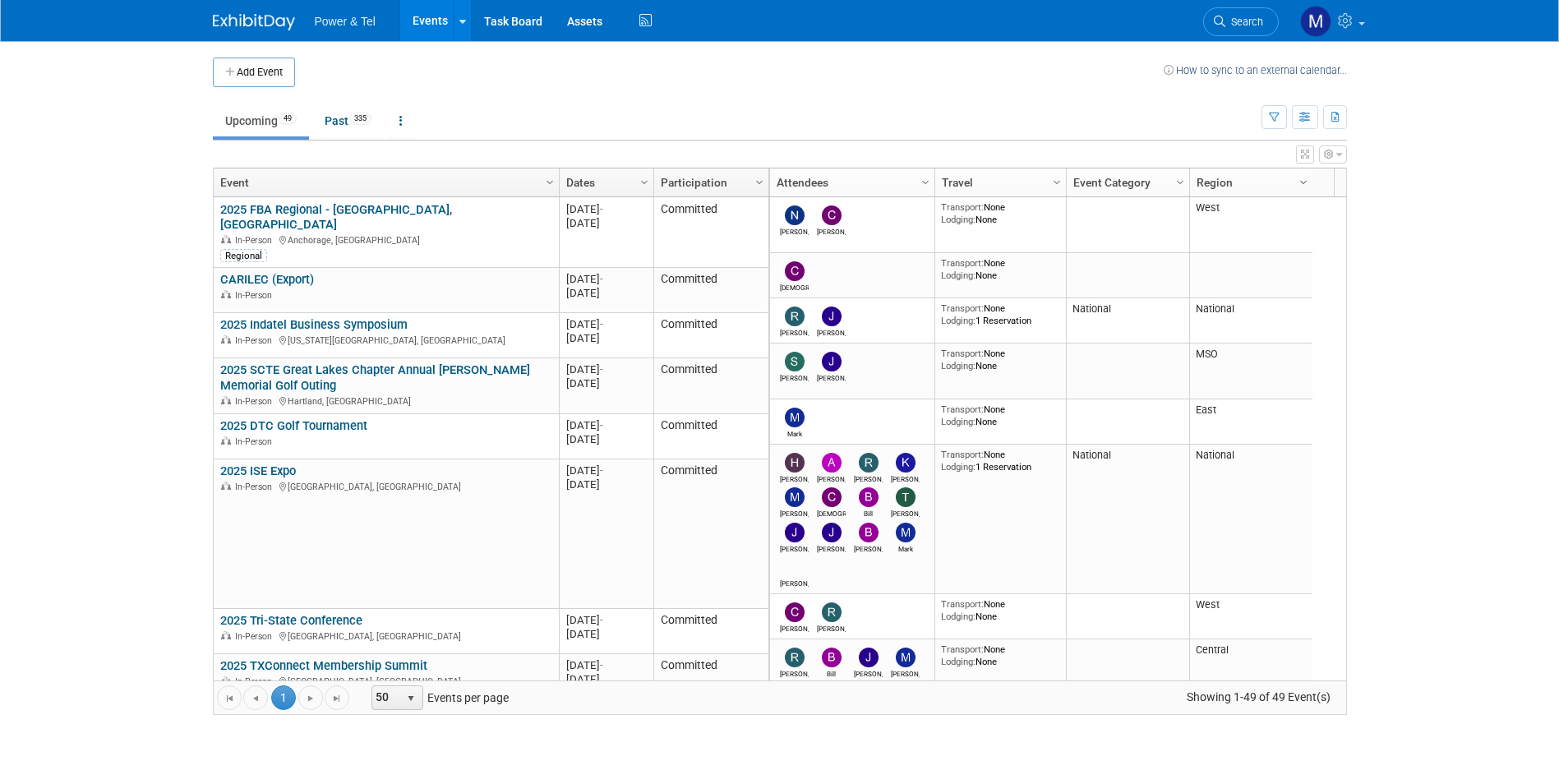 click on "Column Settings" at bounding box center [1303, 182] 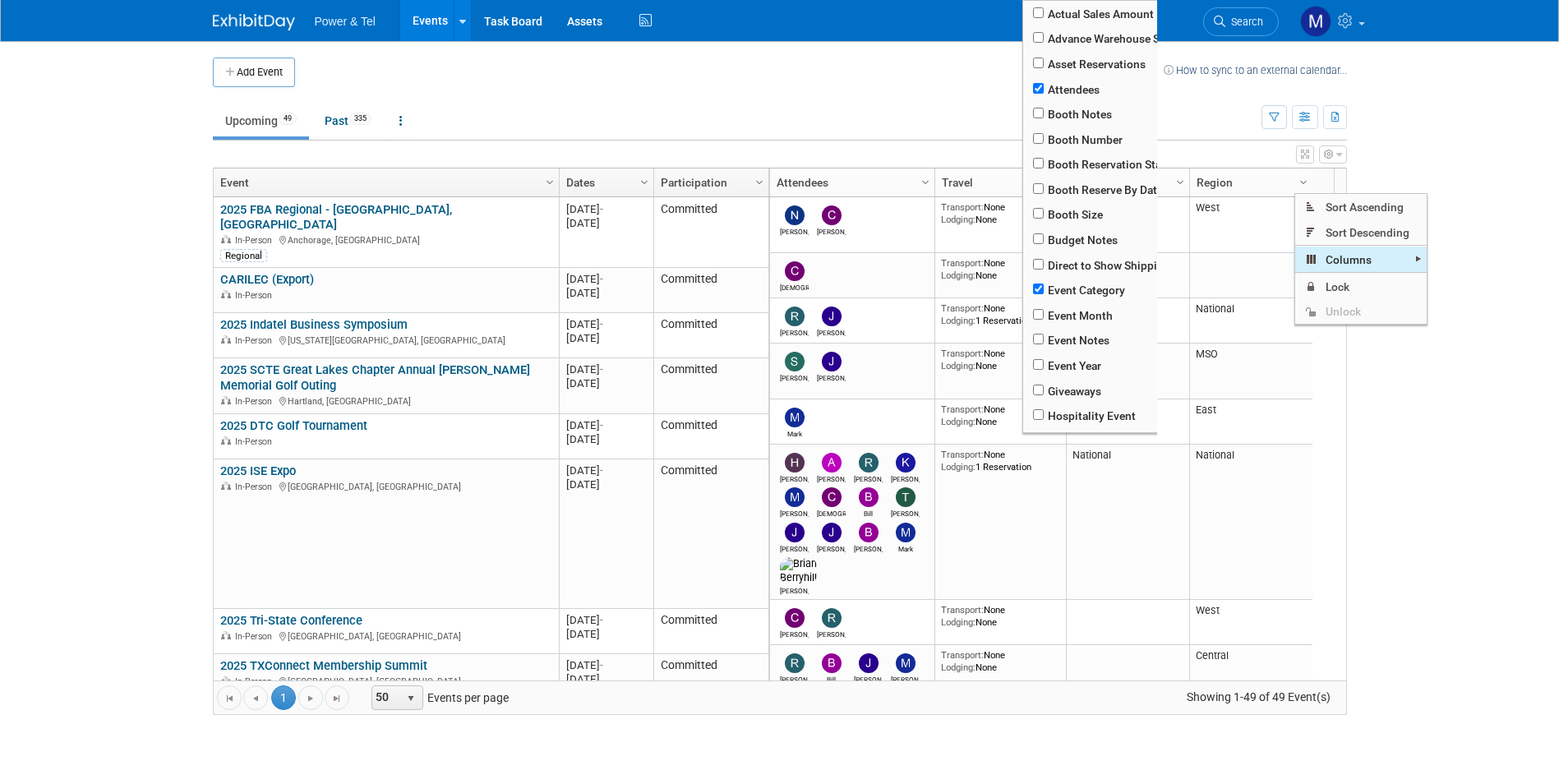 click on "Columns" at bounding box center (1361, 259) 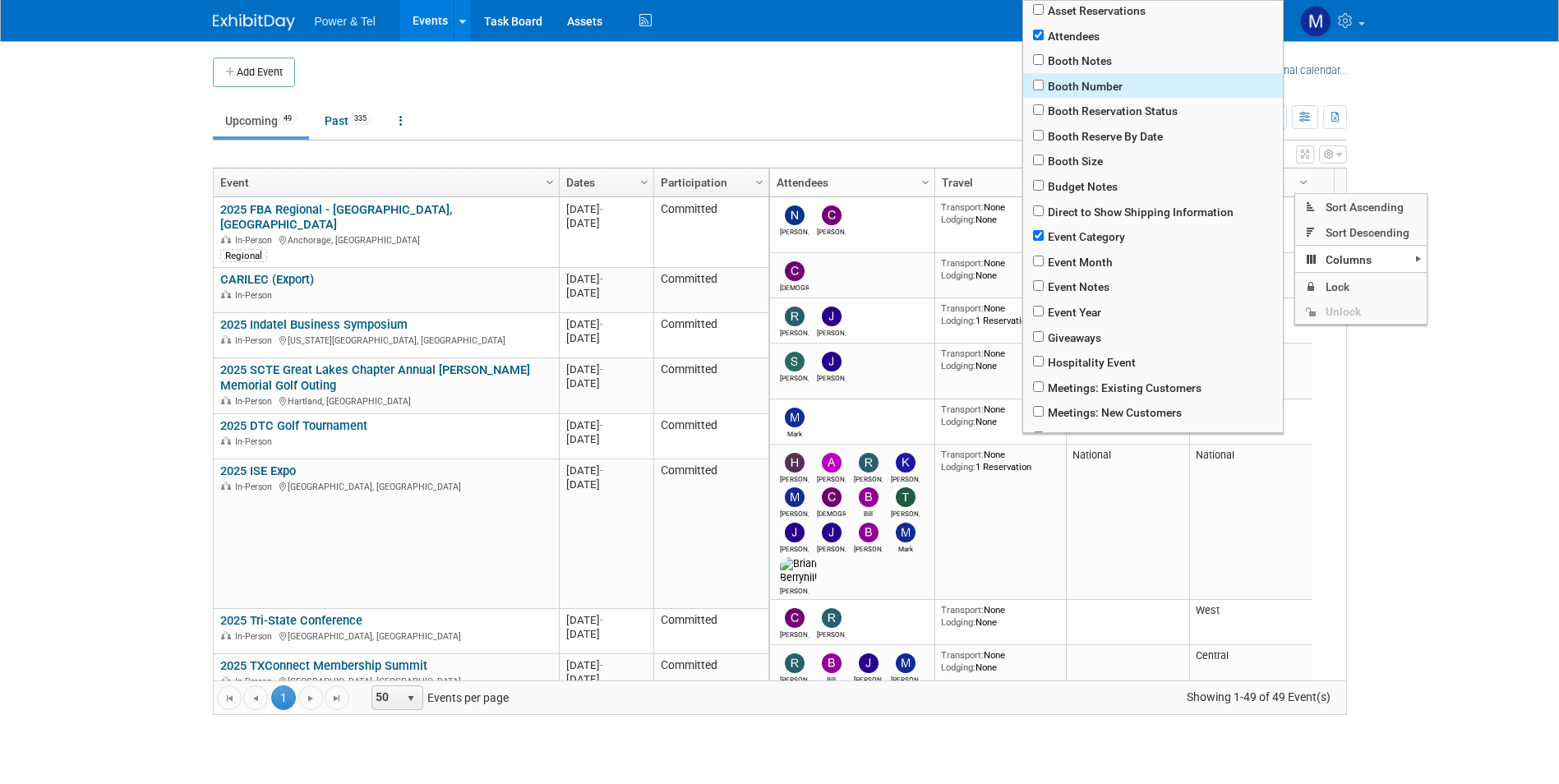 scroll 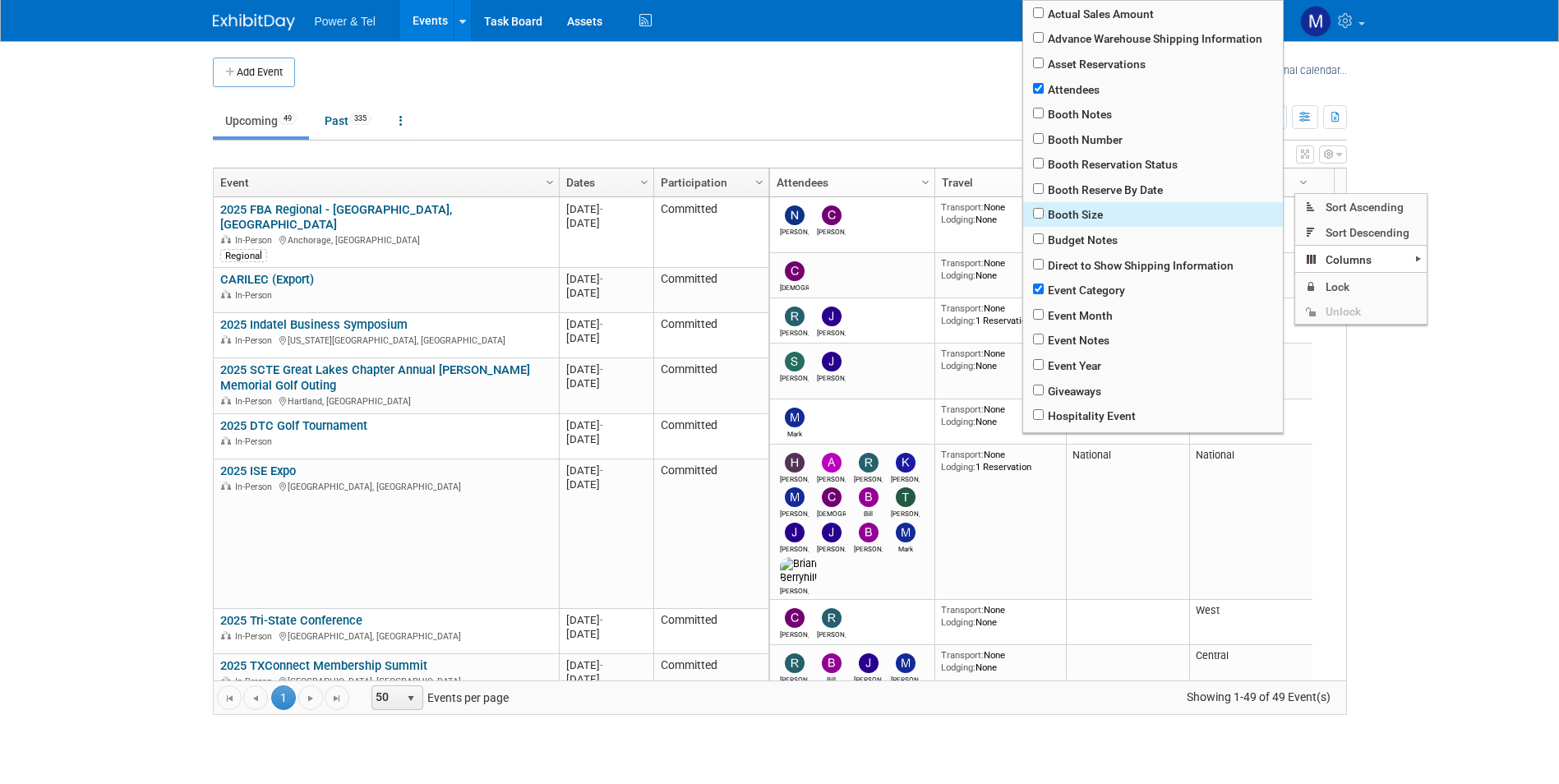 click on "Budget Notes" at bounding box center (1153, 239) 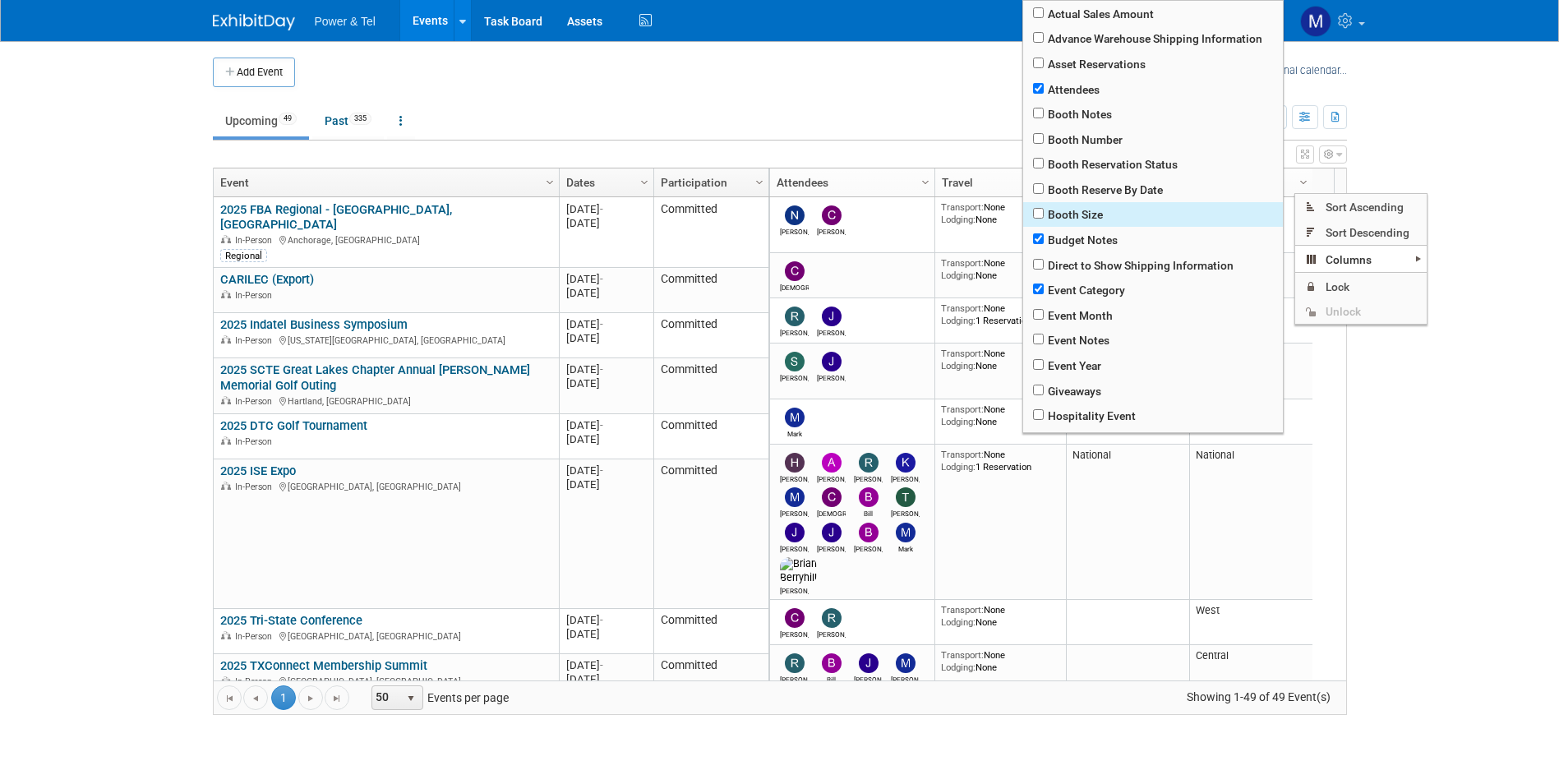 checkbox on "true" 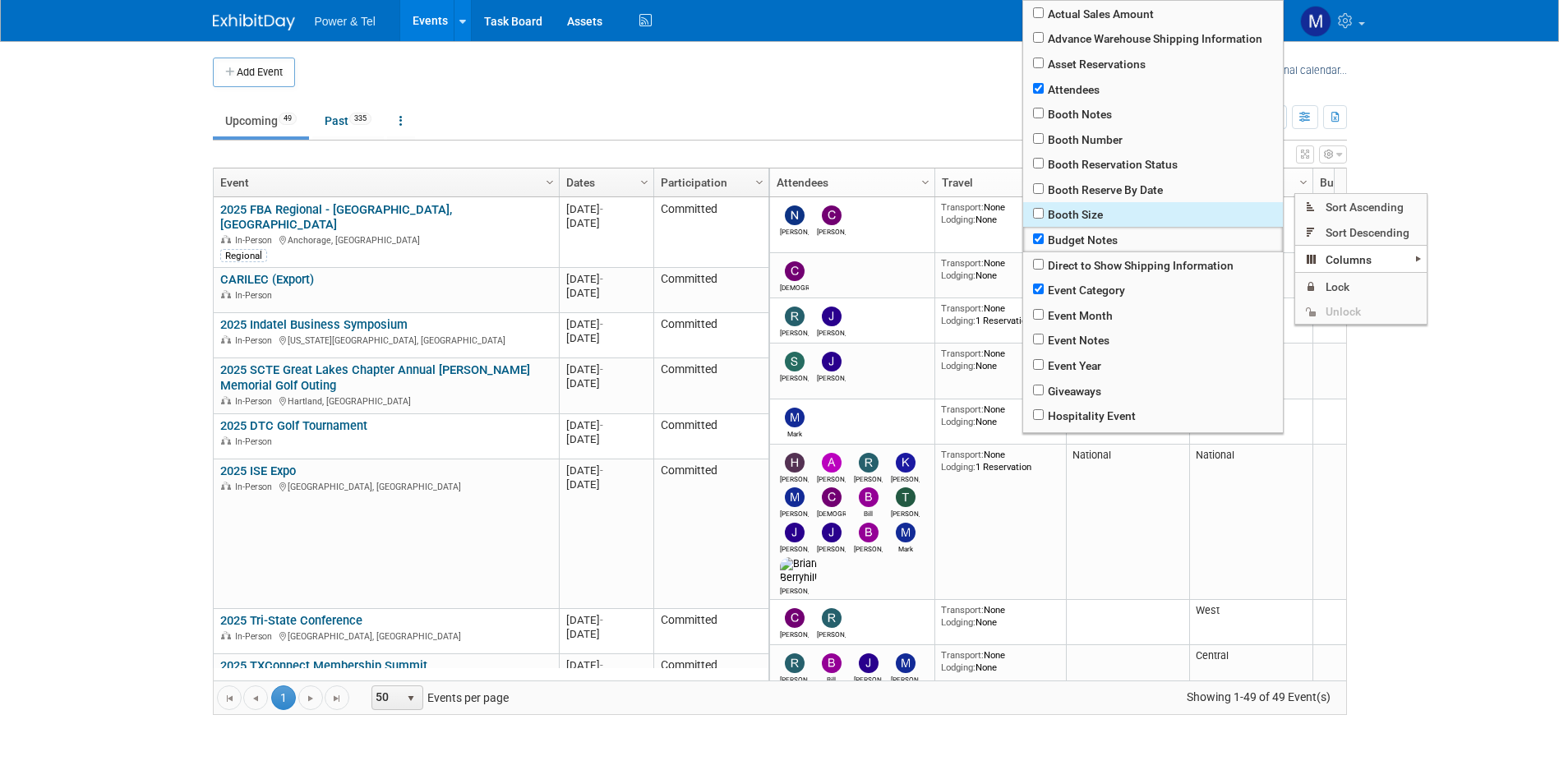 click on "Booth Size" at bounding box center [1153, 214] 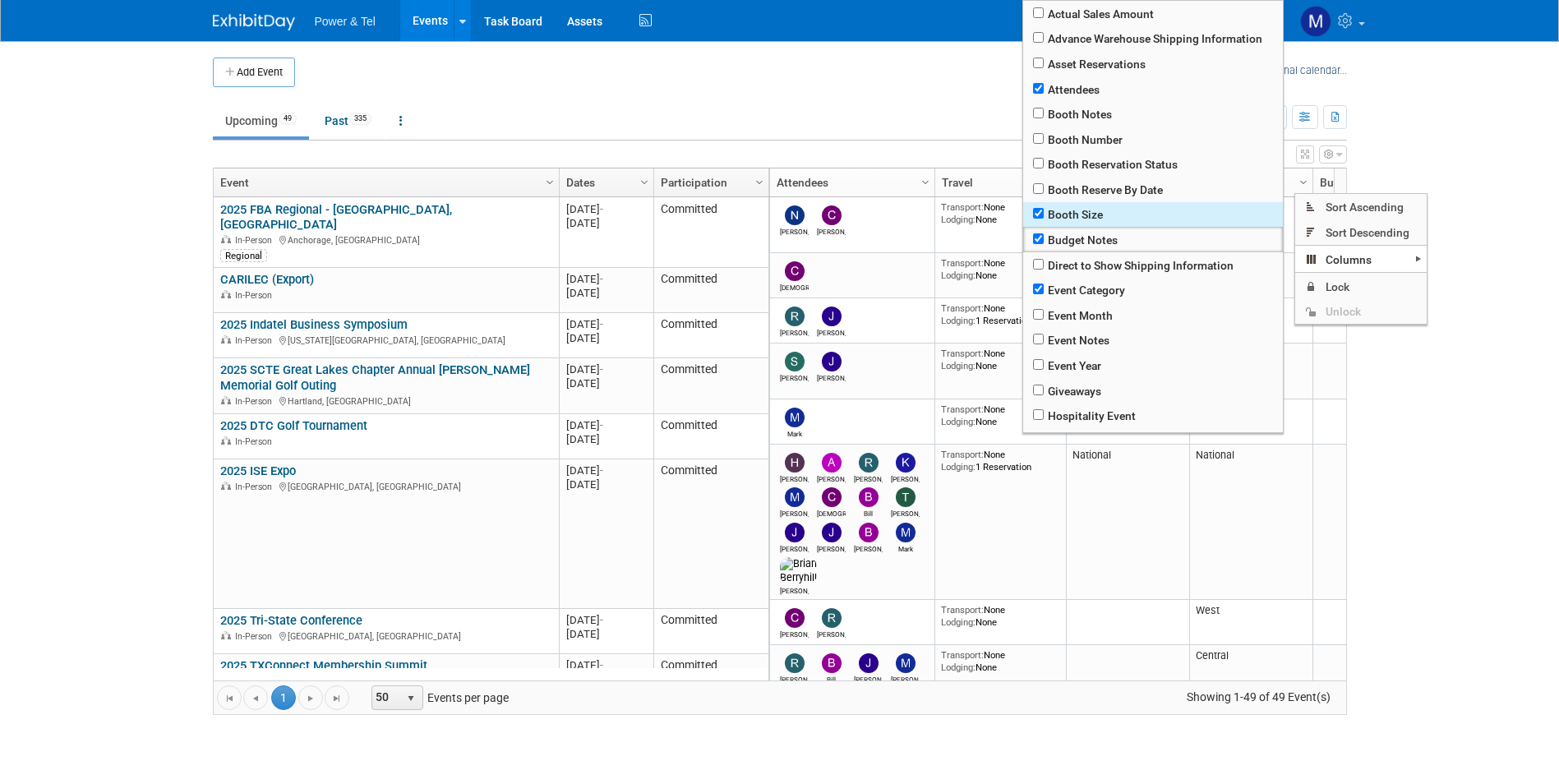 checkbox on "true" 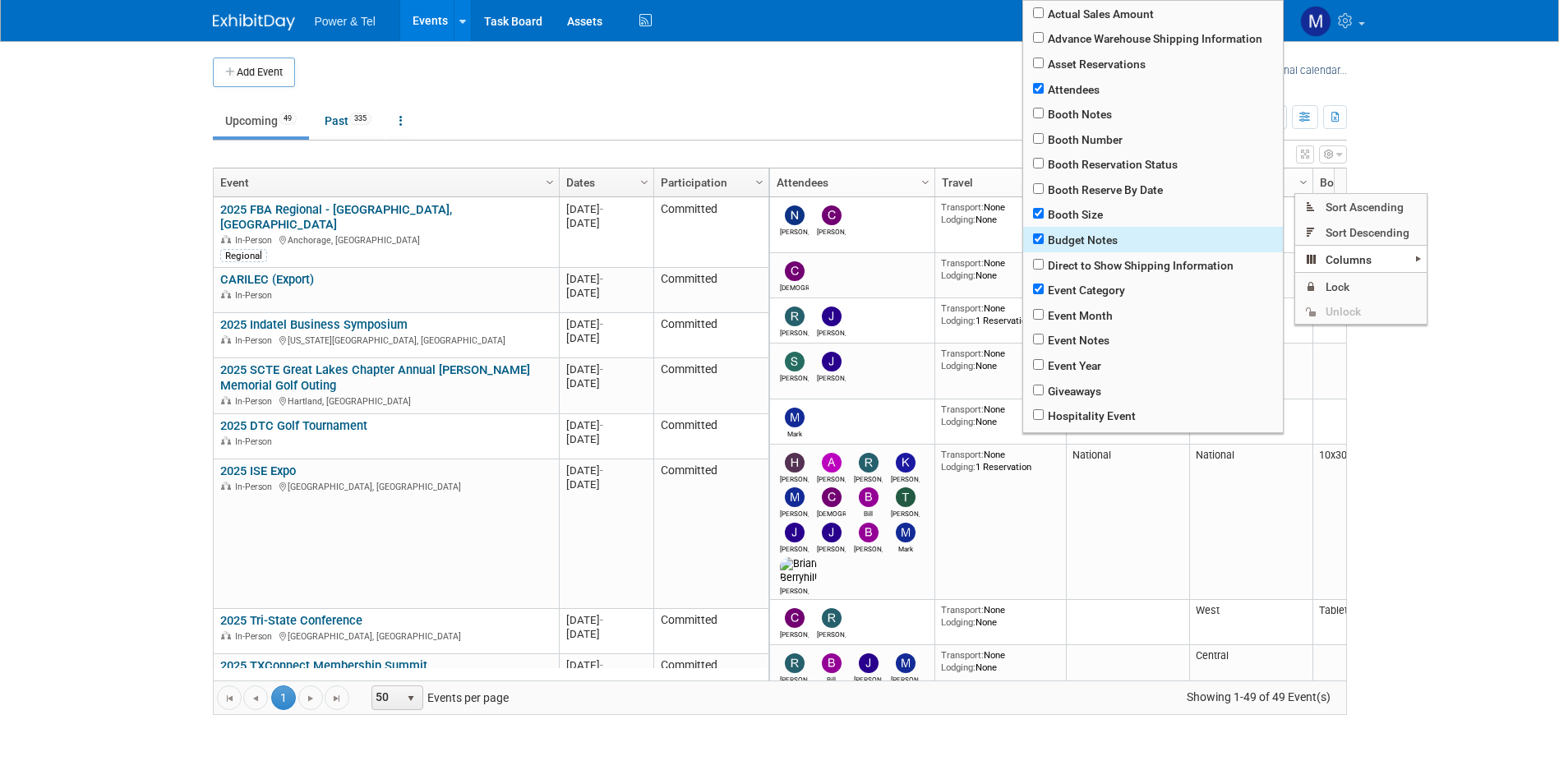 click on "Budget Notes" at bounding box center [1153, 239] 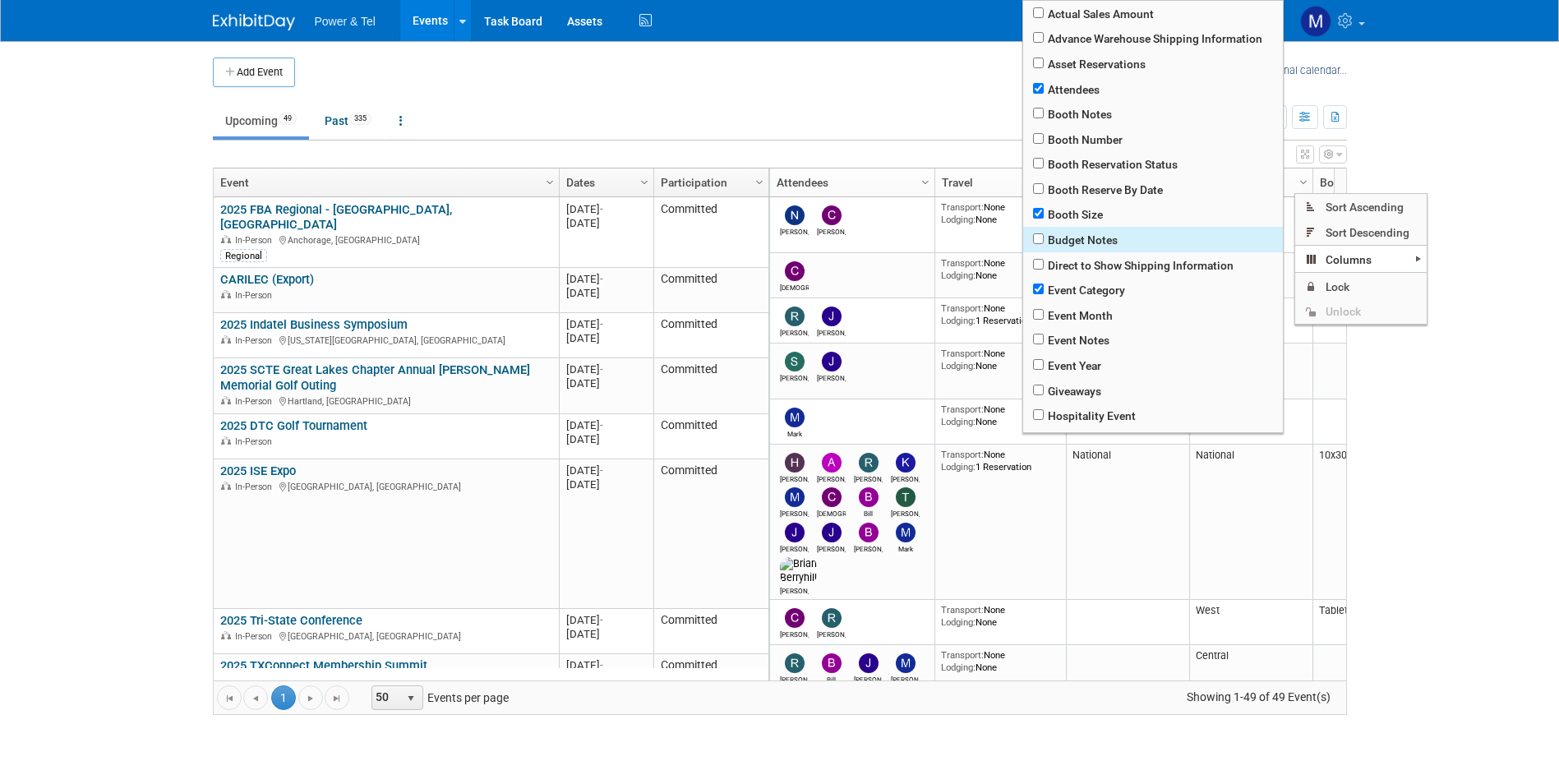 checkbox on "true" 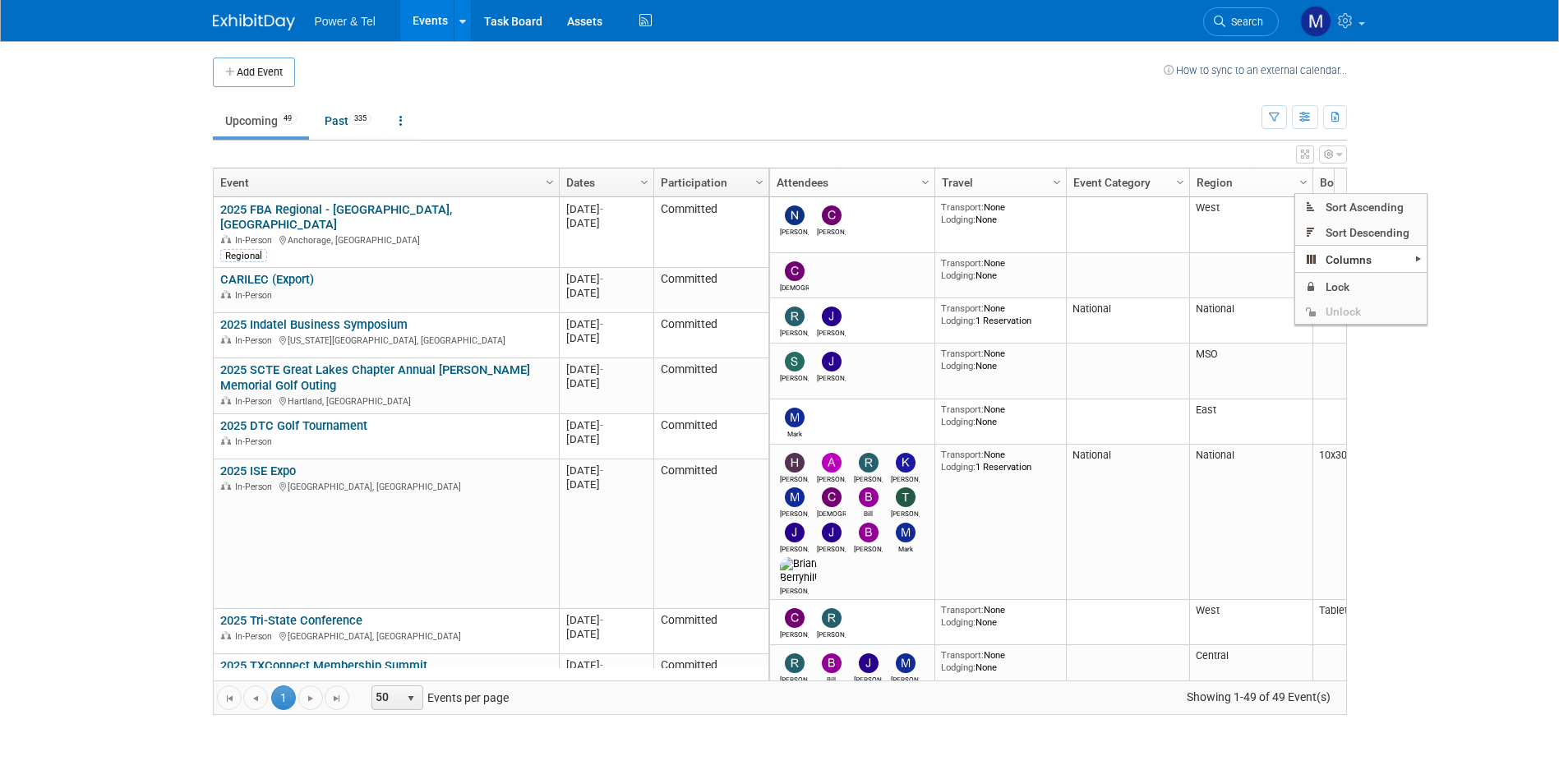 click on "Power & Tel
Events
Add Event
Bulk Upload Events
Shareable Event Boards
Recently Viewed Events:
2025 ISE Expo
New Orleans, LA
Jul 29, 2025  to  Jul 31, 2025
2025 FBA Regional - Anchorage, AK
Anchorage, AK
Jul 17, 2025  to  Jul 17, 2025
2025 BAAM Annual Convention
Point Clear, AL
Oct 6, 2025  to  Oct 9, 2025
Task Board
Assets
Activity Feed
My Account
My Profile & Preferences
Sync to External Calendar...
Team Workspace
Users and Permissions
Workspace Settings
Metrics & Analytics
Budgeting, ROI & ROO
Annual Budgets (all events)
Refer & Earn
Contact us
Sign out
Search
Recently Viewed Events:
2025 ISE Expo" at bounding box center (779, 392) 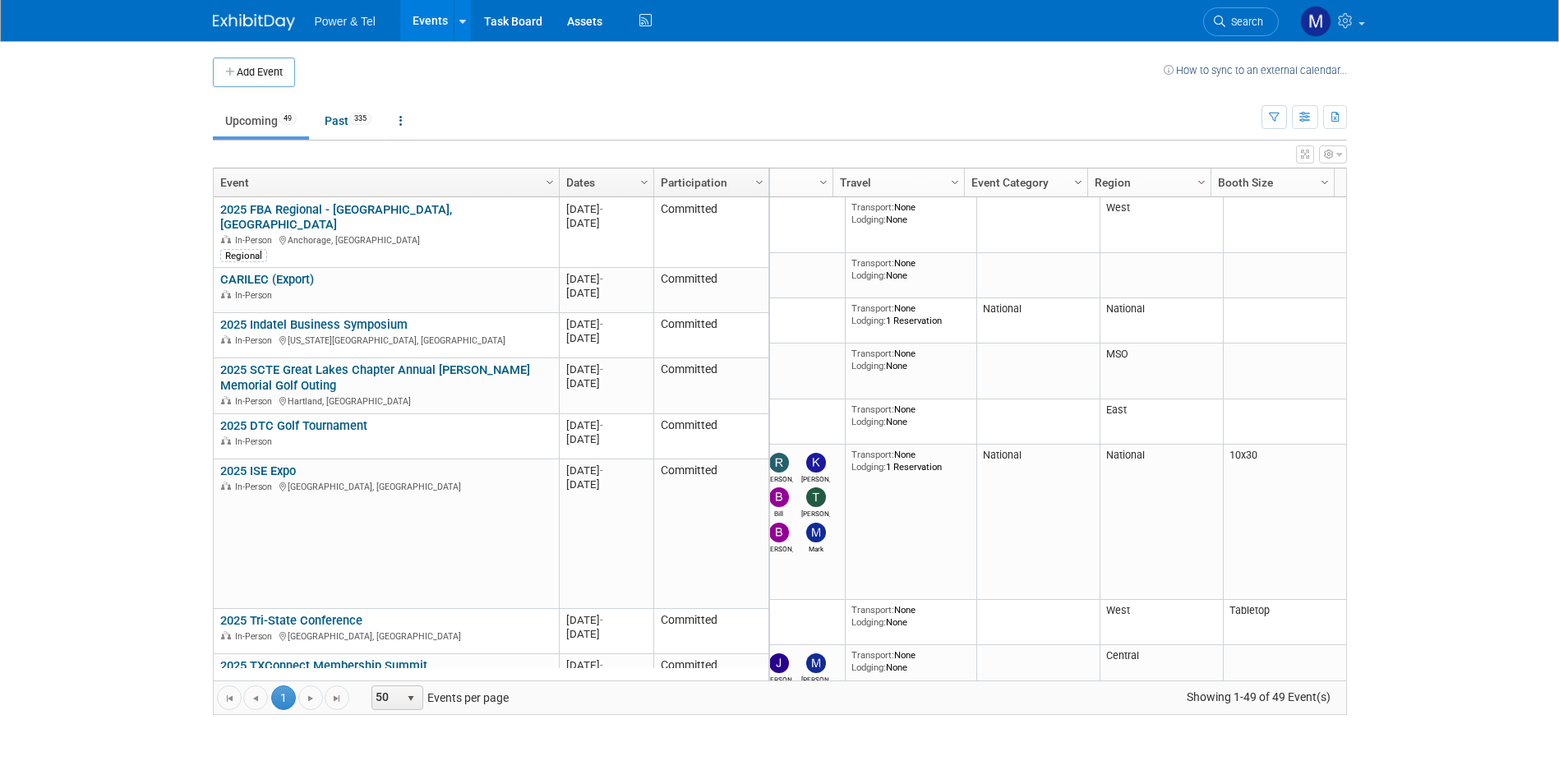click on "Column Settings" at bounding box center (1078, 182) 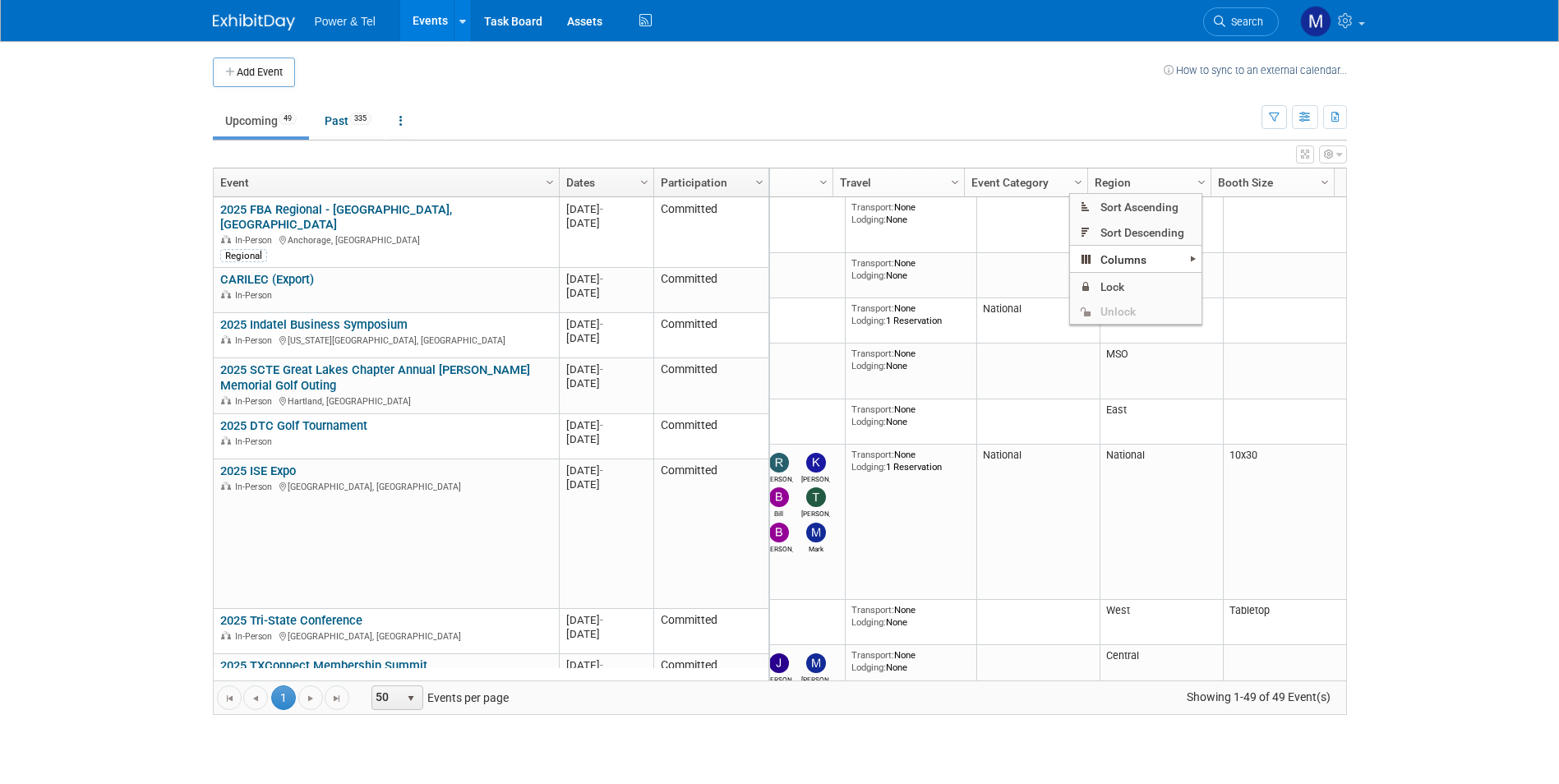 click on "Power & Tel
Events
Add Event
Bulk Upload Events
Shareable Event Boards
Recently Viewed Events:
2025 ISE Expo
New Orleans, LA
Jul 29, 2025  to  Jul 31, 2025
2025 FBA Regional - Anchorage, AK
Anchorage, AK
Jul 17, 2025  to  Jul 17, 2025
2025 BAAM Annual Convention
Point Clear, AL
Oct 6, 2025  to  Oct 9, 2025
Task Board
Assets
Activity Feed
My Account
My Profile & Preferences
Sync to External Calendar...
Team Workspace
Users and Permissions
Workspace Settings
Metrics & Analytics
Budgeting, ROI & ROO
Annual Budgets (all events)
Refer & Earn
Contact us
Sign out
Search
Recently Viewed Events:
2025 ISE Expo" at bounding box center (779, 392) 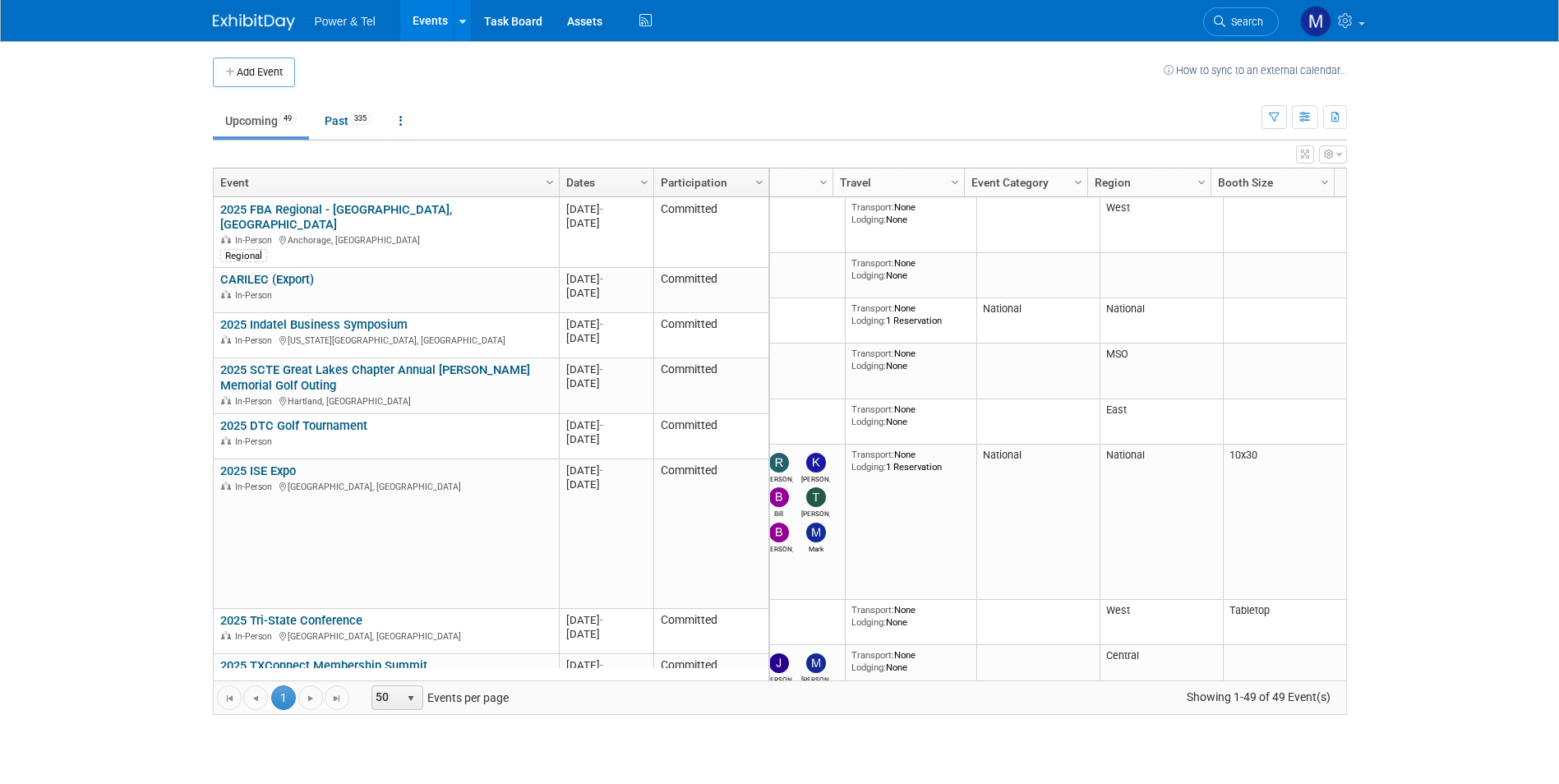 click on "Power & Tel
Events
Add Event
Bulk Upload Events
Shareable Event Boards
Recently Viewed Events:
2025 ISE Expo
New Orleans, LA
Jul 29, 2025  to  Jul 31, 2025
2025 FBA Regional - Anchorage, AK
Anchorage, AK
Jul 17, 2025  to  Jul 17, 2025
2025 BAAM Annual Convention
Point Clear, AL
Oct 6, 2025  to  Oct 9, 2025
Task Board
Assets
Activity Feed
My Account
My Profile & Preferences
Sync to External Calendar...
Team Workspace
Users and Permissions
Workspace Settings
Metrics & Analytics
Budgeting, ROI & ROO
Annual Budgets (all events)
Refer & Earn
Contact us
Sign out
Search
Recently Viewed Events:
2025 ISE Expo" at bounding box center (779, 392) 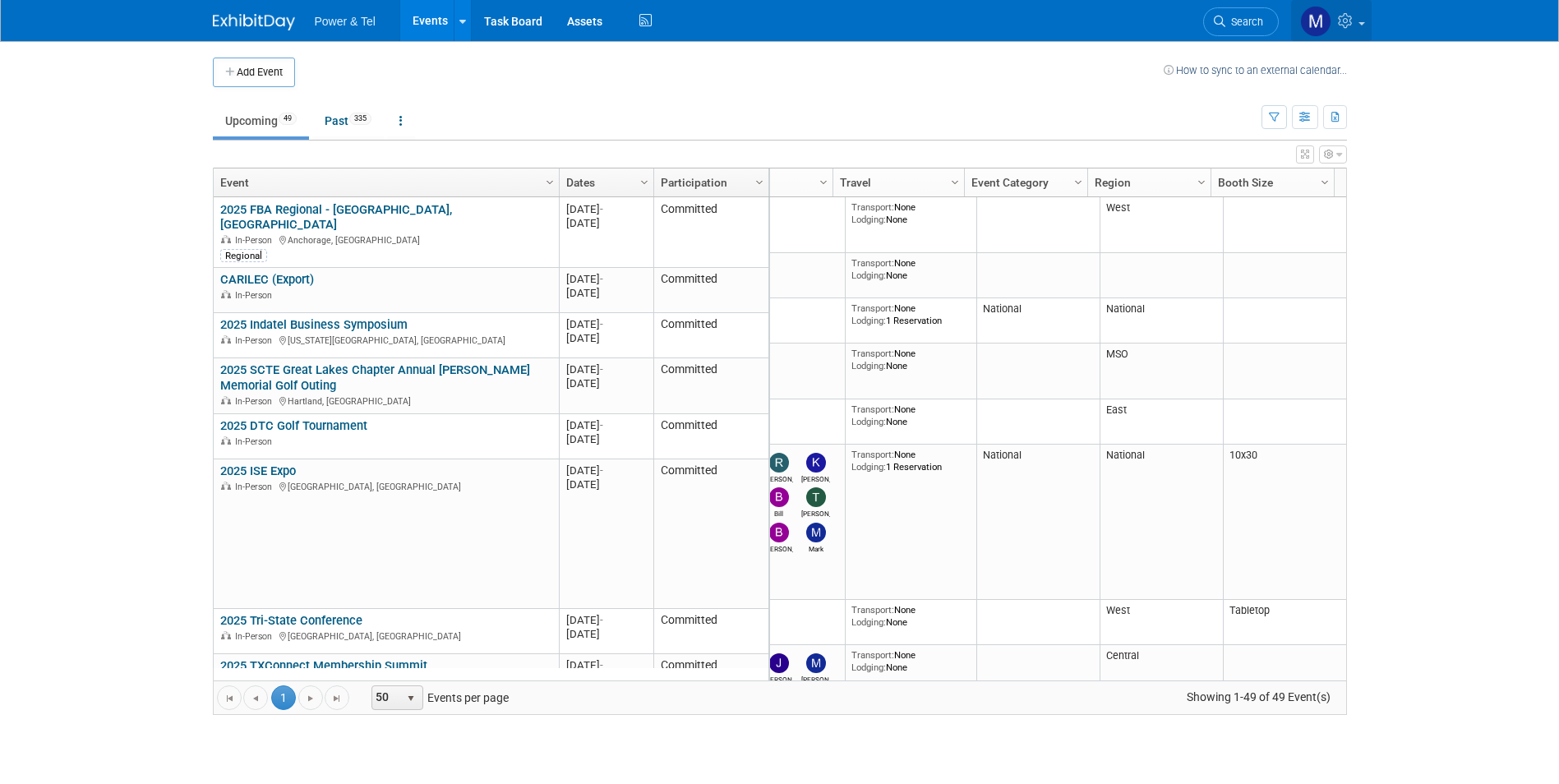 click at bounding box center (1331, 21) 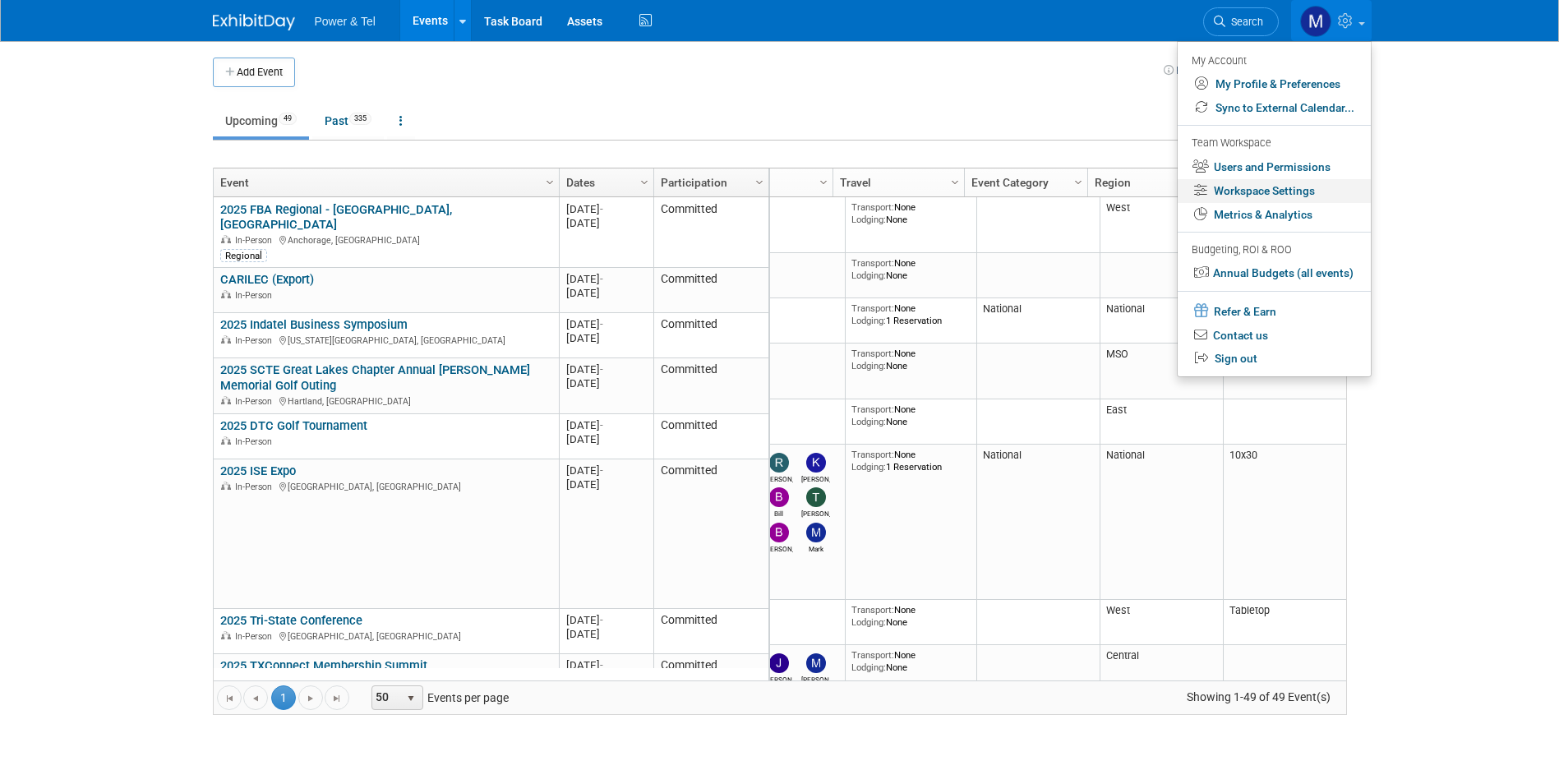click on "Workspace Settings" at bounding box center [1274, 191] 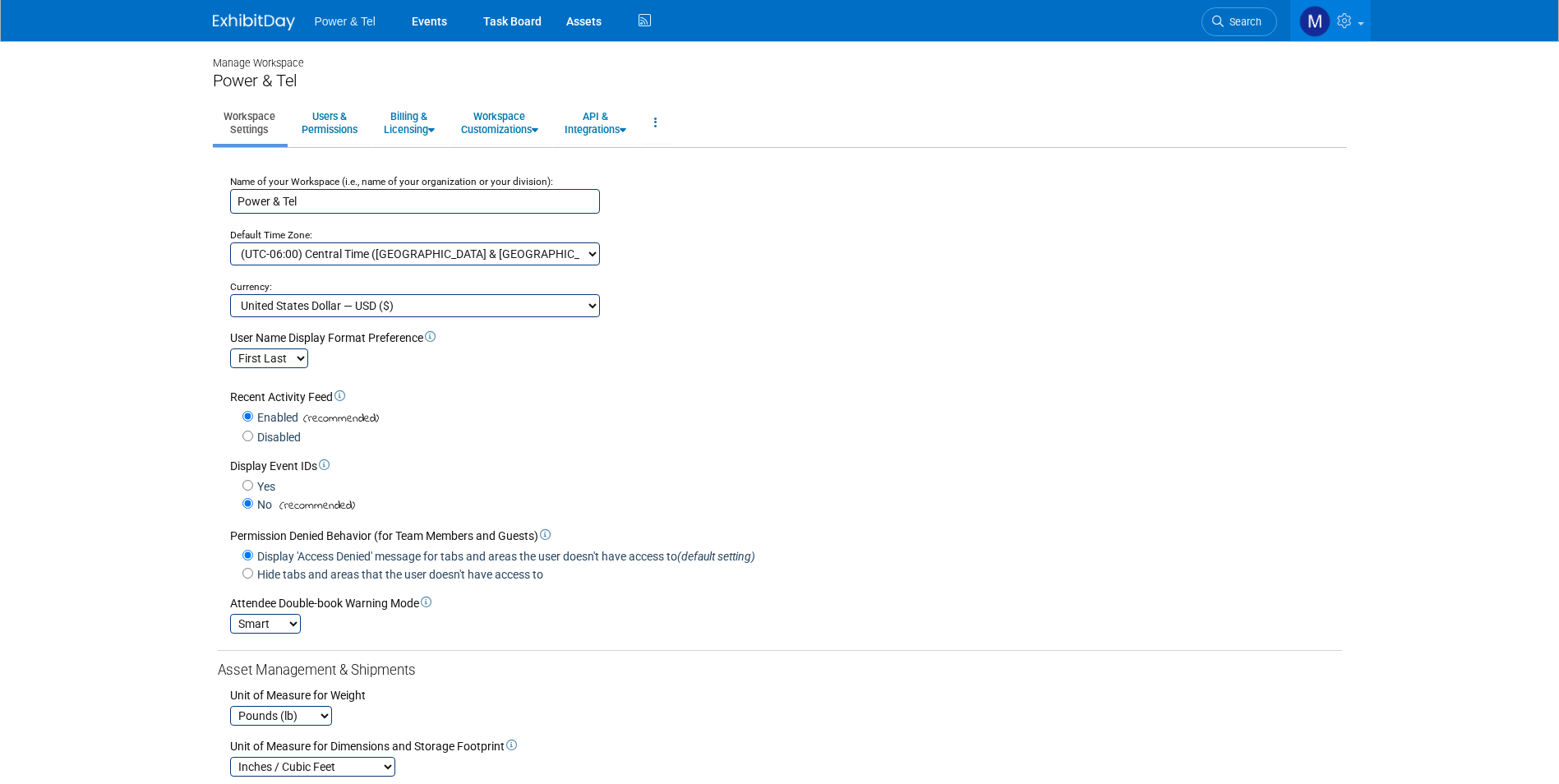 scroll, scrollTop: 0, scrollLeft: 0, axis: both 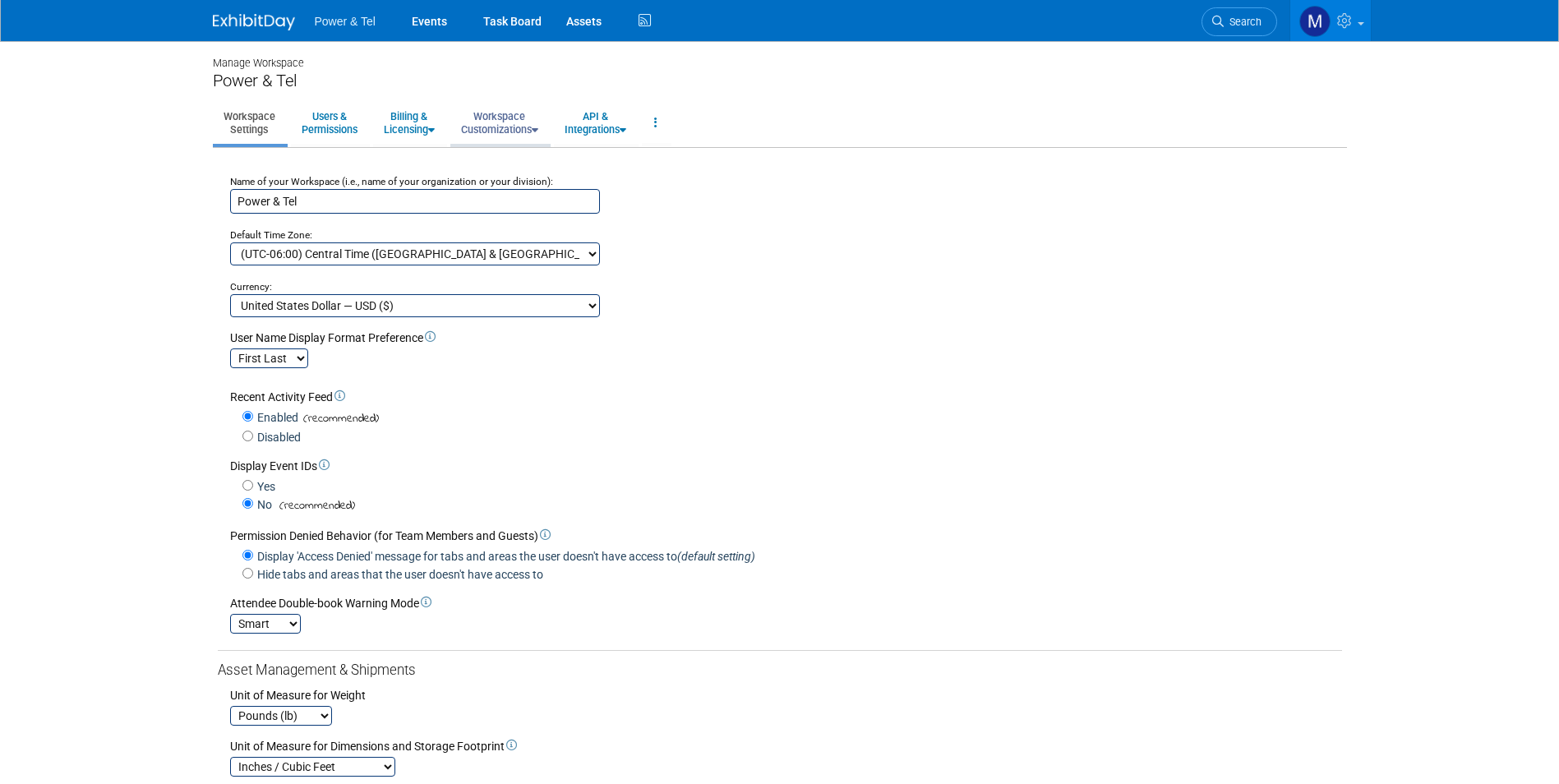 click on "Workspace Customizations" at bounding box center [500, 122] 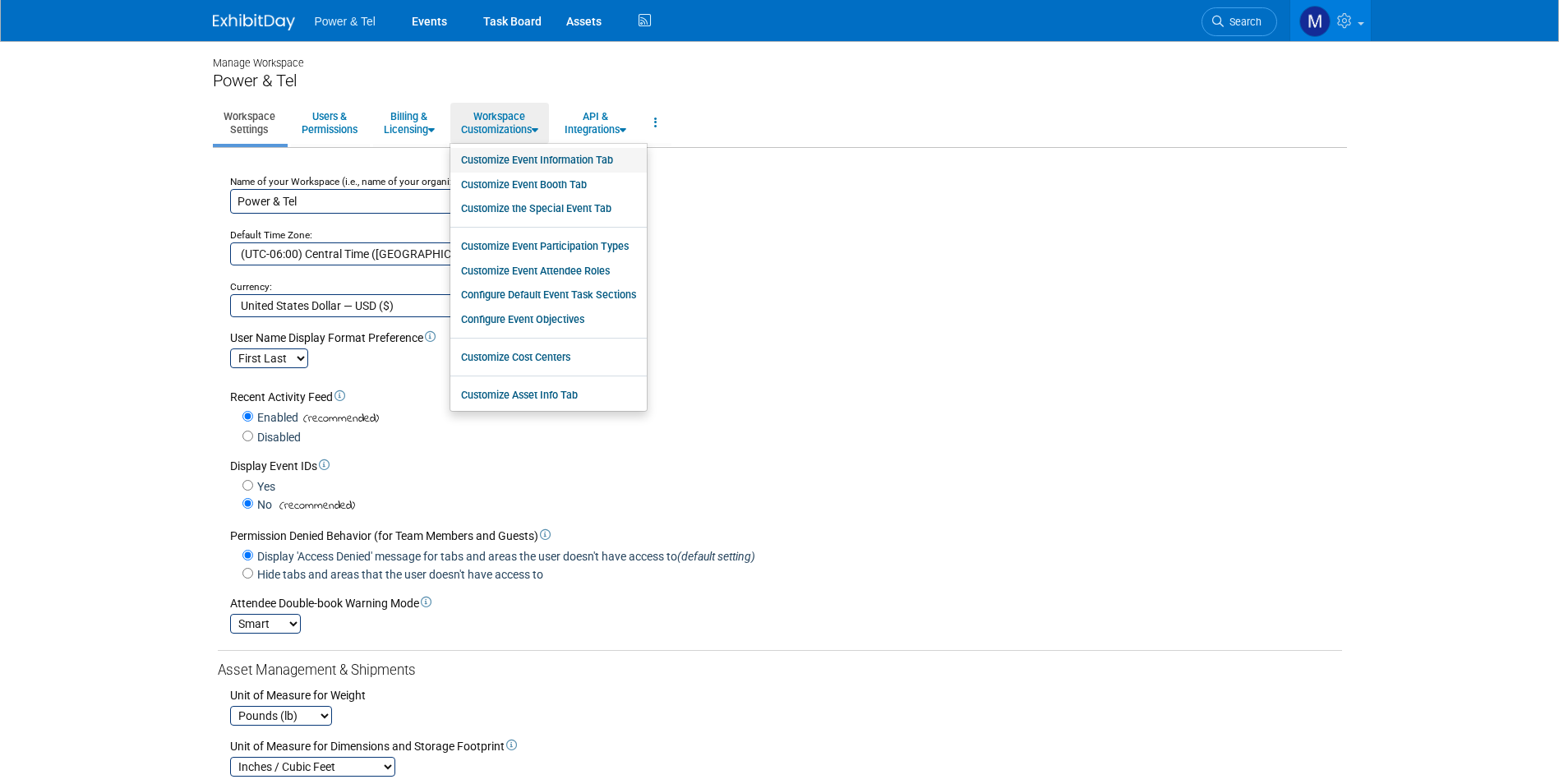 click on "Customize Event Information Tab" at bounding box center (548, 160) 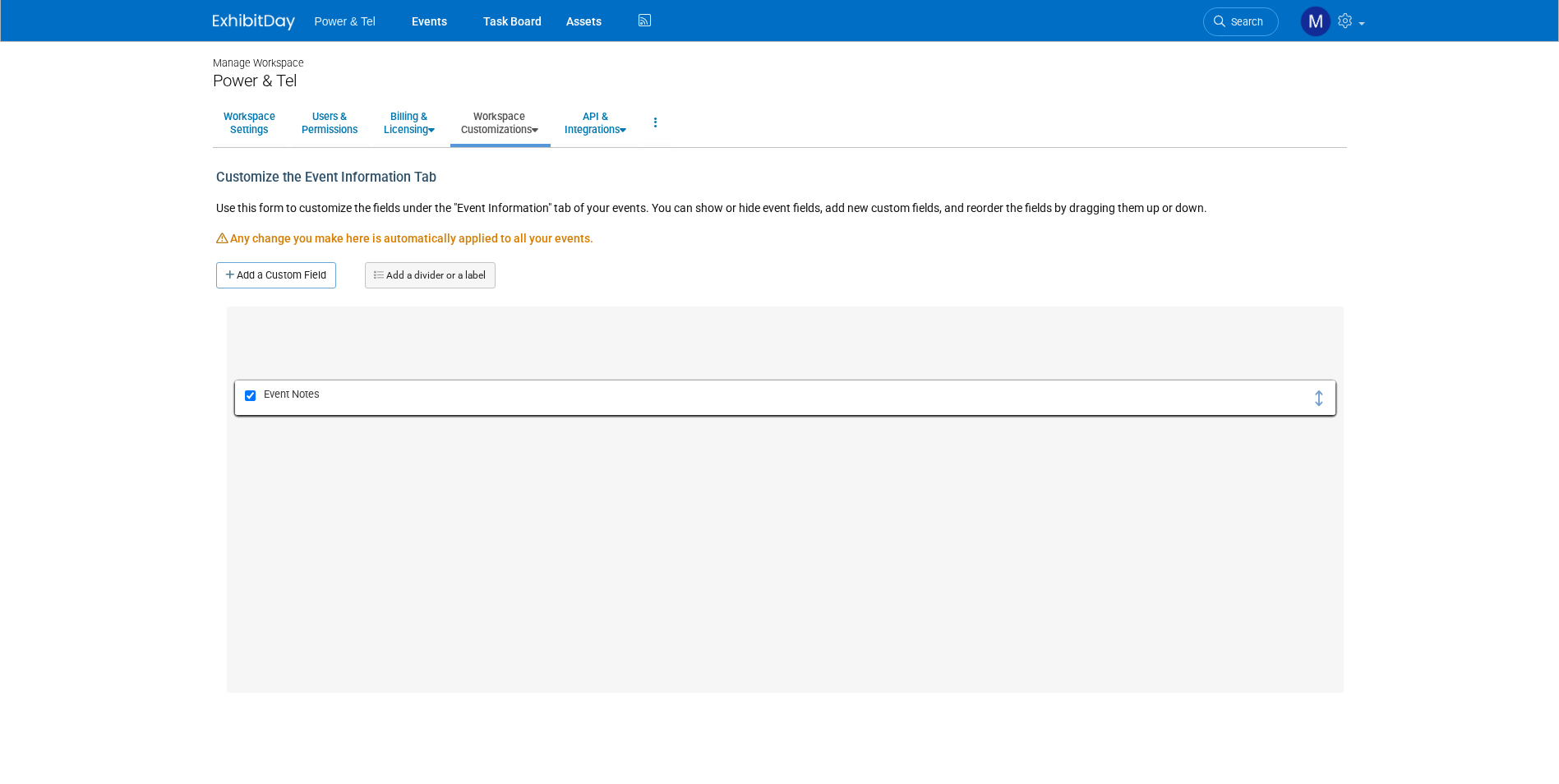 scroll, scrollTop: 0, scrollLeft: 0, axis: both 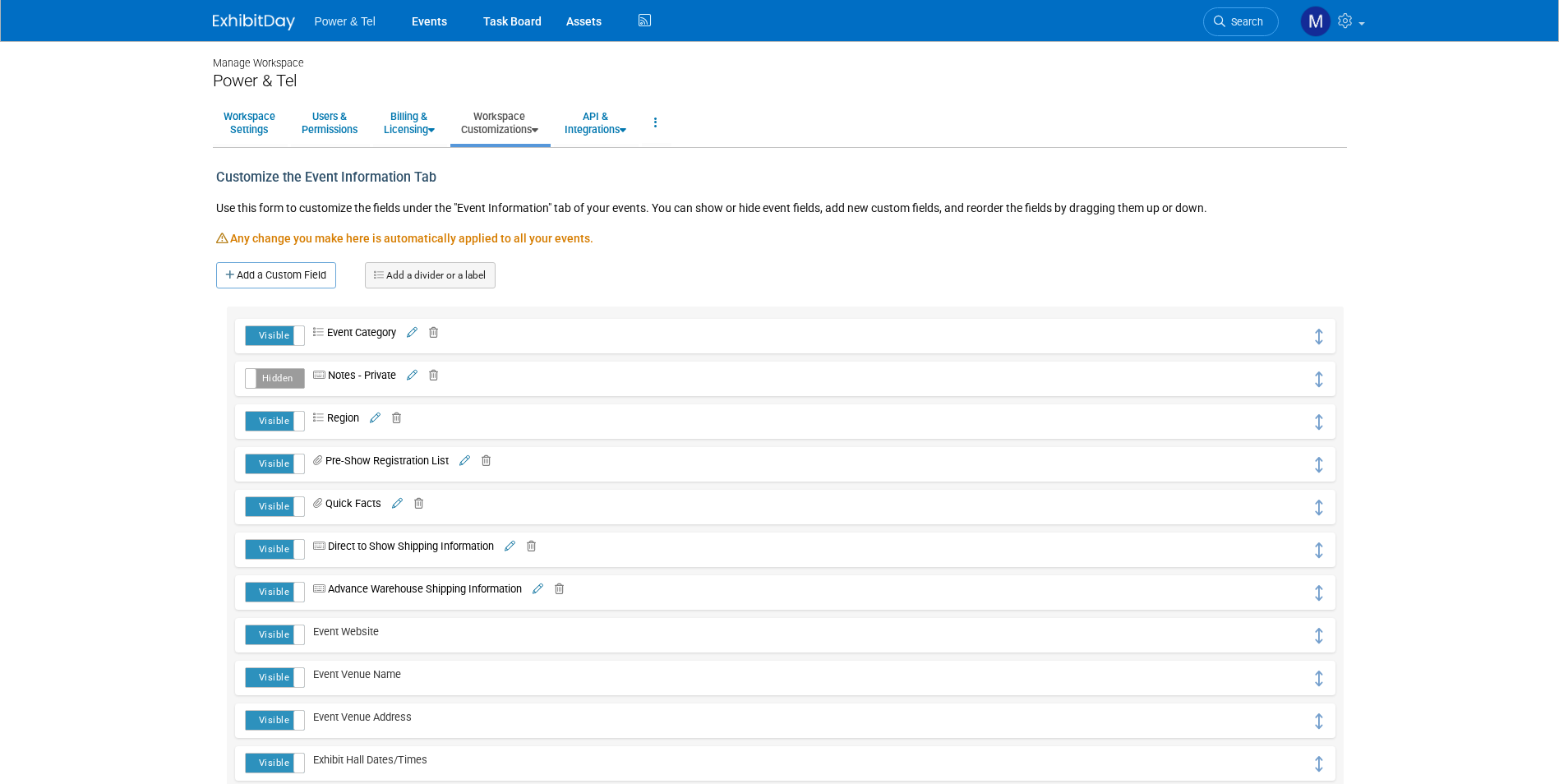 click at bounding box center (411, 332) 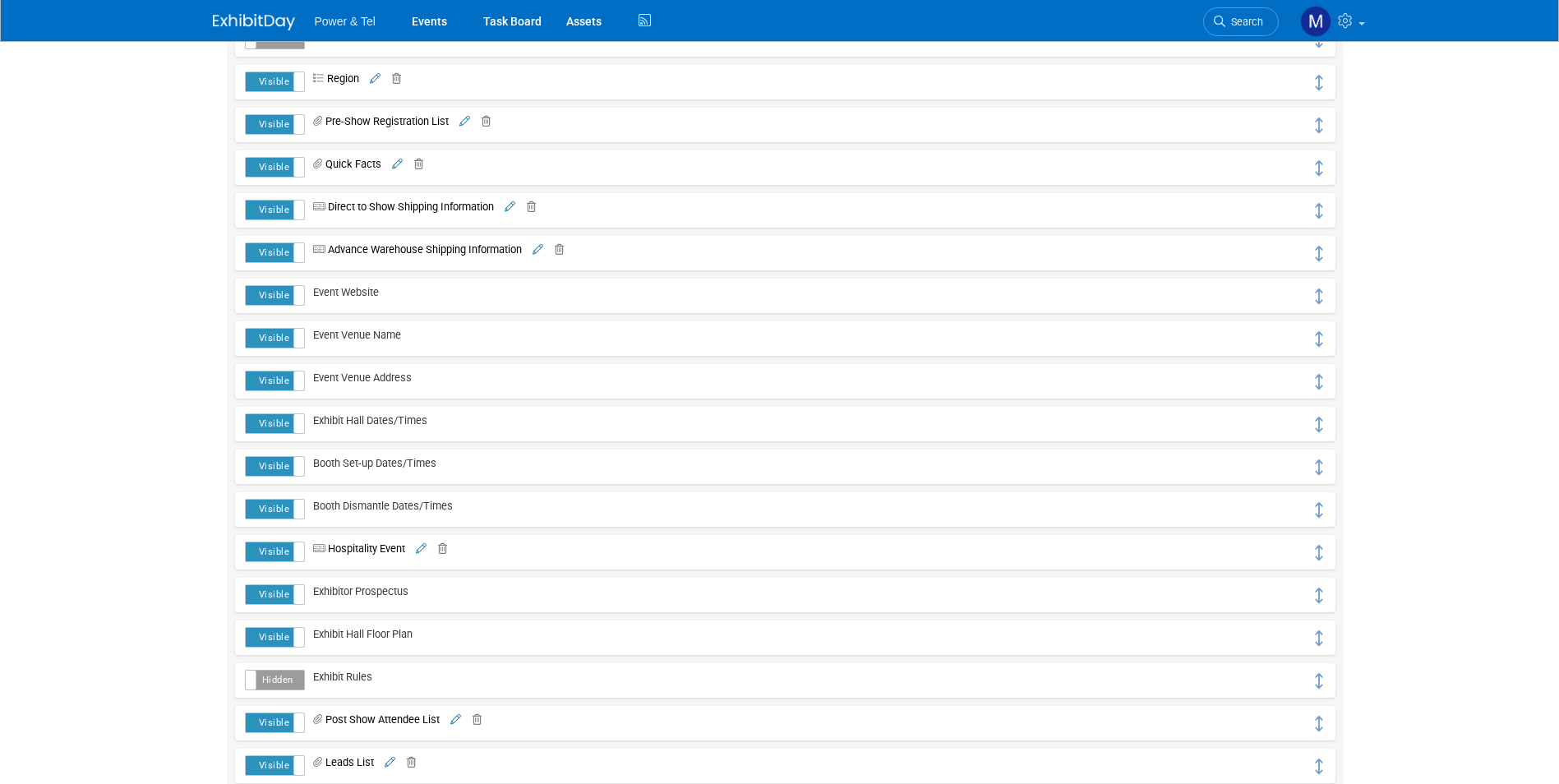 scroll, scrollTop: 575, scrollLeft: 0, axis: vertical 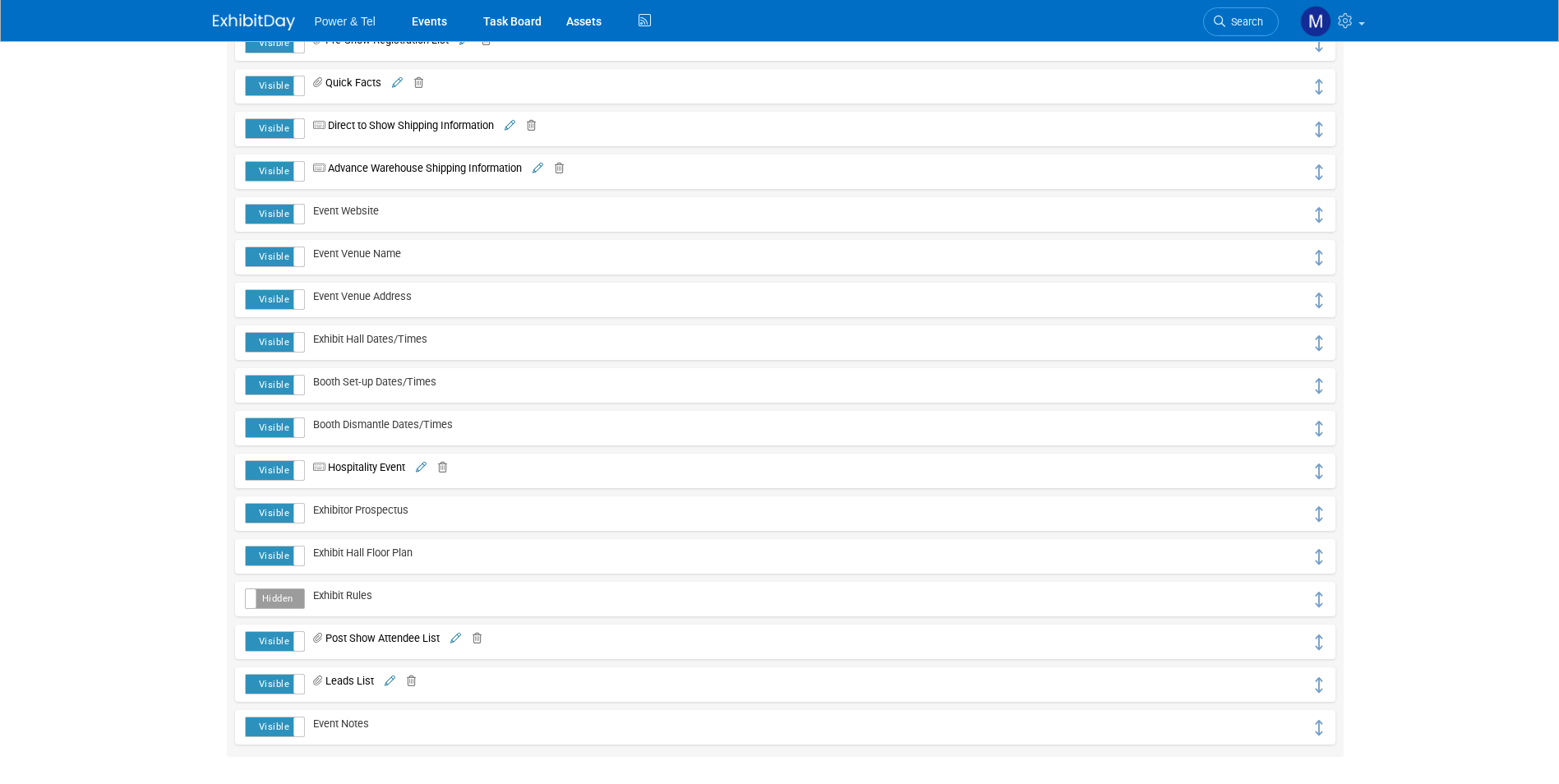 click on "Visible Hidden
Booth Set-up Dates/Times" at bounding box center (785, 385) 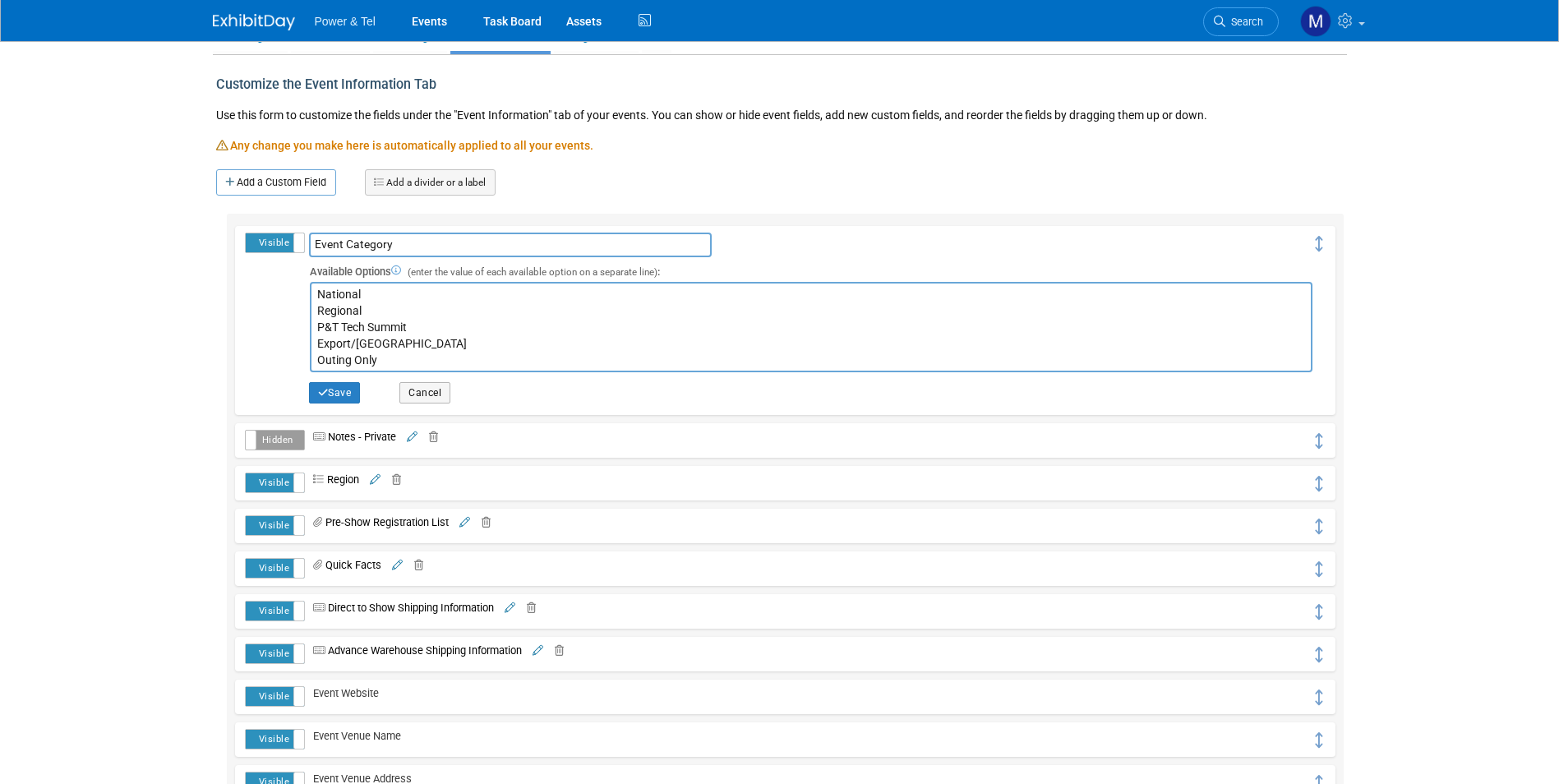 scroll, scrollTop: 0, scrollLeft: 0, axis: both 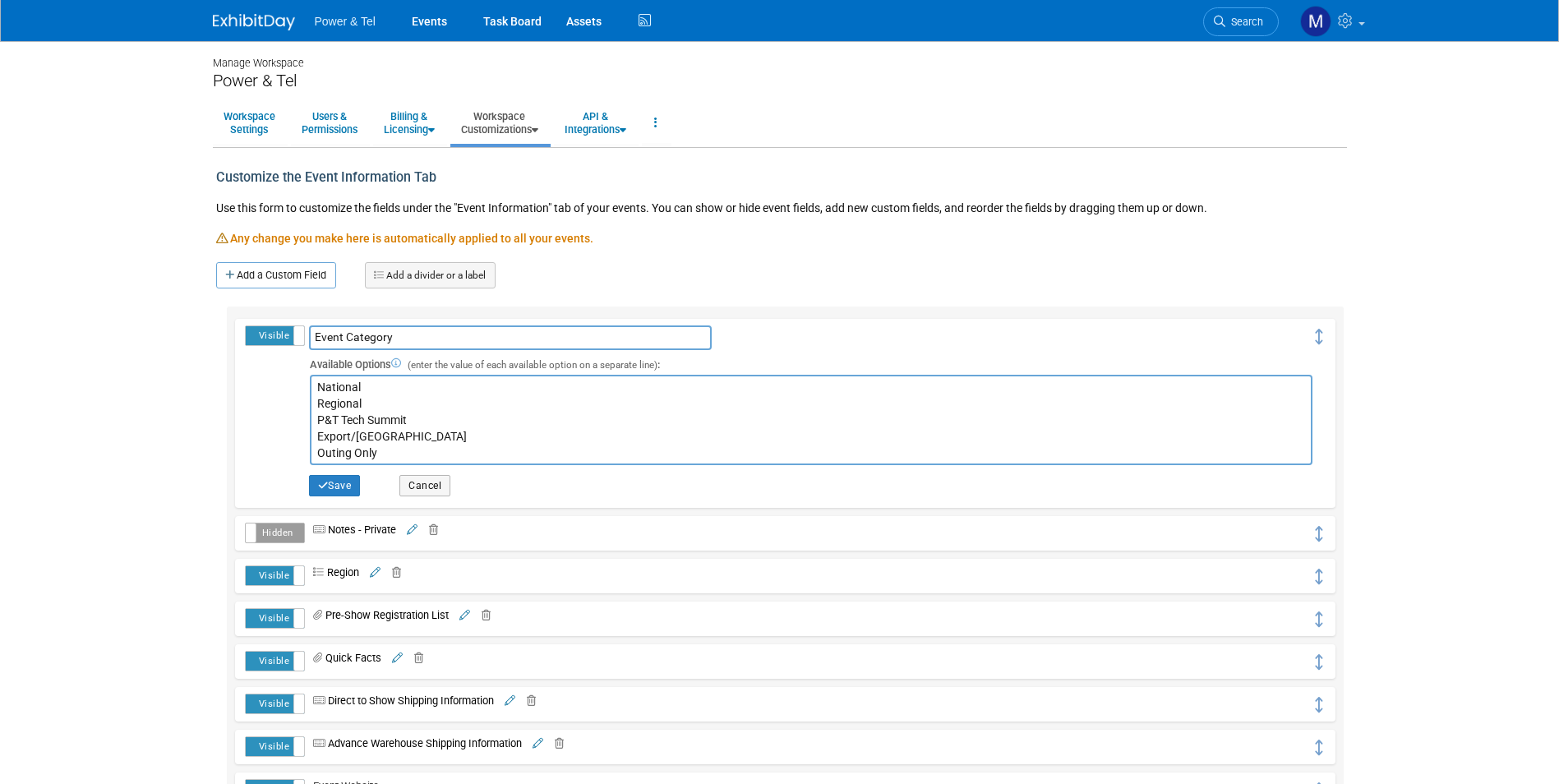 click on "Save
Cancel" at bounding box center [809, 485] 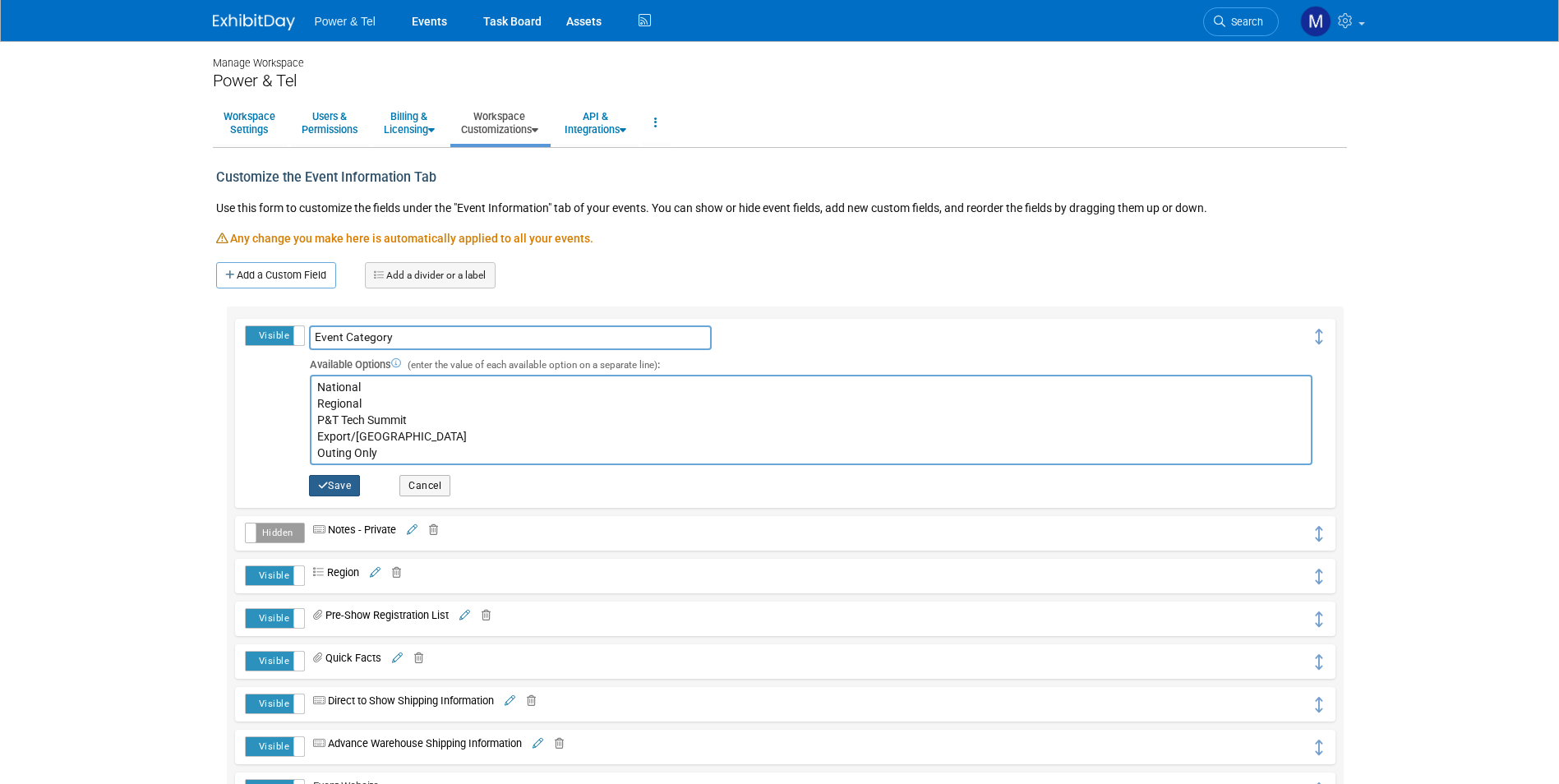 click on "Save" at bounding box center (334, 486) 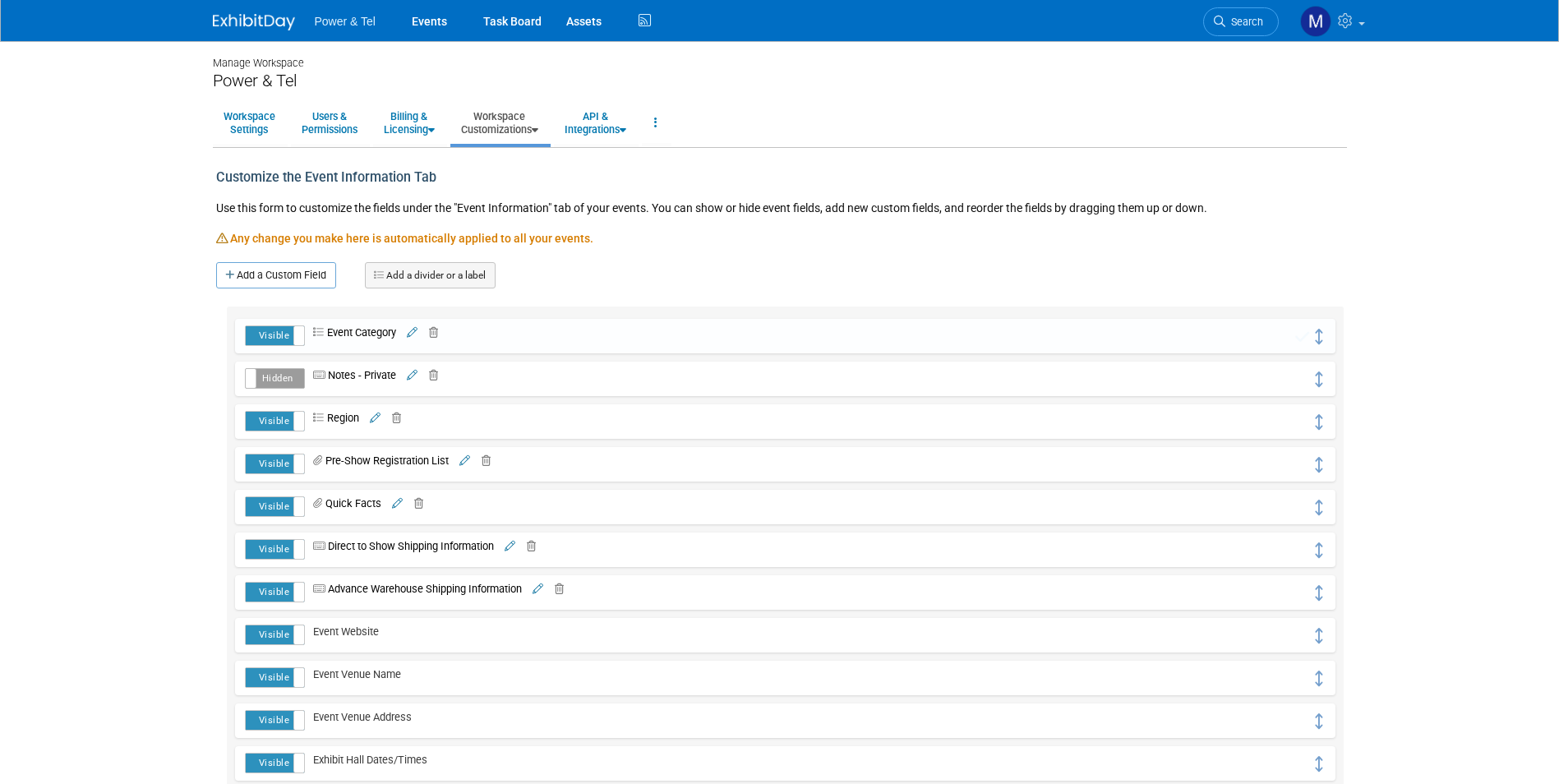scroll, scrollTop: 0, scrollLeft: 0, axis: both 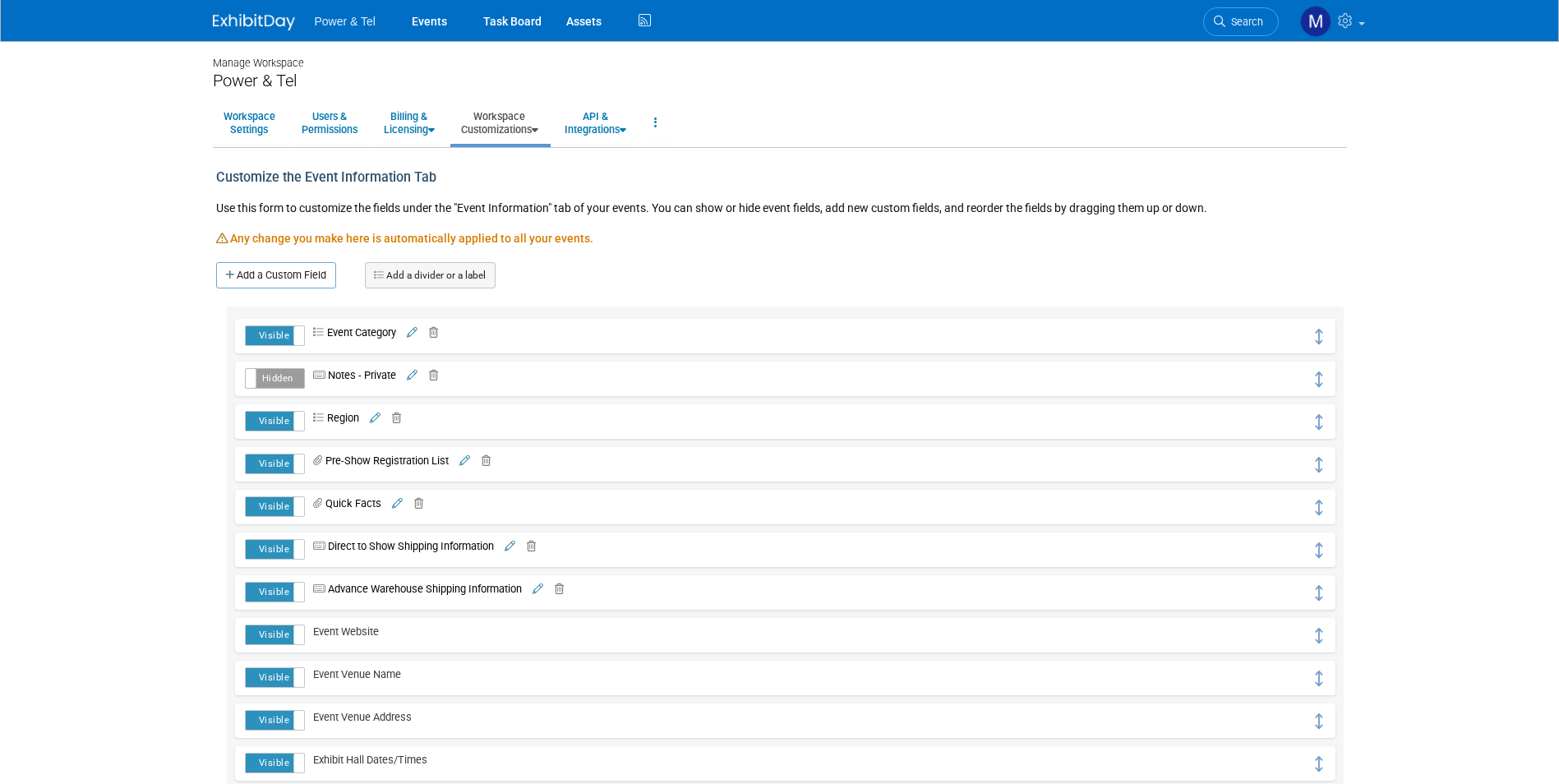 click on "Power & Tel
Events
Task Board
Assets
Activity Feed" at bounding box center [485, 21] 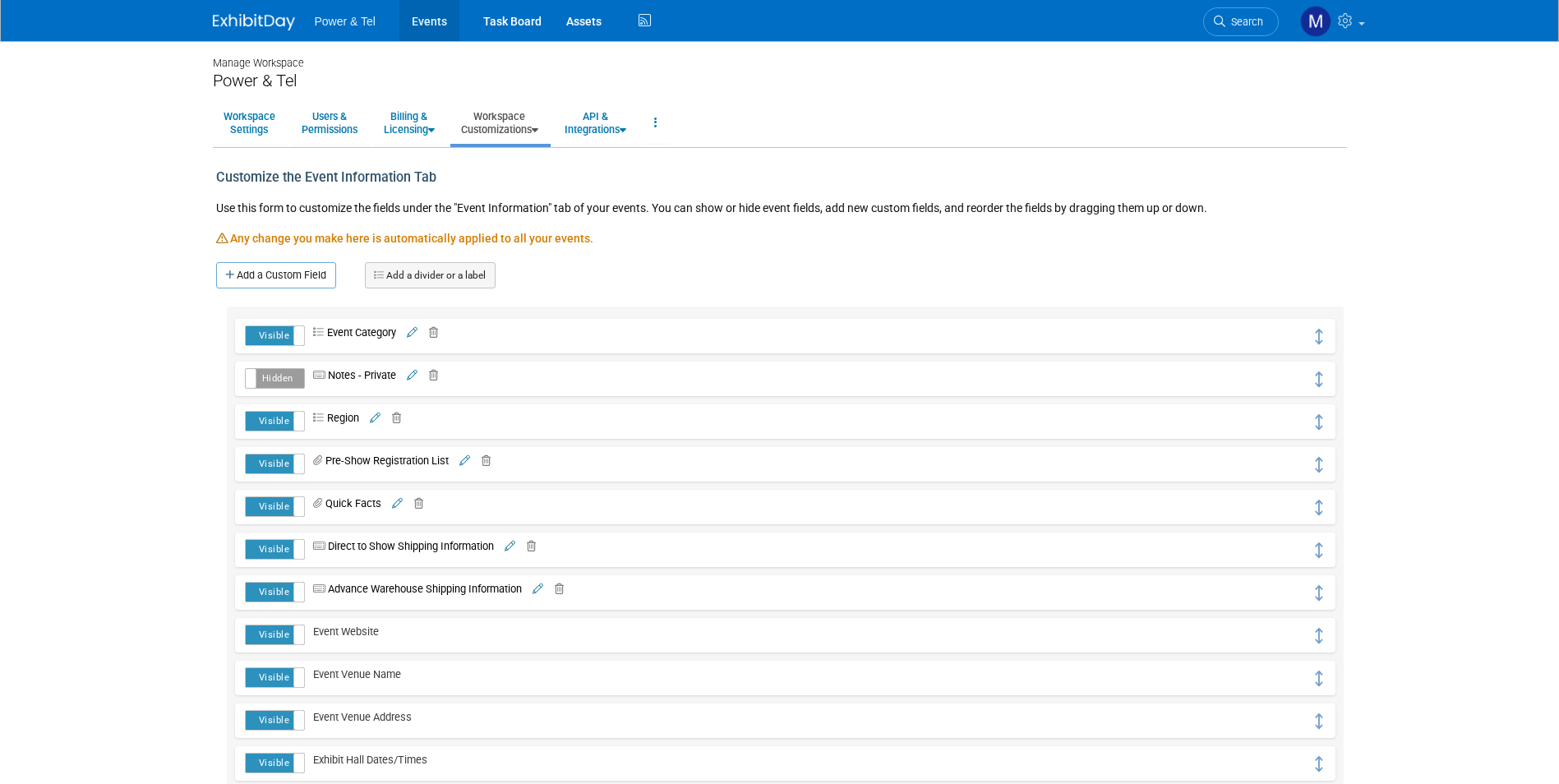 click on "Events" at bounding box center [429, 21] 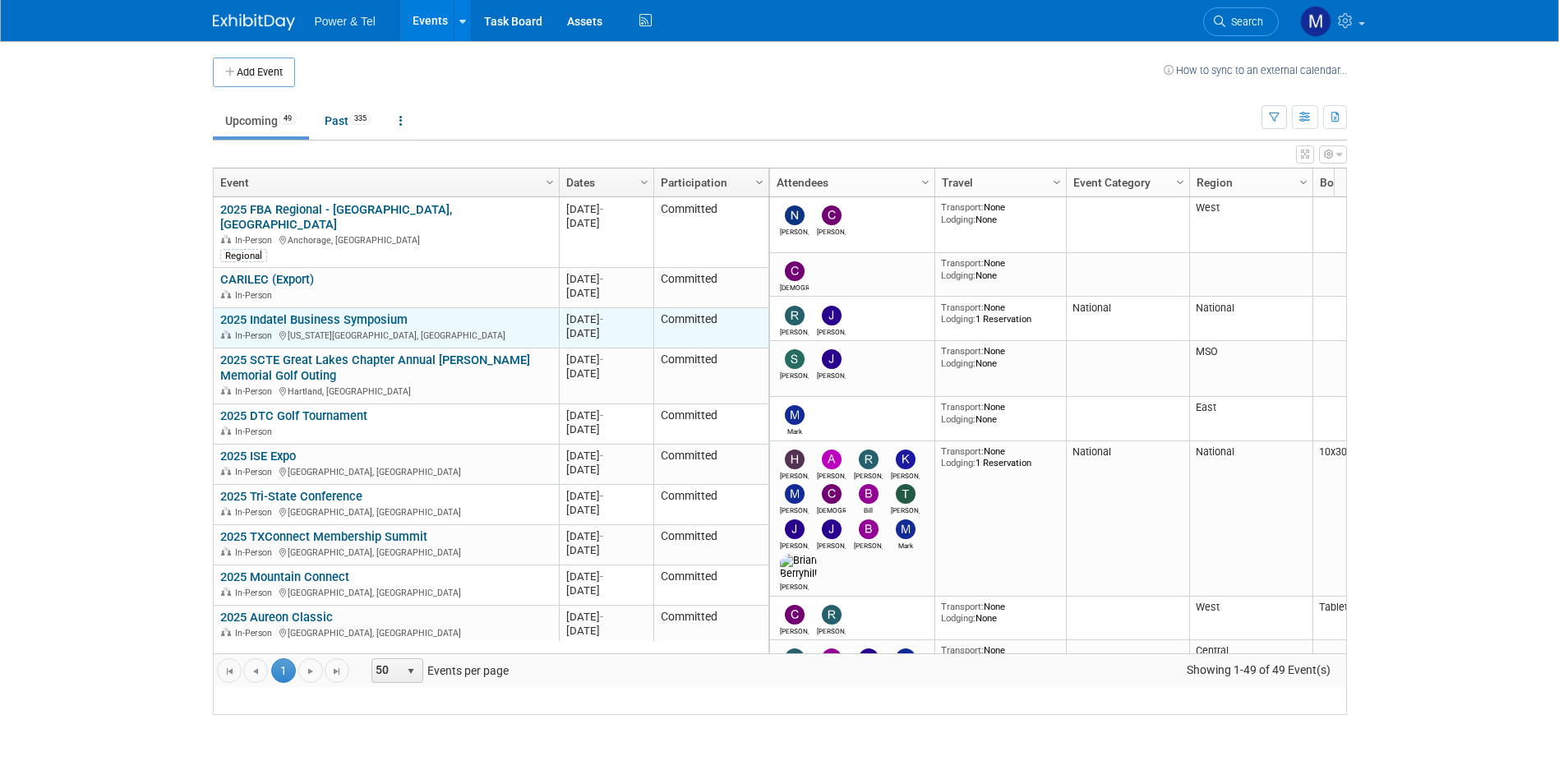 scroll, scrollTop: 0, scrollLeft: 0, axis: both 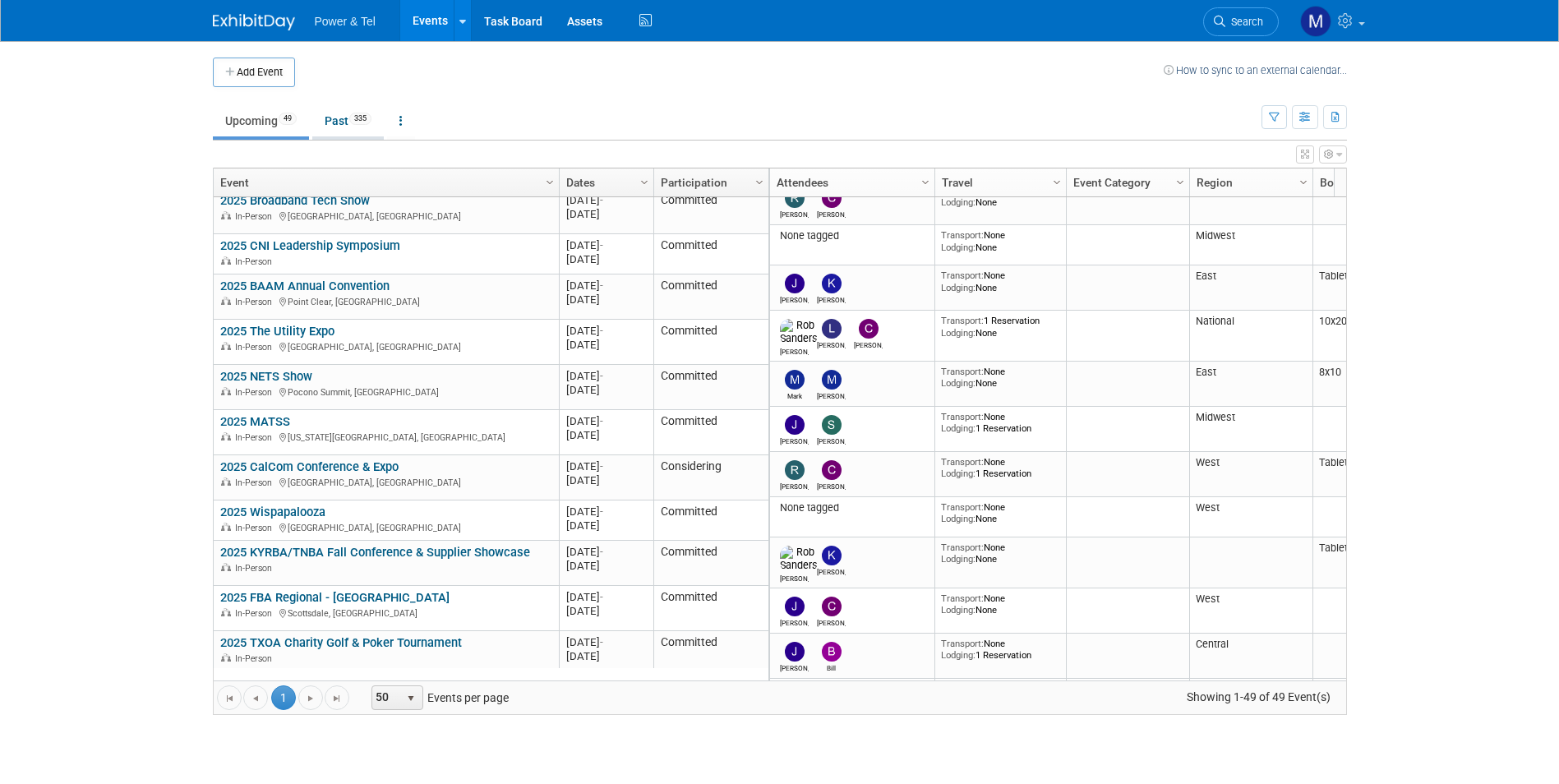 click on "Past
335" at bounding box center (348, 121) 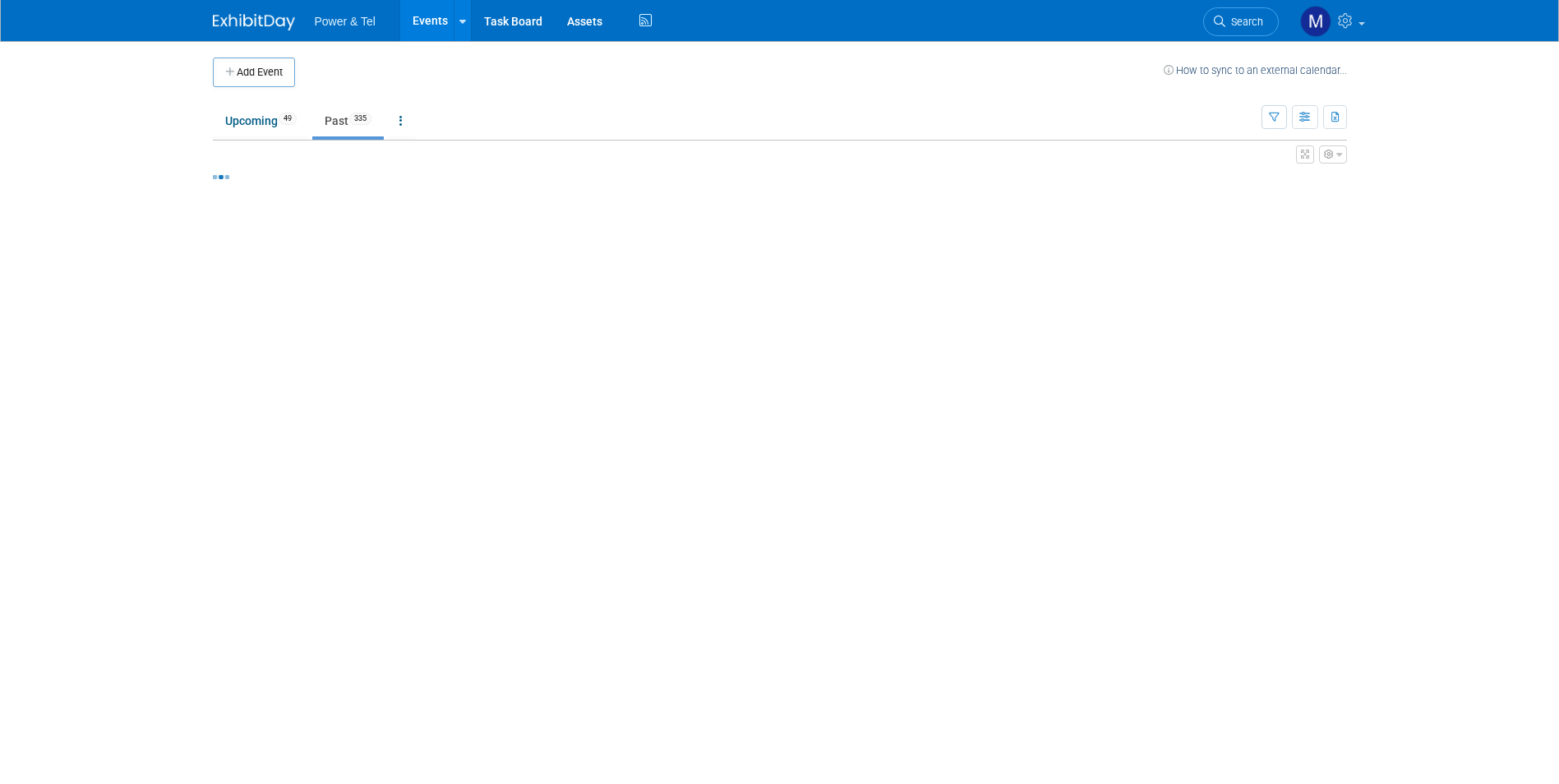 scroll, scrollTop: 0, scrollLeft: 0, axis: both 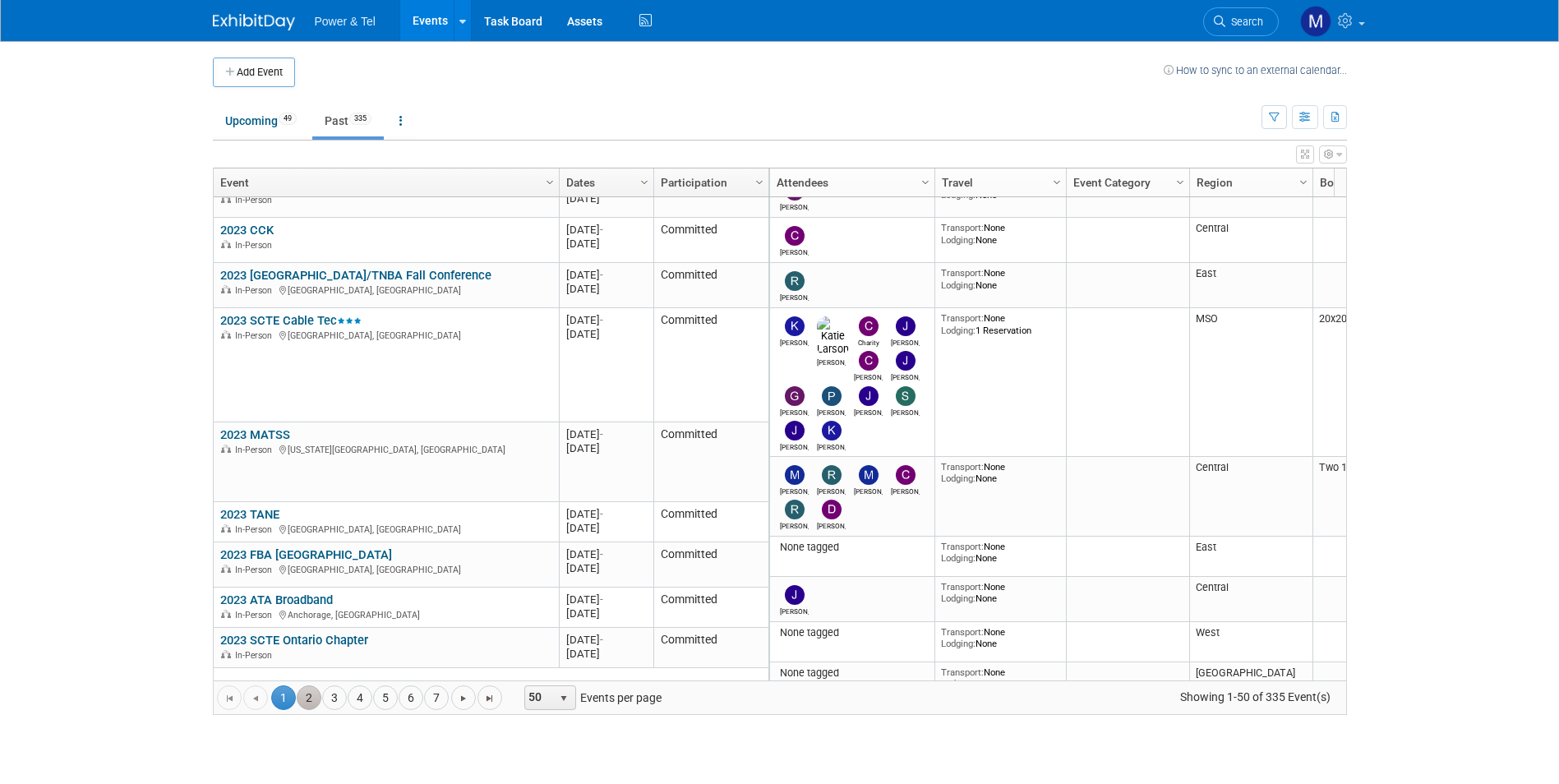 click on "2" at bounding box center (309, 698) 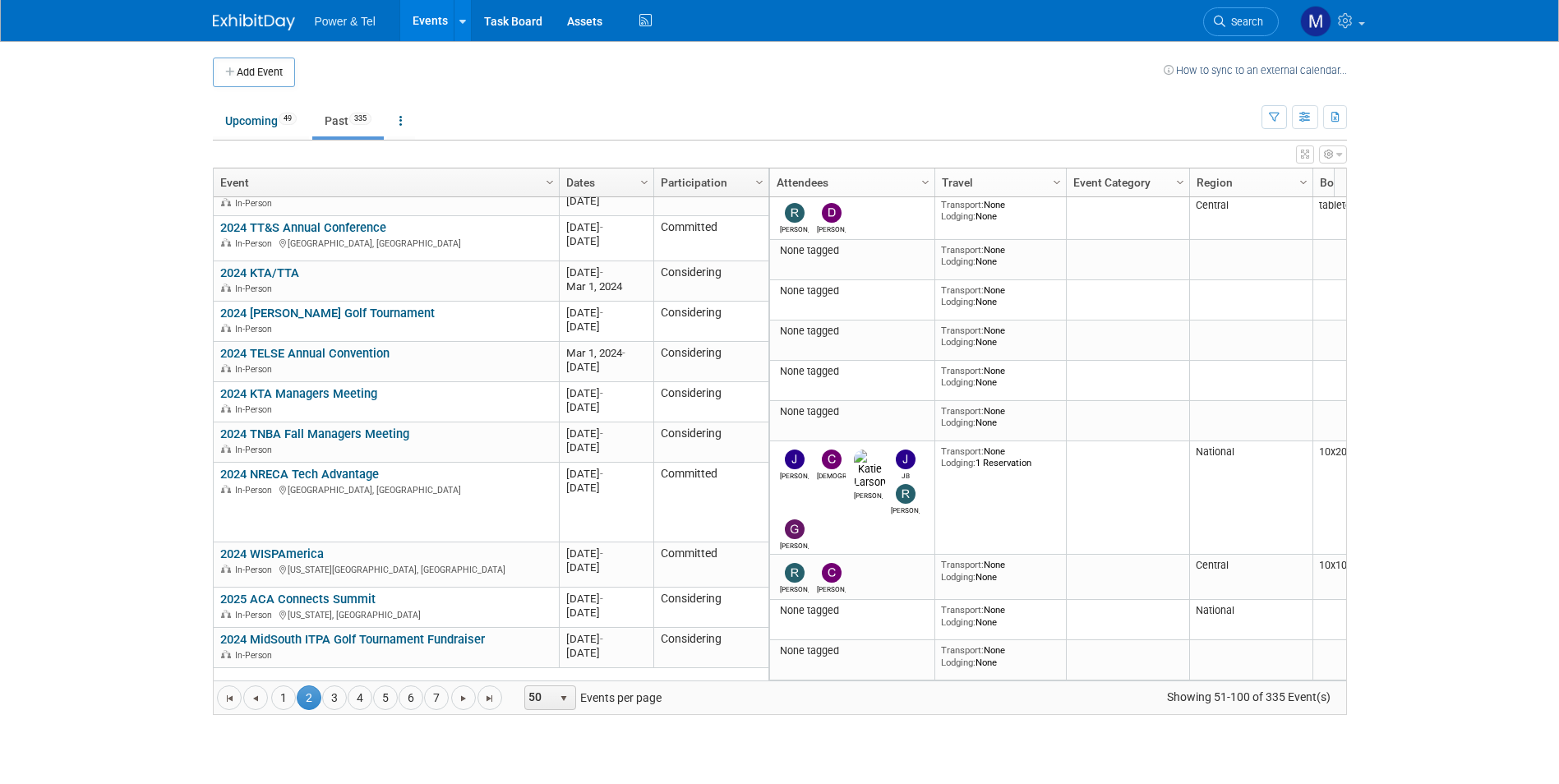 scroll, scrollTop: 1681, scrollLeft: 0, axis: vertical 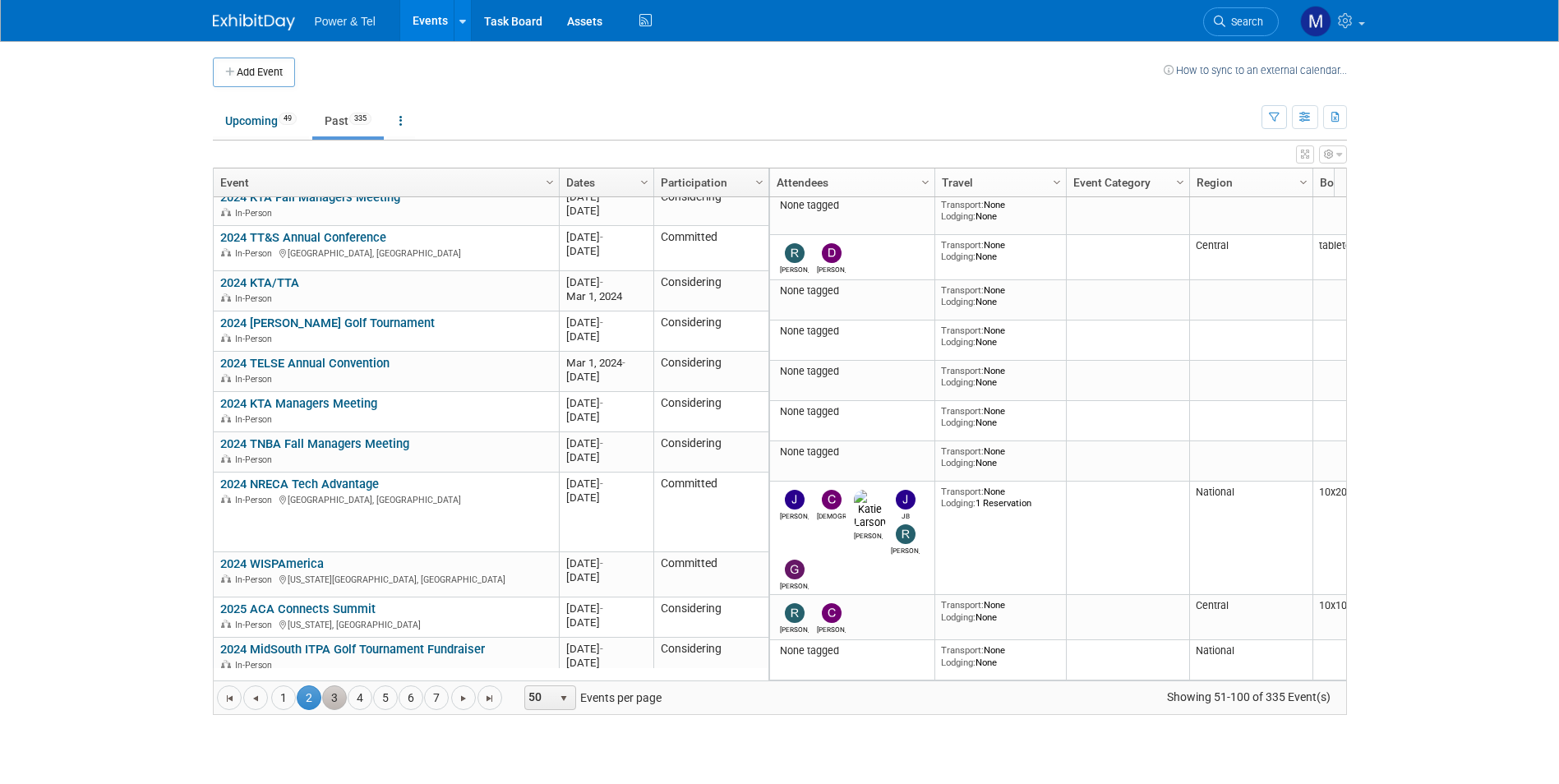 click on "3" at bounding box center [334, 698] 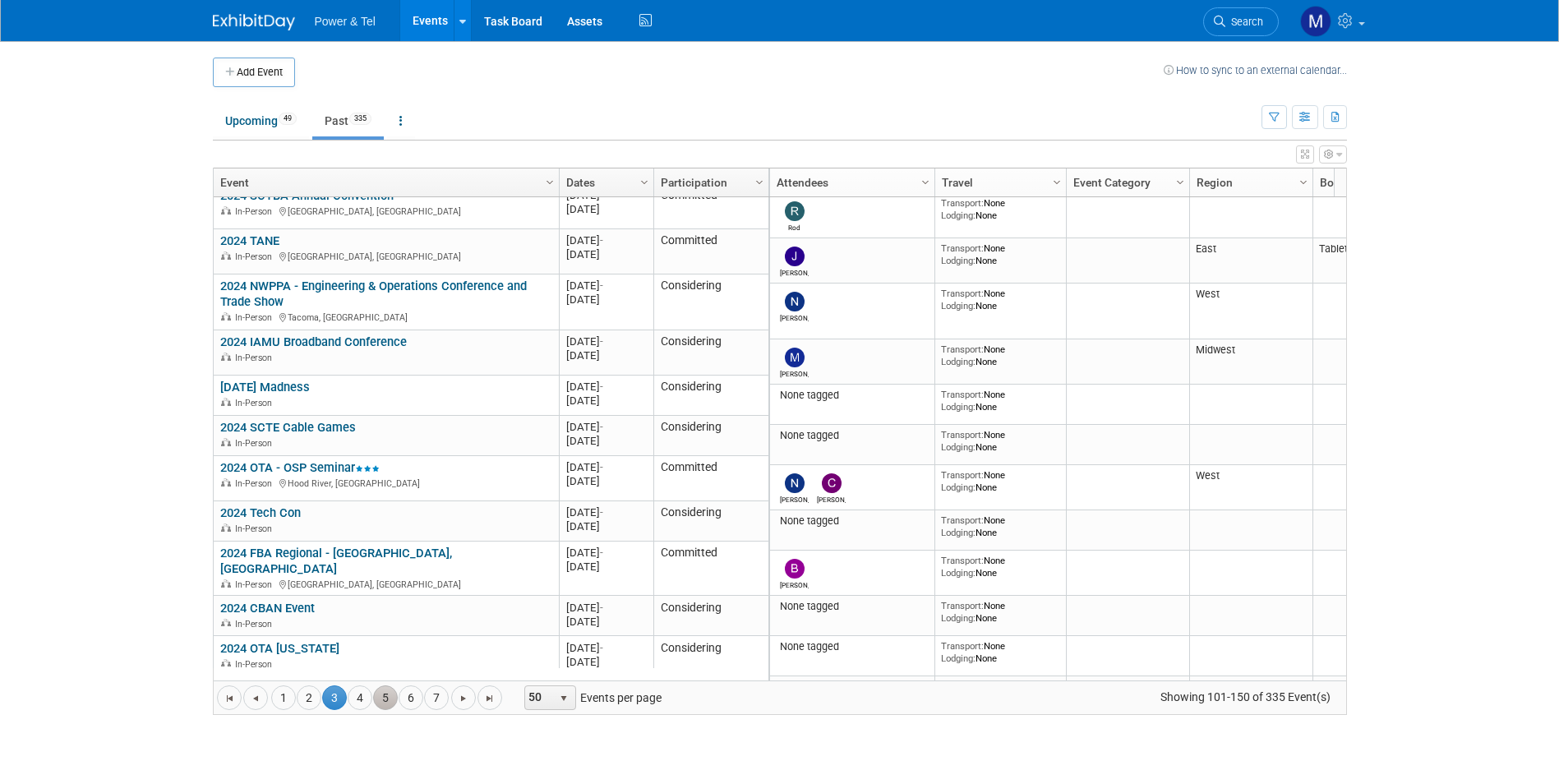 click on "5" at bounding box center (385, 698) 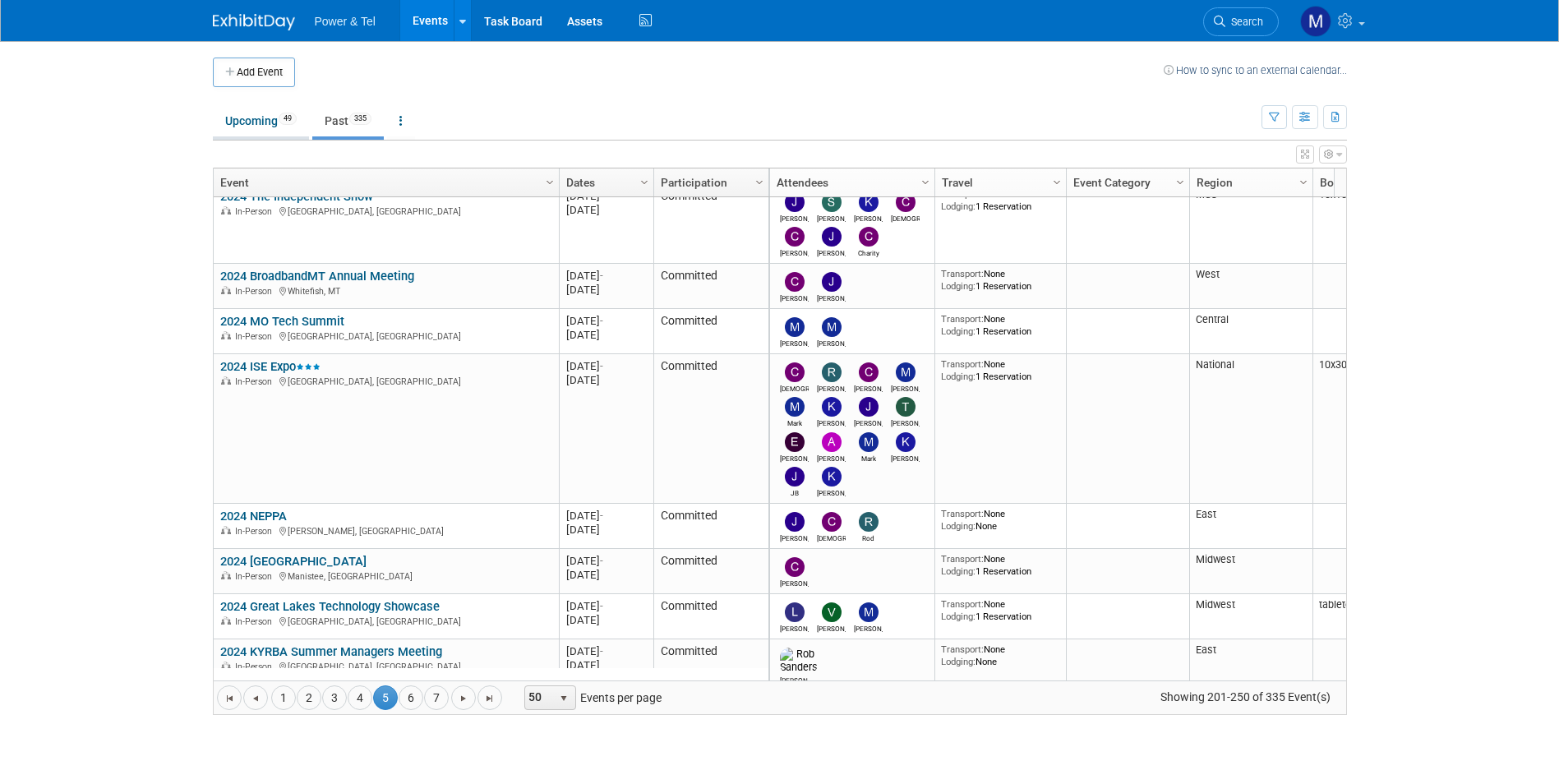 click on "Upcoming
49" at bounding box center (261, 122) 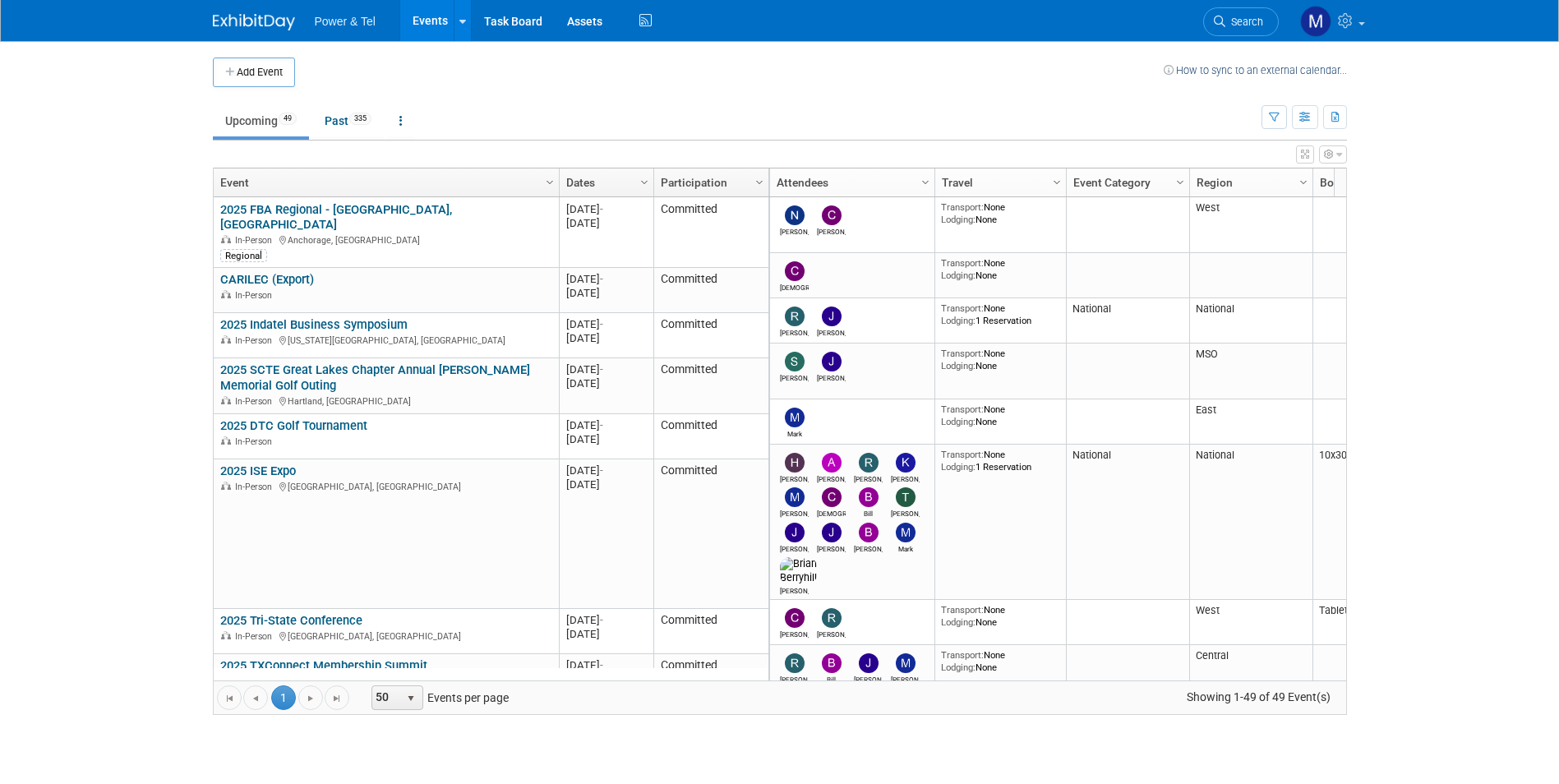 scroll, scrollTop: 0, scrollLeft: 0, axis: both 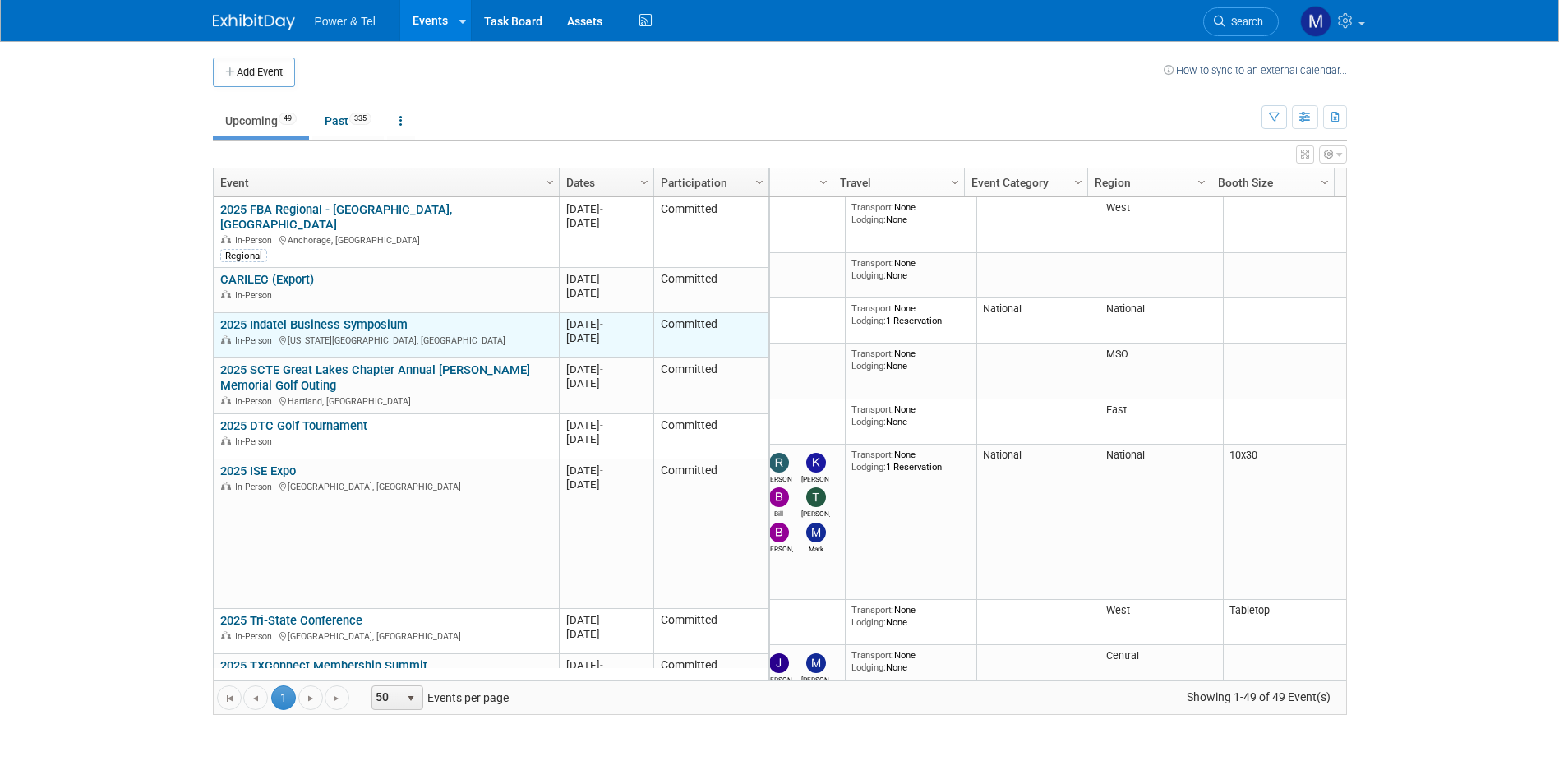 click on "2025 Indatel Business Symposium" at bounding box center (314, 325) 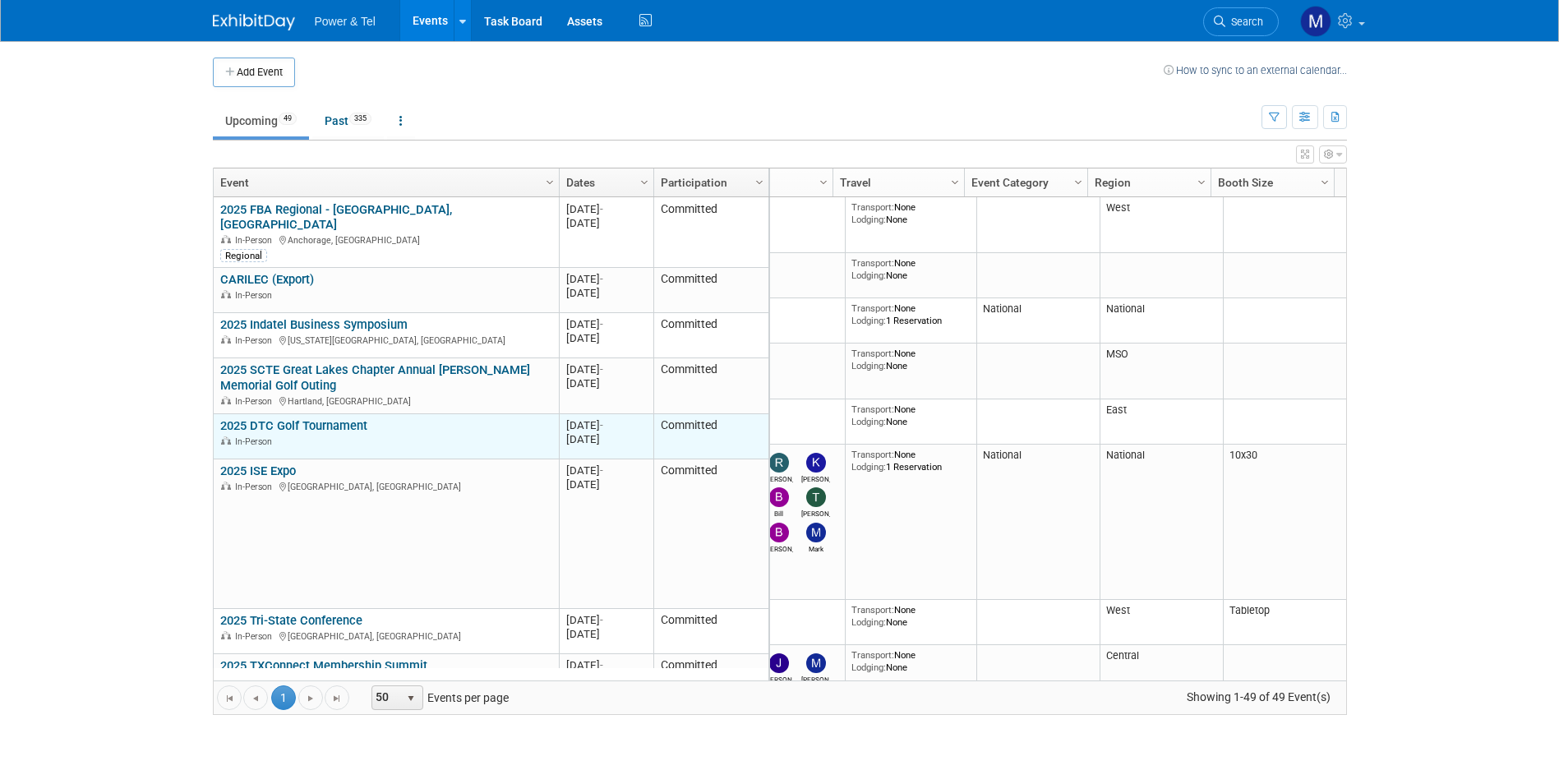 click on "2025 DTC Golf Tournament
In-Person" at bounding box center [385, 432] 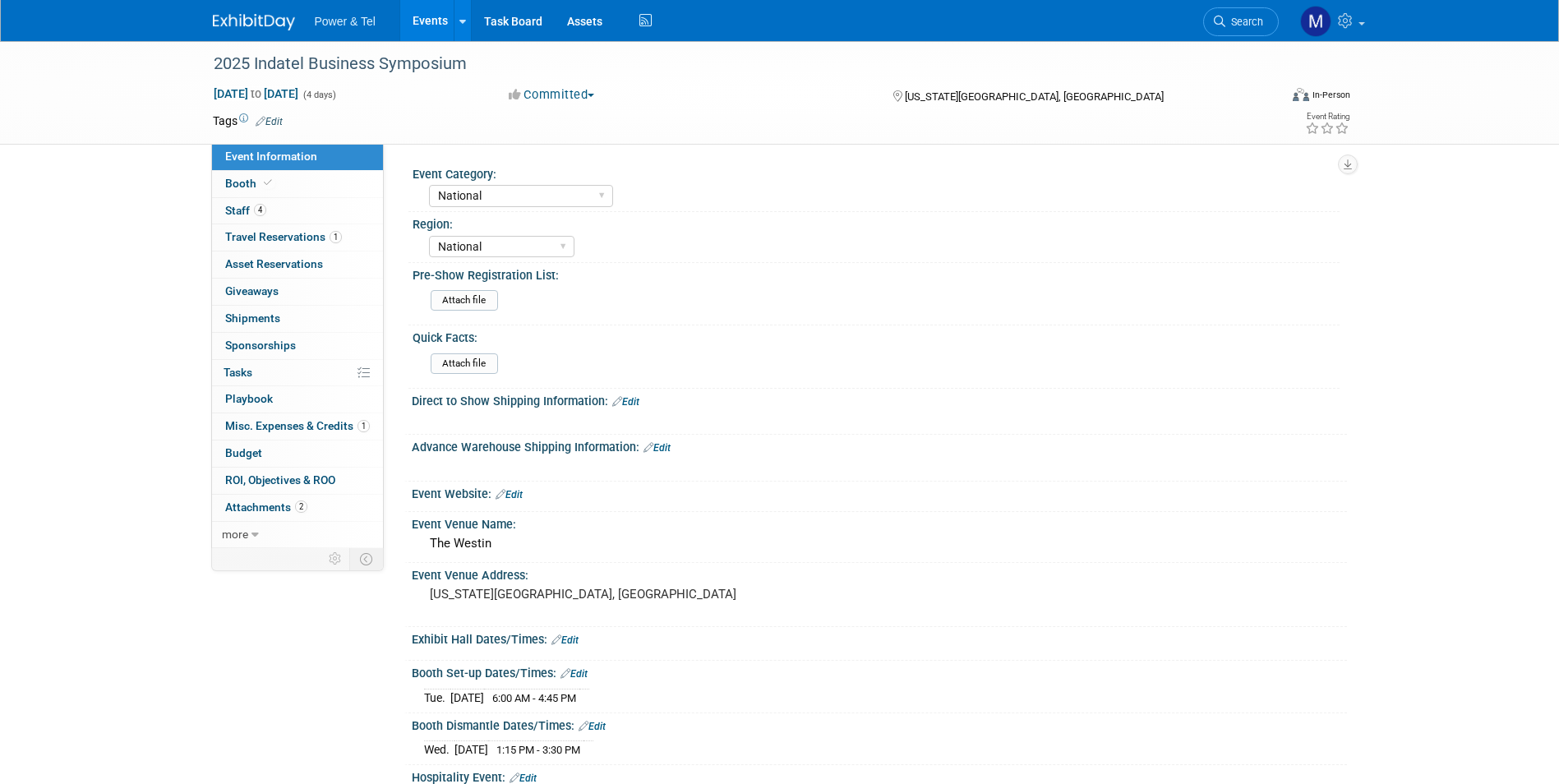 select on "National" 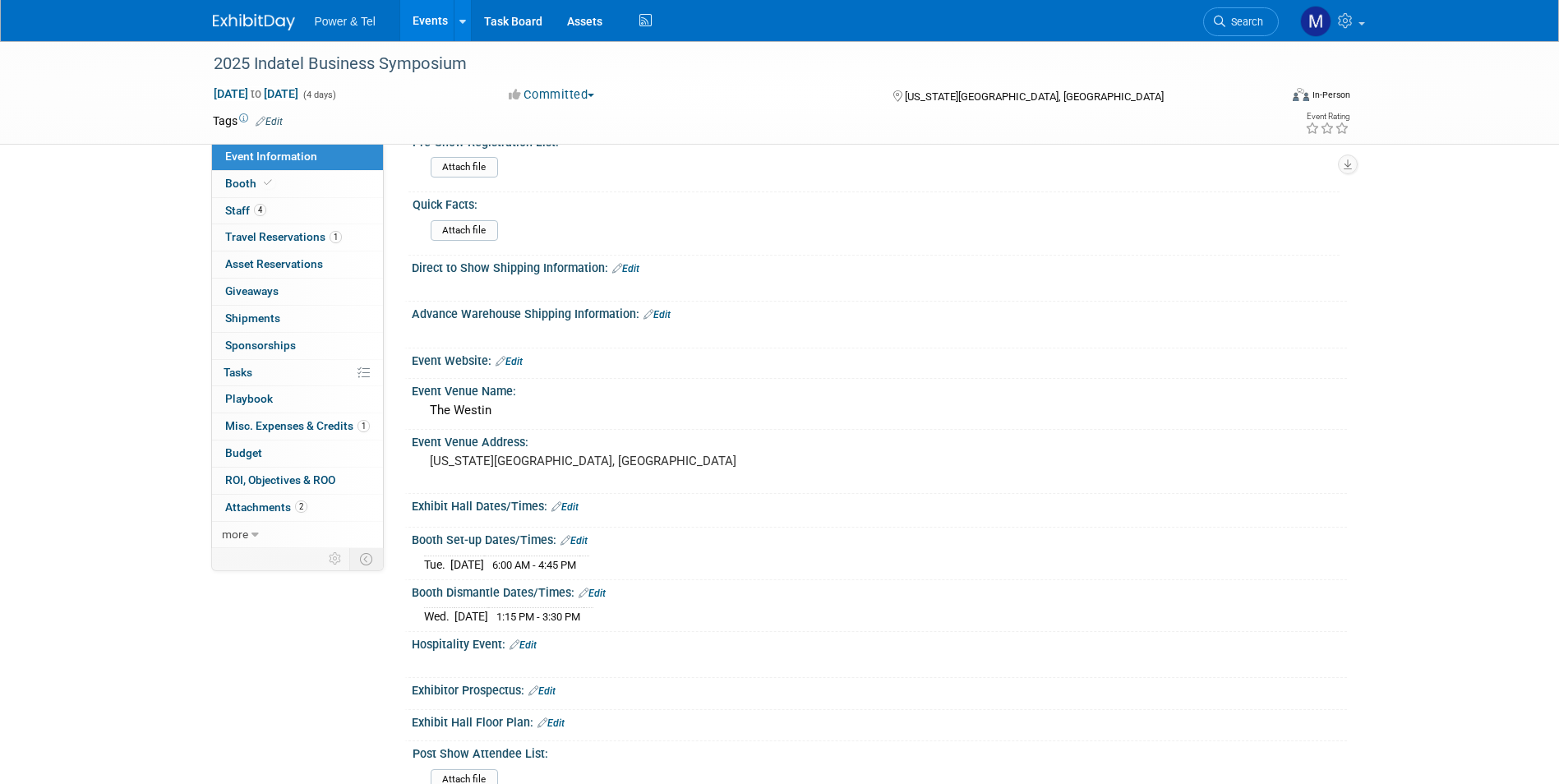 scroll, scrollTop: 0, scrollLeft: 0, axis: both 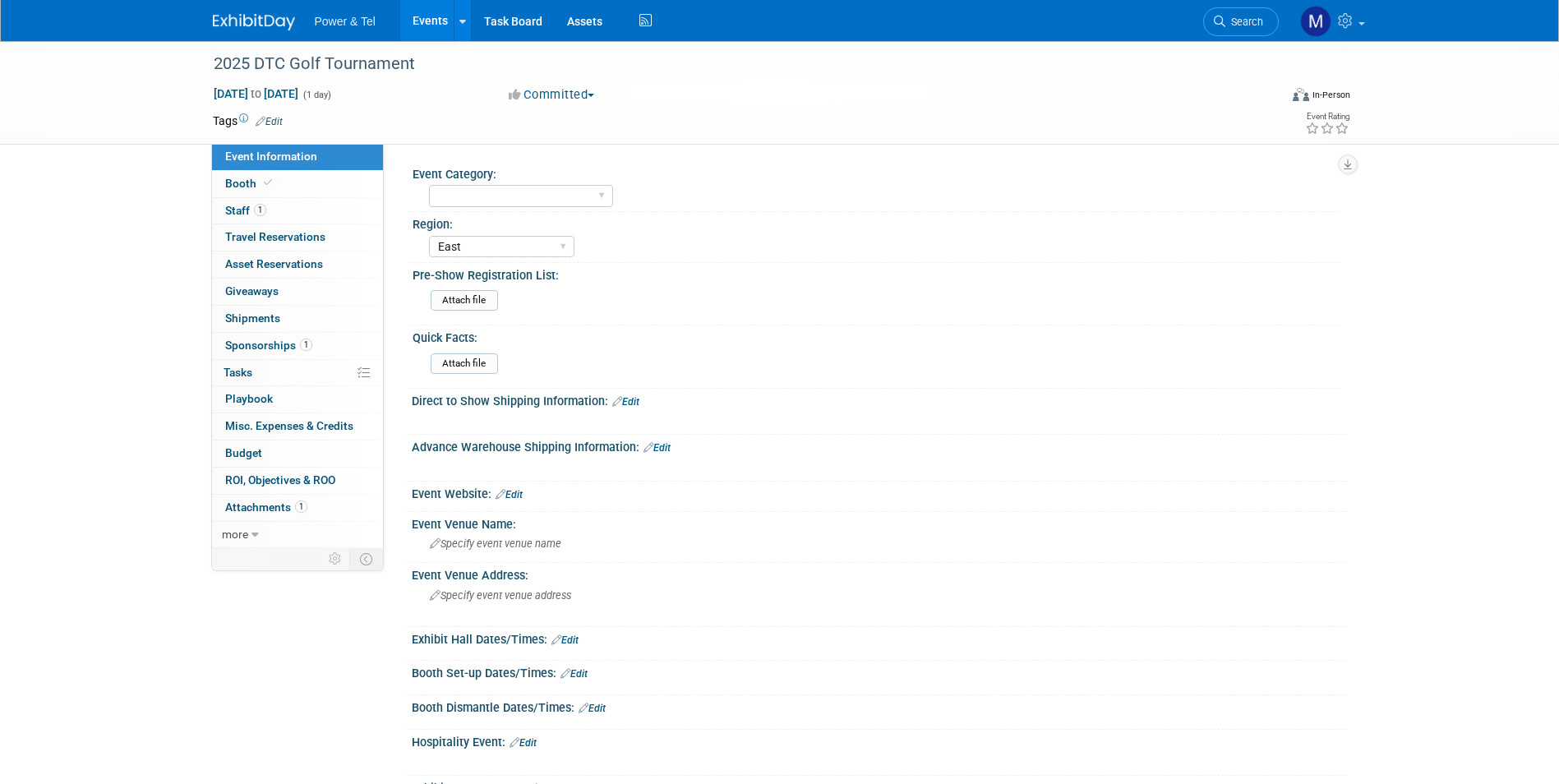 select on "East" 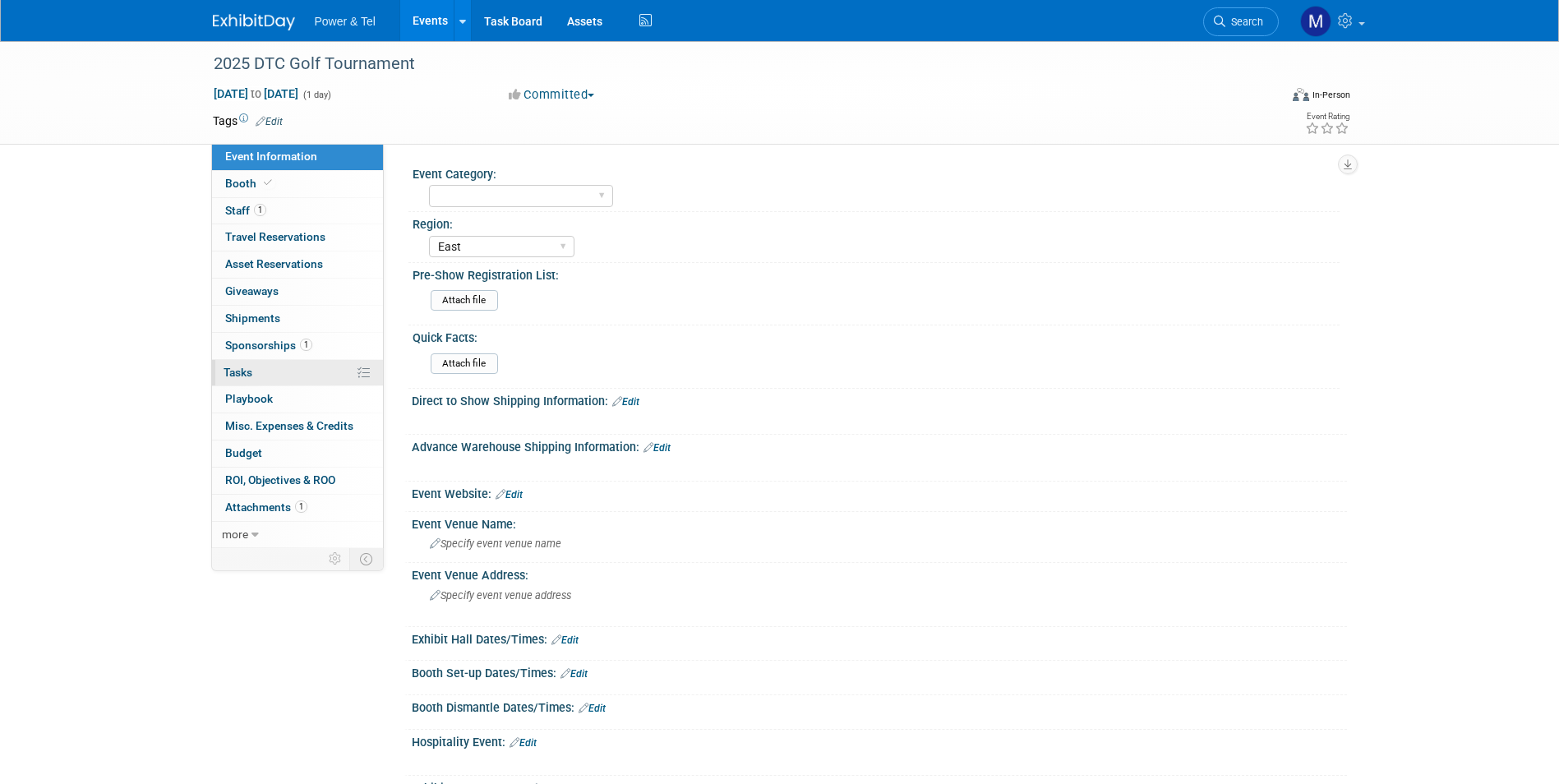 scroll, scrollTop: 0, scrollLeft: 0, axis: both 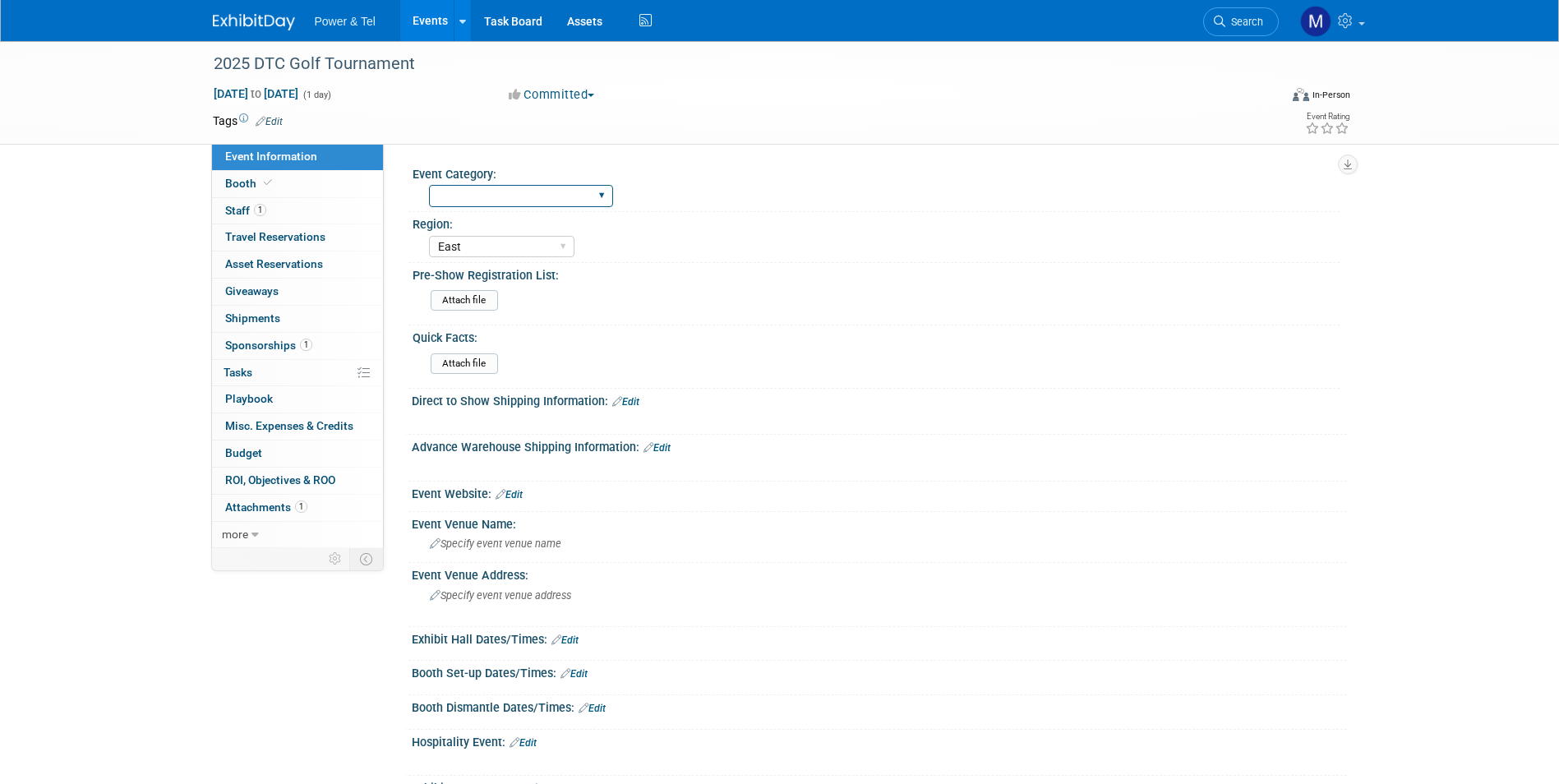 click on "National
Regional
P&T Tech Summit
Export/[GEOGRAPHIC_DATA]
Outing Only" at bounding box center [521, 196] 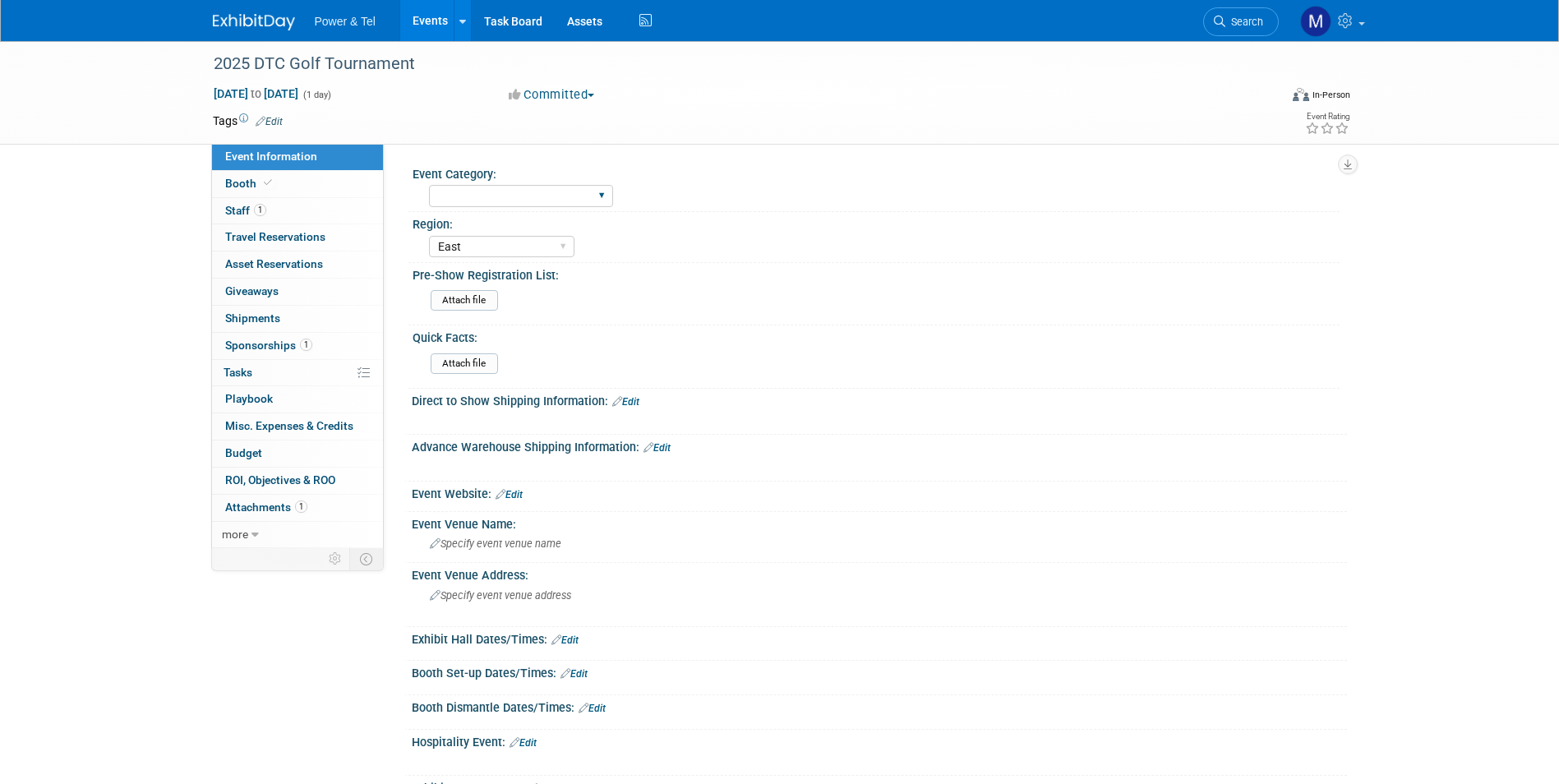 select on "Outing Only" 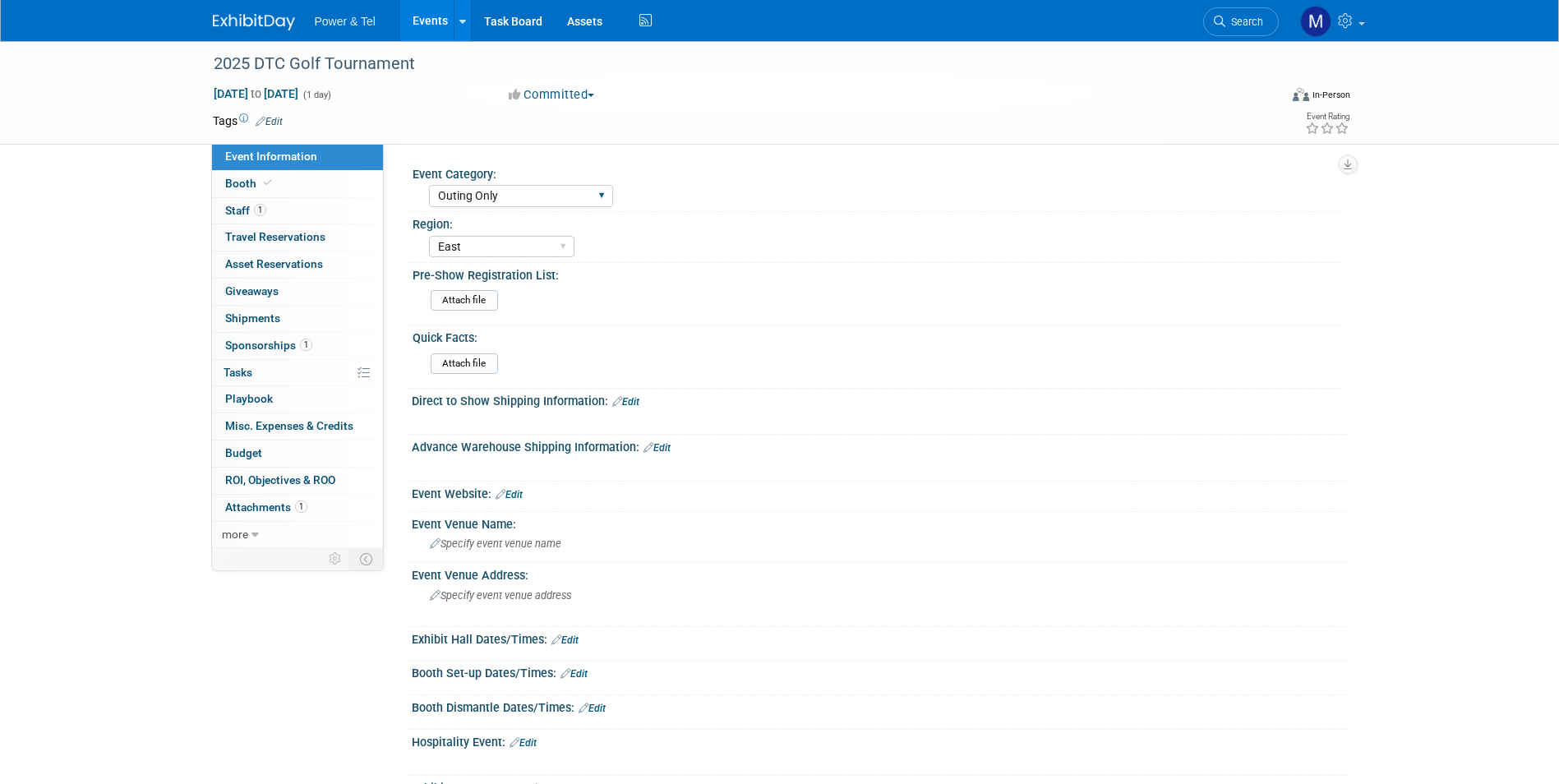 click on "National
Regional
P&T Tech Summit
Export/[GEOGRAPHIC_DATA]
Outing Only" at bounding box center [521, 196] 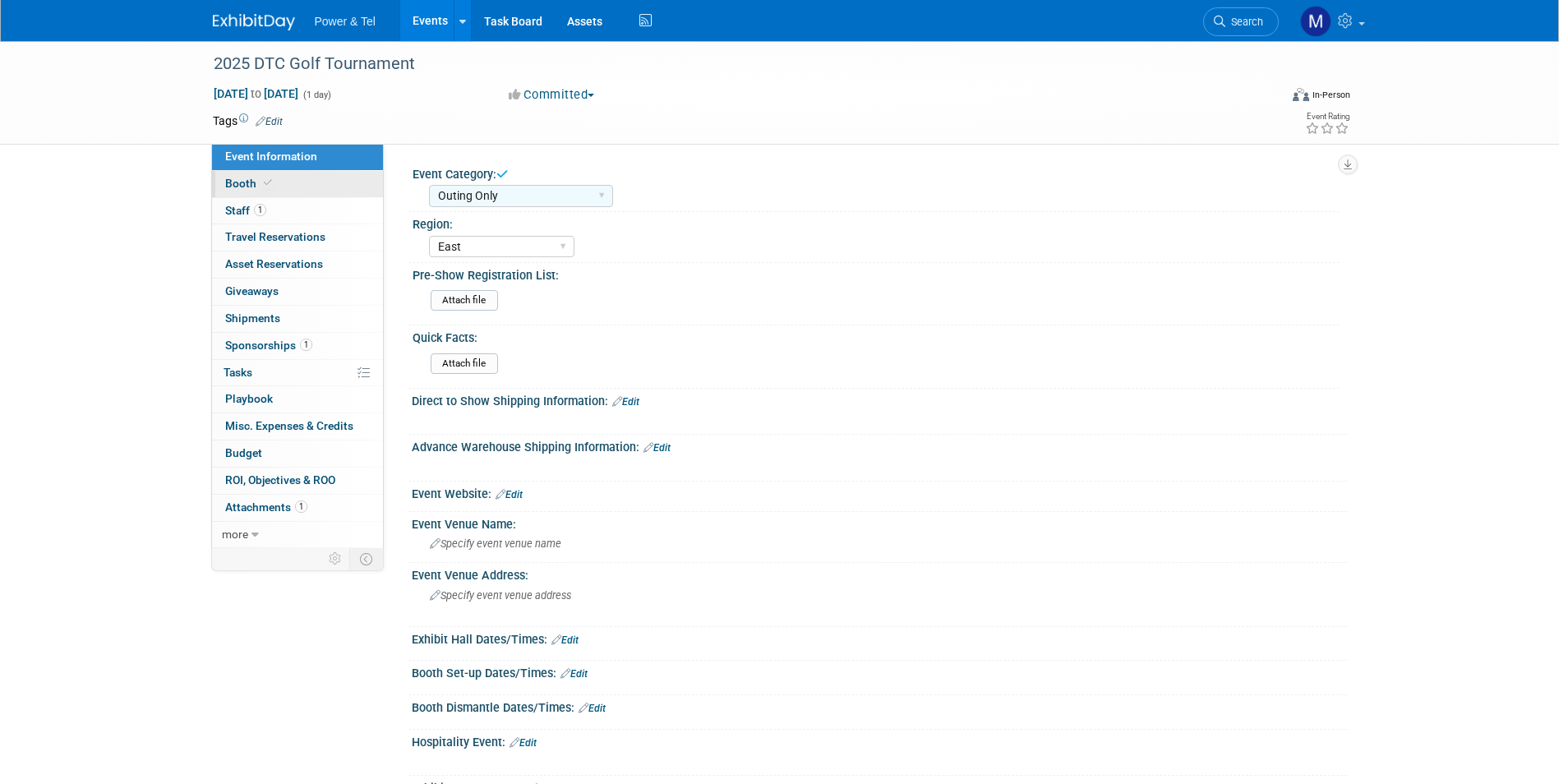 click on "Booth" at bounding box center (298, 184) 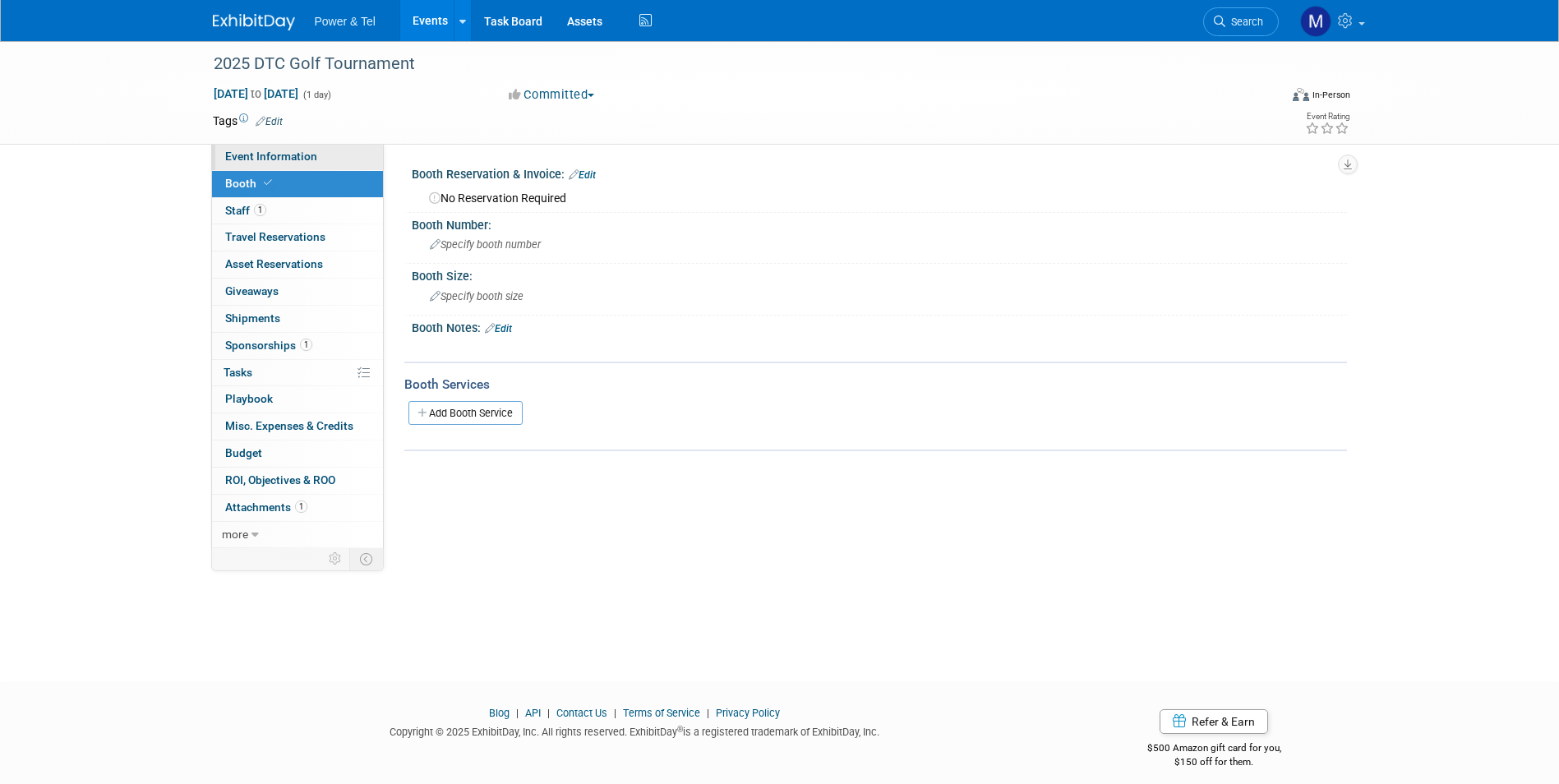 click on "Event Information" at bounding box center [298, 157] 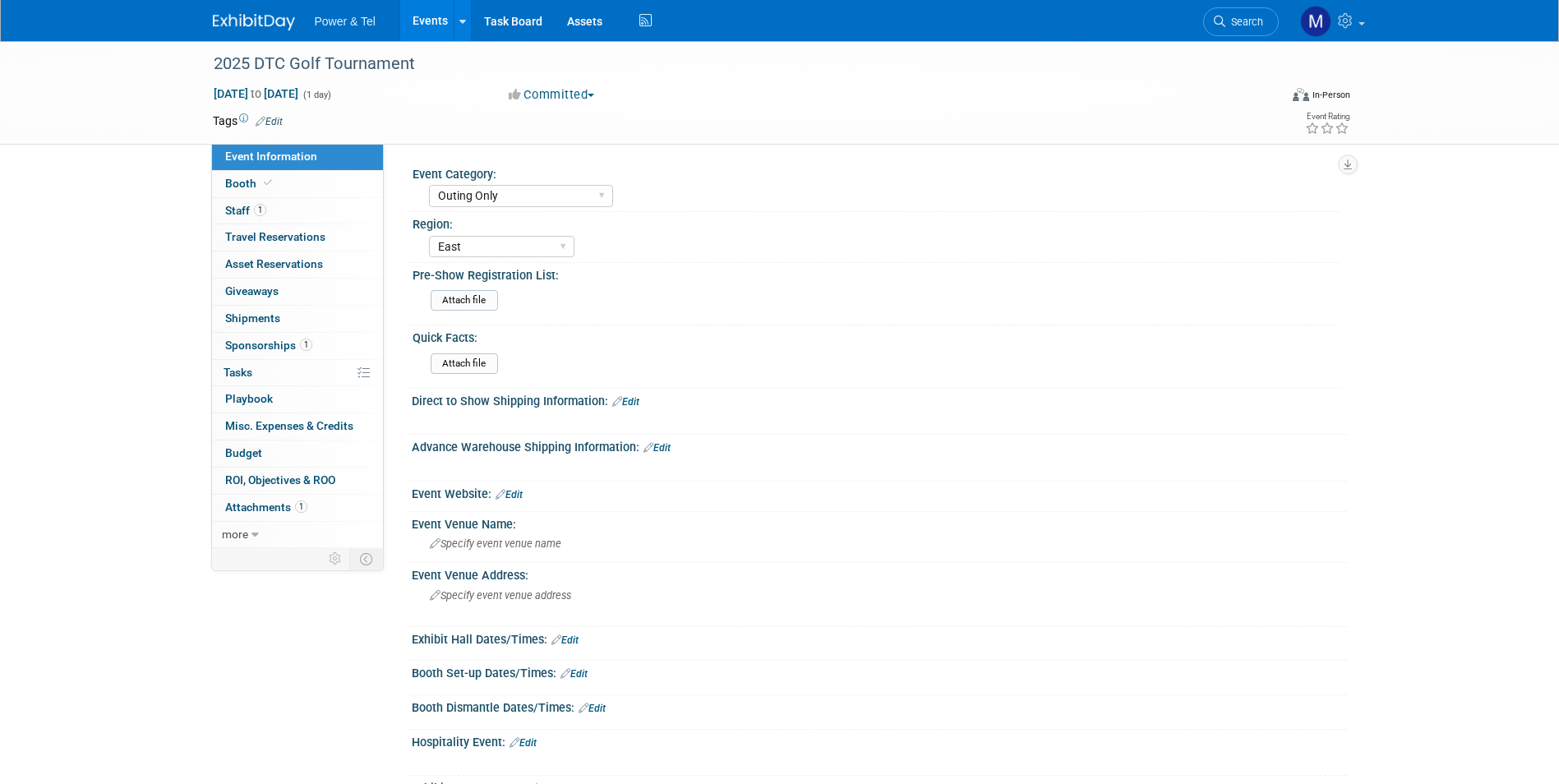 click on "Events" at bounding box center [430, 21] 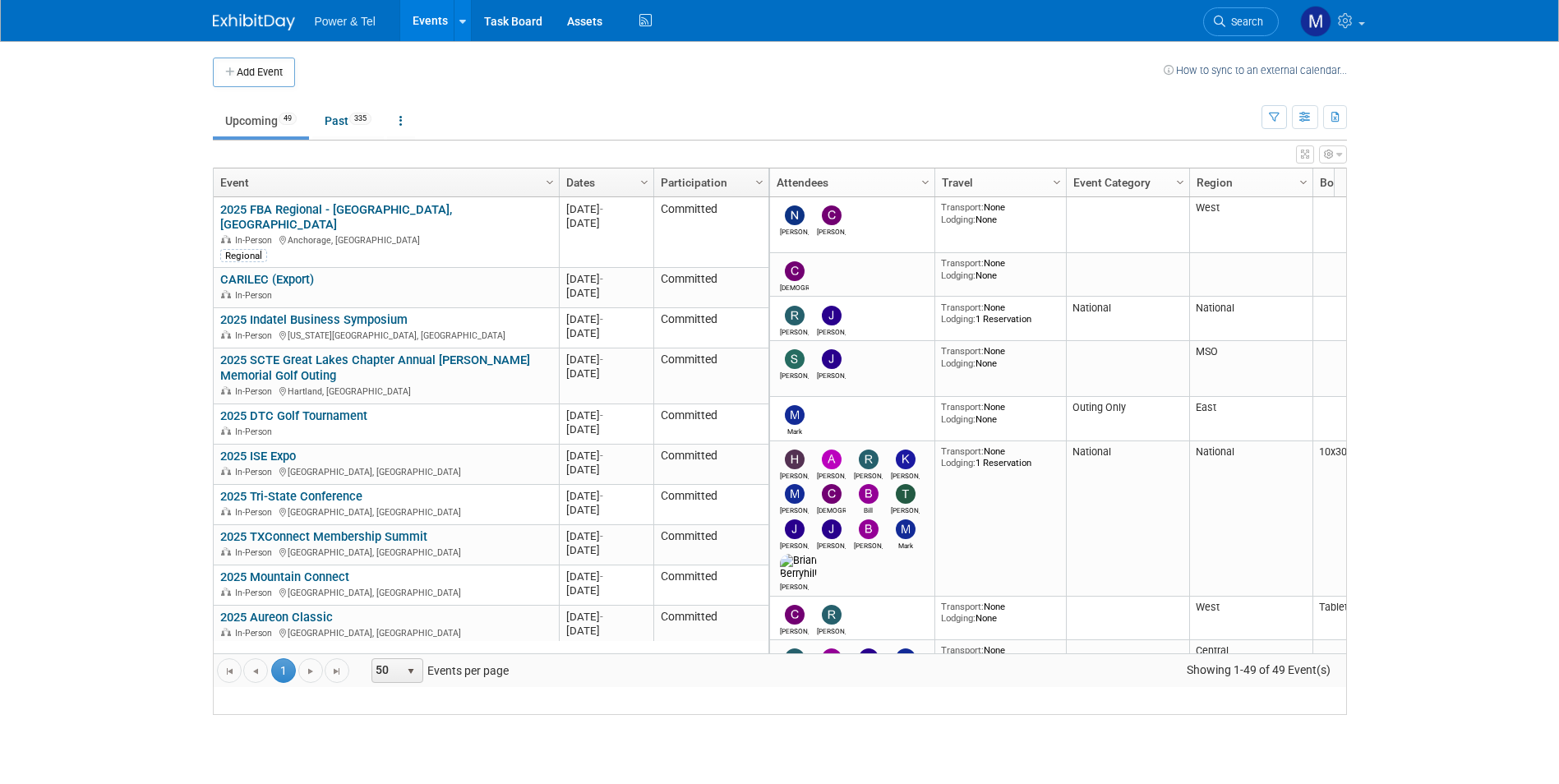 scroll, scrollTop: 0, scrollLeft: 0, axis: both 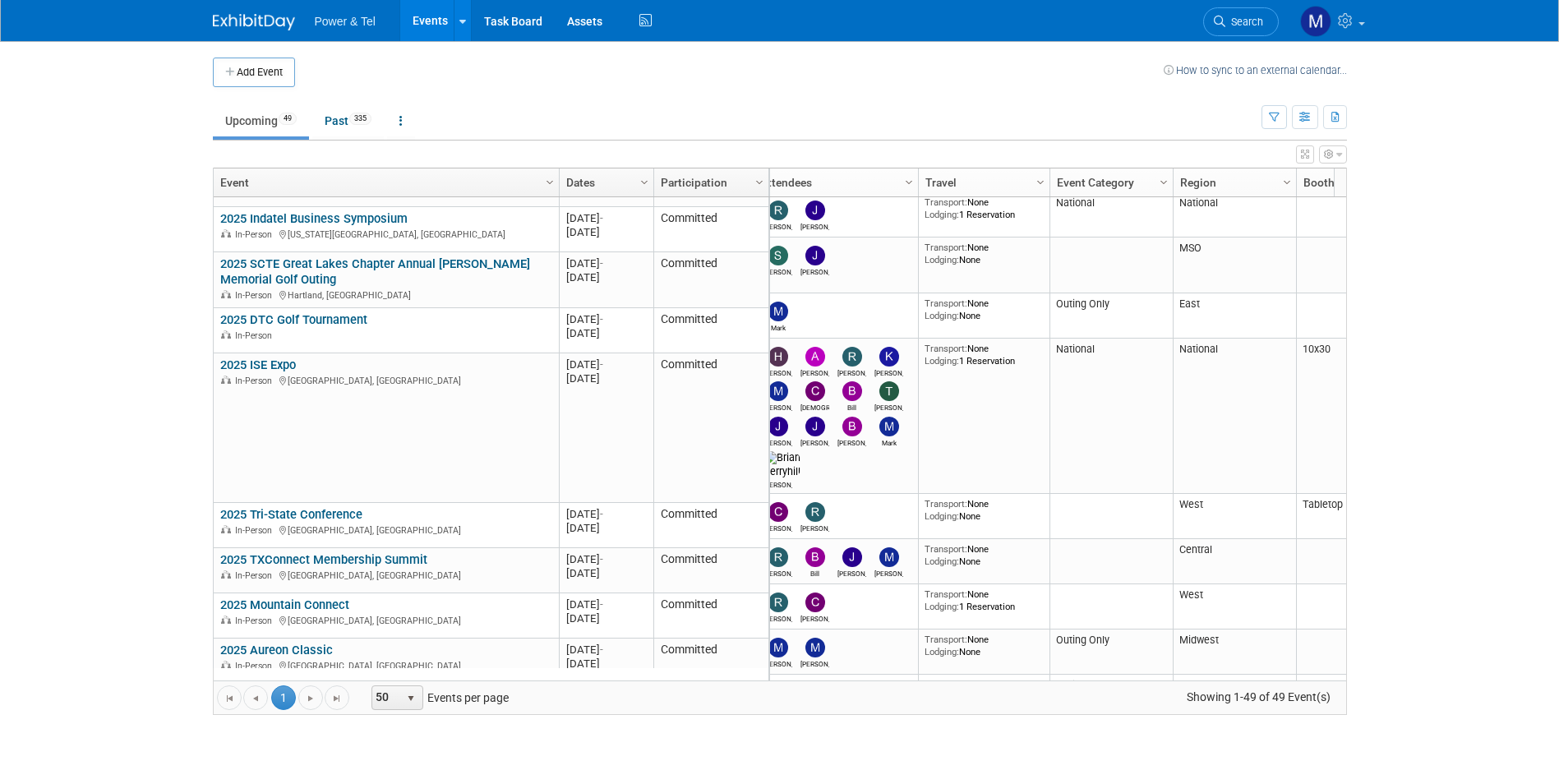 click on "Travel" at bounding box center (982, 182) 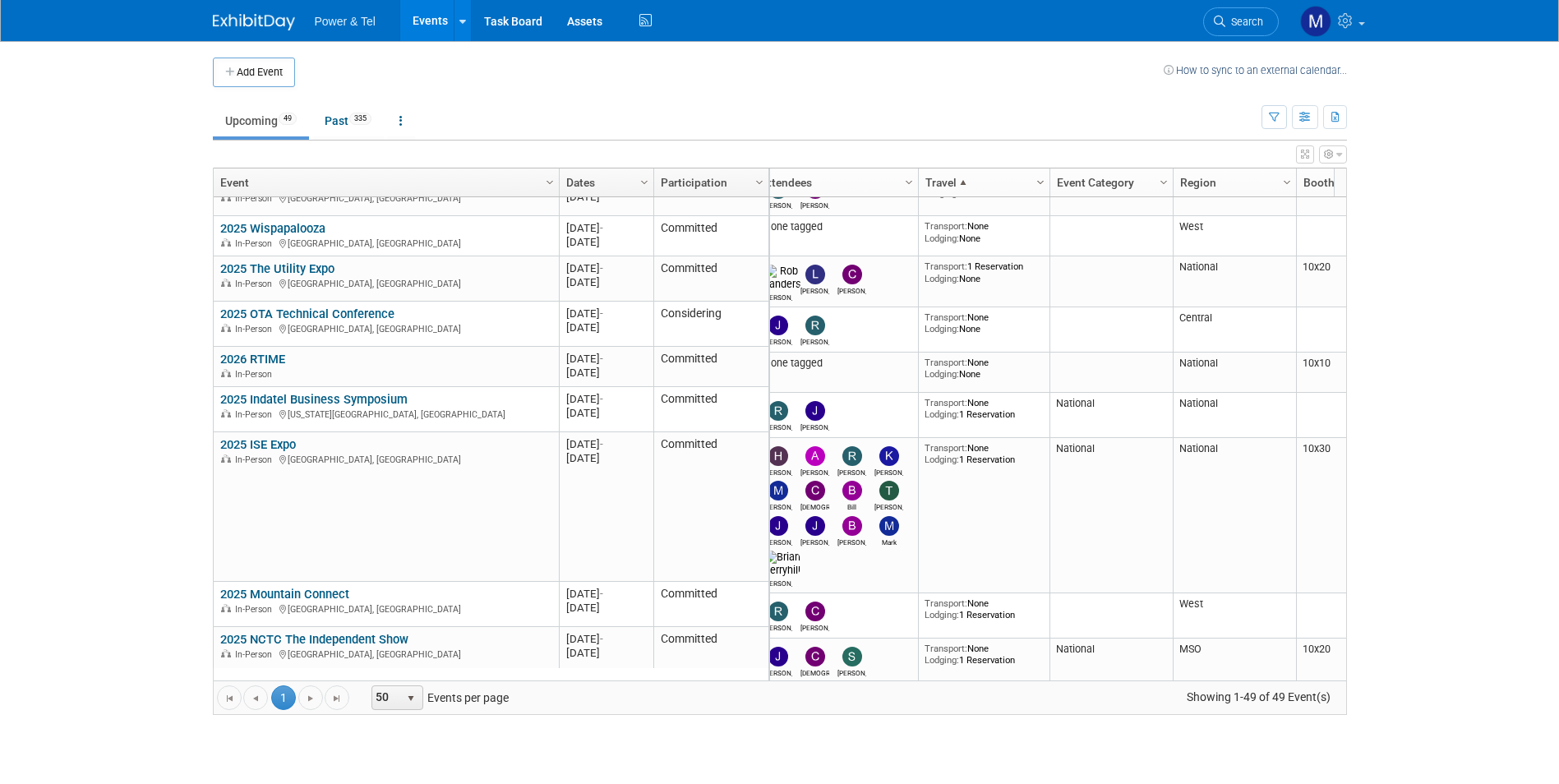 click on "Column Settings" at bounding box center (1040, 182) 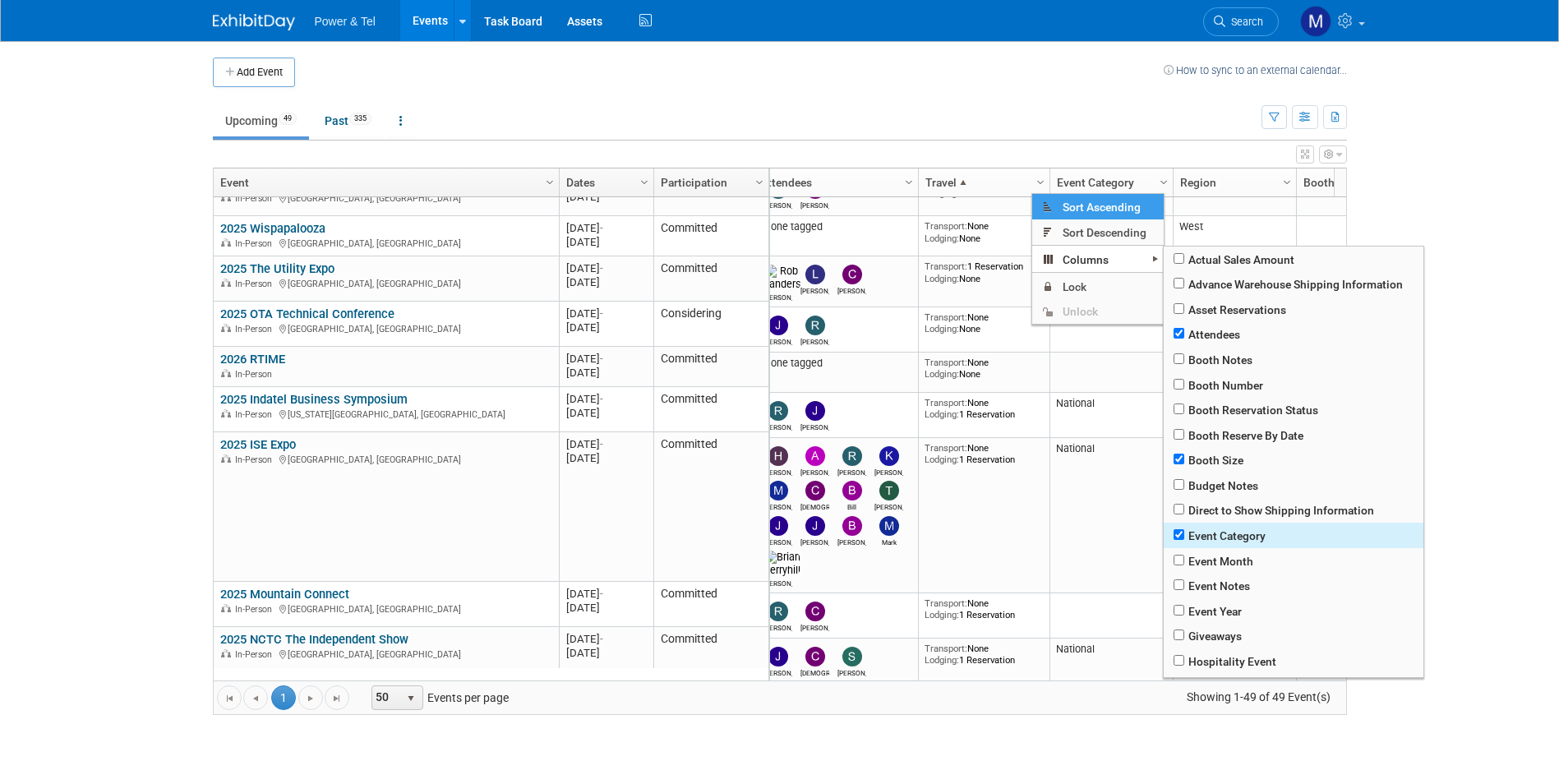 drag, startPoint x: 1265, startPoint y: 541, endPoint x: 1275, endPoint y: 571, distance: 31.622777 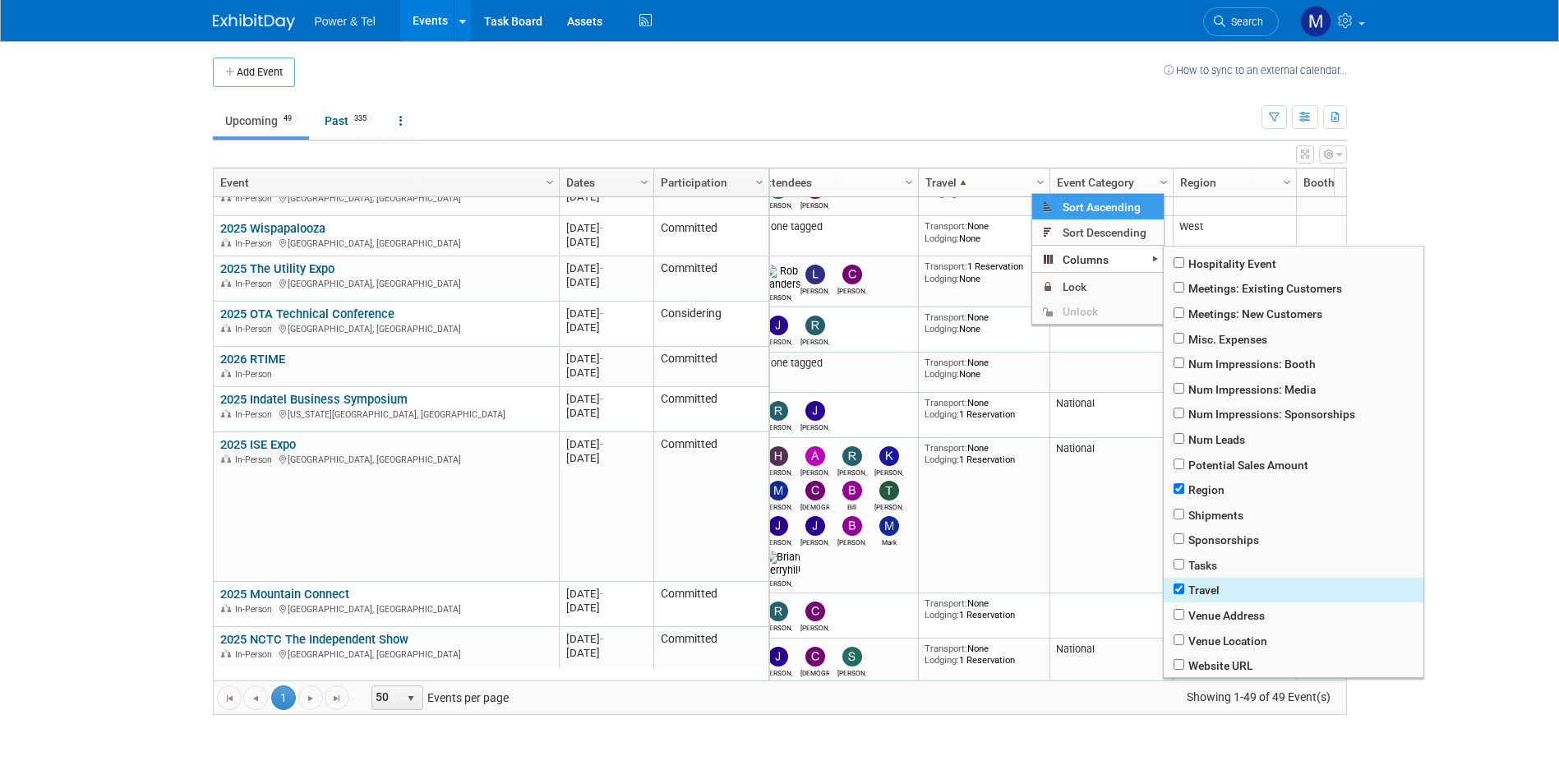 click on "Travel" at bounding box center (1294, 590) 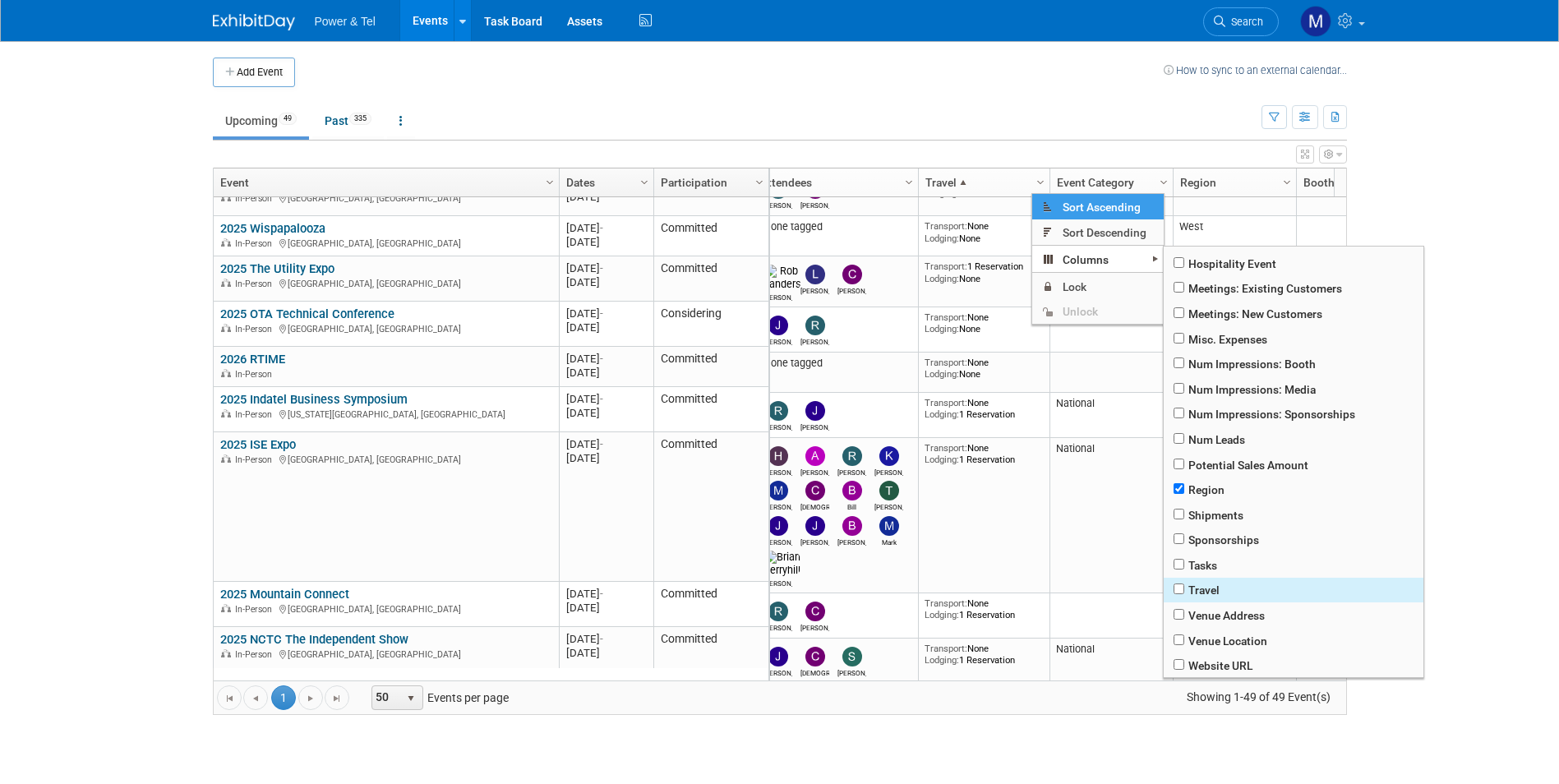 checkbox on "true" 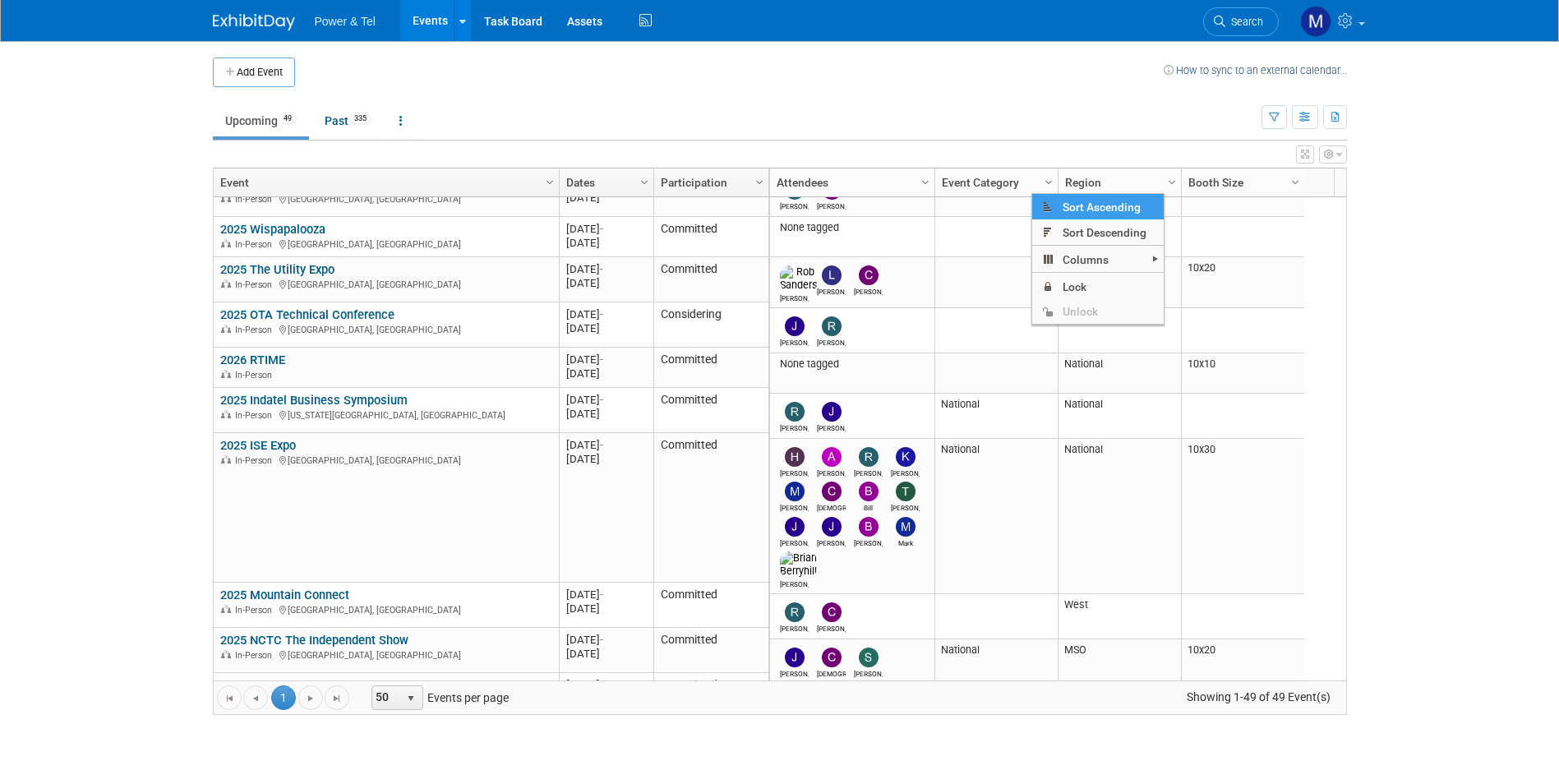 click on "Power & Tel
Events
Add Event
Bulk Upload Events
Shareable Event Boards
Recently Viewed Events:
2025 DTC Golf Tournament
Jul 24, 2025  to  Jul 24, 2025
2025 Indatel Business Symposium
Kansas City, MO
Jul 21, 2025  to  Jul 24, 2025
2025 ISE Expo
New Orleans, LA
Jul 29, 2025  to  Jul 31, 2025
Task Board
Assets
Activity Feed
My Account
My Profile & Preferences
Sync to External Calendar...
Team Workspace
Users and Permissions
Workspace Settings
Metrics & Analytics
Budgeting, ROI & ROO
Annual Budgets (all events)
Refer & Earn
Contact us
Sign out
Search
Recently Viewed Events:
2025 DTC Golf Tournament
In-Person" at bounding box center [779, 392] 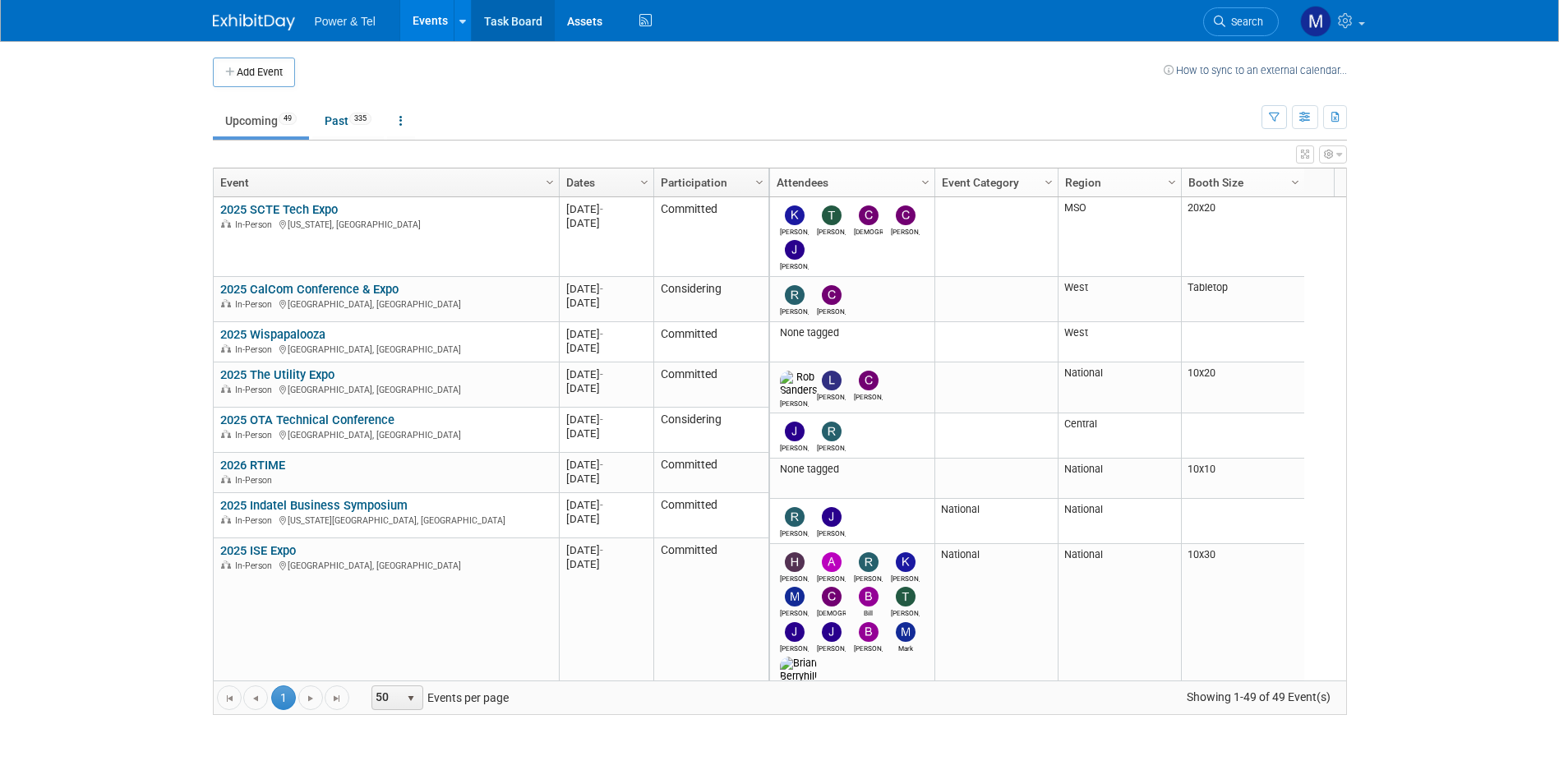 click on "Task Board" at bounding box center [513, 21] 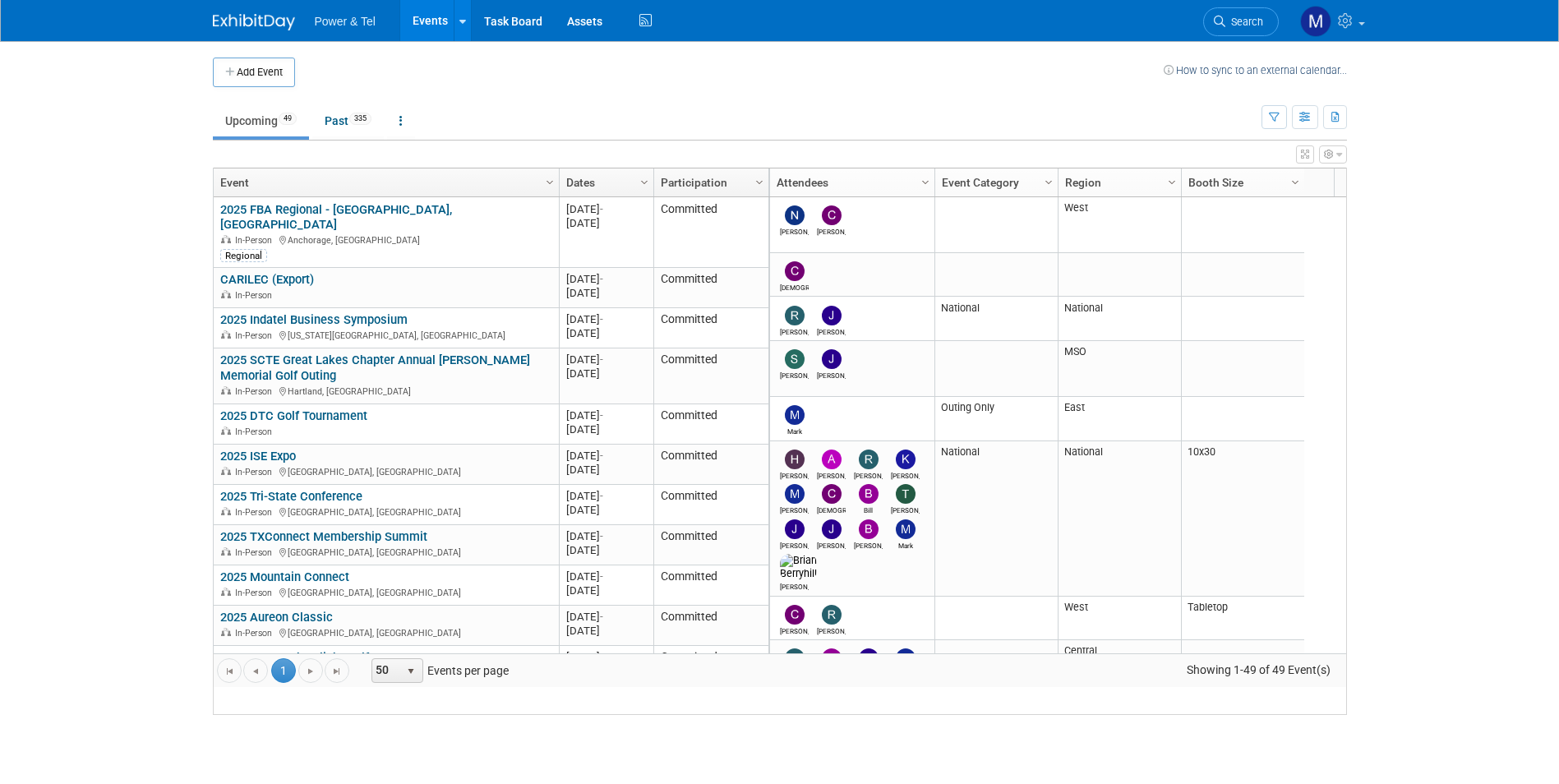 scroll, scrollTop: 0, scrollLeft: 0, axis: both 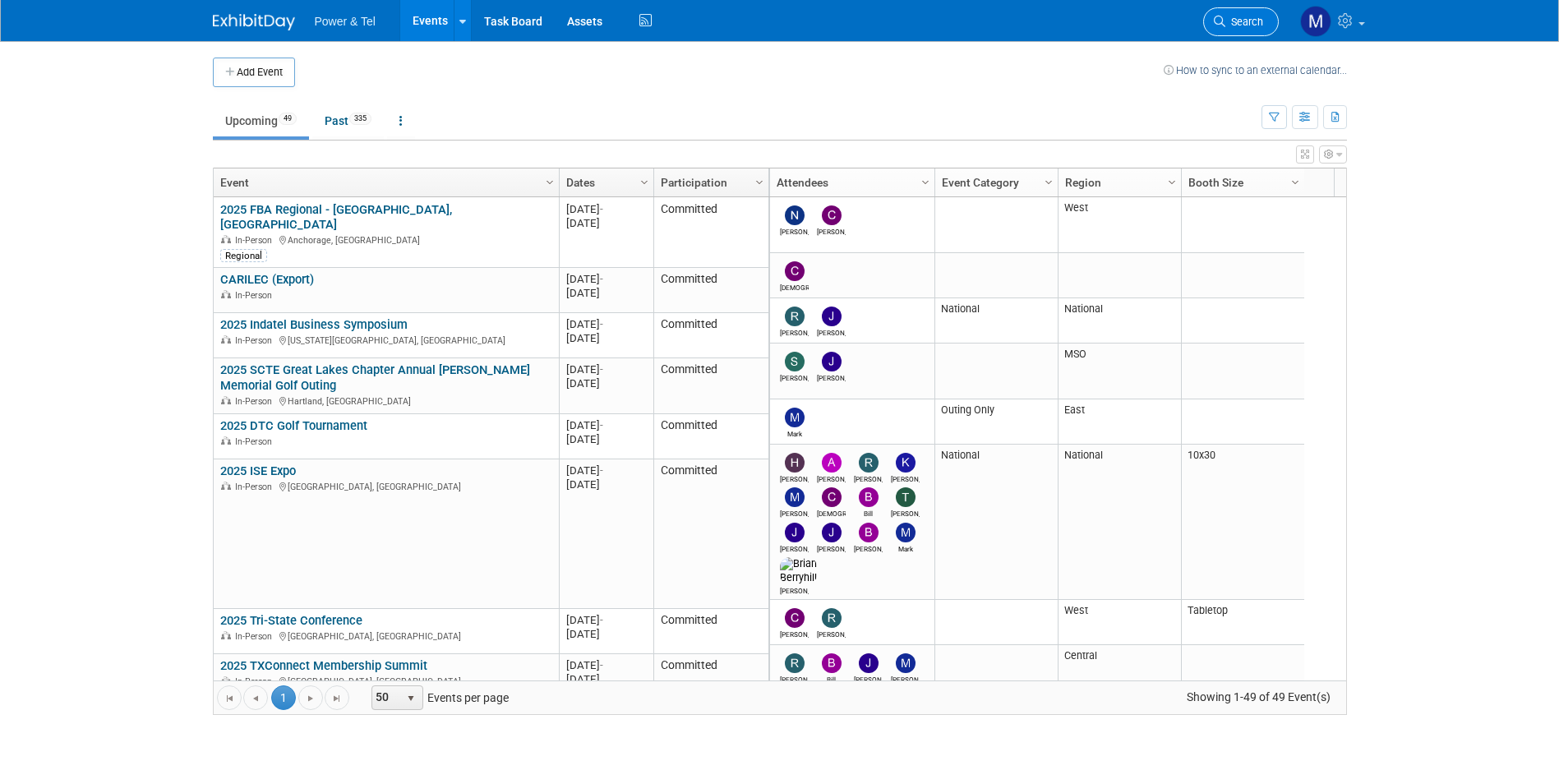 drag, startPoint x: 1210, startPoint y: 10, endPoint x: 1218, endPoint y: 12, distance: 8.246211 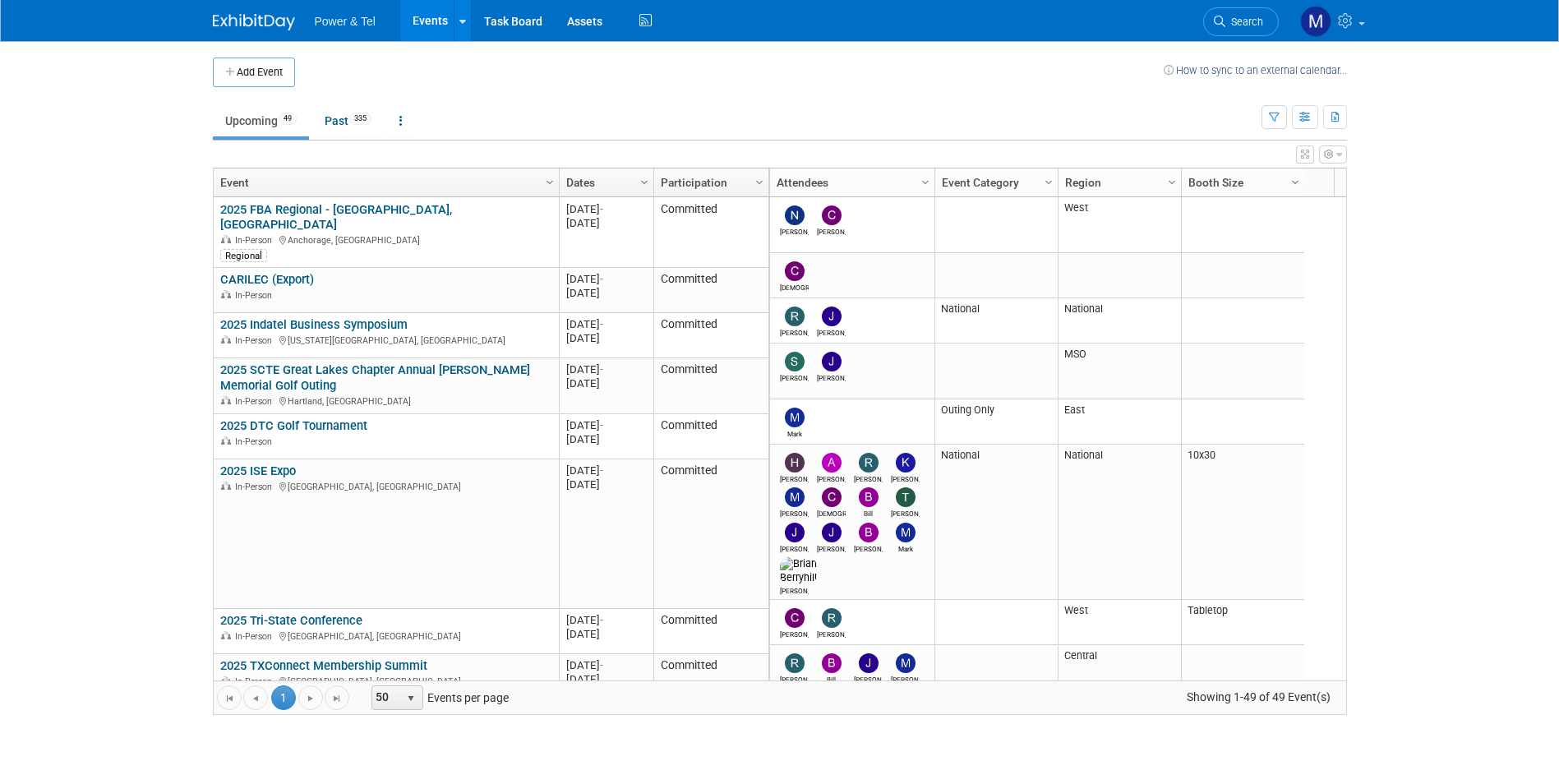 click on "Search" at bounding box center (1241, 21) 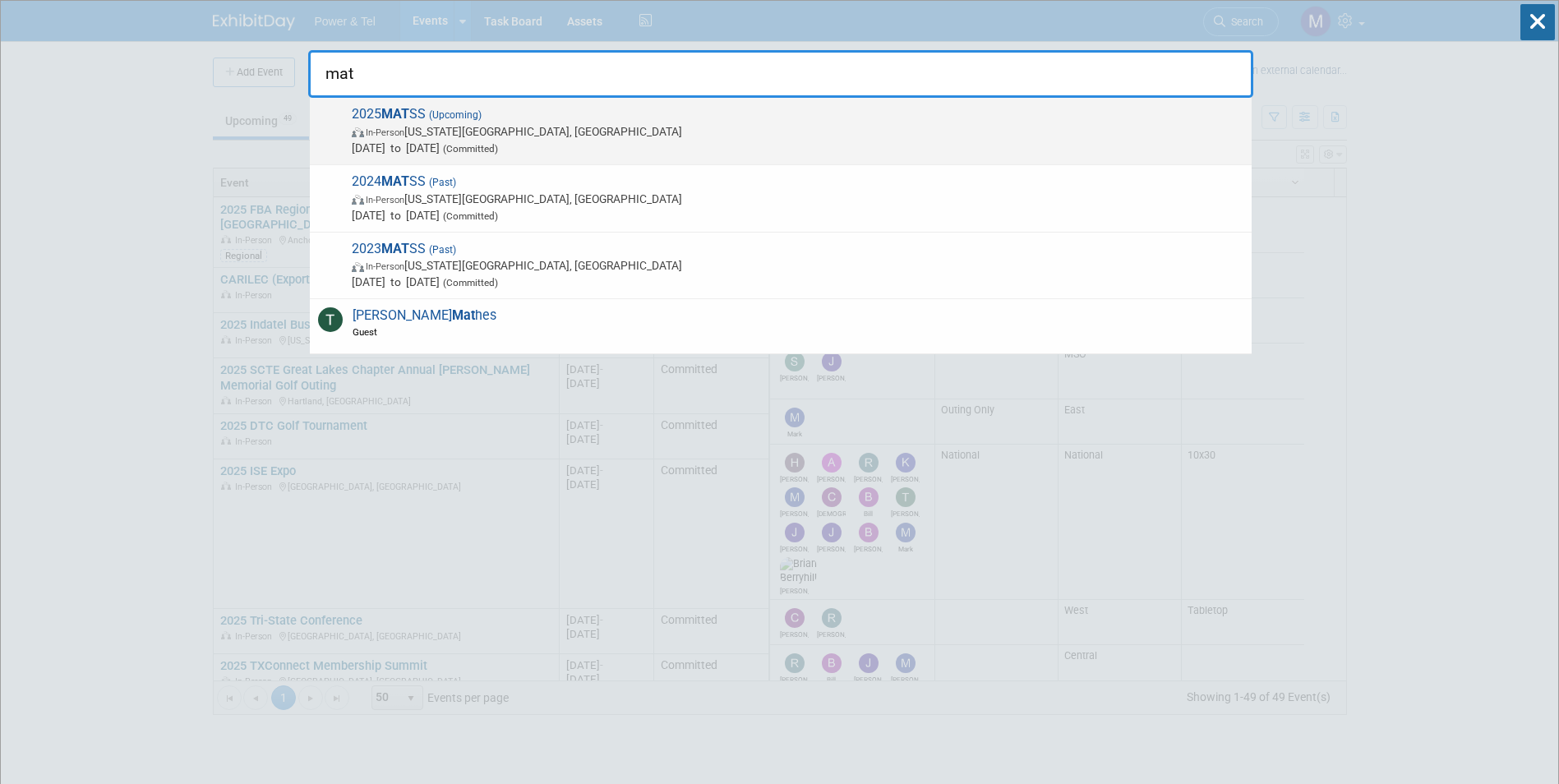type on "mat" 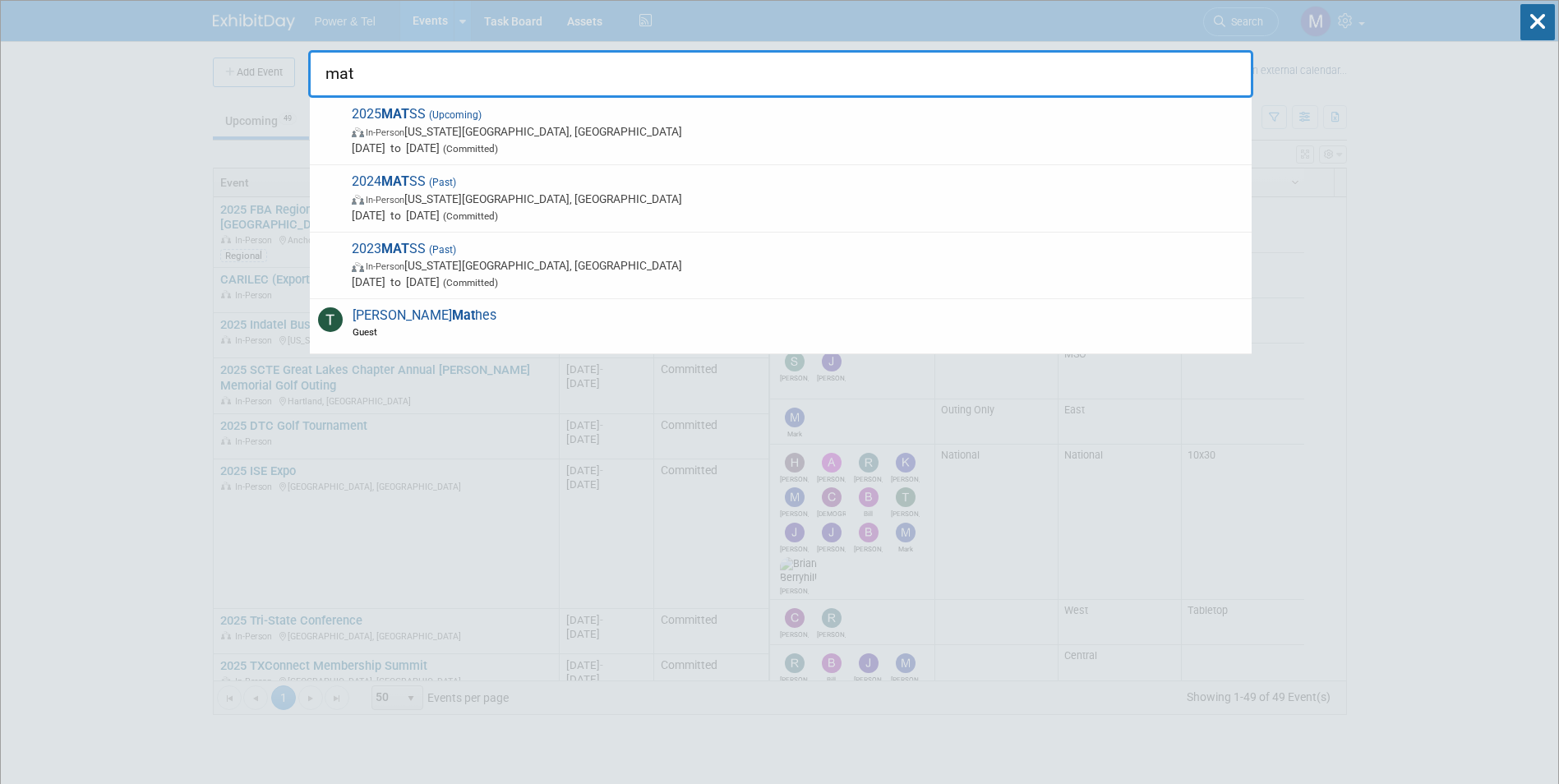 click on "In-Person     Kansas City, MO" at bounding box center (797, 131) 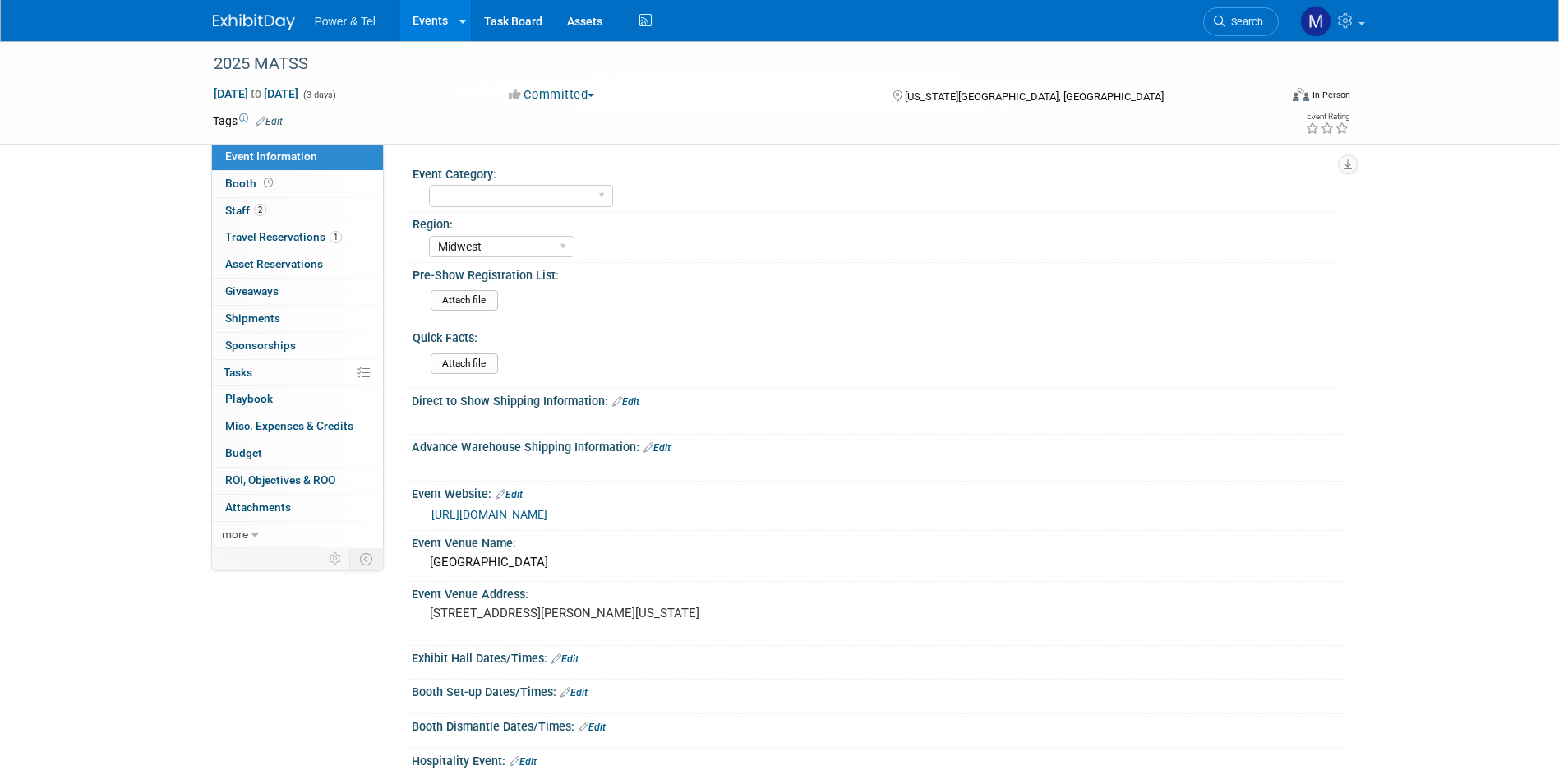 select on "Midwest" 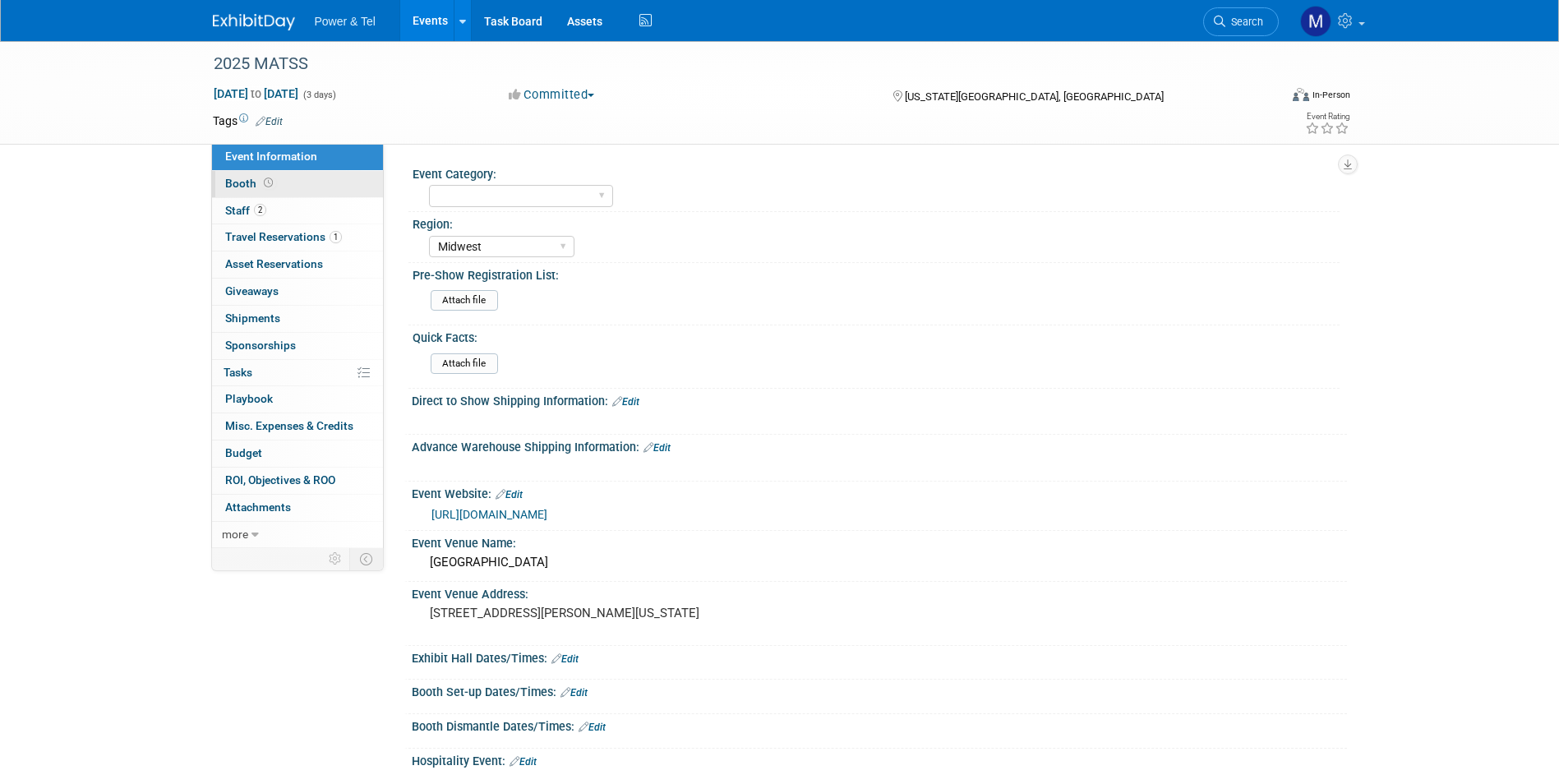 click on "Booth" at bounding box center (298, 184) 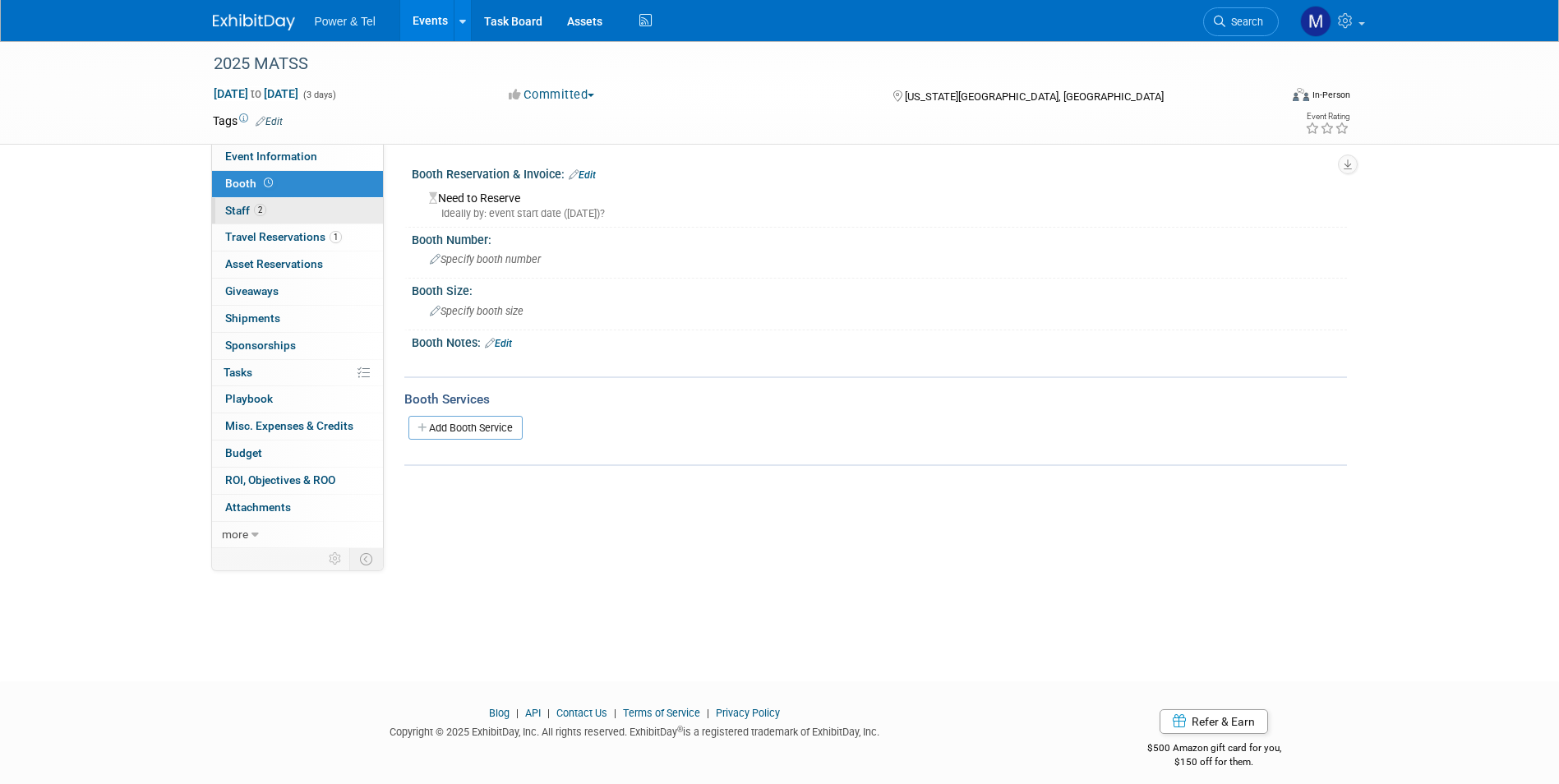 click on "2
Staff 2" at bounding box center [298, 211] 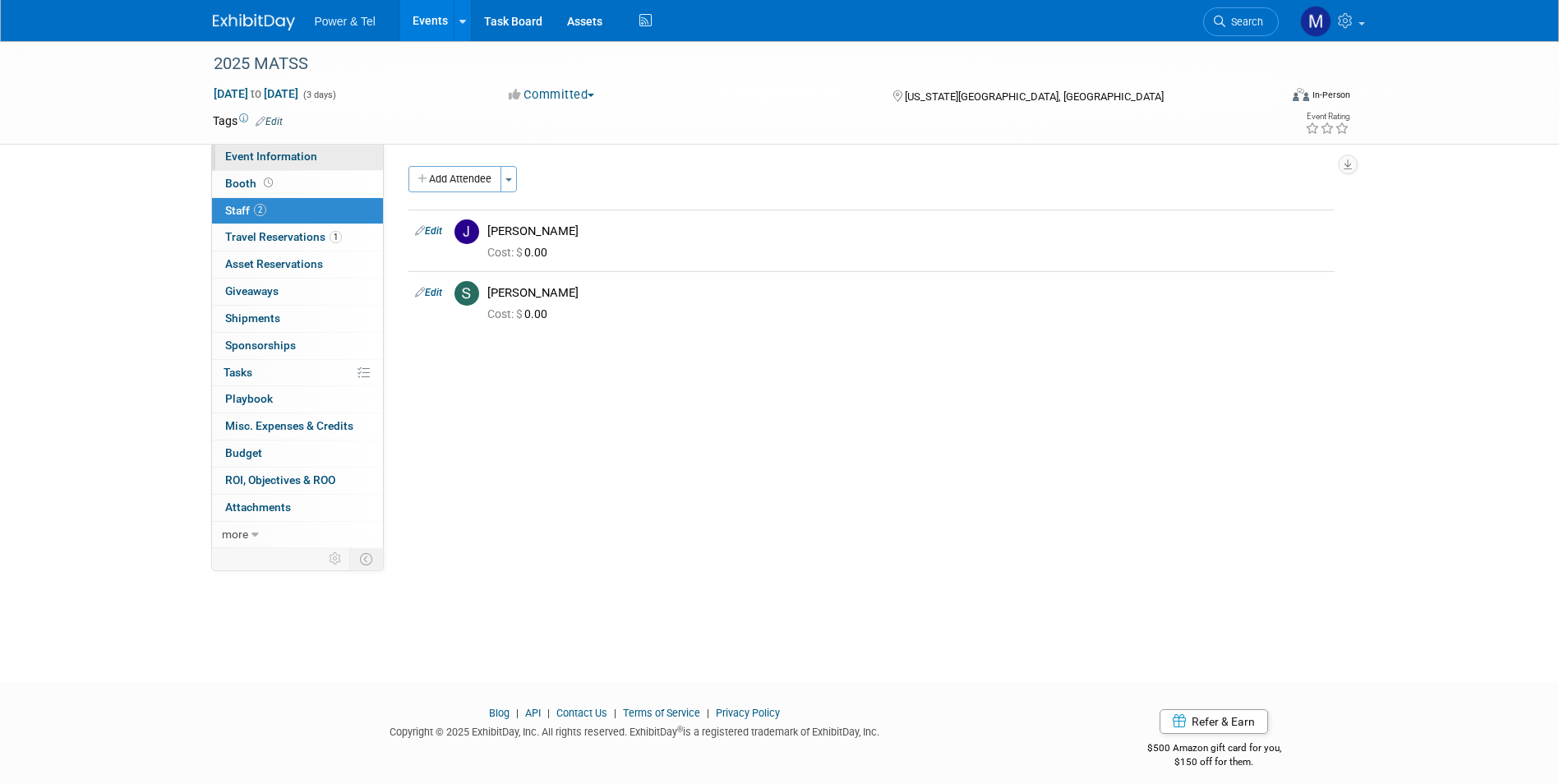 click on "Event Information" at bounding box center [298, 157] 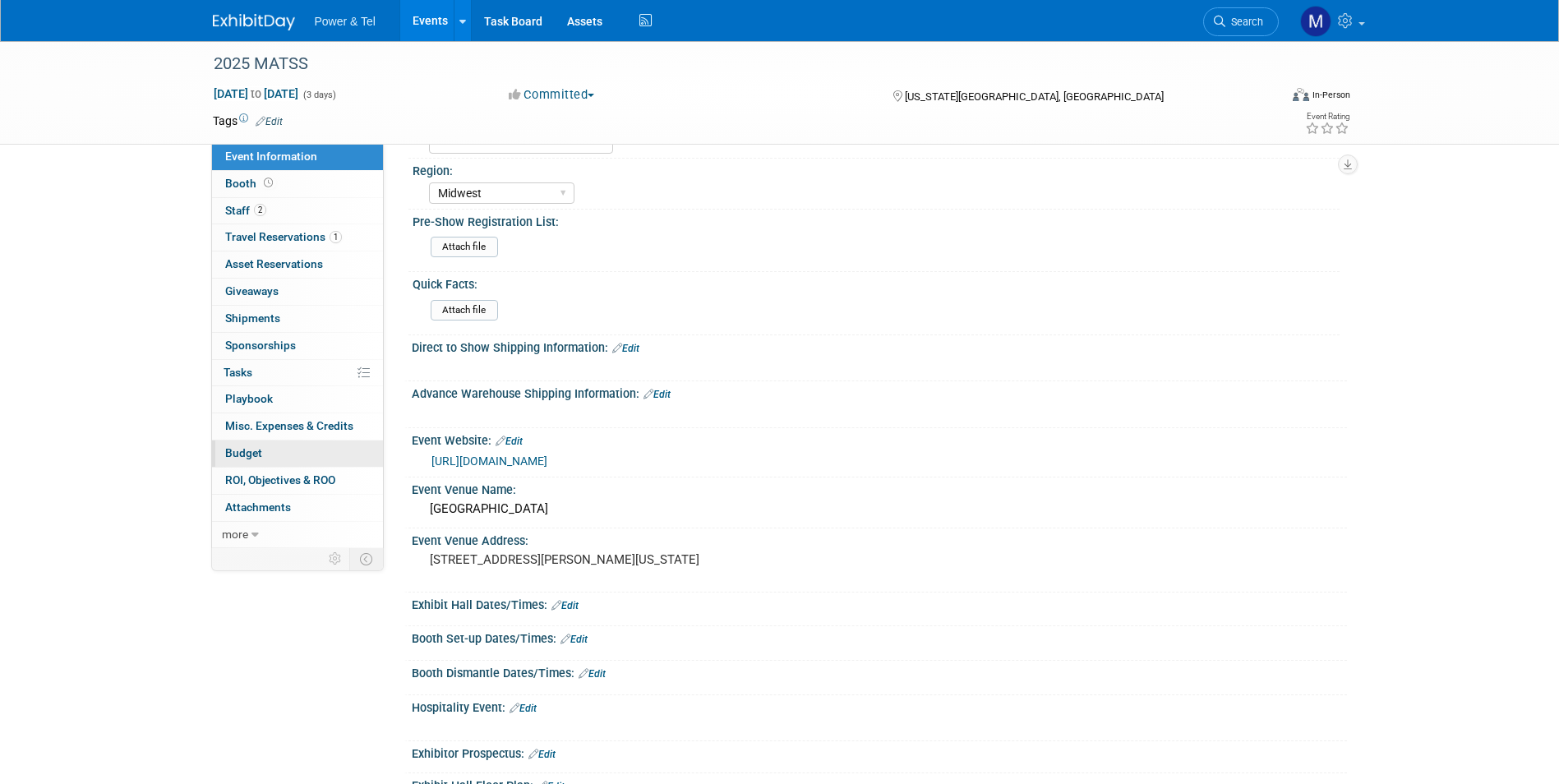 scroll, scrollTop: 82, scrollLeft: 0, axis: vertical 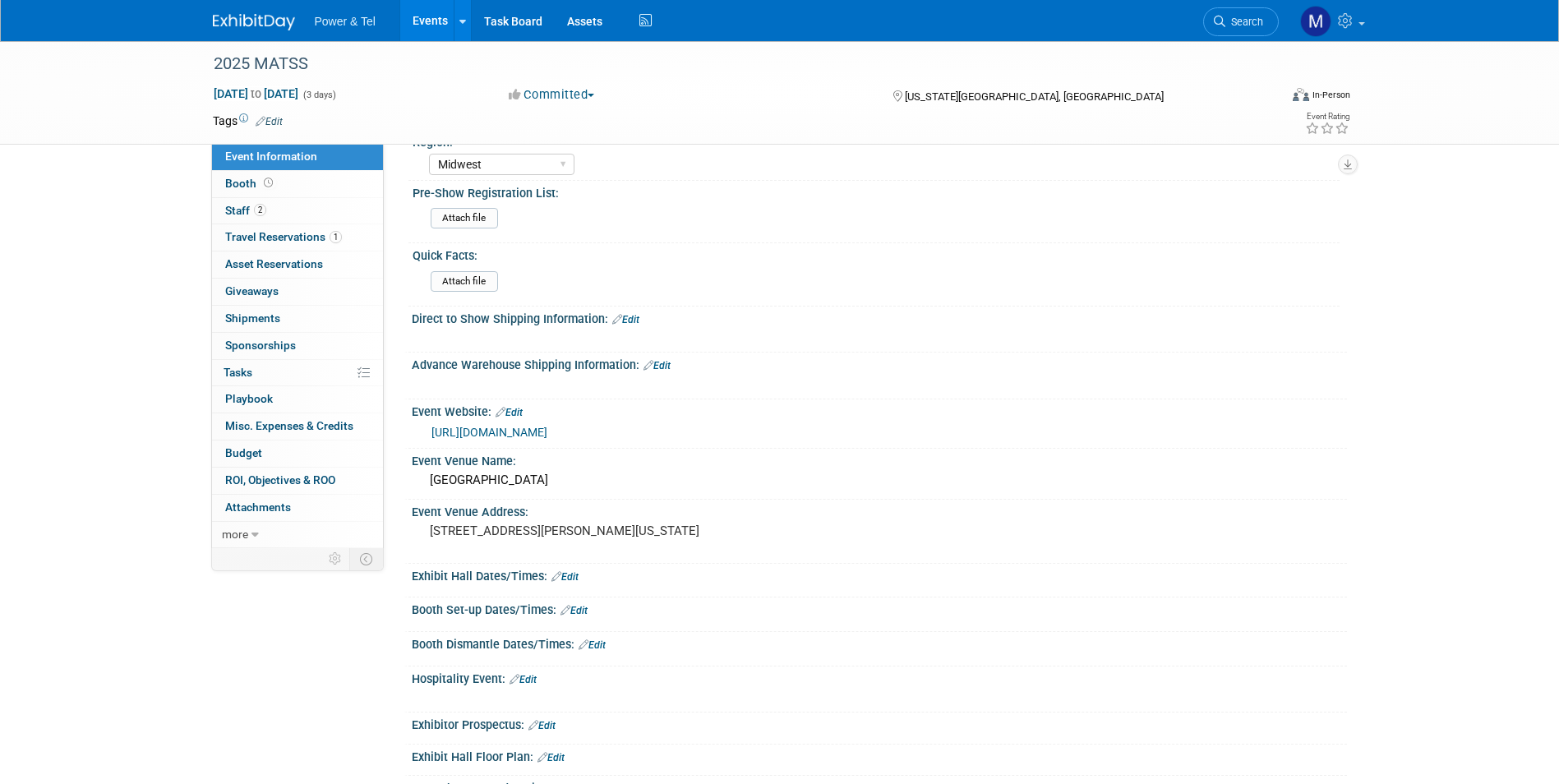click on "https://matss.org/" at bounding box center [489, 432] 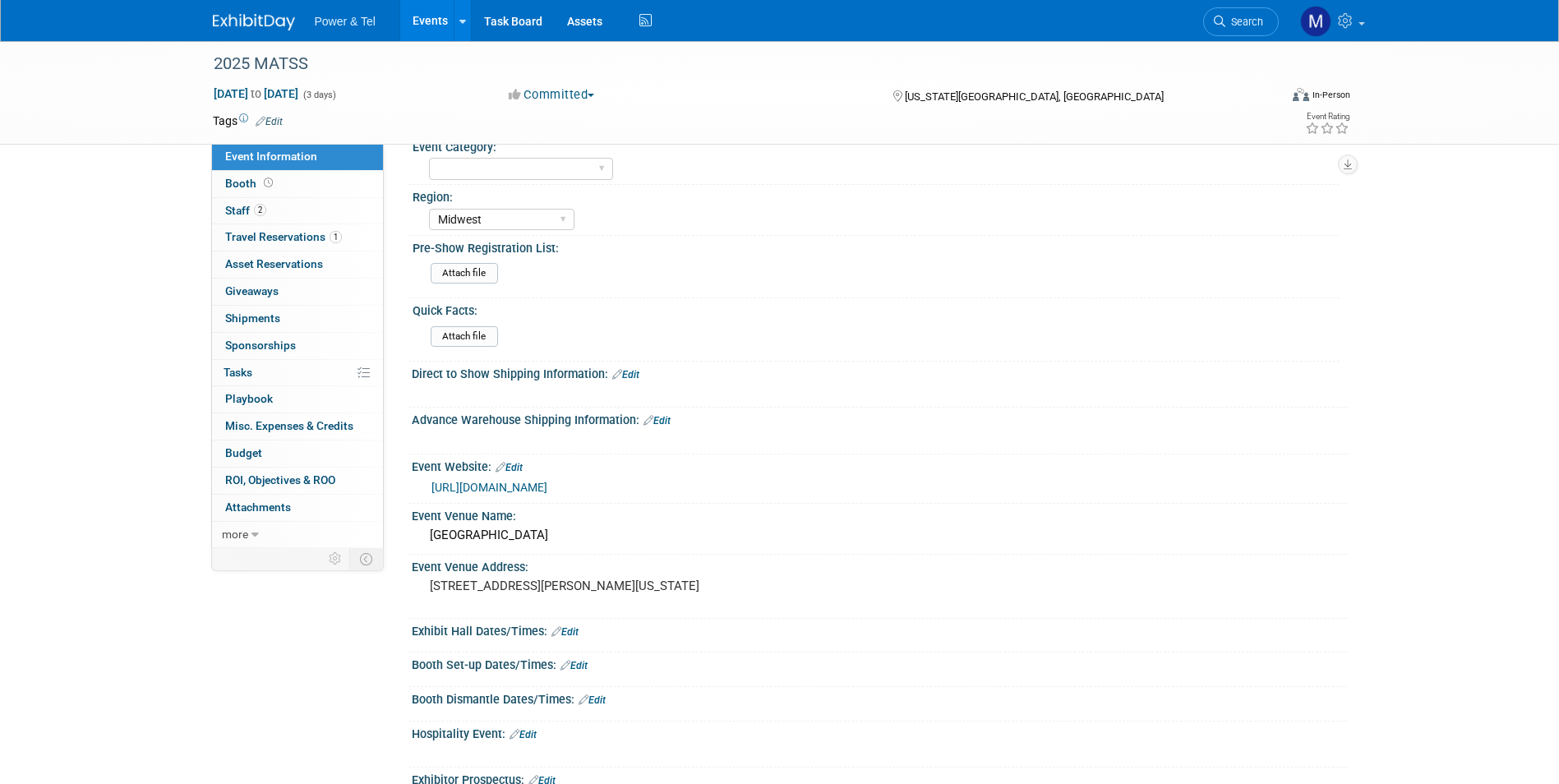 scroll, scrollTop: 0, scrollLeft: 0, axis: both 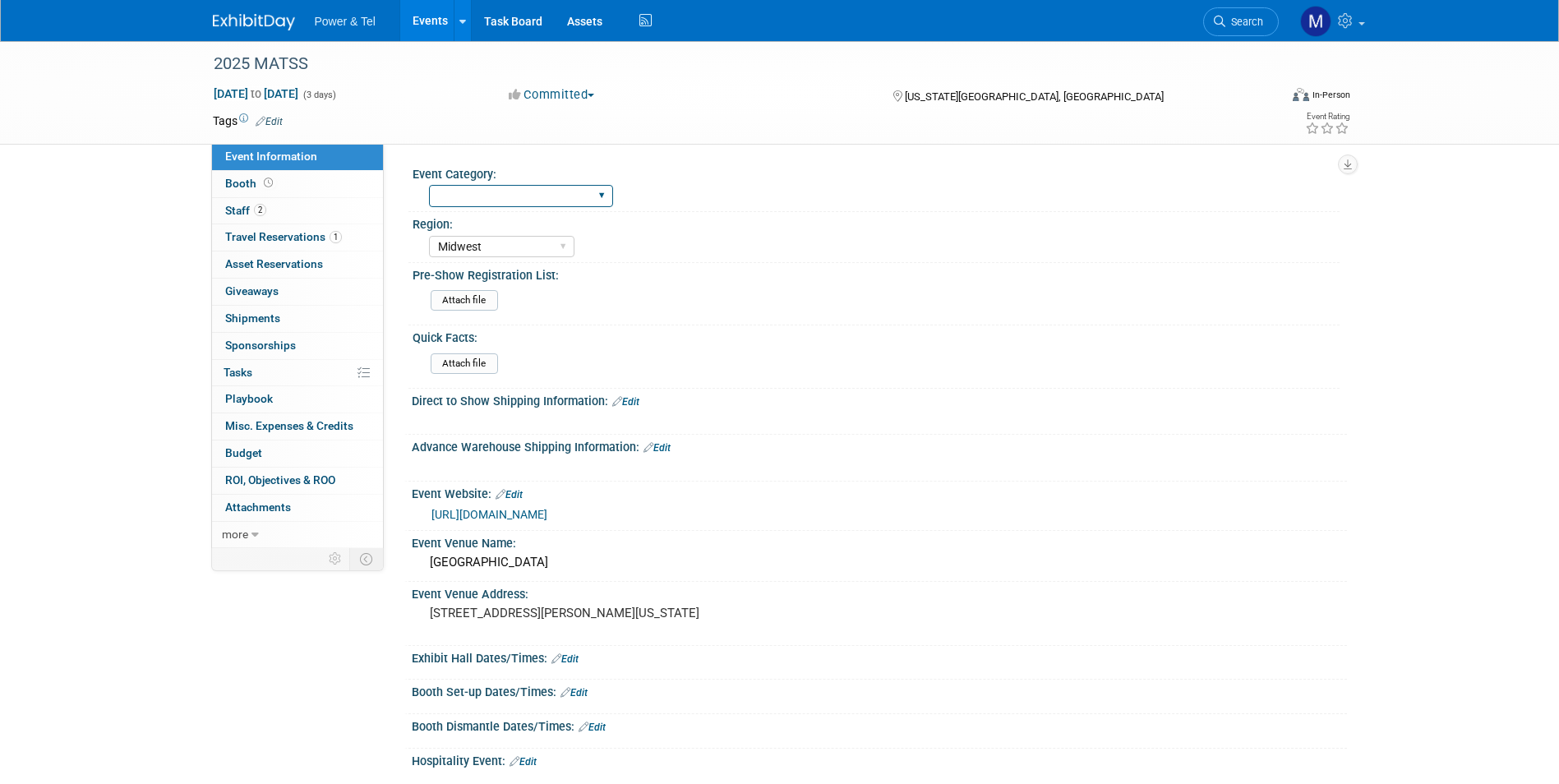 click on "National
Regional
P&T Tech Summit
Export/Canada
Outing Only" at bounding box center [521, 196] 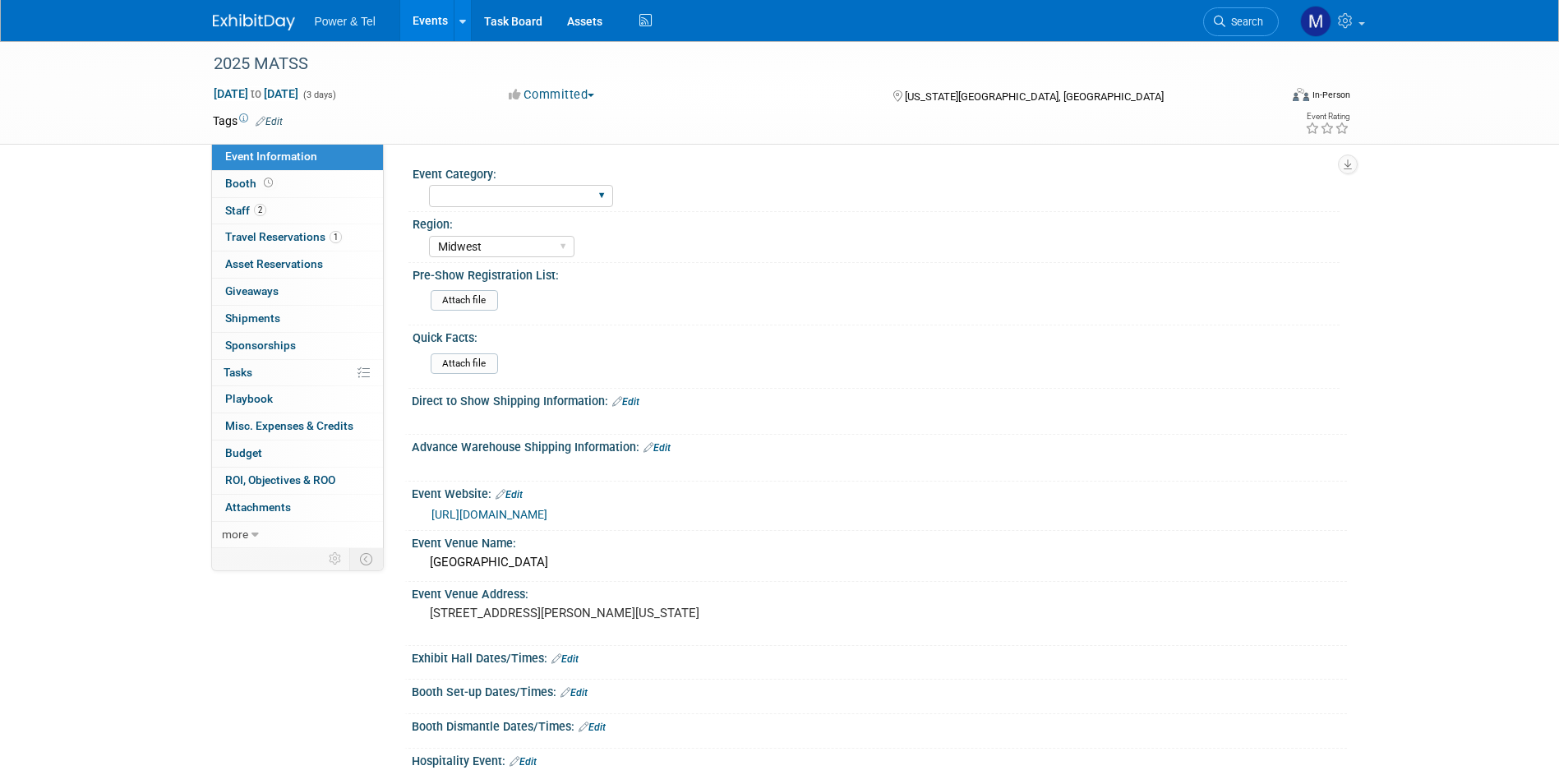 select on "Regional" 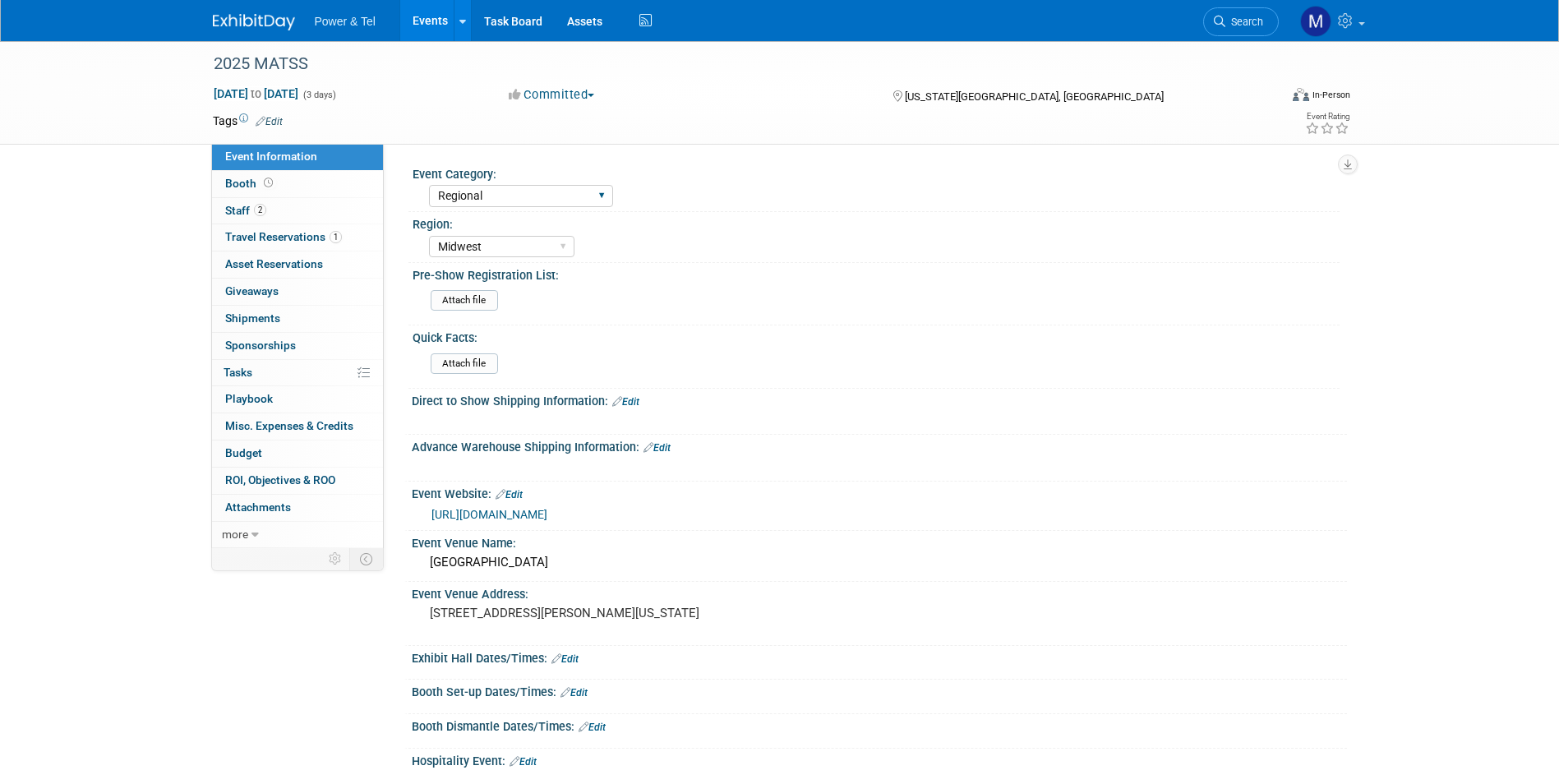 click on "National
Regional
P&T Tech Summit
Export/Canada
Outing Only" at bounding box center [521, 196] 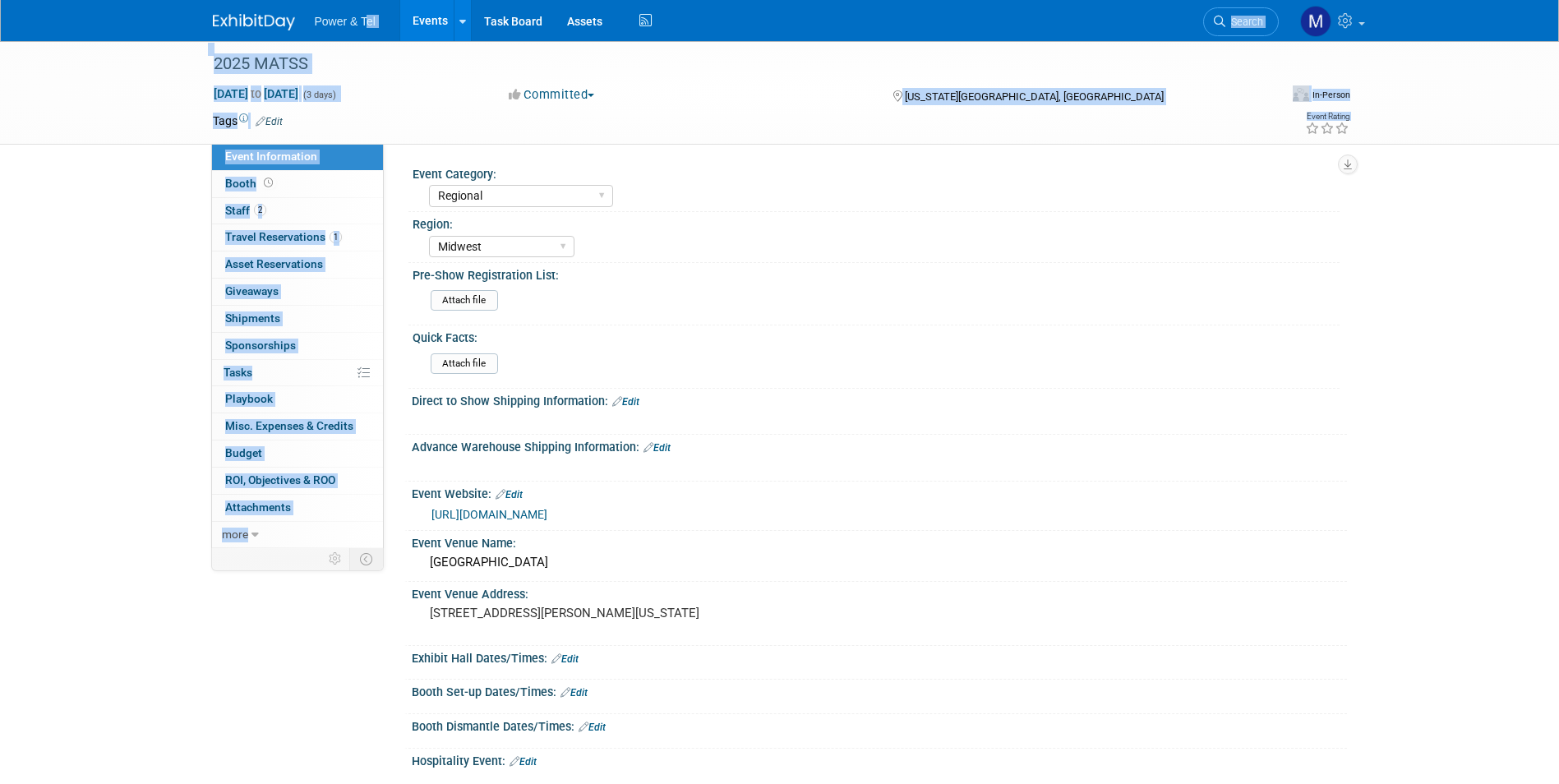 drag, startPoint x: 366, startPoint y: 13, endPoint x: 380, endPoint y: -1, distance: 19.79899 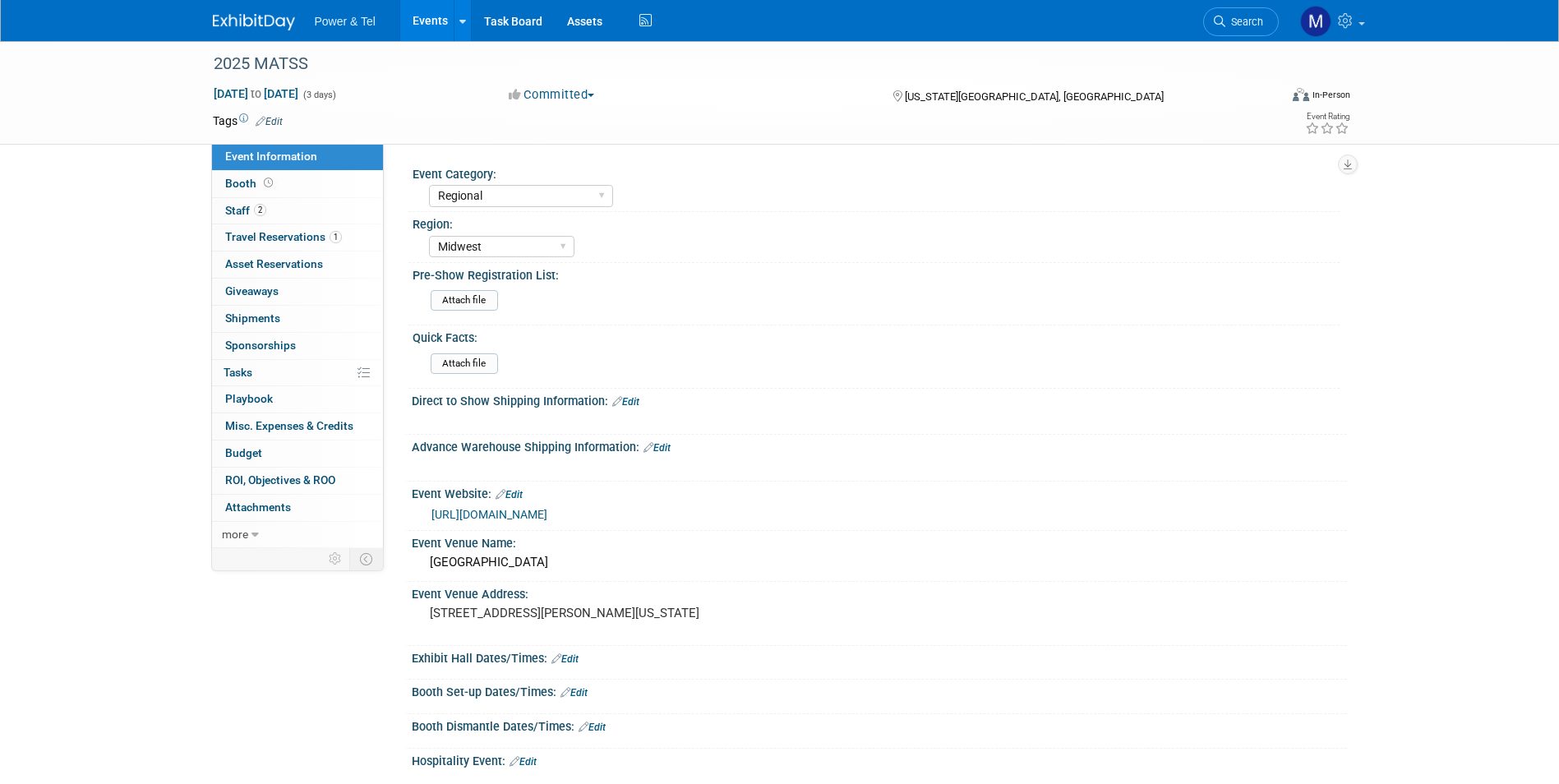 click on "Event Information
Event Info
Booth
Booth
2
Staff 2
Staff
1
Travel Reservations 1
Travel Reservations
0
Asset Reservations 0
Asset Reservations
0
Giveaways 0
Giveaways
0
Shipments 0
Shipments
0
Sponsorships 0
Sponsorships
0%
Tasks 0%
Tasks
0
Playbook 0
Playbook
0
Misc. Expenses & Credits 0
Misc. Expenses & Credits
Budget
Budget
0
ROI, Objectives & ROO 0
ROI, Objectives & ROO
0
Attachments 0
Attachments
more
more...
Event Binder (.pdf export)
Event Binder (.pdf export)
Copy/Duplicate Event
Copy/Duplicate Event
Event Settings
Event Settings
Logs
Logs
Delete Event
Delete Event
National Regional Outing Only" at bounding box center (780, 536) 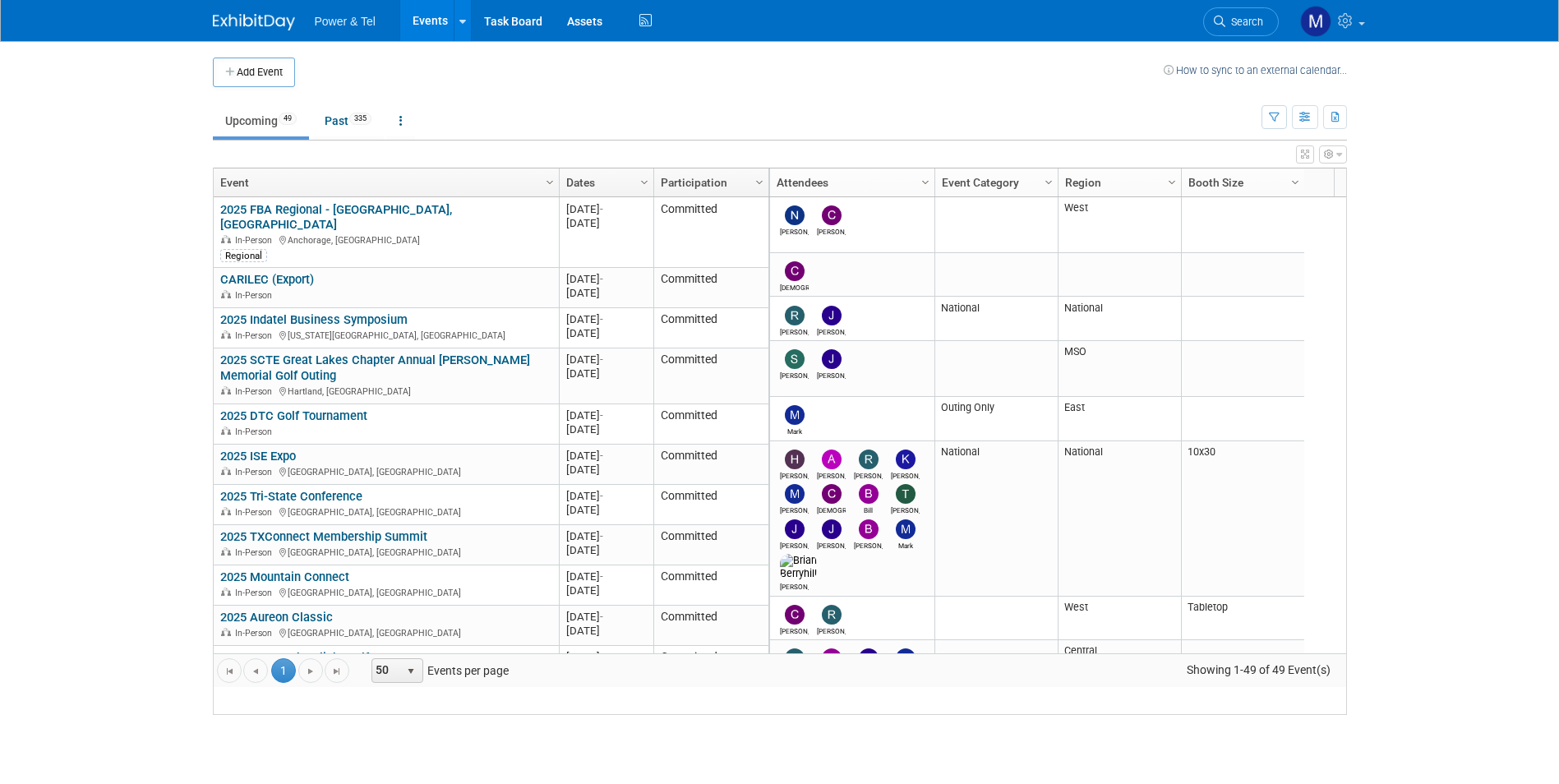 scroll, scrollTop: 0, scrollLeft: 0, axis: both 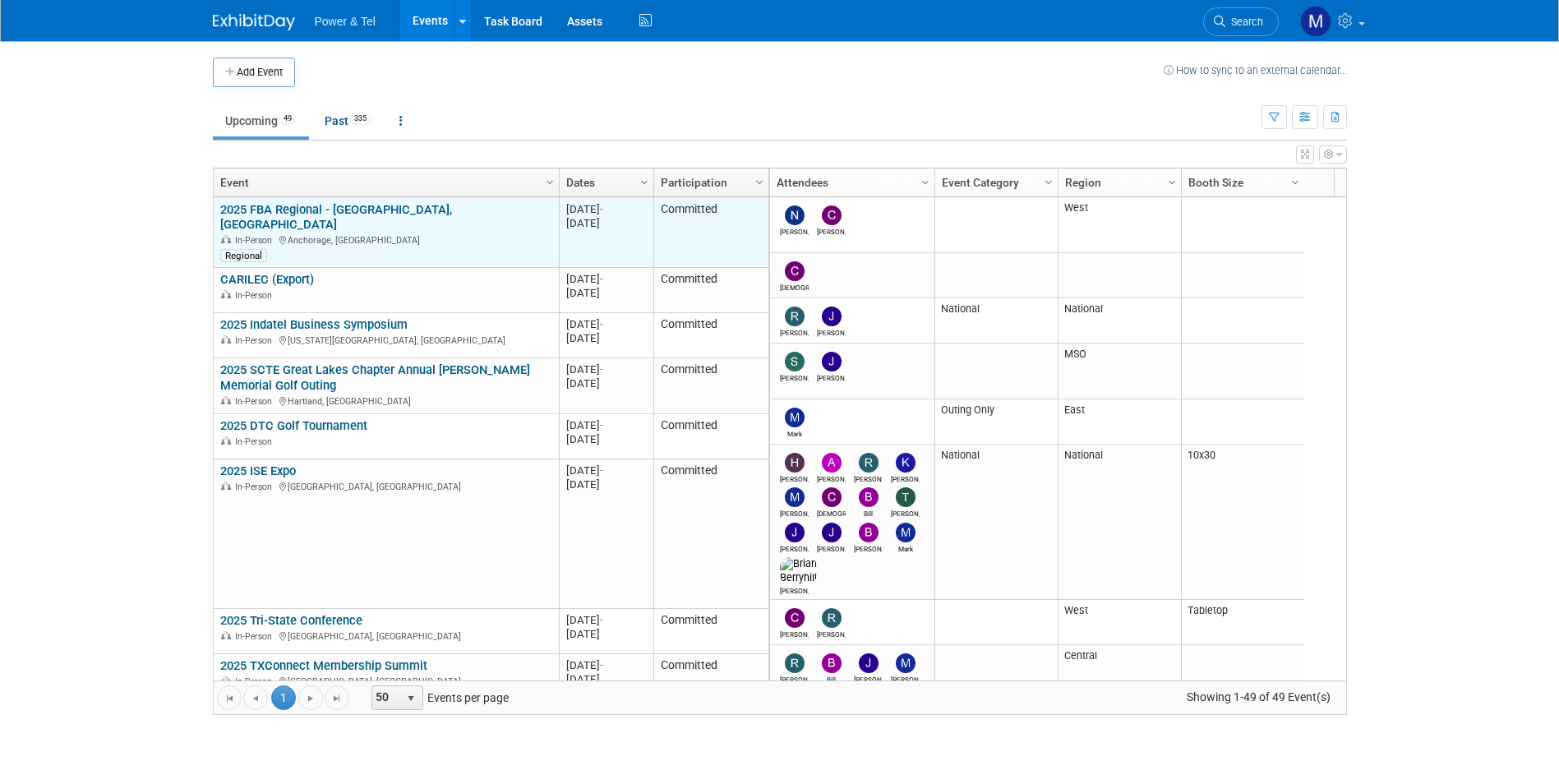 click on "2025 FBA Regional - [GEOGRAPHIC_DATA], [GEOGRAPHIC_DATA]" at bounding box center (336, 217) 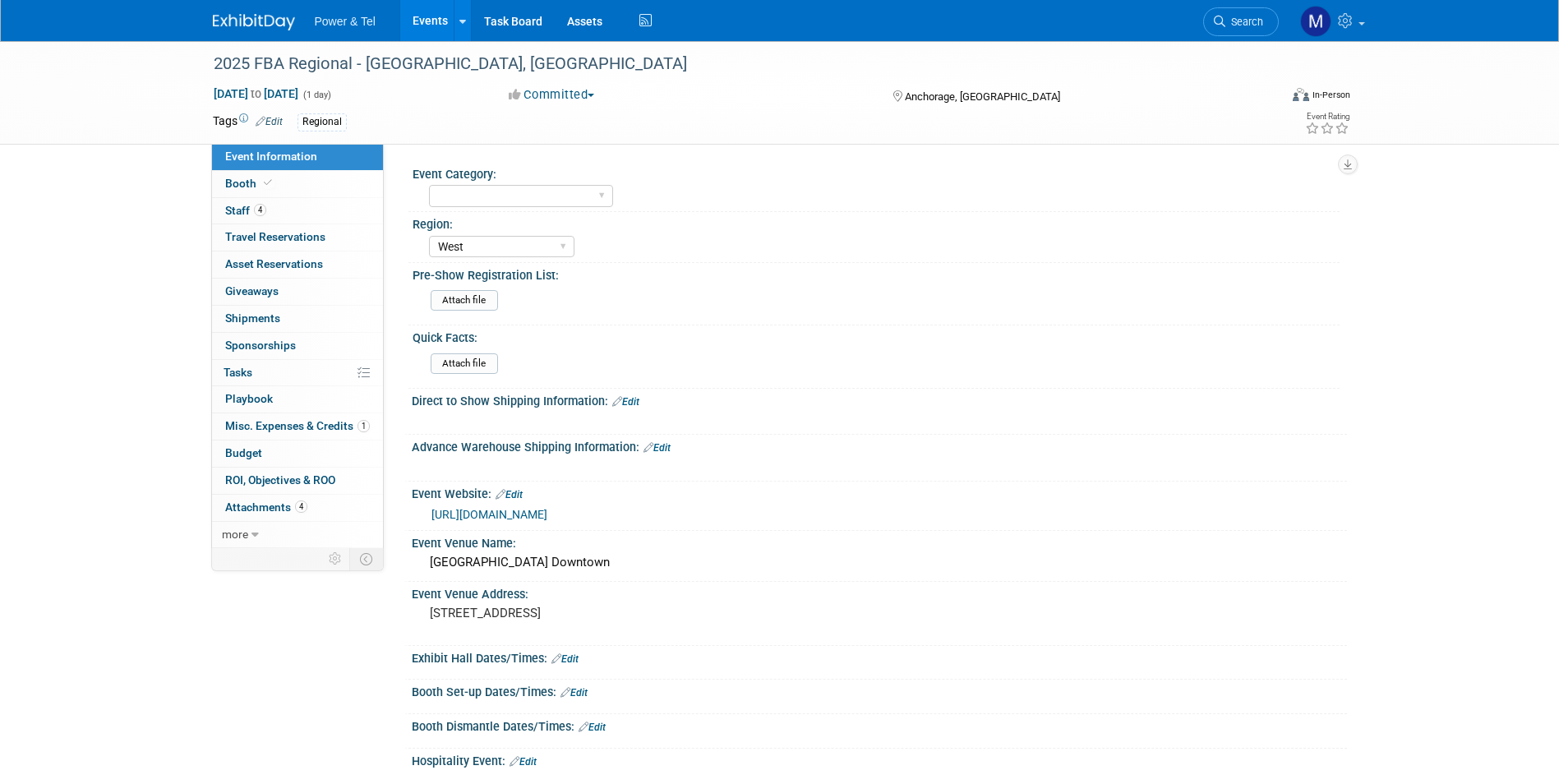 select on "West" 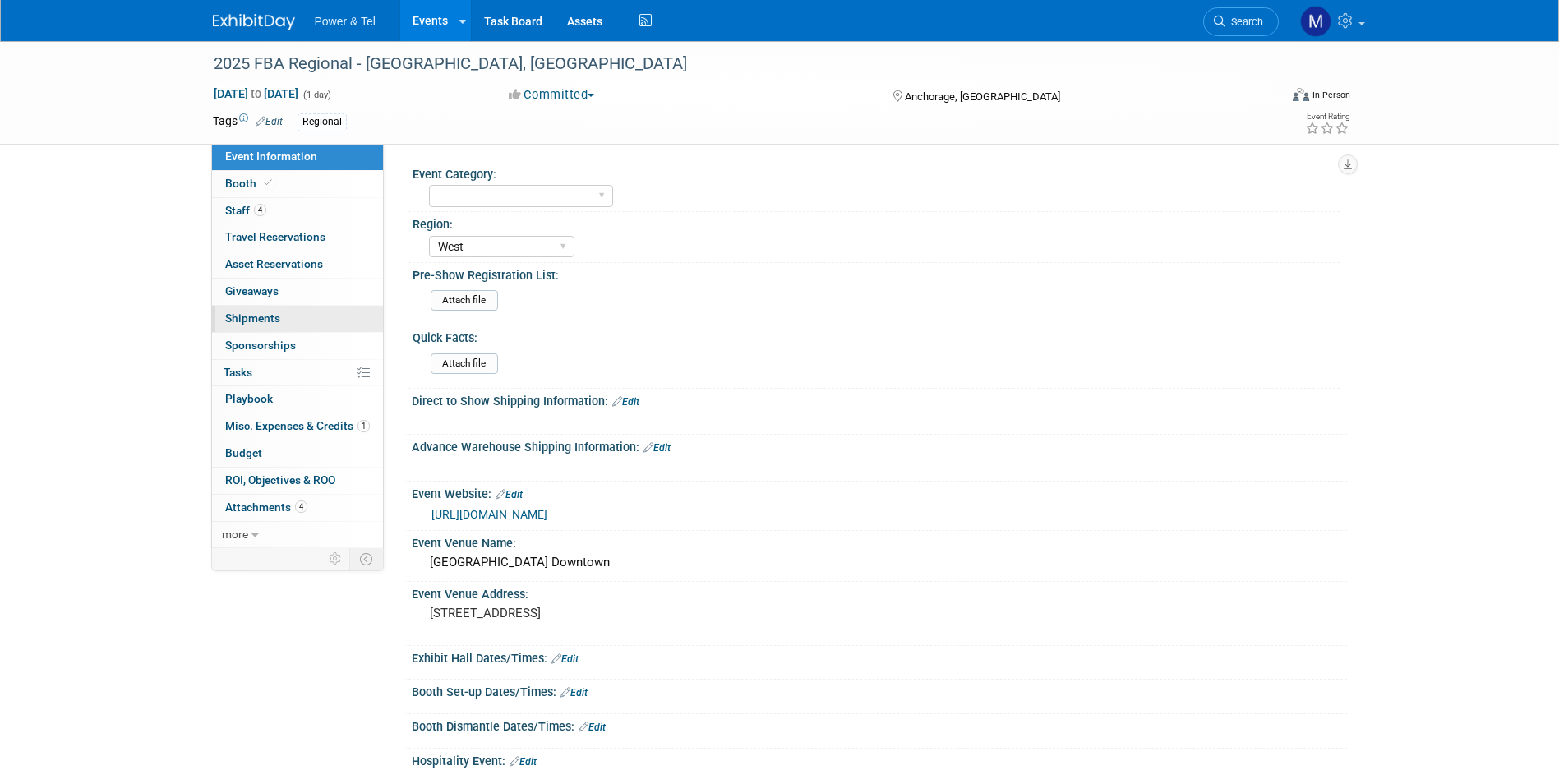 scroll, scrollTop: 0, scrollLeft: 0, axis: both 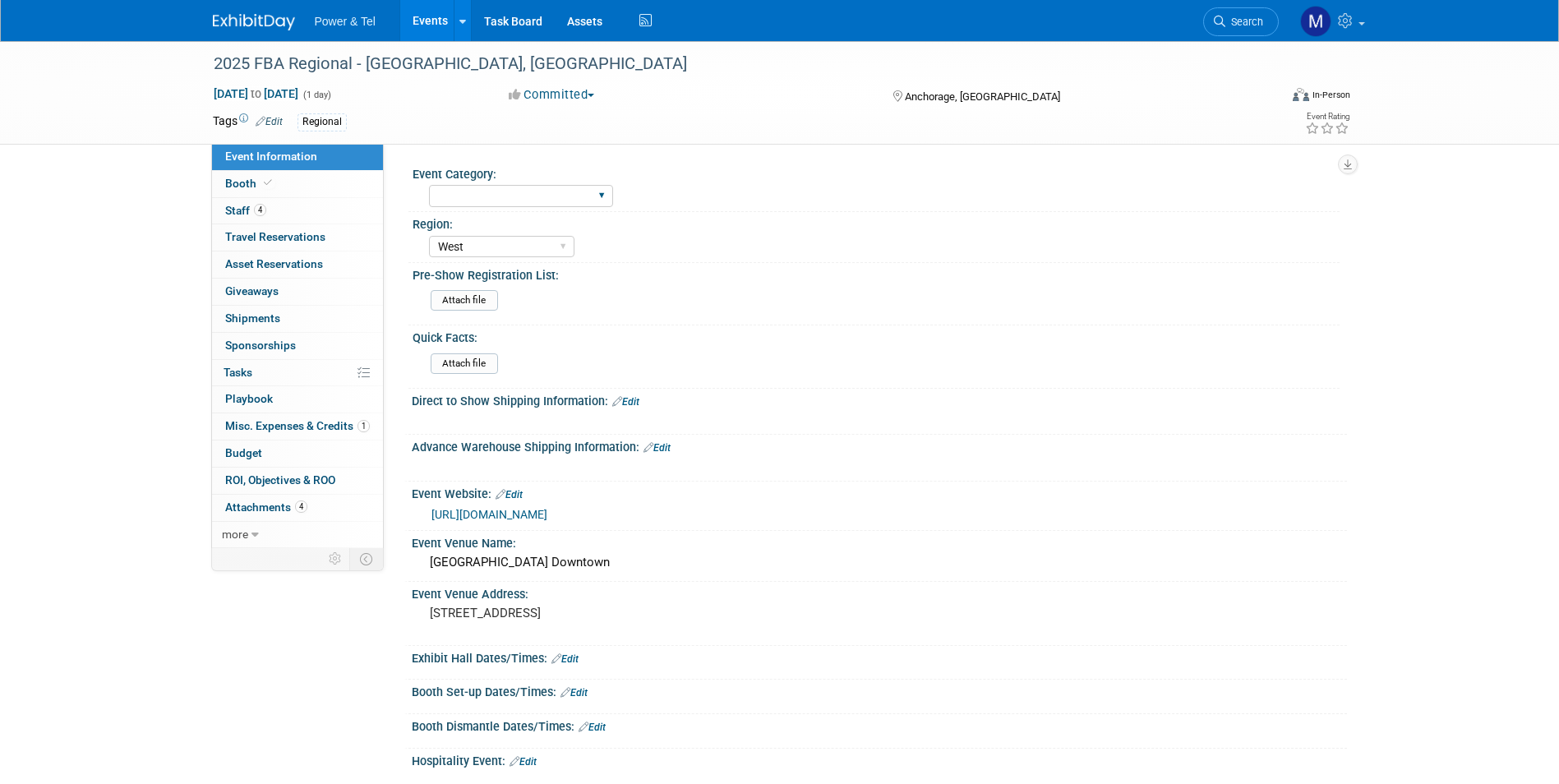 click on "National
Regional
P&T Tech Summit
Export/[GEOGRAPHIC_DATA]
Outing Only" at bounding box center (521, 196) 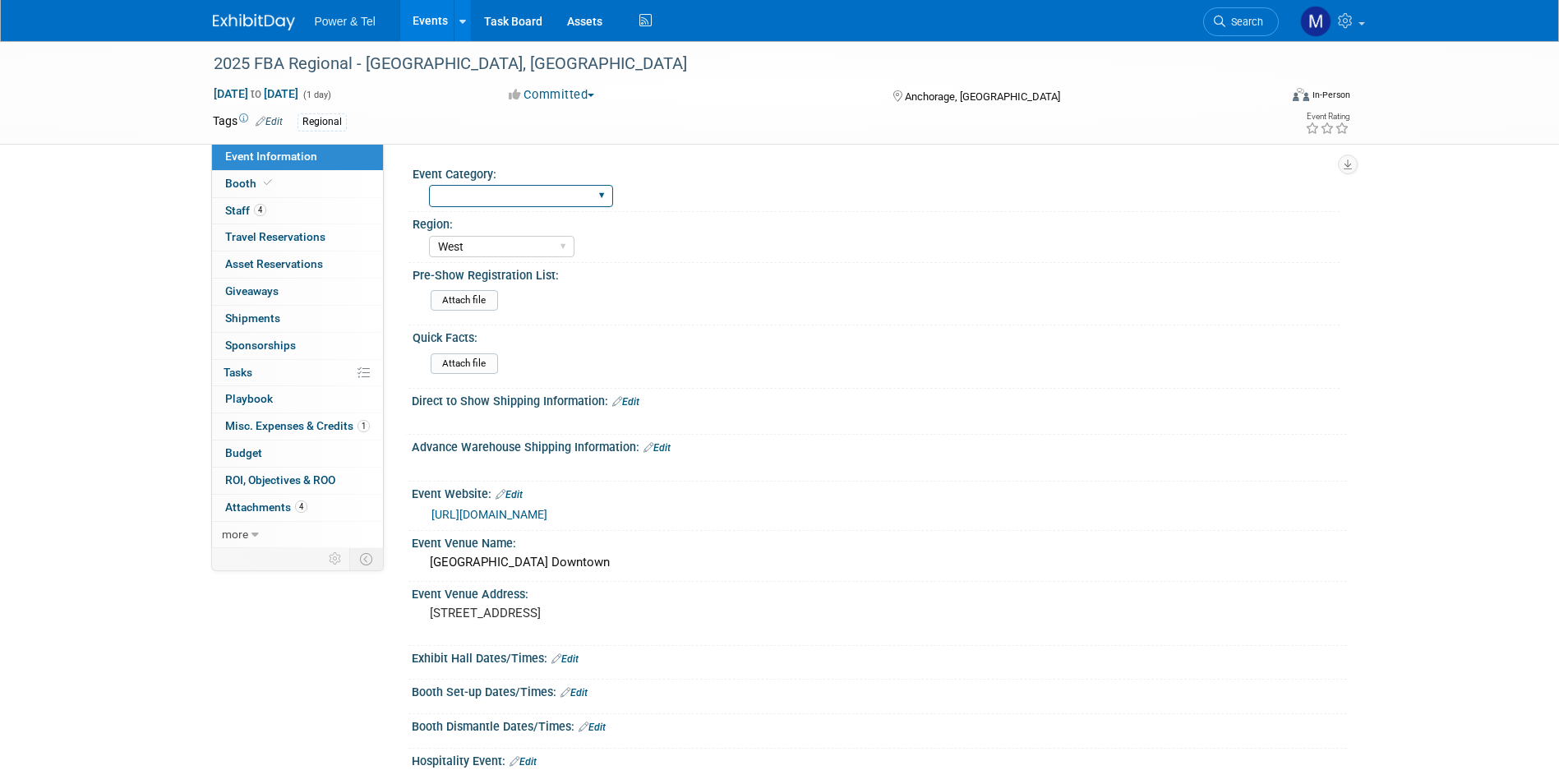 click on "National
Regional
P&T Tech Summit
Export/[GEOGRAPHIC_DATA]
Outing Only" at bounding box center [521, 196] 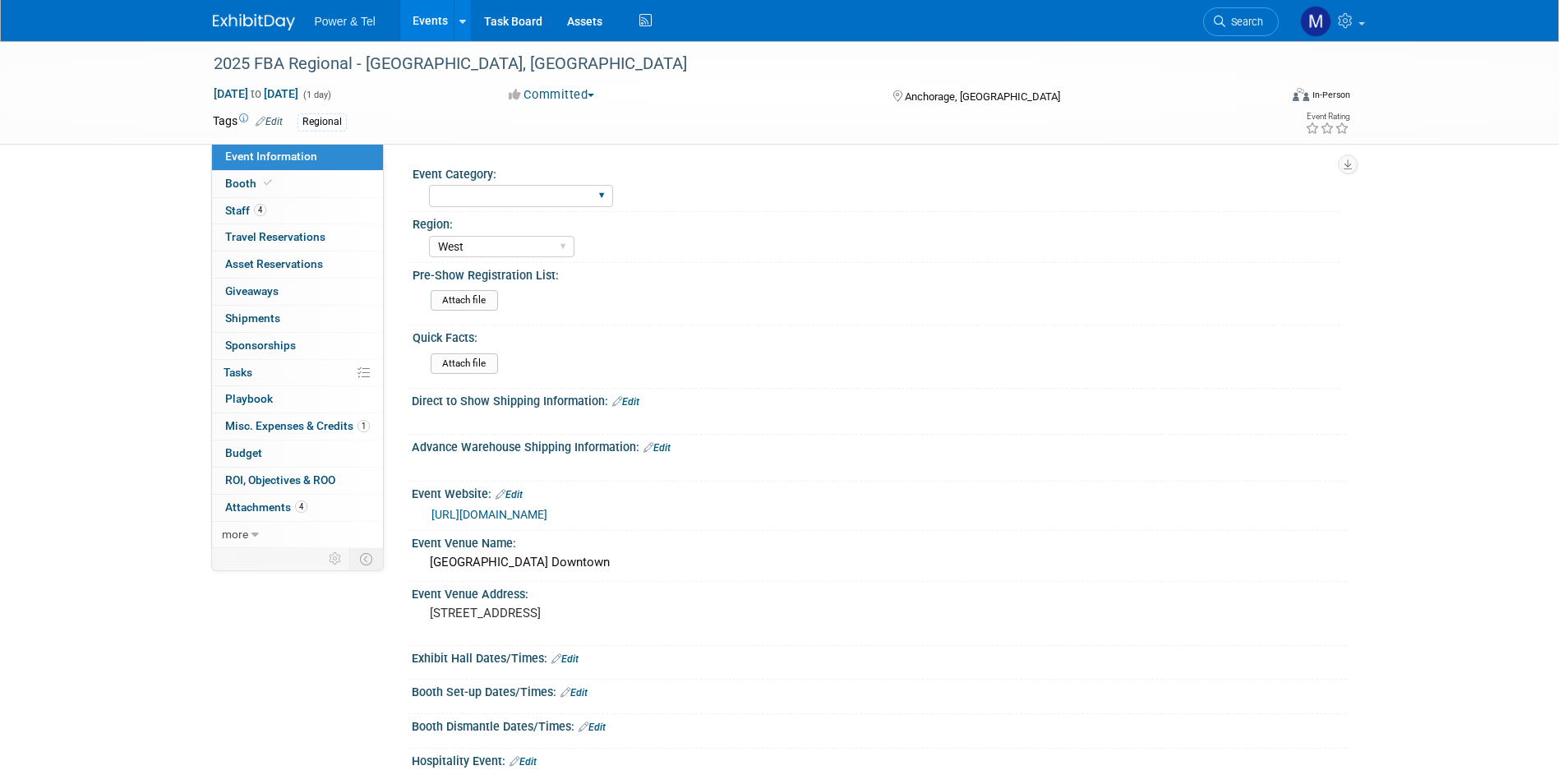 select on "Regional" 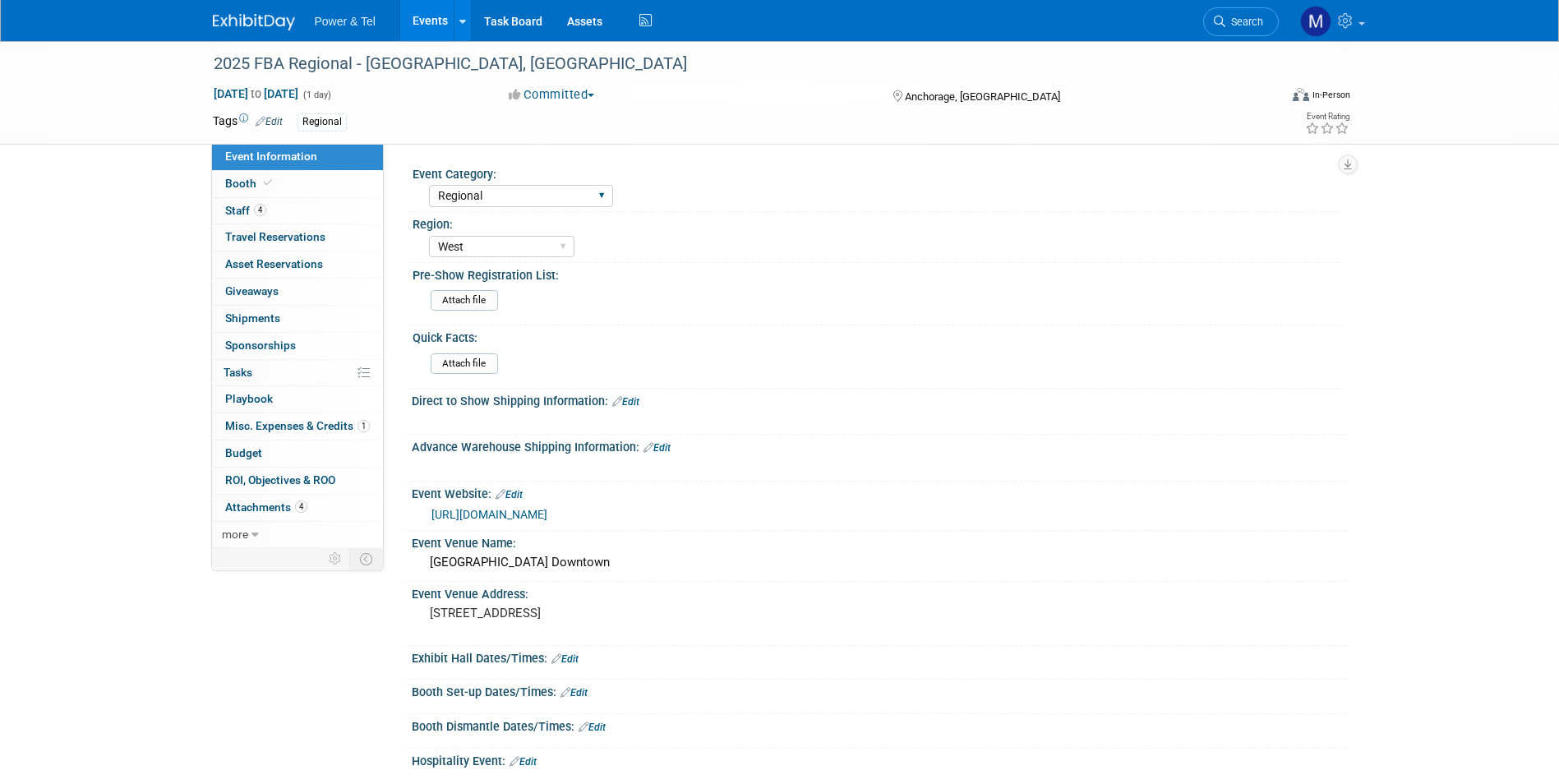 click on "National
Regional
P&T Tech Summit
Export/[GEOGRAPHIC_DATA]
Outing Only" at bounding box center (521, 196) 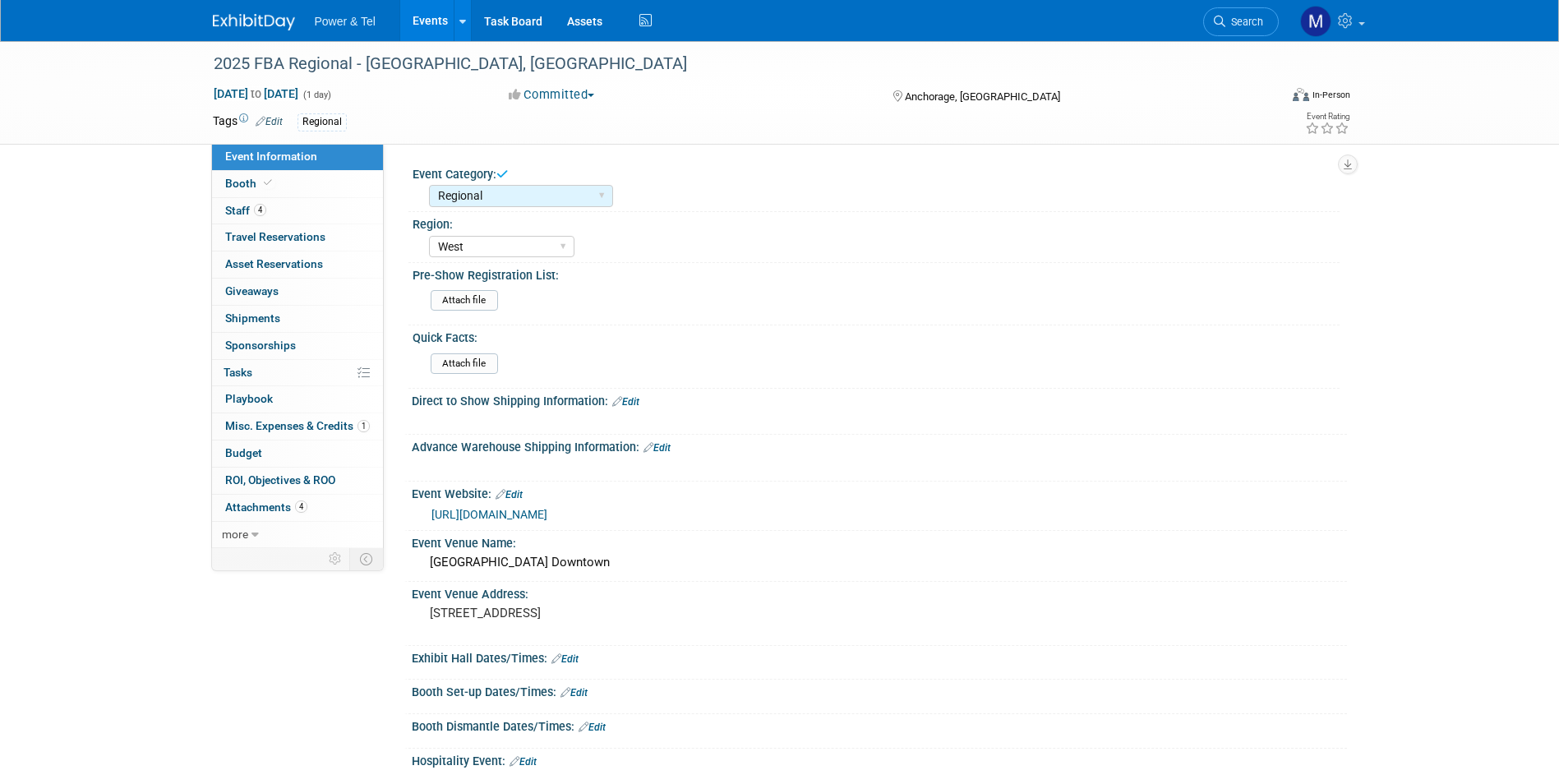 click on "Power & Tel" at bounding box center [345, 21] 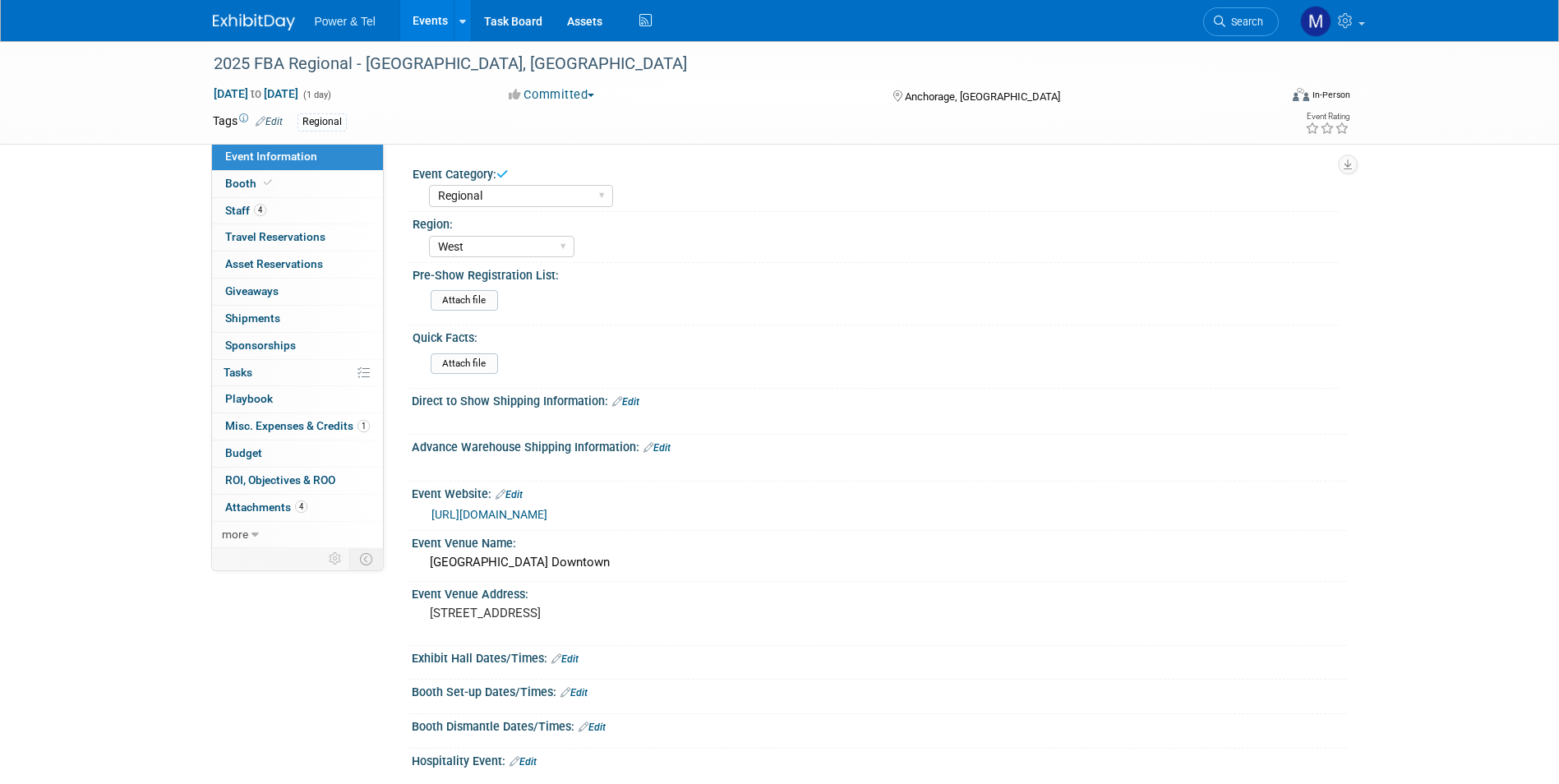 click on "Power & Tel
Events
Add Event
Bulk Upload Events
Shareable Event Boards
Recently Viewed Events:
2025 FBA Regional - [GEOGRAPHIC_DATA], [GEOGRAPHIC_DATA]
[GEOGRAPHIC_DATA], [GEOGRAPHIC_DATA]
[DATE]  to  [DATE]
2025 MATSS
[US_STATE][GEOGRAPHIC_DATA], [GEOGRAPHIC_DATA][DATE]  to  [DATE]
2025 DTC Golf Tournament
[DATE]  to  [DATE]
Task Board
Assets
Activity Feed" at bounding box center (485, 21) 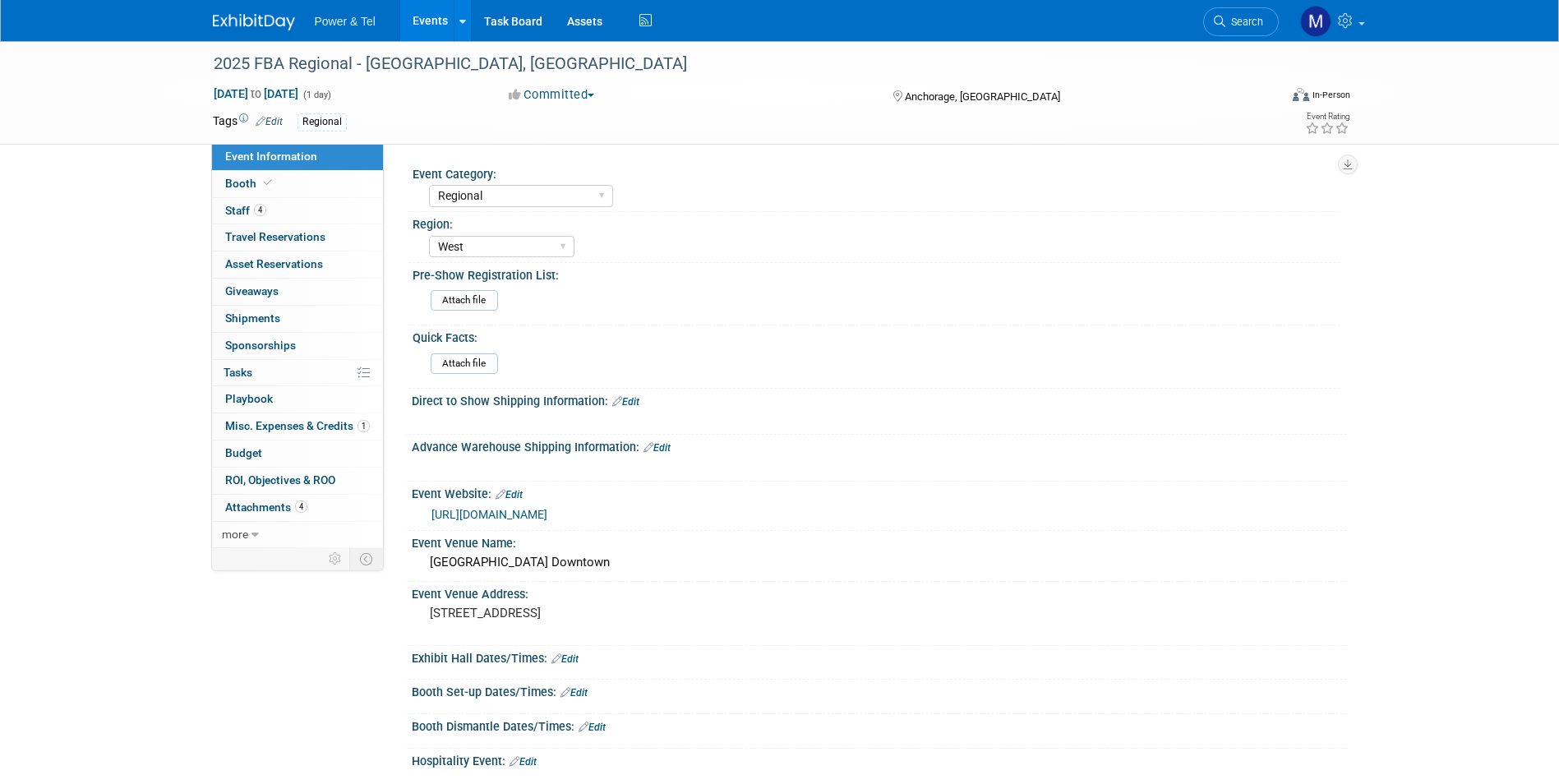 click on "Events" at bounding box center (430, 21) 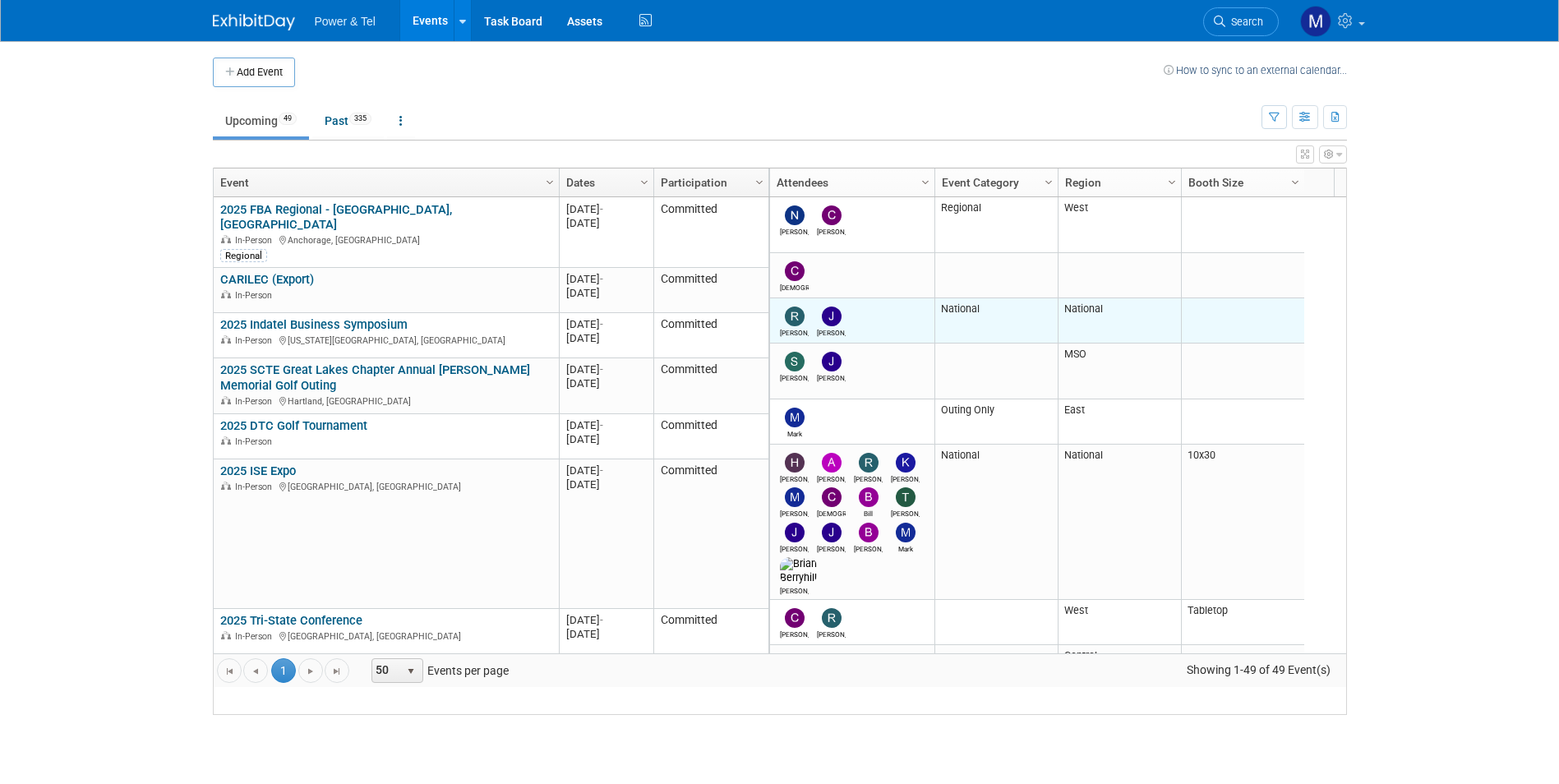 scroll, scrollTop: 0, scrollLeft: 0, axis: both 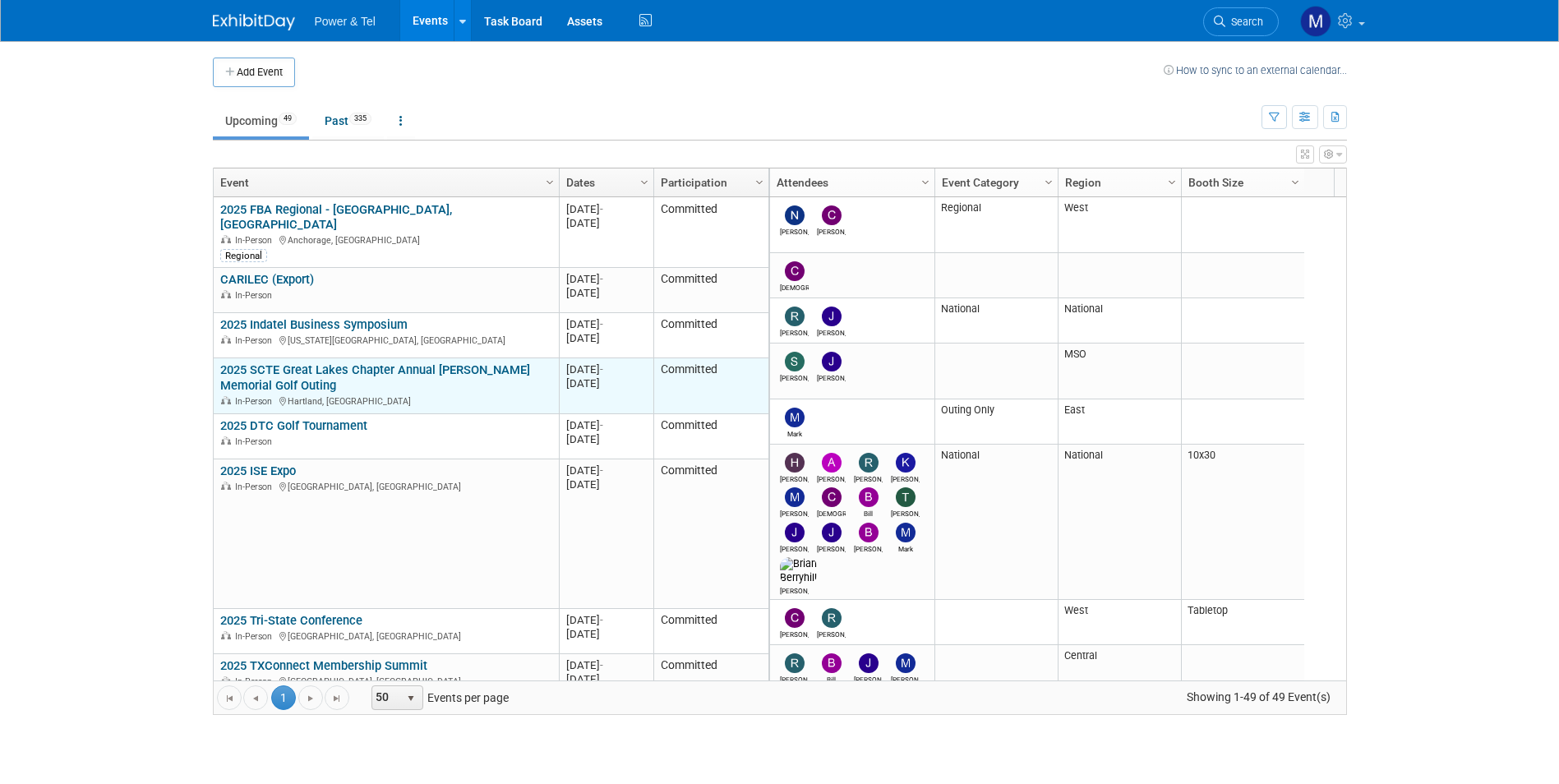 click on "2025 SCTE Great Lakes Chapter Annual [PERSON_NAME] Memorial Golf Outing" at bounding box center [375, 377] 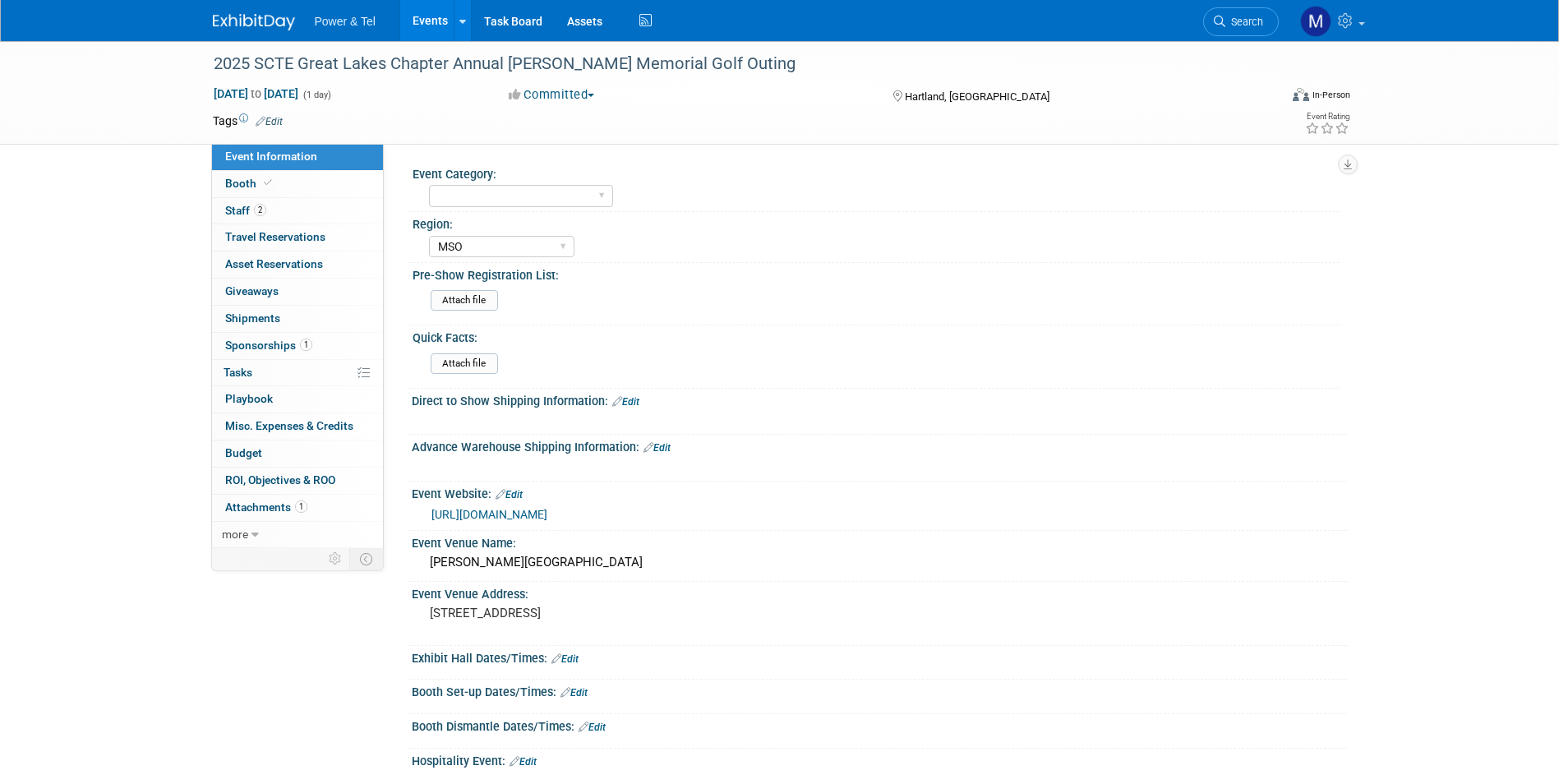 select on "MSO" 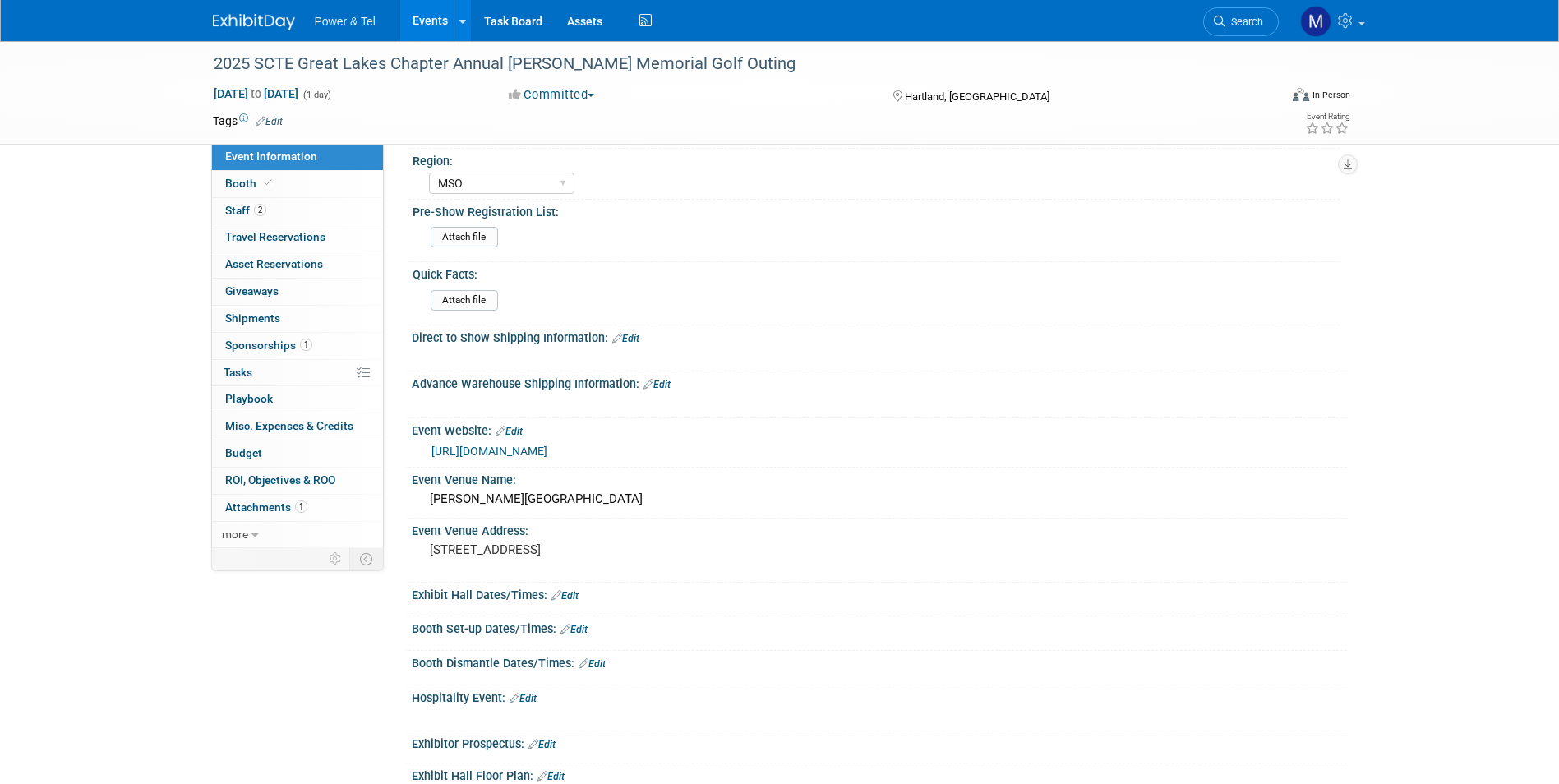 scroll, scrollTop: 164, scrollLeft: 0, axis: vertical 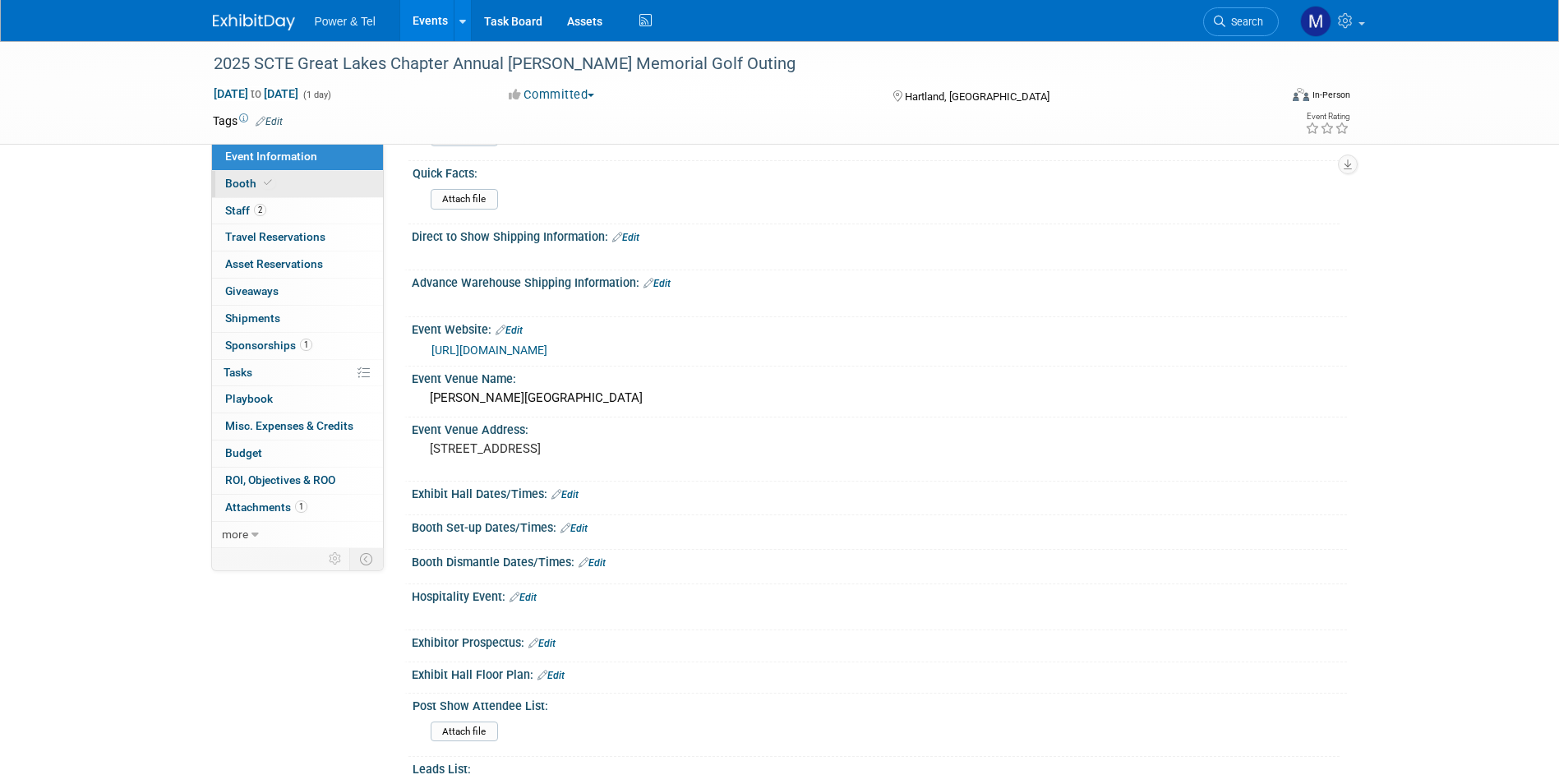 click on "Booth" at bounding box center (298, 184) 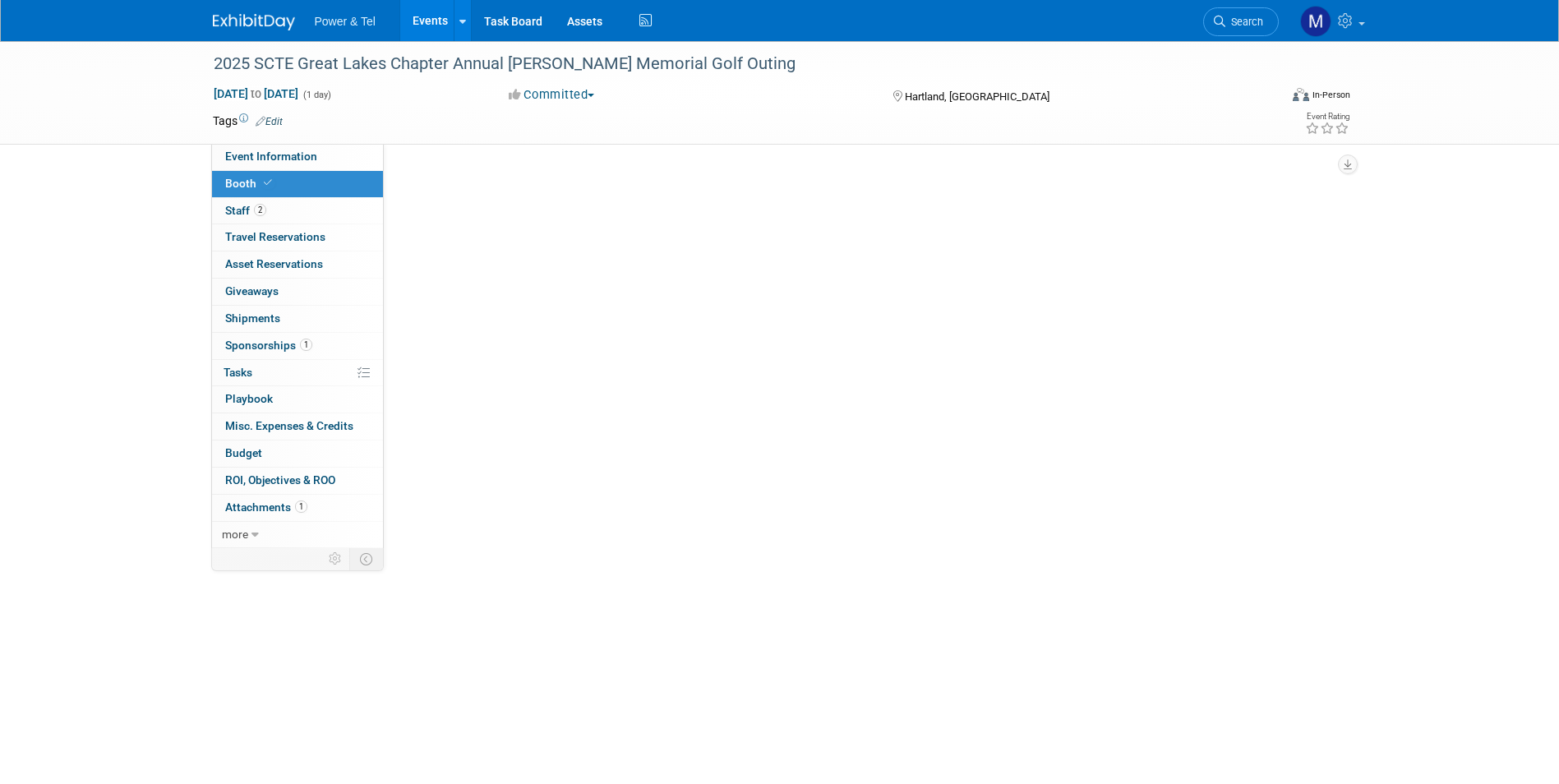 scroll, scrollTop: 0, scrollLeft: 0, axis: both 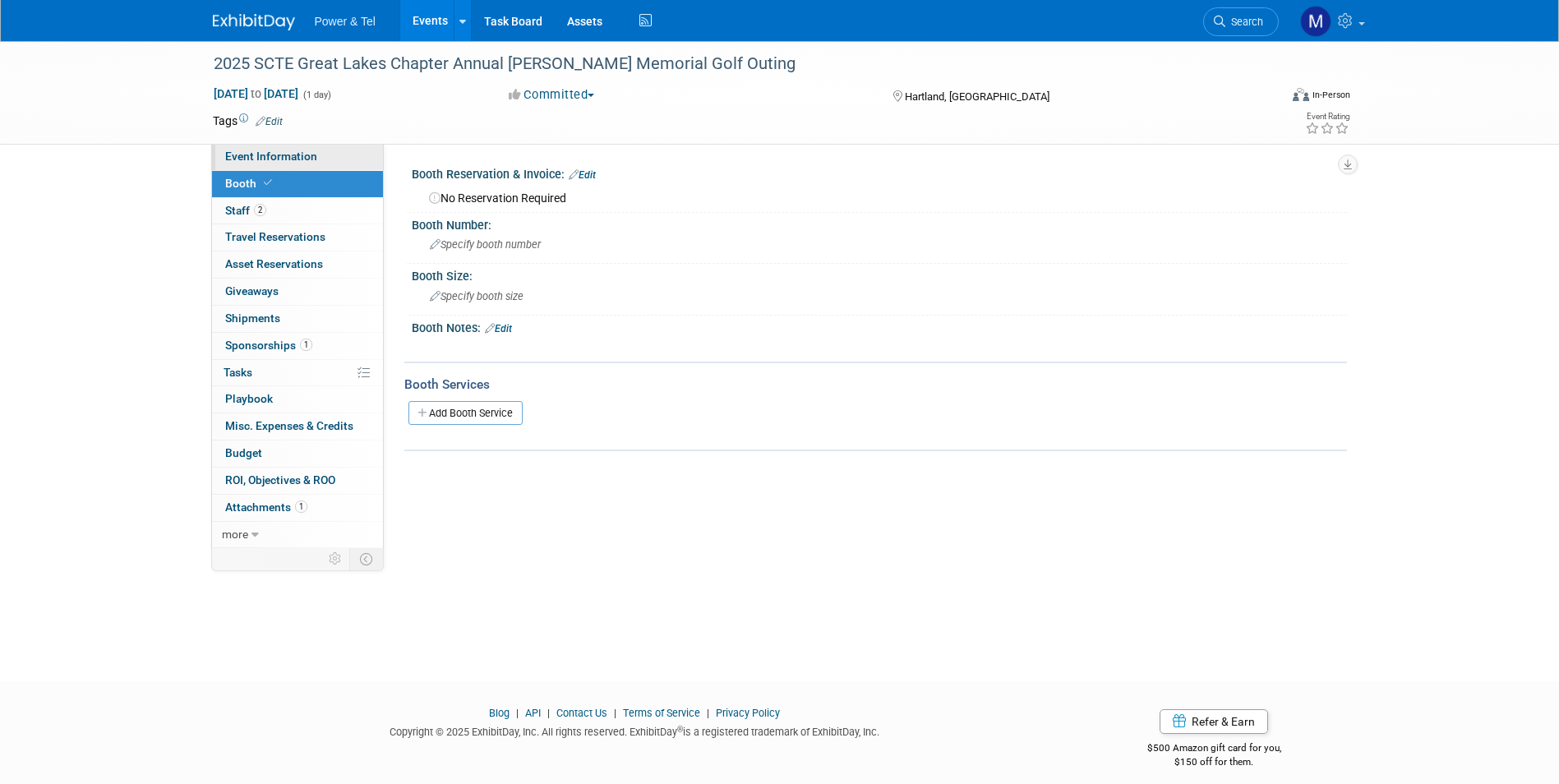 click on "Event Information" at bounding box center [298, 157] 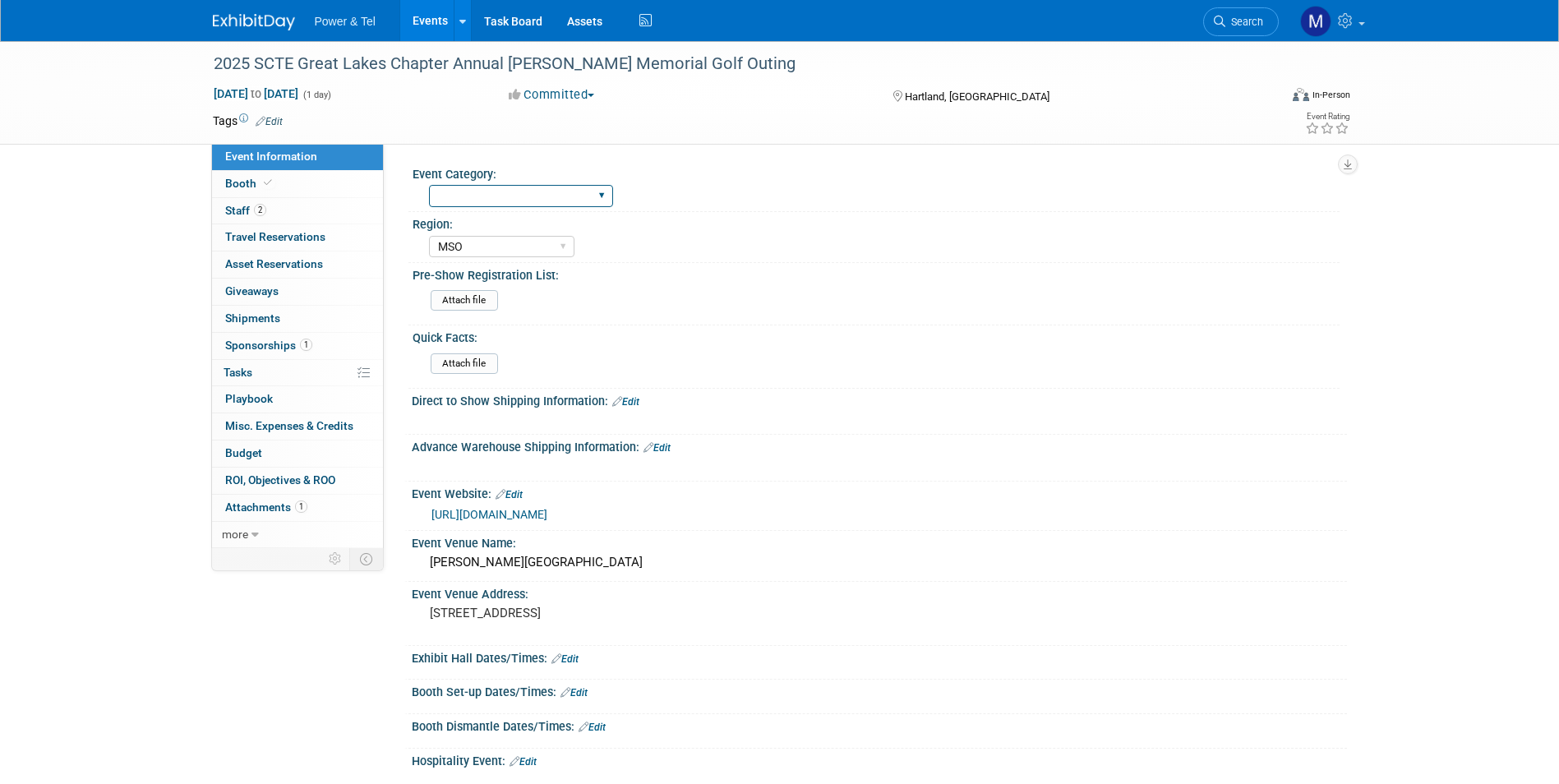 click on "National
Regional
P&T Tech Summit
Export/Canada
Outing Only" at bounding box center (521, 196) 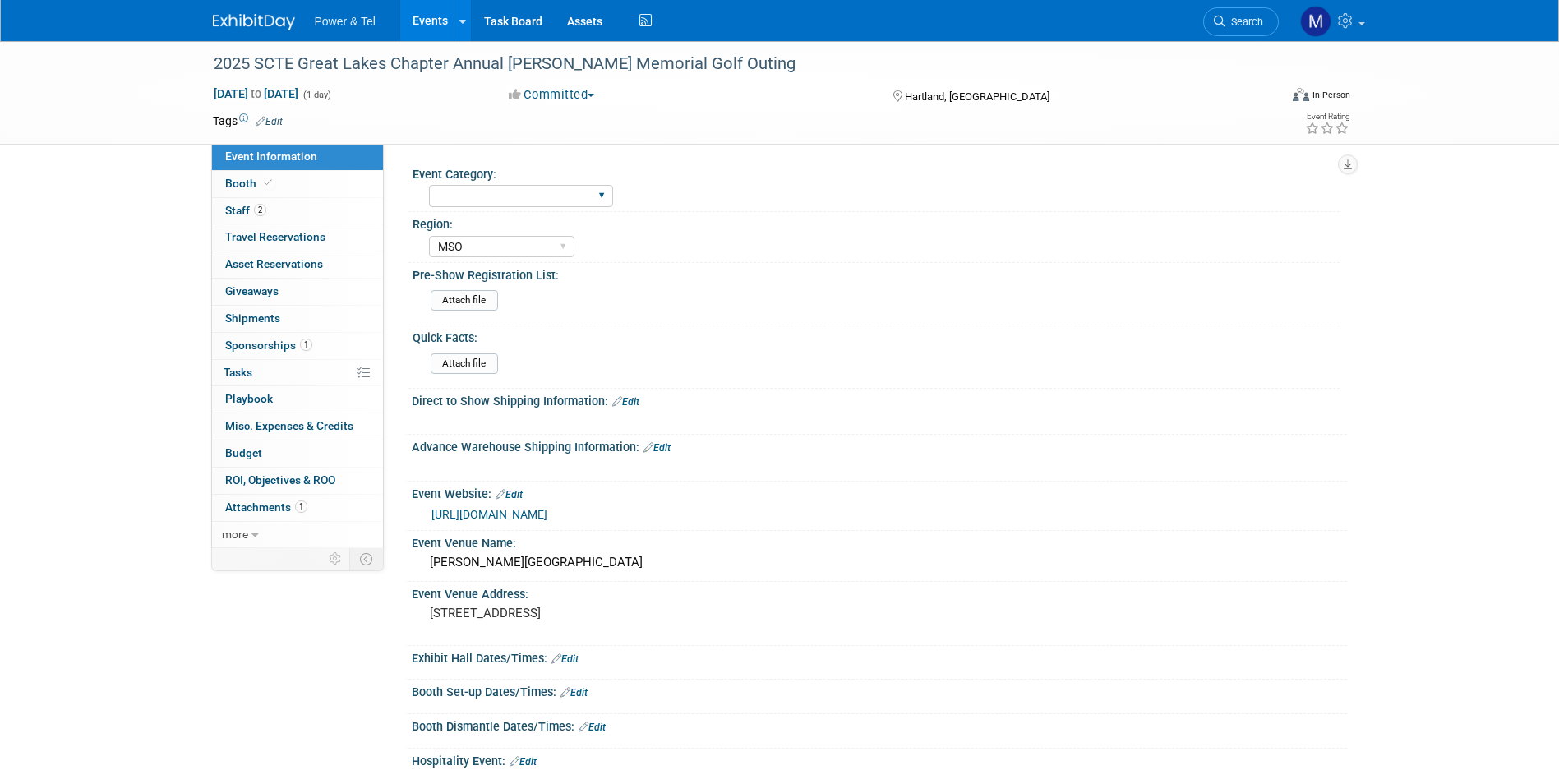 select on "Outing Only" 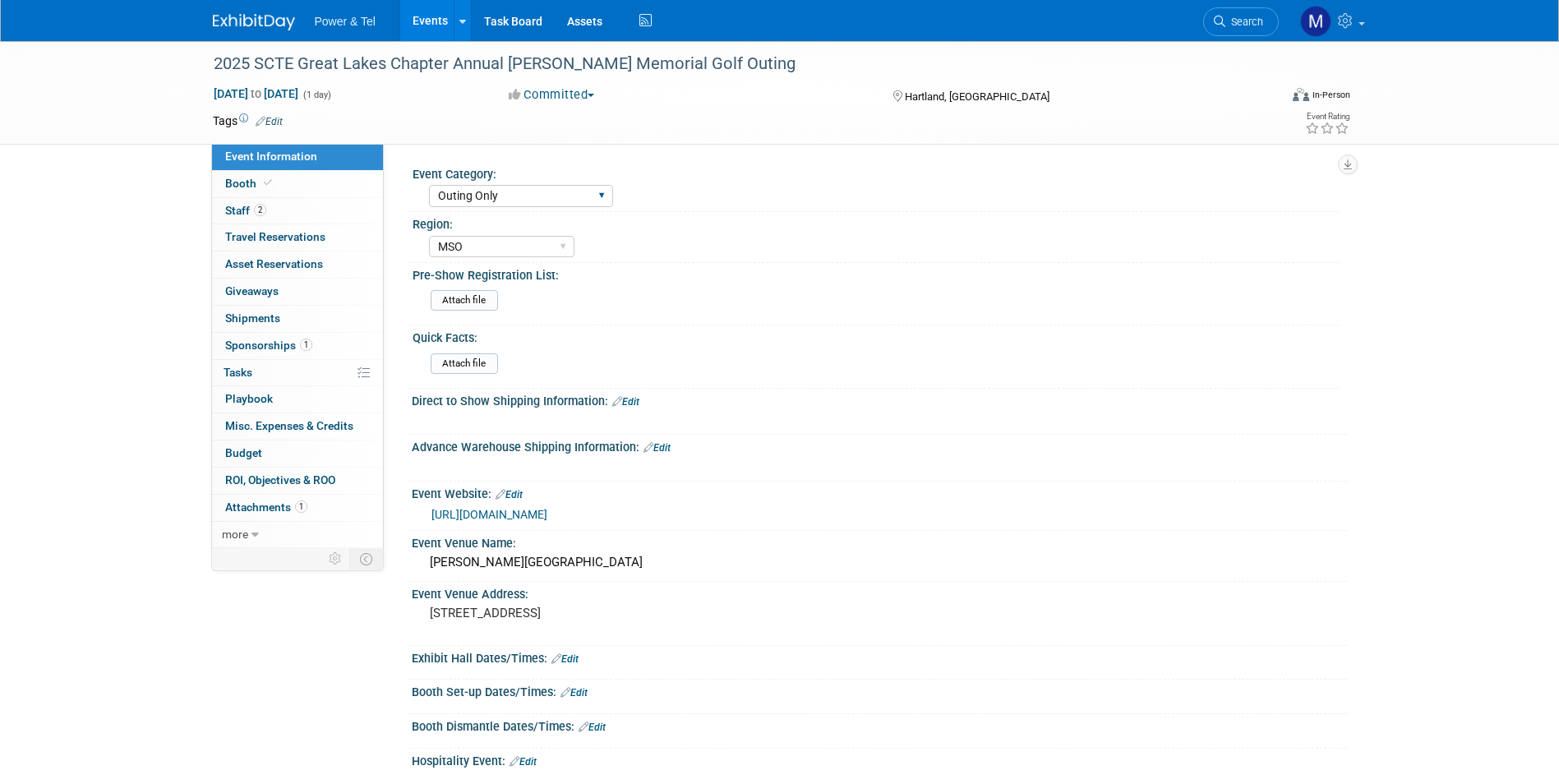 click on "National
Regional
P&T Tech Summit
Export/Canada
Outing Only" at bounding box center [521, 196] 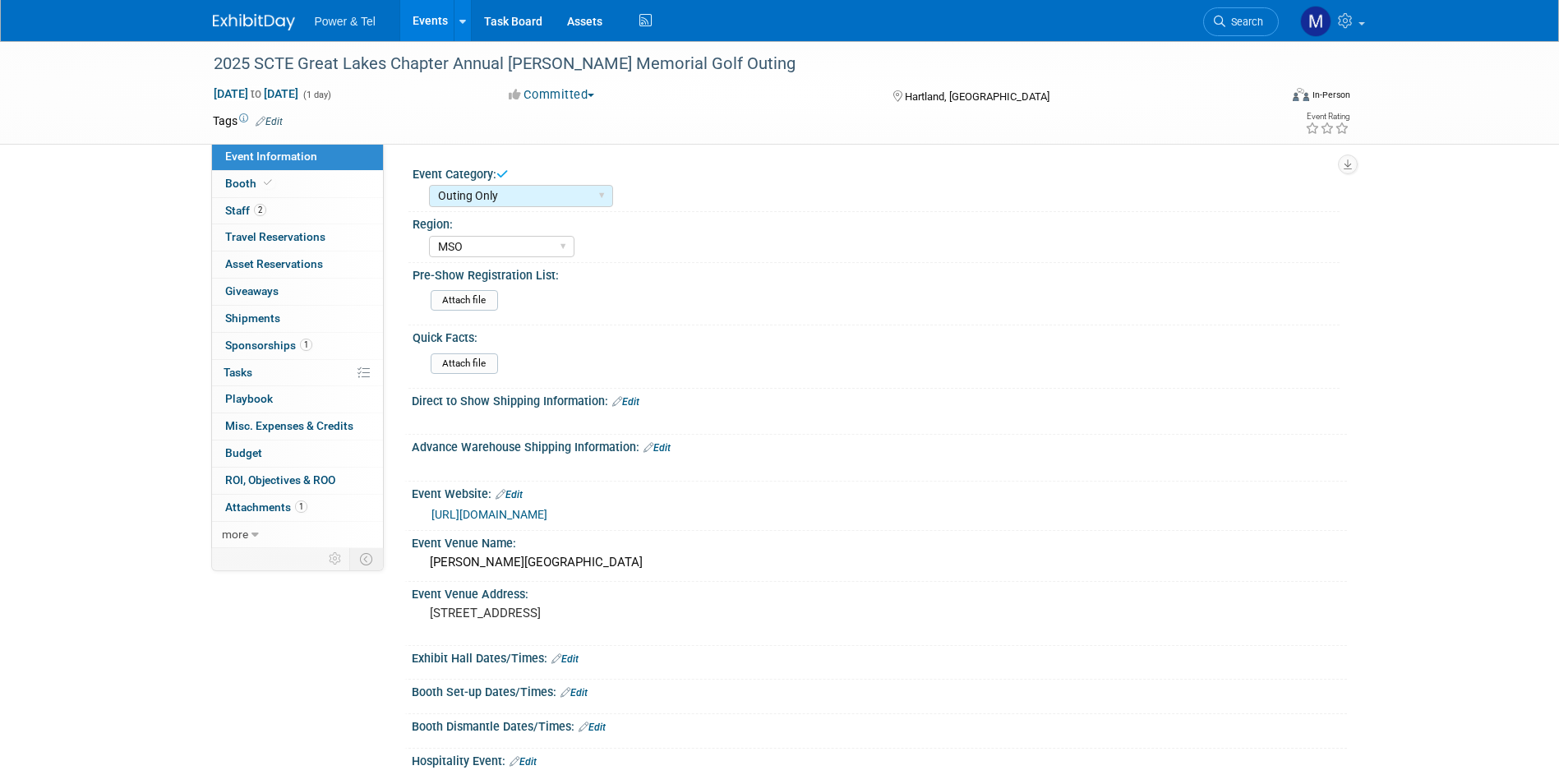 click on "National
Regional
P&T Tech Summit
Export/Canada
Outing Only" at bounding box center [884, 194] 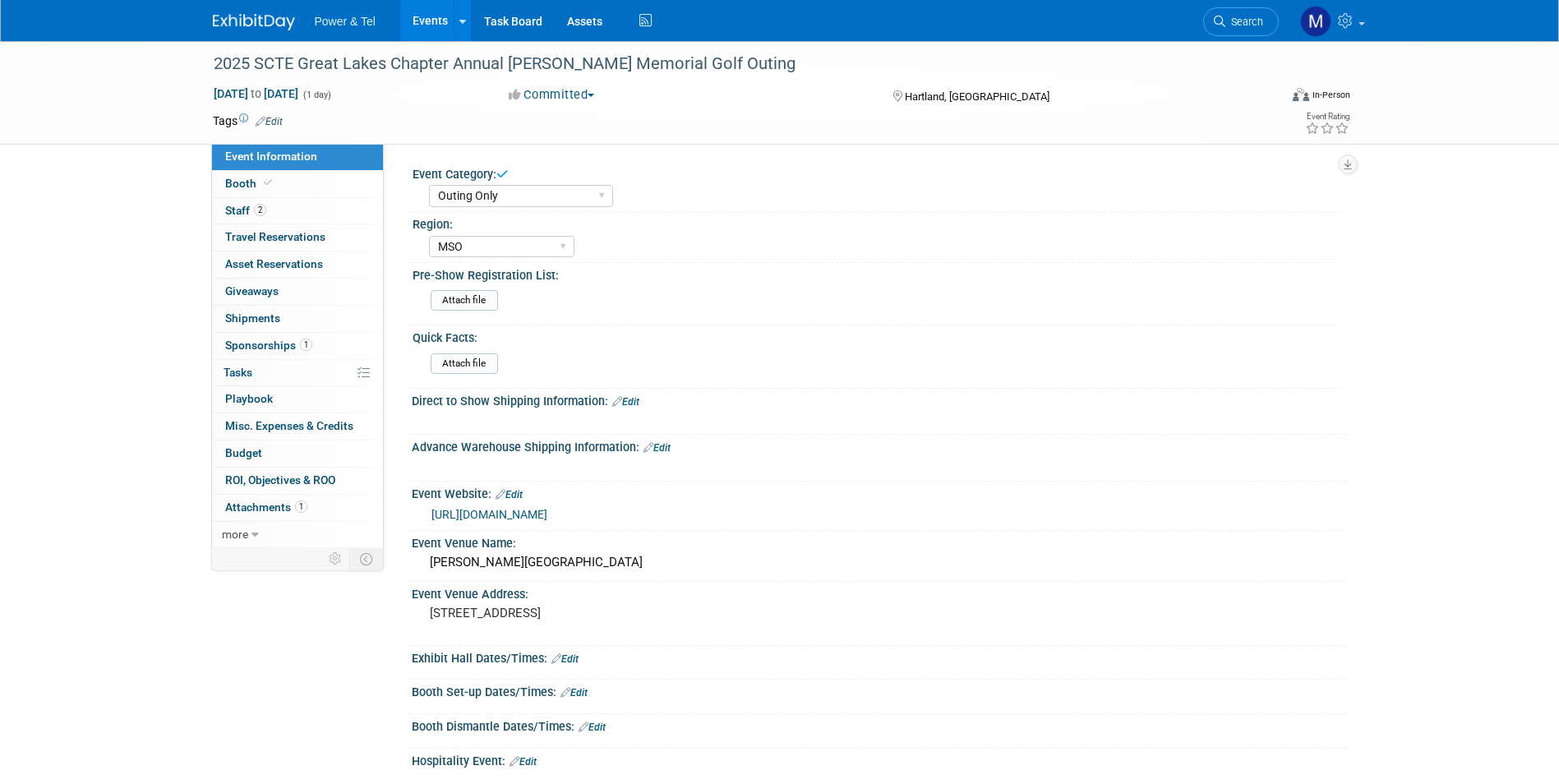 click on "Events" at bounding box center [430, 21] 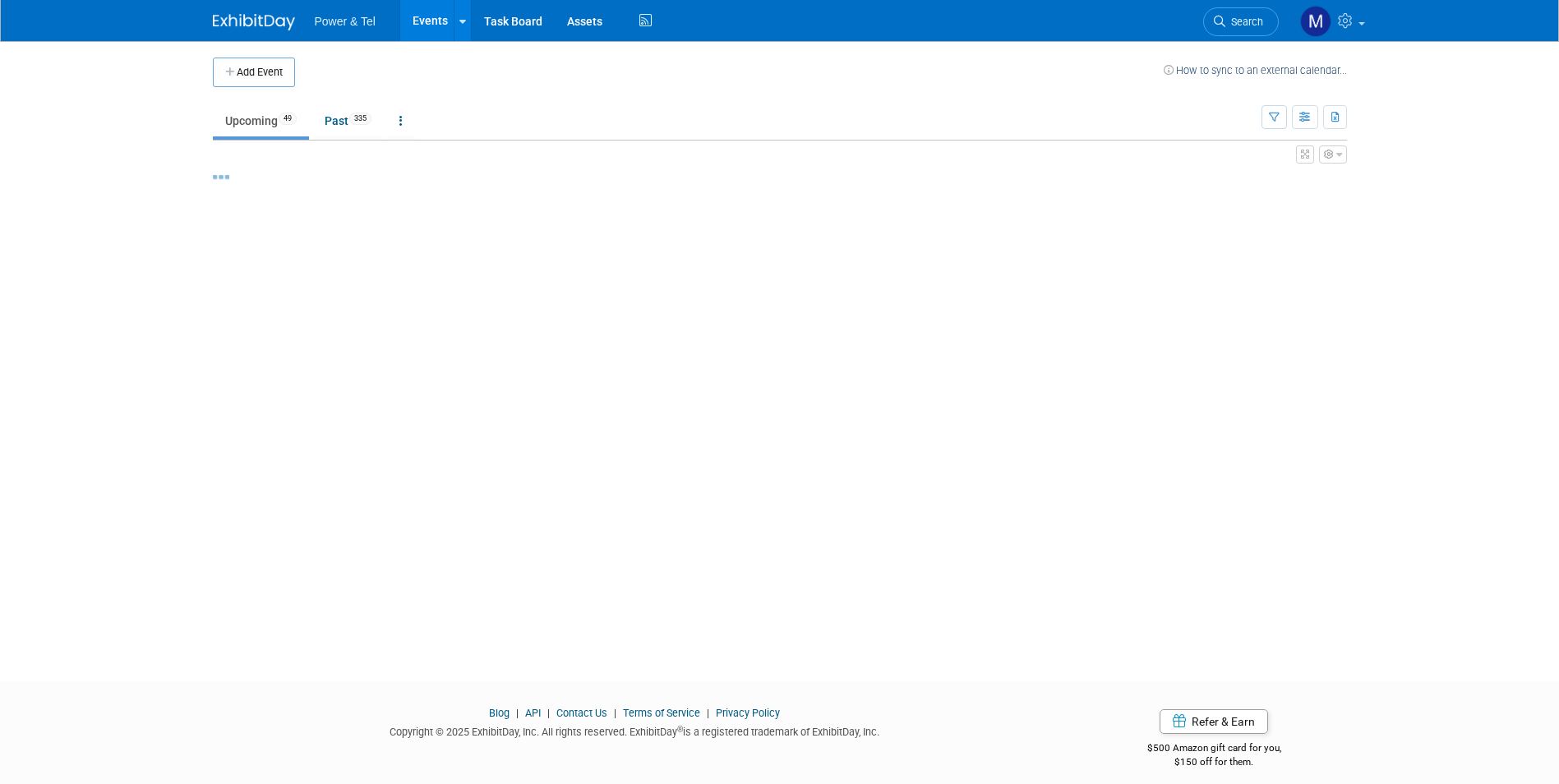 scroll, scrollTop: 0, scrollLeft: 0, axis: both 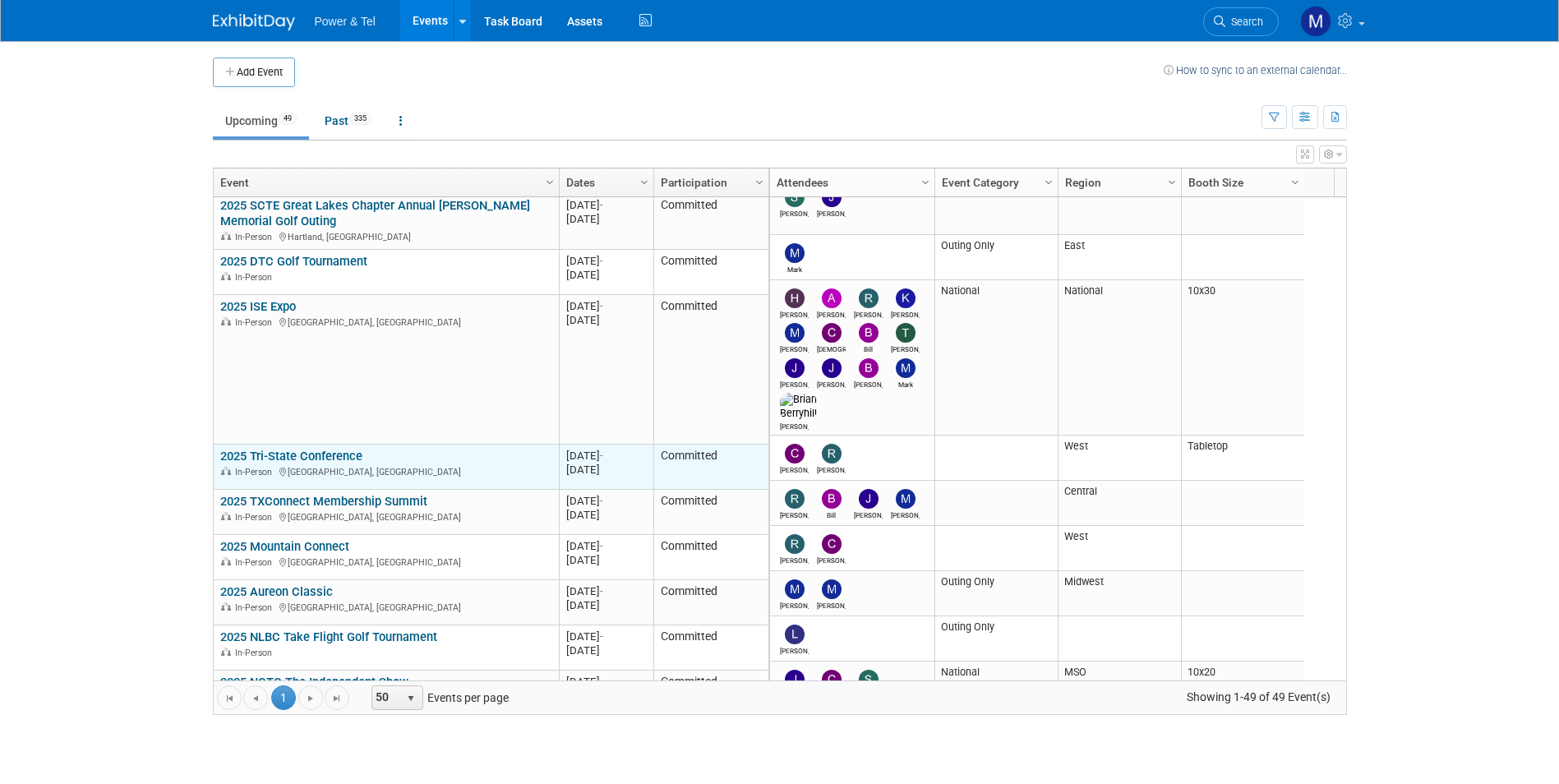 click on "2025 Tri-State Conference" at bounding box center (291, 456) 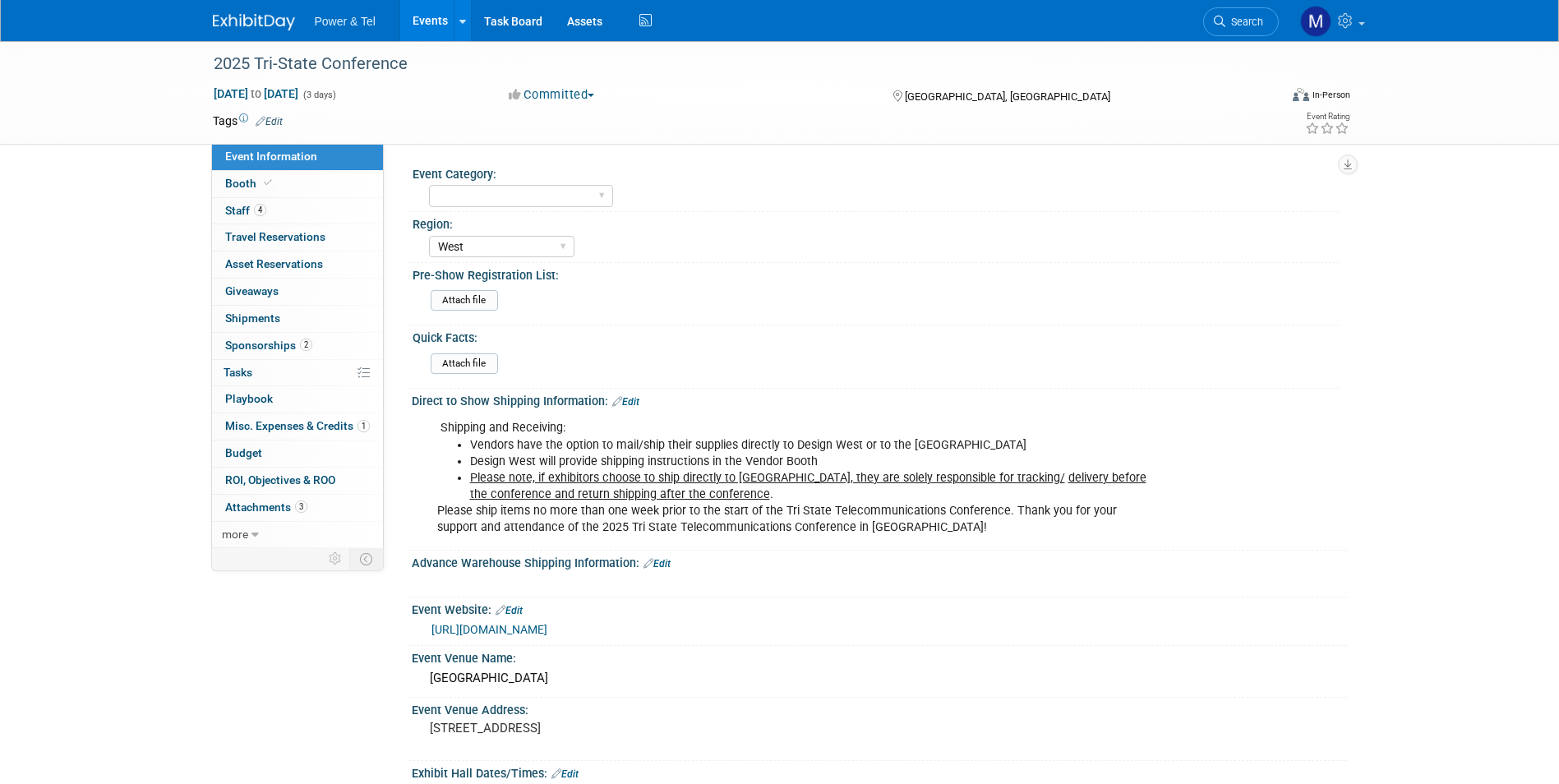 select on "West" 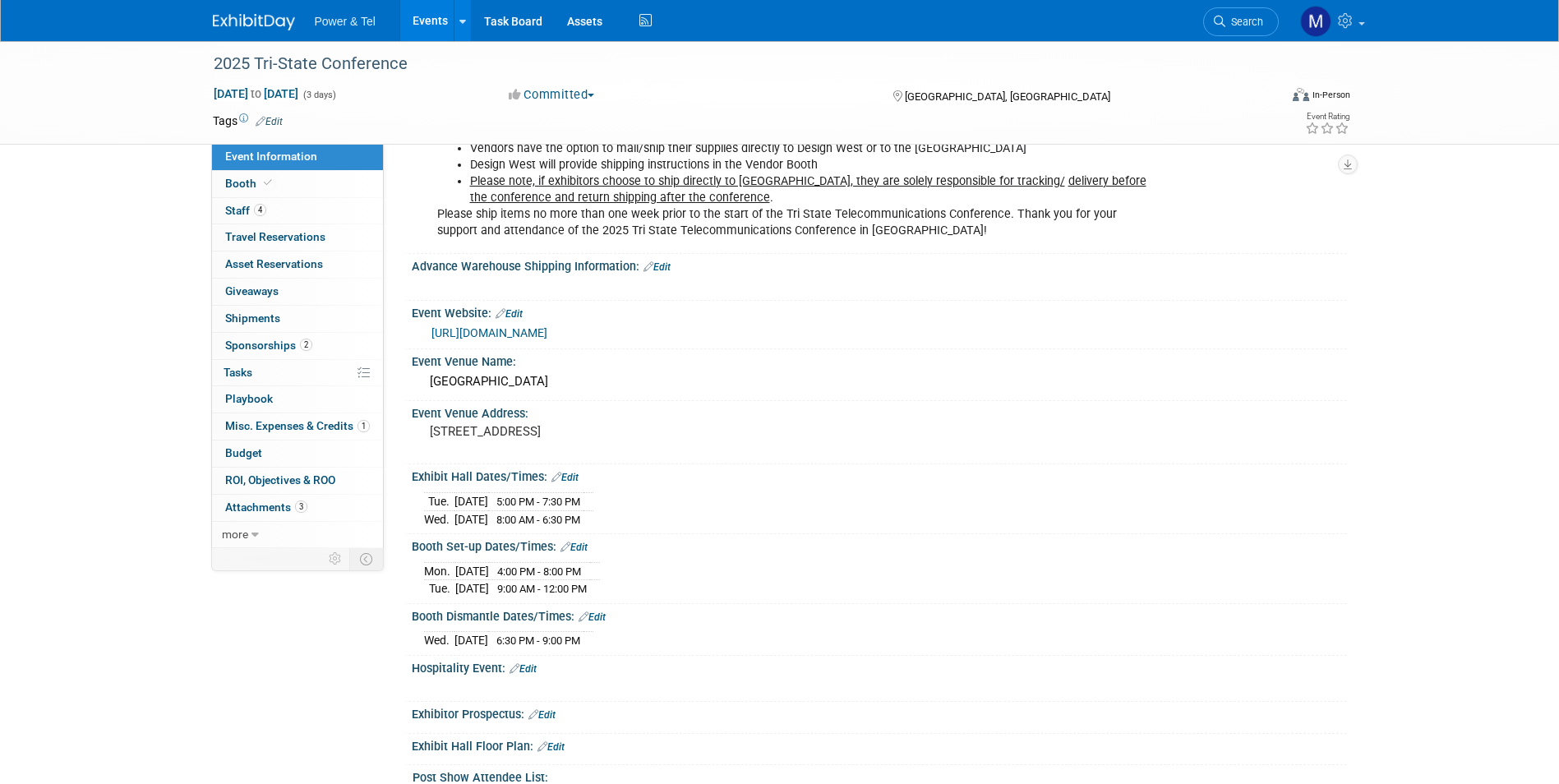 scroll, scrollTop: 493, scrollLeft: 0, axis: vertical 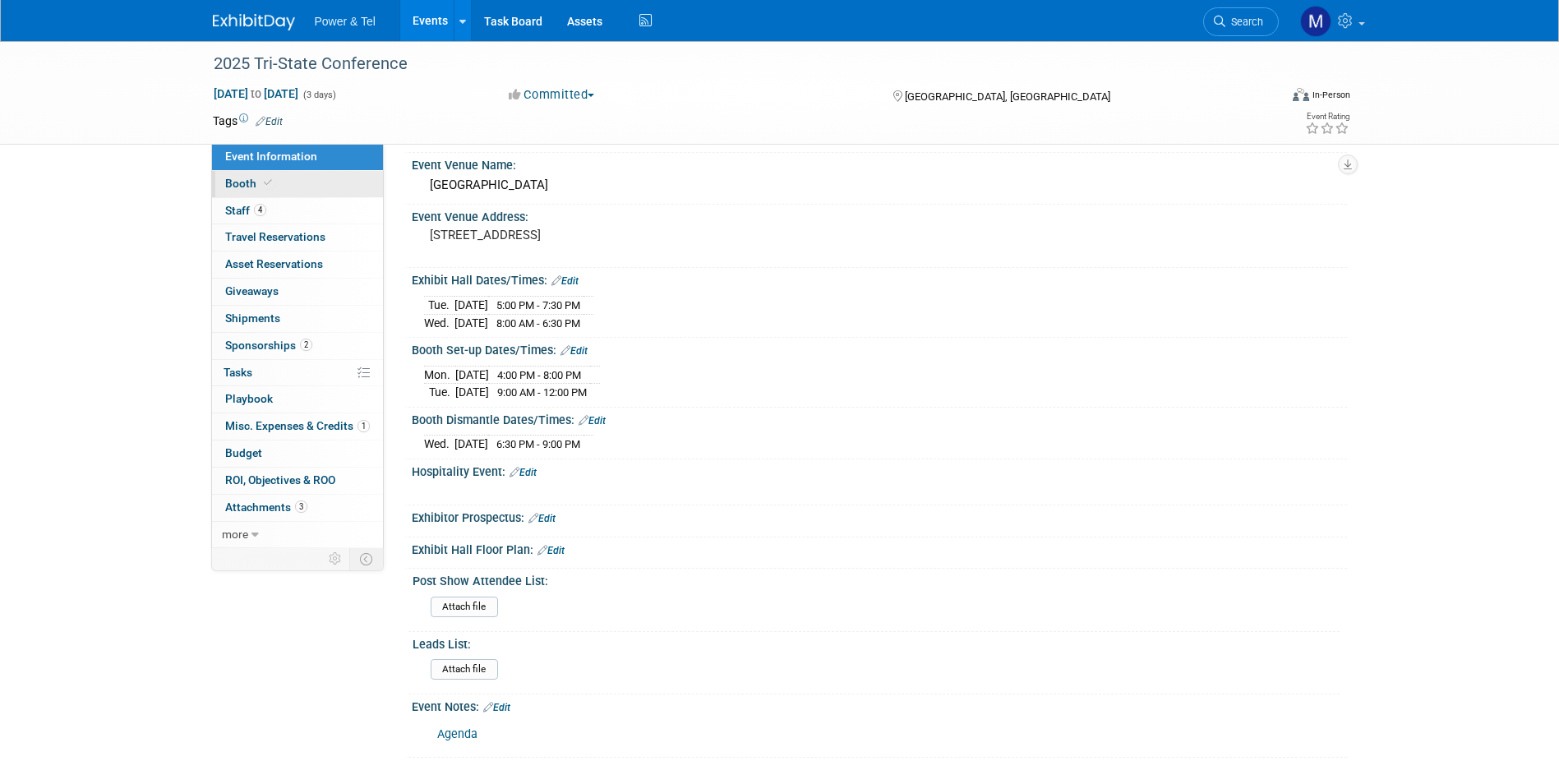 click on "Booth" at bounding box center (298, 184) 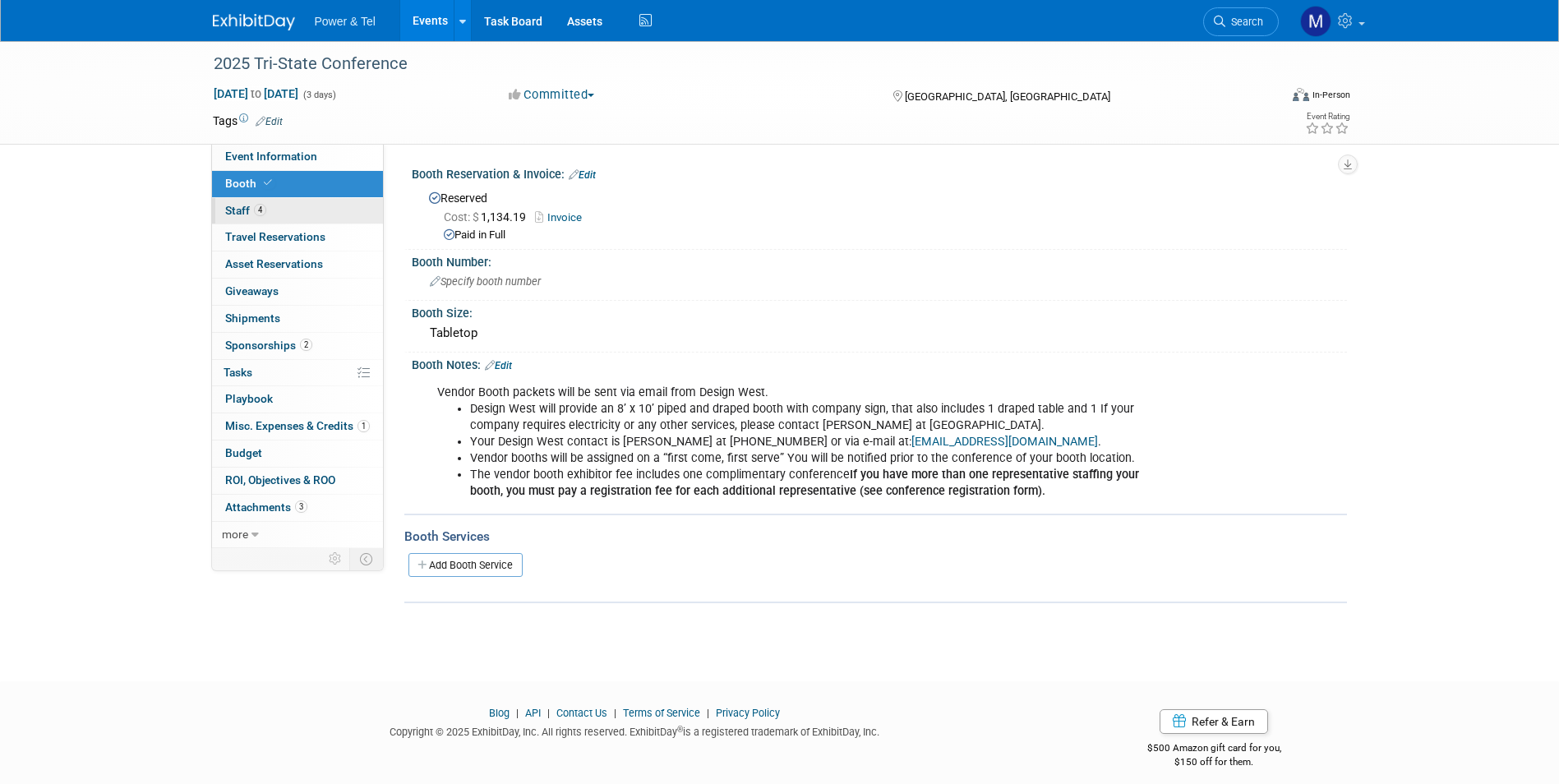 click on "4
Staff 4" at bounding box center [298, 211] 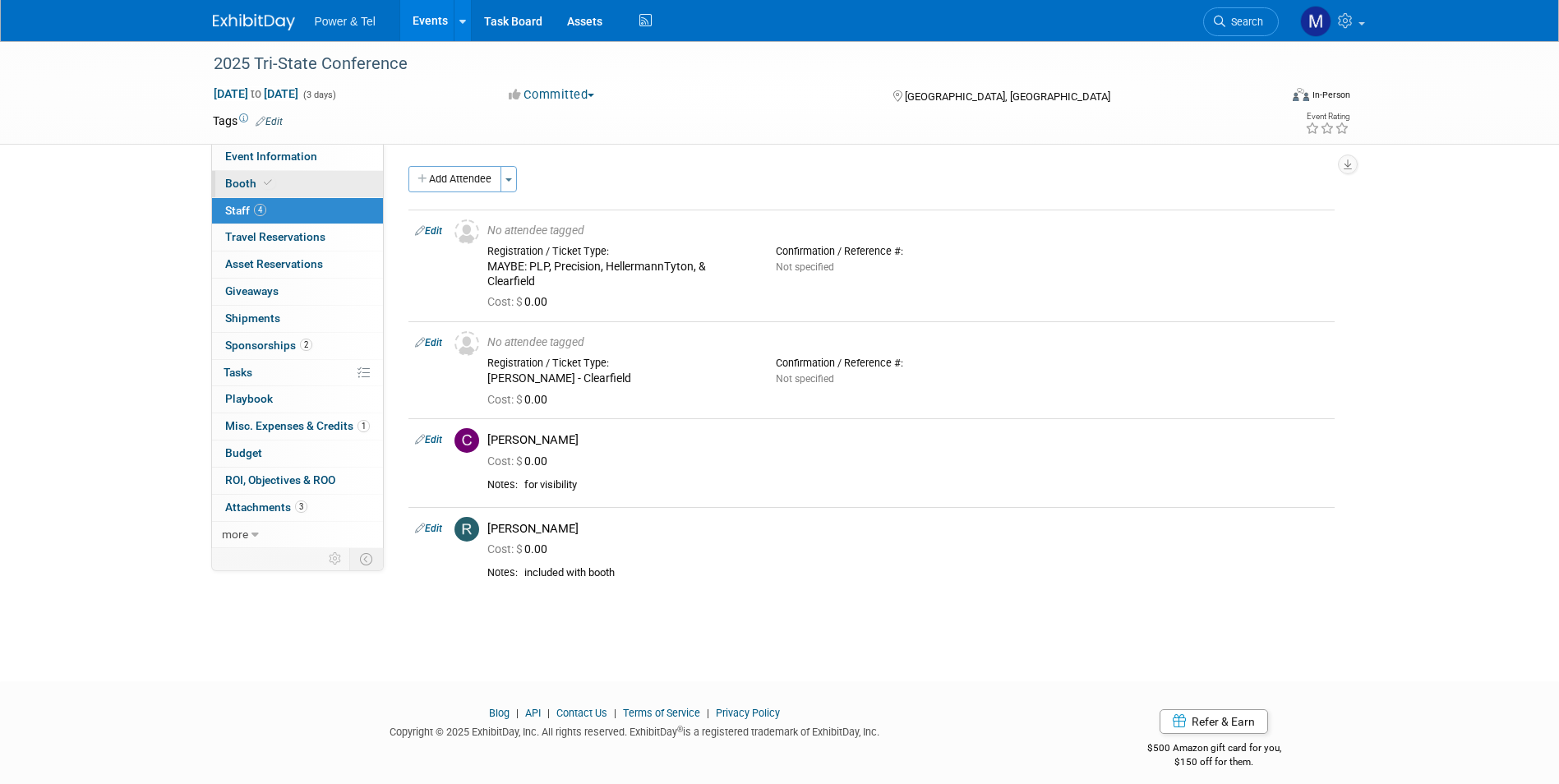 drag, startPoint x: 316, startPoint y: 183, endPoint x: 315, endPoint y: 174, distance: 9.055385 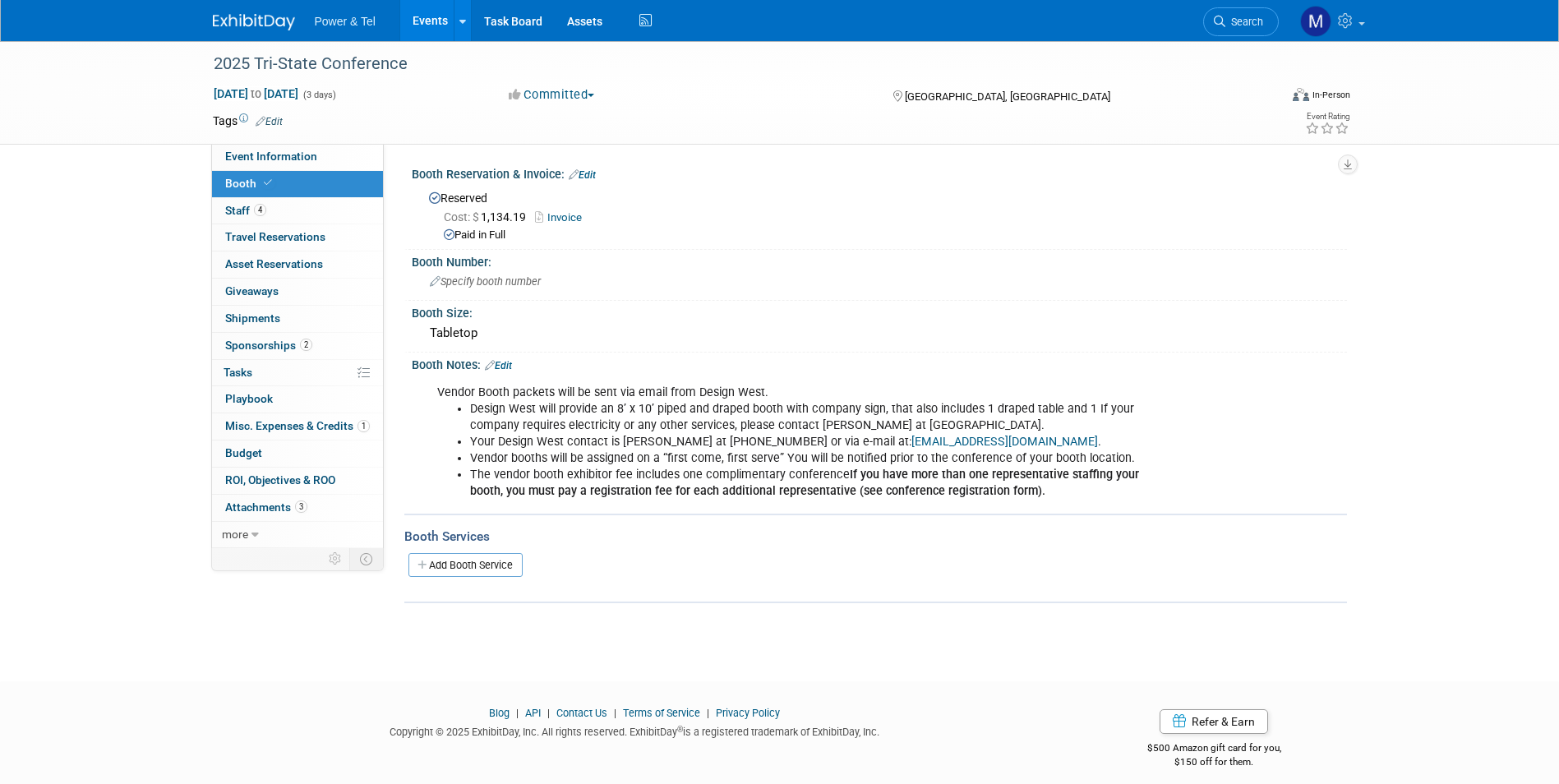 click on "2025 Tri-State Conference
Jul 29, 2025  to  Jul 31, 2025
(3 days)
Jul 29, 2025 to Jul 31, 2025
Committed
Committed
Considering
Not Going
Sun Valley, ID
Virtual
In-Person
Hybrid
<img src="https://www.exhibitday.com/Images/Format-Virtual.png" style="width: 22px; height: 18px; margin-top: 2px; margin-bottom: 2px; margin-left: 2px; filter: Grayscale(70%); opacity: 0.9;" />   Virtual
<img src="https://www.exhibitday.com/Images/Format-InPerson.png" style="width: 22px; height: 18px; margin-top: 2px; margin-bottom: 2px; margin-left: 2px; filter: Grayscale(70%); opacity: 0.9;" />   In-Person
<img src="https://www.exhibitday.com/Images/Format-Hybrid.png" style="width: 22px; height: 18px; margin-top: 2px; margin-bottom: 2px; margin-left: 2px; filter: Grayscale(70%); opacity: 0.9;" />   Hybrid
Tags
Edit" at bounding box center [779, 93] 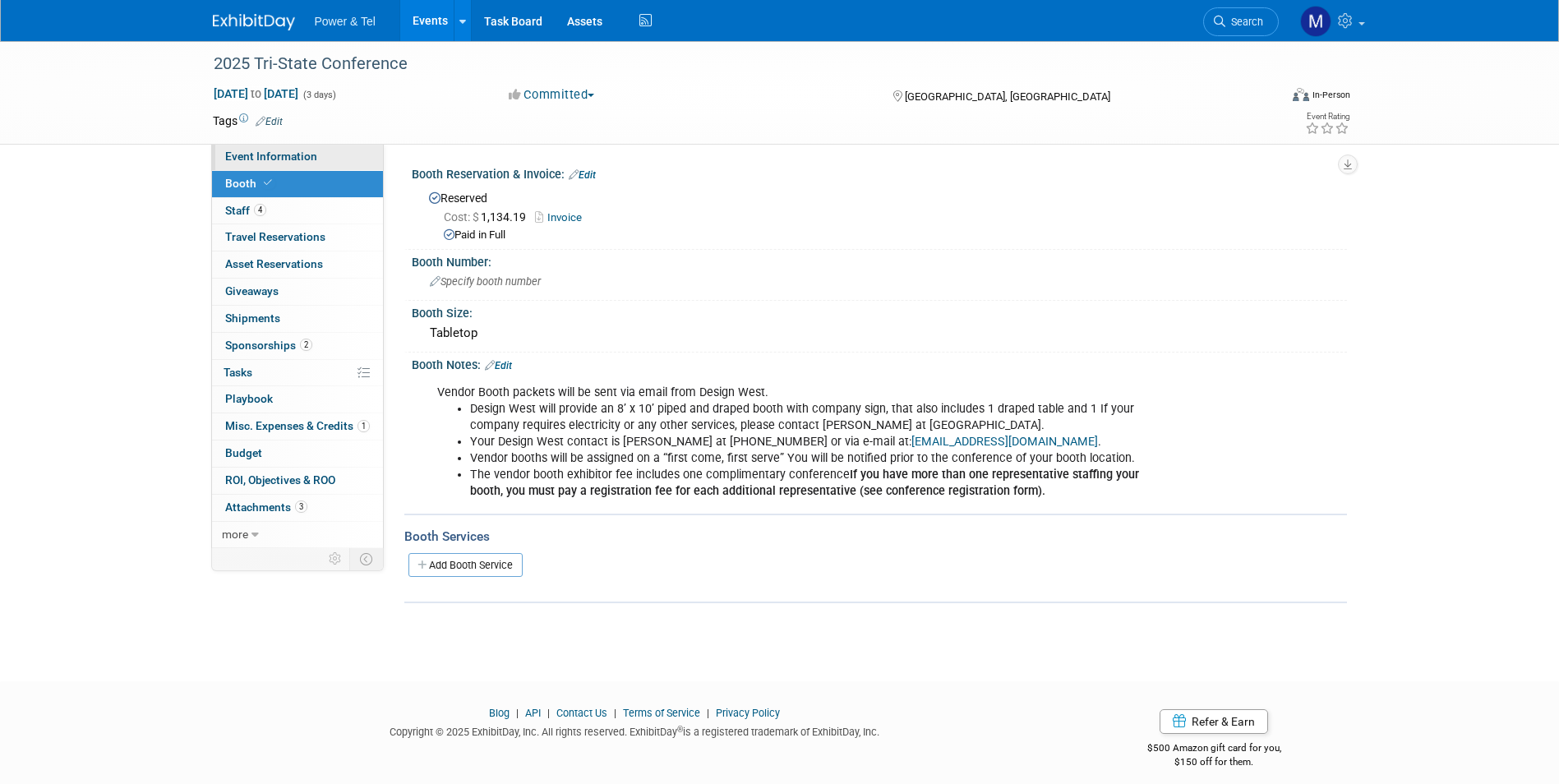 click on "Event Information" at bounding box center [298, 157] 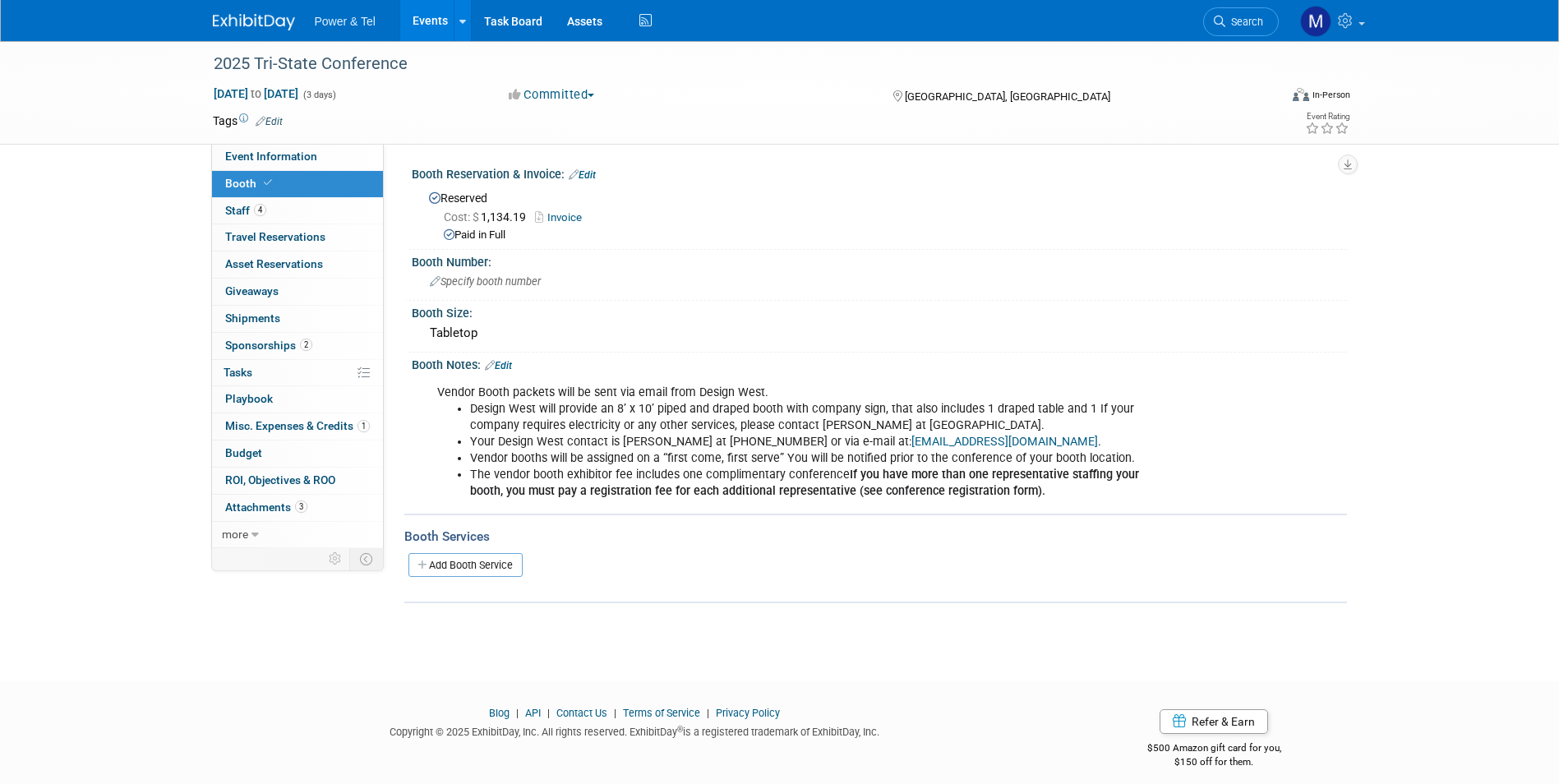 select on "West" 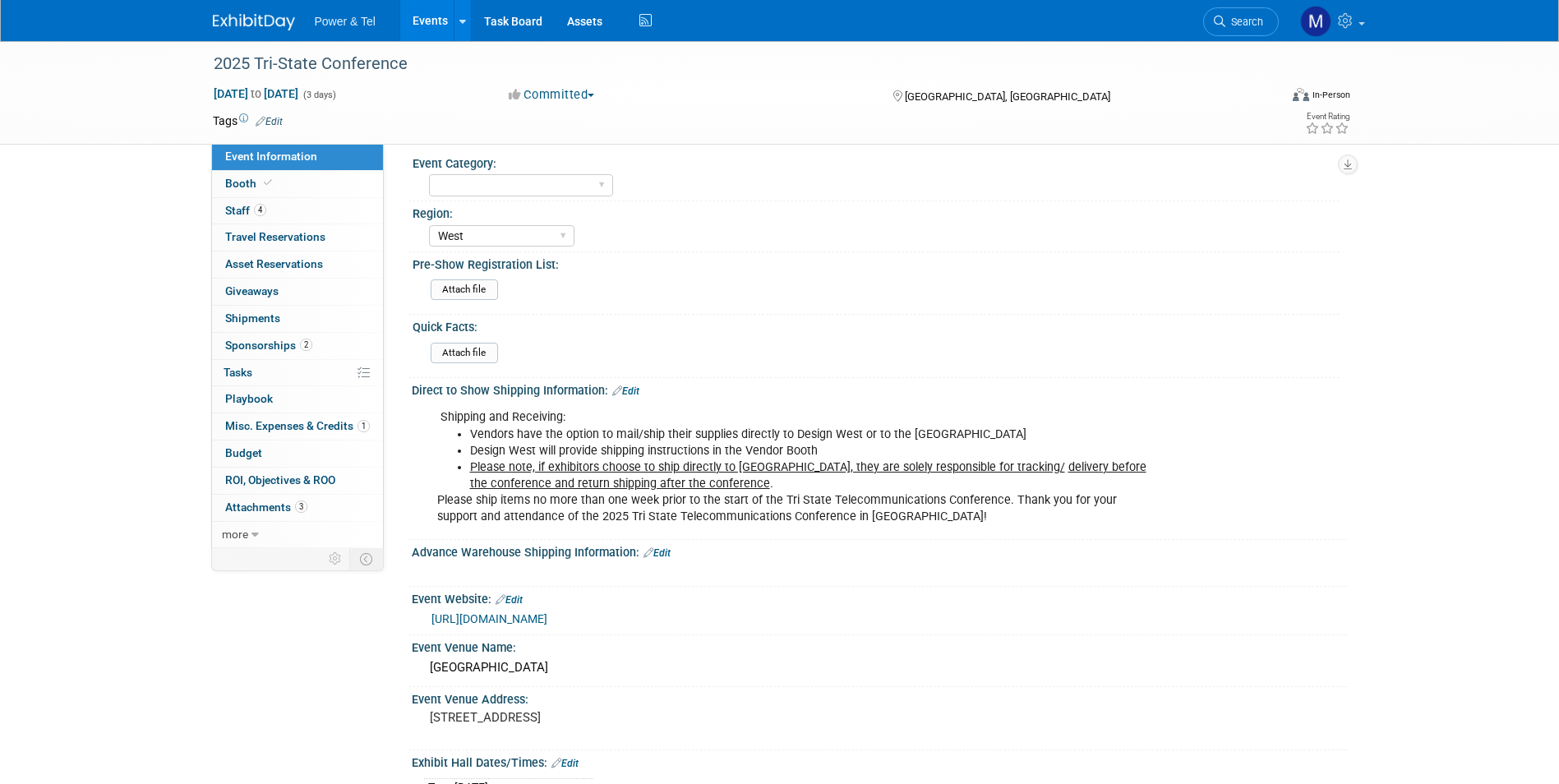 scroll, scrollTop: 82, scrollLeft: 0, axis: vertical 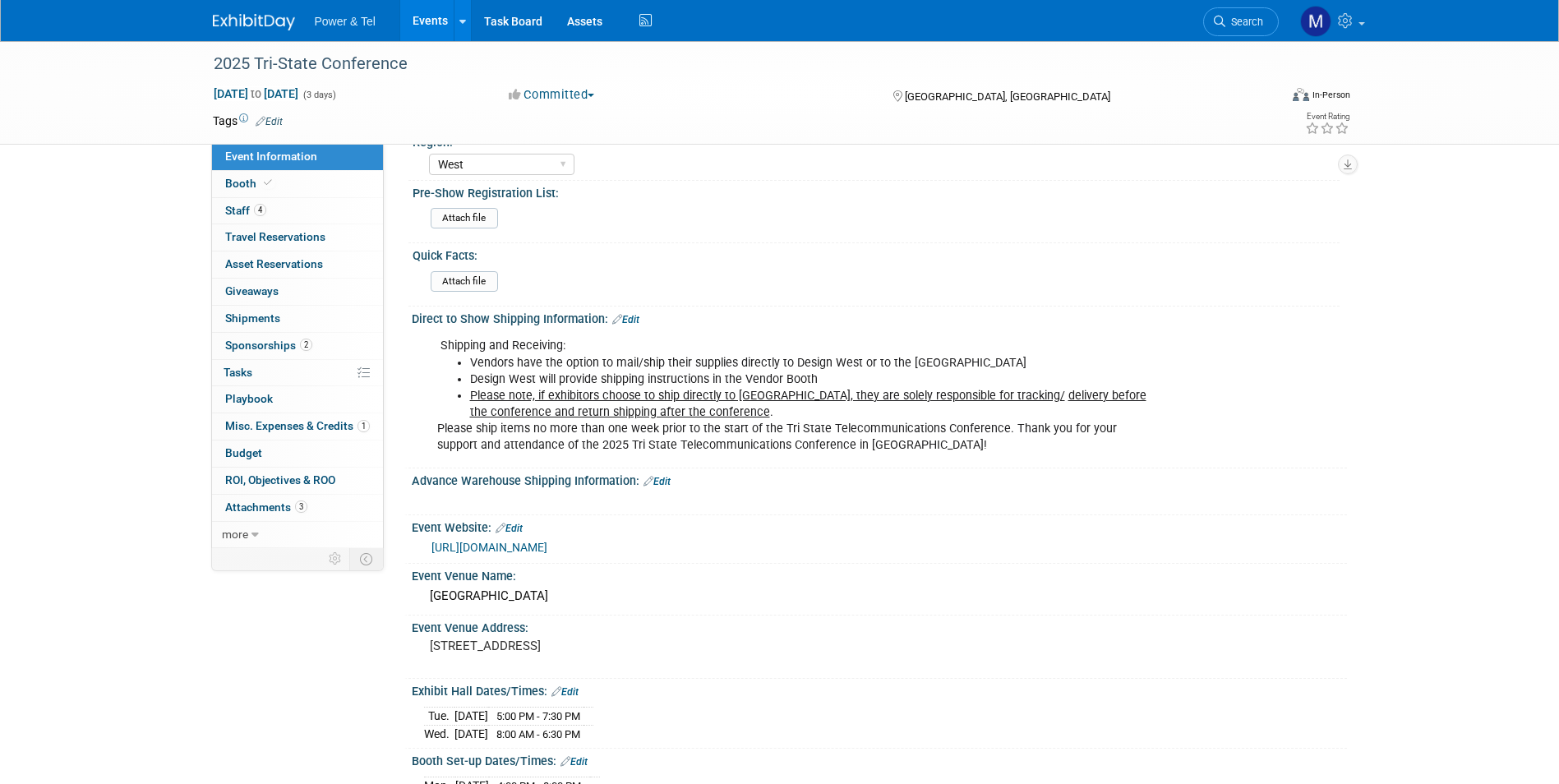 click on "https://www.tristatetel.org/" at bounding box center (489, 547) 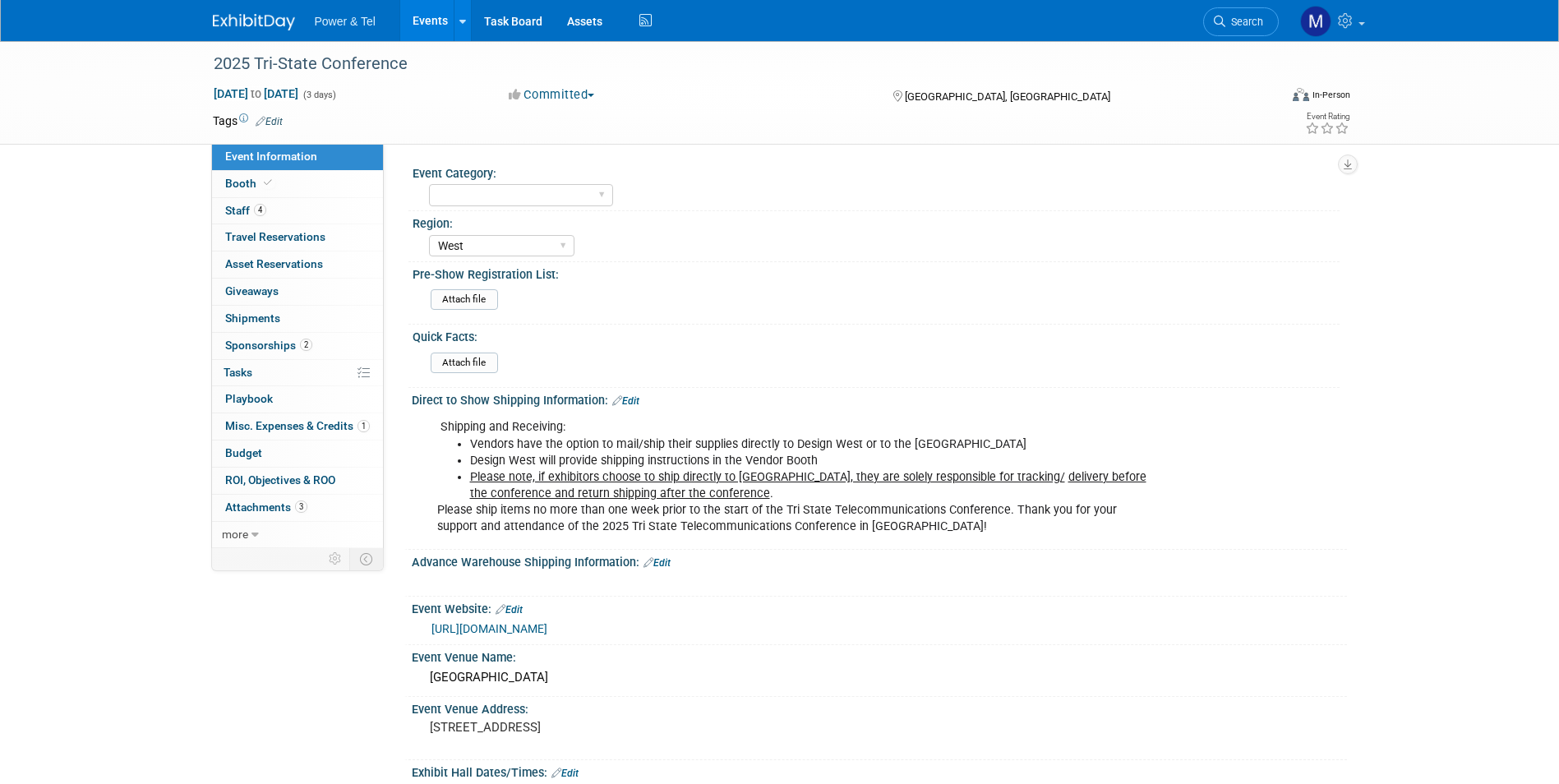 scroll, scrollTop: 0, scrollLeft: 0, axis: both 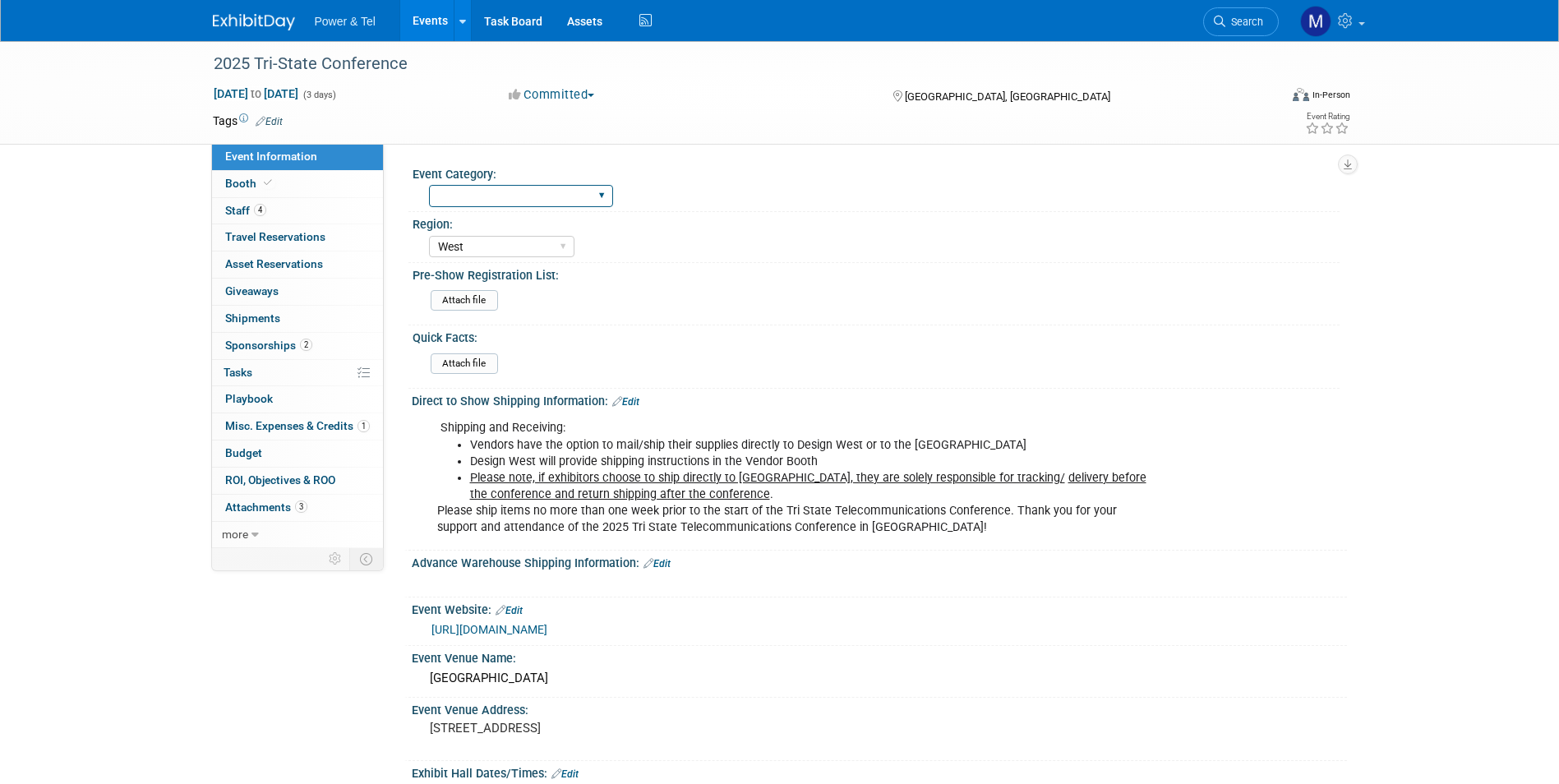 click on "National
Regional
P&T Tech Summit
Export/Canada
Outing Only" at bounding box center (521, 196) 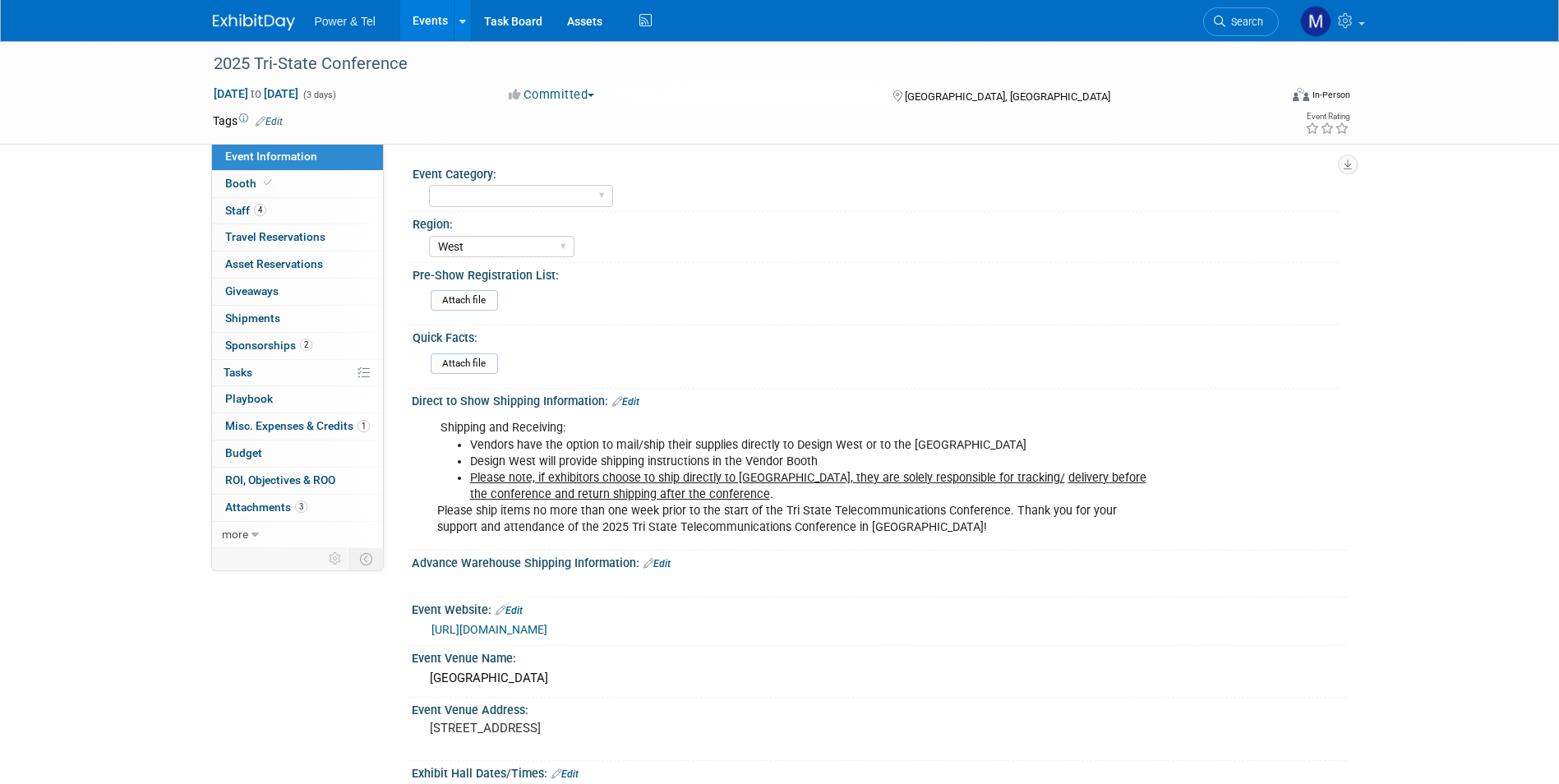 click on "Events" at bounding box center [430, 21] 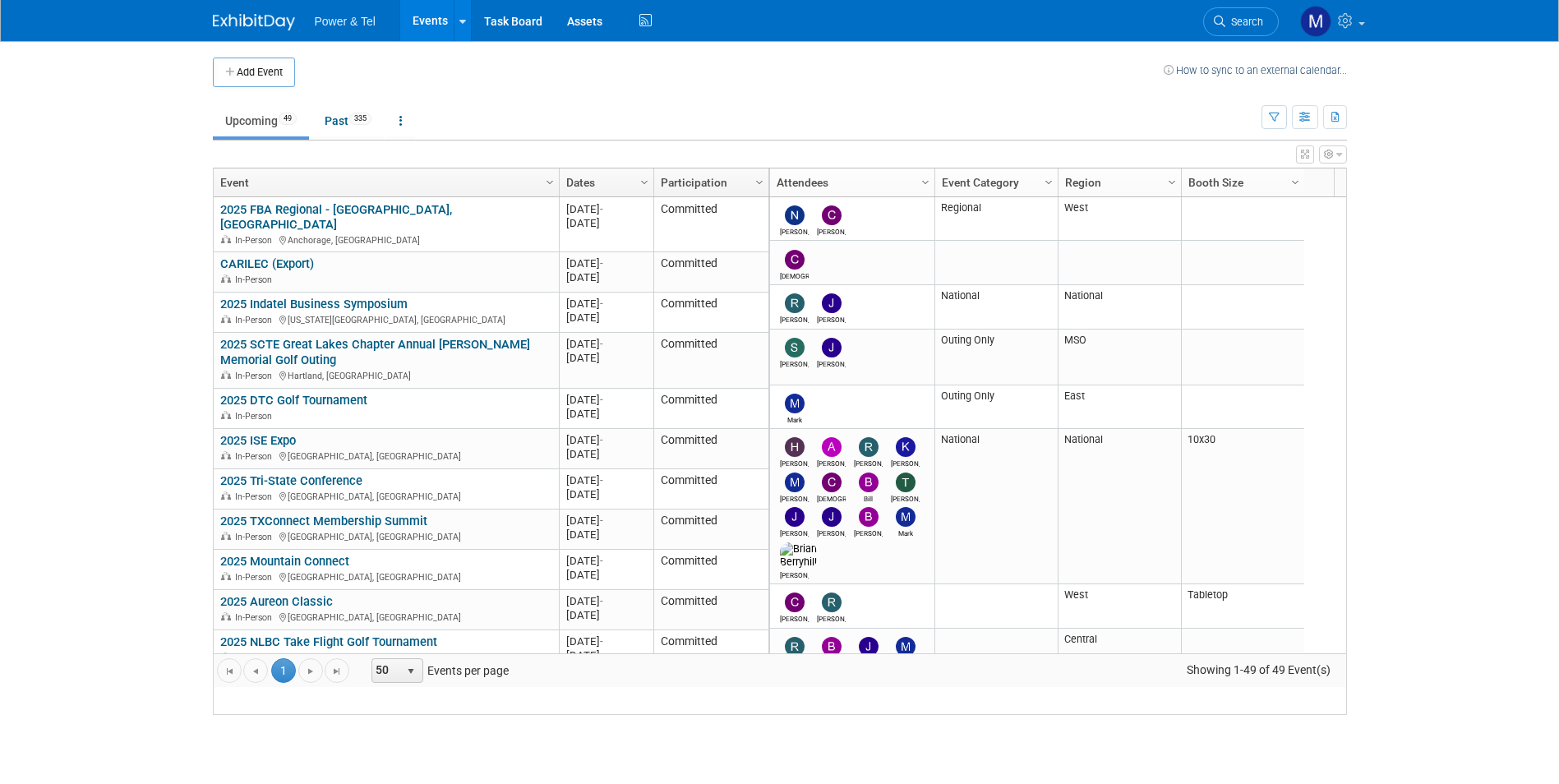 scroll, scrollTop: 0, scrollLeft: 0, axis: both 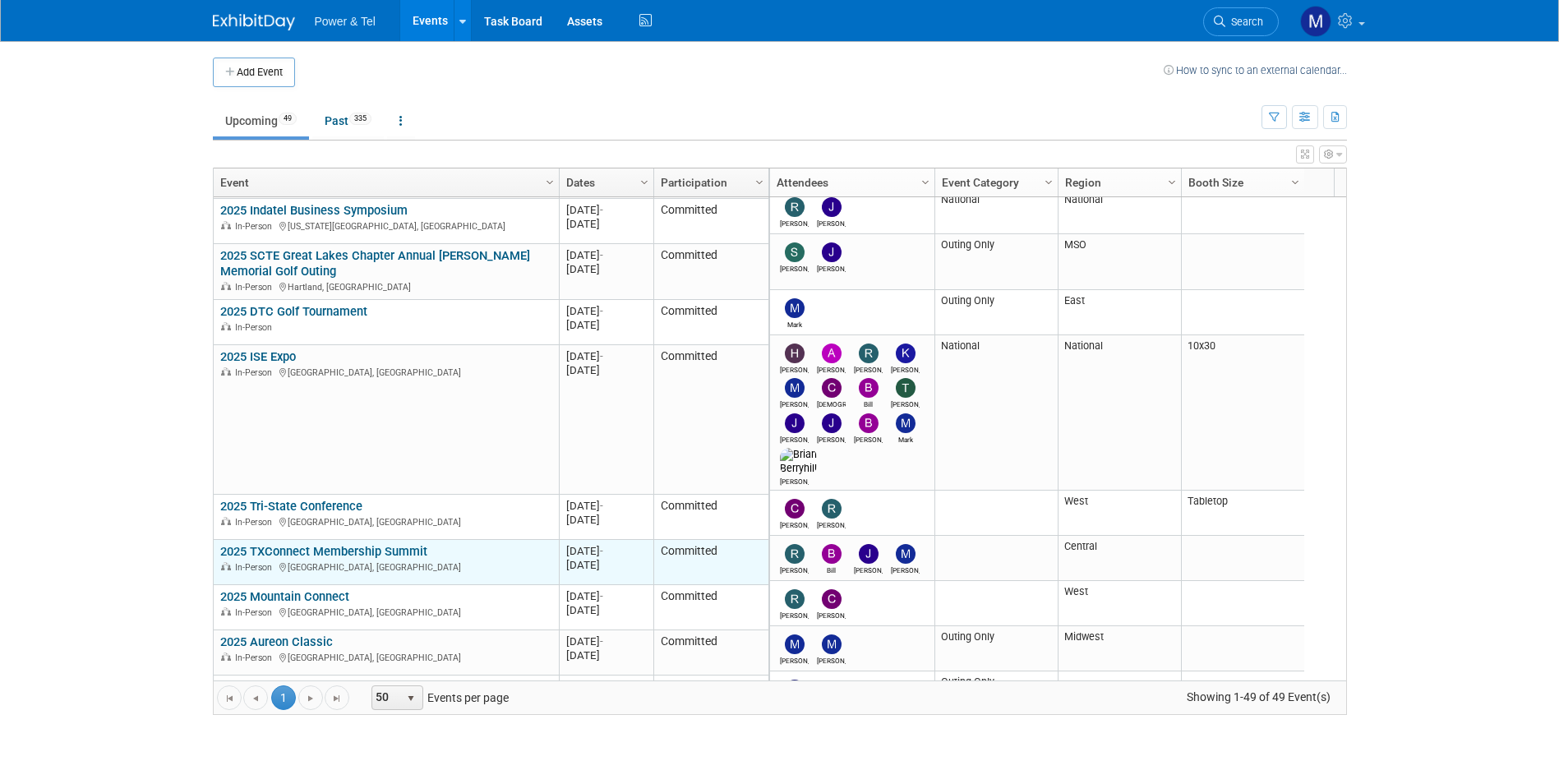 click on "2025 TXConnect Membership Summit" at bounding box center (324, 551) 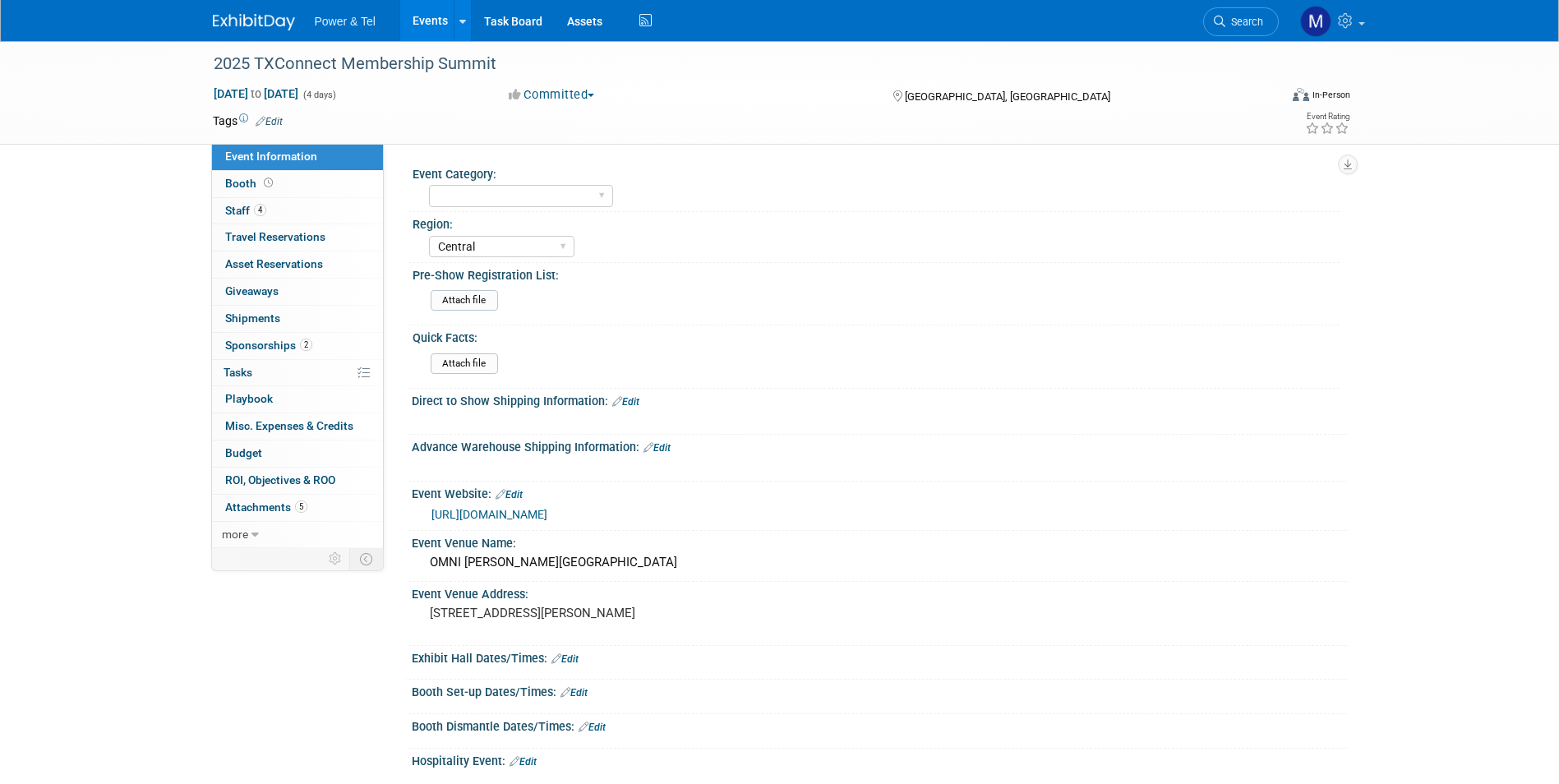 select on "Central" 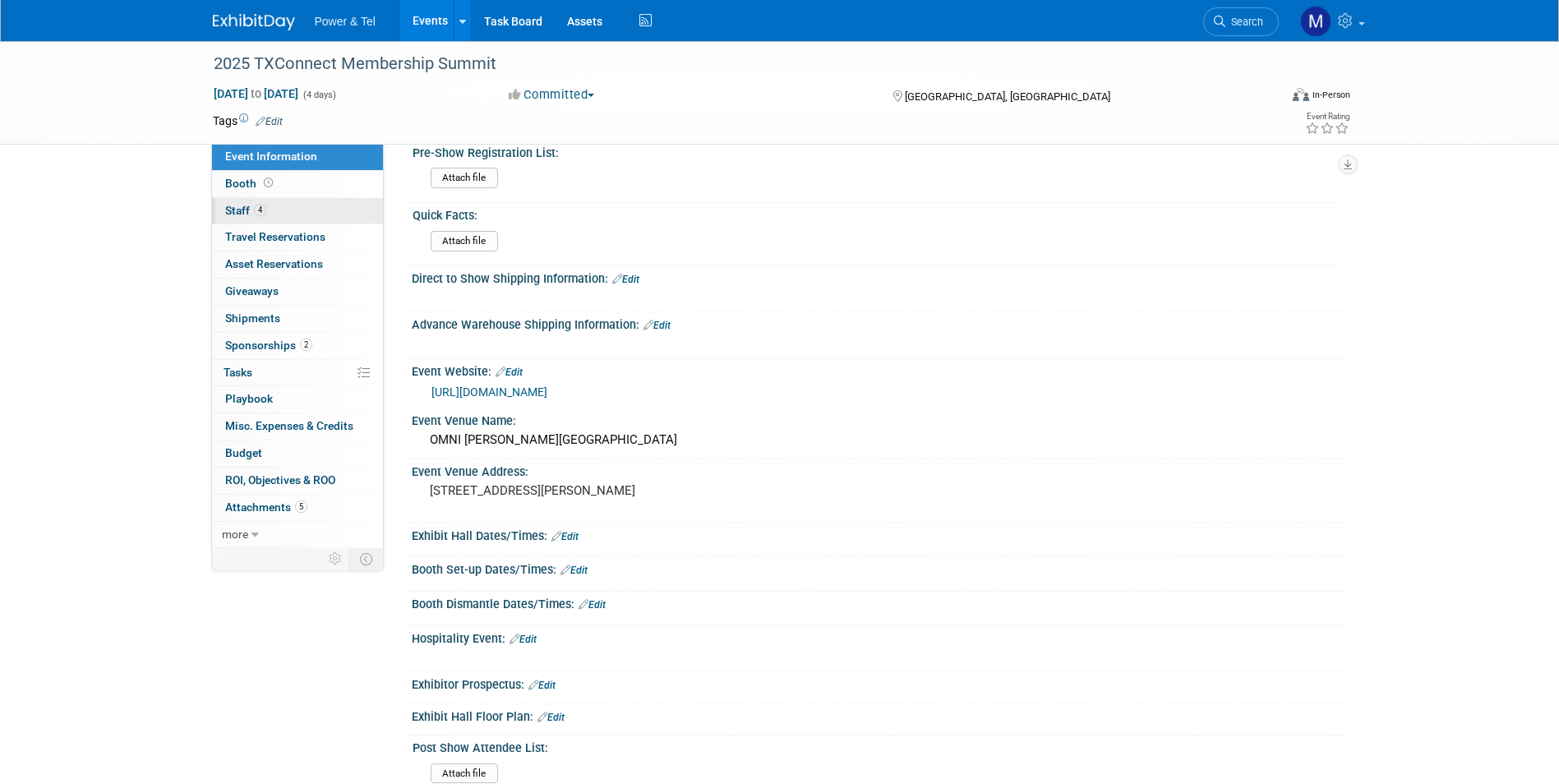 scroll, scrollTop: 82, scrollLeft: 0, axis: vertical 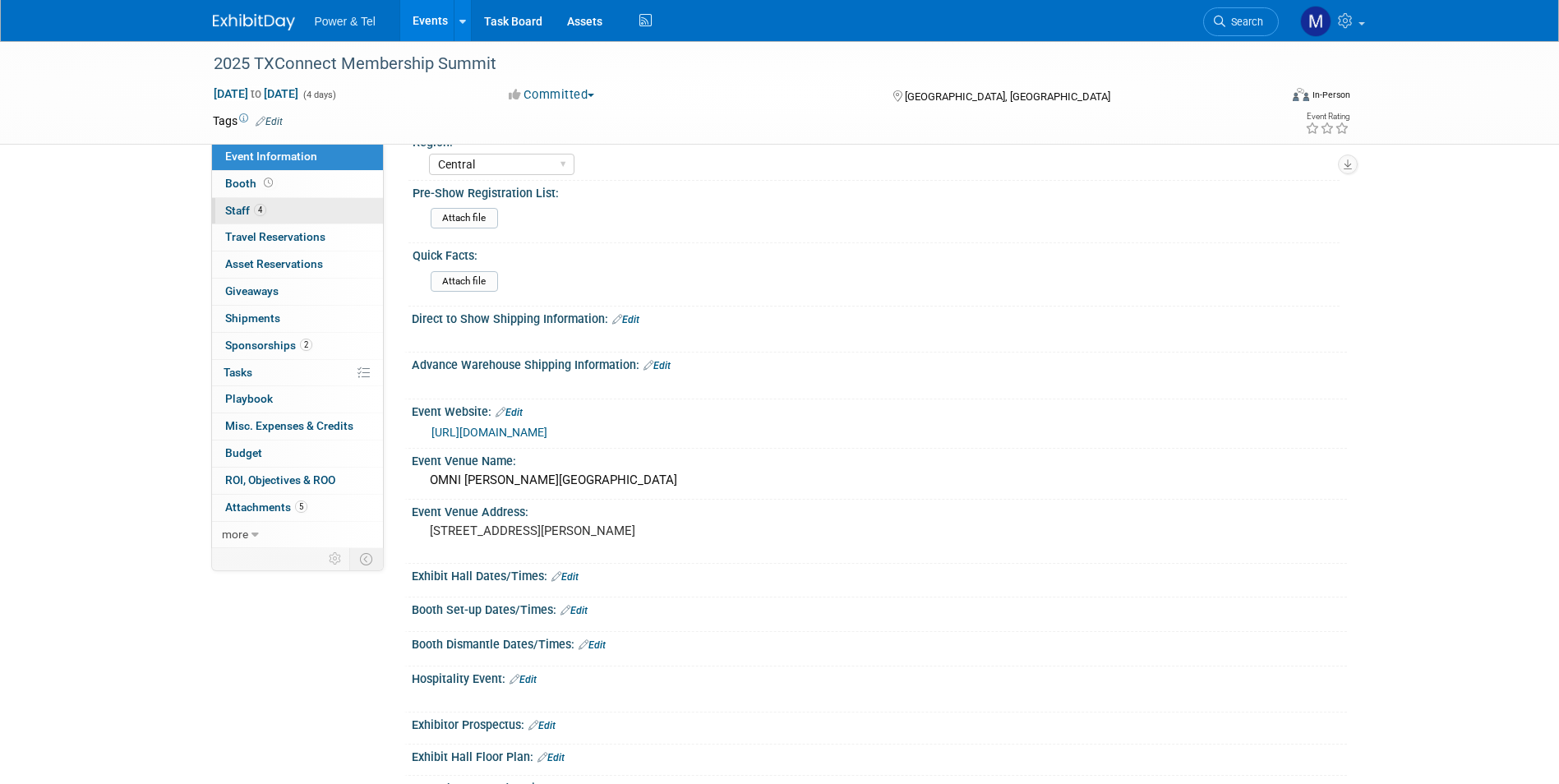 click on "4
Staff 4" at bounding box center (298, 211) 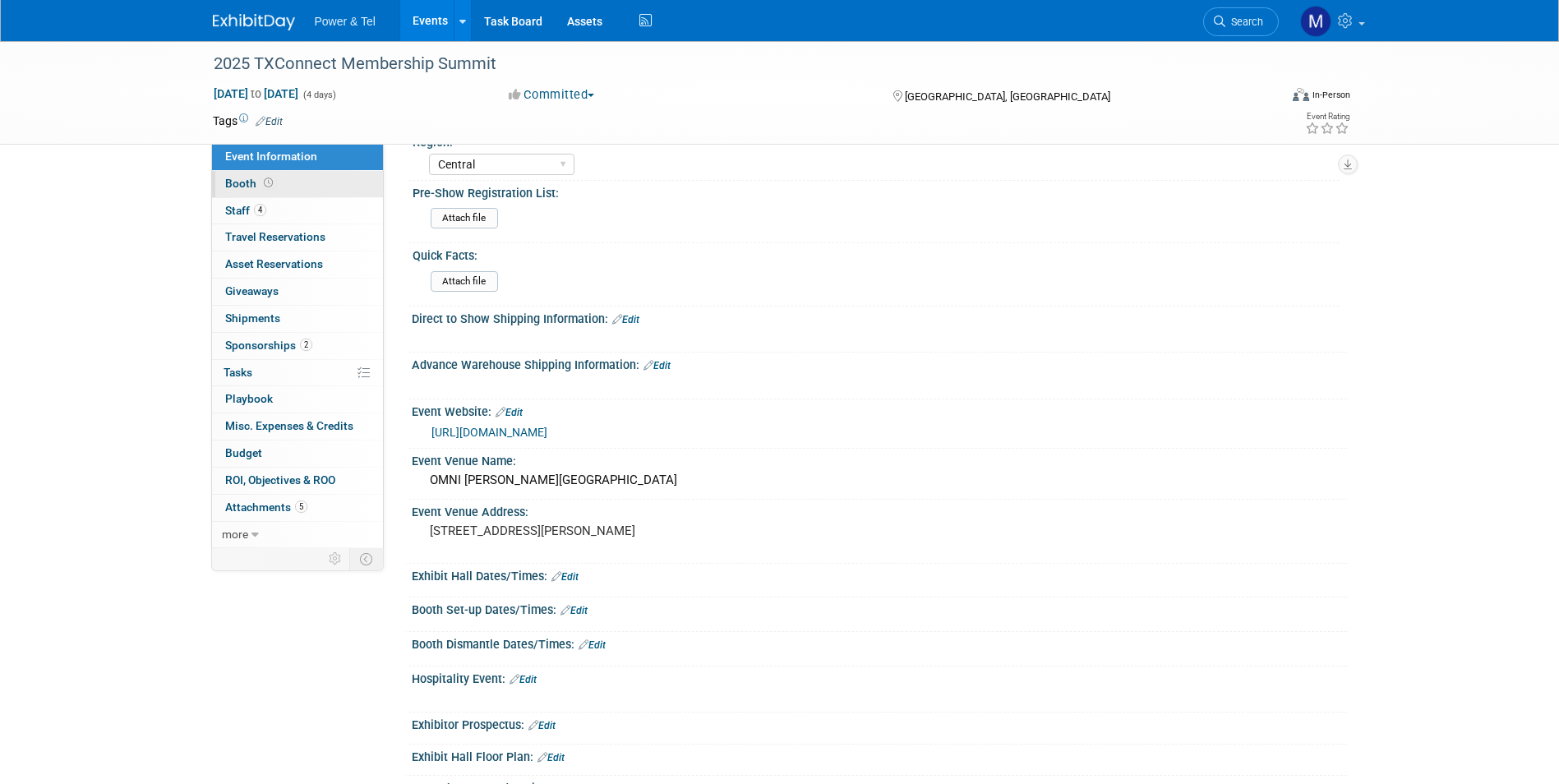 scroll, scrollTop: 0, scrollLeft: 0, axis: both 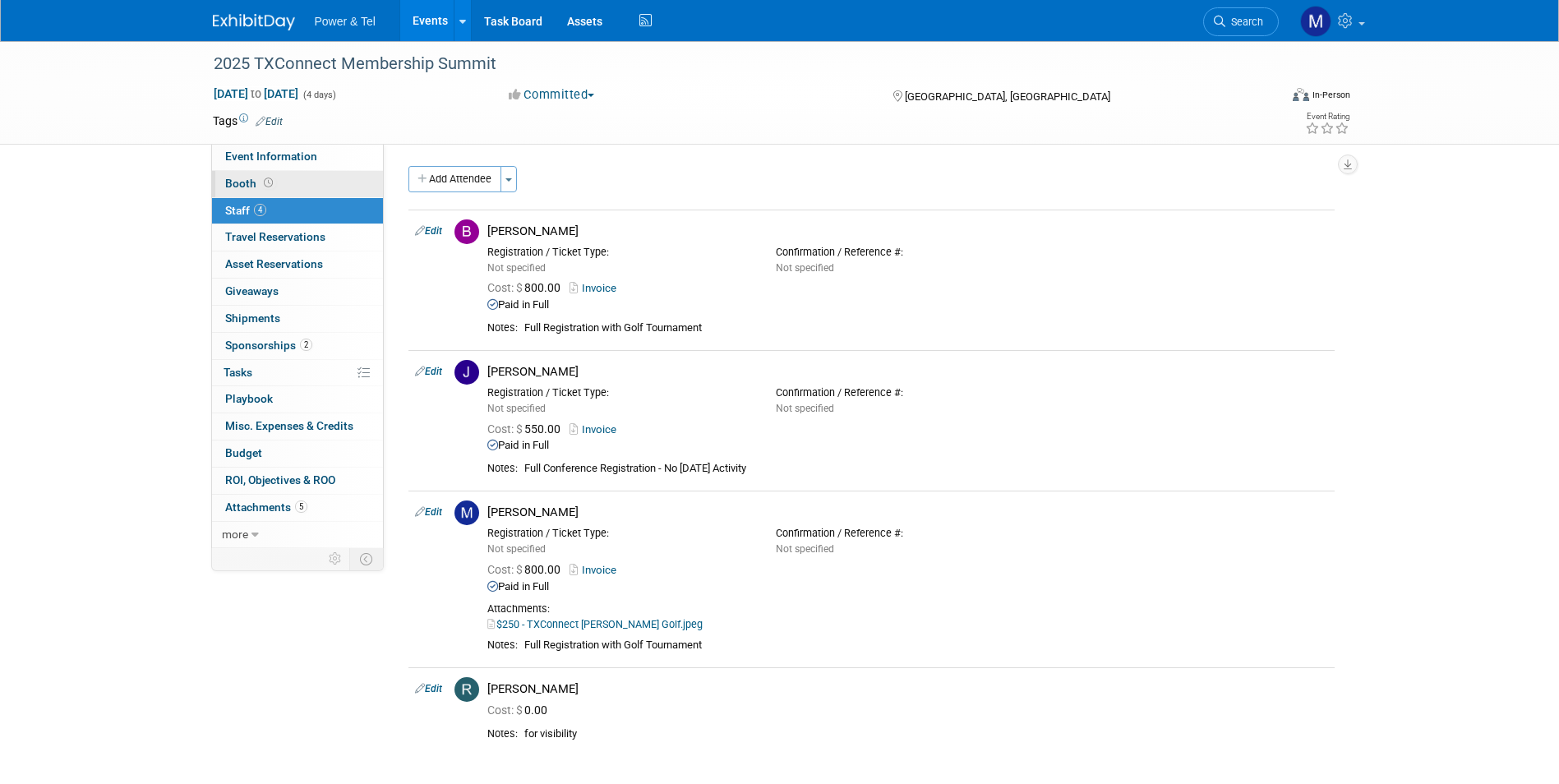 click on "Booth" at bounding box center [298, 184] 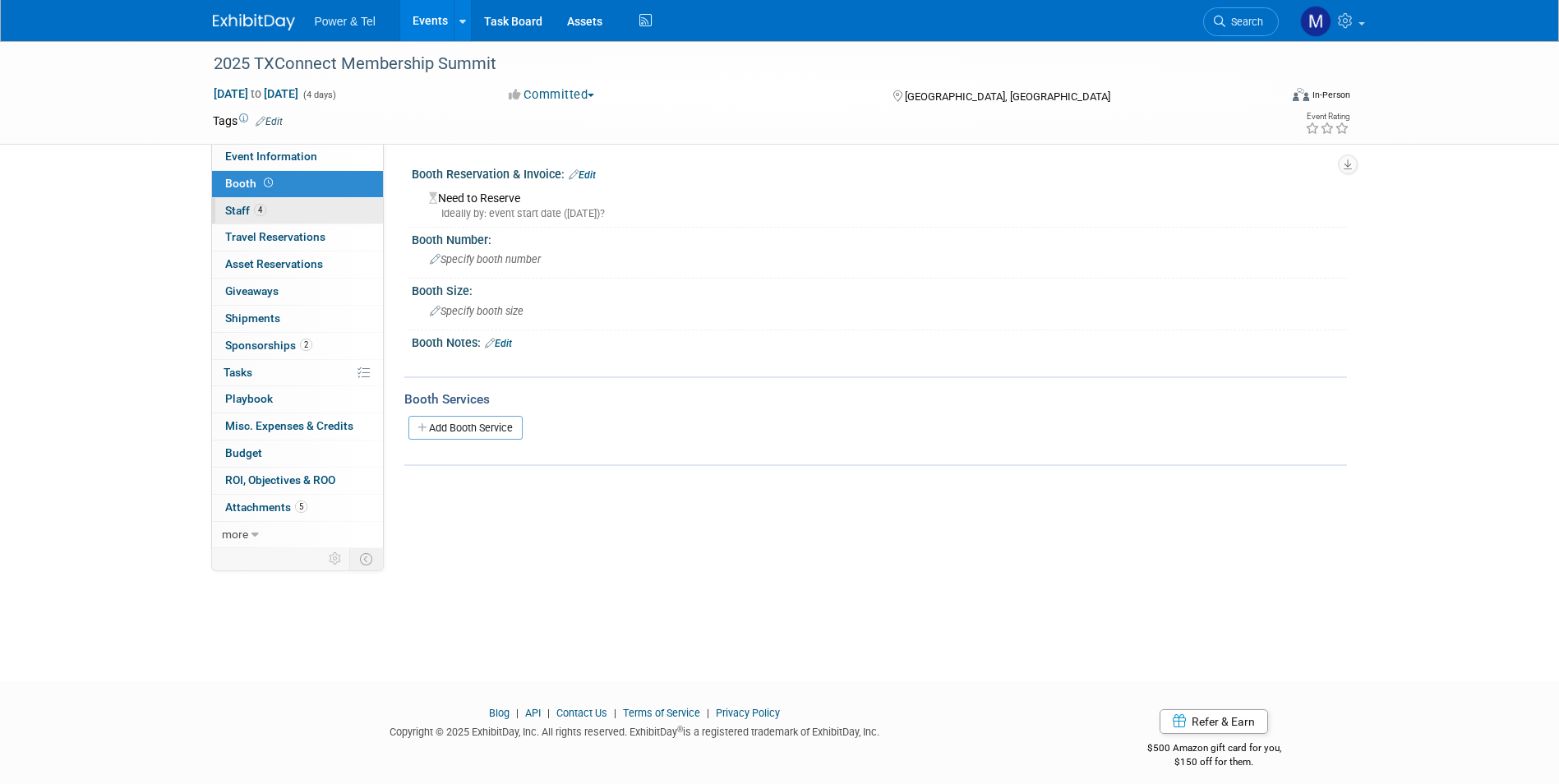 click on "4
Staff 4" at bounding box center (298, 211) 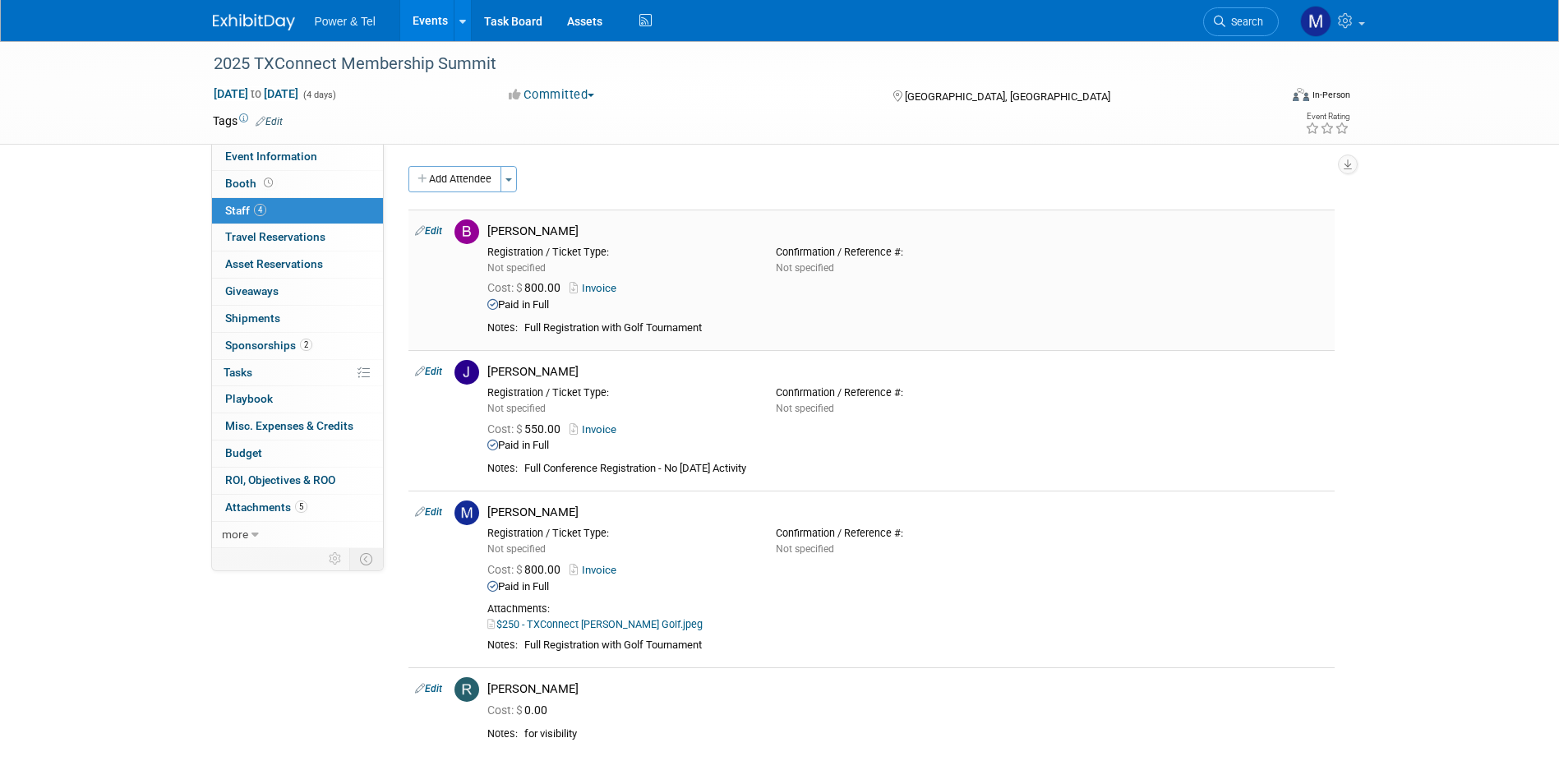 scroll, scrollTop: 82, scrollLeft: 0, axis: vertical 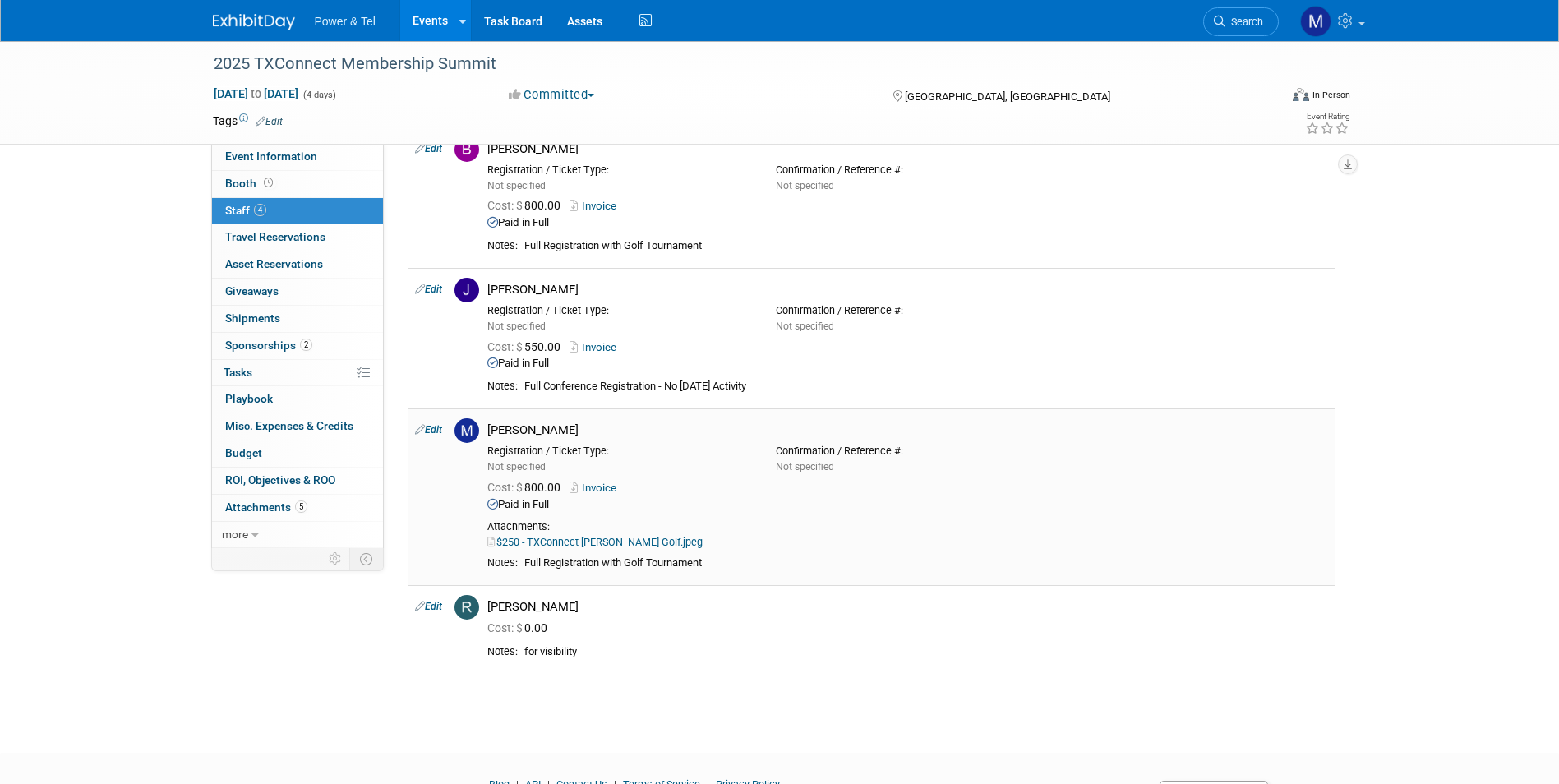 click on "$250 - TXConnect Melissa Golf.jpeg" at bounding box center (595, 542) 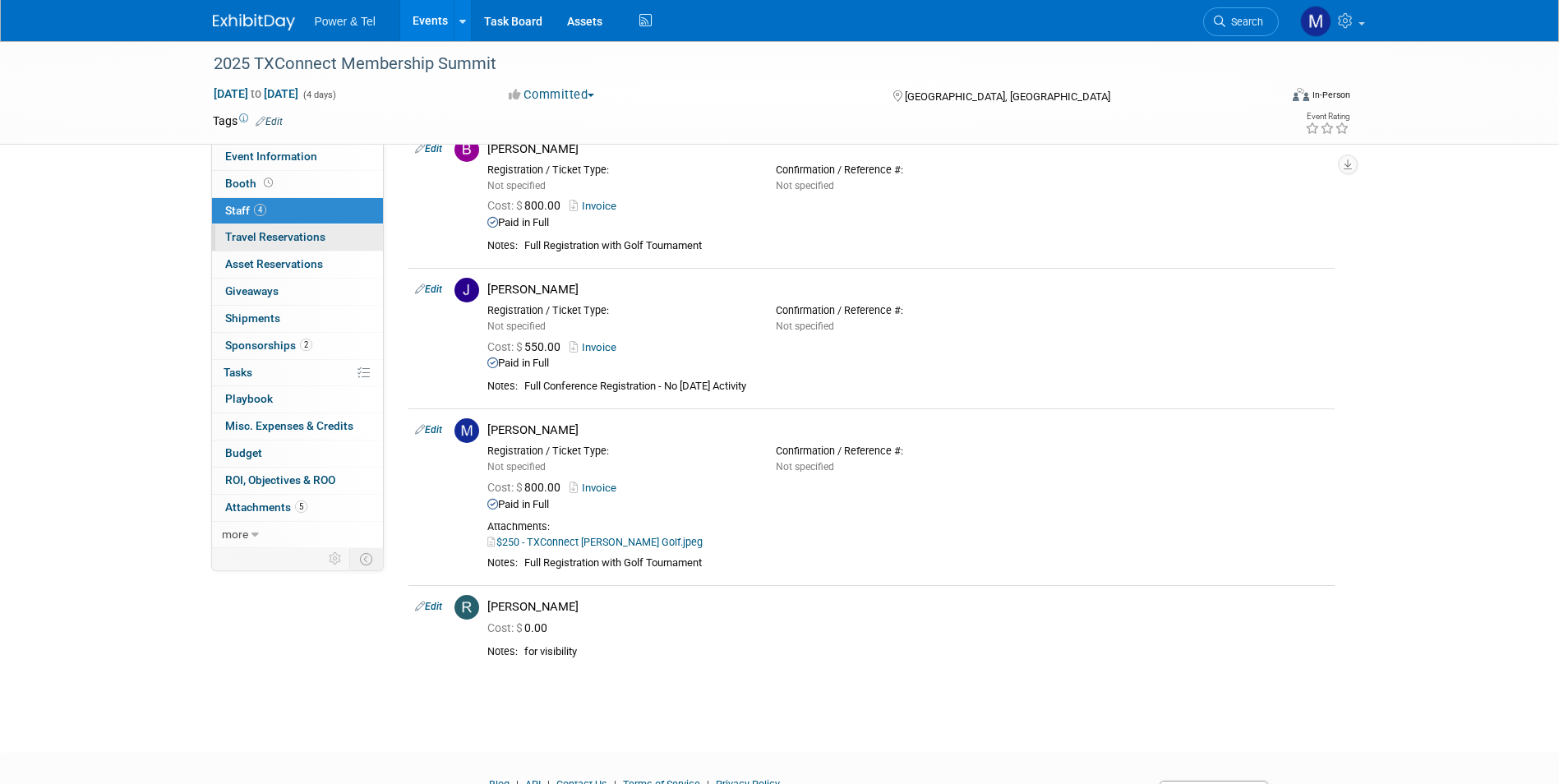 scroll, scrollTop: 0, scrollLeft: 0, axis: both 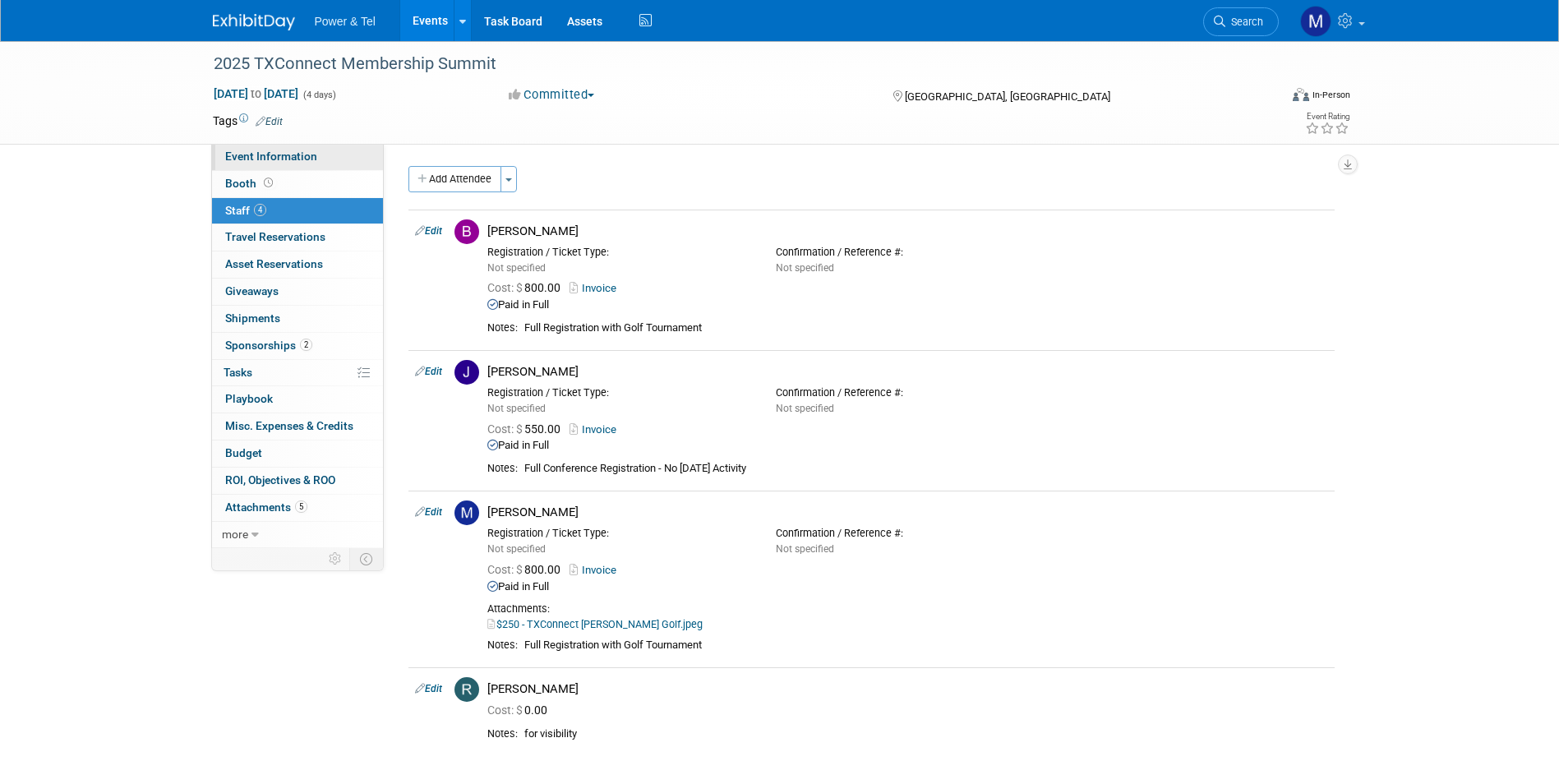 click on "Event Information" at bounding box center [298, 157] 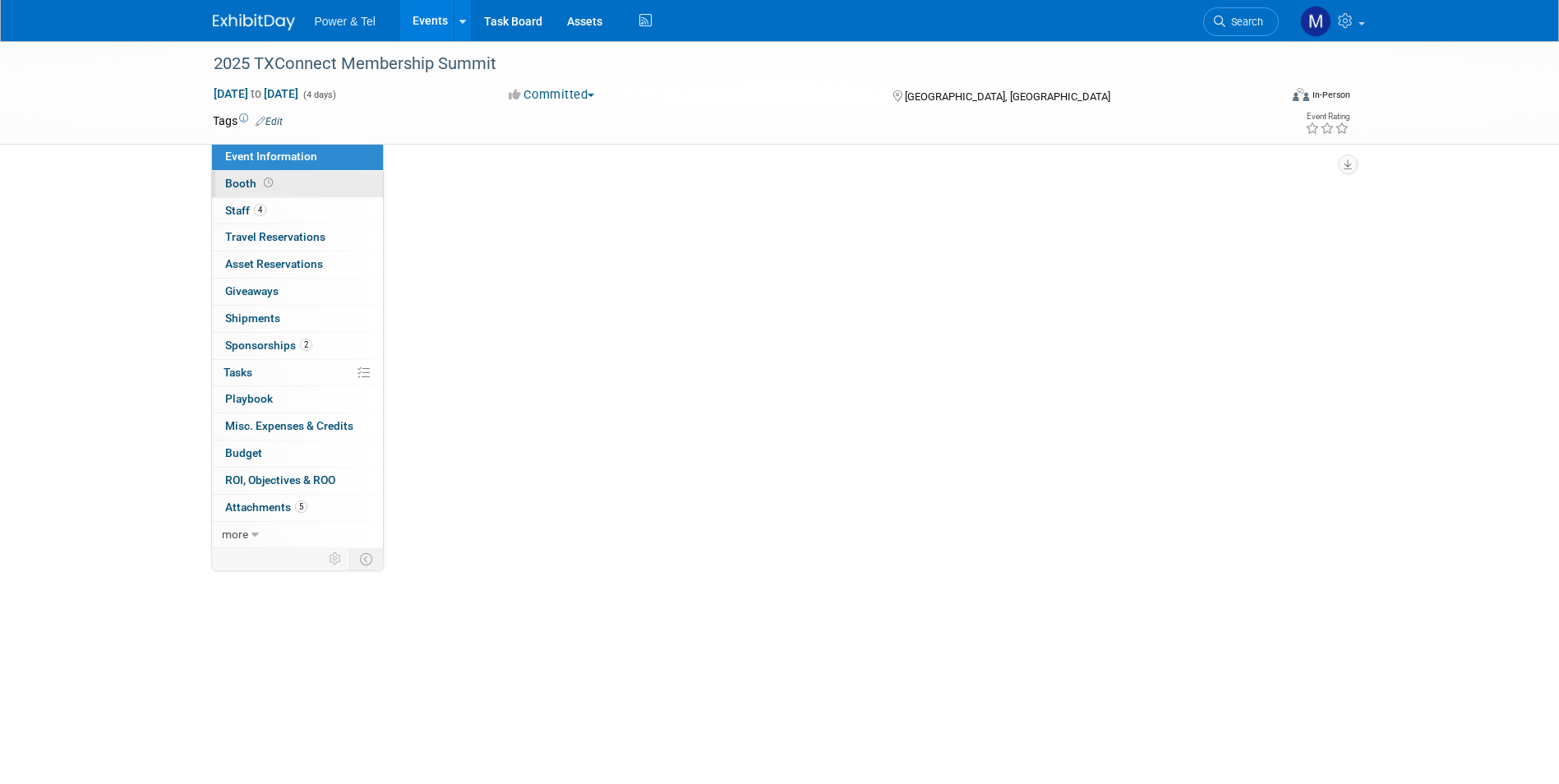select on "Central" 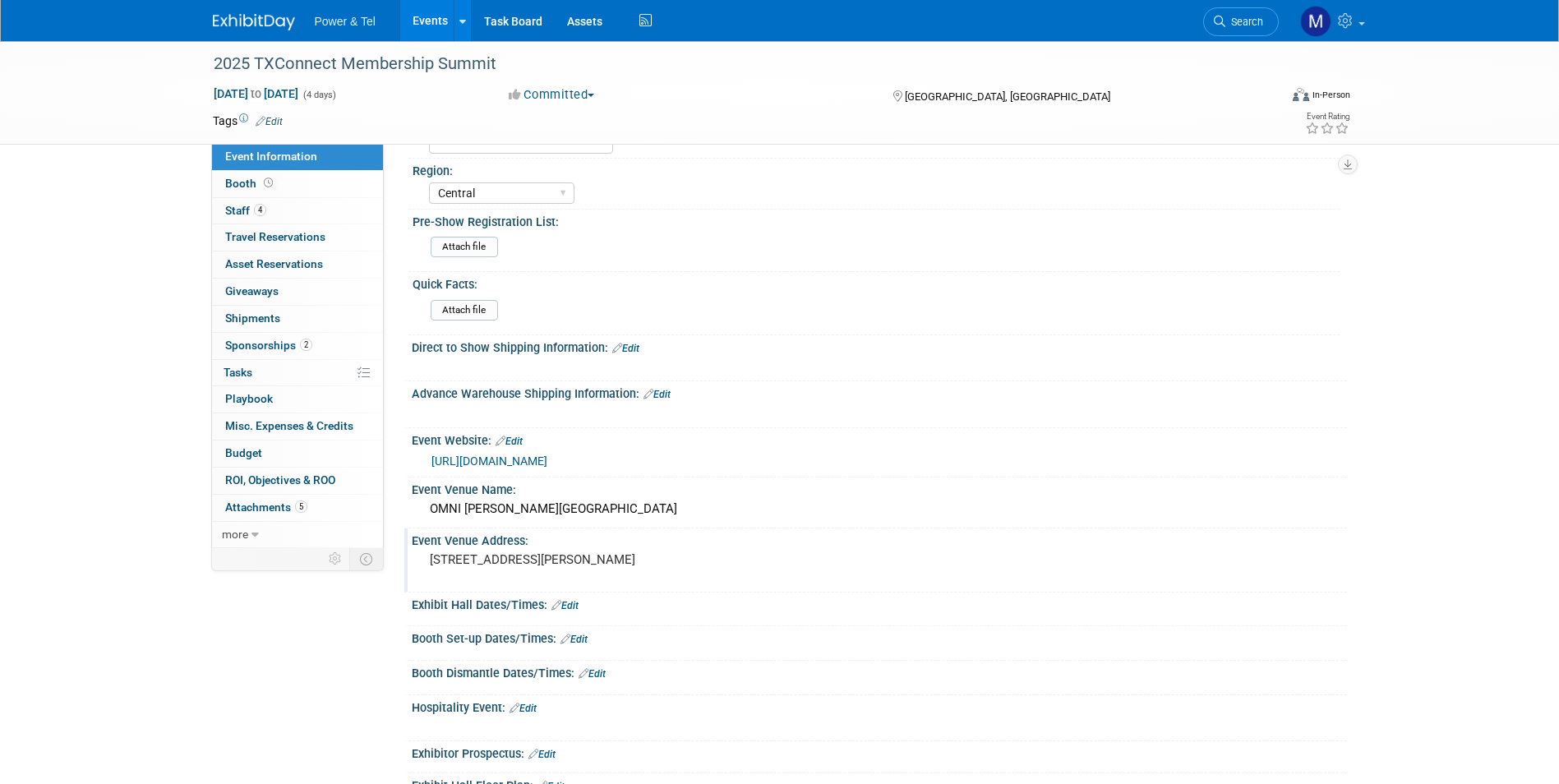 scroll, scrollTop: 82, scrollLeft: 0, axis: vertical 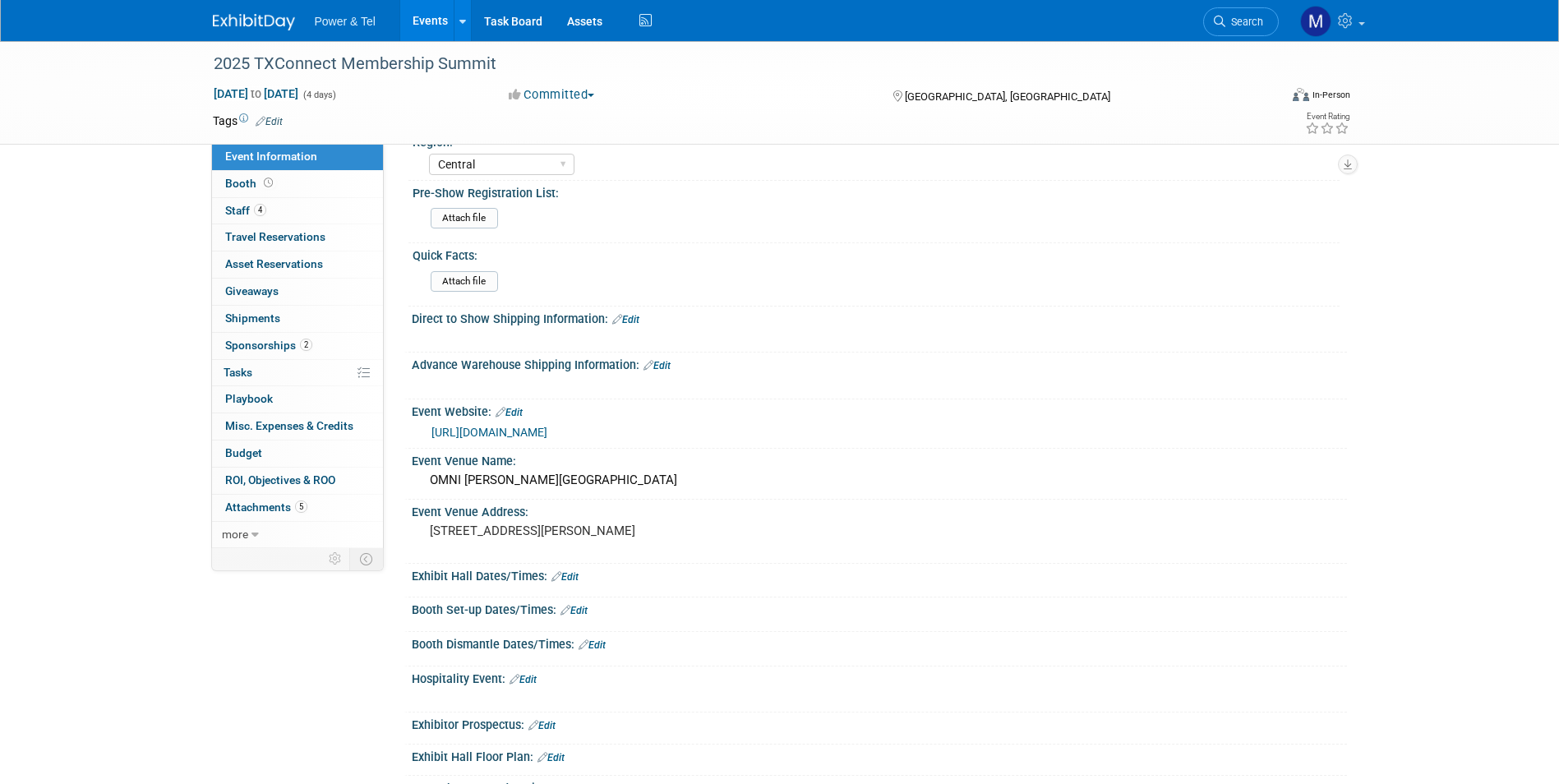 click on "[URL][DOMAIN_NAME]" at bounding box center (489, 432) 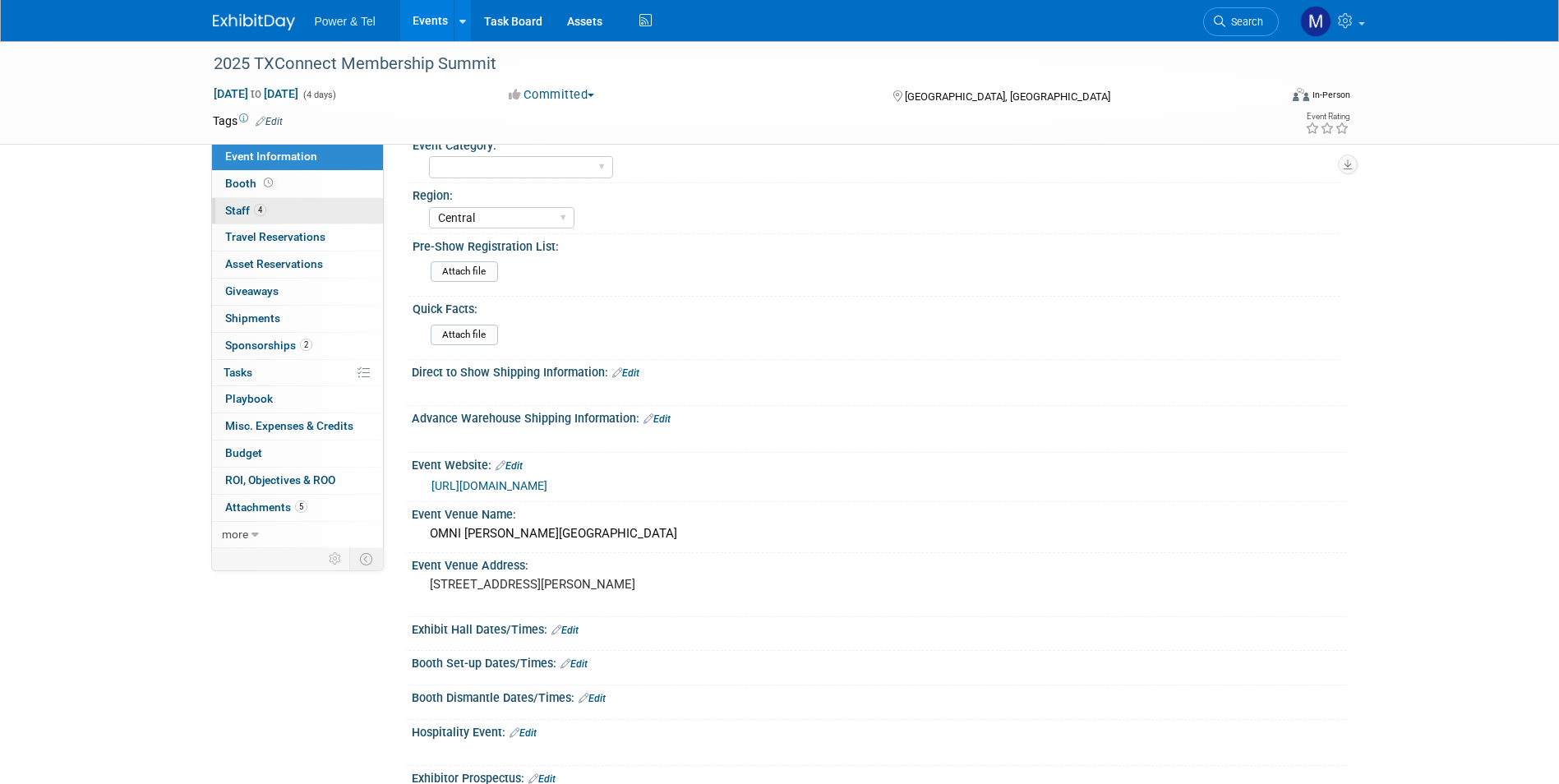scroll, scrollTop: 0, scrollLeft: 0, axis: both 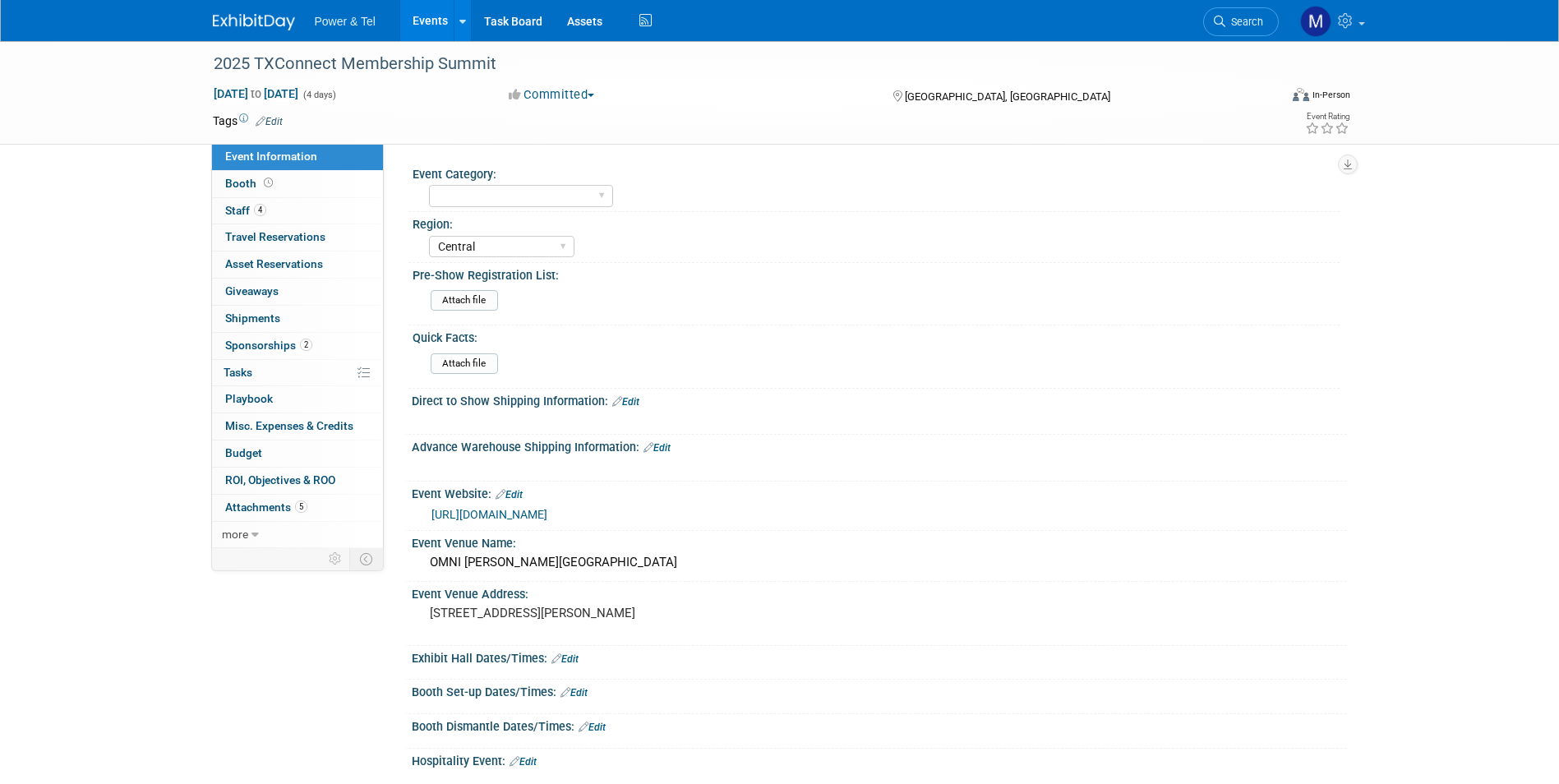 drag, startPoint x: 338, startPoint y: 521, endPoint x: 330, endPoint y: 565, distance: 44.72136 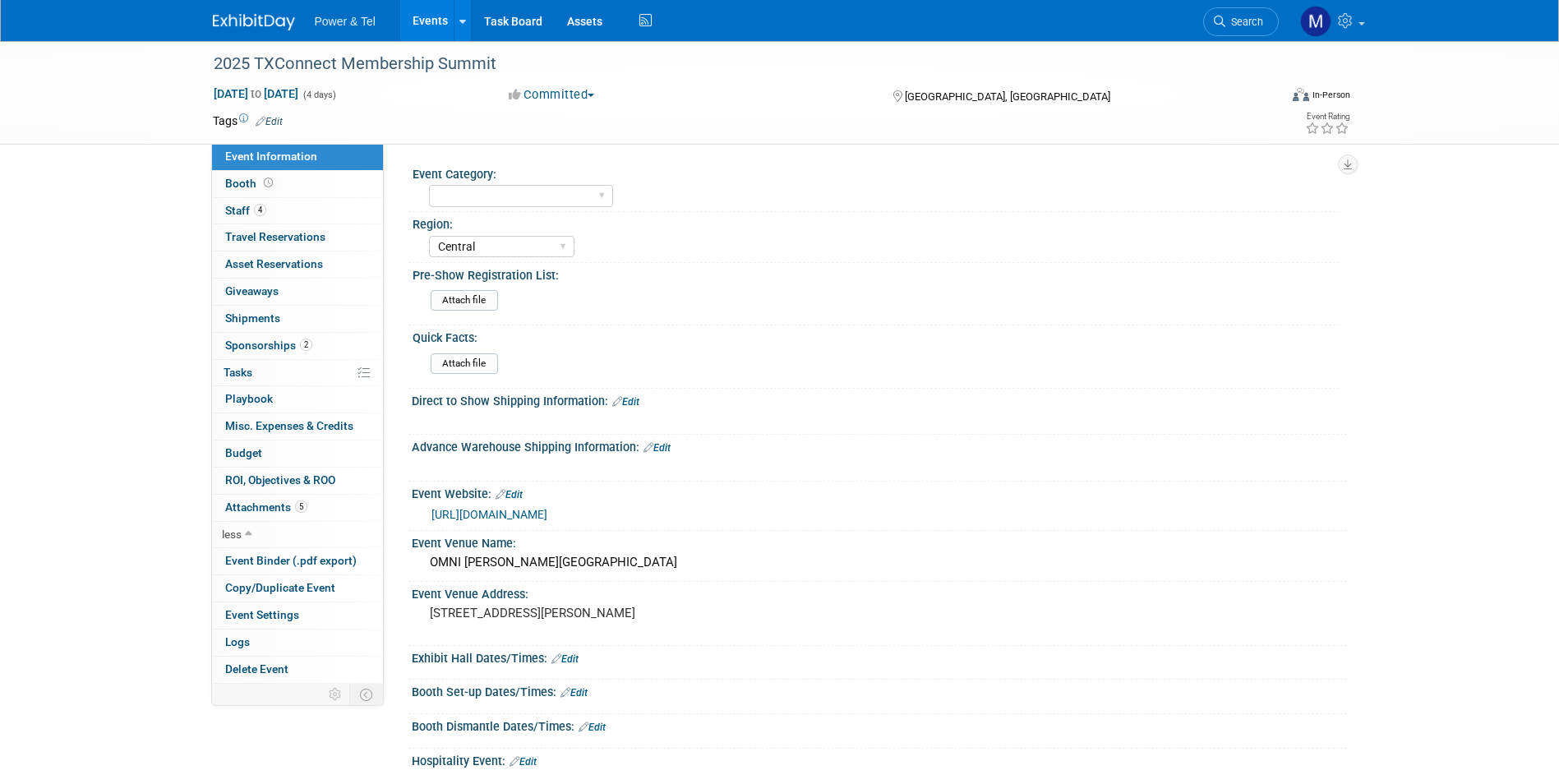 click at bounding box center [242, 121] 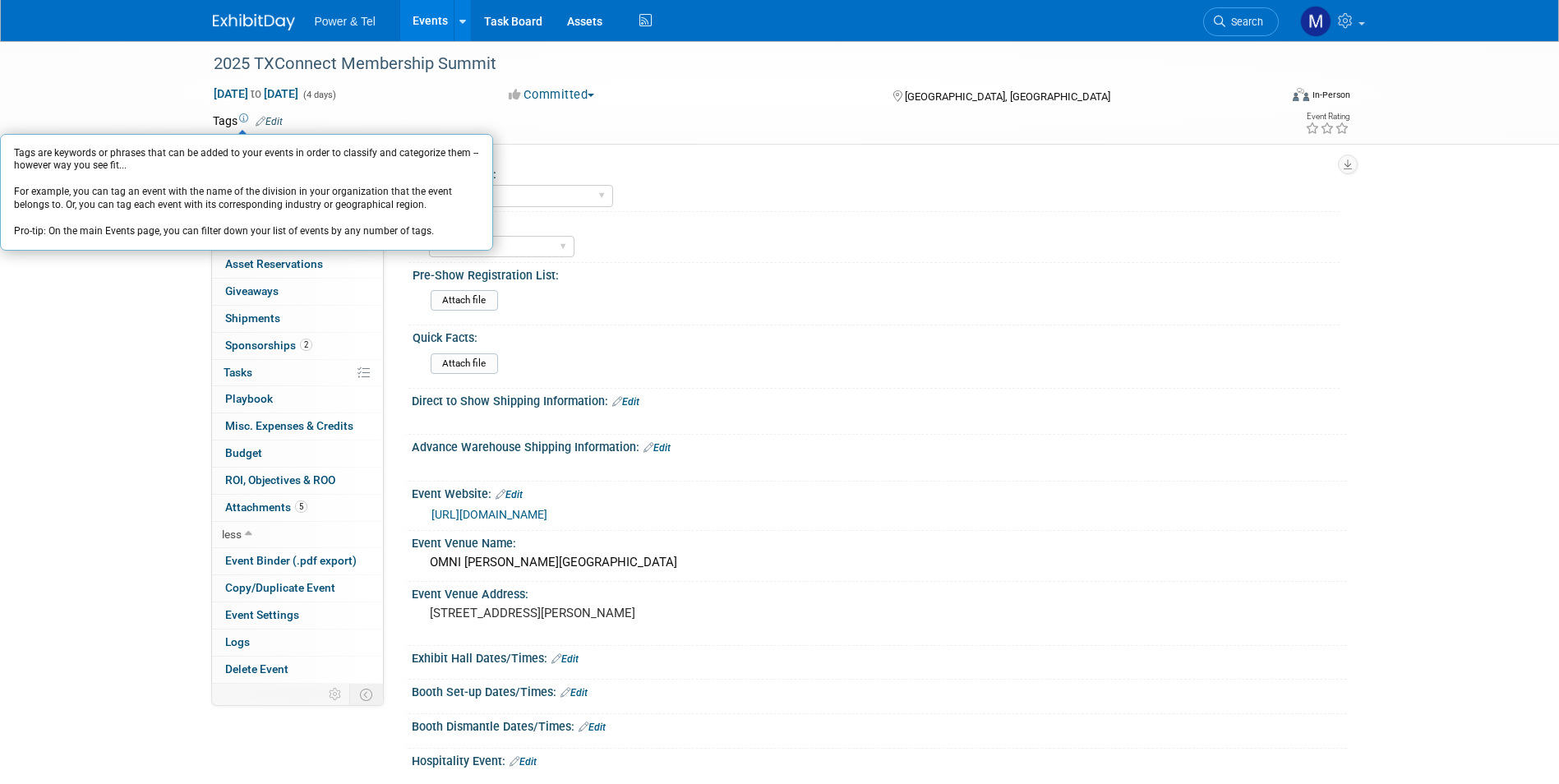 click at bounding box center (243, 118) 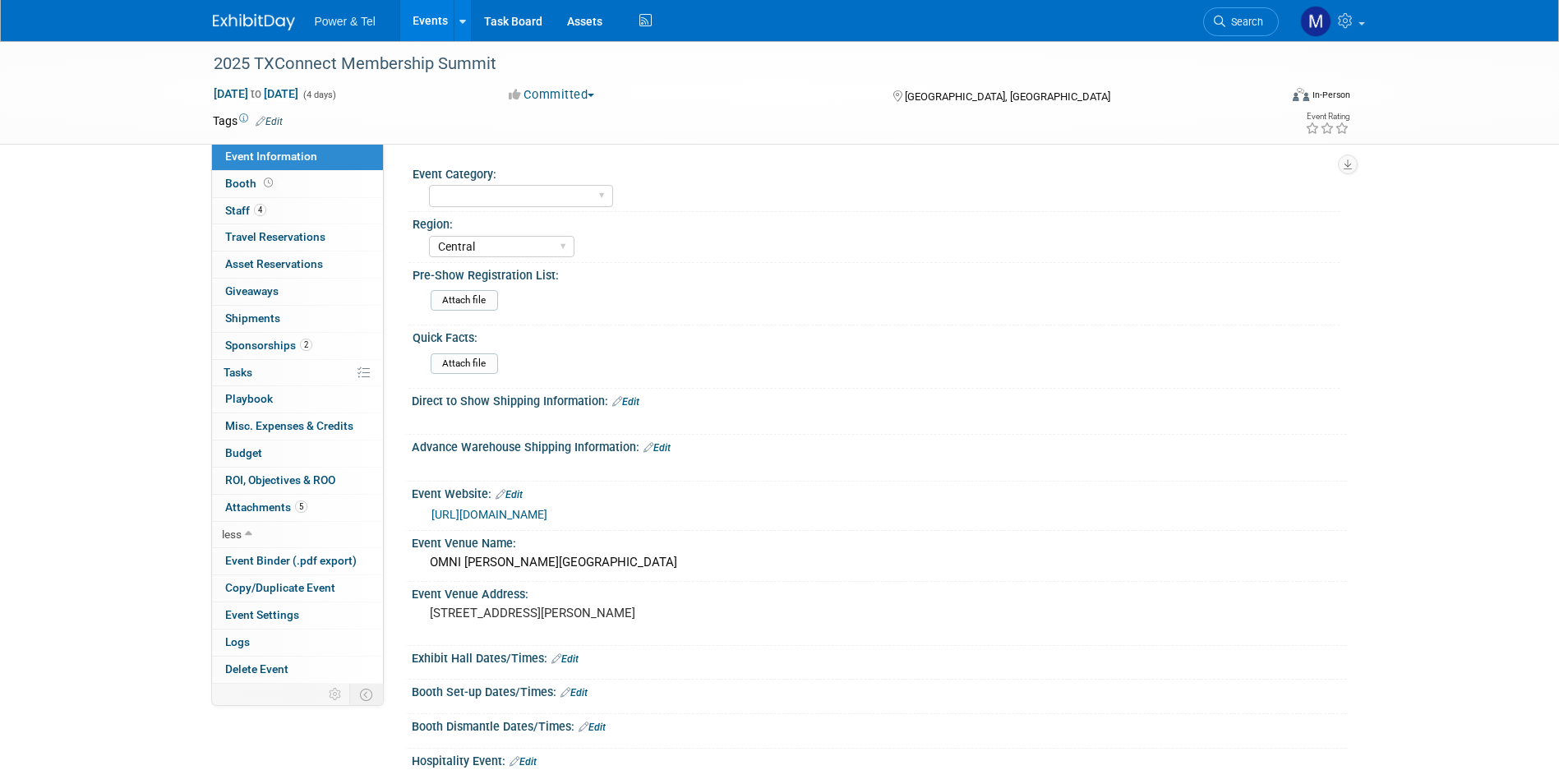 click on "Edit" at bounding box center [269, 122] 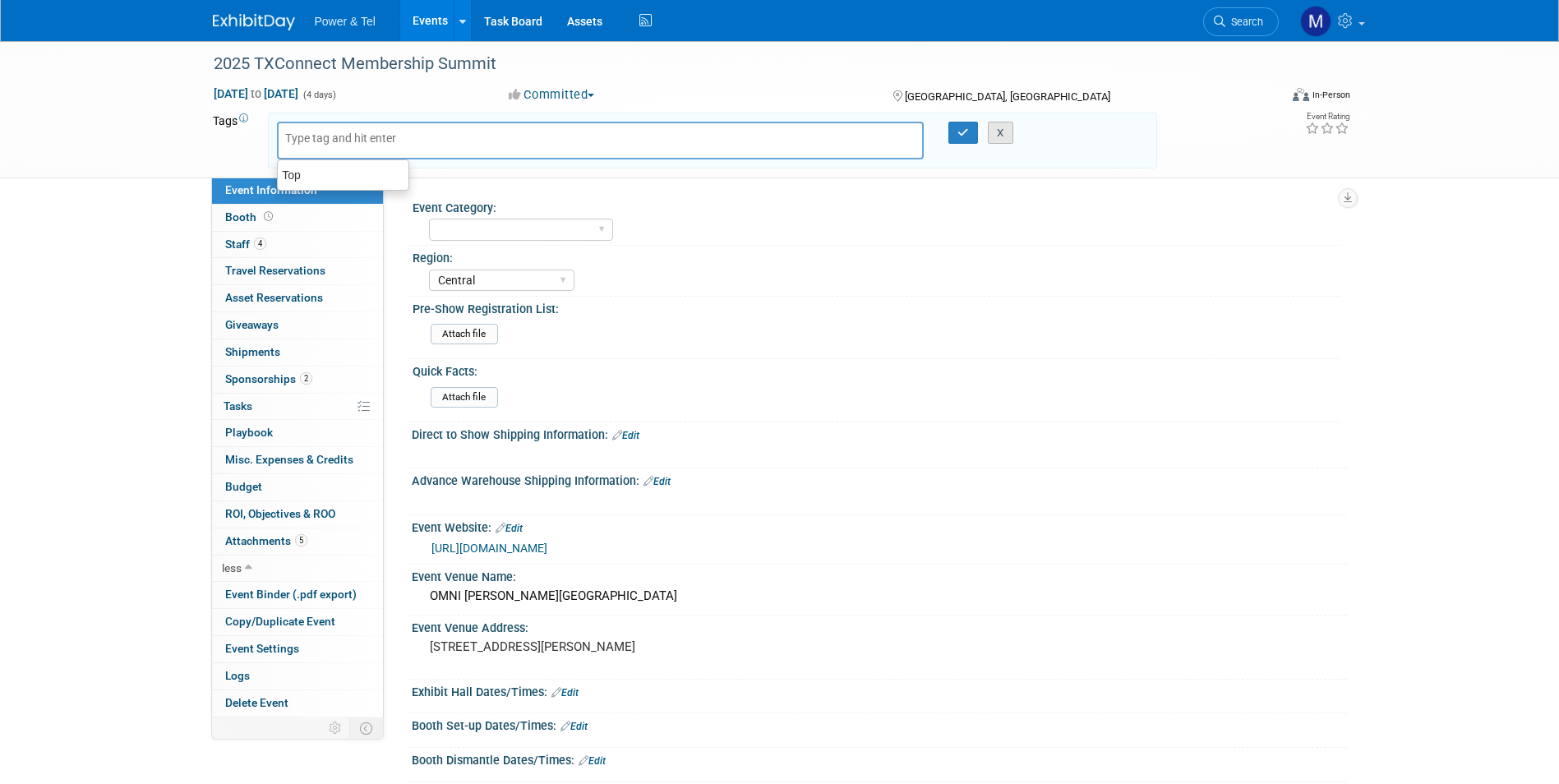click on "X" at bounding box center [1000, 133] 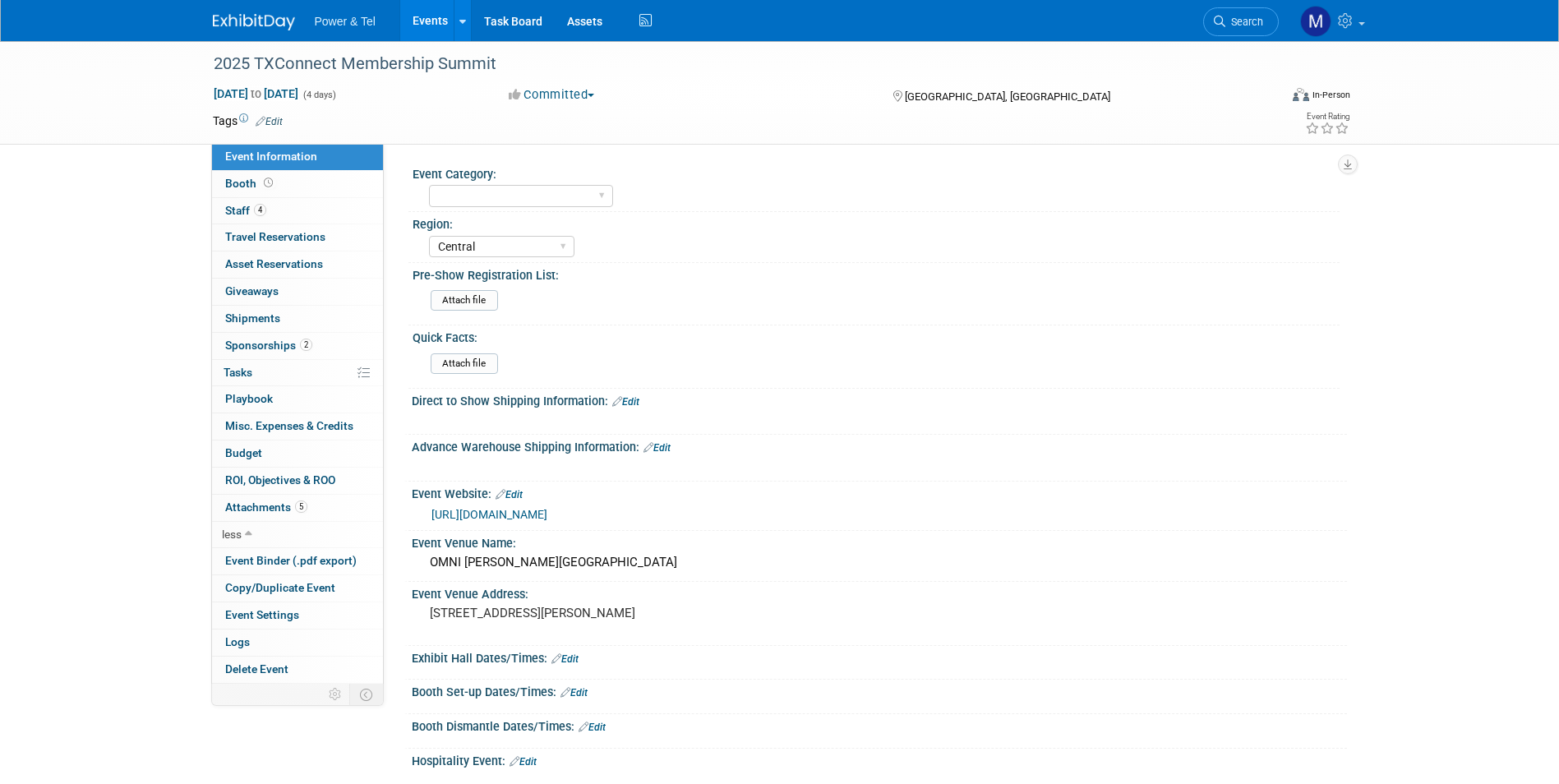 click on "Events" at bounding box center [430, 21] 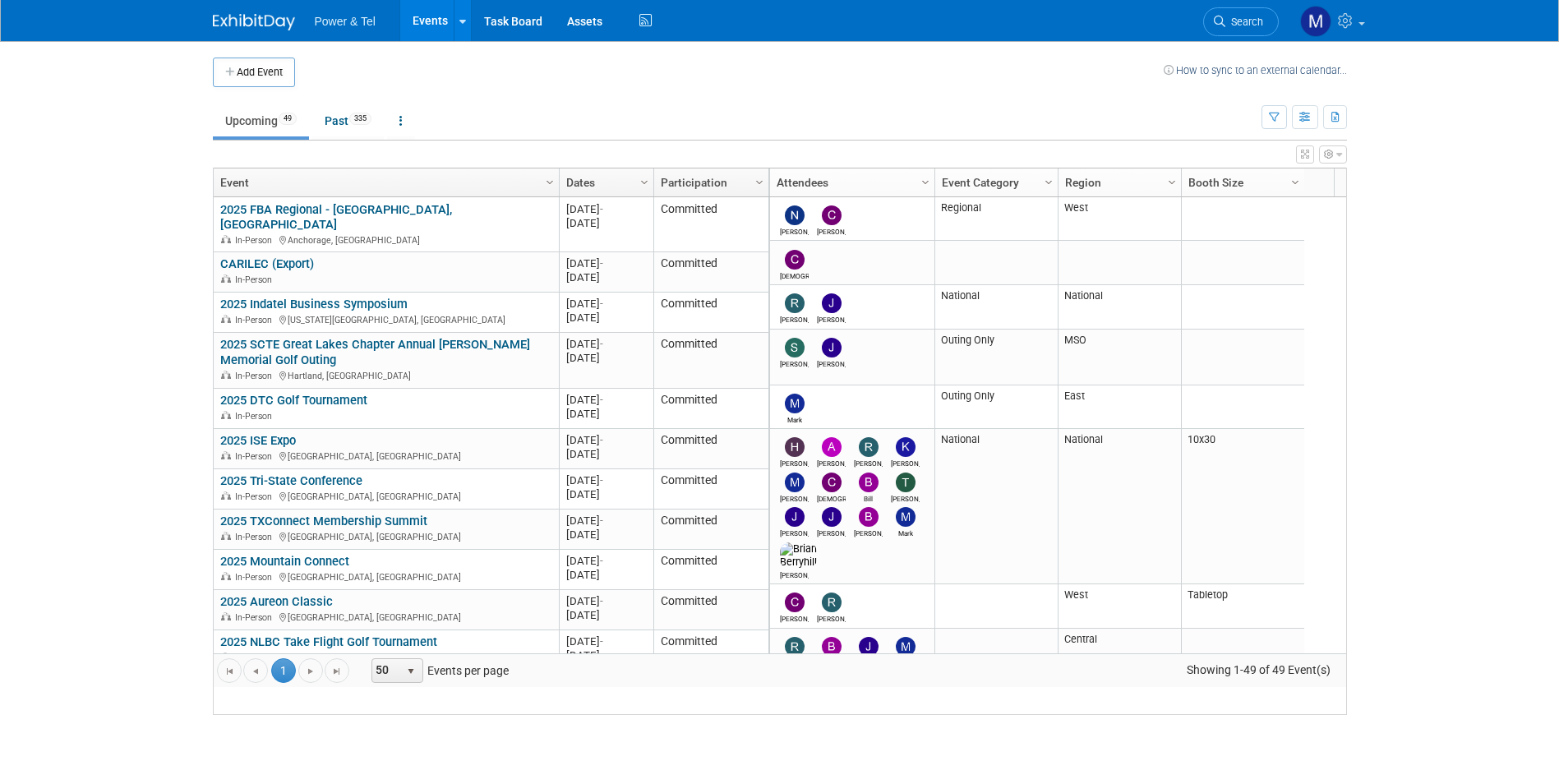 scroll, scrollTop: 0, scrollLeft: 0, axis: both 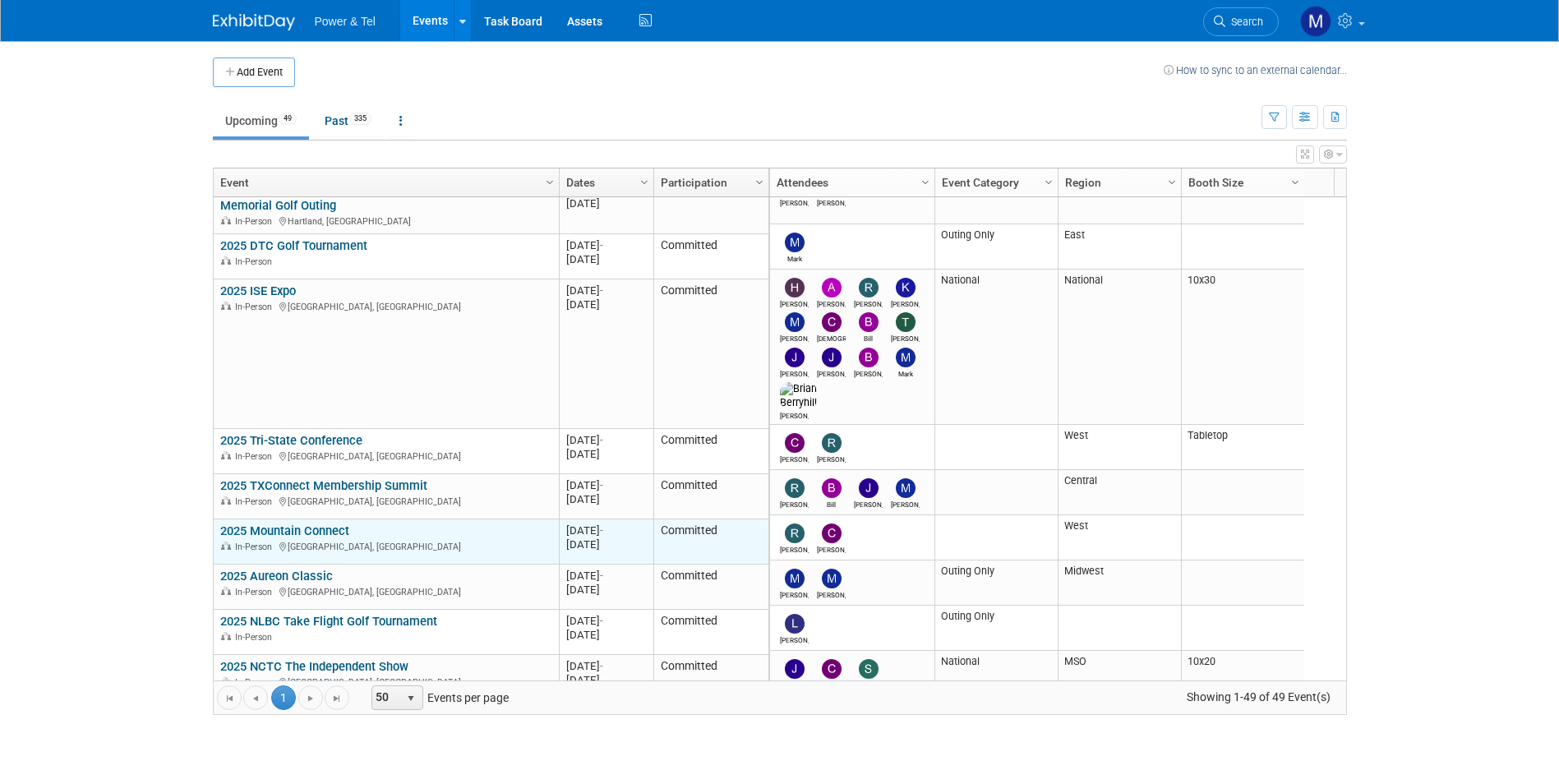 click on "2025 Mountain Connect" at bounding box center [284, 531] 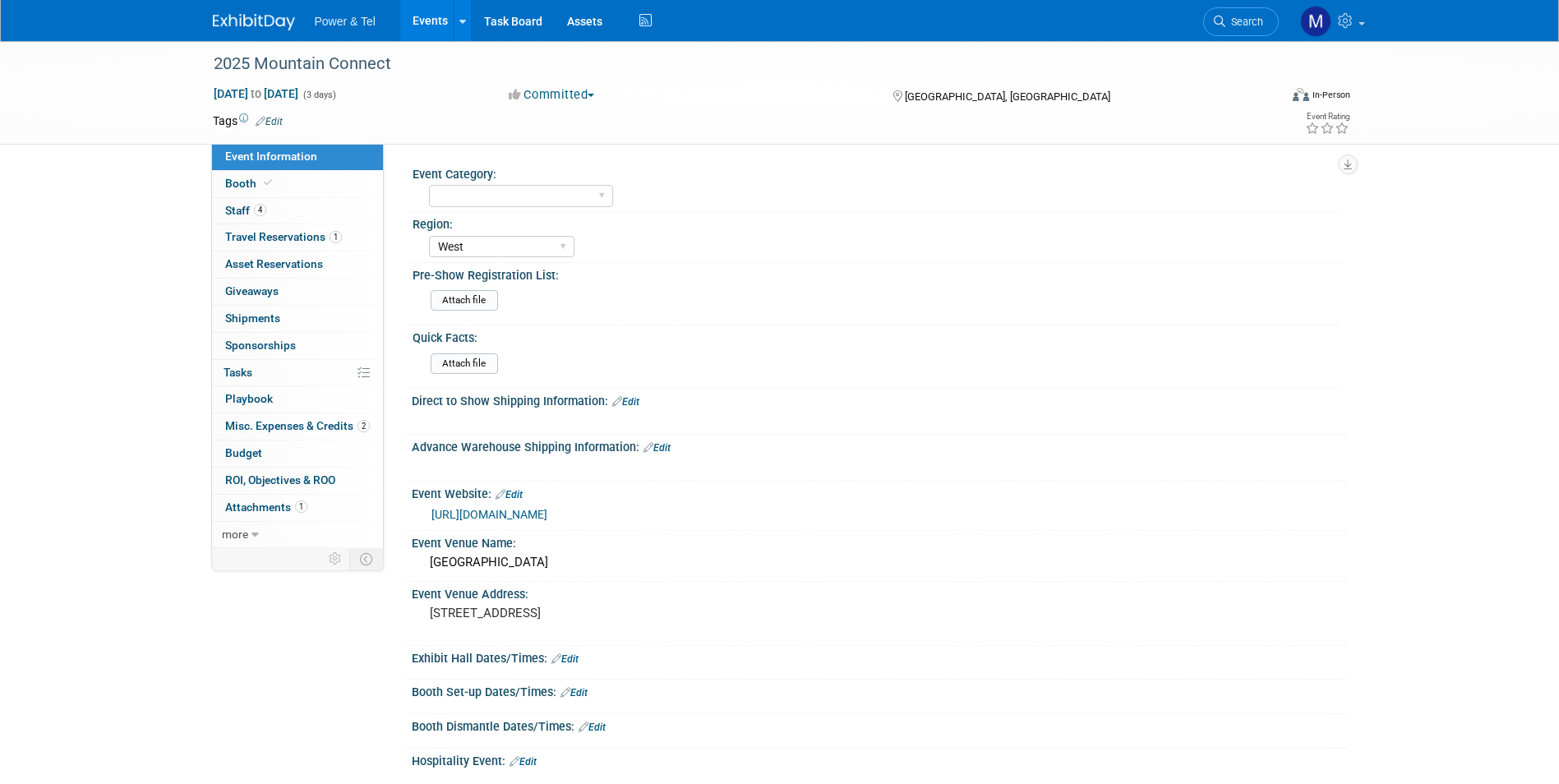 select on "West" 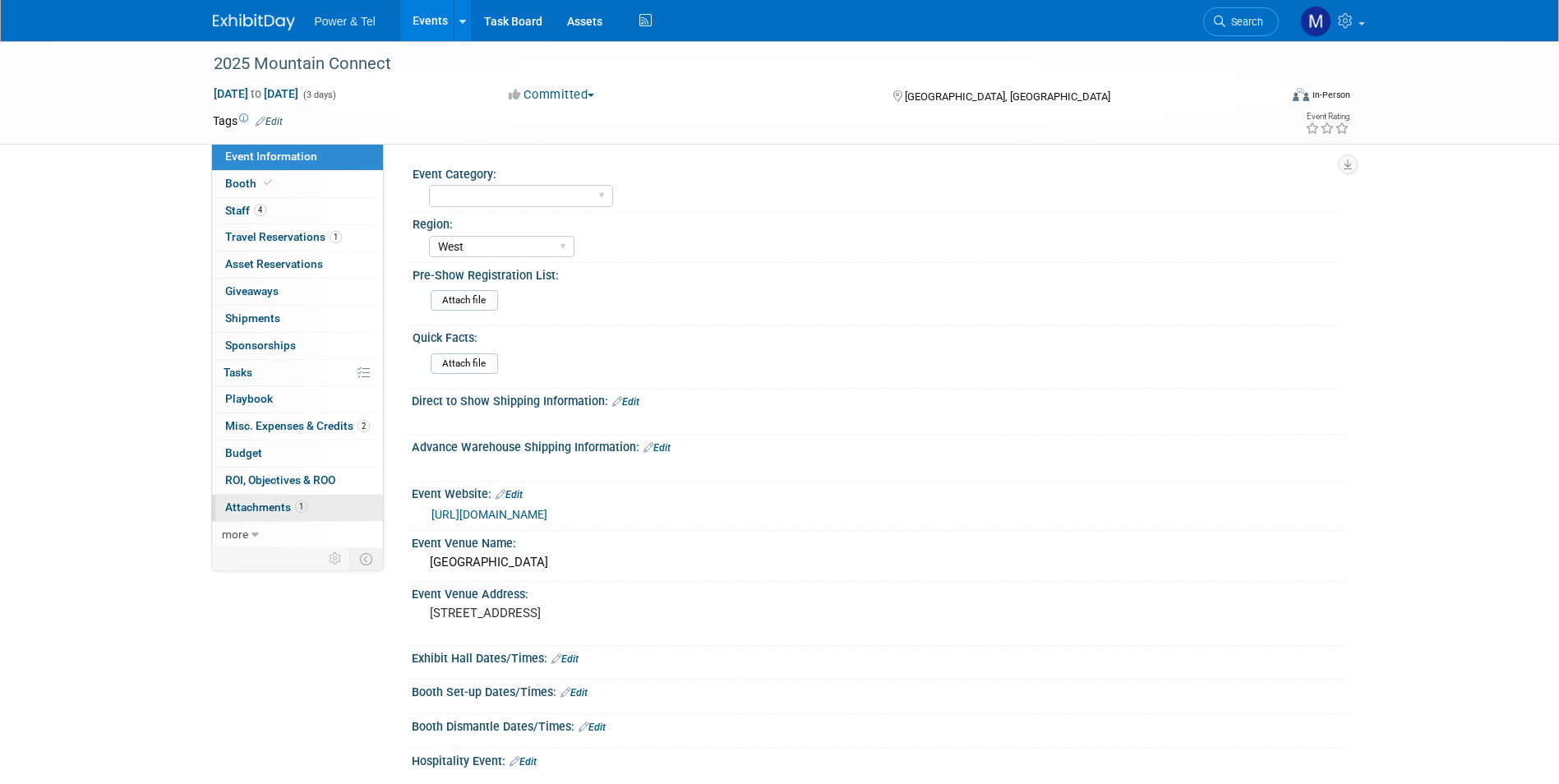scroll, scrollTop: 0, scrollLeft: 0, axis: both 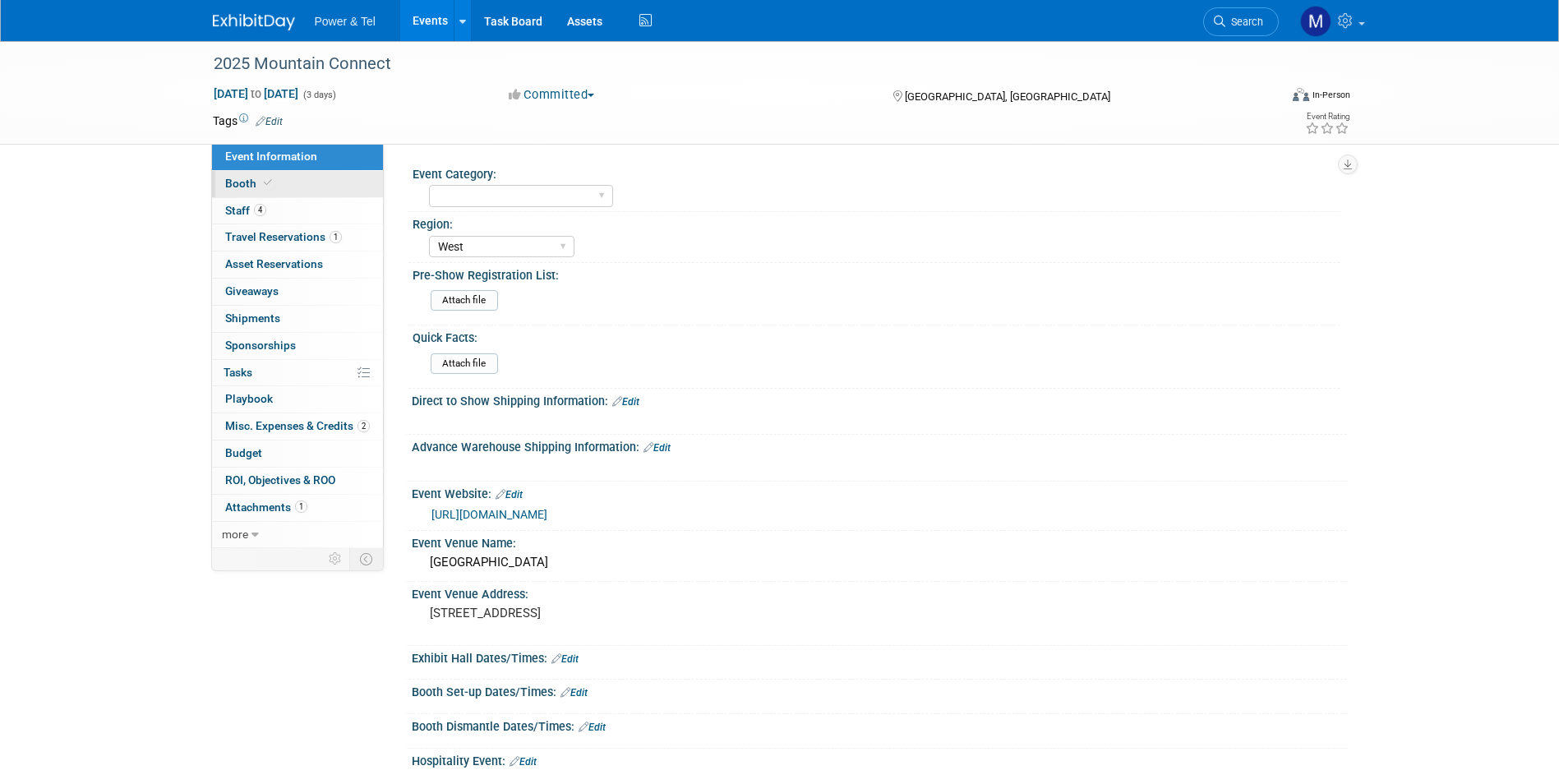 click on "Booth" at bounding box center [298, 184] 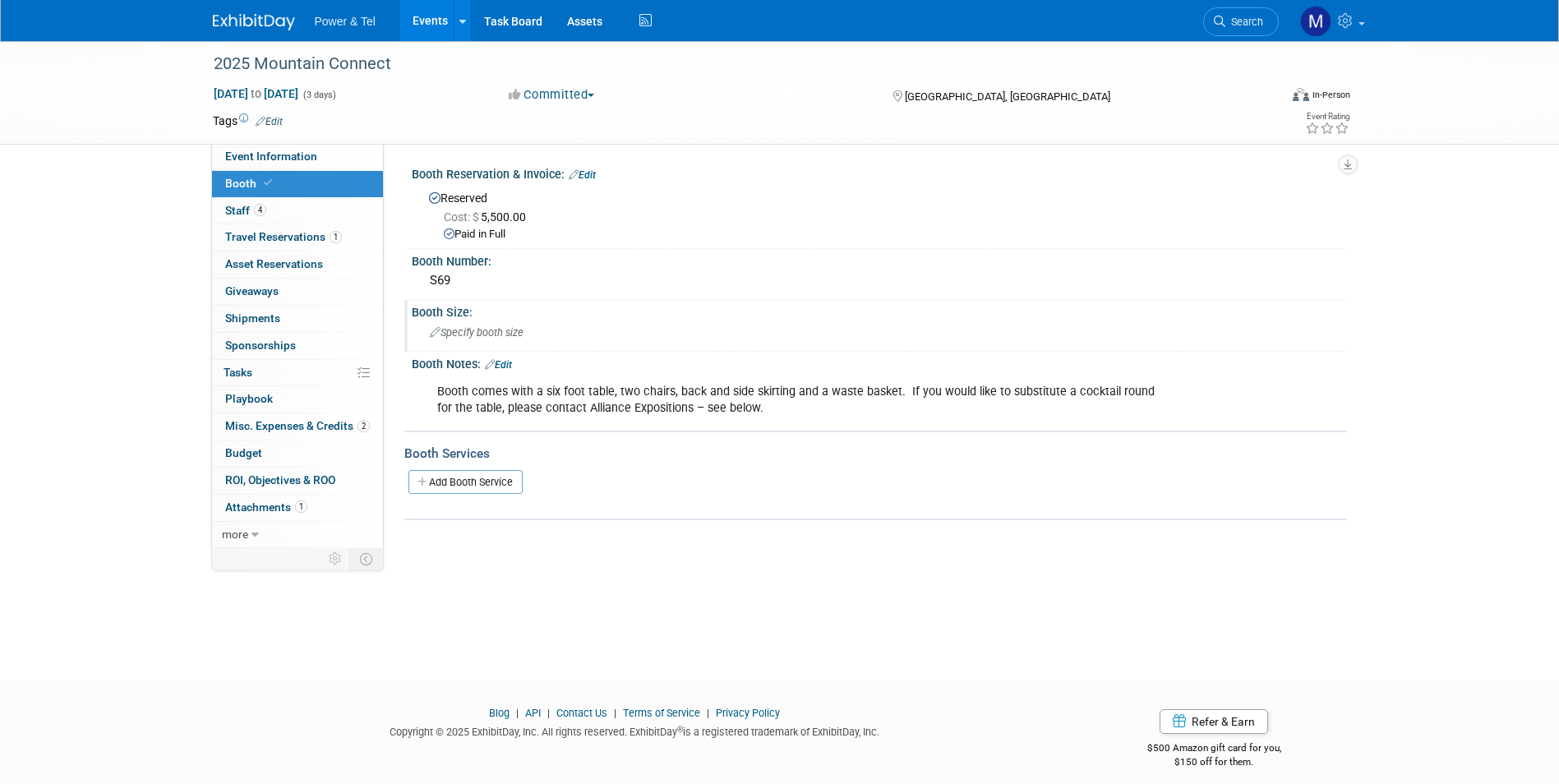 click on "Specify booth size" at bounding box center [477, 332] 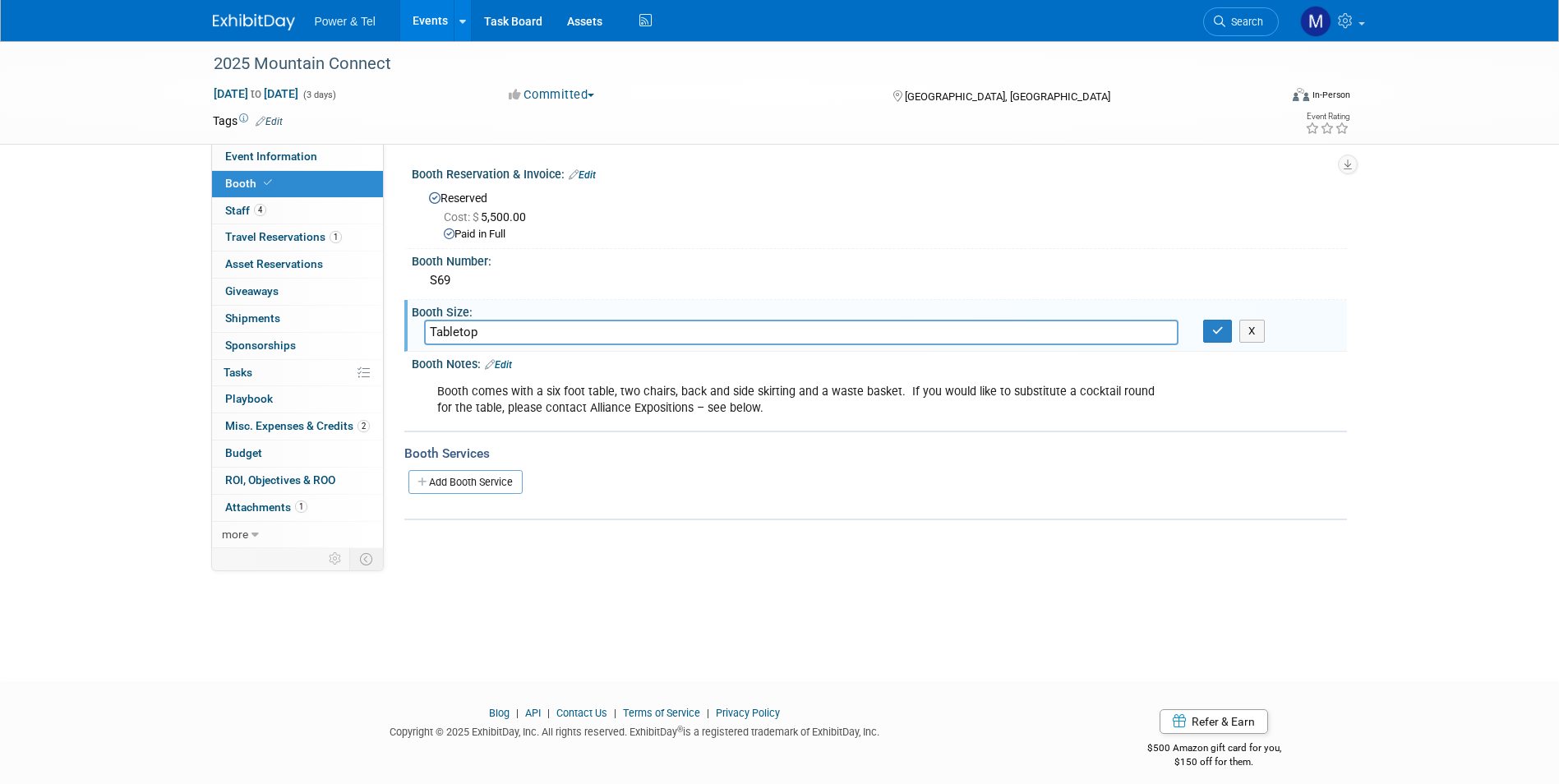 type on "Tabletop" 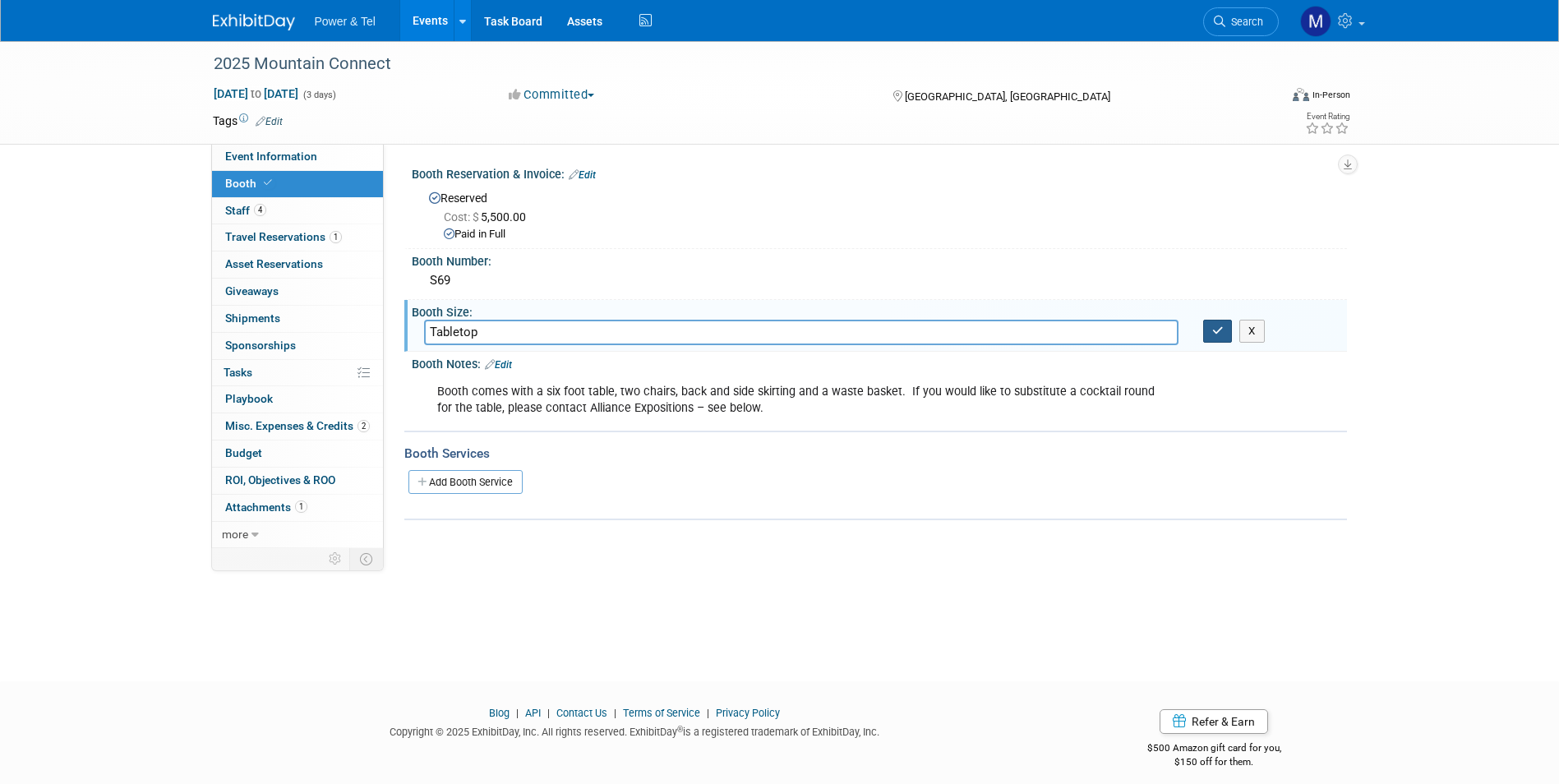 click at bounding box center [1218, 330] 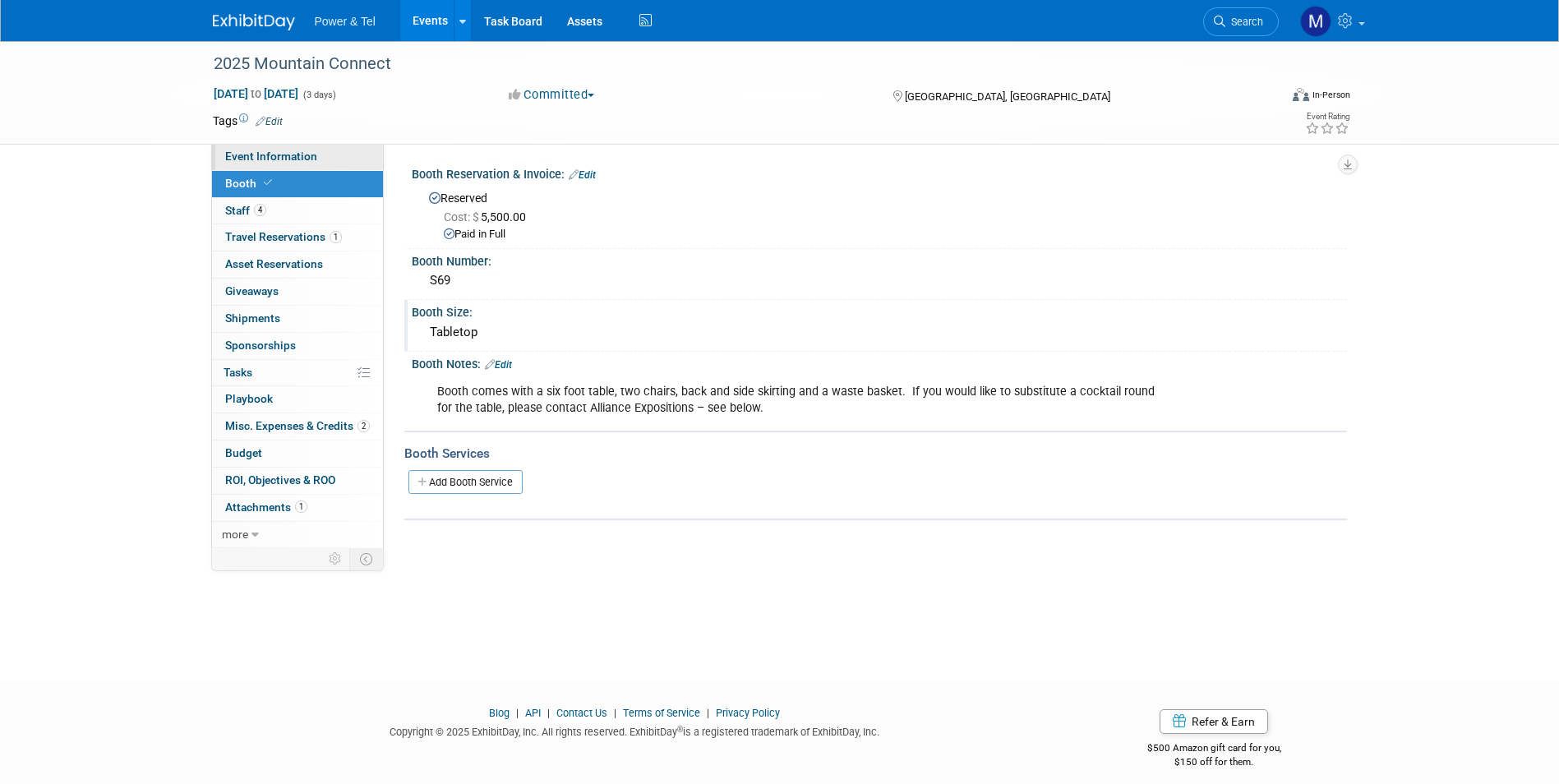 click on "Event Information" at bounding box center (298, 157) 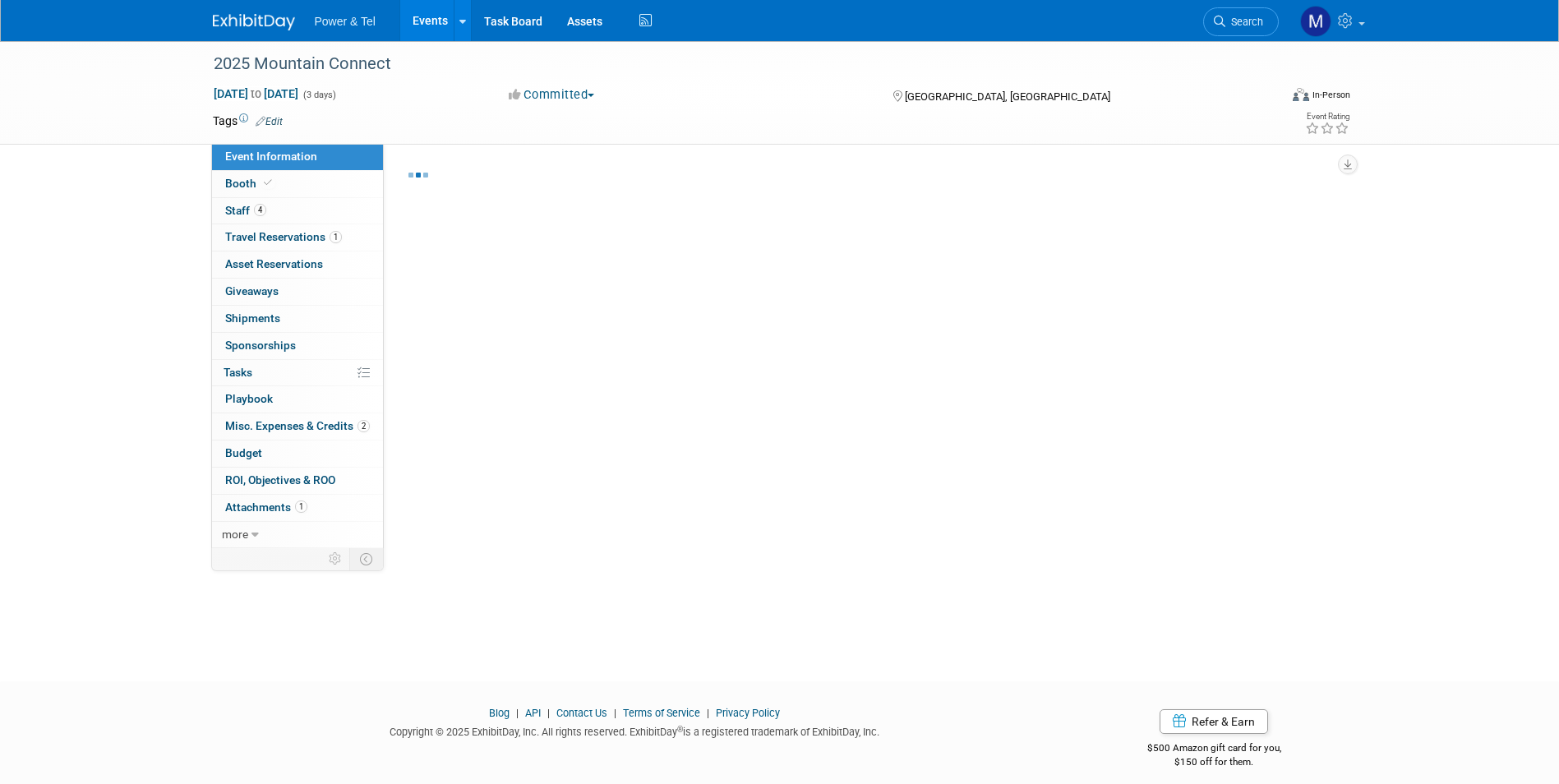 select on "West" 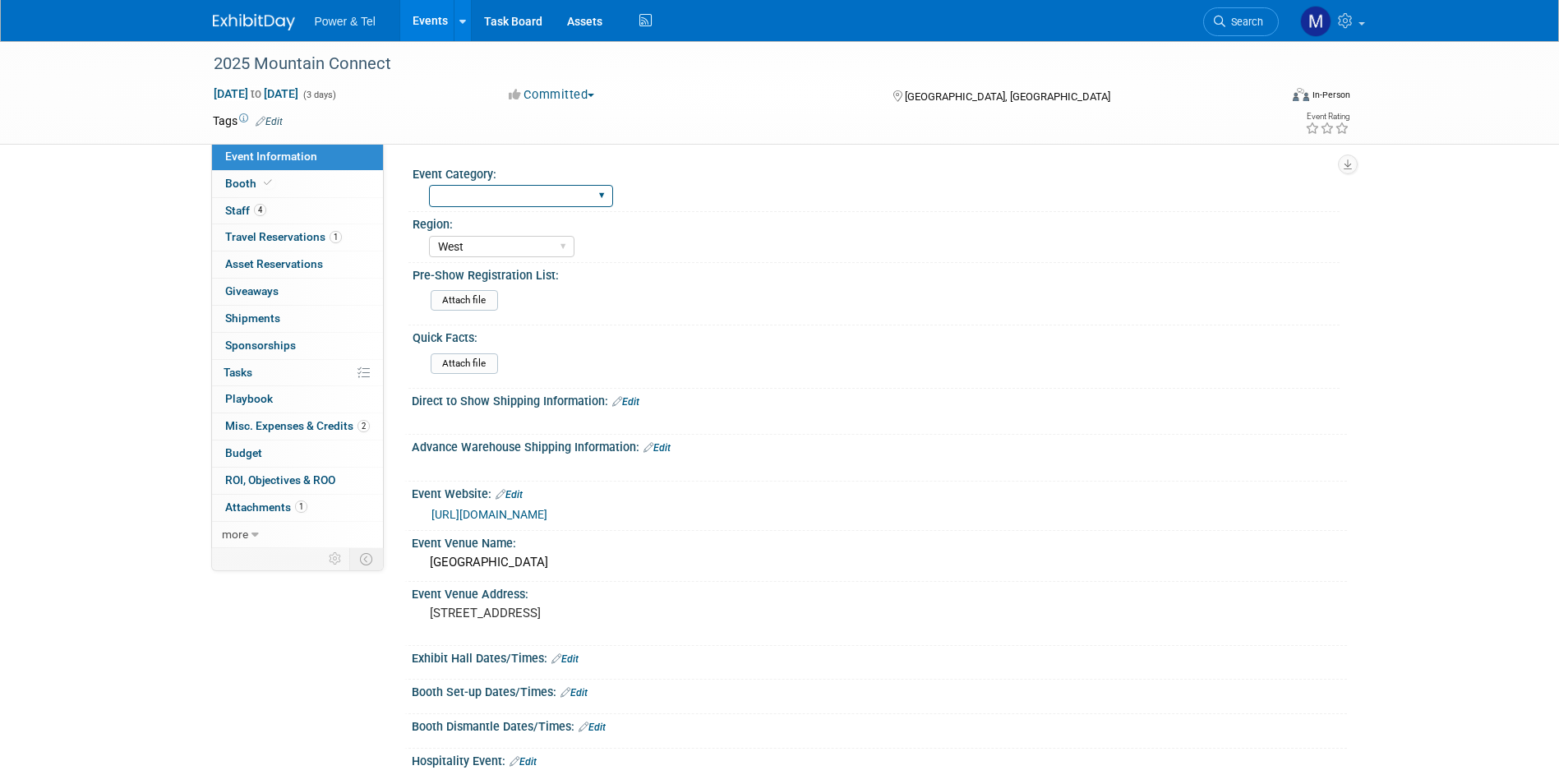 click on "National
Regional
P&T Tech Summit
Export/Canada
Outing Only" at bounding box center [521, 196] 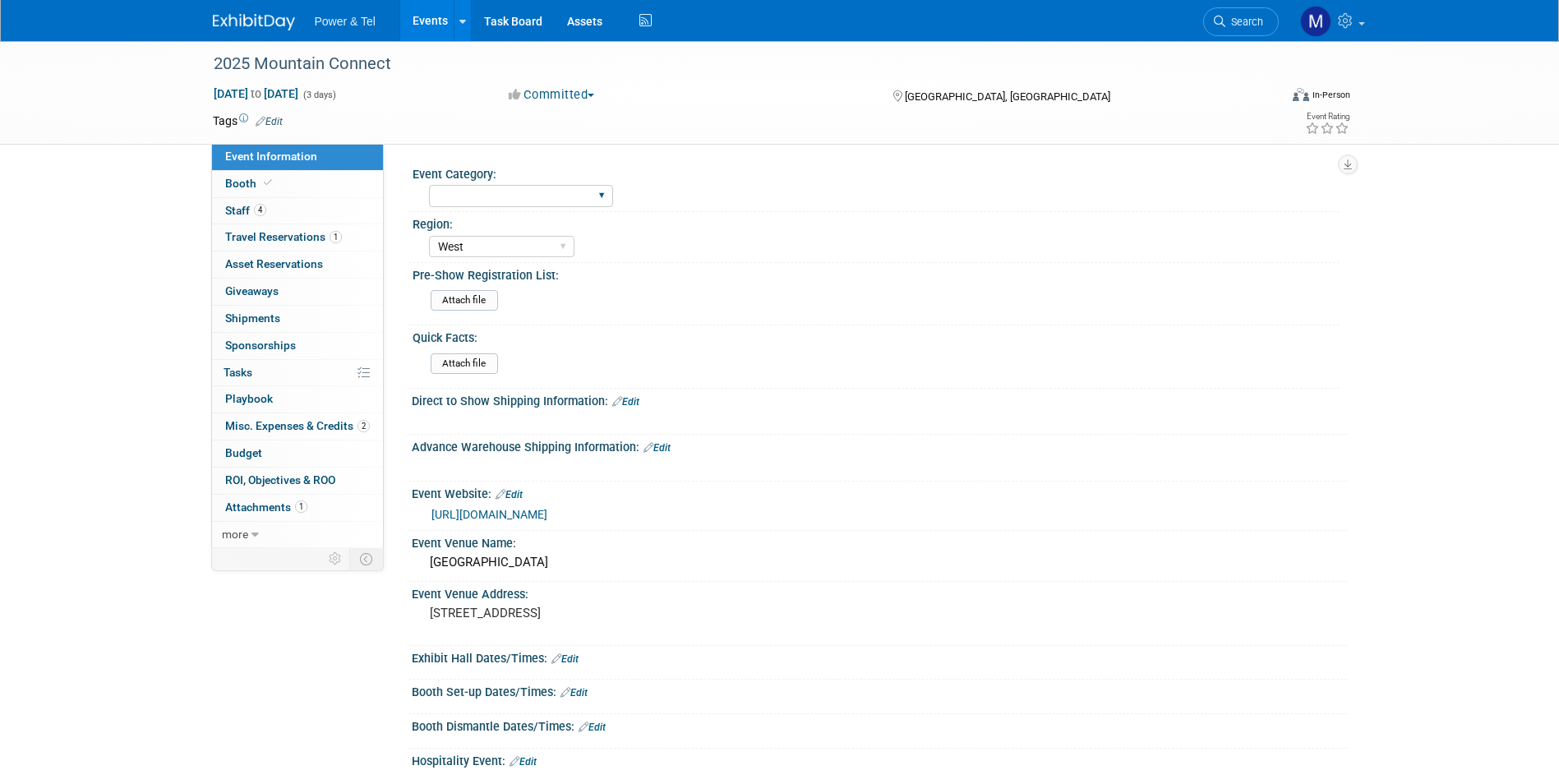 select on "Regional" 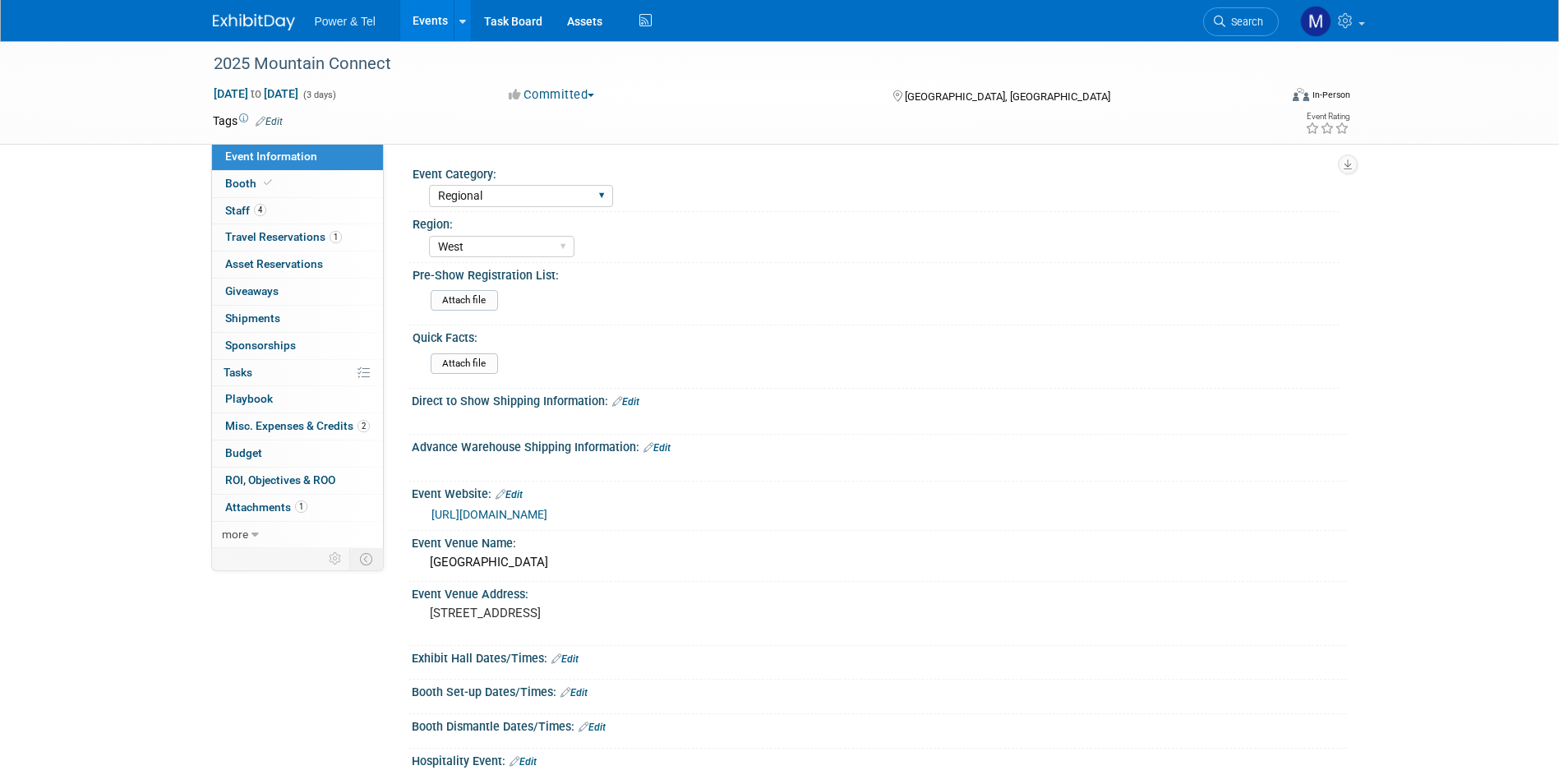 click on "National
Regional
P&T Tech Summit
Export/Canada
Outing Only" at bounding box center [521, 196] 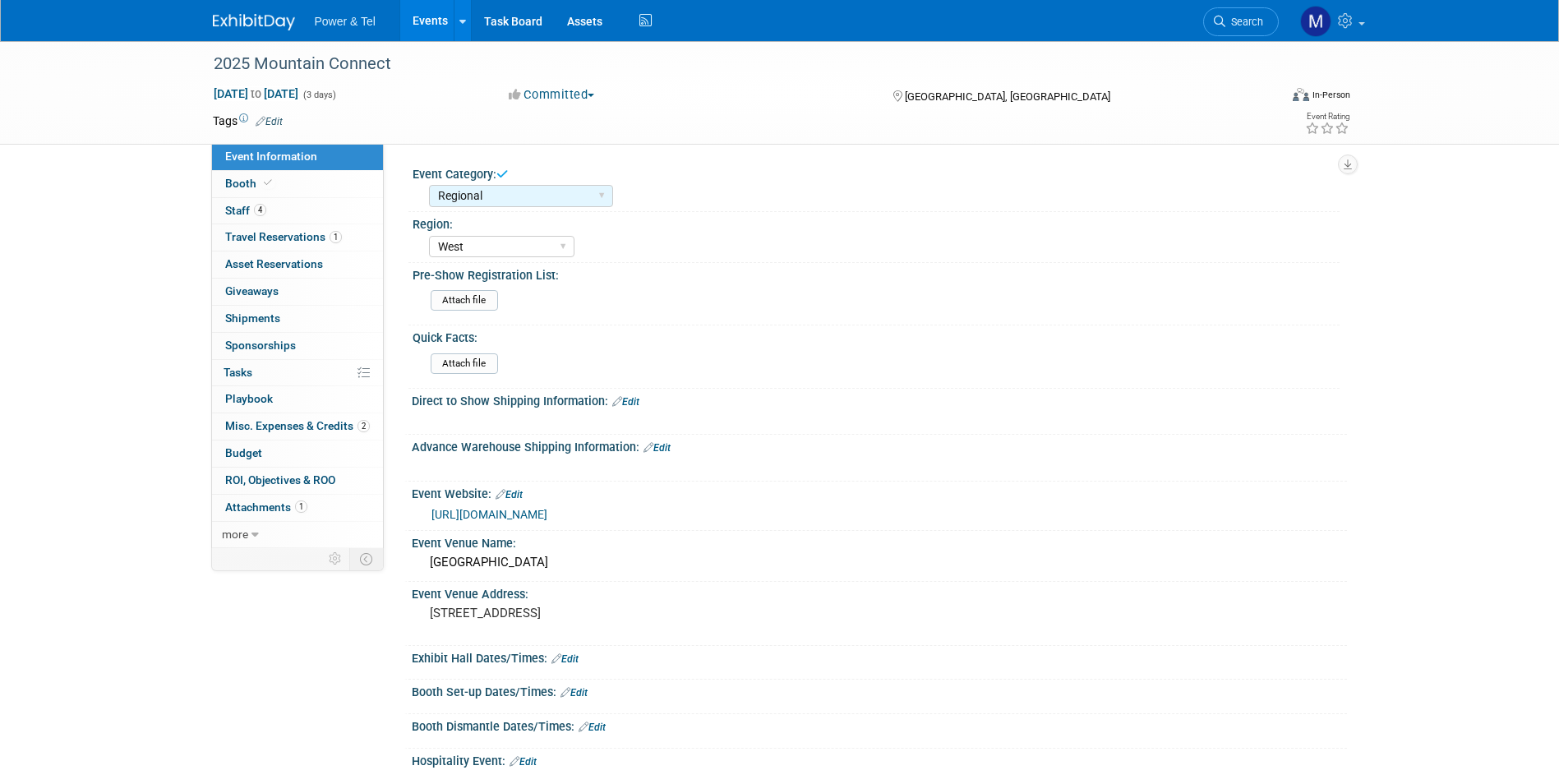 click on "[URL][DOMAIN_NAME]" at bounding box center (489, 514) 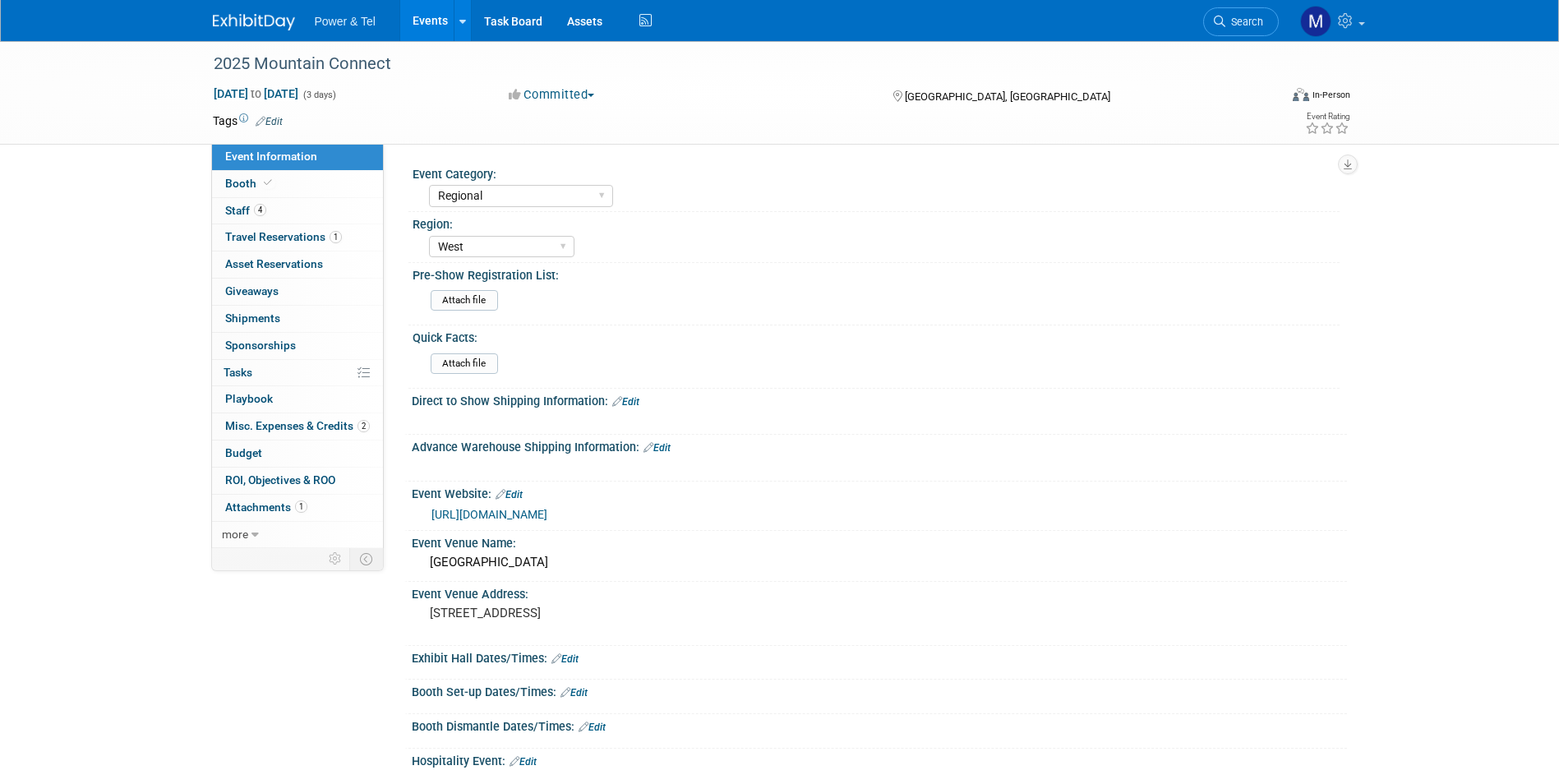 click on "Events" at bounding box center (430, 21) 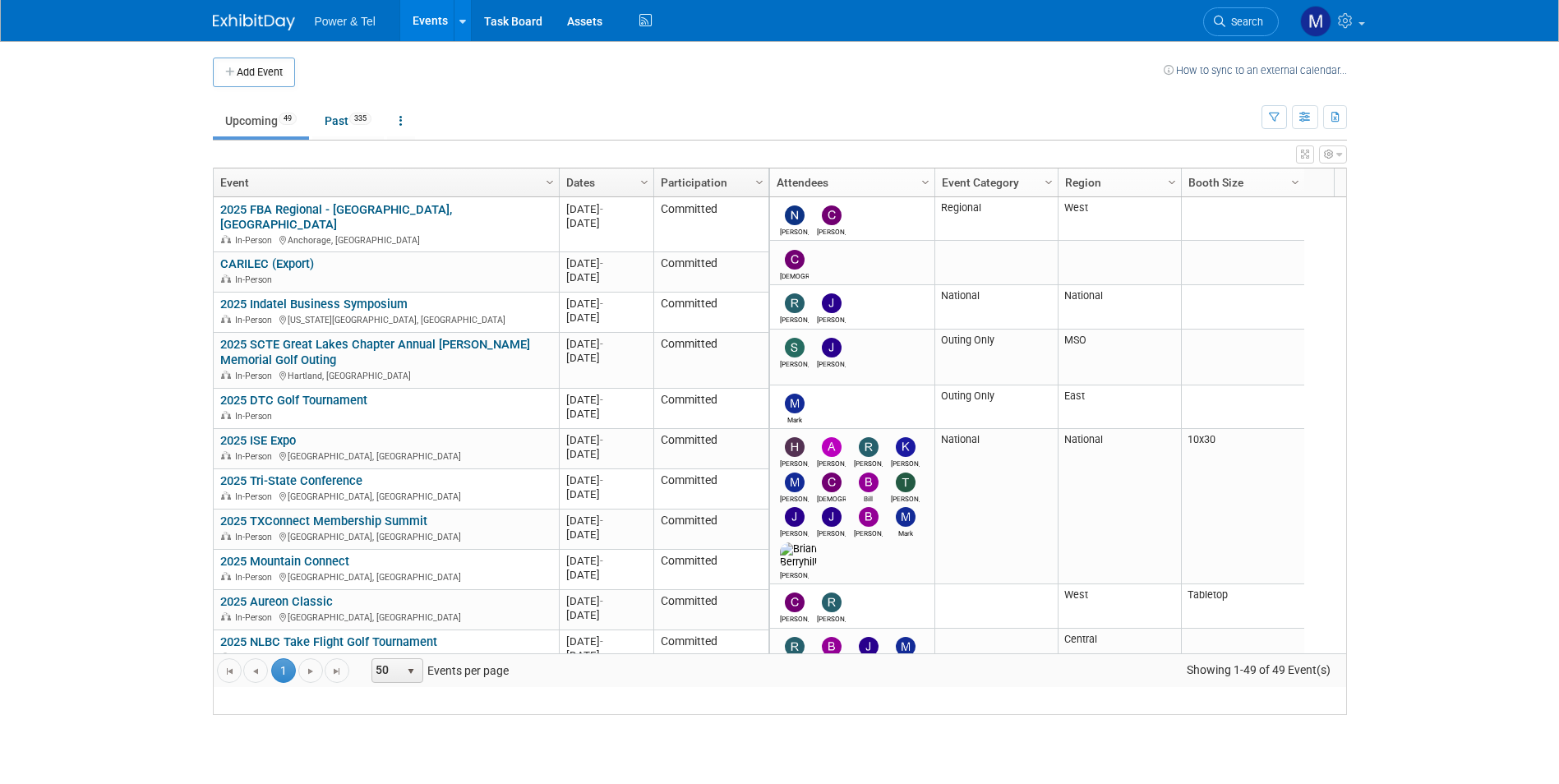 scroll, scrollTop: 0, scrollLeft: 0, axis: both 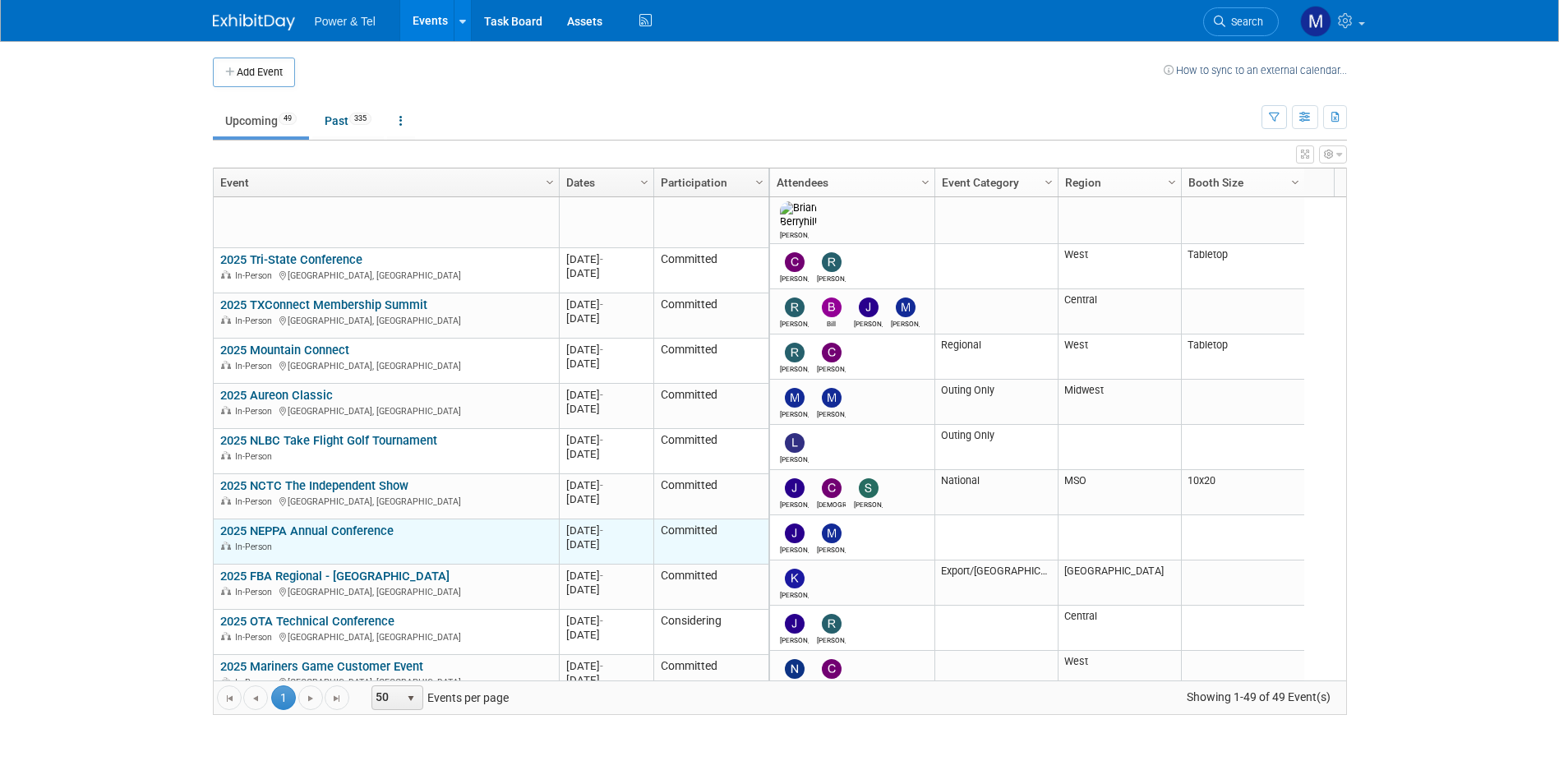 click on "2025 NEPPA Annual Conference" at bounding box center (307, 531) 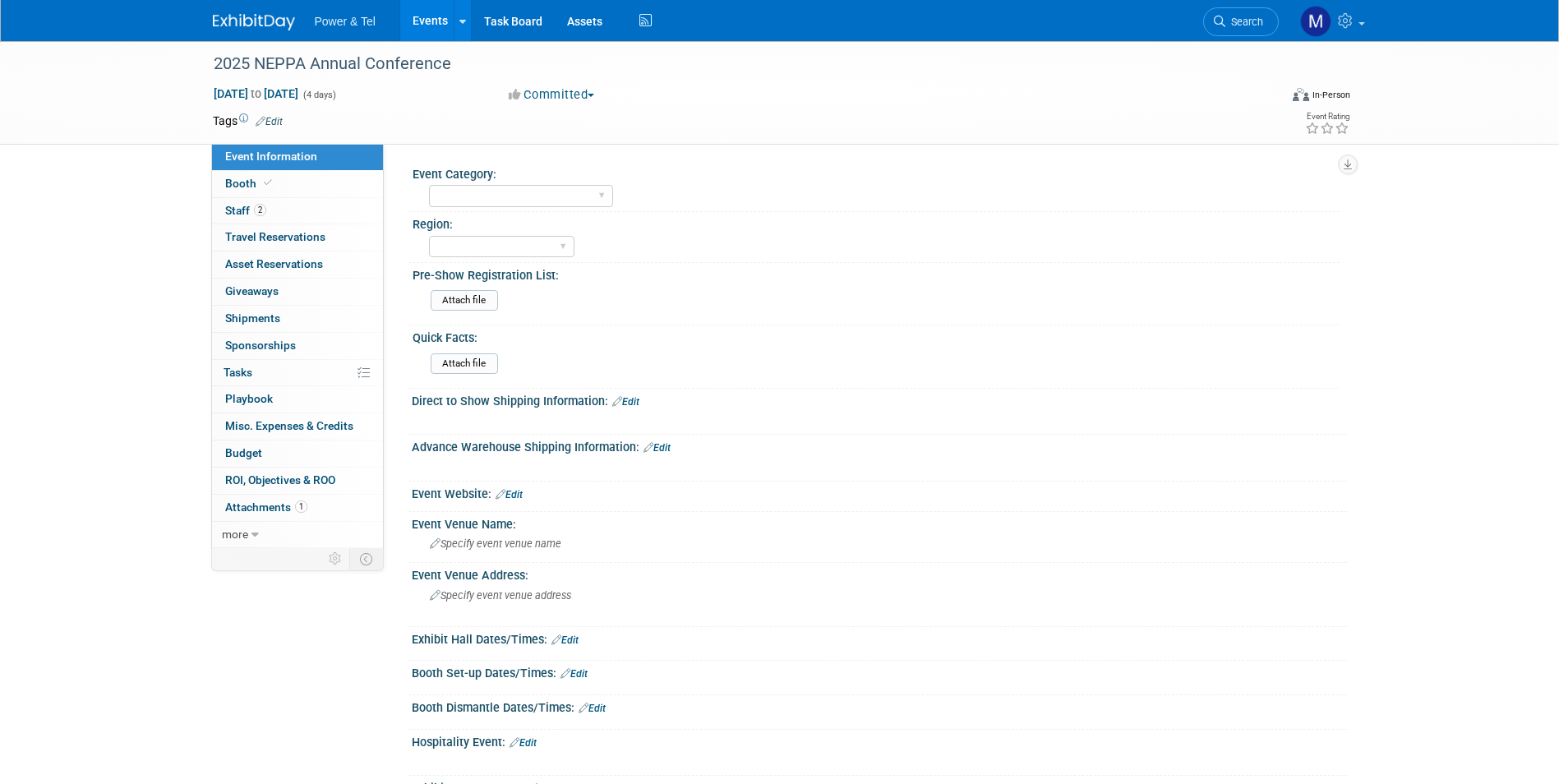 scroll, scrollTop: 0, scrollLeft: 0, axis: both 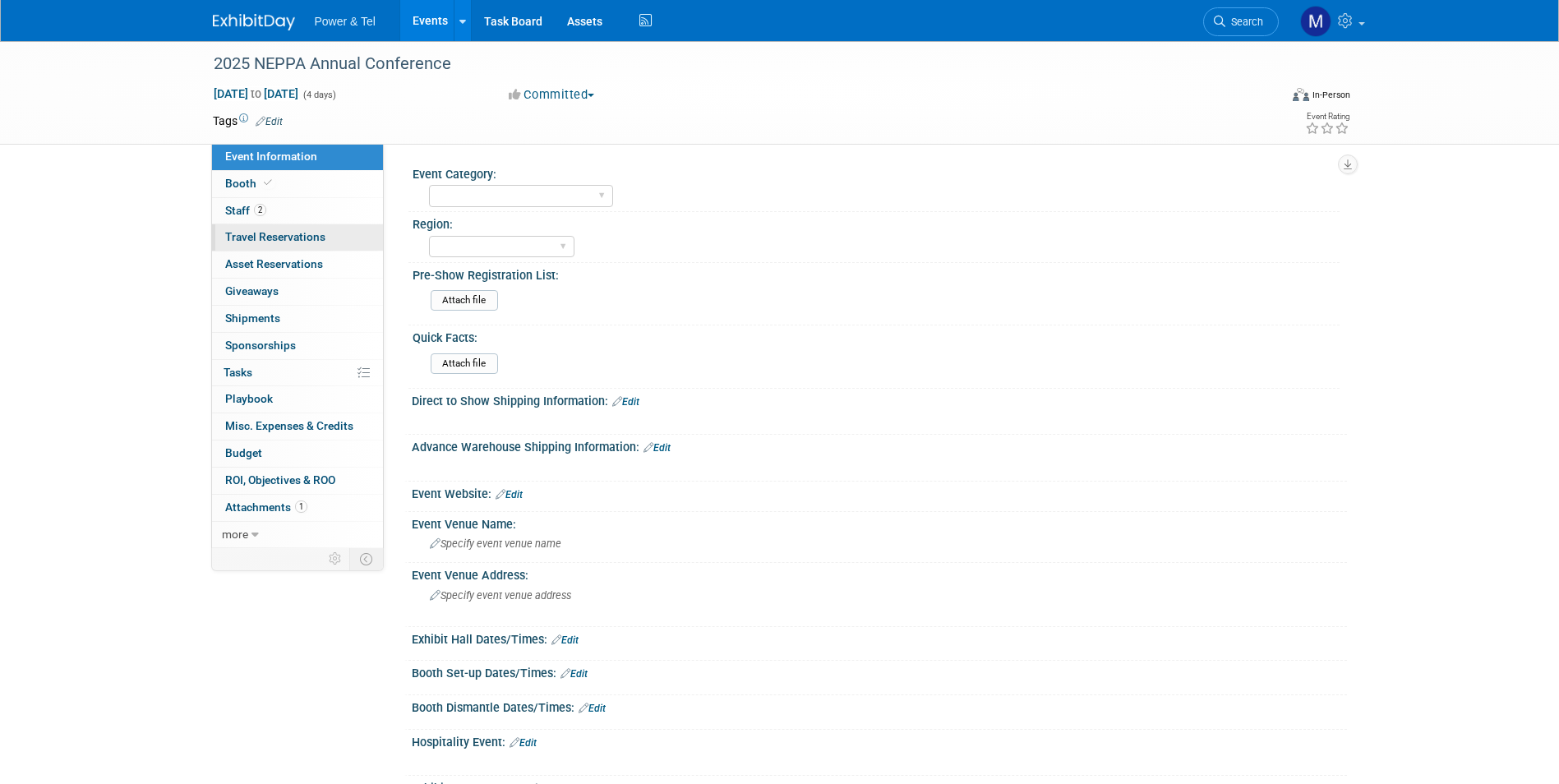 click on "0
Travel Reservations 0" at bounding box center [298, 238] 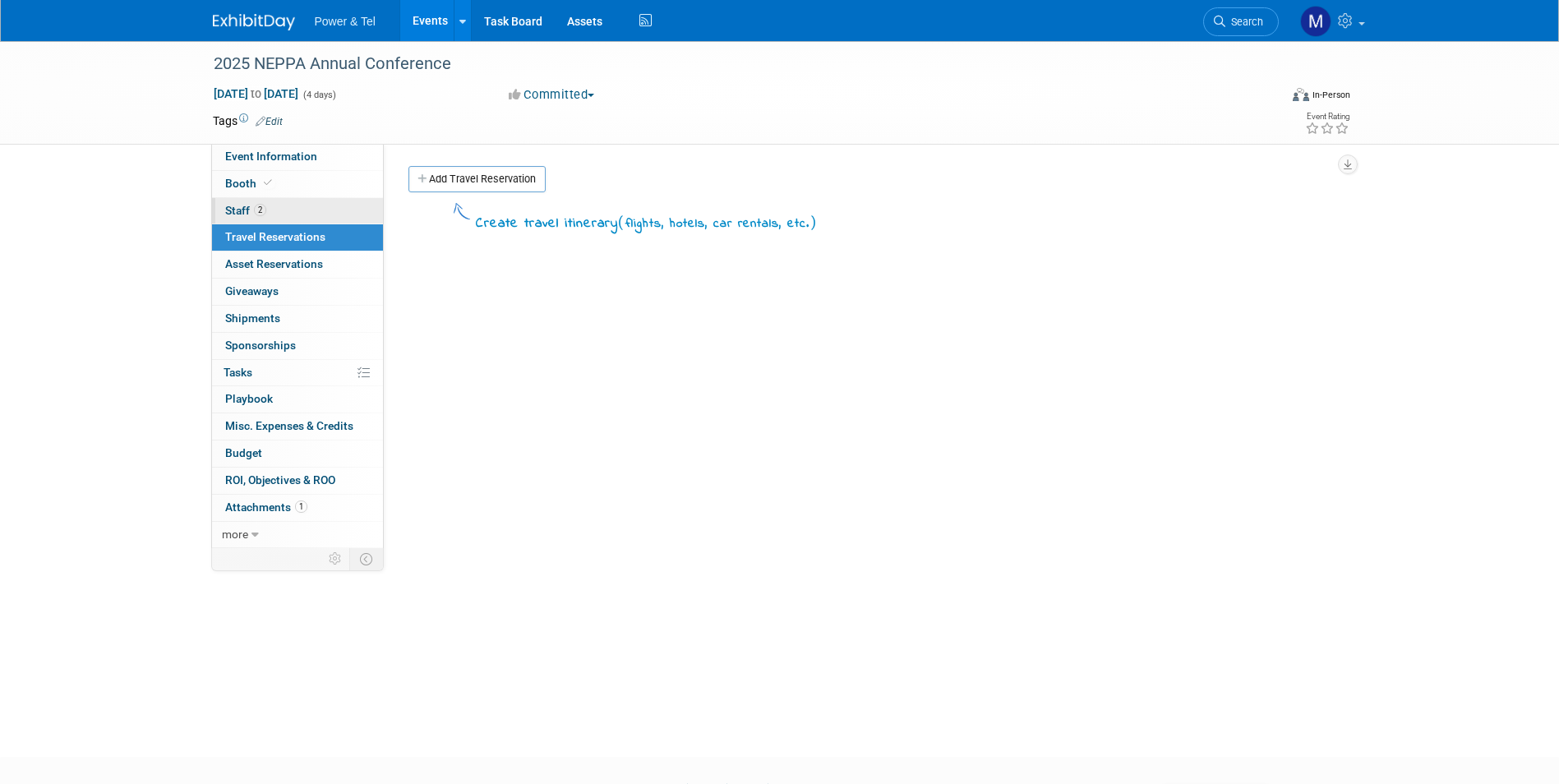 click on "2
Staff 2" at bounding box center (298, 211) 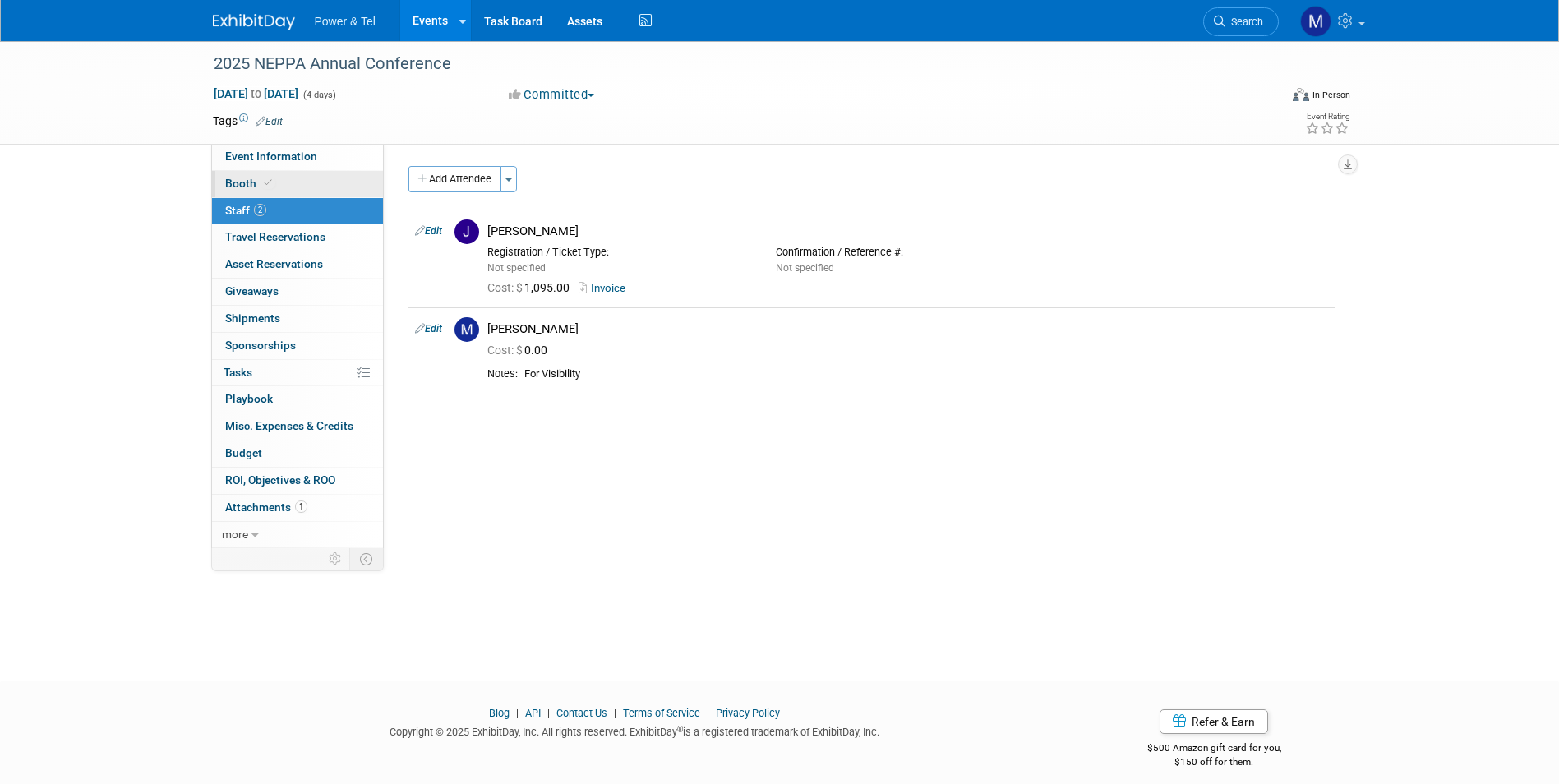 click on "Booth" at bounding box center [298, 184] 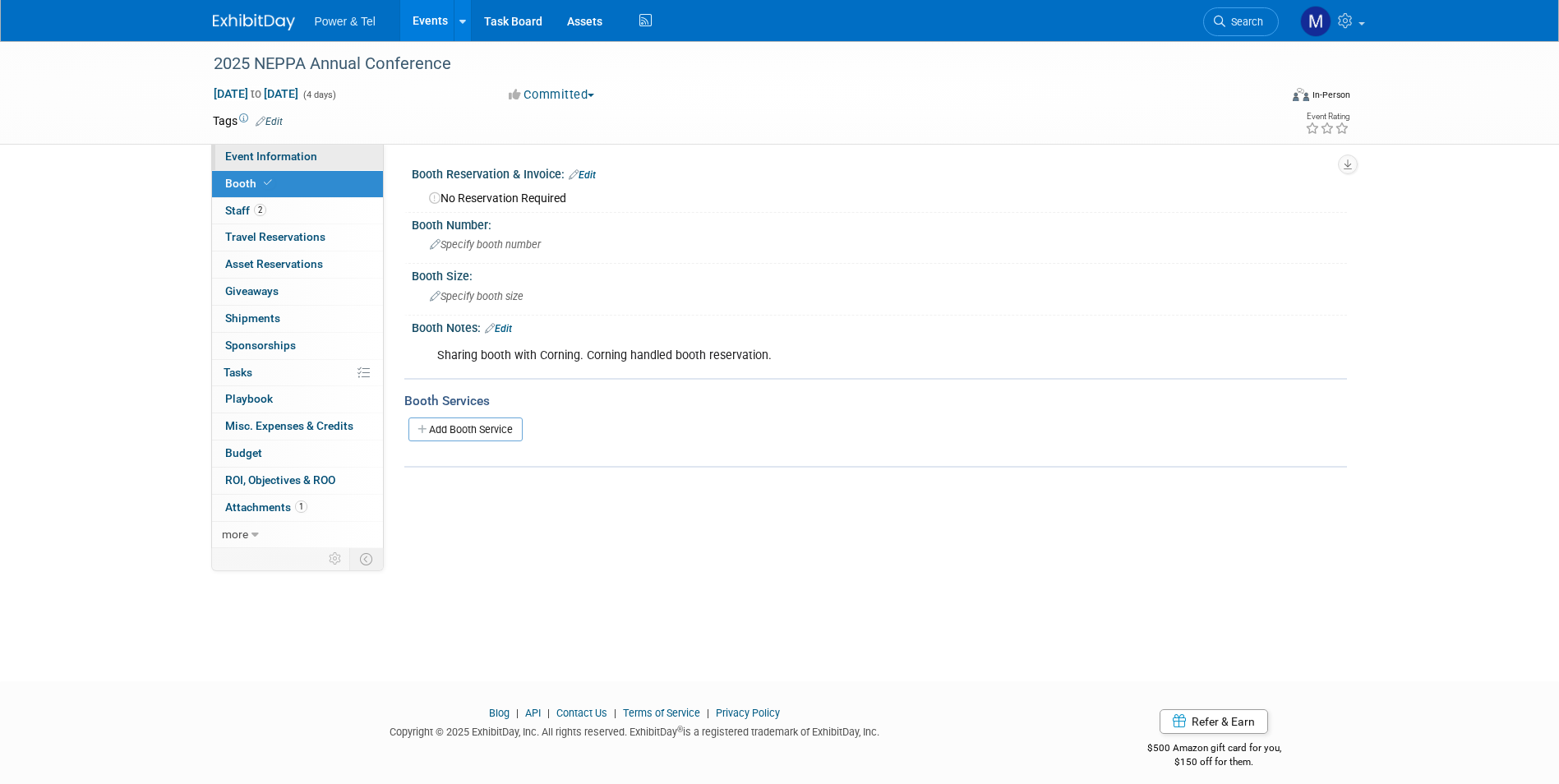 click on "Event Information" at bounding box center [298, 157] 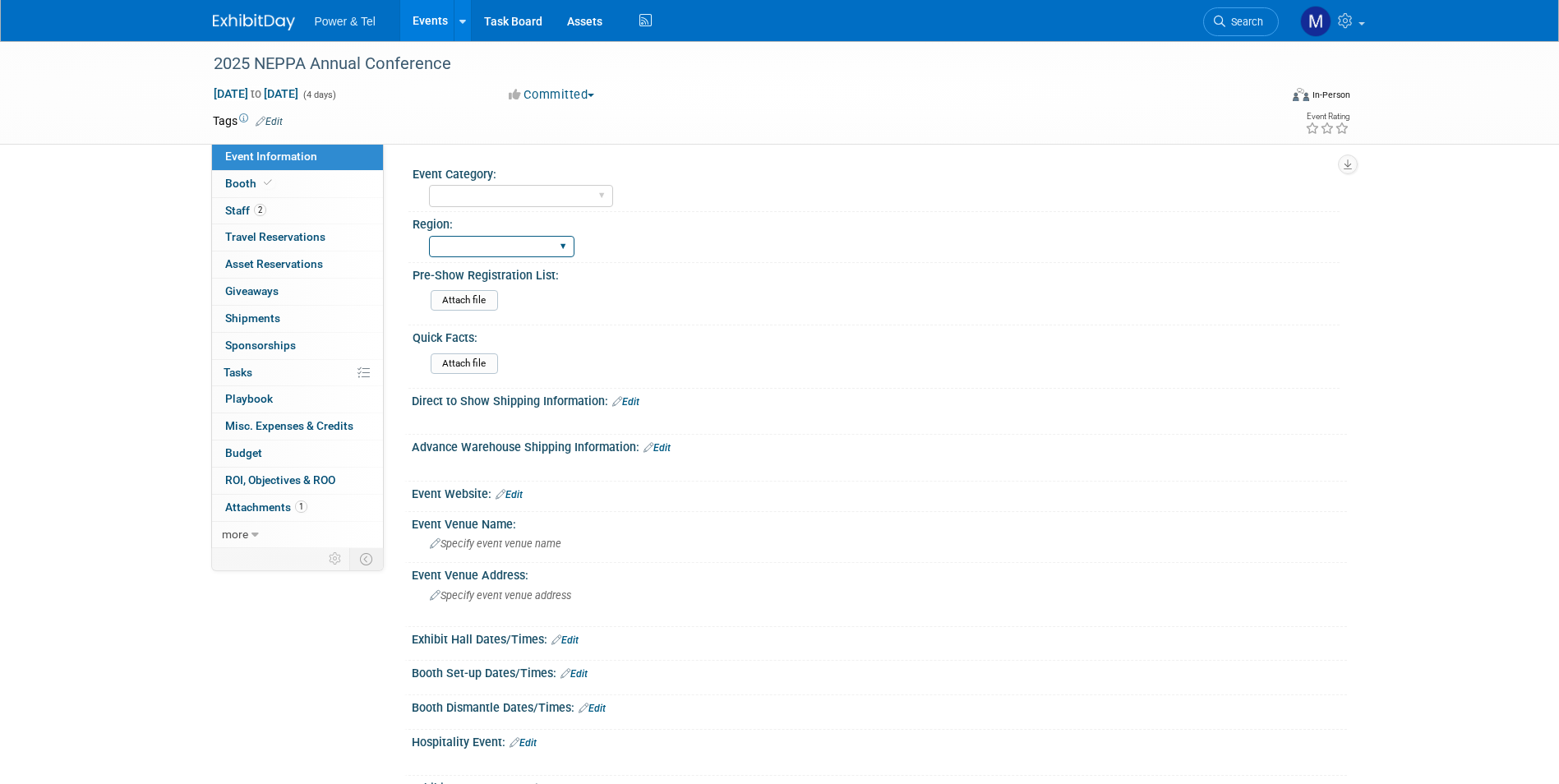 click on "Central
East
Midwest
West
National
MSO
Canada
Export/CALA" at bounding box center [501, 247] 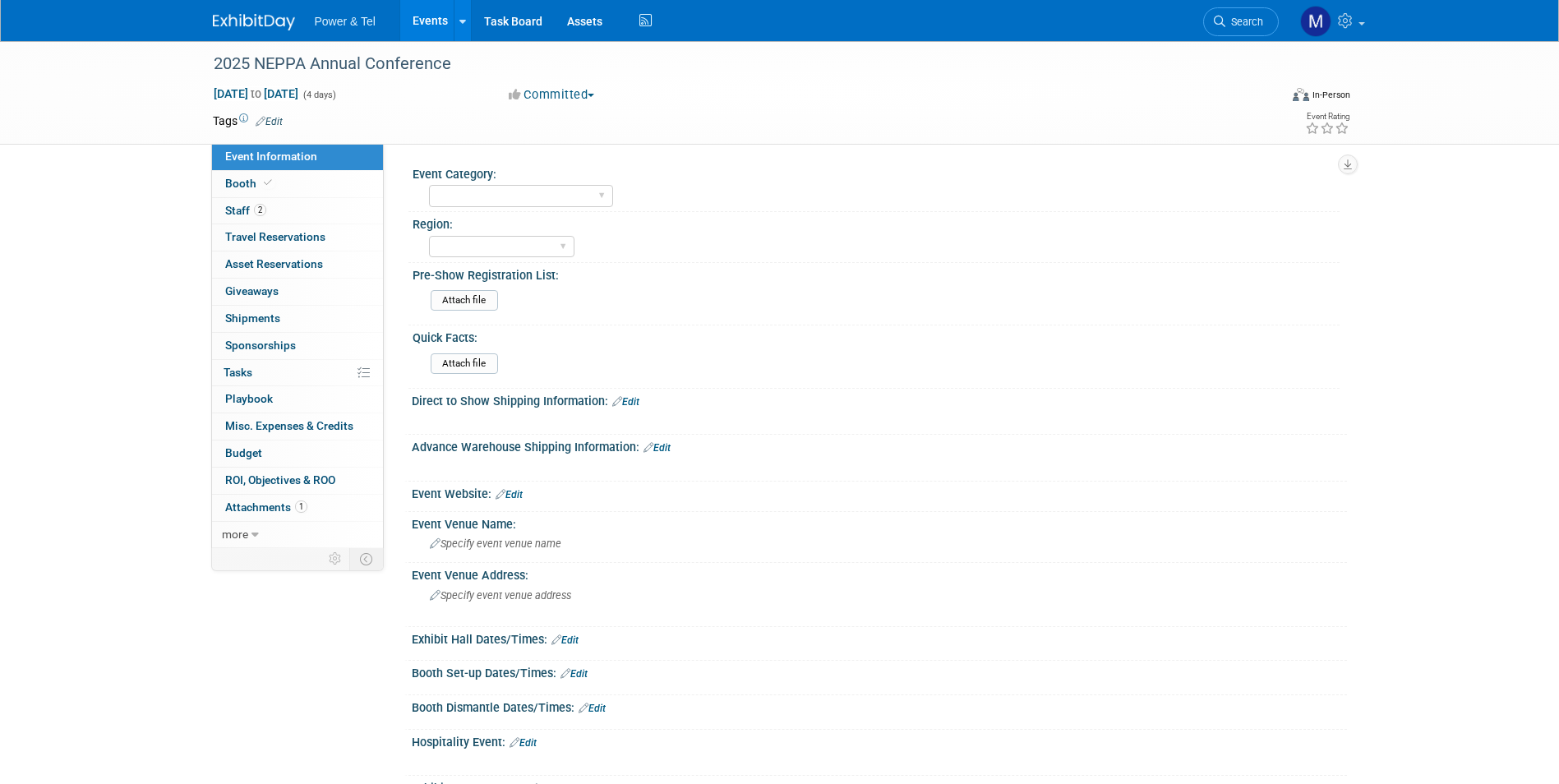 click on "Attach file" at bounding box center [882, 301] 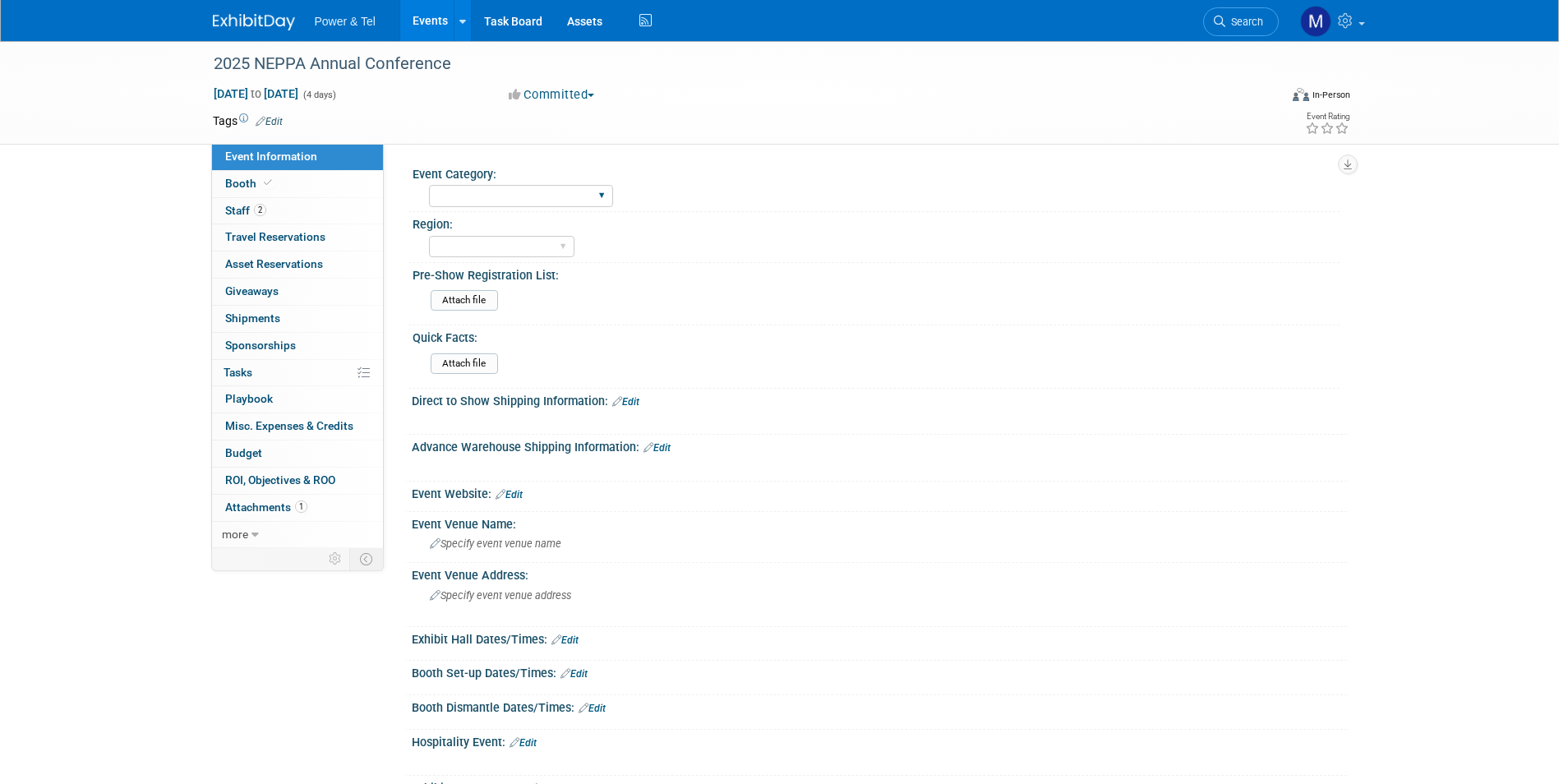 drag, startPoint x: 507, startPoint y: 199, endPoint x: 510, endPoint y: 208, distance: 9.486833 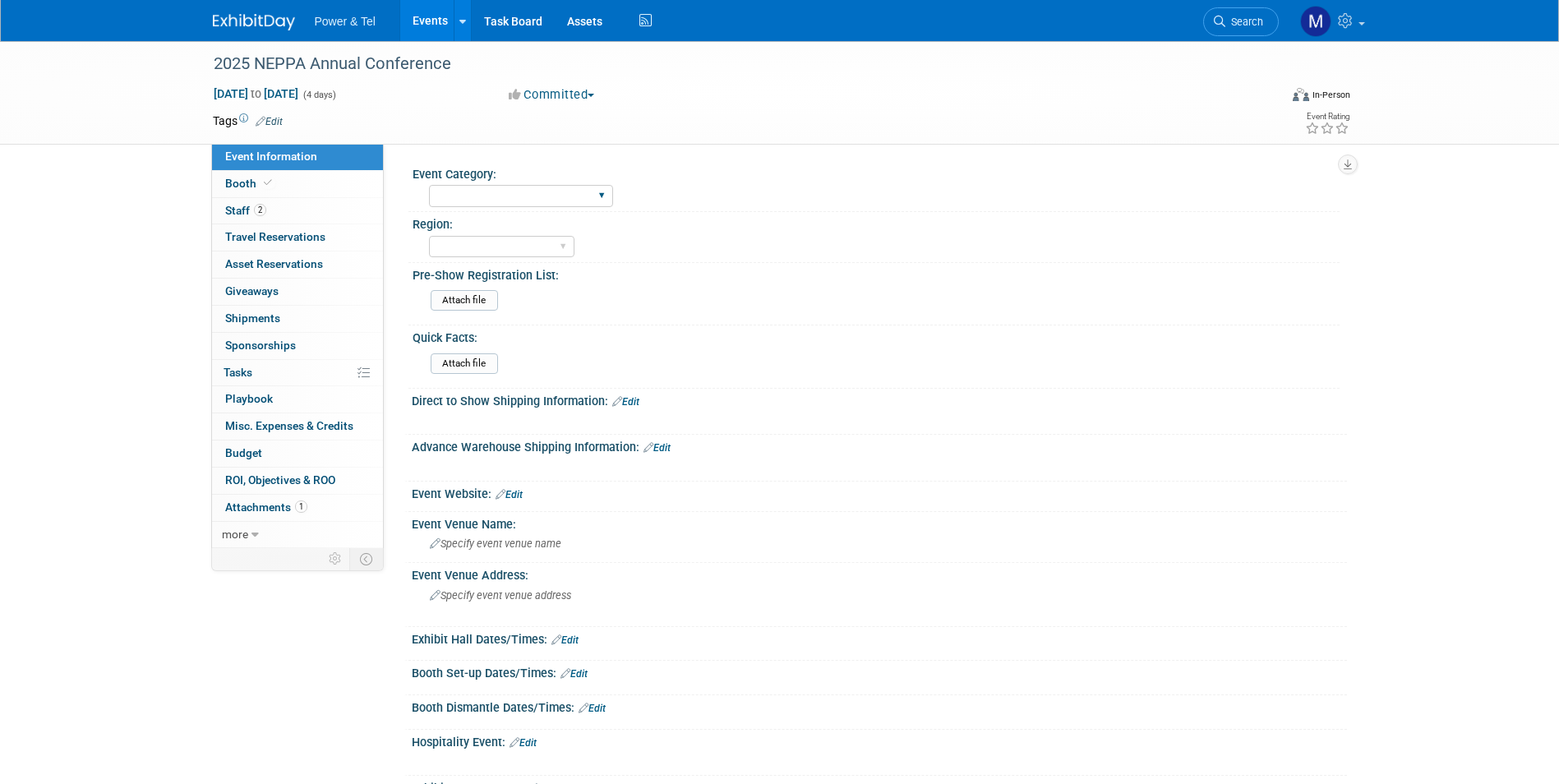 select on "Regional" 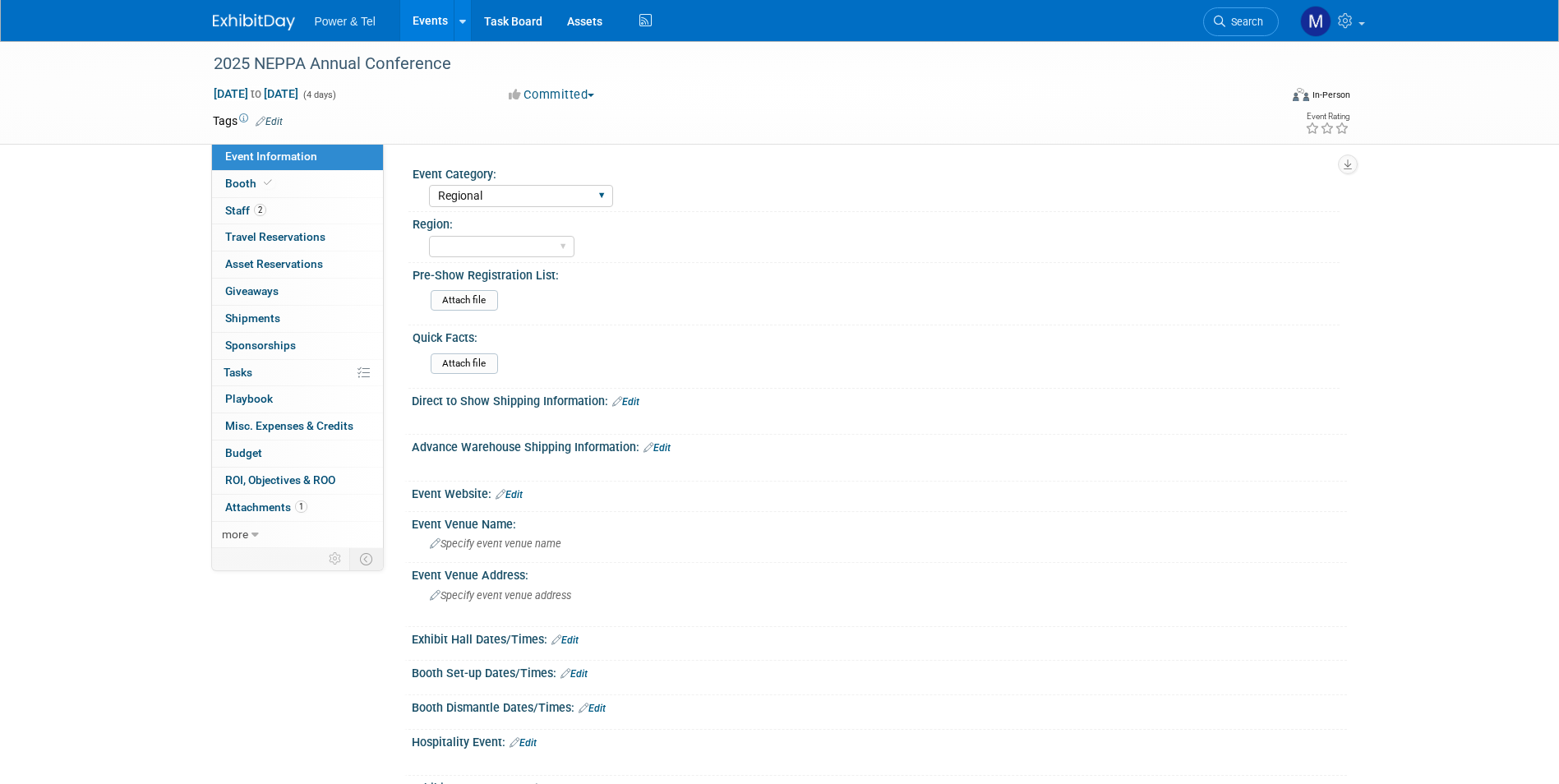 click on "National
Regional
P&T Tech Summit
Export/Canada
Outing Only" at bounding box center (521, 196) 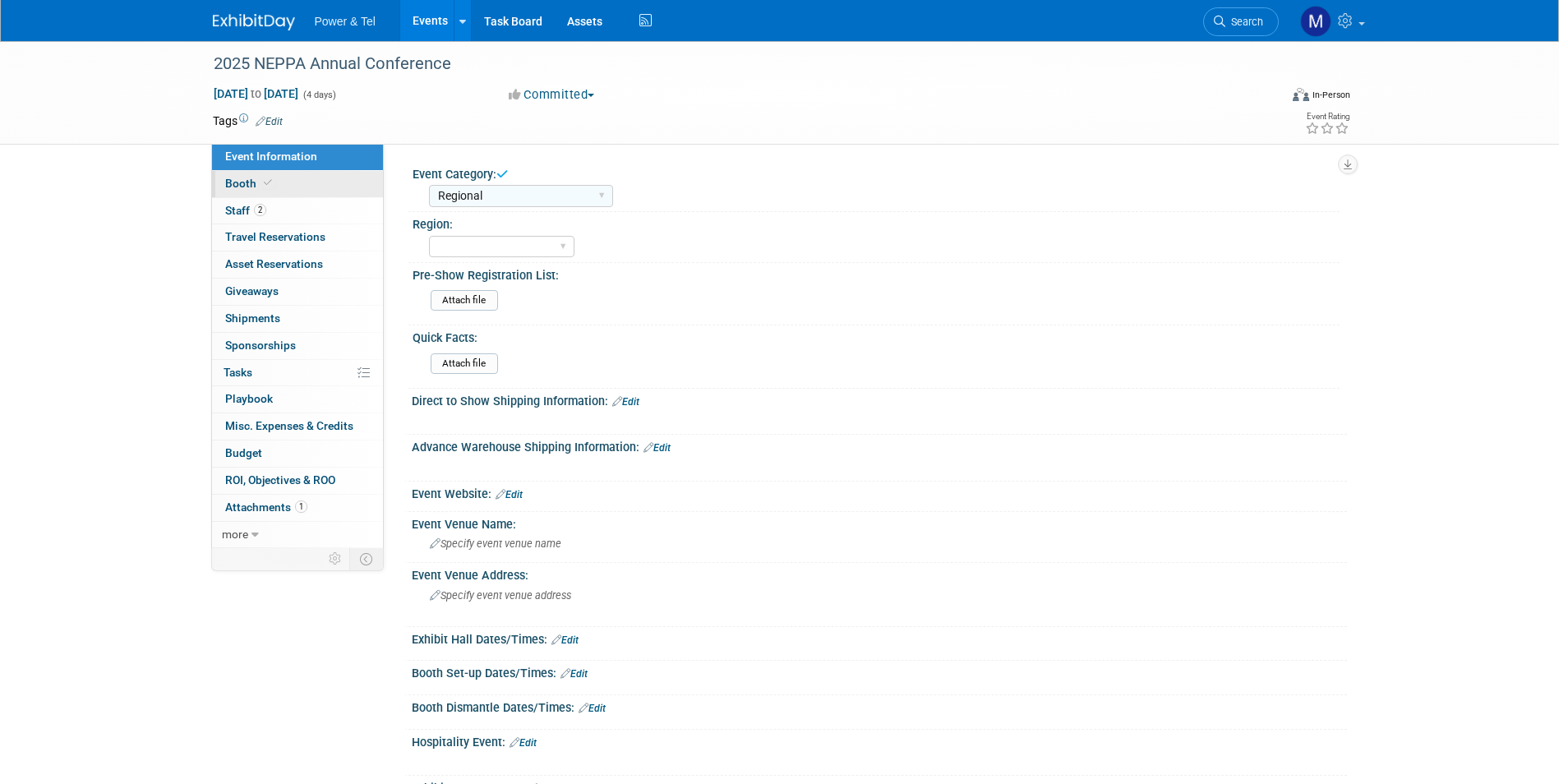 click on "Booth" at bounding box center [298, 184] 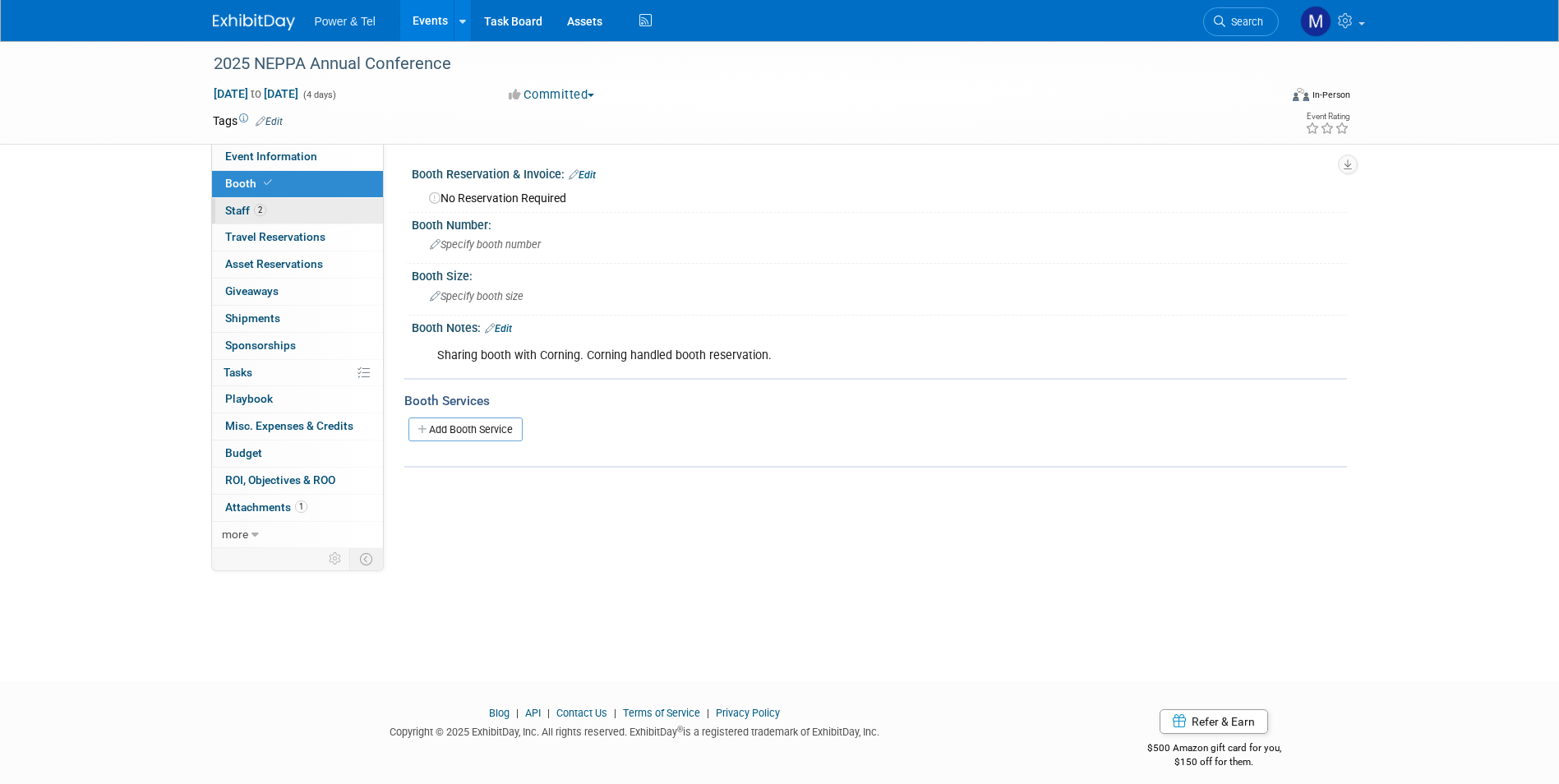 click on "2
Staff 2" at bounding box center [298, 211] 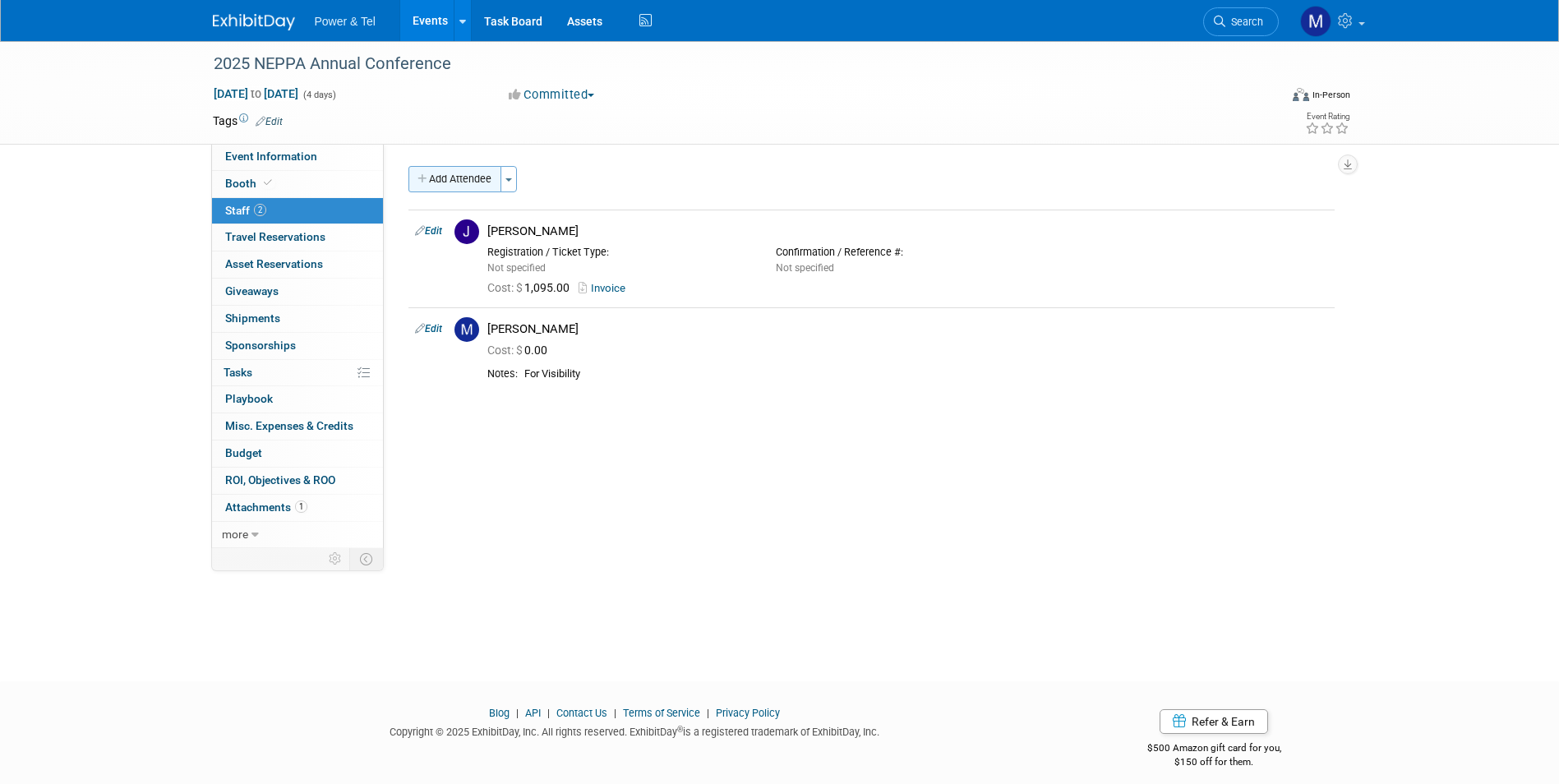click on "Add Attendee" at bounding box center [454, 179] 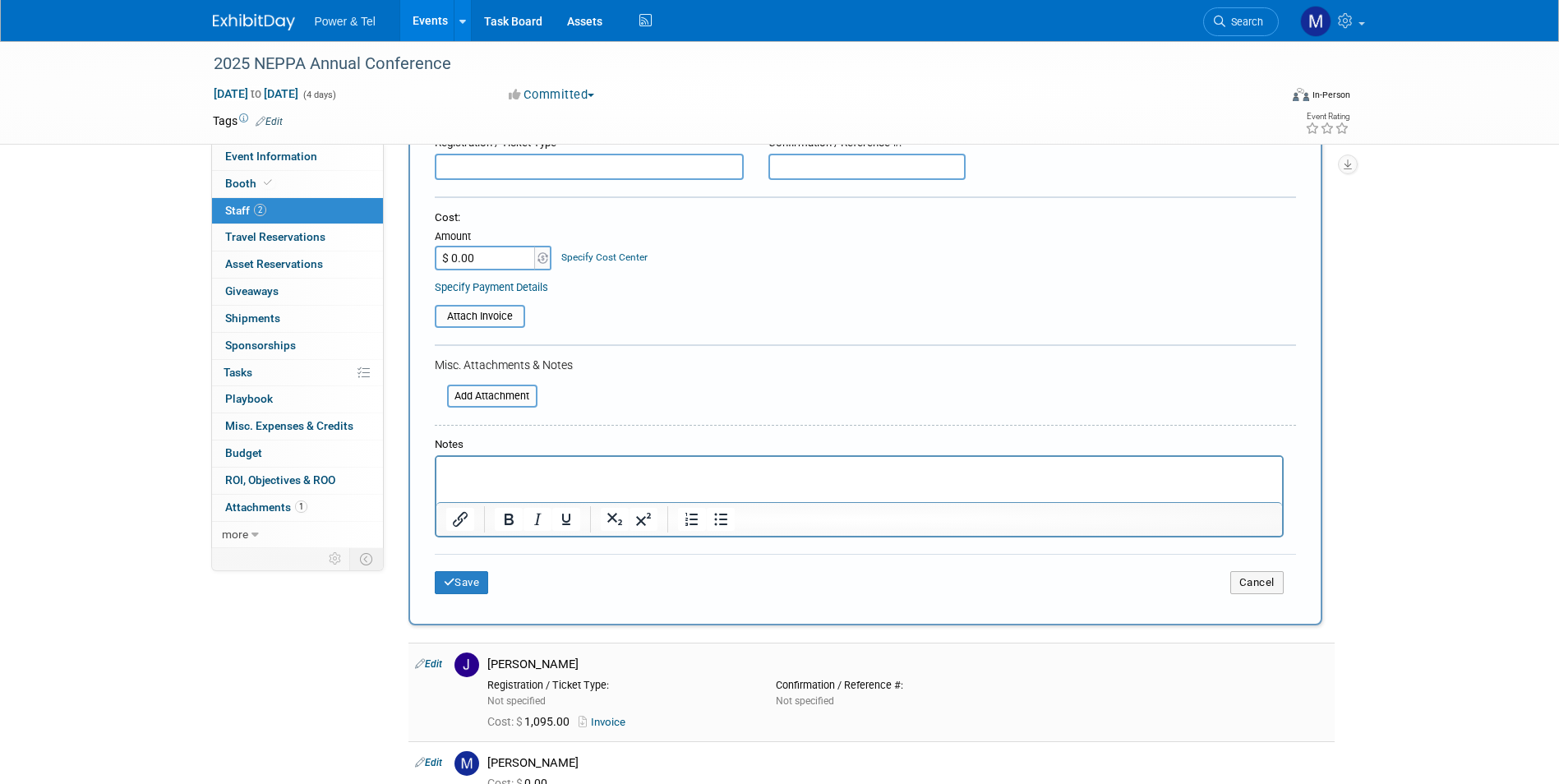scroll, scrollTop: 329, scrollLeft: 0, axis: vertical 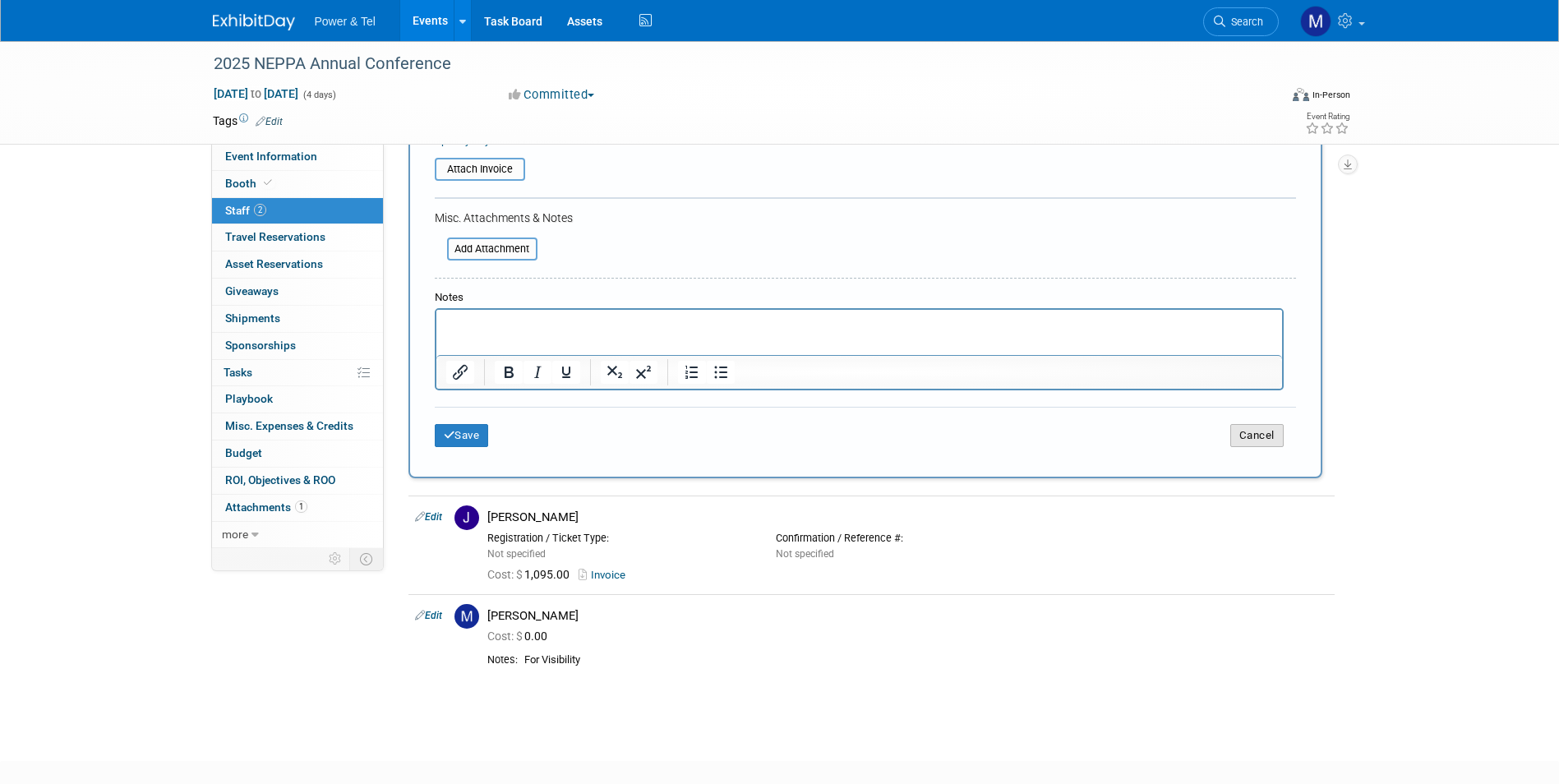 click on "Cancel" at bounding box center (1257, 436) 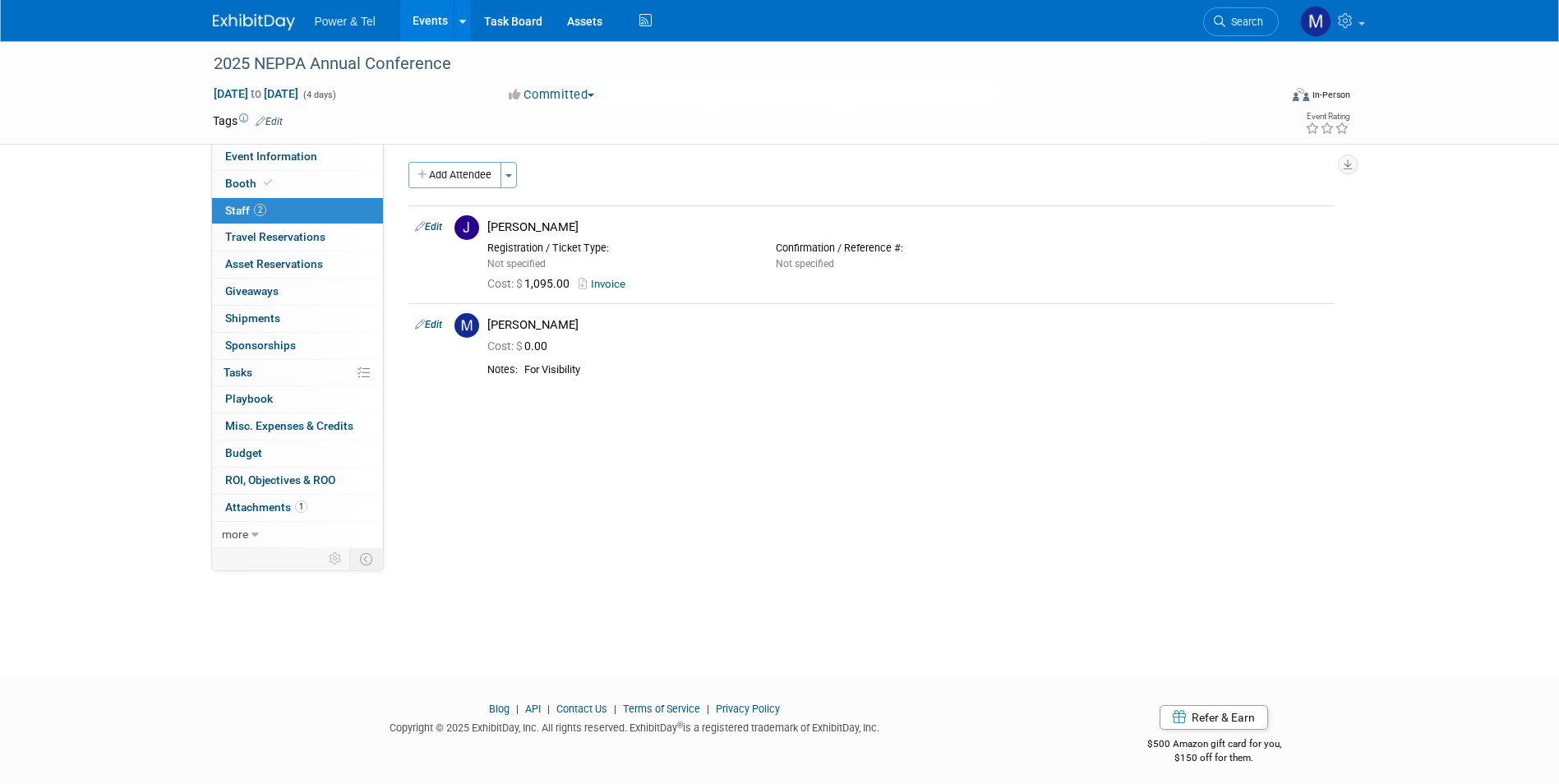 scroll, scrollTop: 0, scrollLeft: 0, axis: both 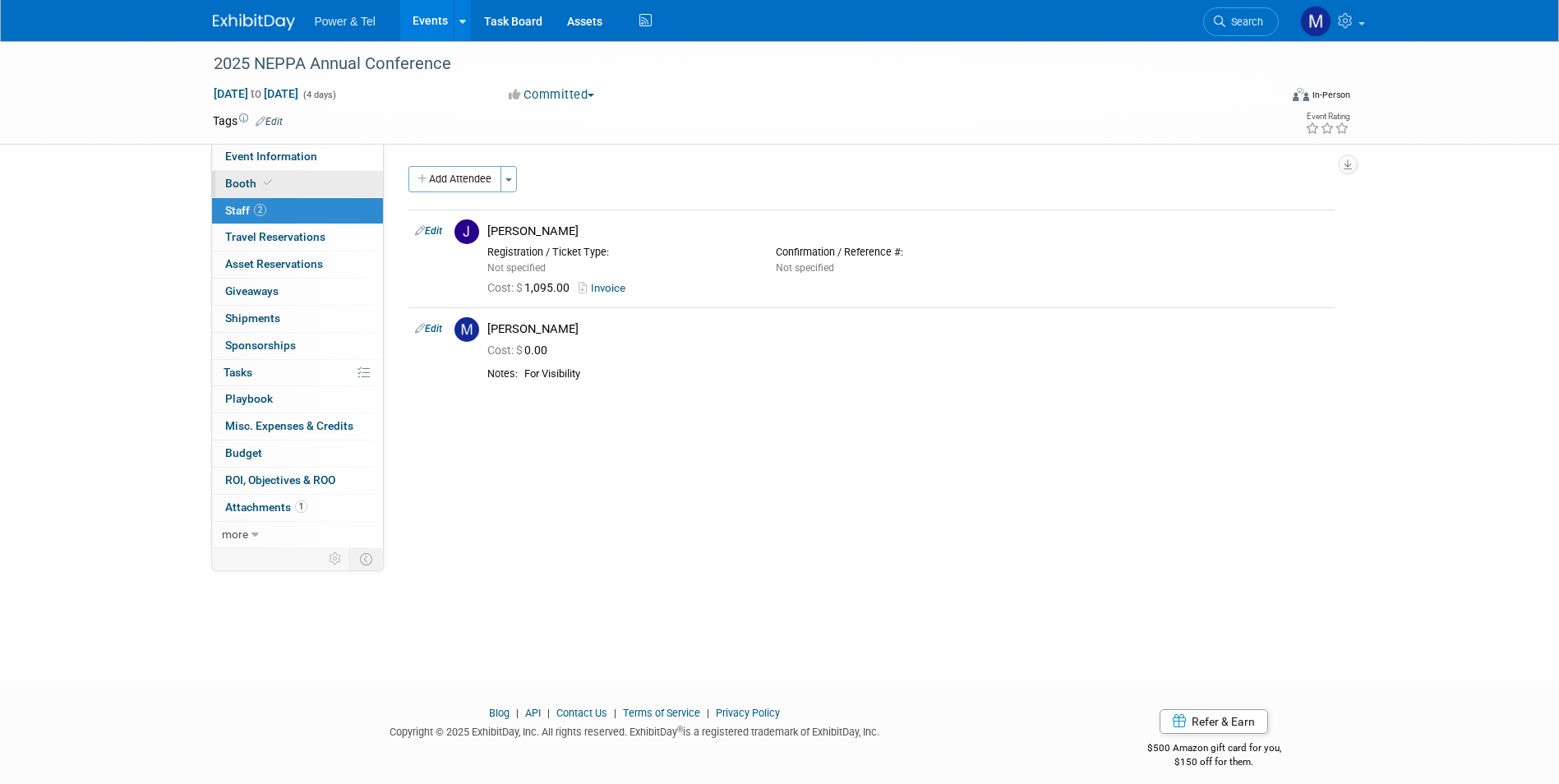 click on "Booth" at bounding box center [298, 184] 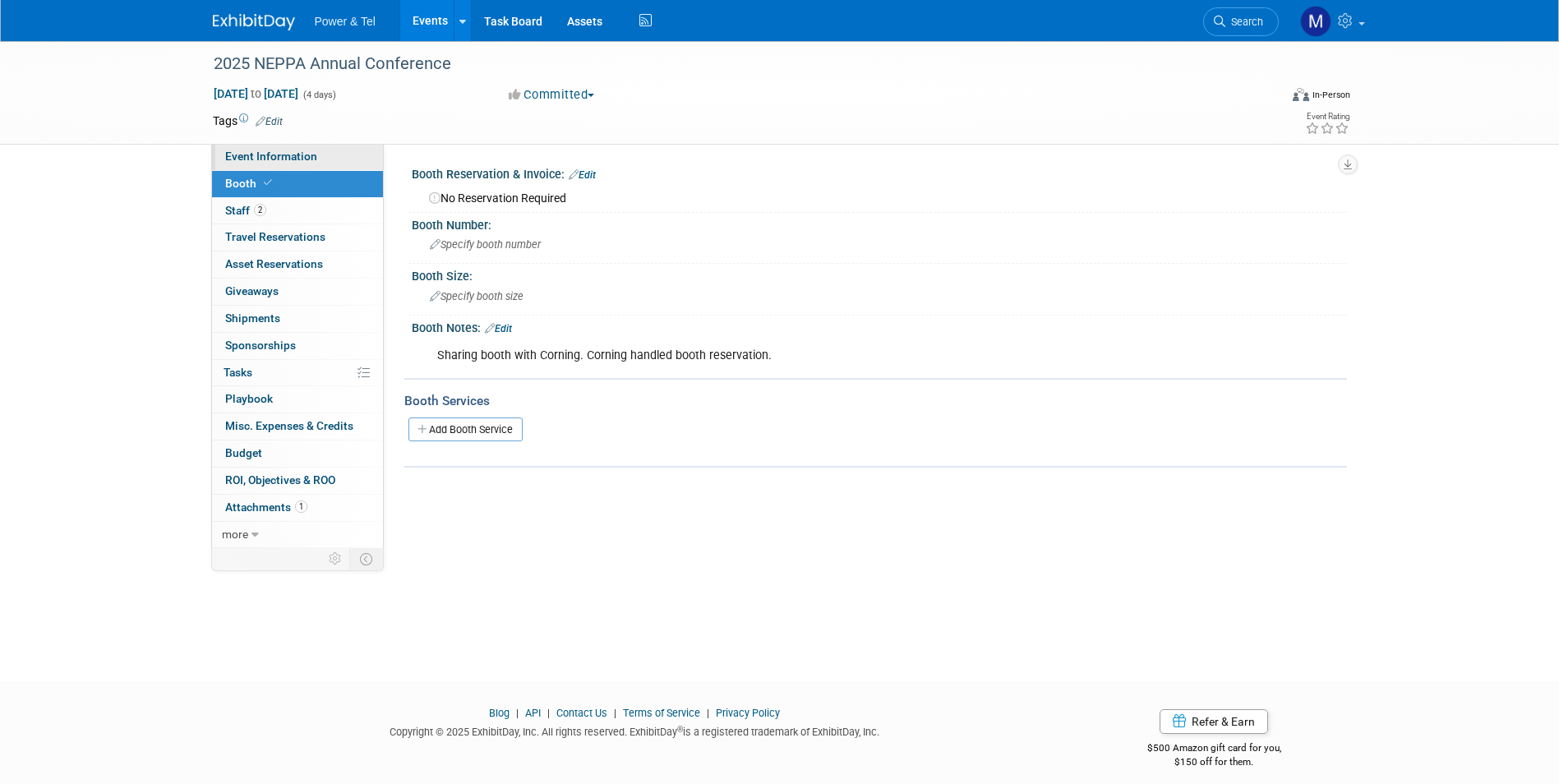 click on "Event Information" at bounding box center (271, 156) 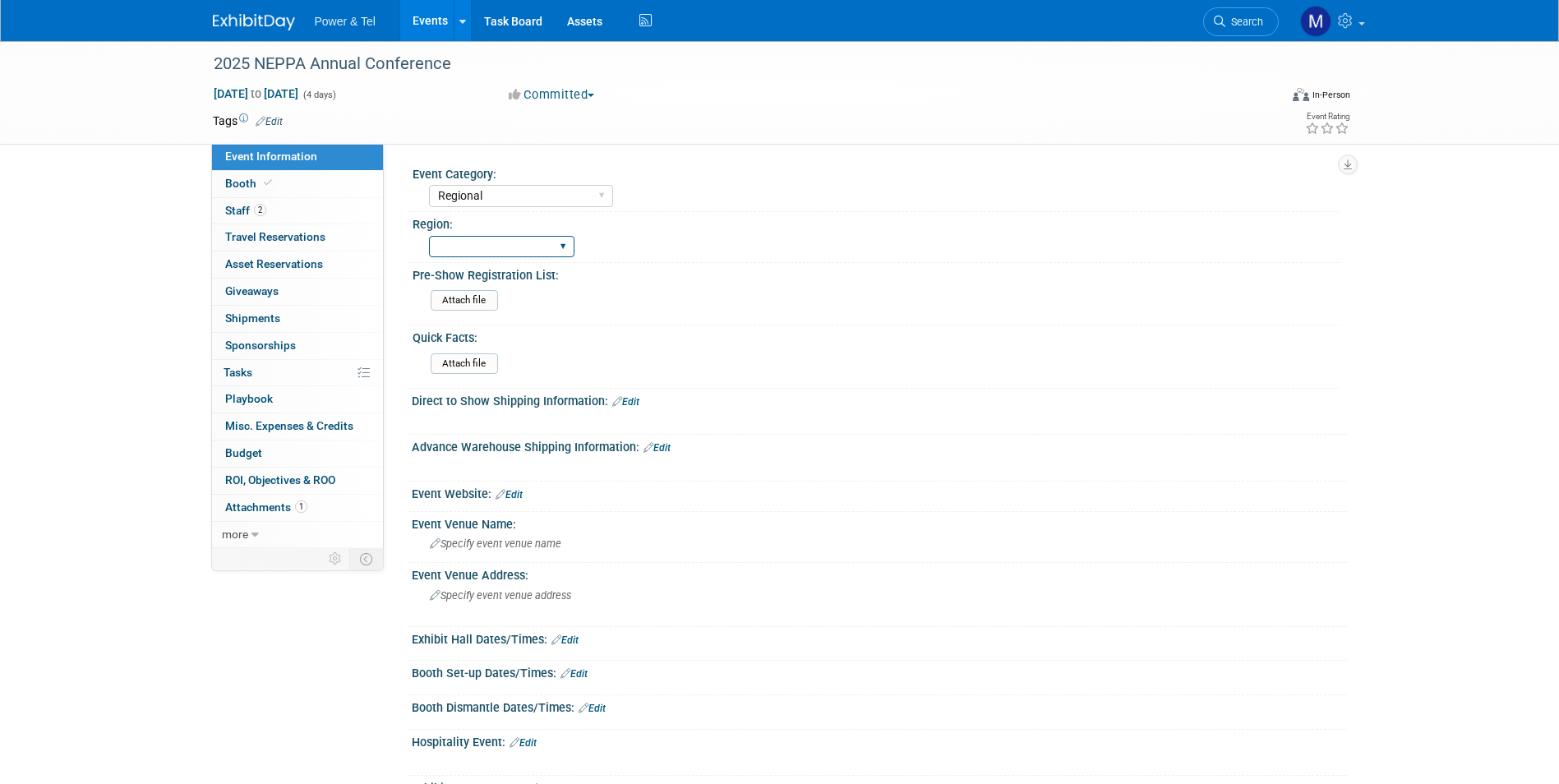 click on "Central
East
Midwest
West
National
MSO
Canada
Export/CALA" at bounding box center [501, 247] 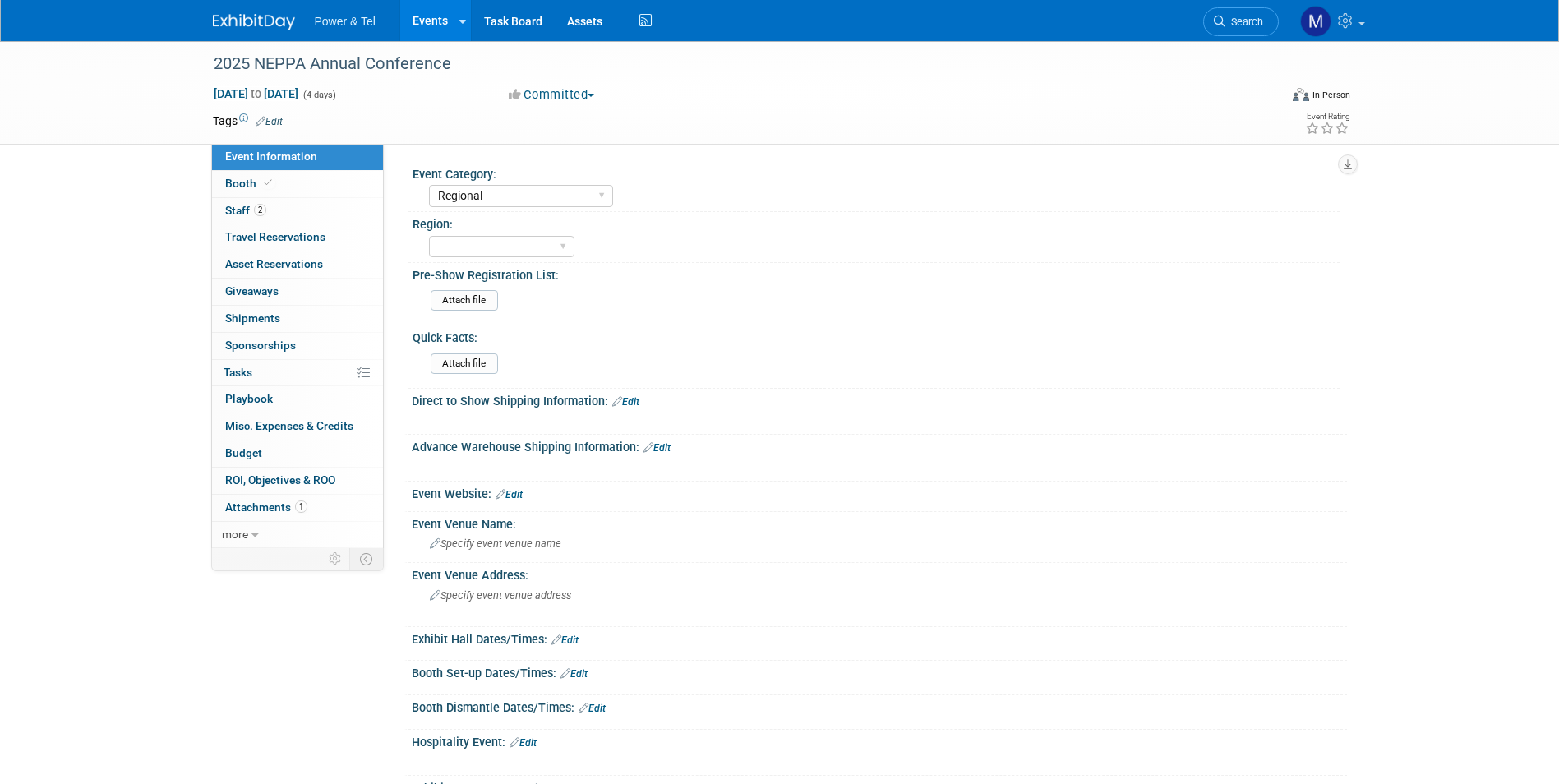 select on "East" 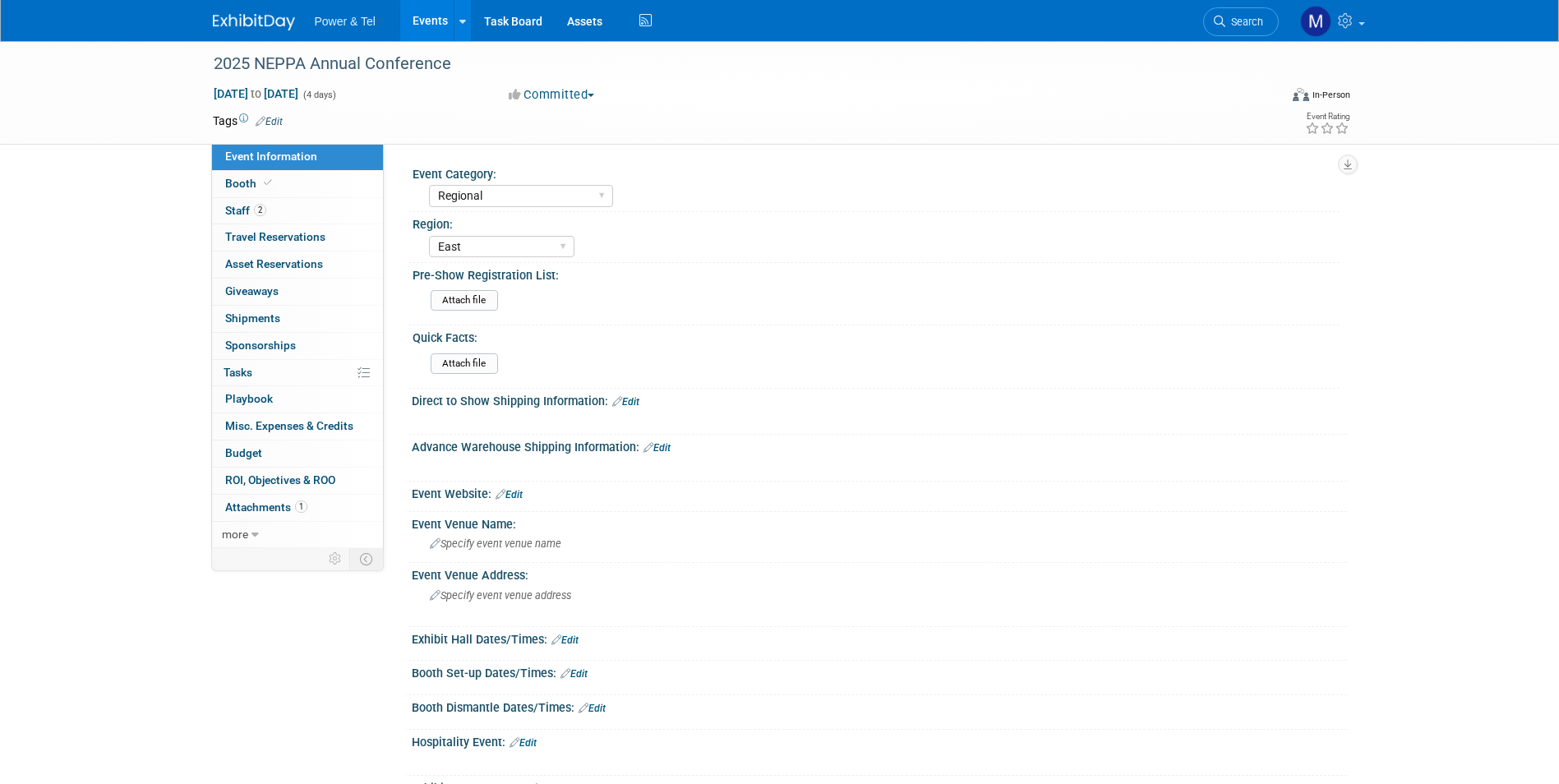 click on "Central
East
Midwest
West
National
MSO
Canada
Export/CALA" at bounding box center [501, 247] 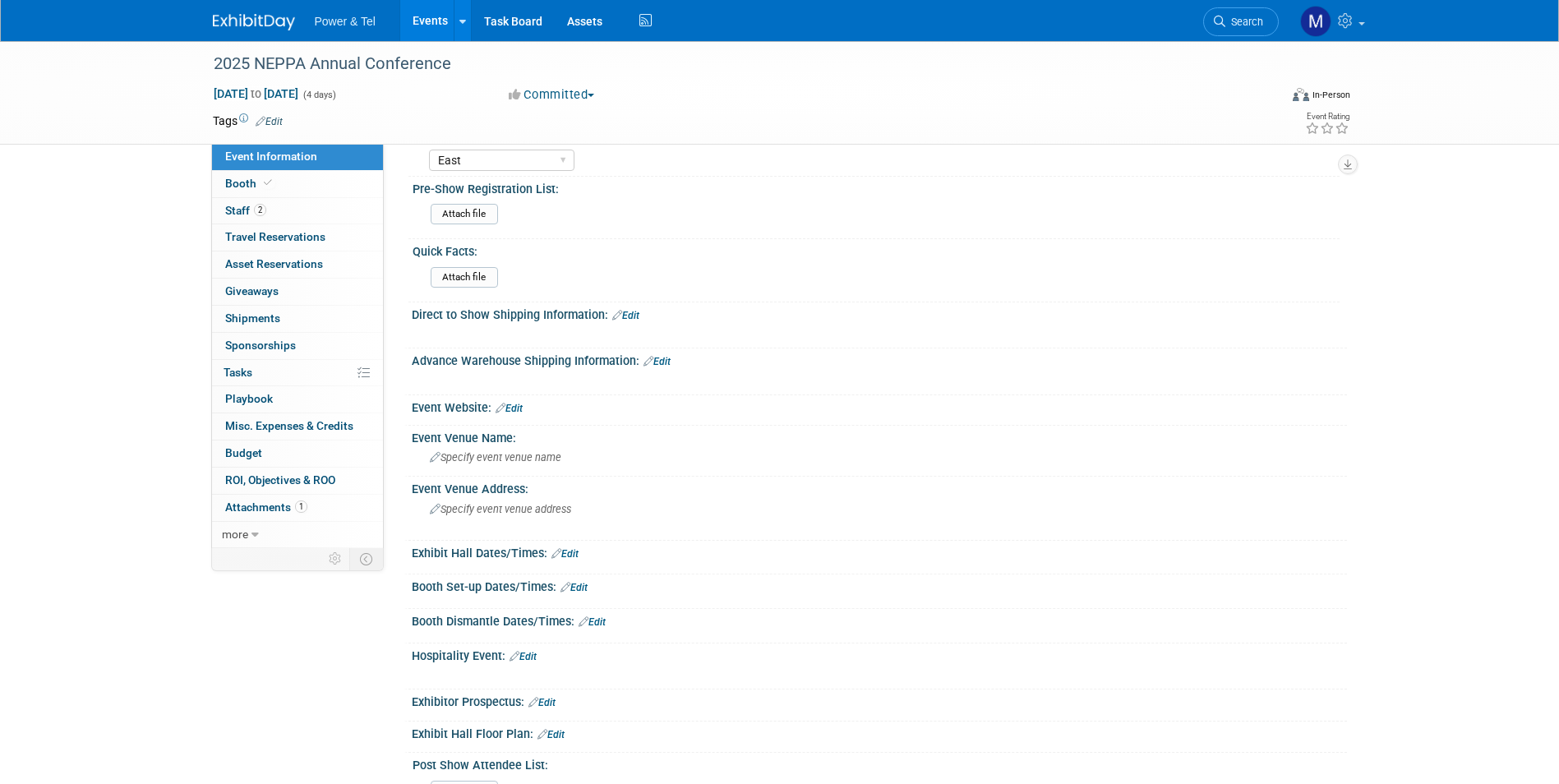 scroll, scrollTop: 0, scrollLeft: 0, axis: both 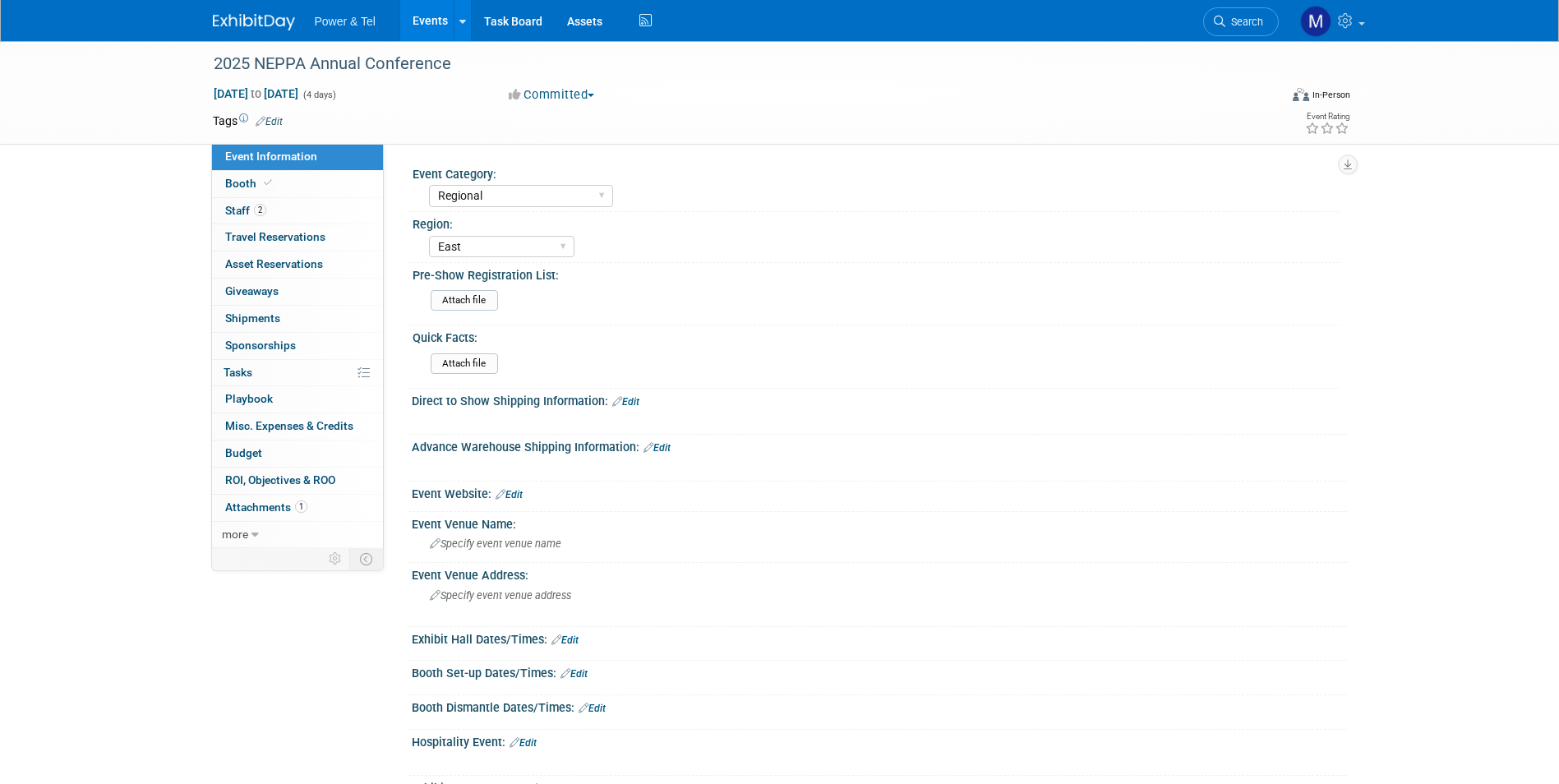 click on "Events" at bounding box center [430, 21] 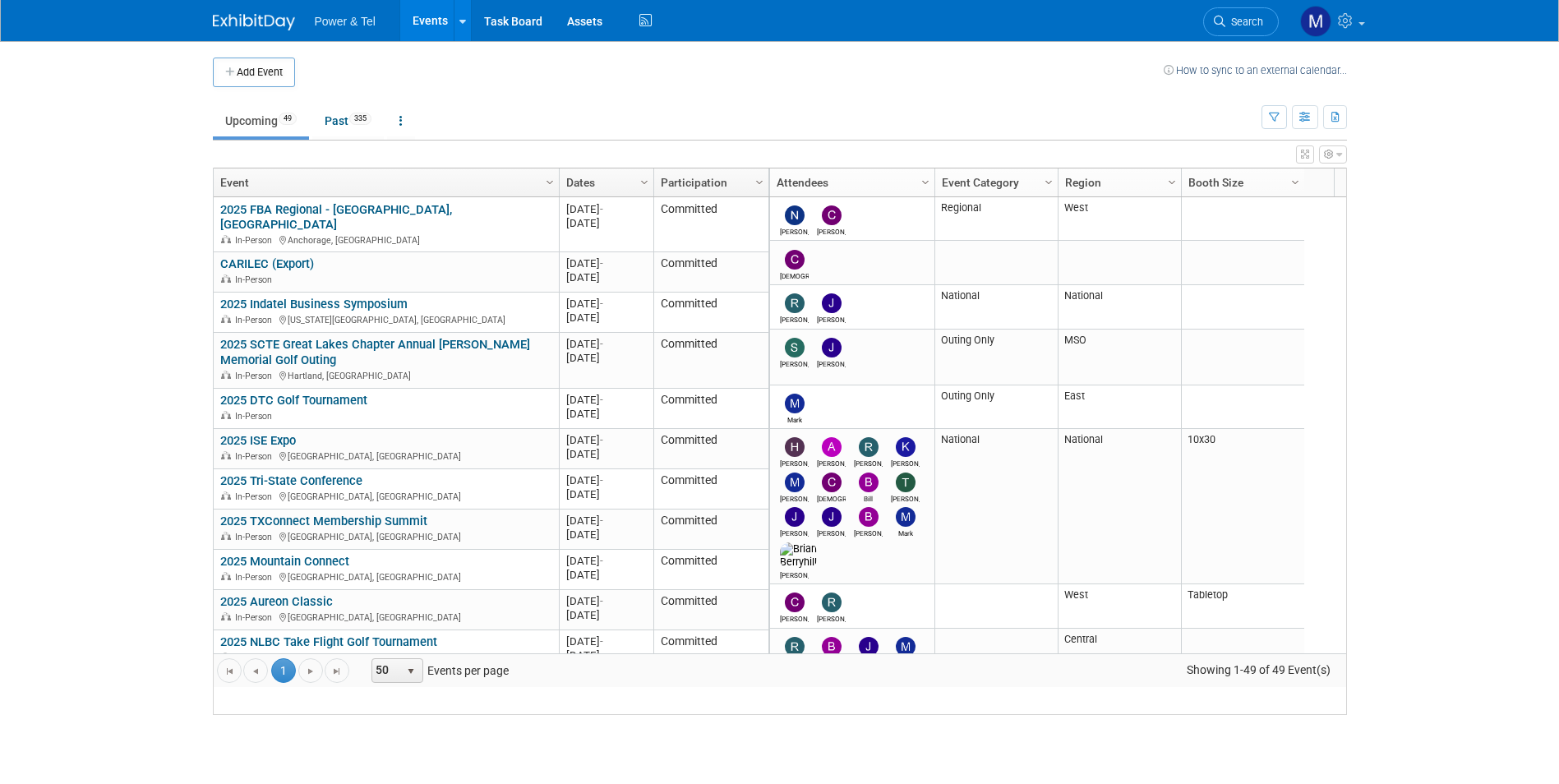 scroll, scrollTop: 0, scrollLeft: 0, axis: both 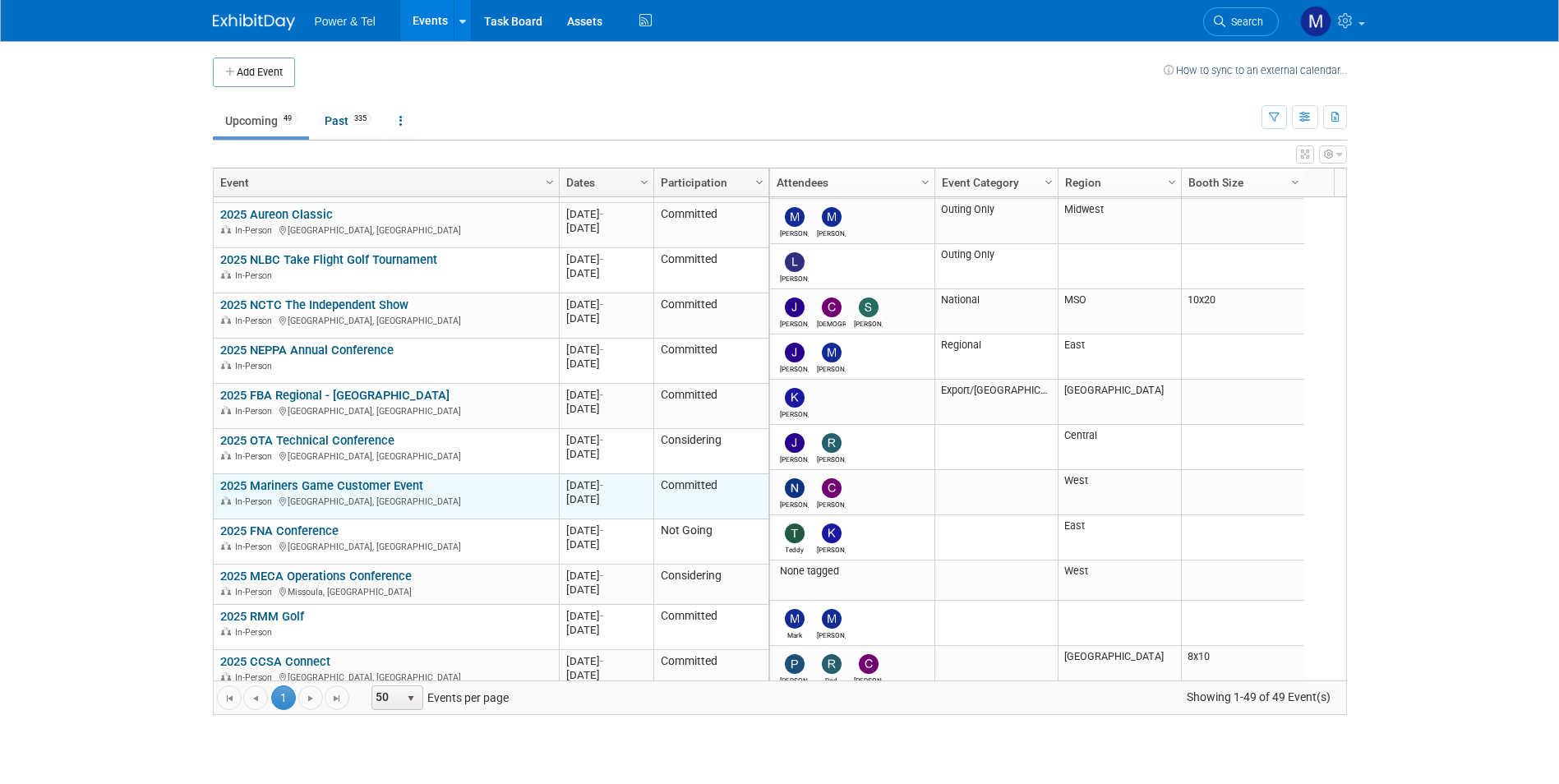 click on "2025 Mariners Game Customer Event" at bounding box center [321, 486] 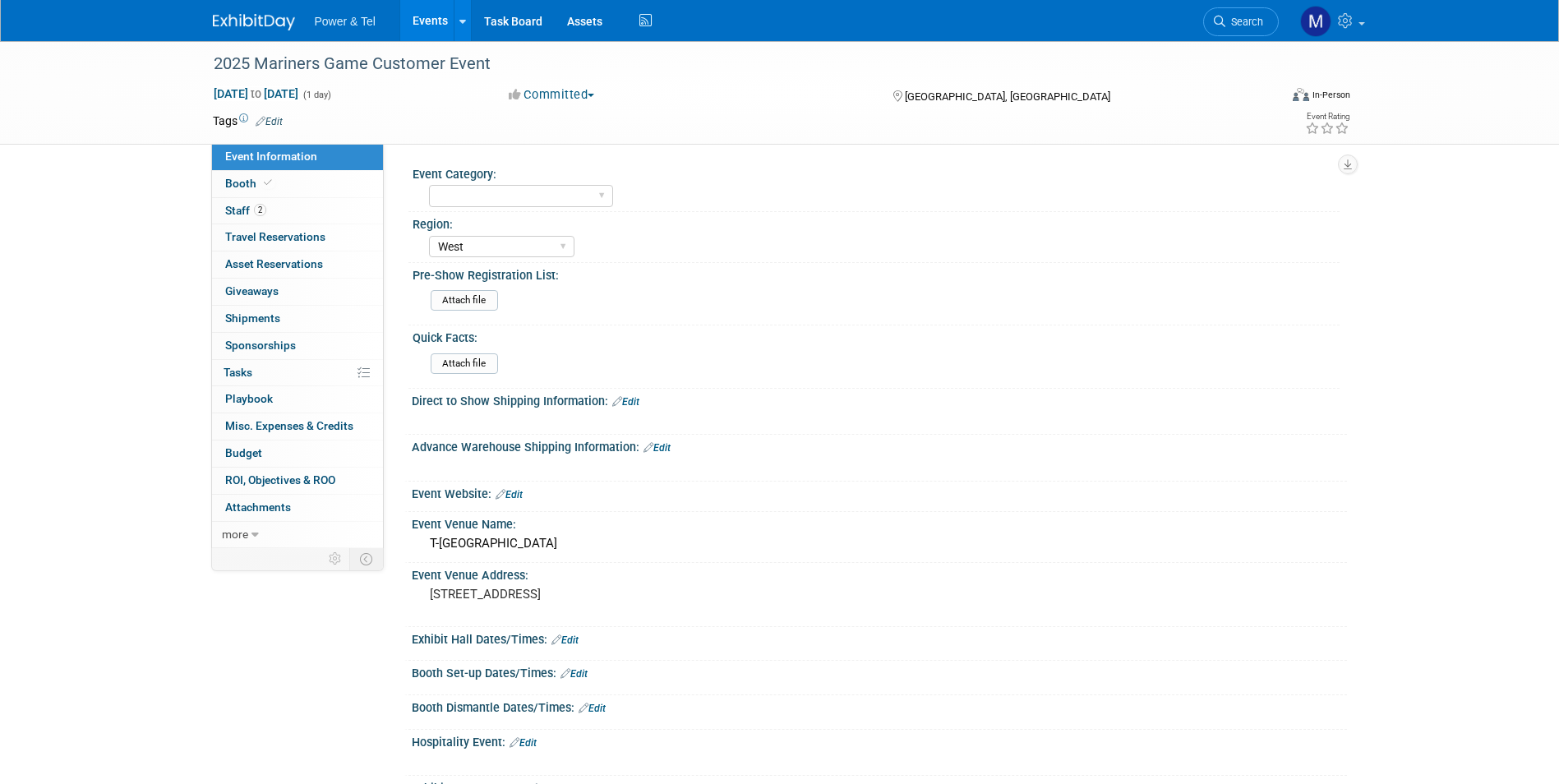 select on "West" 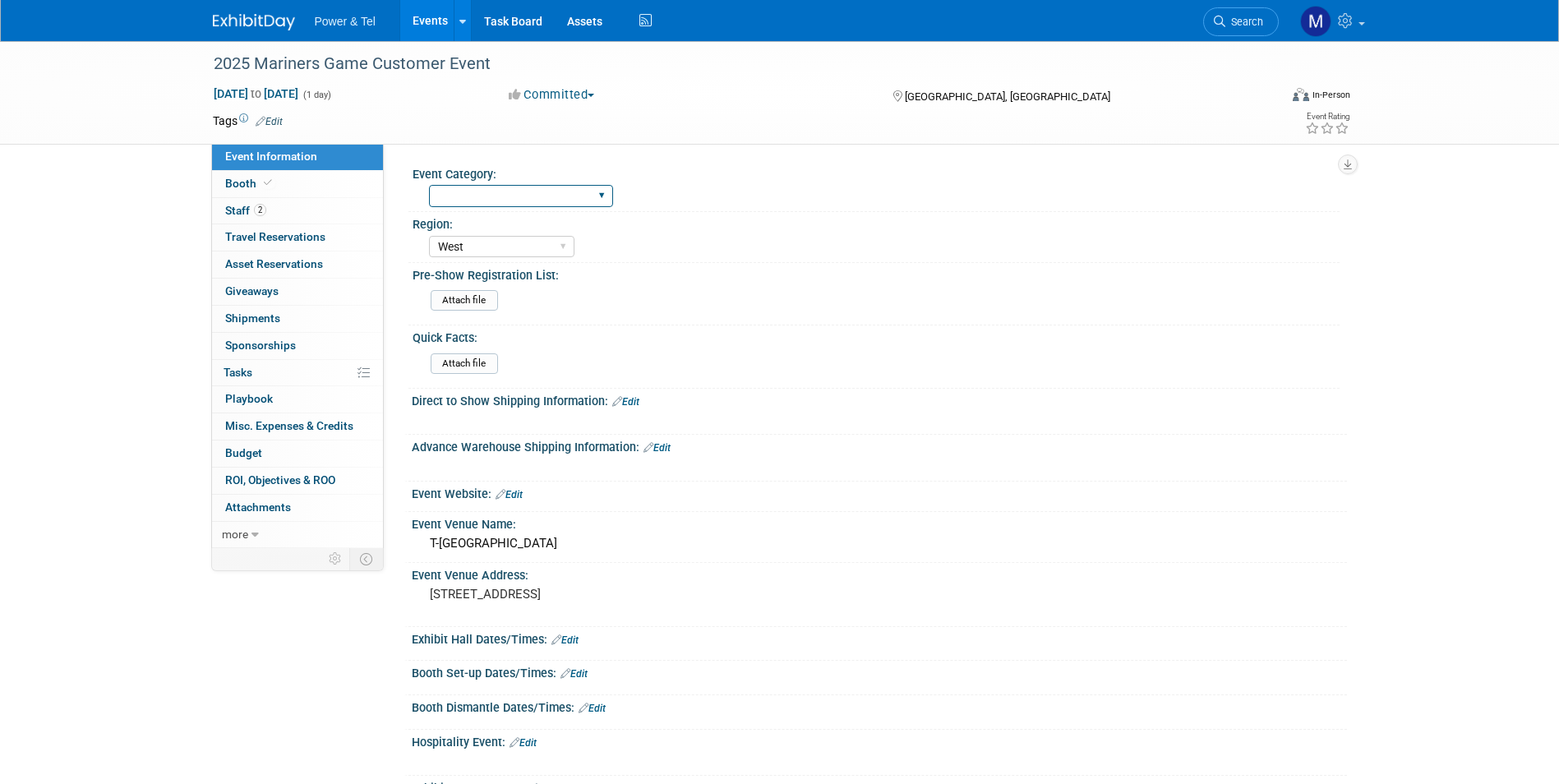 click on "National
Regional
P&T Tech Summit
Export/Canada
Outing Only" at bounding box center (521, 196) 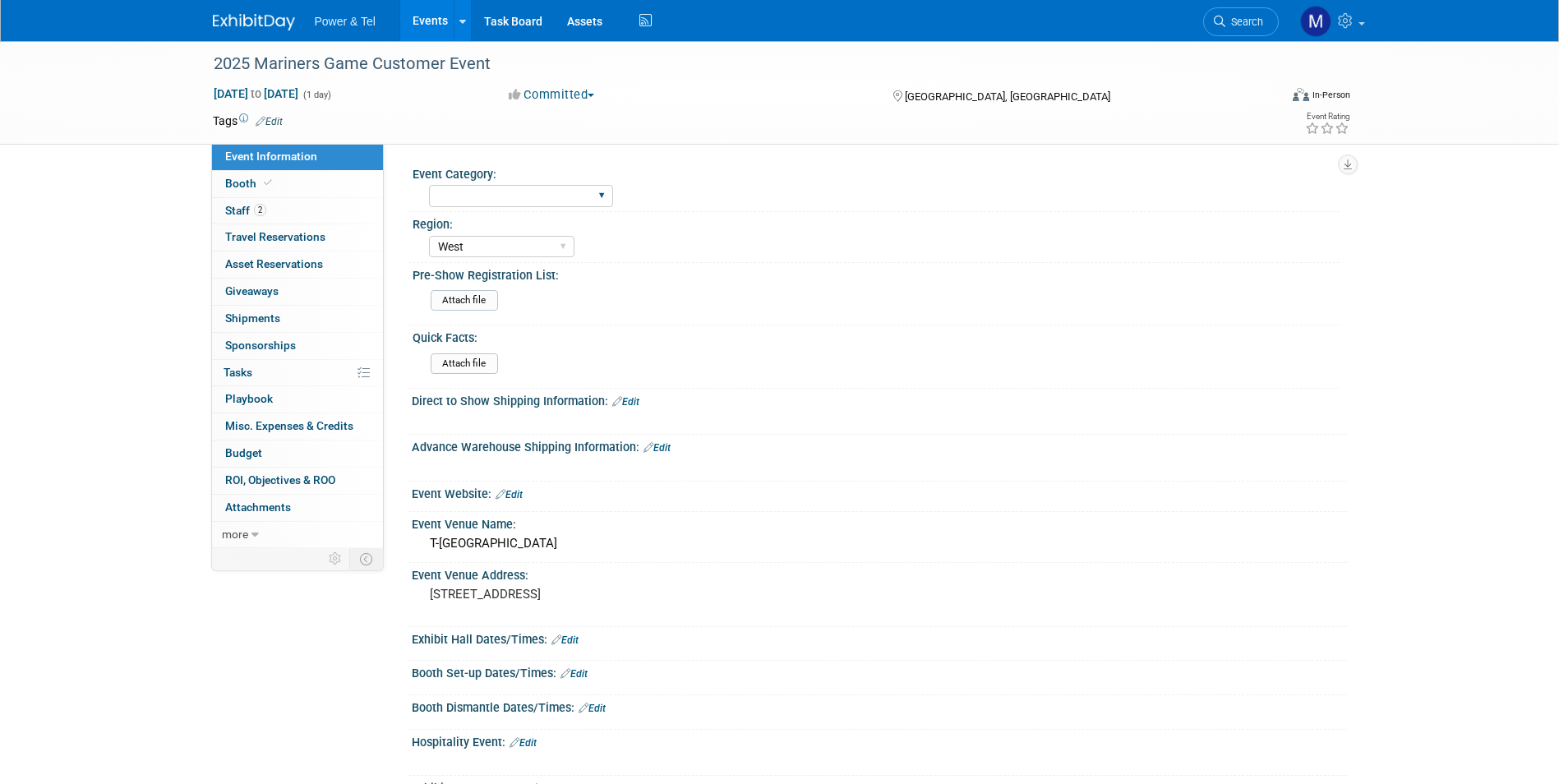 select on "Outing Only" 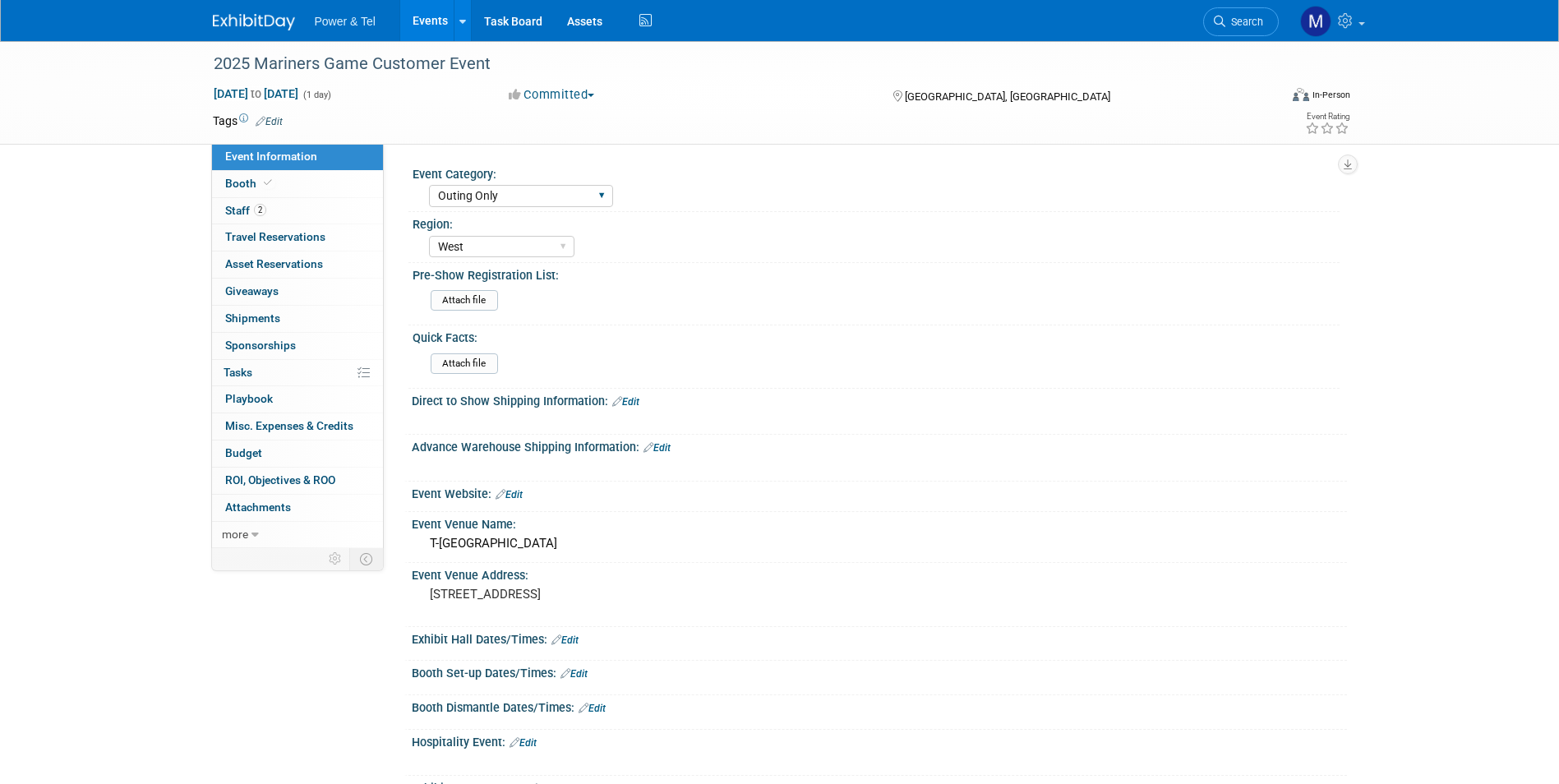 click on "National
Regional
P&T Tech Summit
Export/Canada
Outing Only" at bounding box center [521, 196] 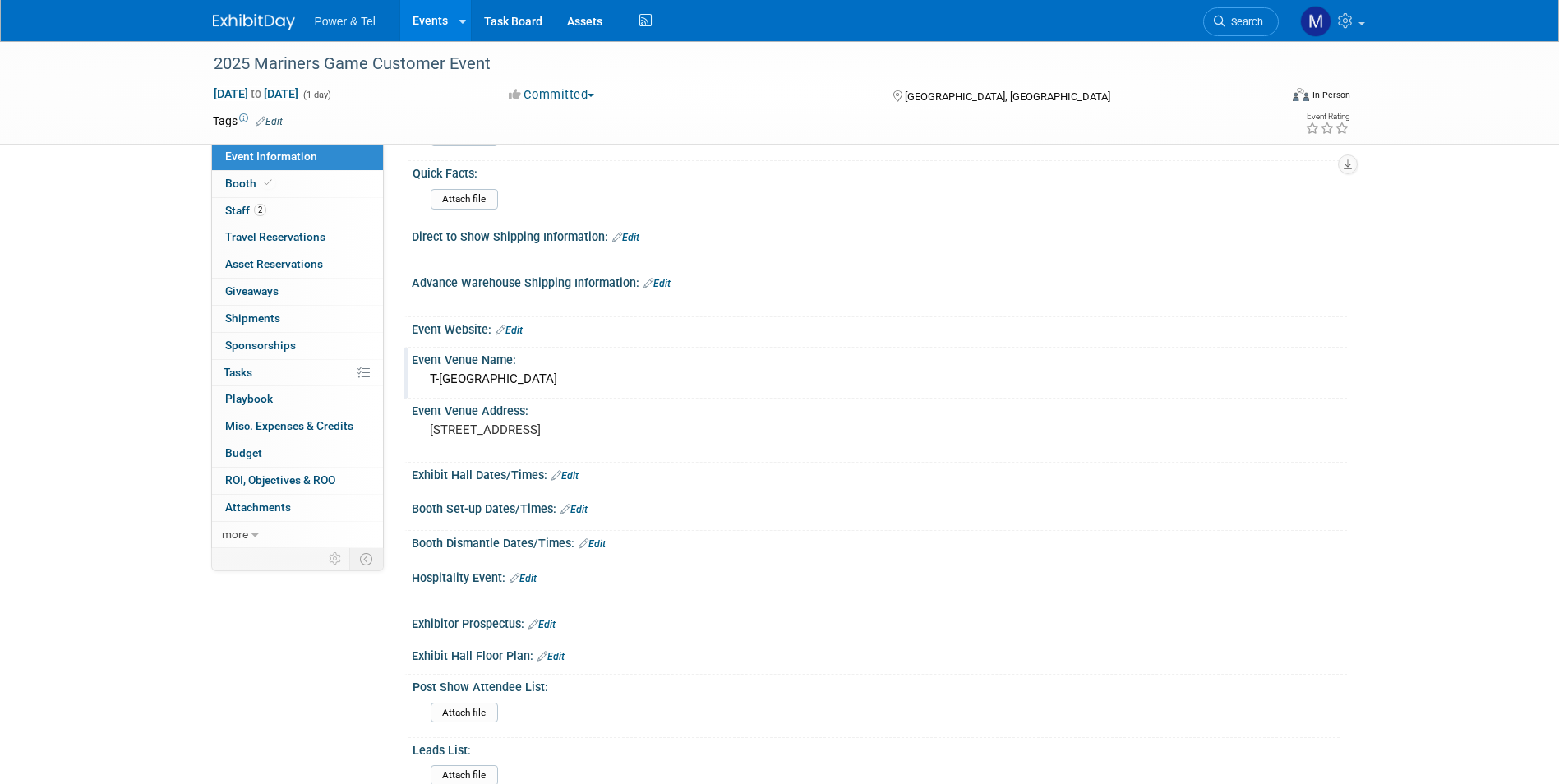 scroll, scrollTop: 0, scrollLeft: 0, axis: both 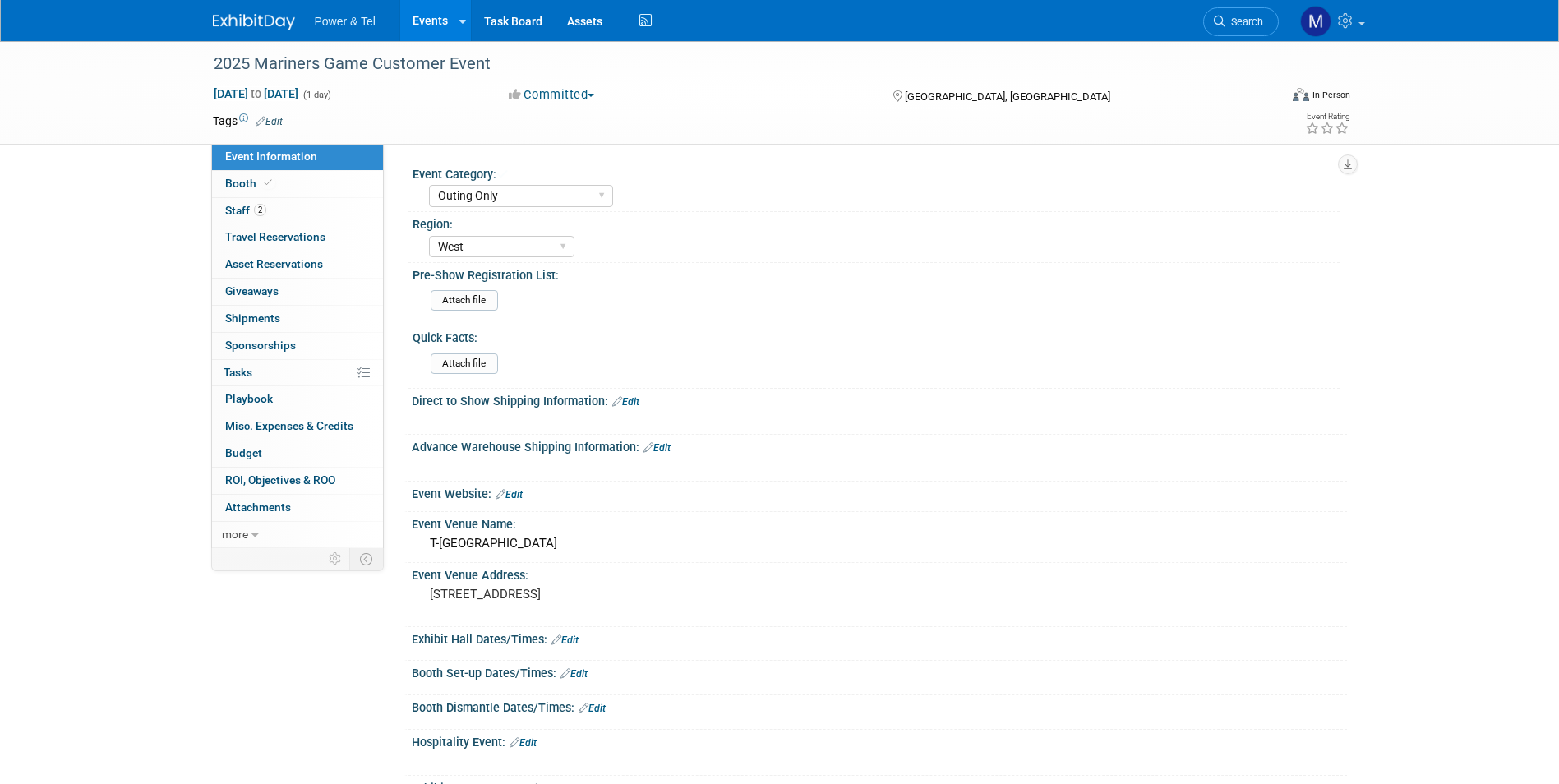 click on "Events" at bounding box center [430, 21] 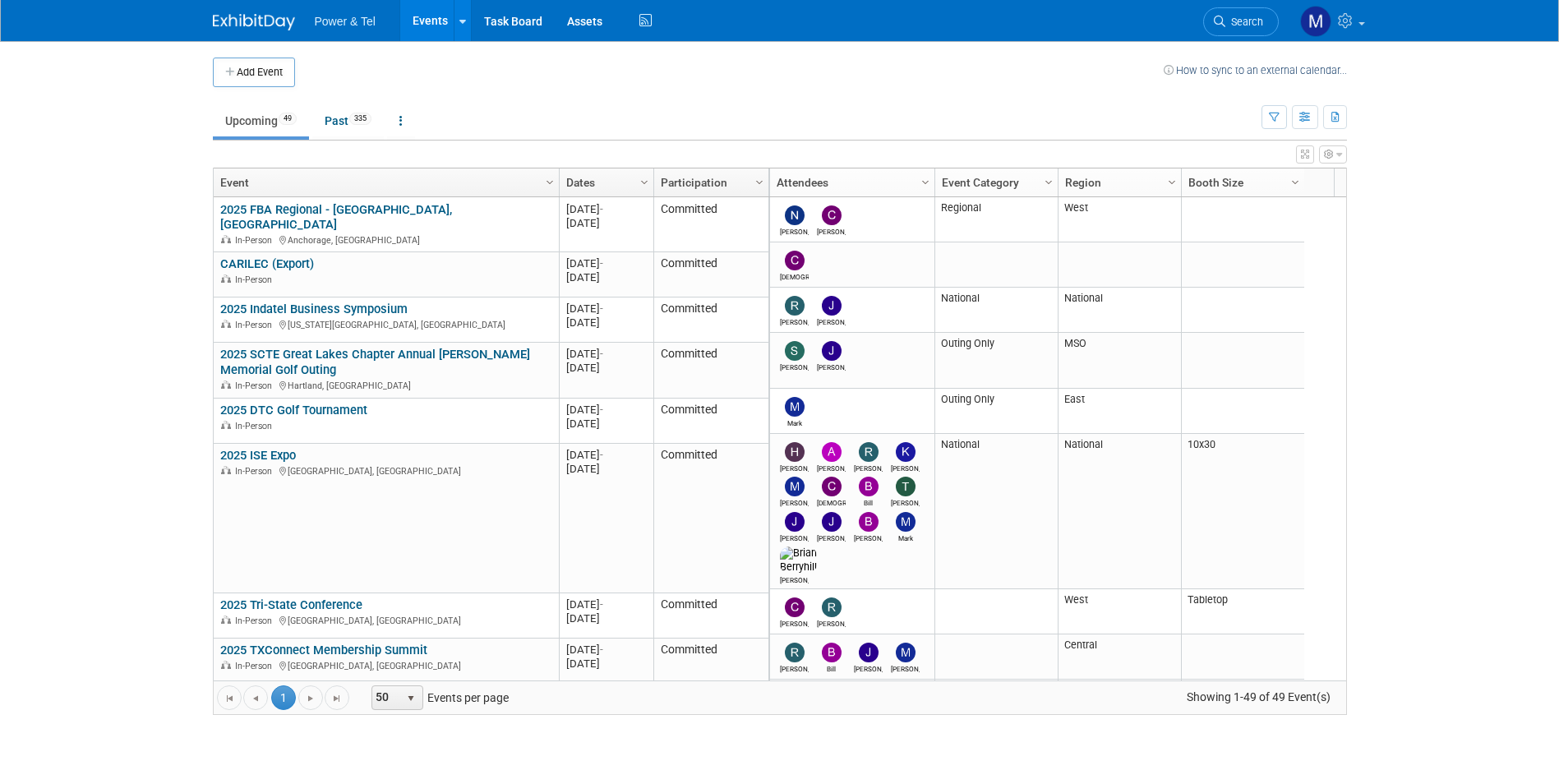 scroll, scrollTop: 0, scrollLeft: 0, axis: both 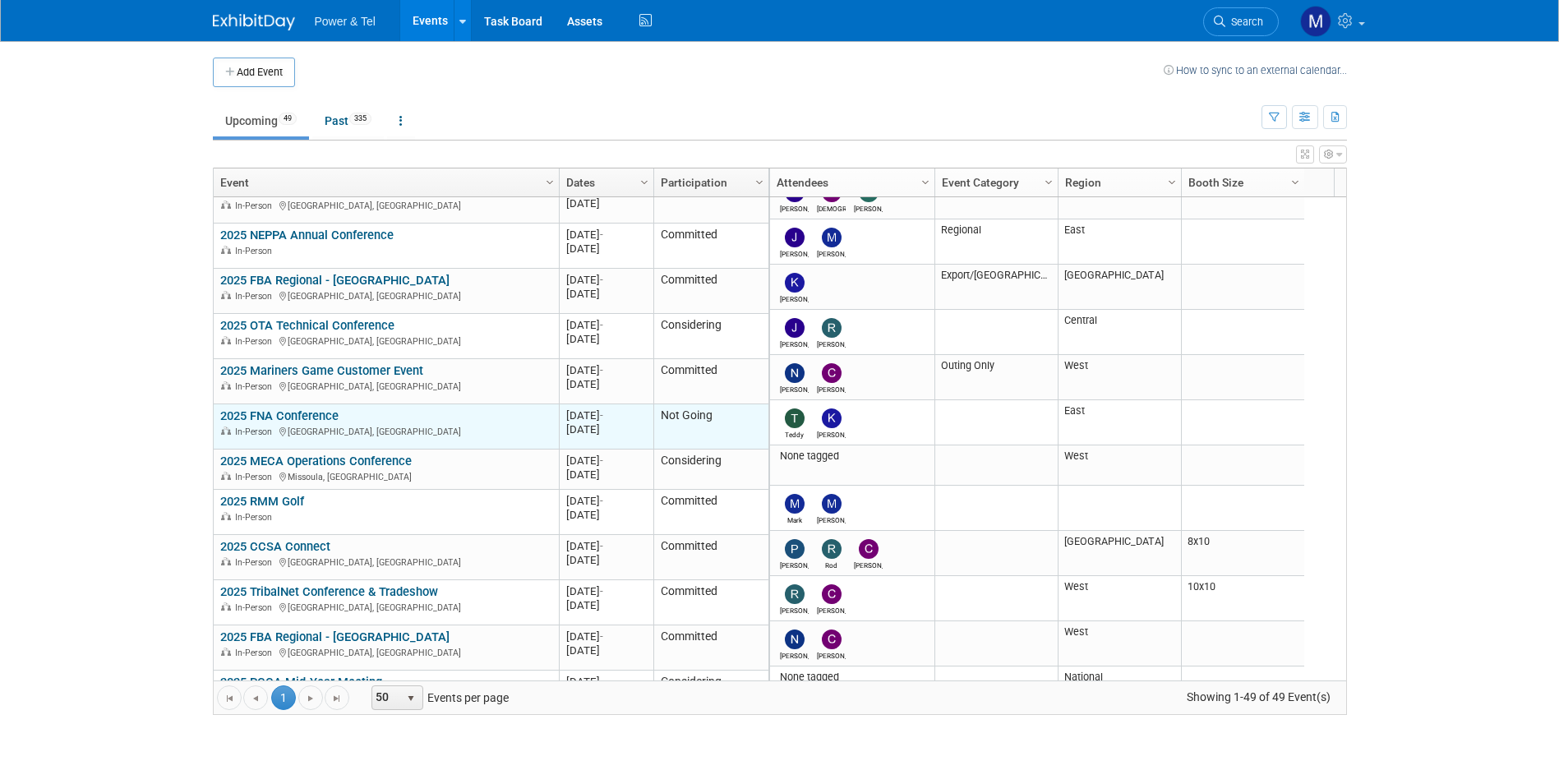 click on "In-Person
Jekyll Island, GA" at bounding box center (385, 431) 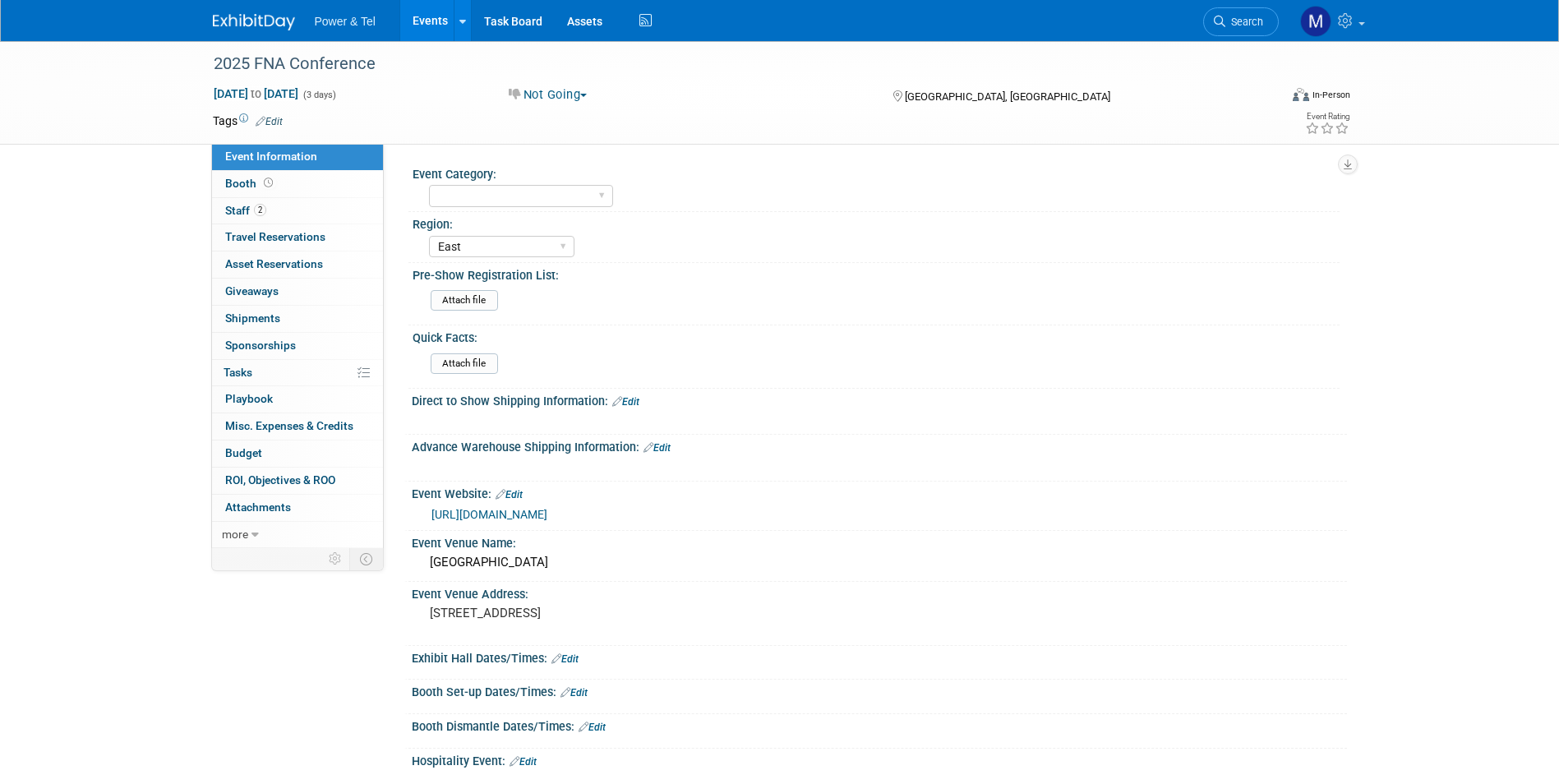 select on "East" 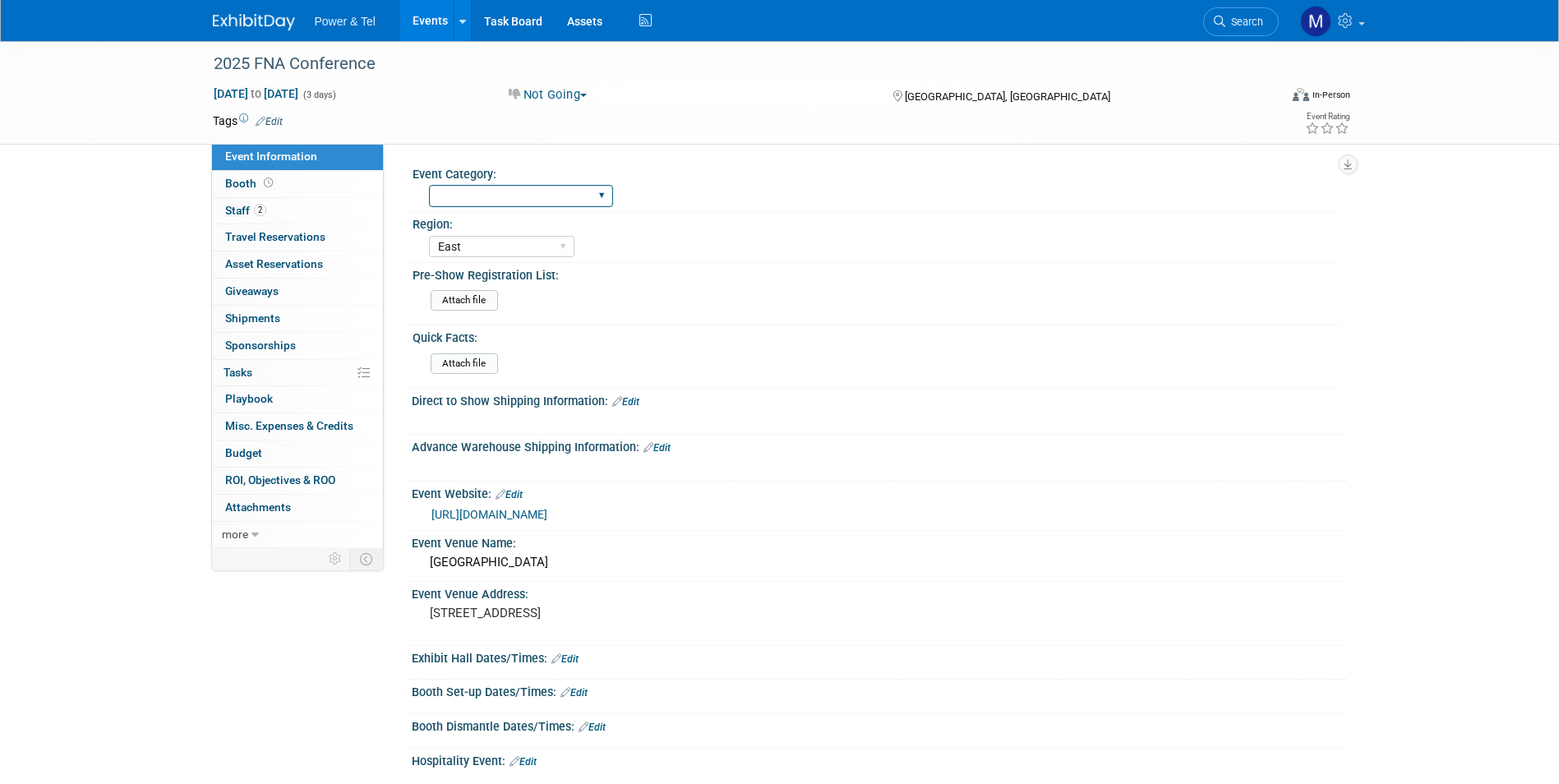 click on "National
Regional
P&T Tech Summit
Export/[GEOGRAPHIC_DATA]
Outing Only" at bounding box center [521, 196] 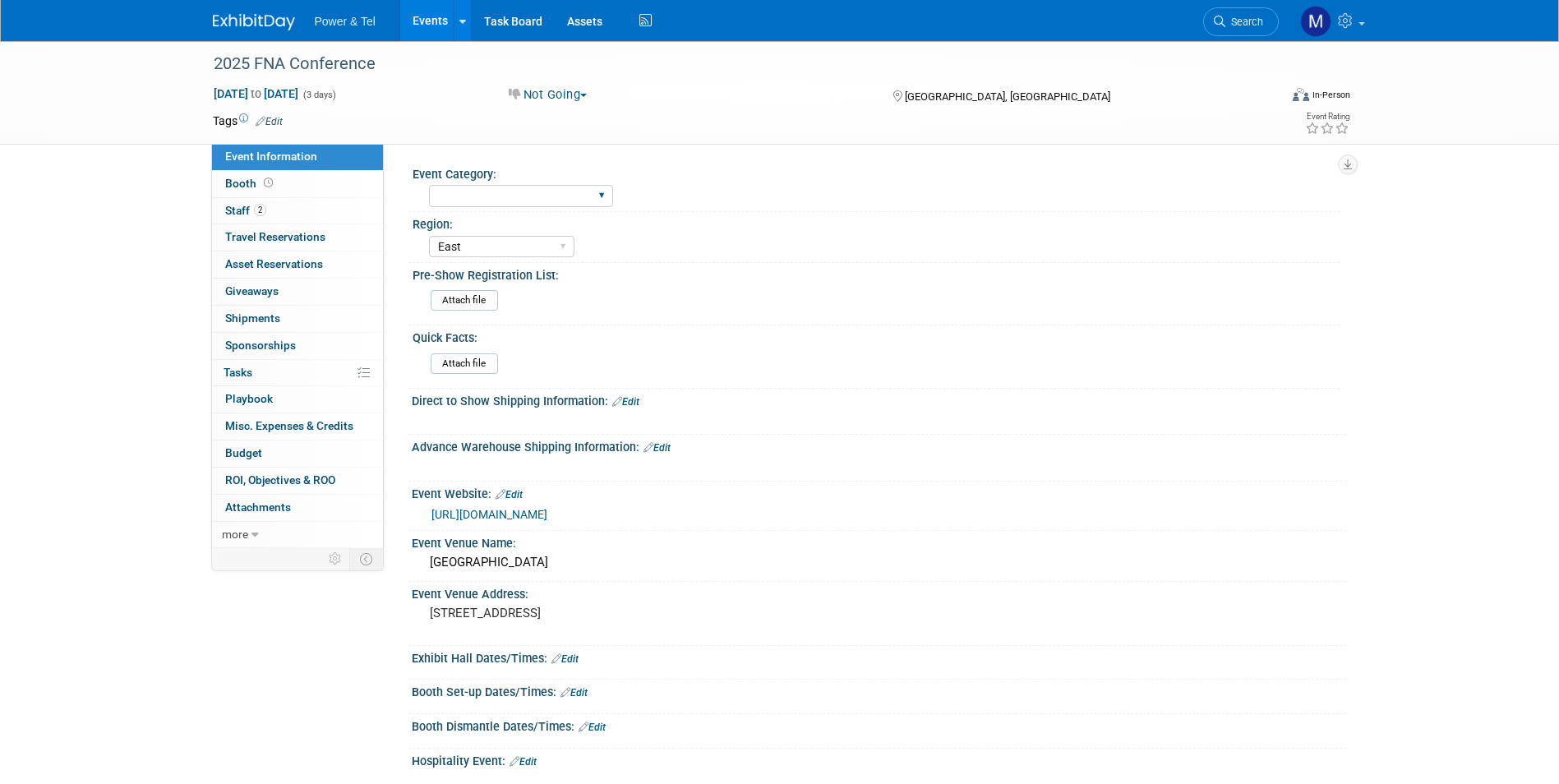 select on "Regional" 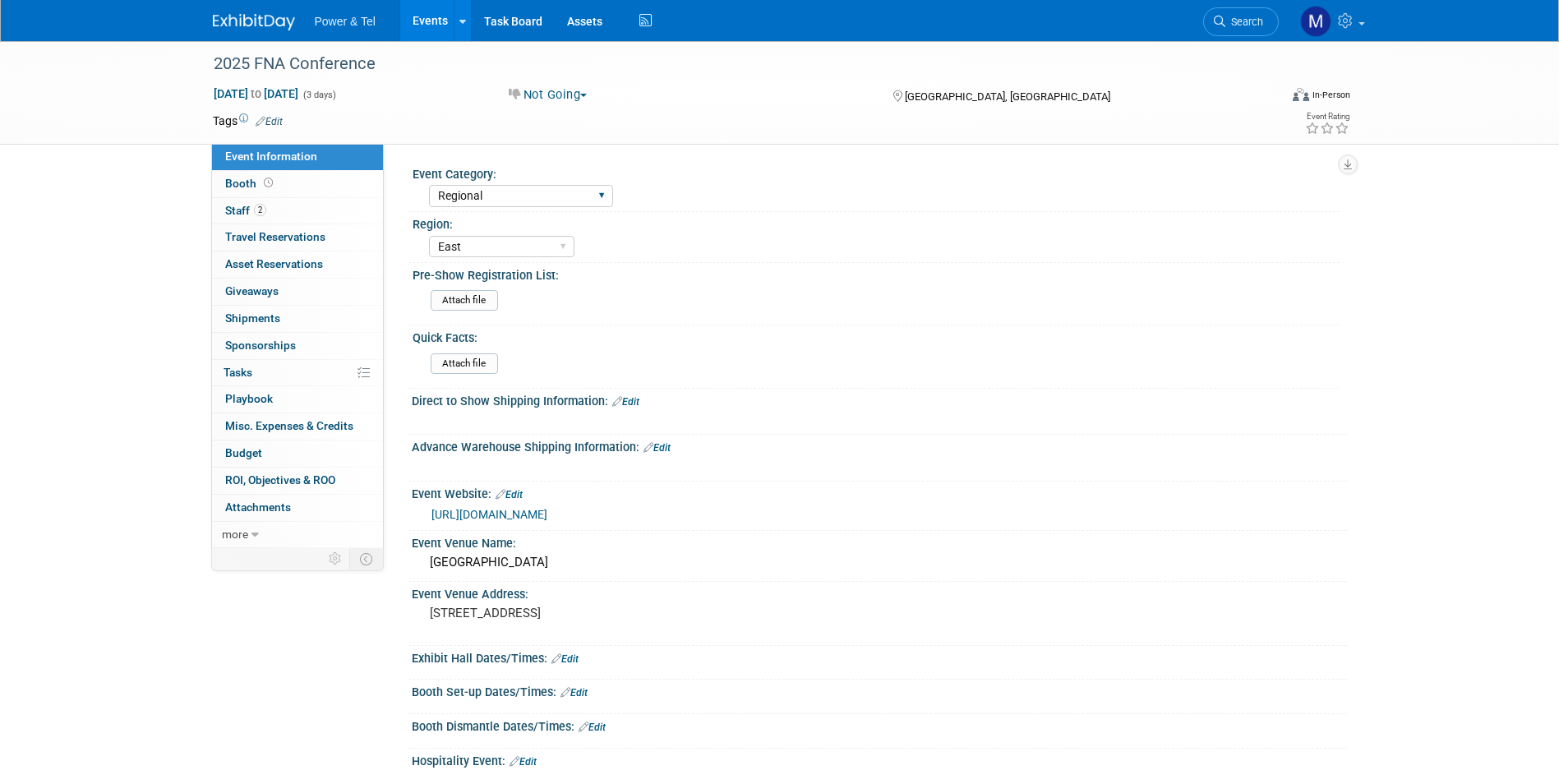click on "National
Regional
P&T Tech Summit
Export/[GEOGRAPHIC_DATA]
Outing Only" at bounding box center [521, 196] 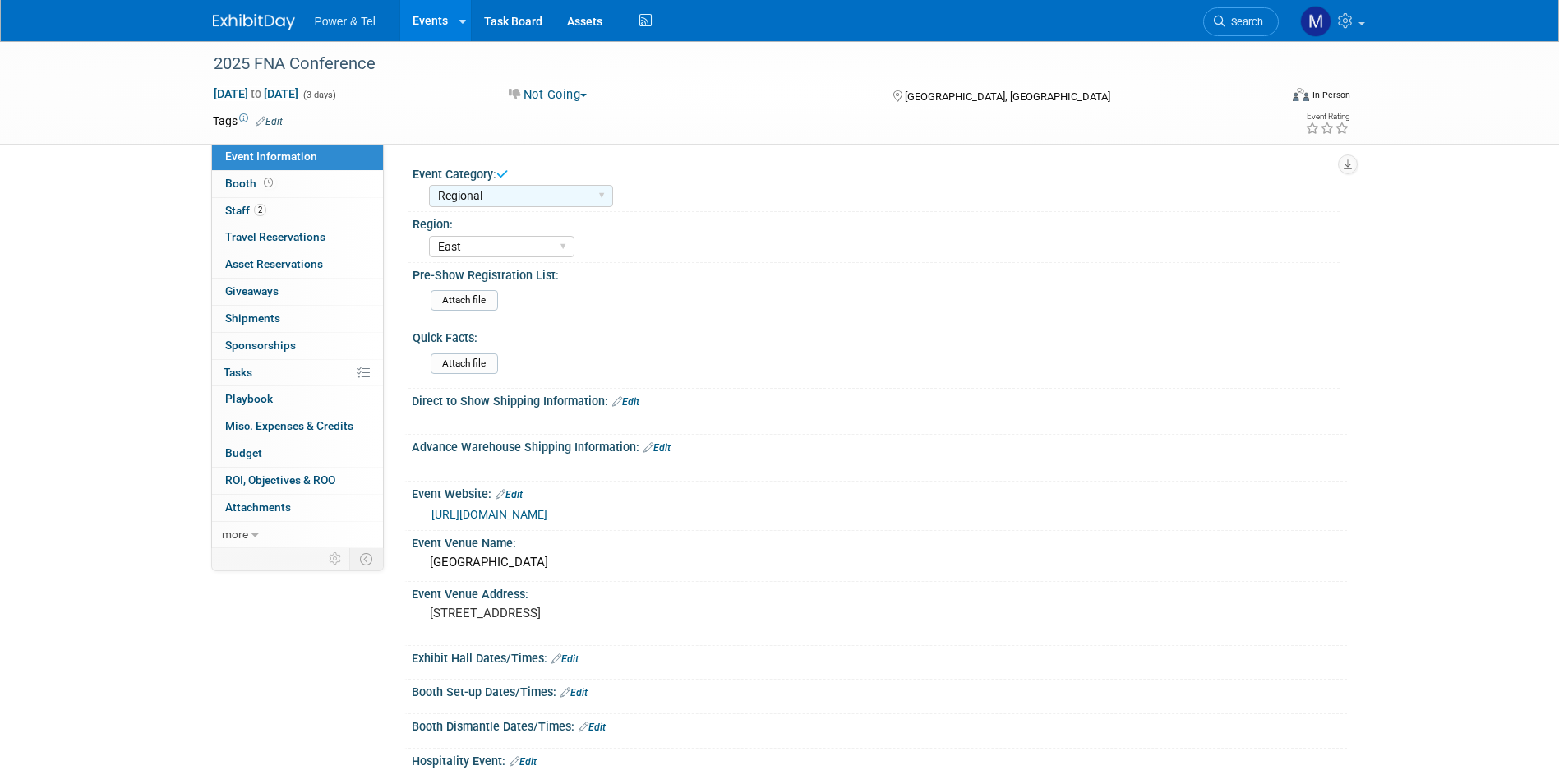 click on "Events" at bounding box center (430, 21) 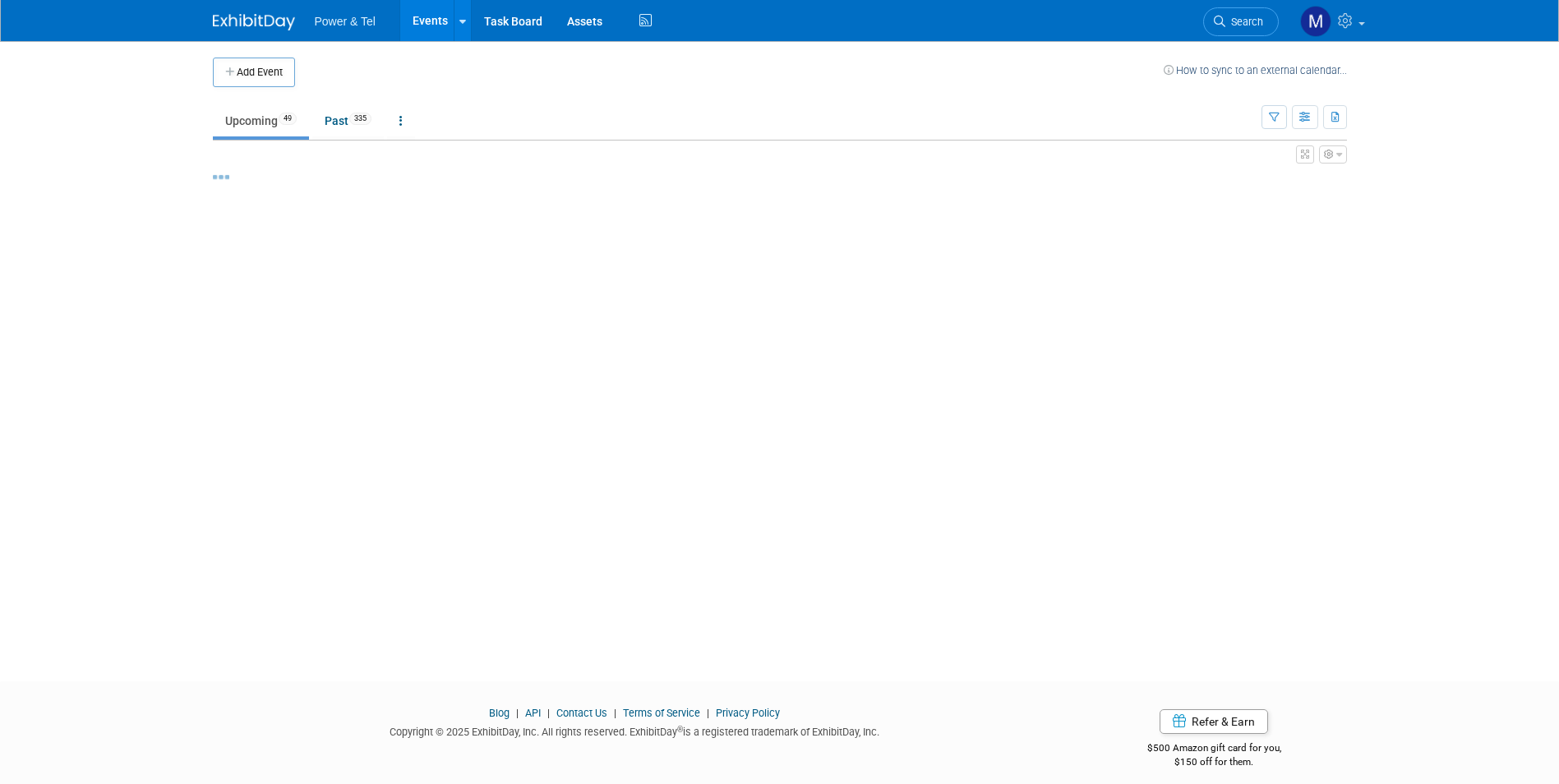 scroll, scrollTop: 0, scrollLeft: 0, axis: both 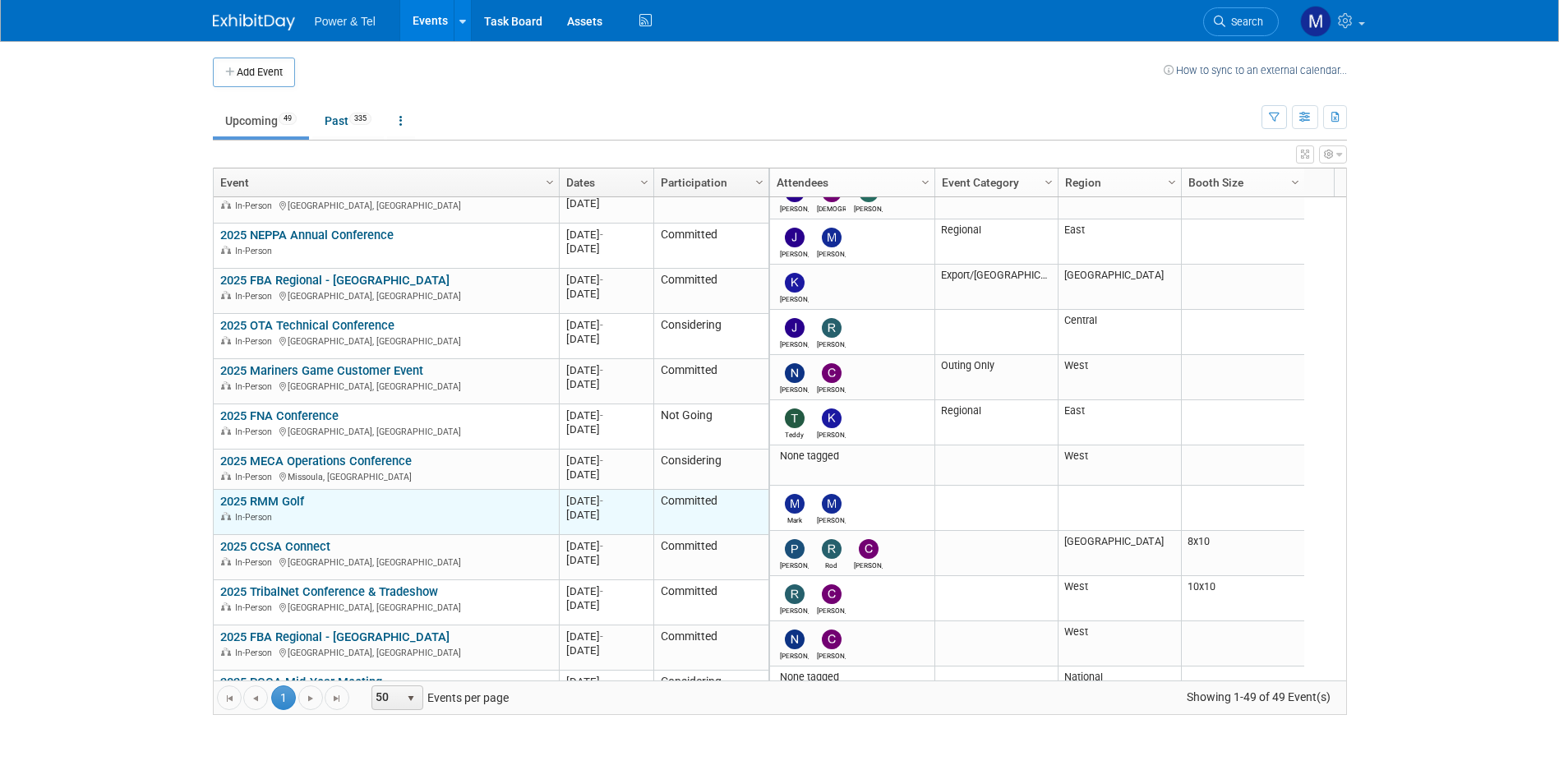 click on "2025 RMM Golf" at bounding box center [262, 501] 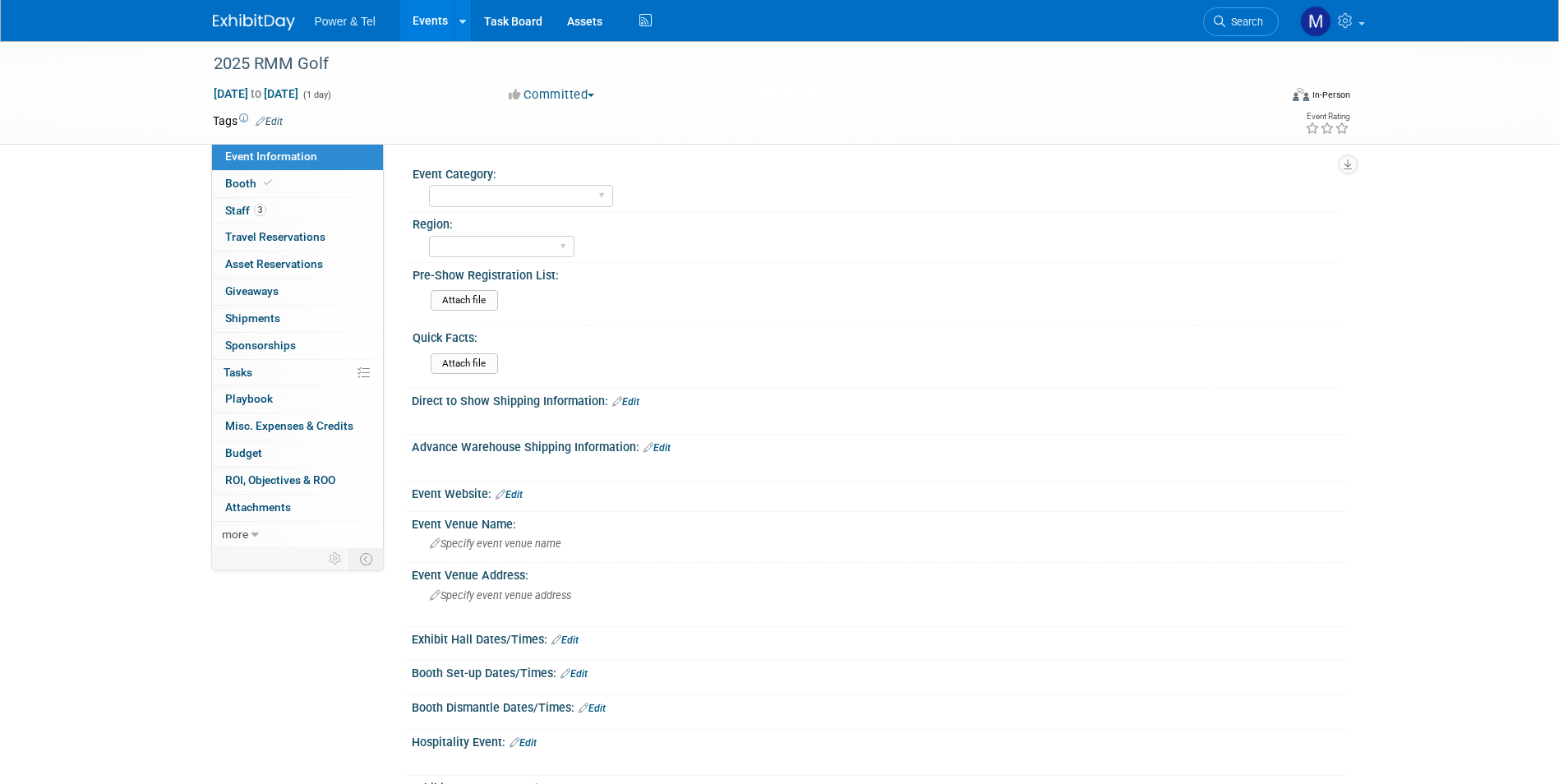 scroll, scrollTop: 0, scrollLeft: 0, axis: both 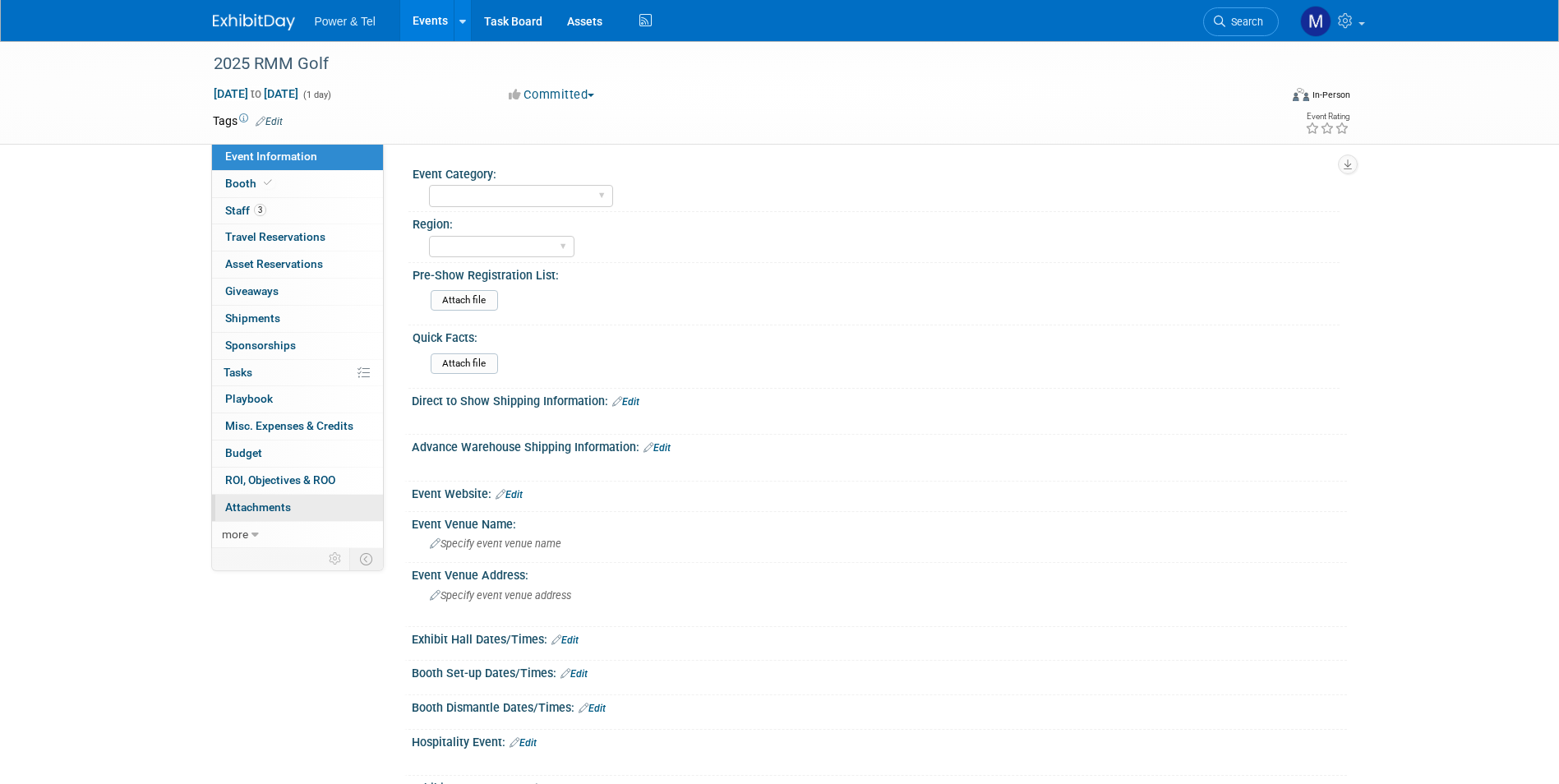 click on "0
Attachments 0" at bounding box center (298, 508) 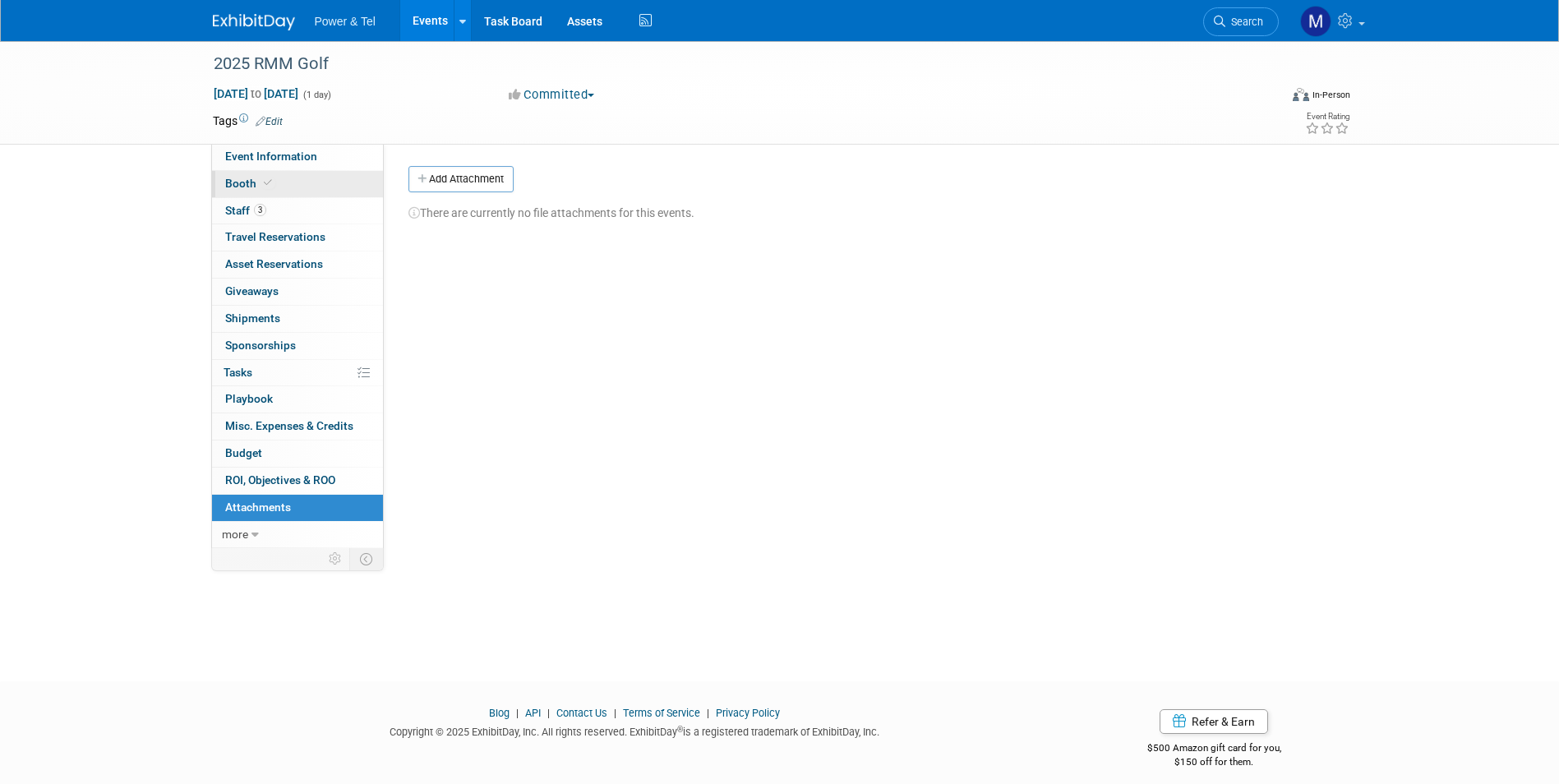 click on "Booth" at bounding box center [298, 184] 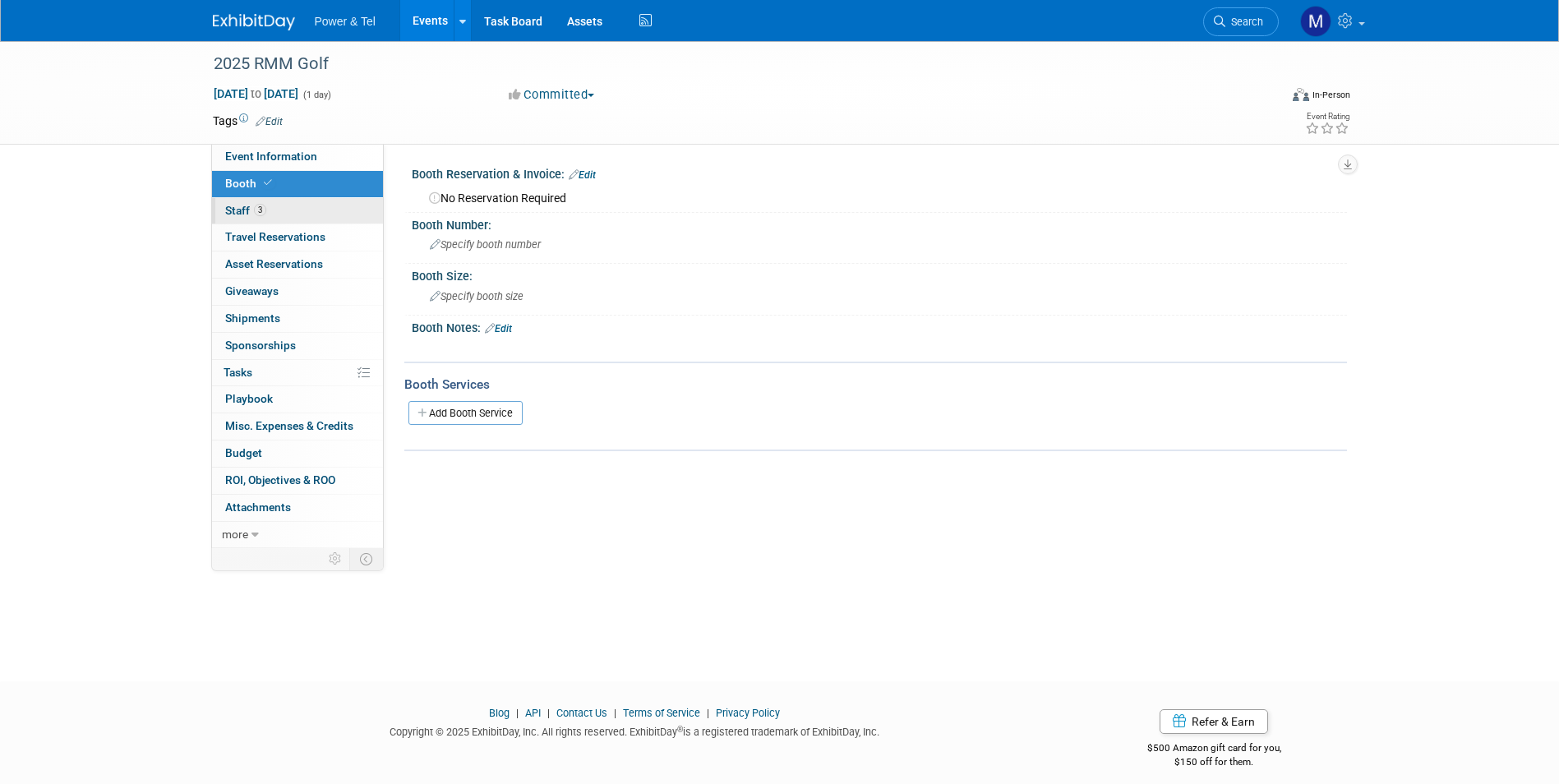 click on "3
Staff 3" at bounding box center [298, 211] 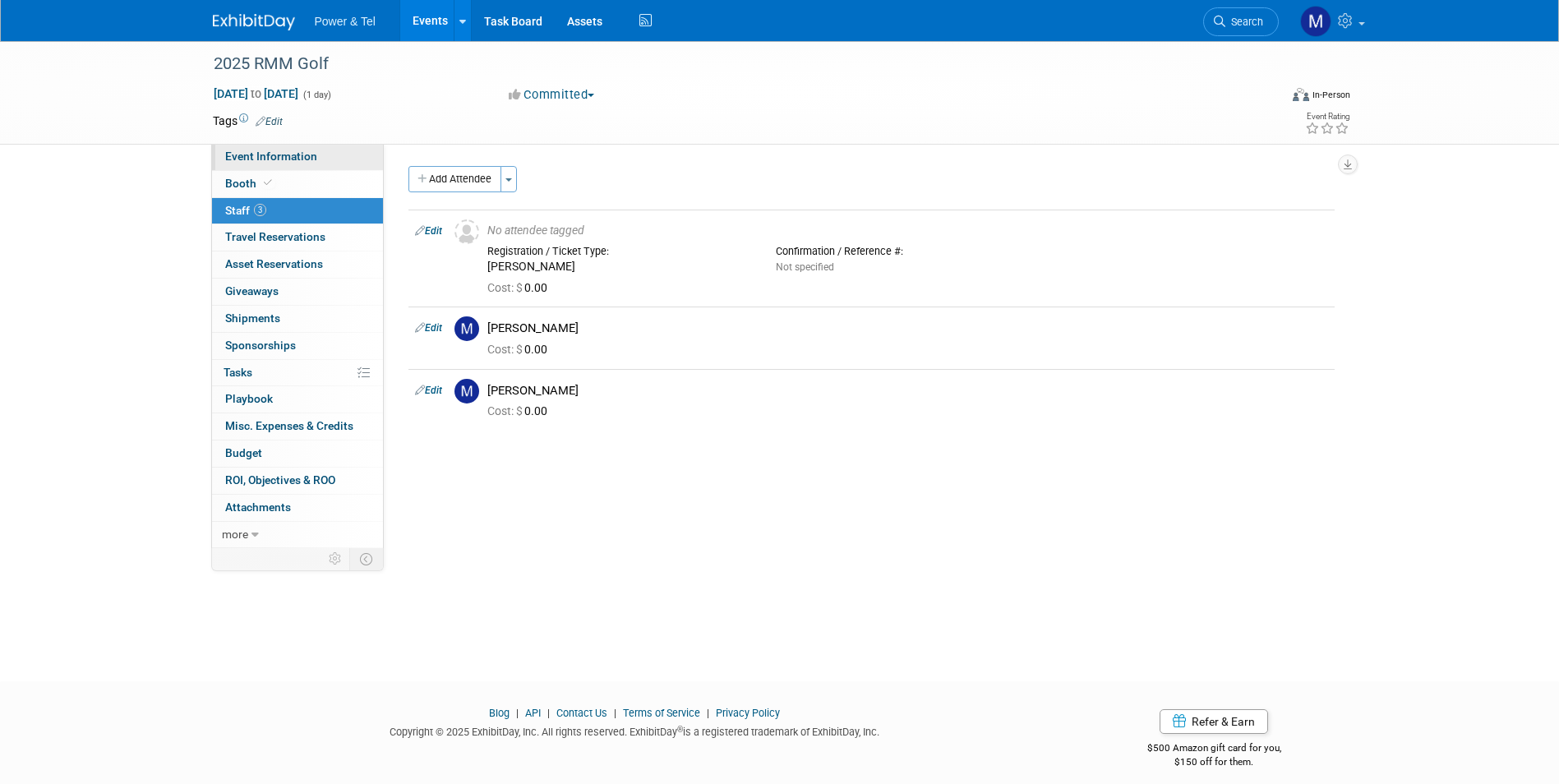 click on "Event Information" at bounding box center [271, 156] 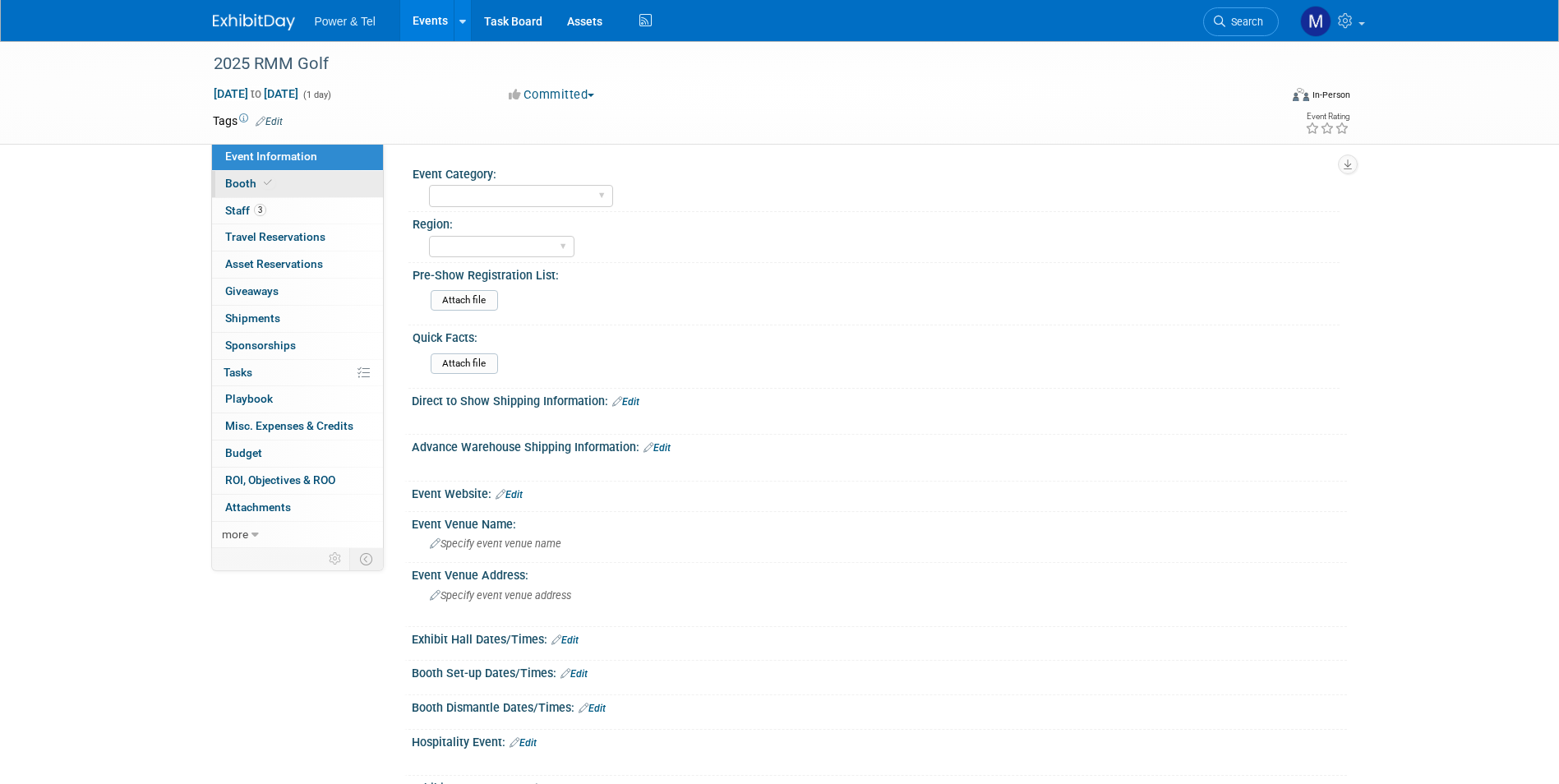 click on "Booth" at bounding box center [298, 184] 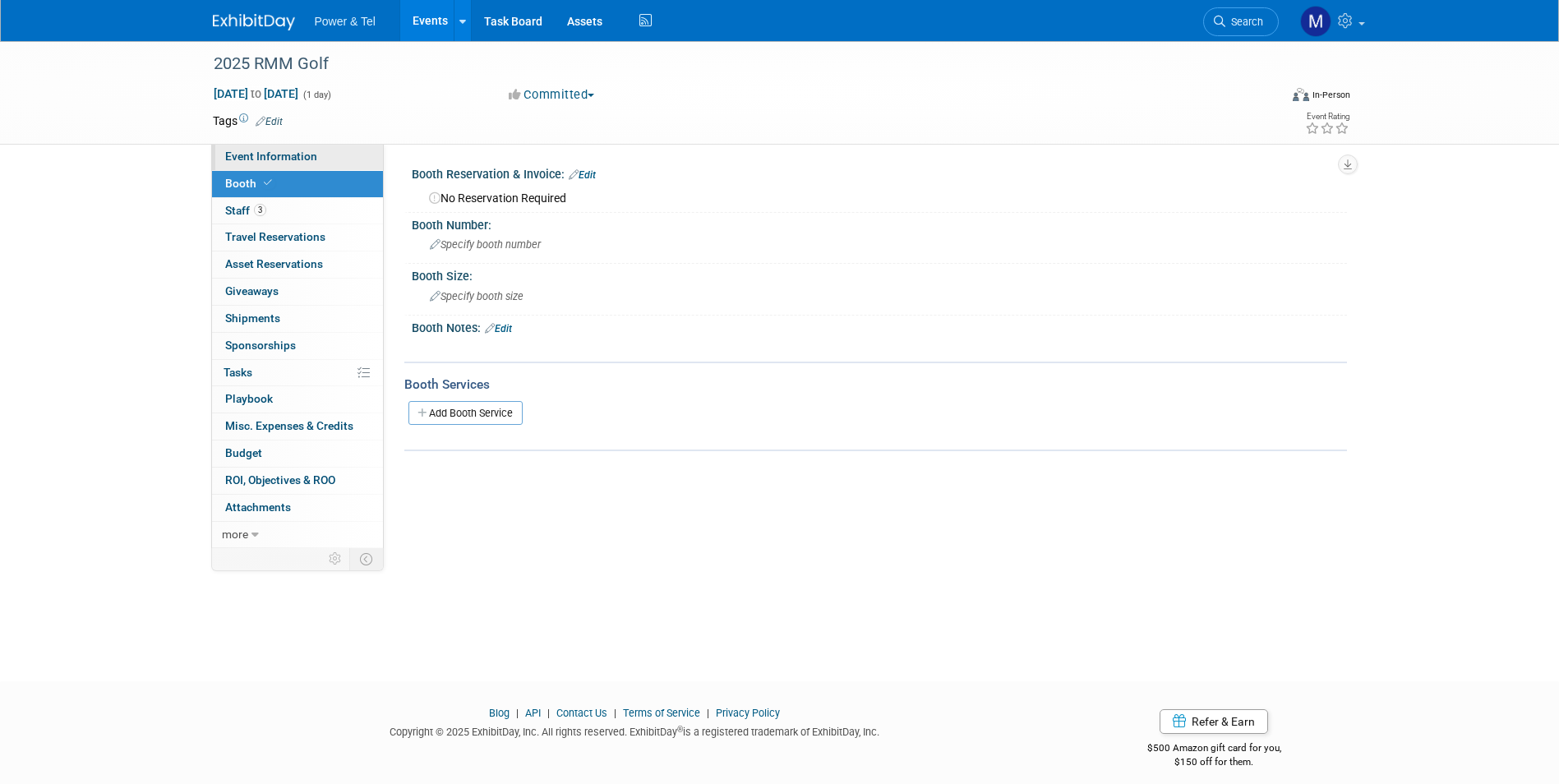 click on "Event Information" at bounding box center (271, 156) 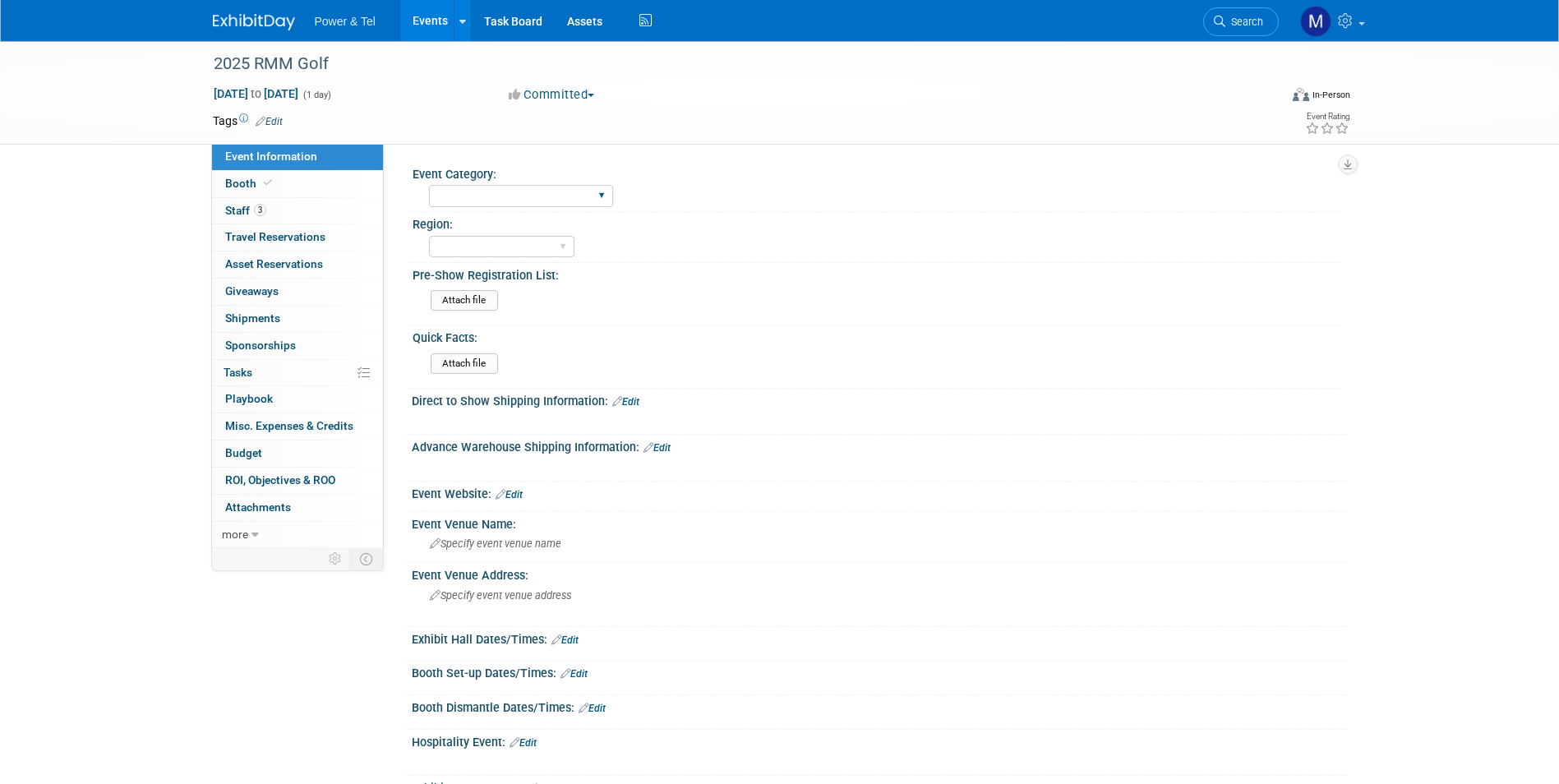 click on "National
Regional
P&T Tech Summit
Export/Canada
Outing Only" at bounding box center (521, 196) 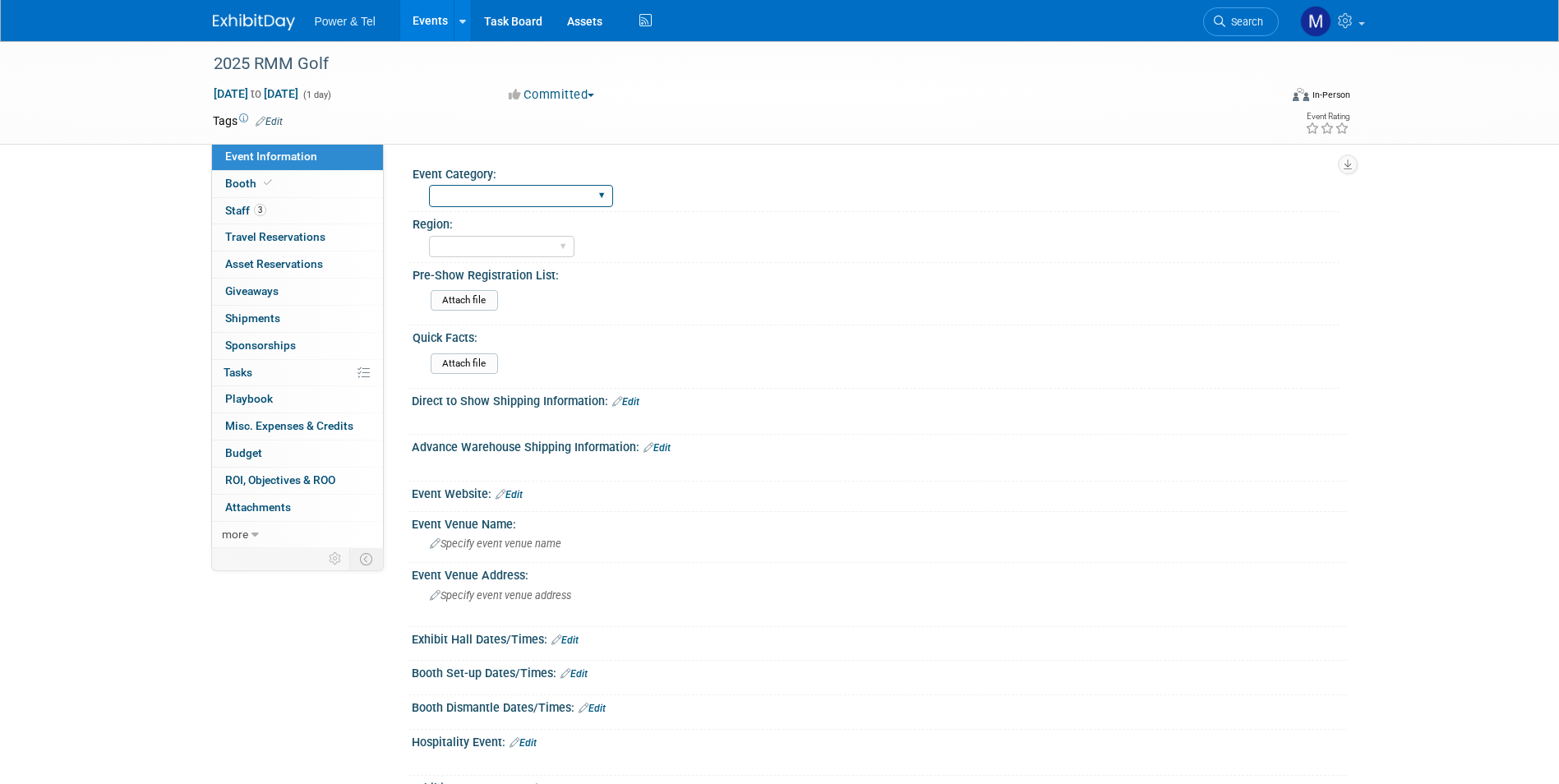 click on "National
Regional
P&T Tech Summit
Export/[GEOGRAPHIC_DATA]
Outing Only" at bounding box center [521, 196] 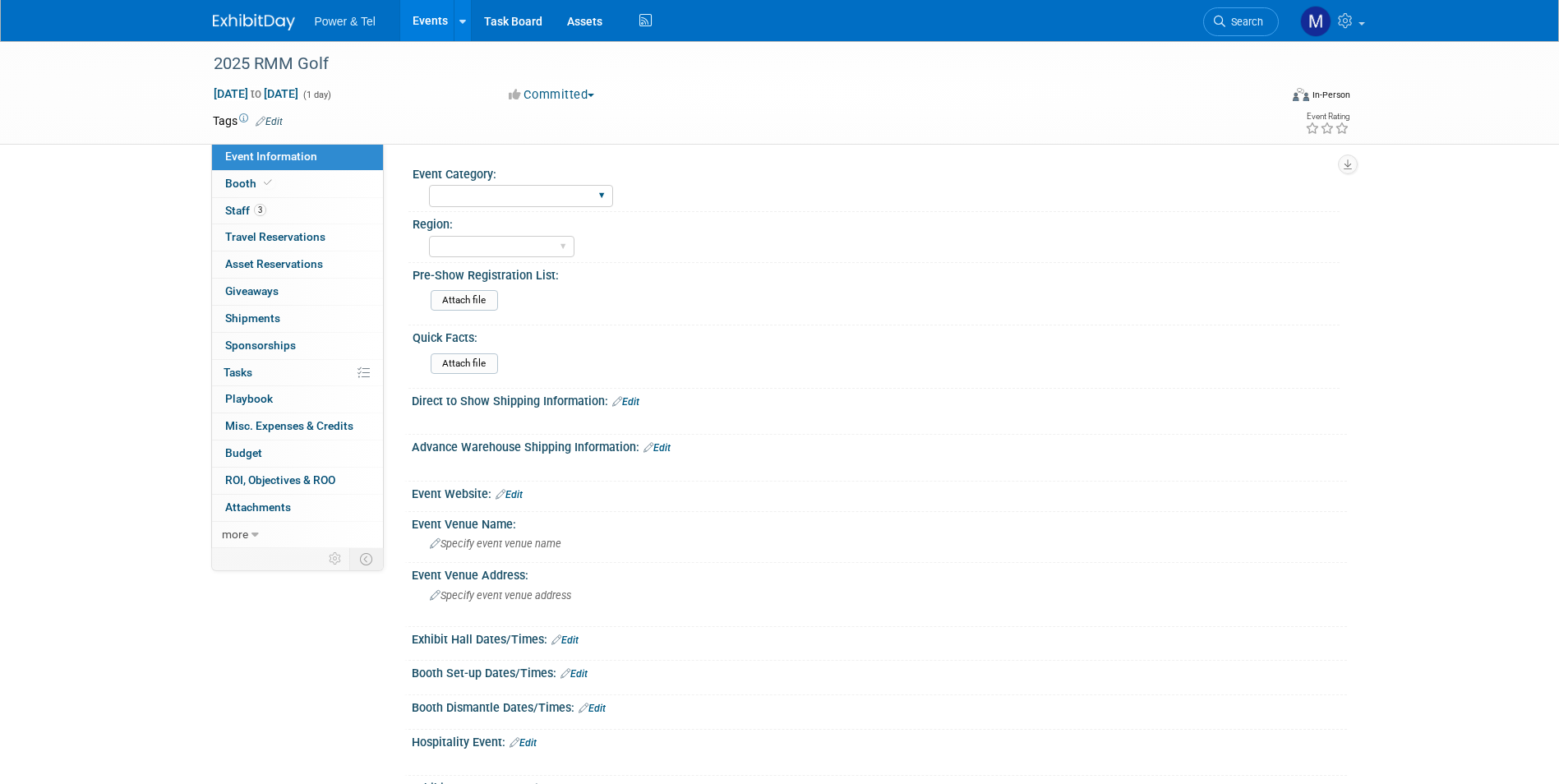 select on "Outing Only" 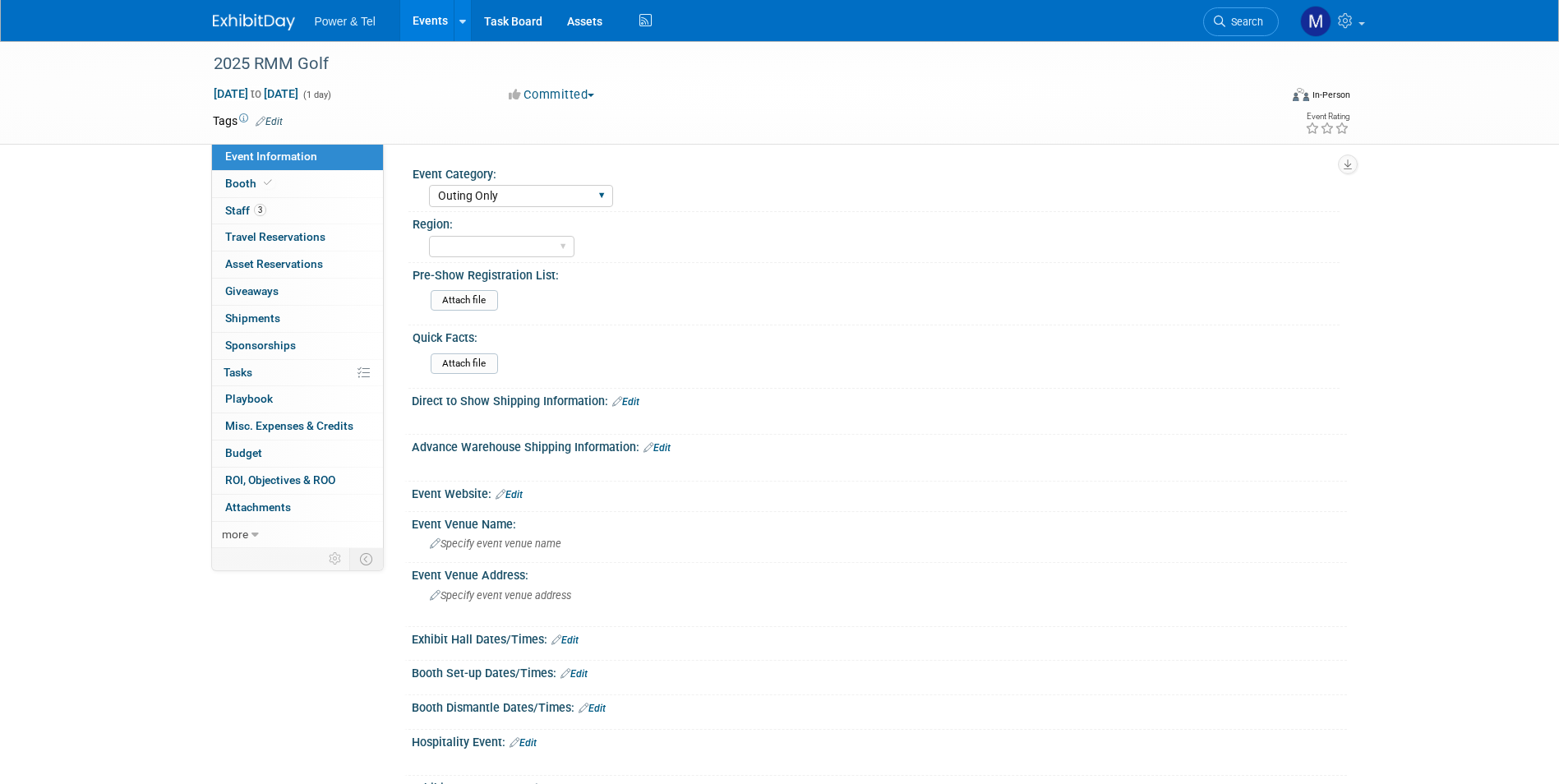 click on "National
Regional
P&T Tech Summit
Export/[GEOGRAPHIC_DATA]
Outing Only" at bounding box center [521, 196] 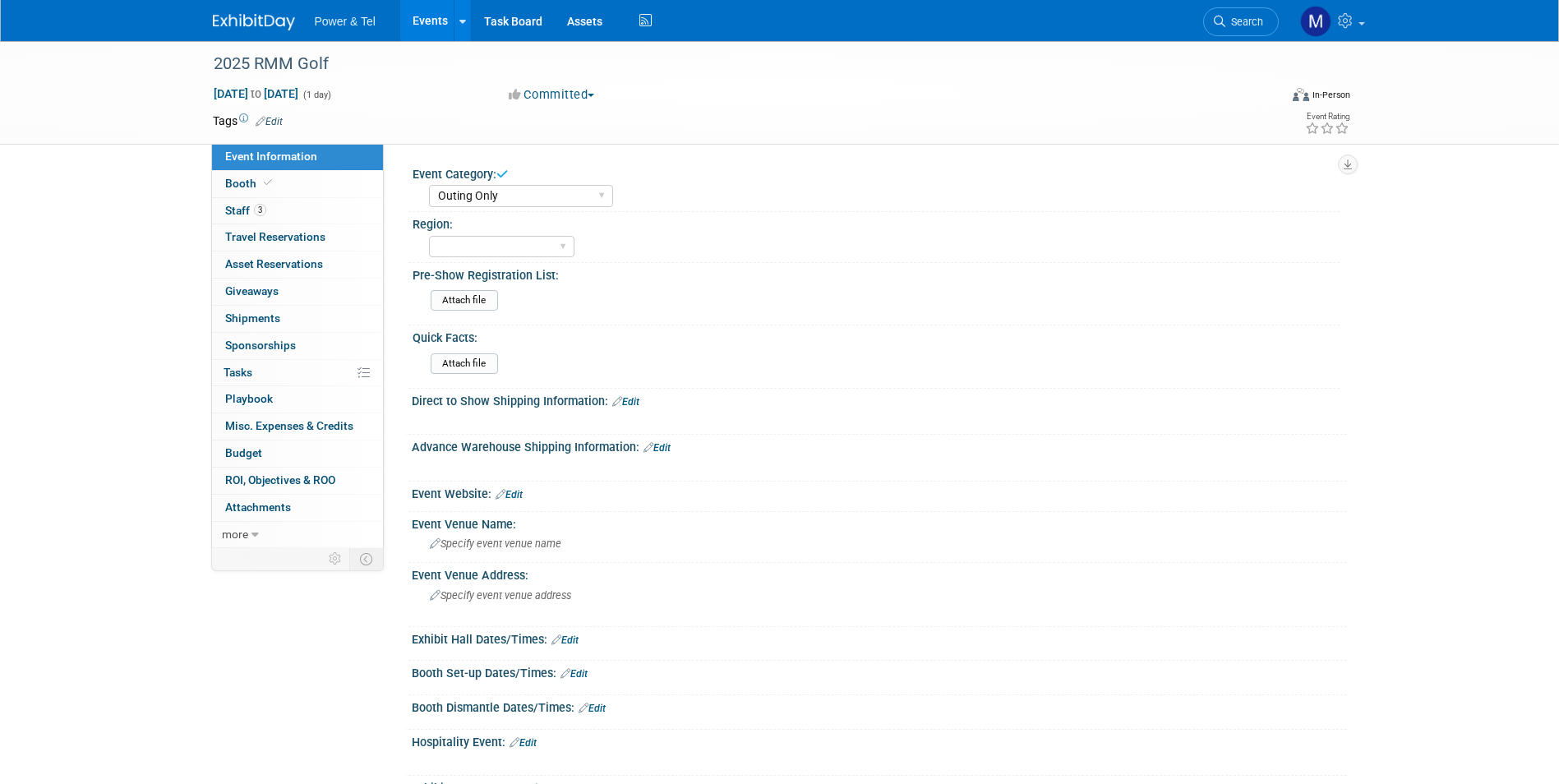 click on "Events" at bounding box center [430, 21] 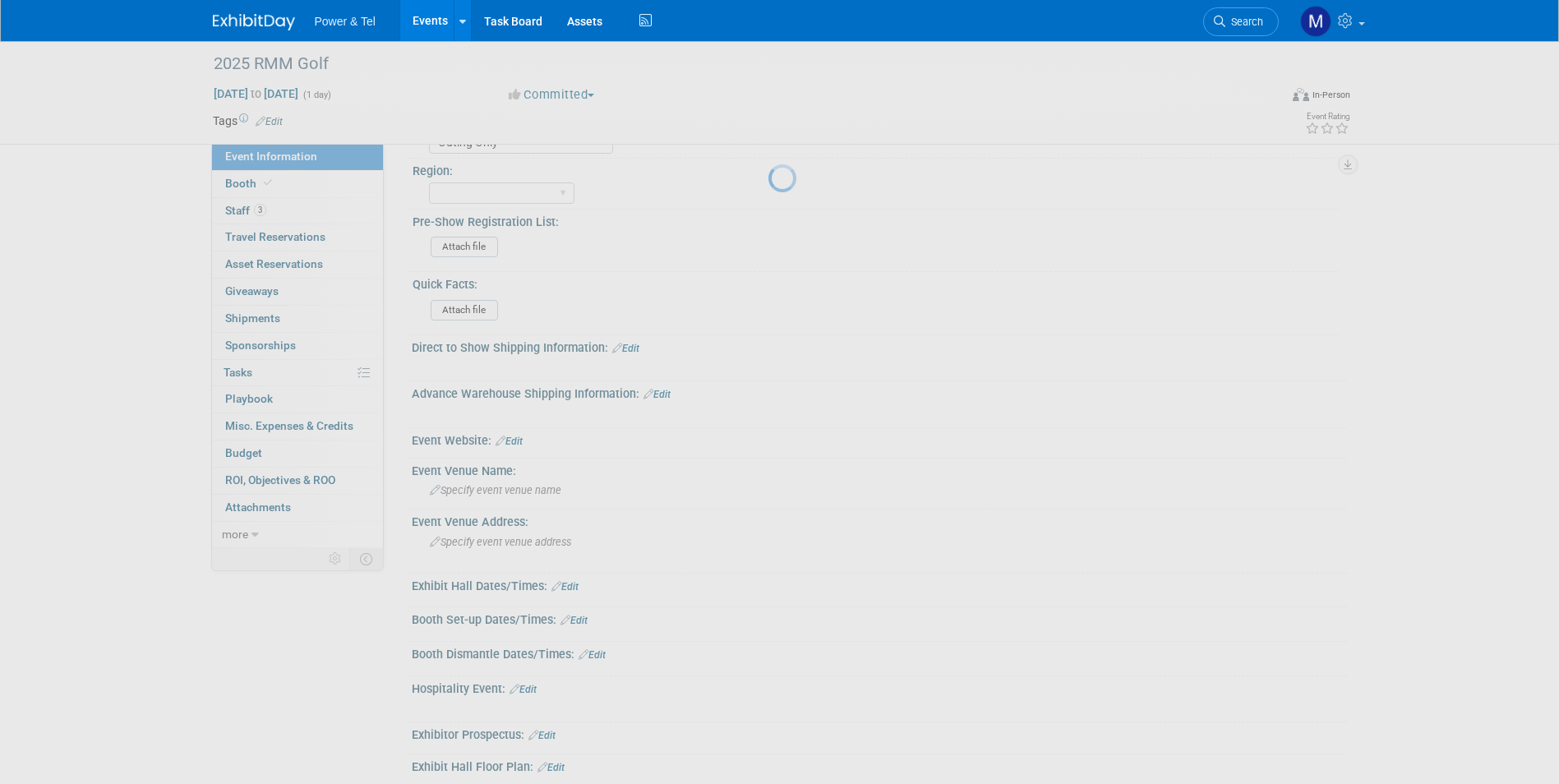 scroll, scrollTop: 82, scrollLeft: 0, axis: vertical 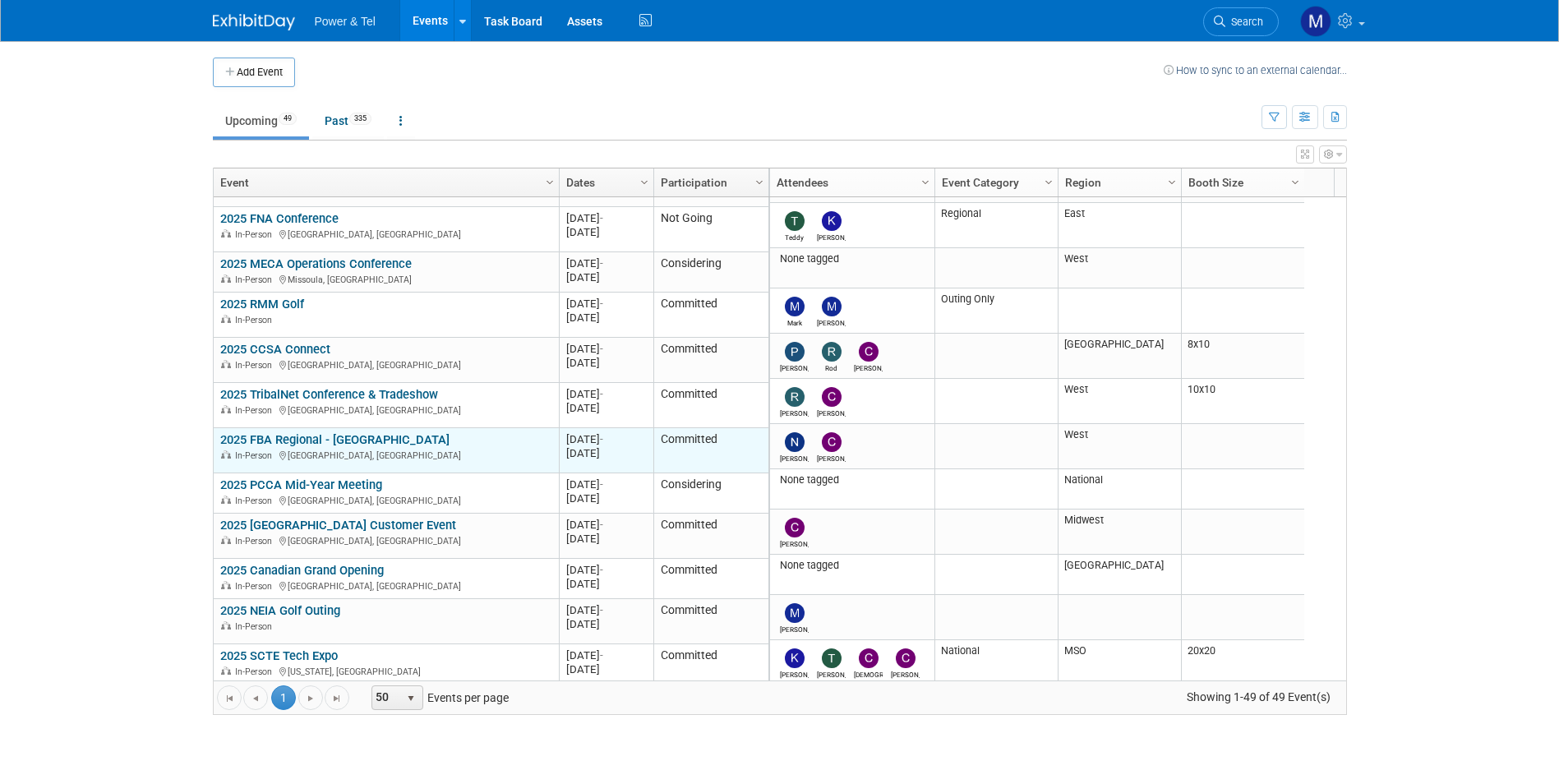 click on "2025 FBA Regional - [GEOGRAPHIC_DATA]" at bounding box center [334, 440] 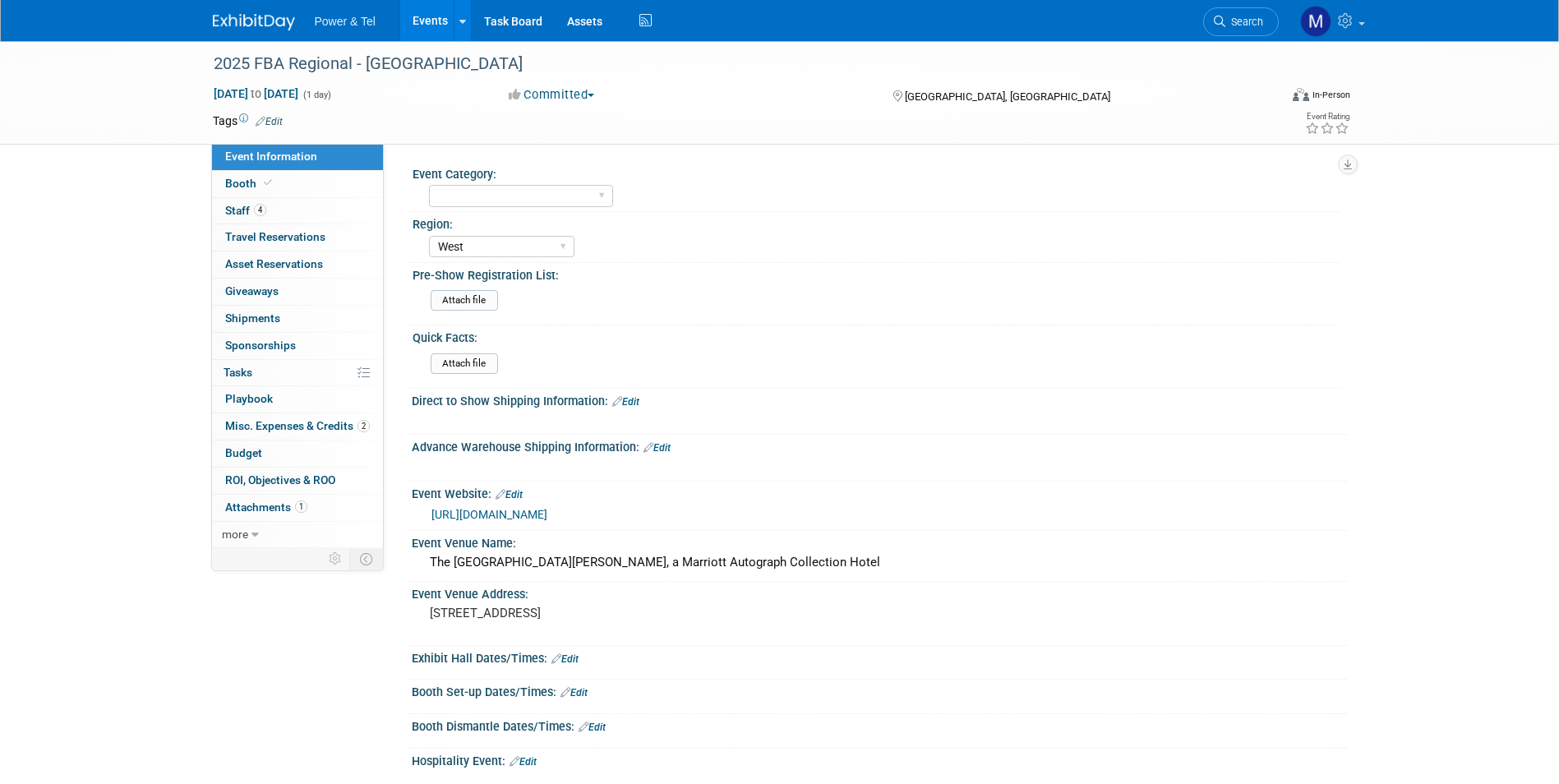 select on "West" 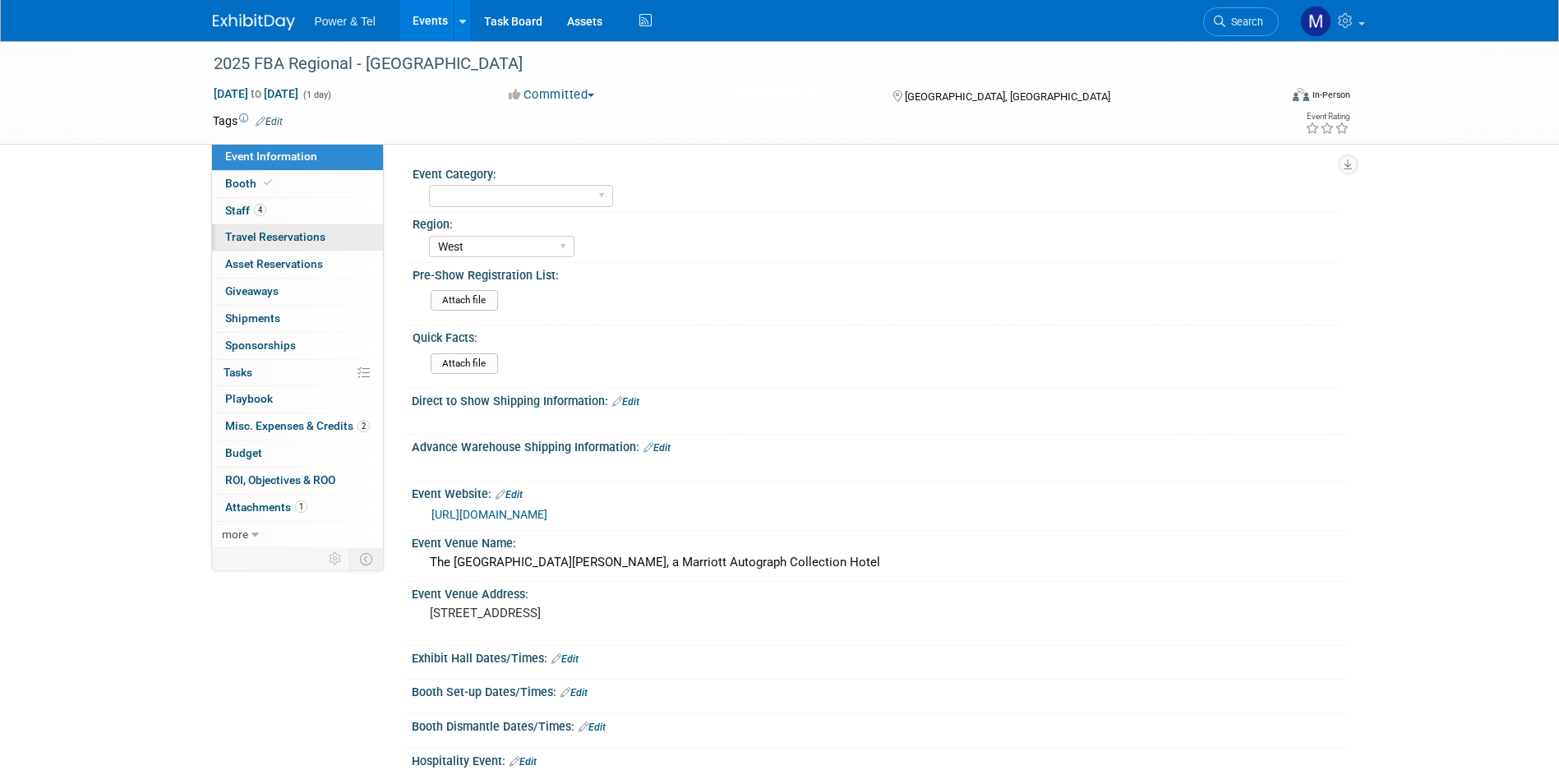 scroll, scrollTop: 0, scrollLeft: 0, axis: both 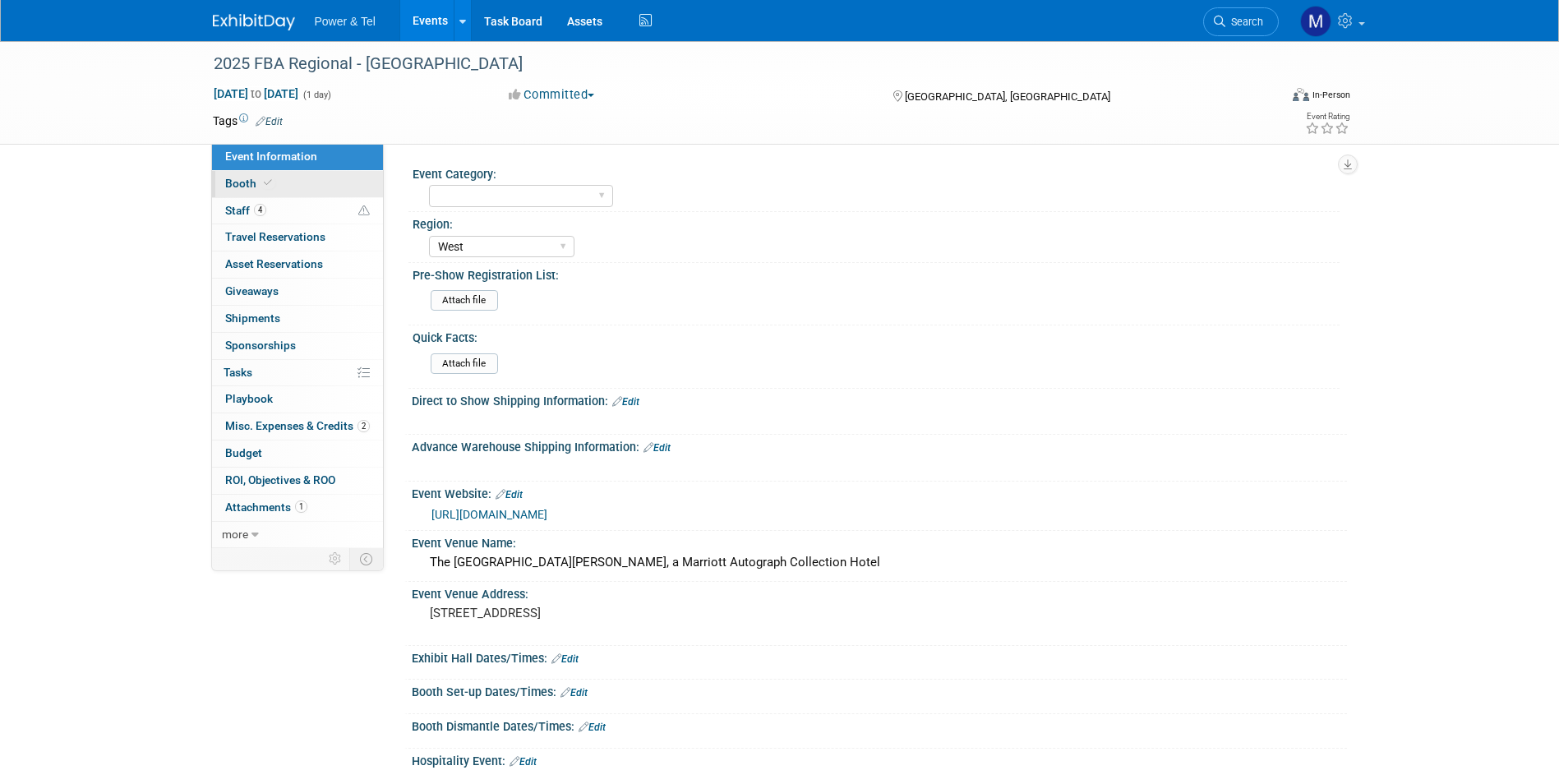 click at bounding box center [268, 182] 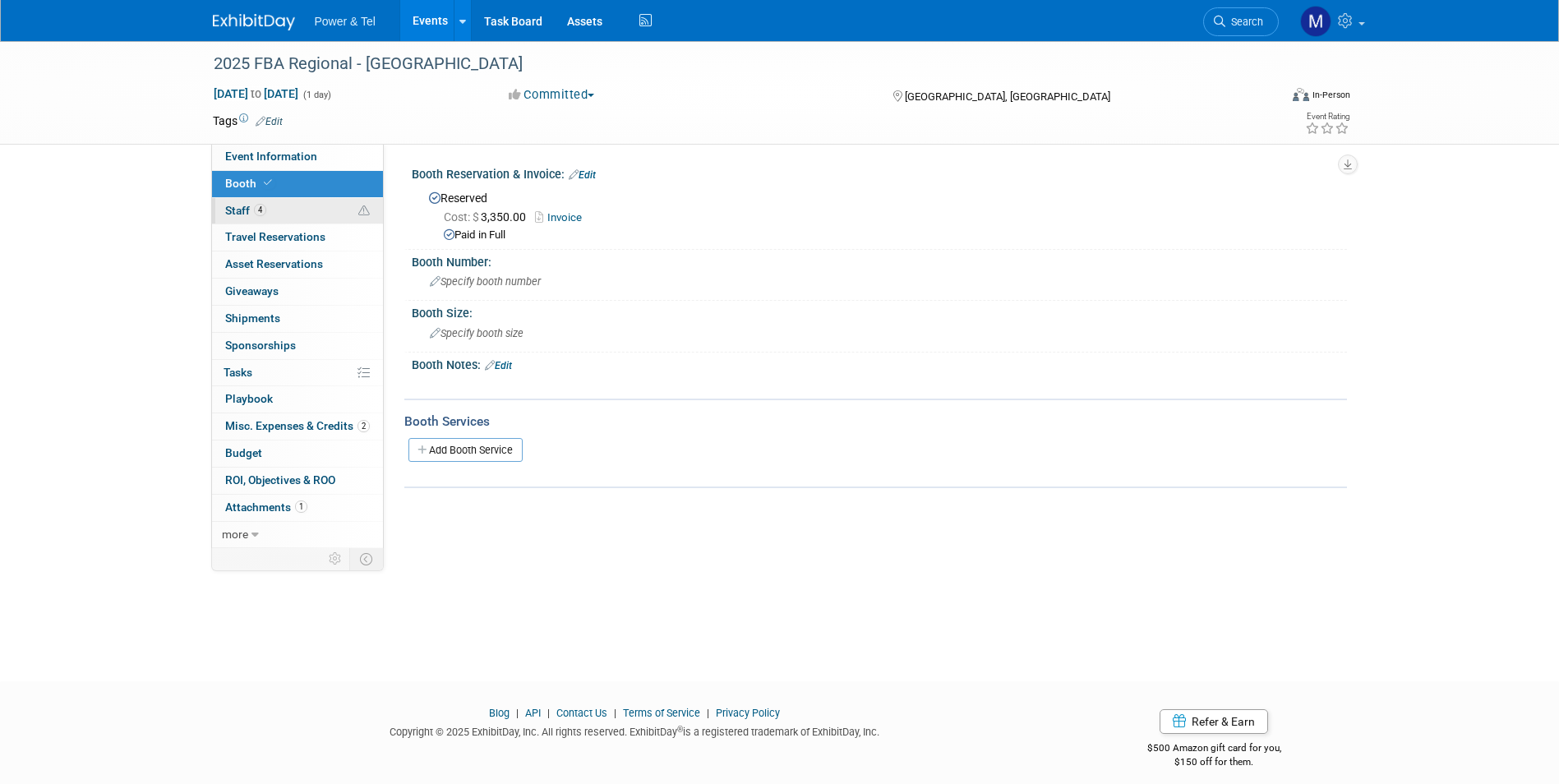 click on "4" at bounding box center [260, 210] 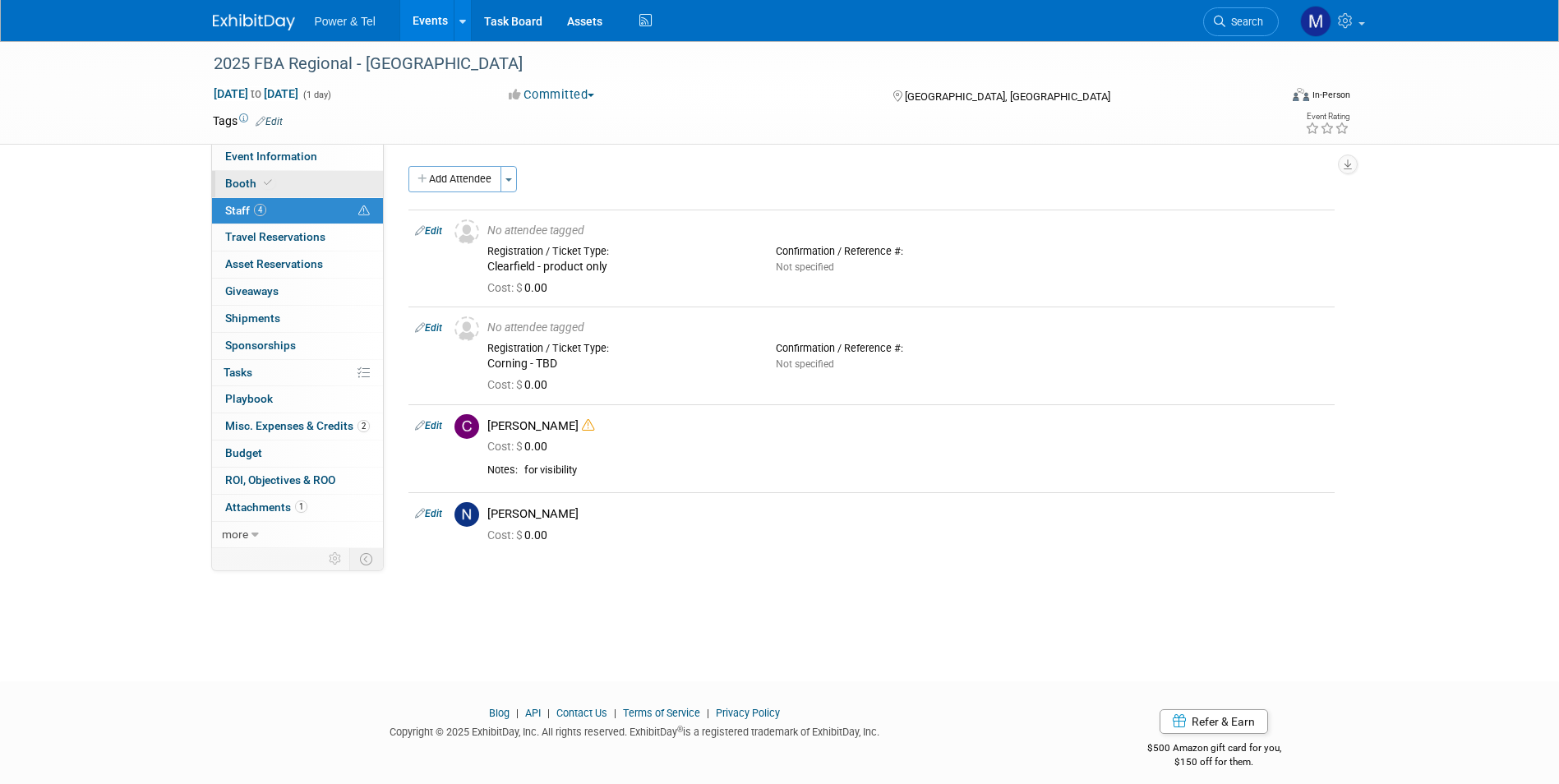 click on "Booth" at bounding box center (298, 184) 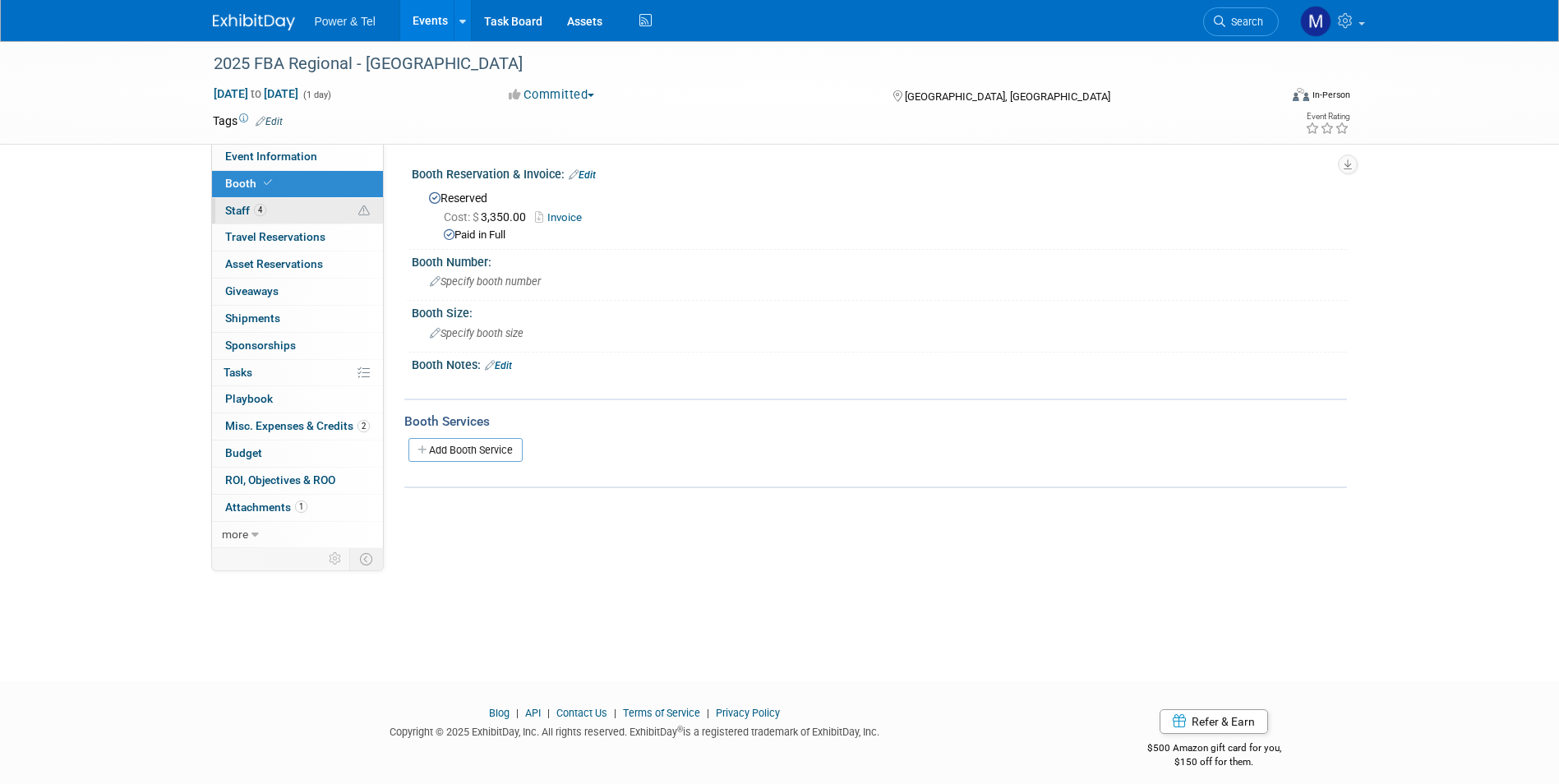 click on "4
Staff 4" at bounding box center [298, 211] 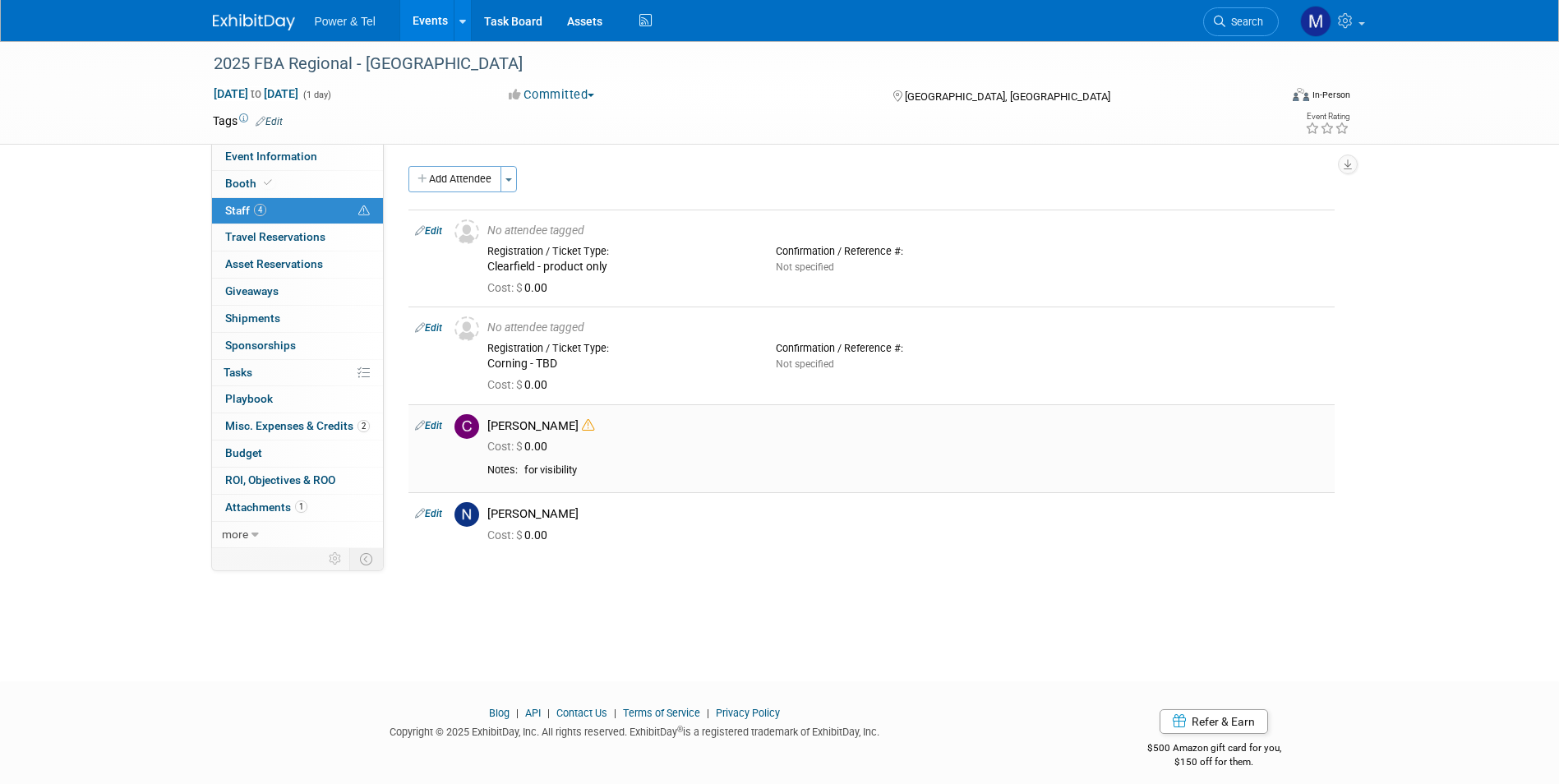 click at bounding box center [588, 425] 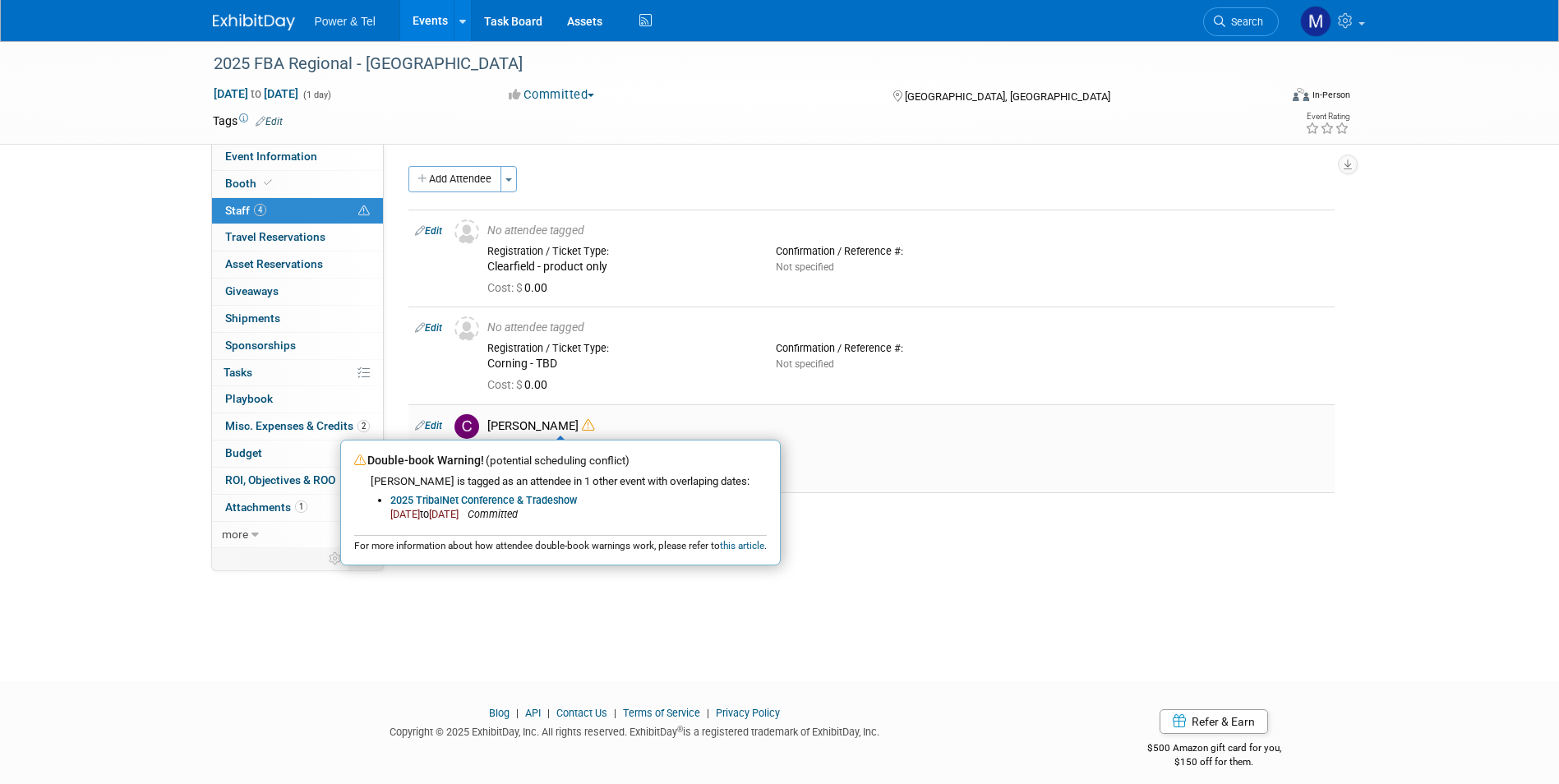 click at bounding box center [588, 425] 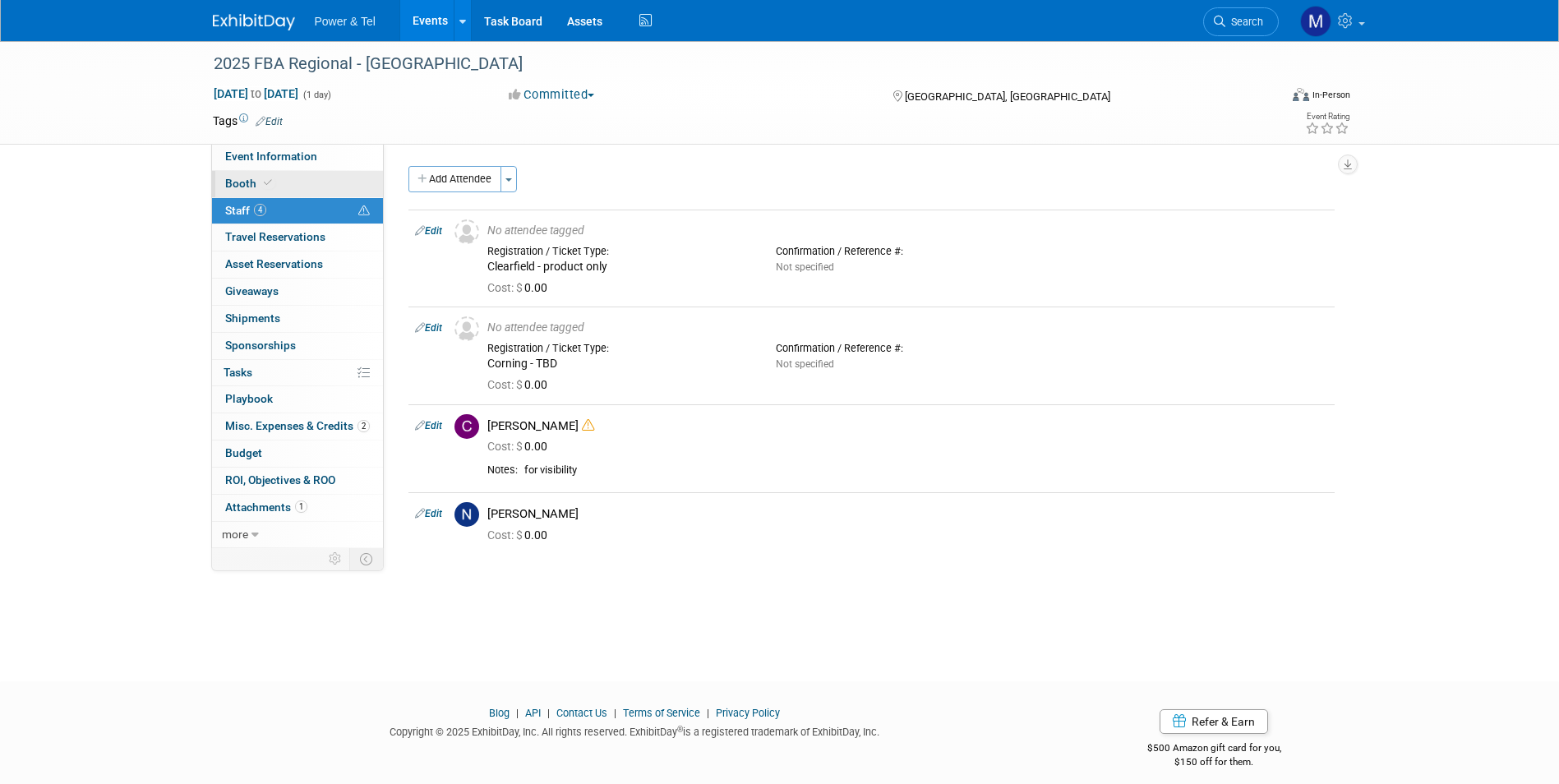 click on "Booth" at bounding box center [298, 184] 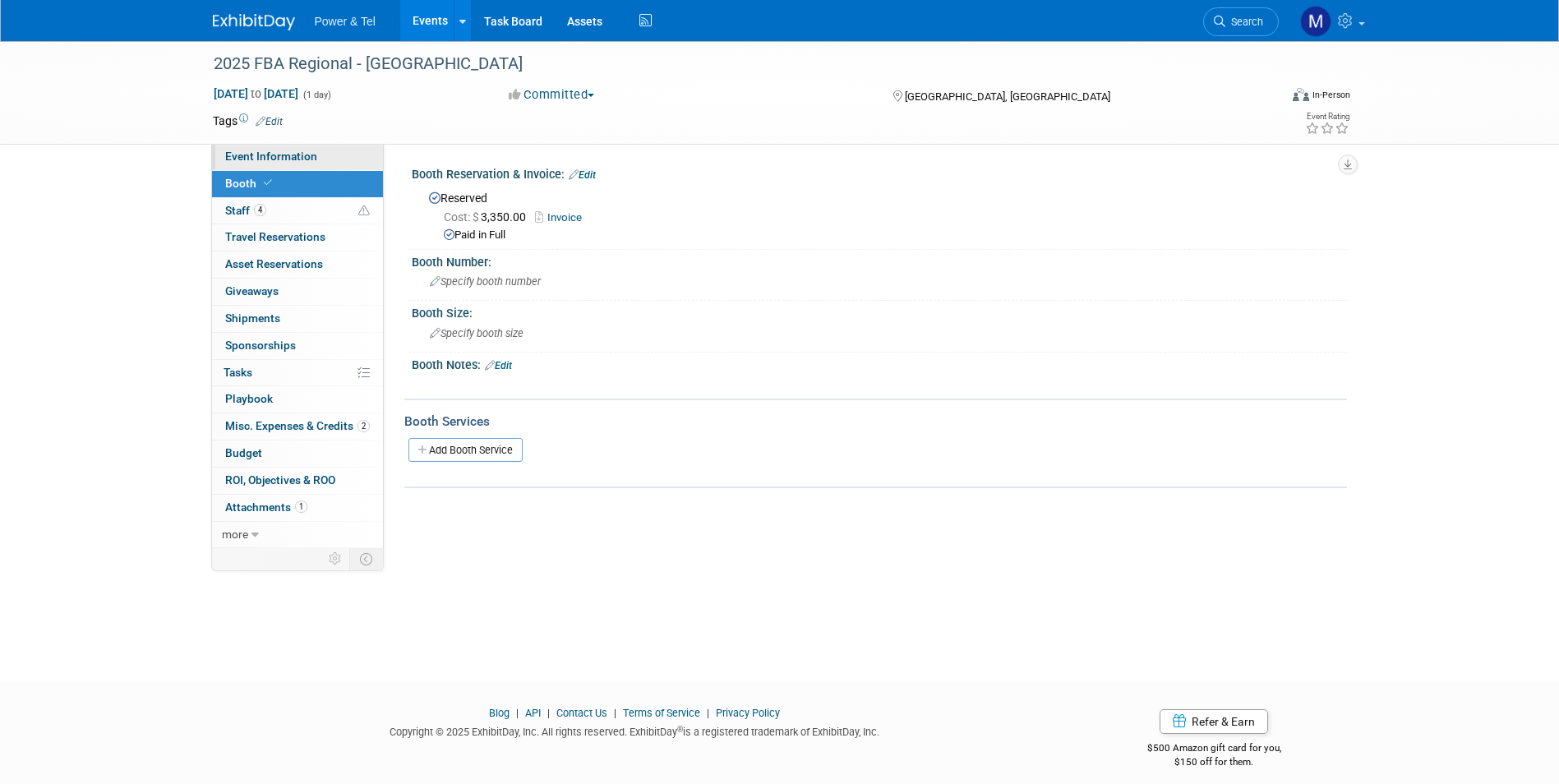 click on "Event Information" at bounding box center [298, 157] 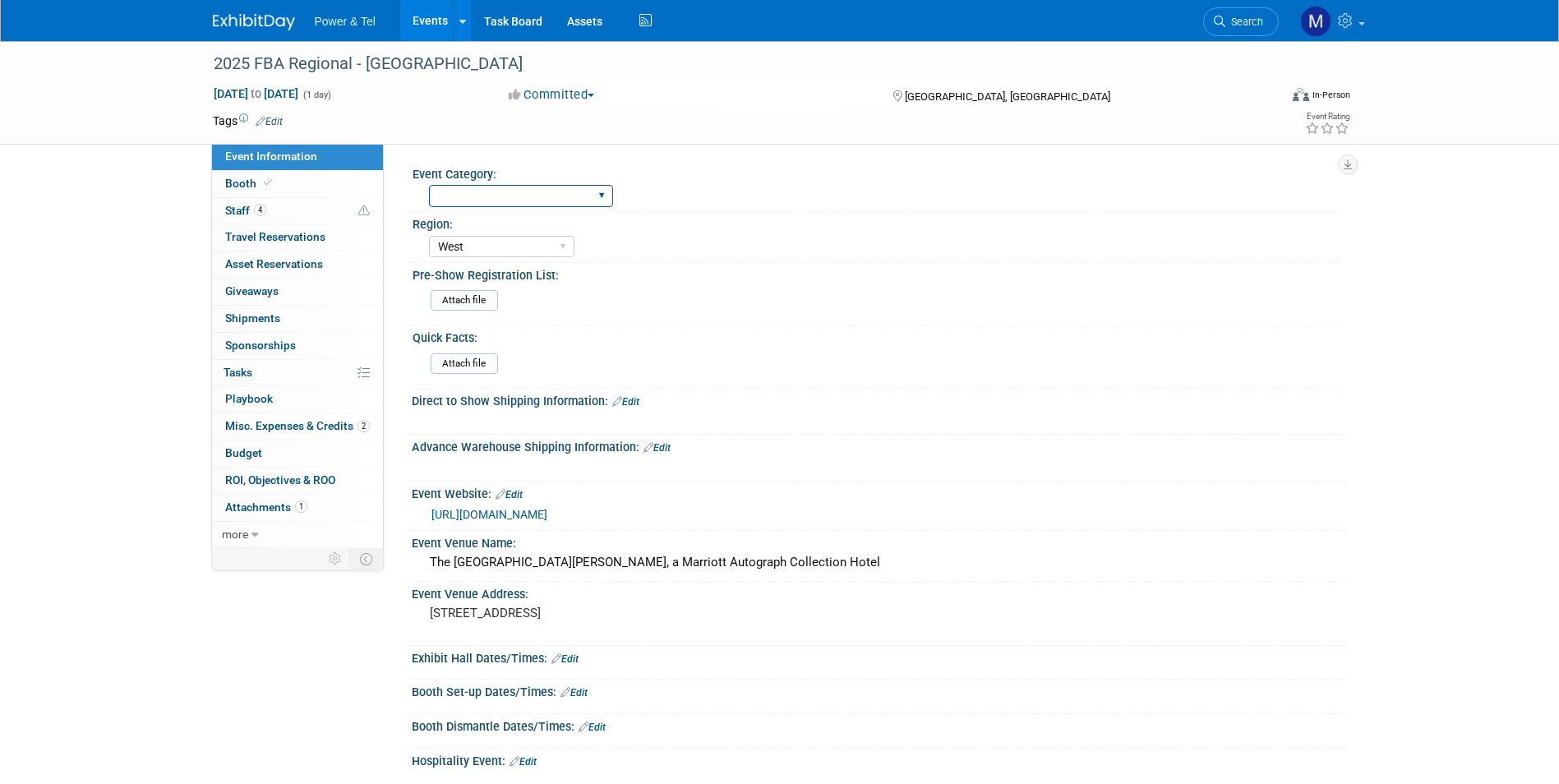 click on "National
Regional
P&T Tech Summit
Export/Canada
Outing Only" at bounding box center (521, 196) 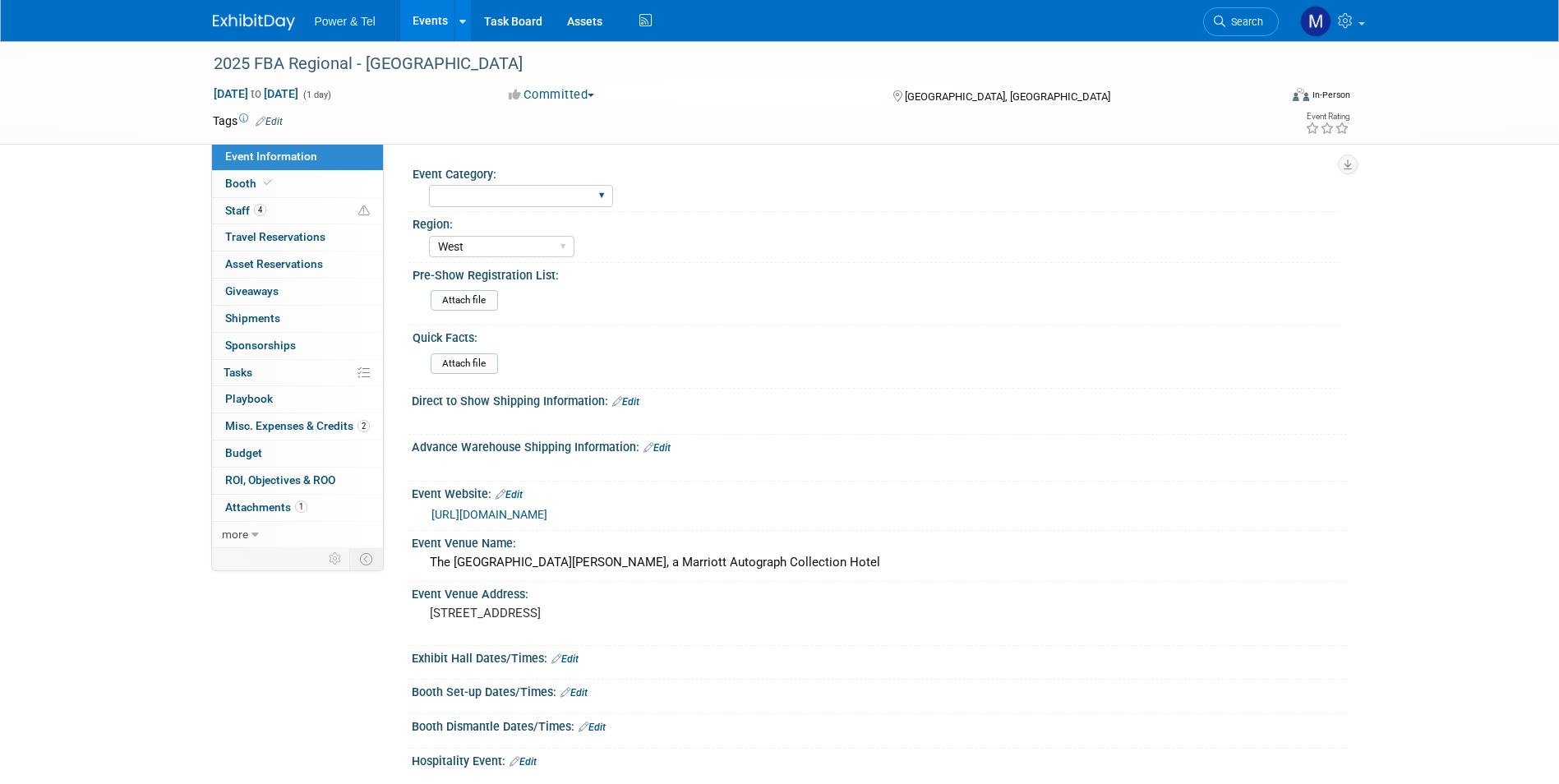 select on "Regional" 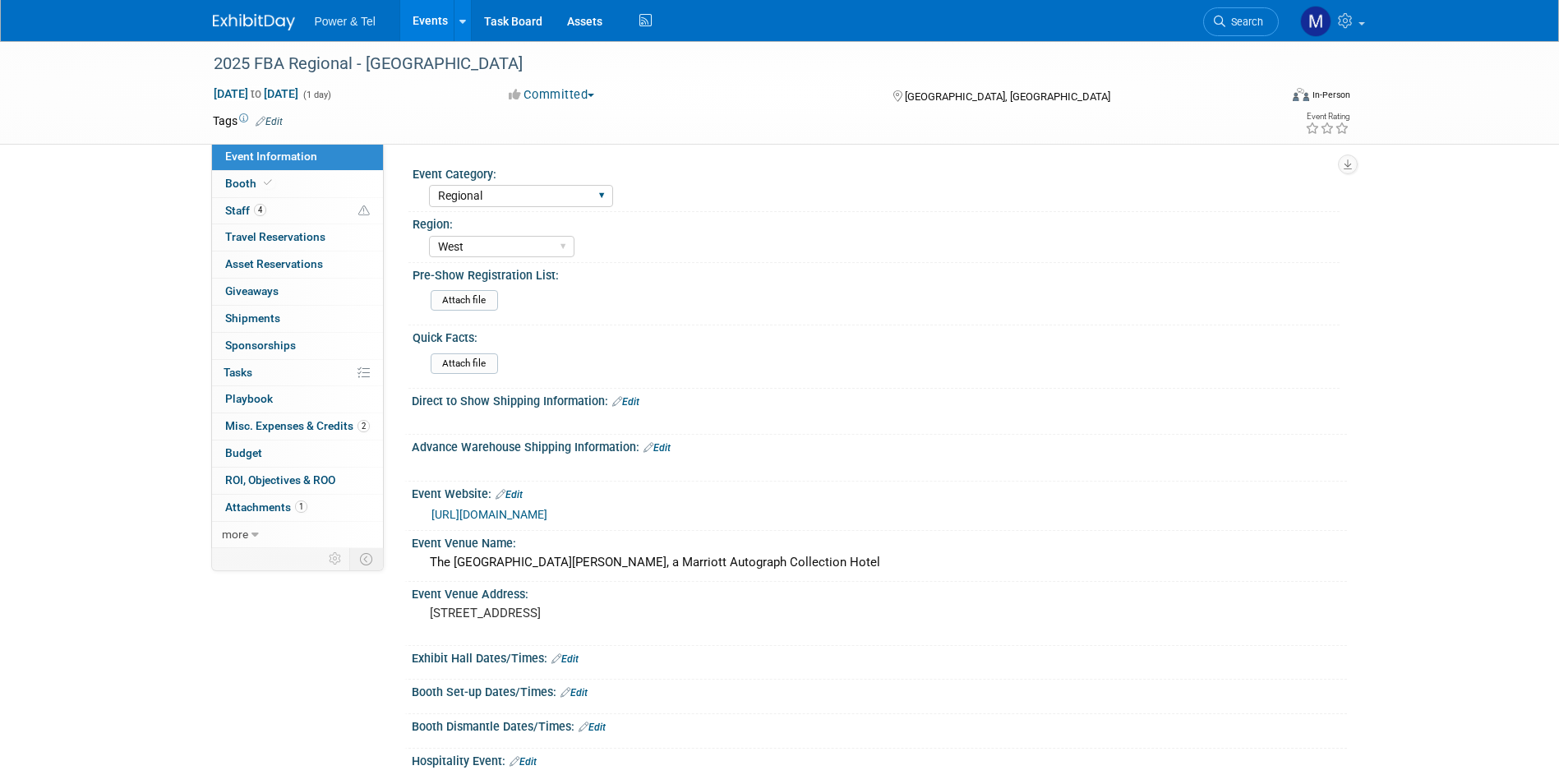 click on "National
Regional
P&T Tech Summit
Export/Canada
Outing Only" at bounding box center [521, 196] 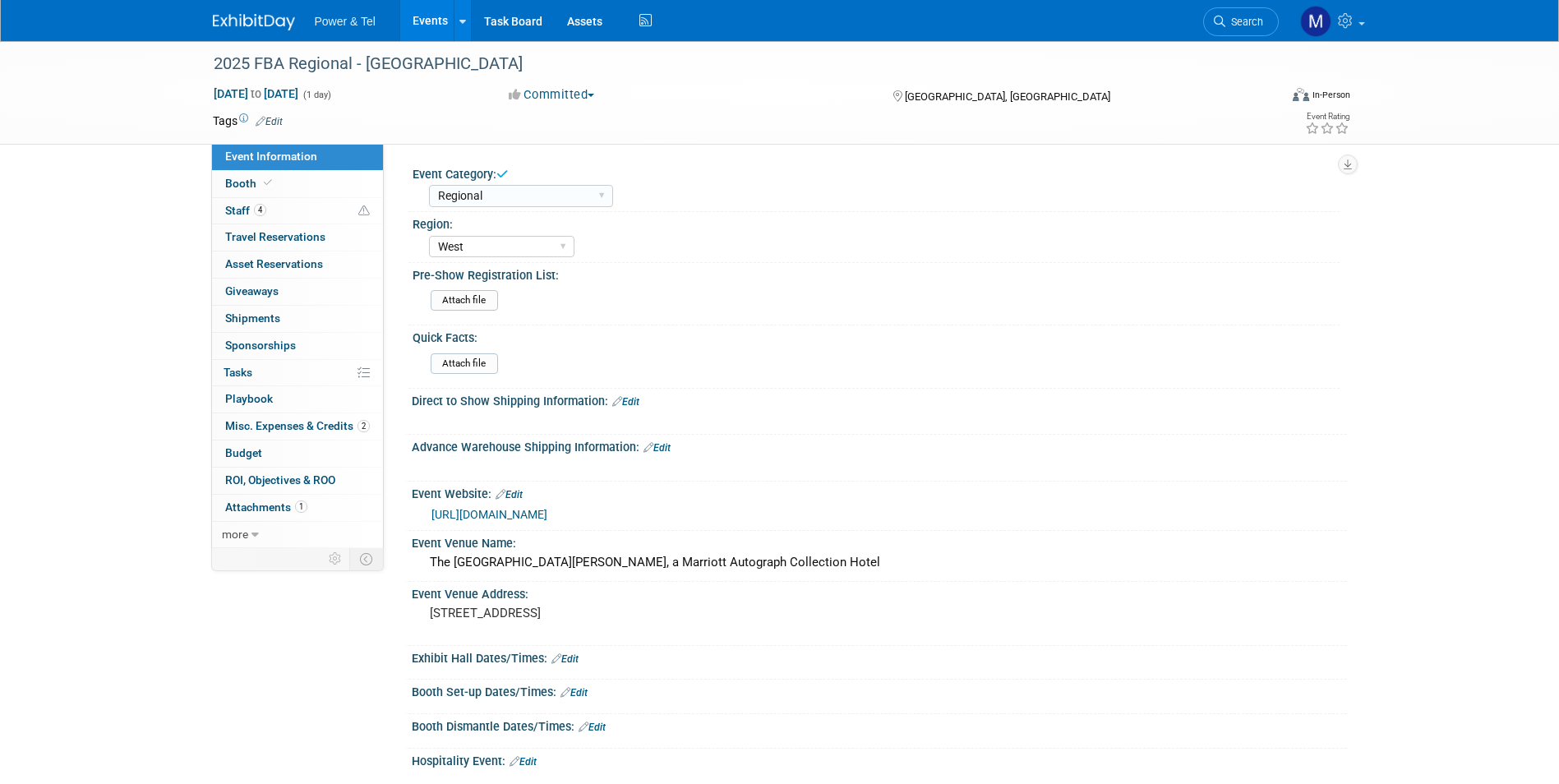 click on "Events" at bounding box center [430, 21] 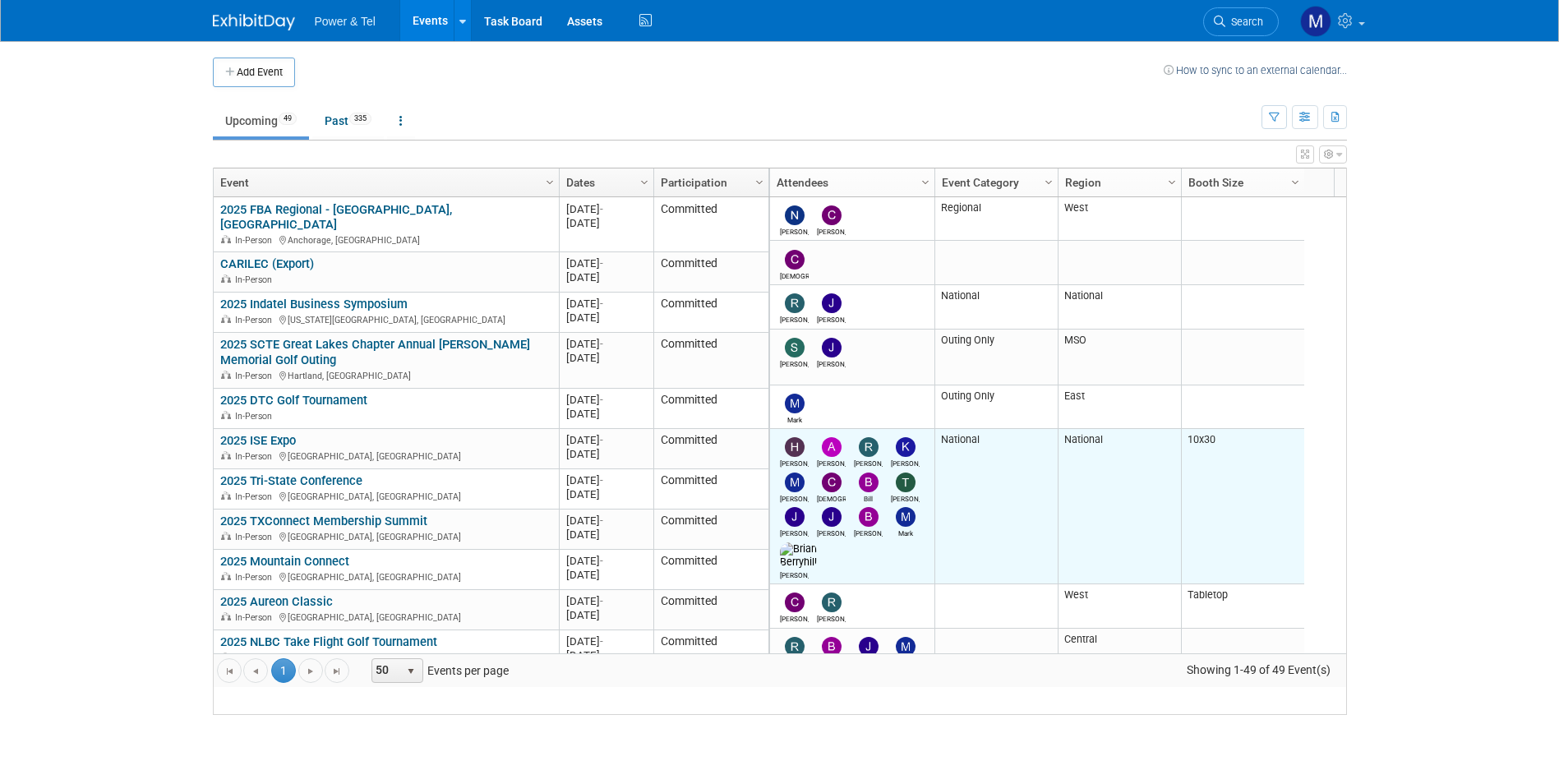 scroll, scrollTop: 0, scrollLeft: 0, axis: both 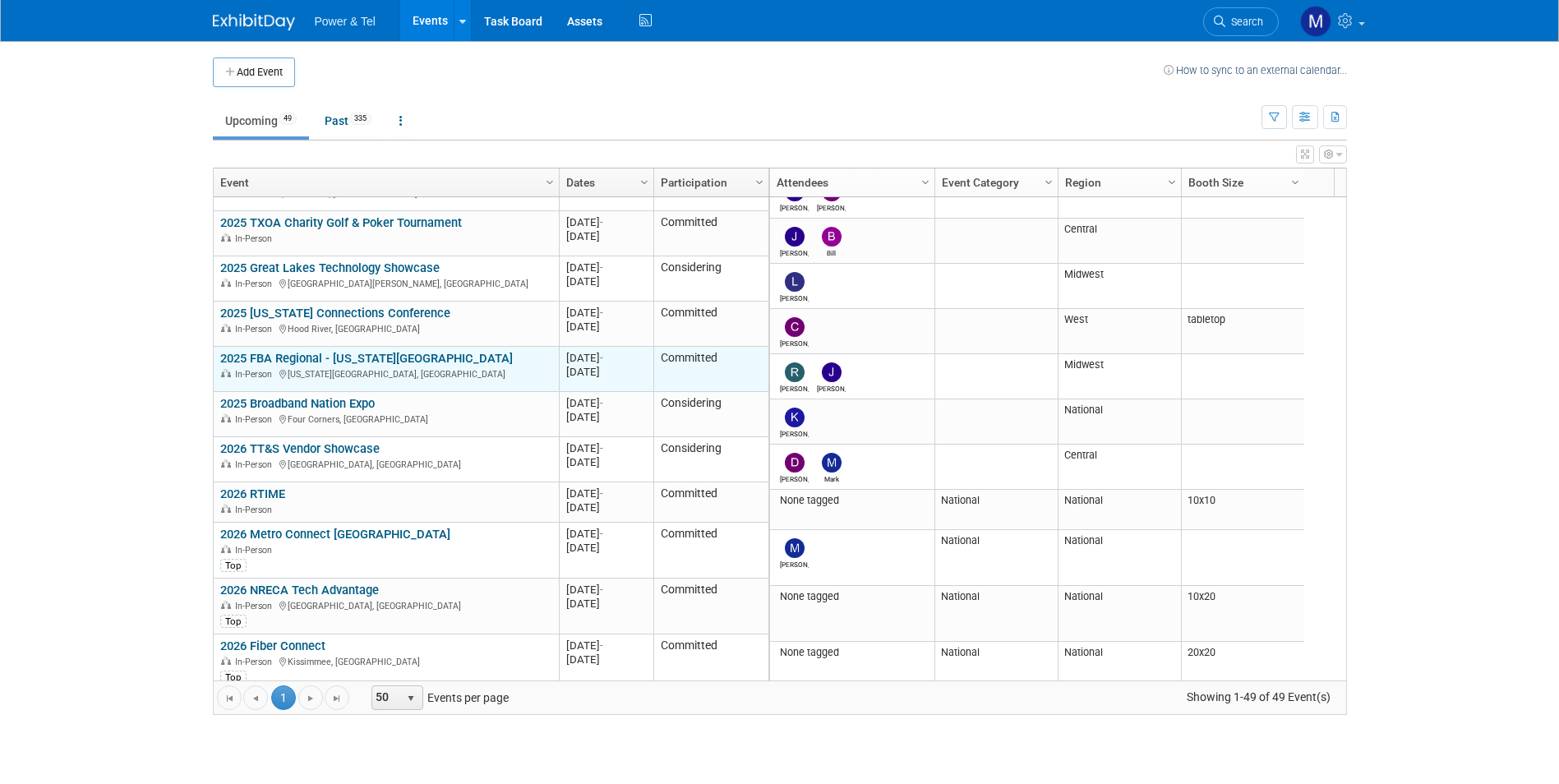 click on "2025 FBA Regional - [US_STATE][GEOGRAPHIC_DATA]" at bounding box center [367, 358] 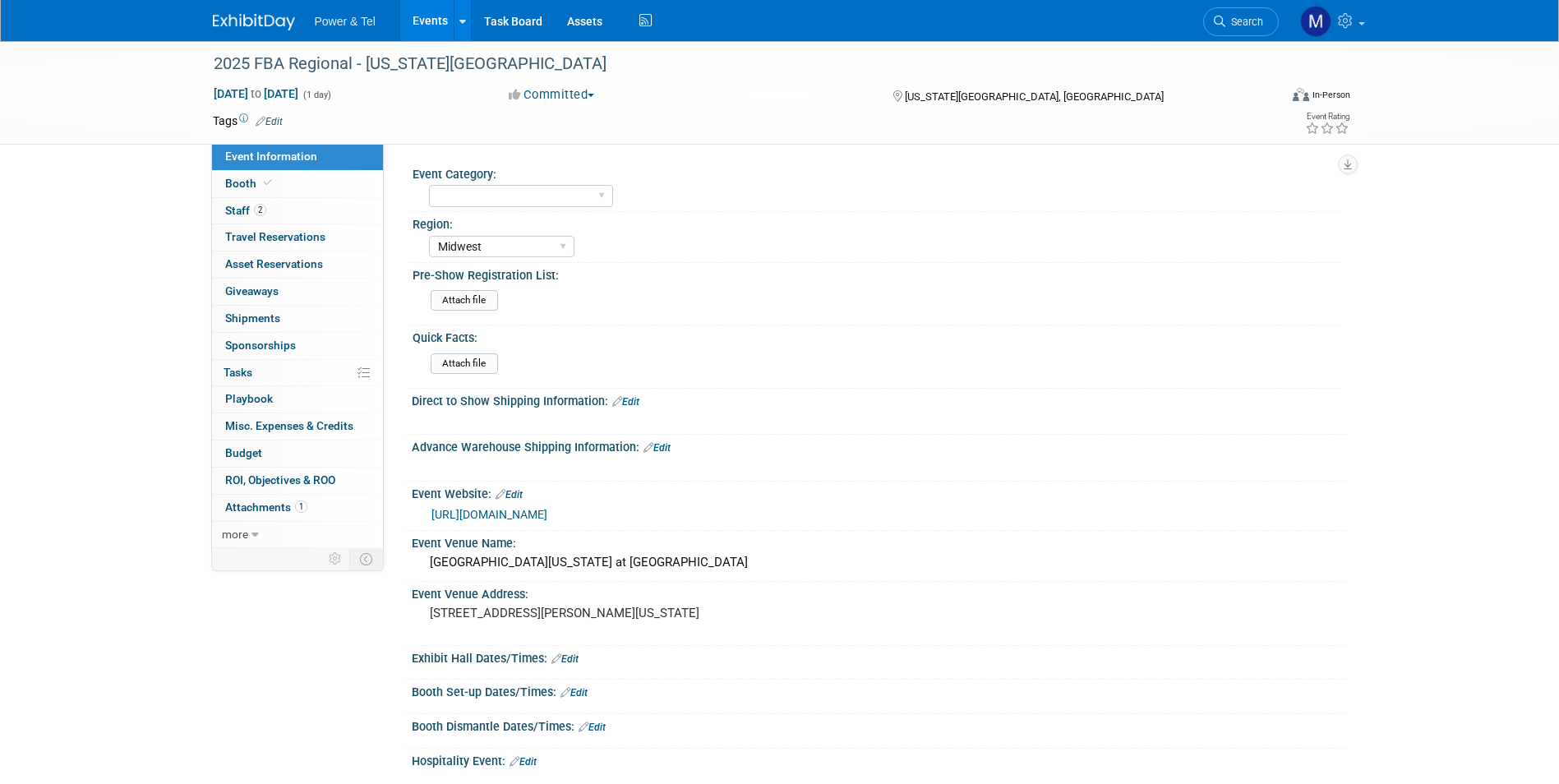select on "Midwest" 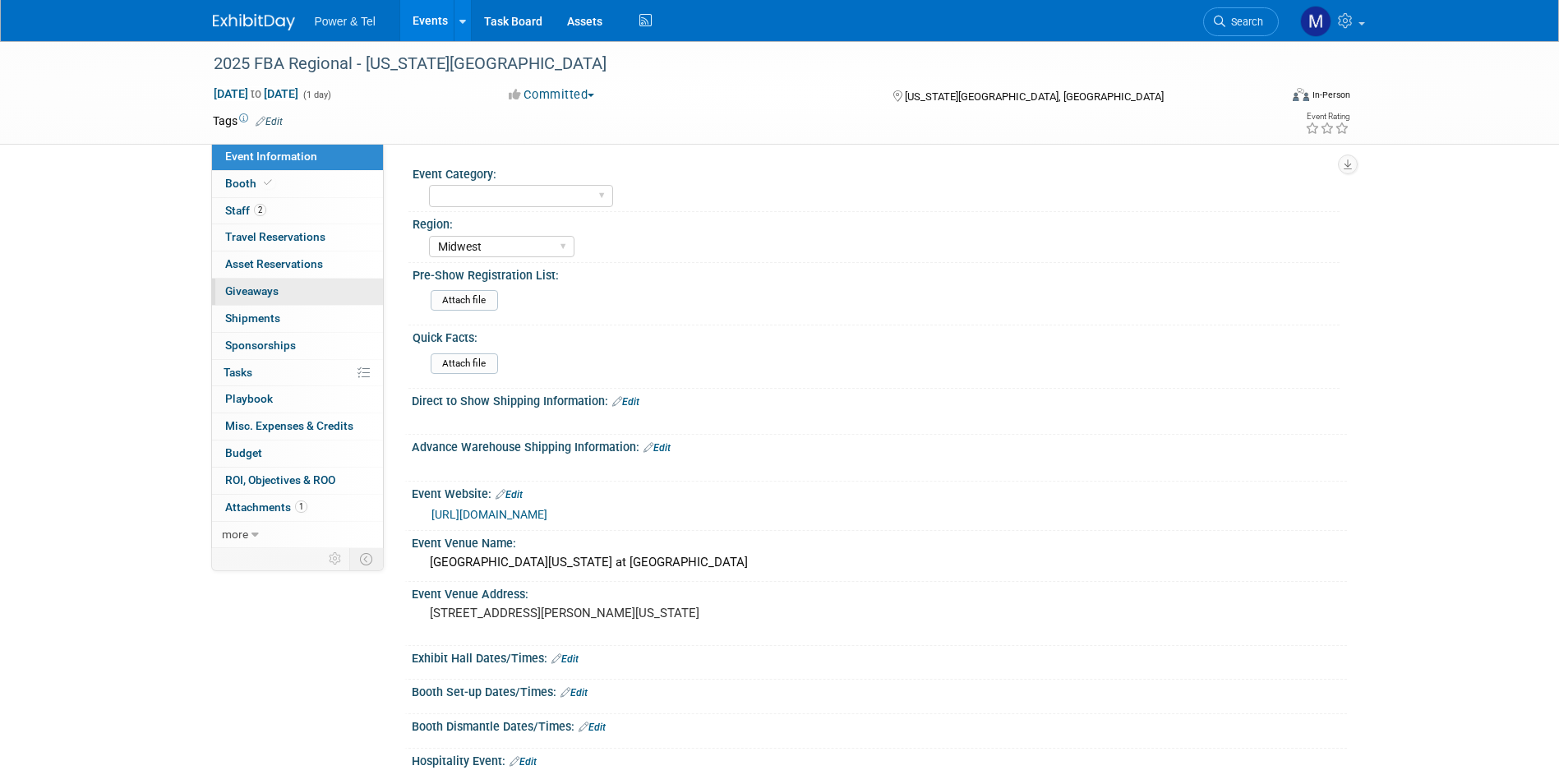 scroll, scrollTop: 0, scrollLeft: 0, axis: both 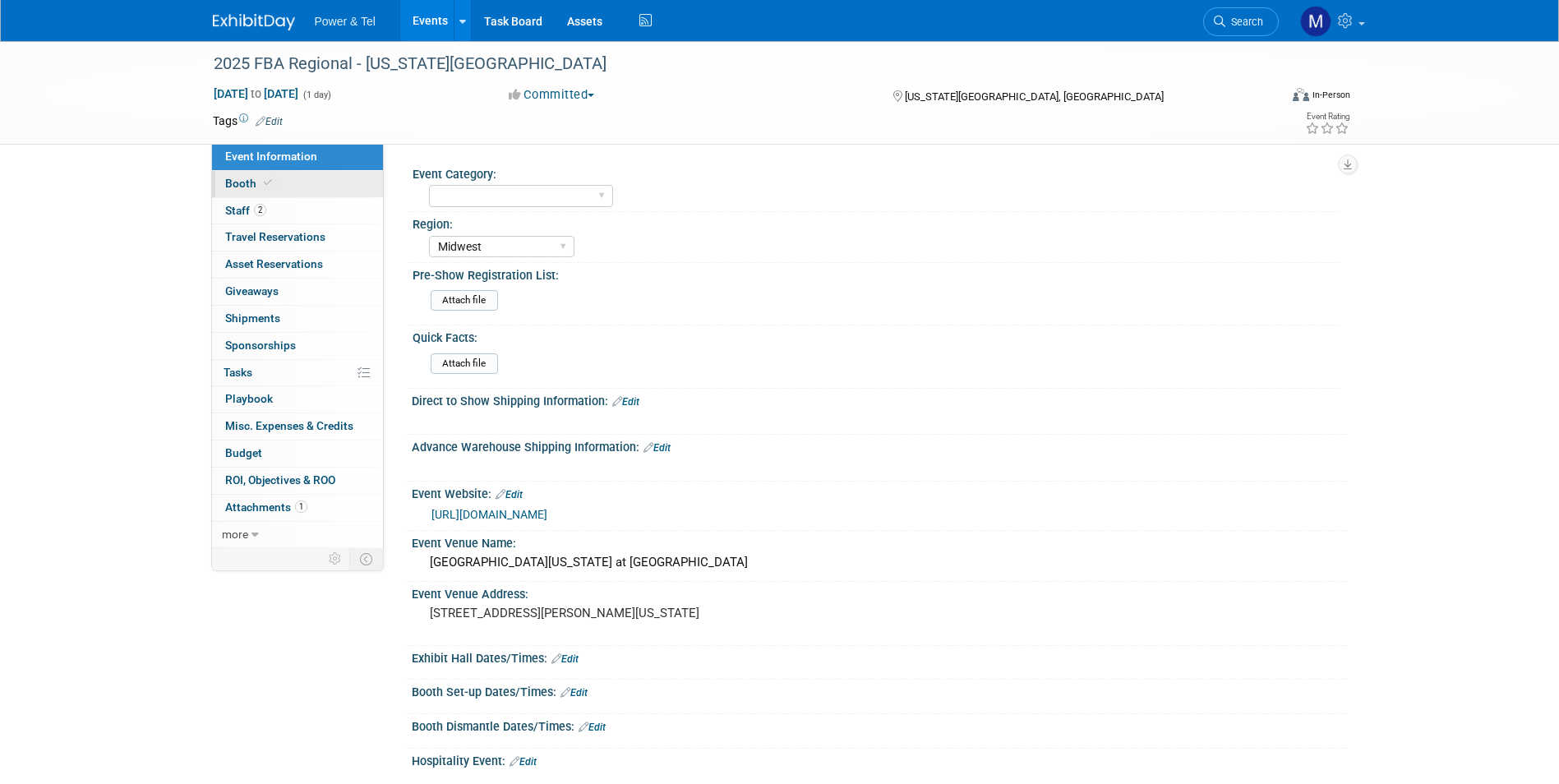 click on "Booth" at bounding box center (298, 184) 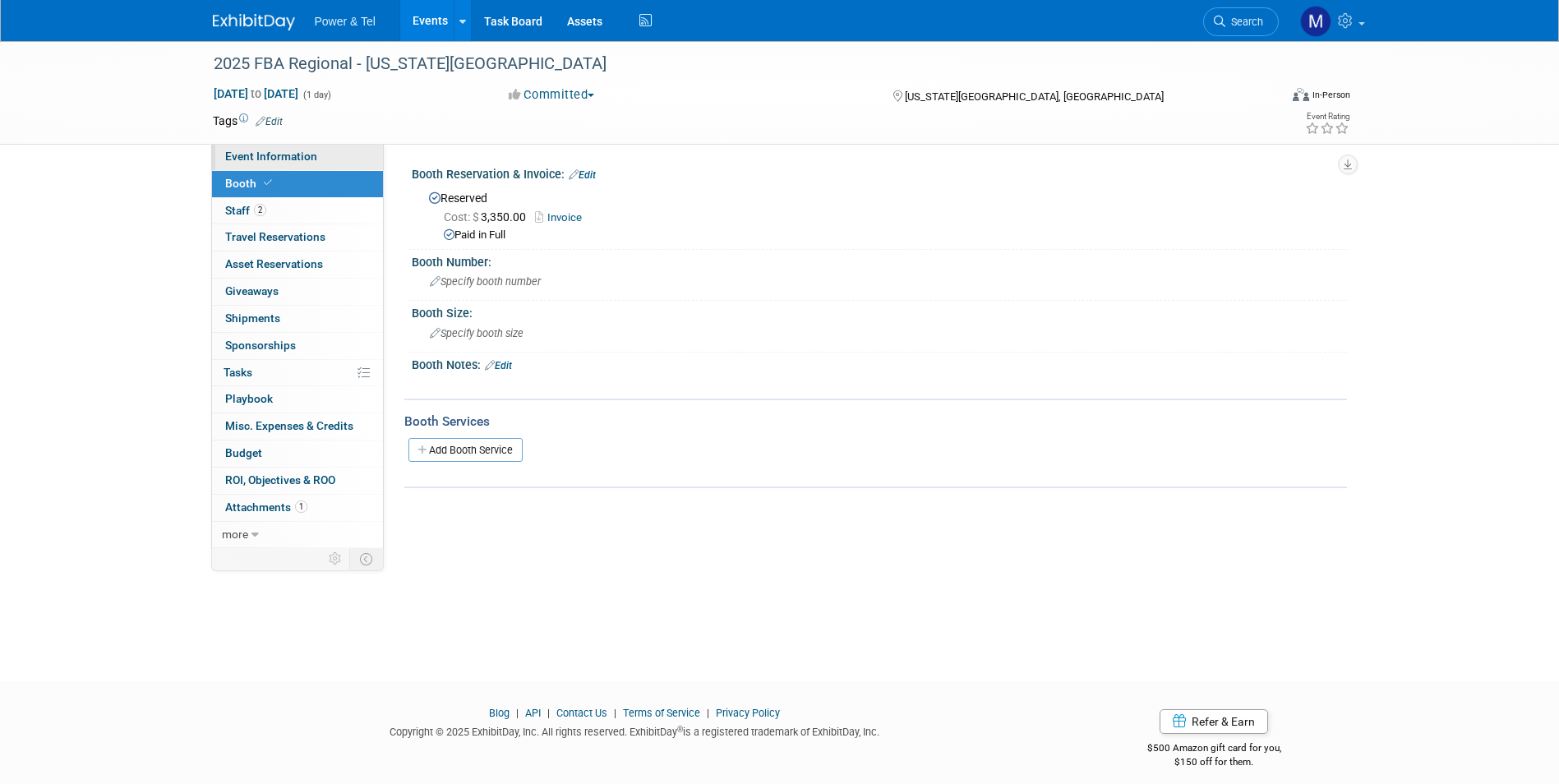click on "Event Information" at bounding box center (298, 157) 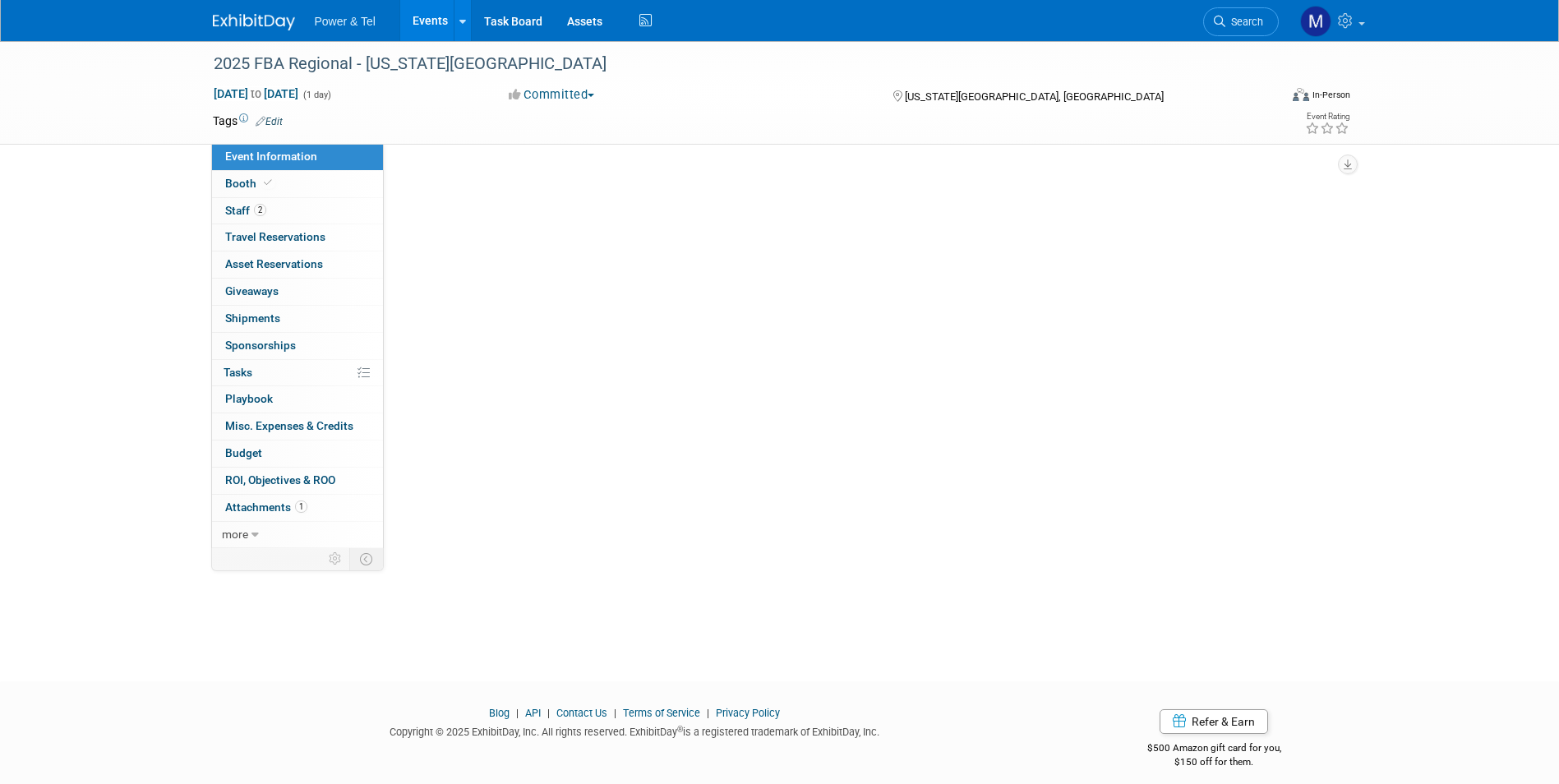 select on "Midwest" 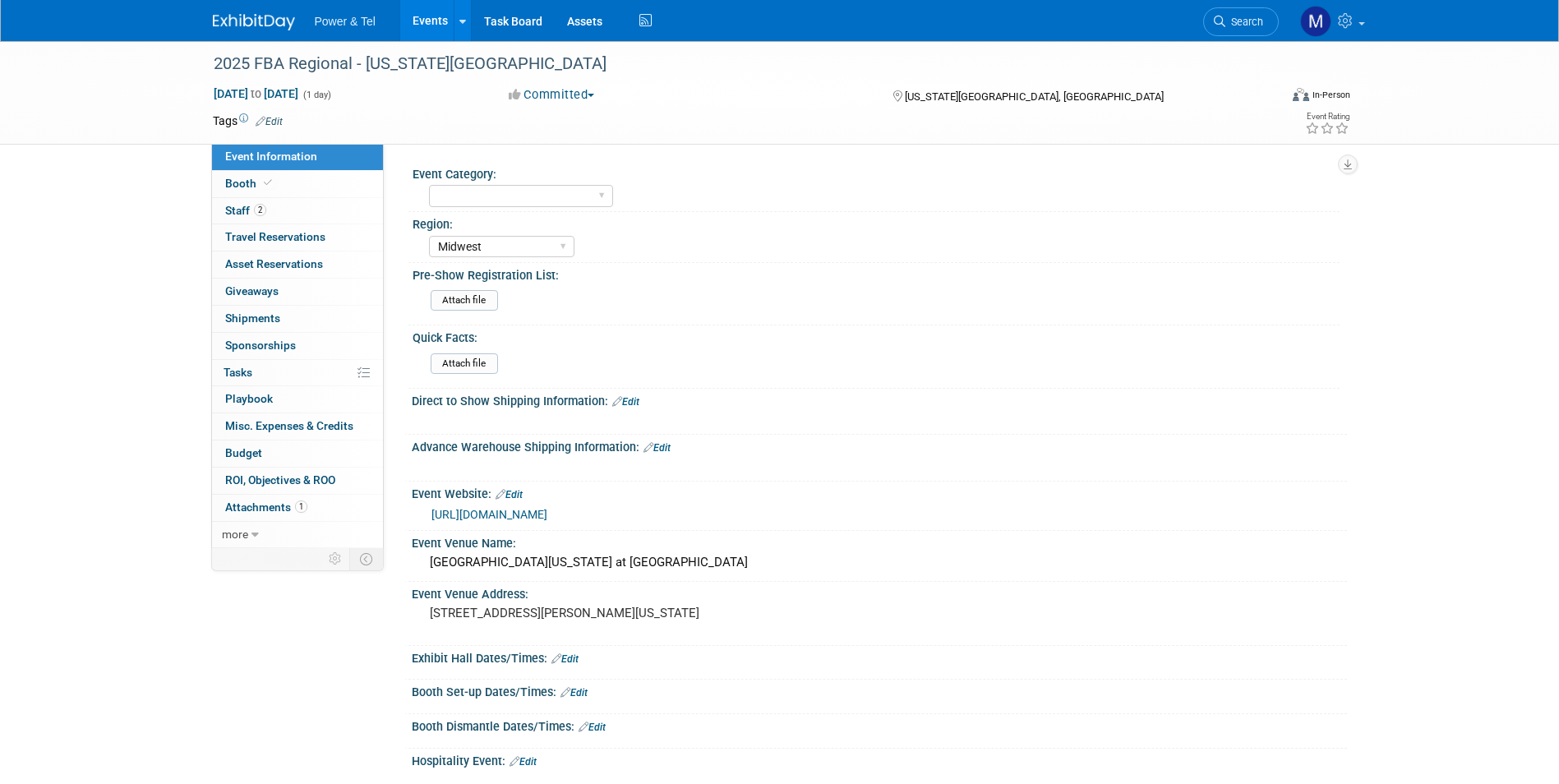 click on "Region:" at bounding box center (876, 222) 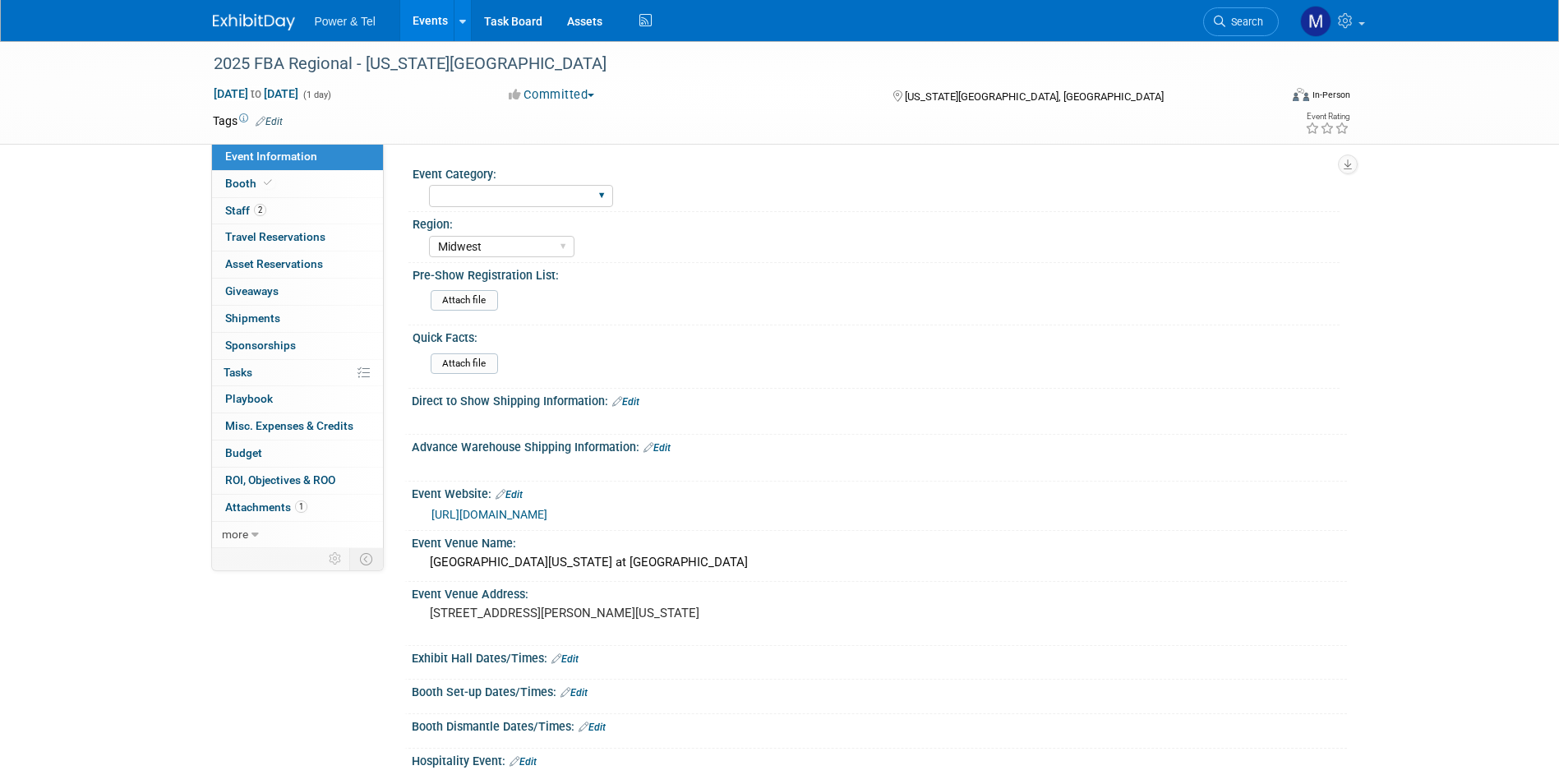 click on "National
Regional
P&T Tech Summit
Export/[GEOGRAPHIC_DATA]
Outing Only" at bounding box center [521, 196] 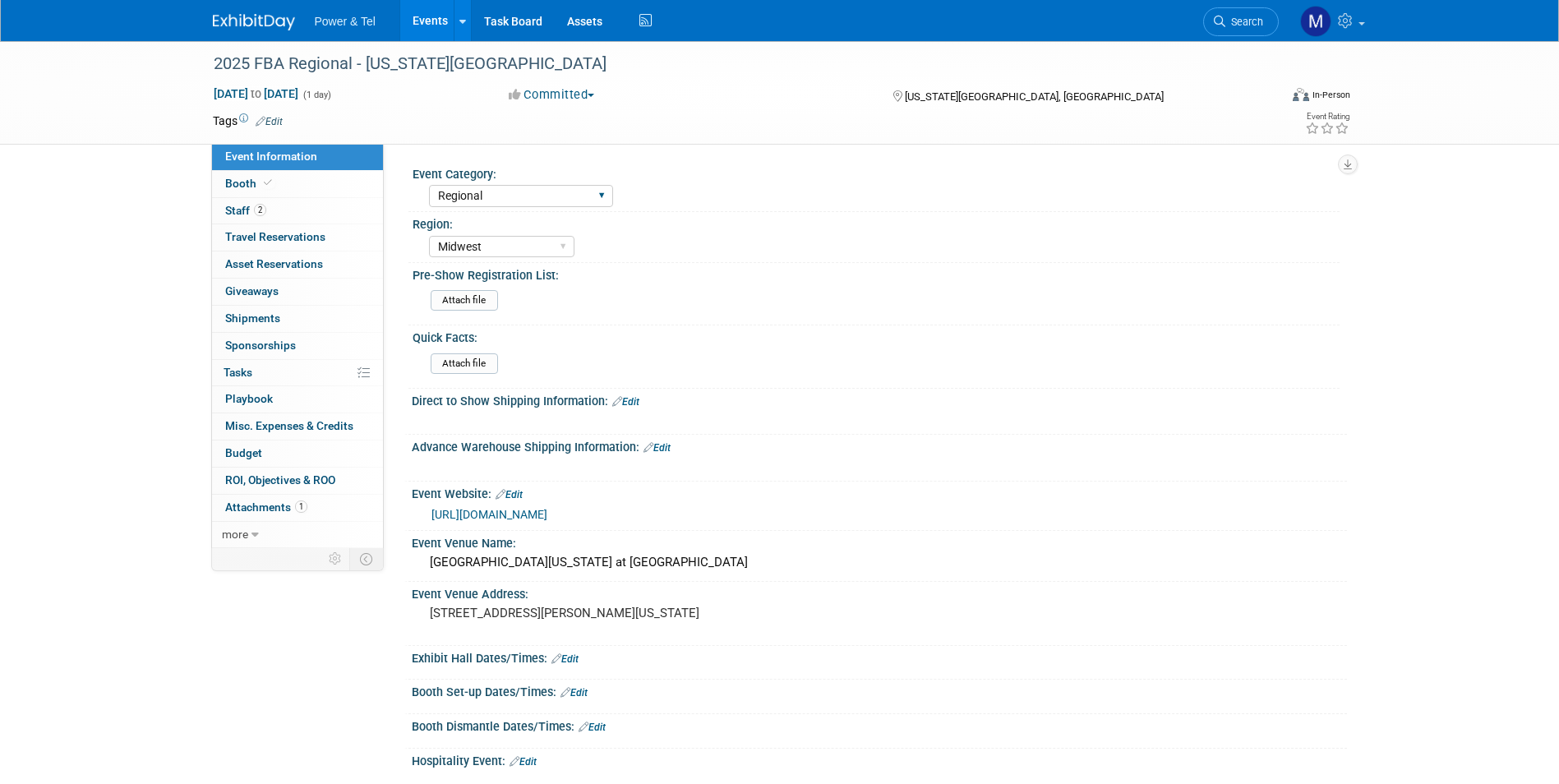 click on "National
Regional
P&T Tech Summit
Export/[GEOGRAPHIC_DATA]
Outing Only" at bounding box center [521, 196] 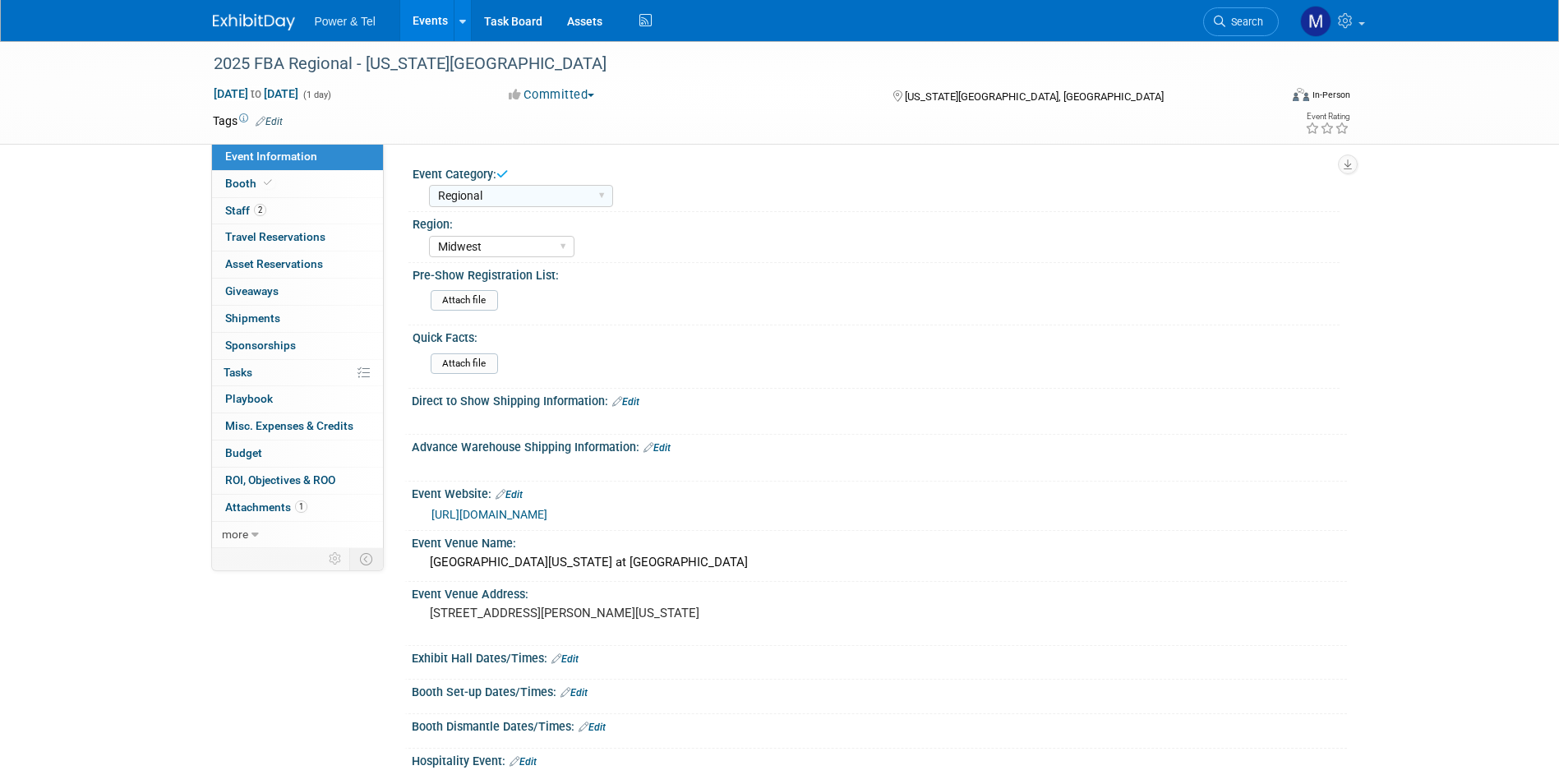 click on "Events" at bounding box center [430, 21] 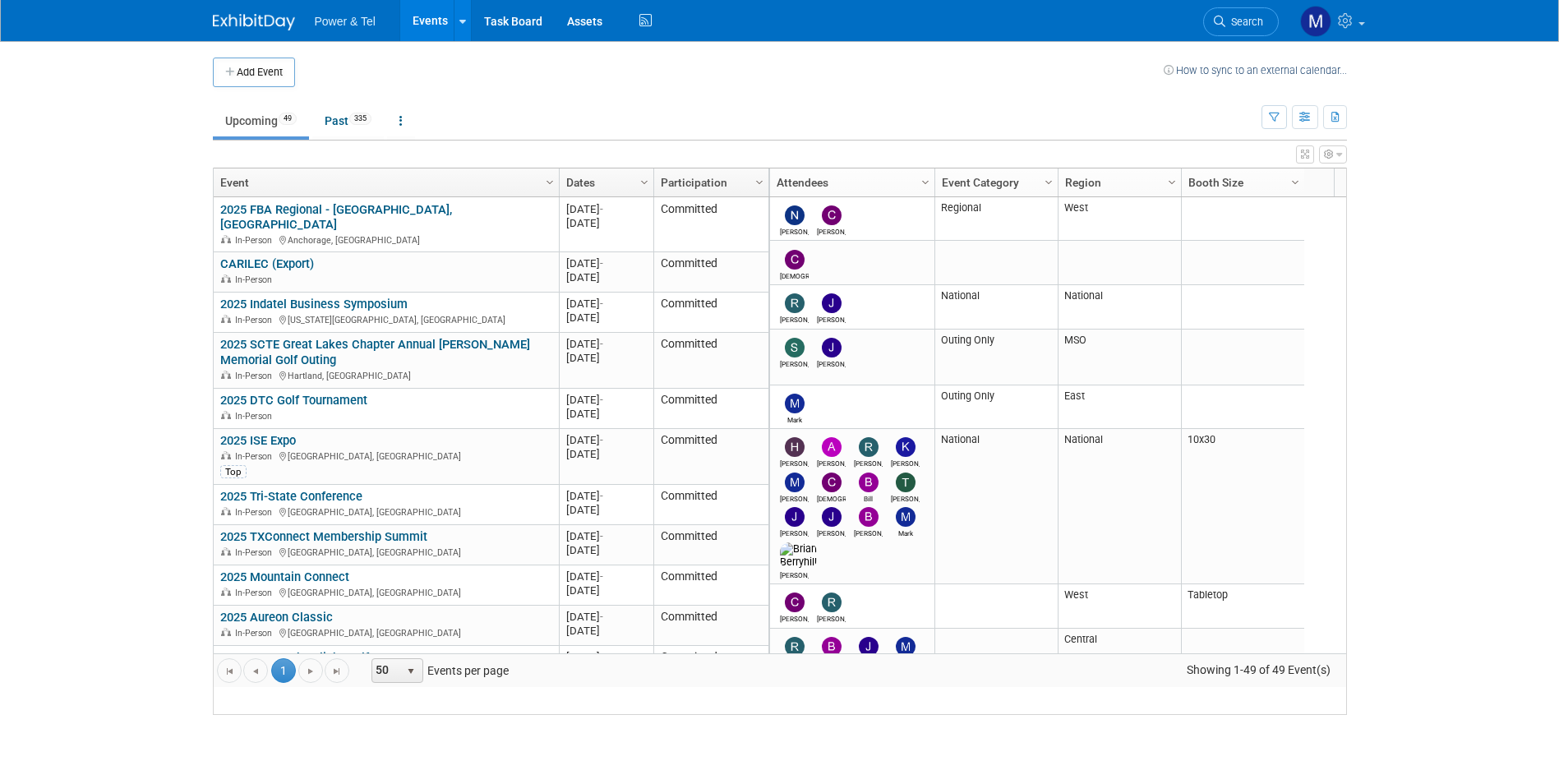 scroll, scrollTop: 0, scrollLeft: 0, axis: both 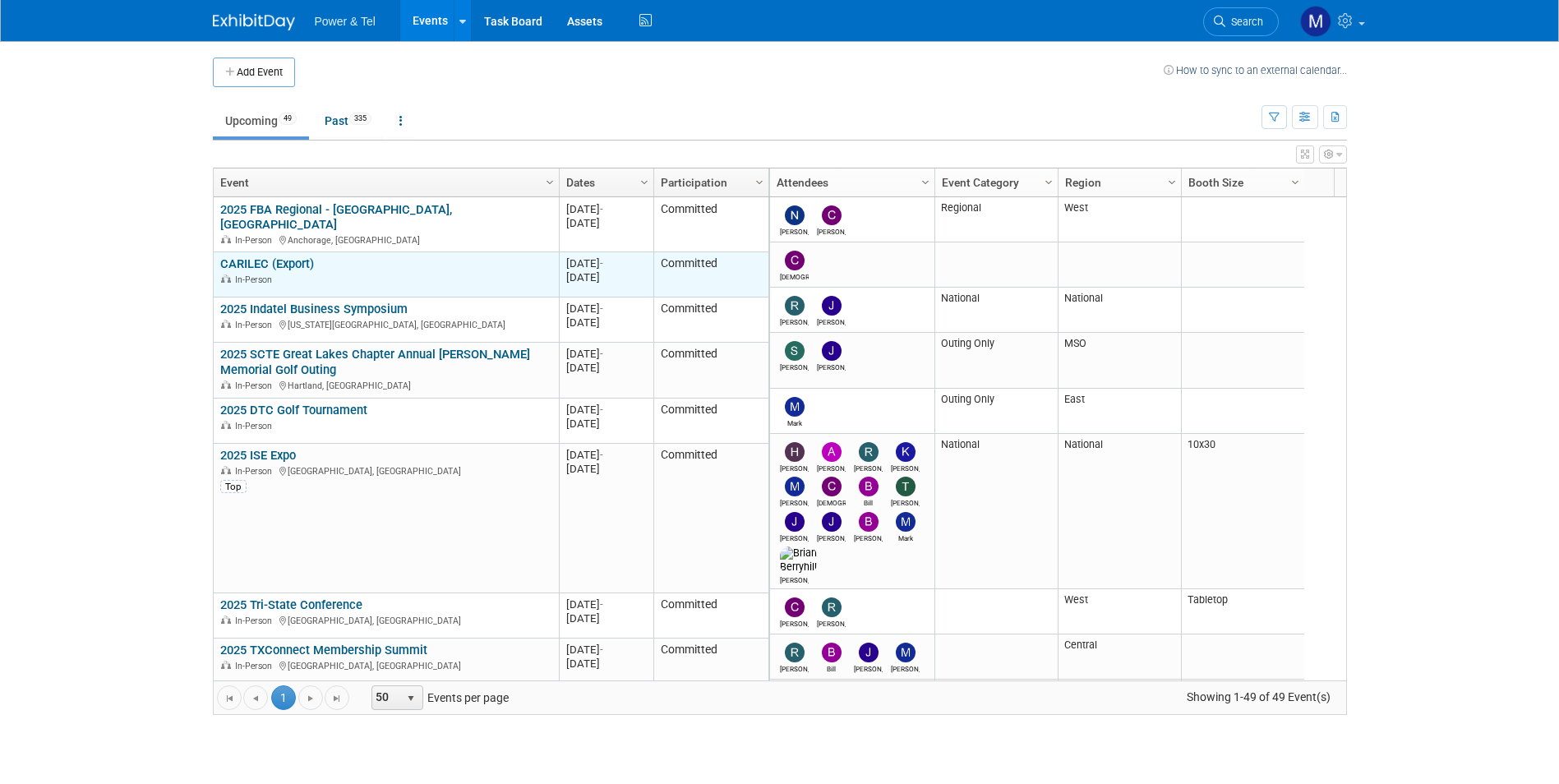 click on "CARILEC (Export)
In-Person" at bounding box center (385, 270) 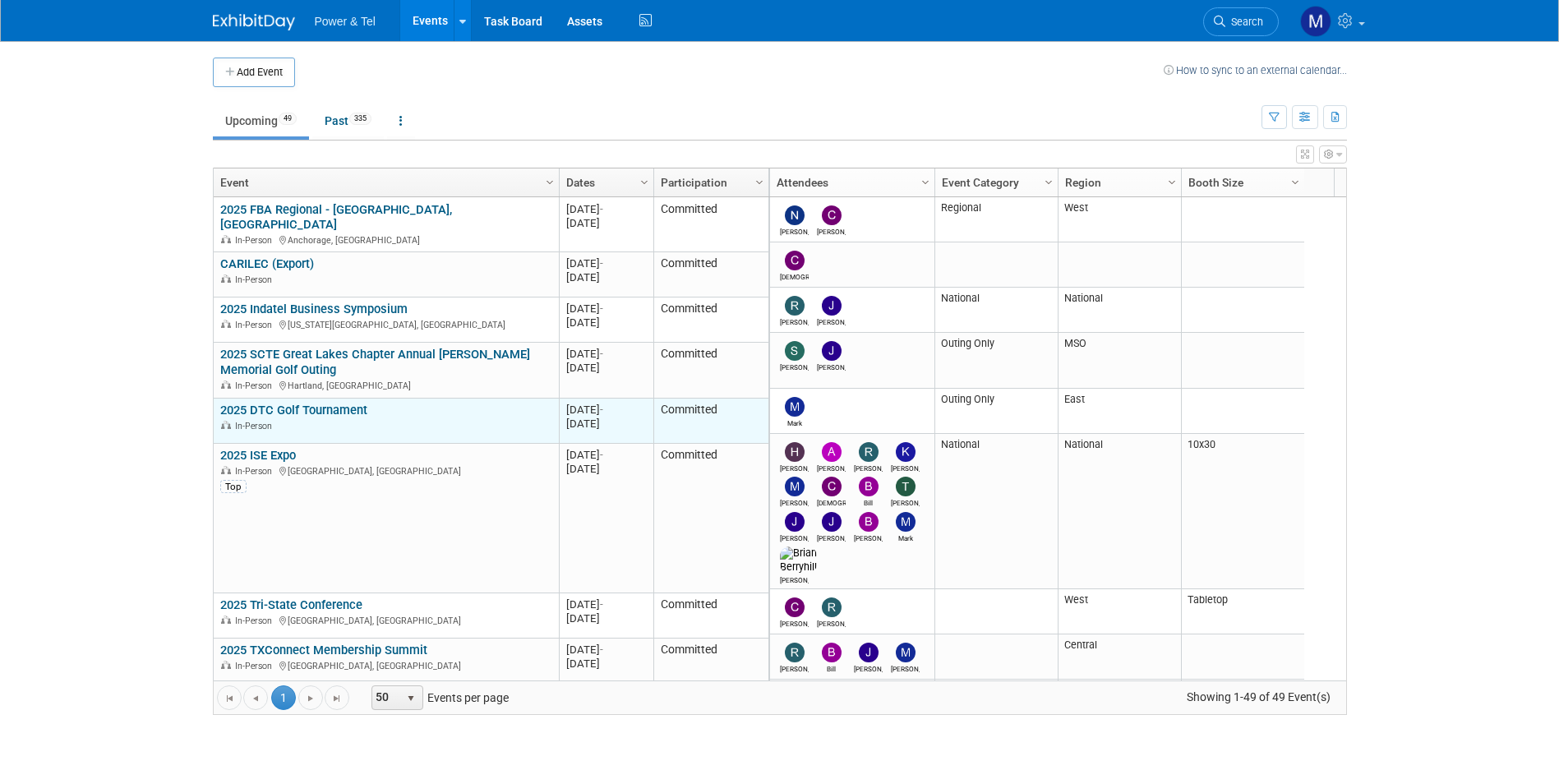 scroll, scrollTop: 99, scrollLeft: 0, axis: vertical 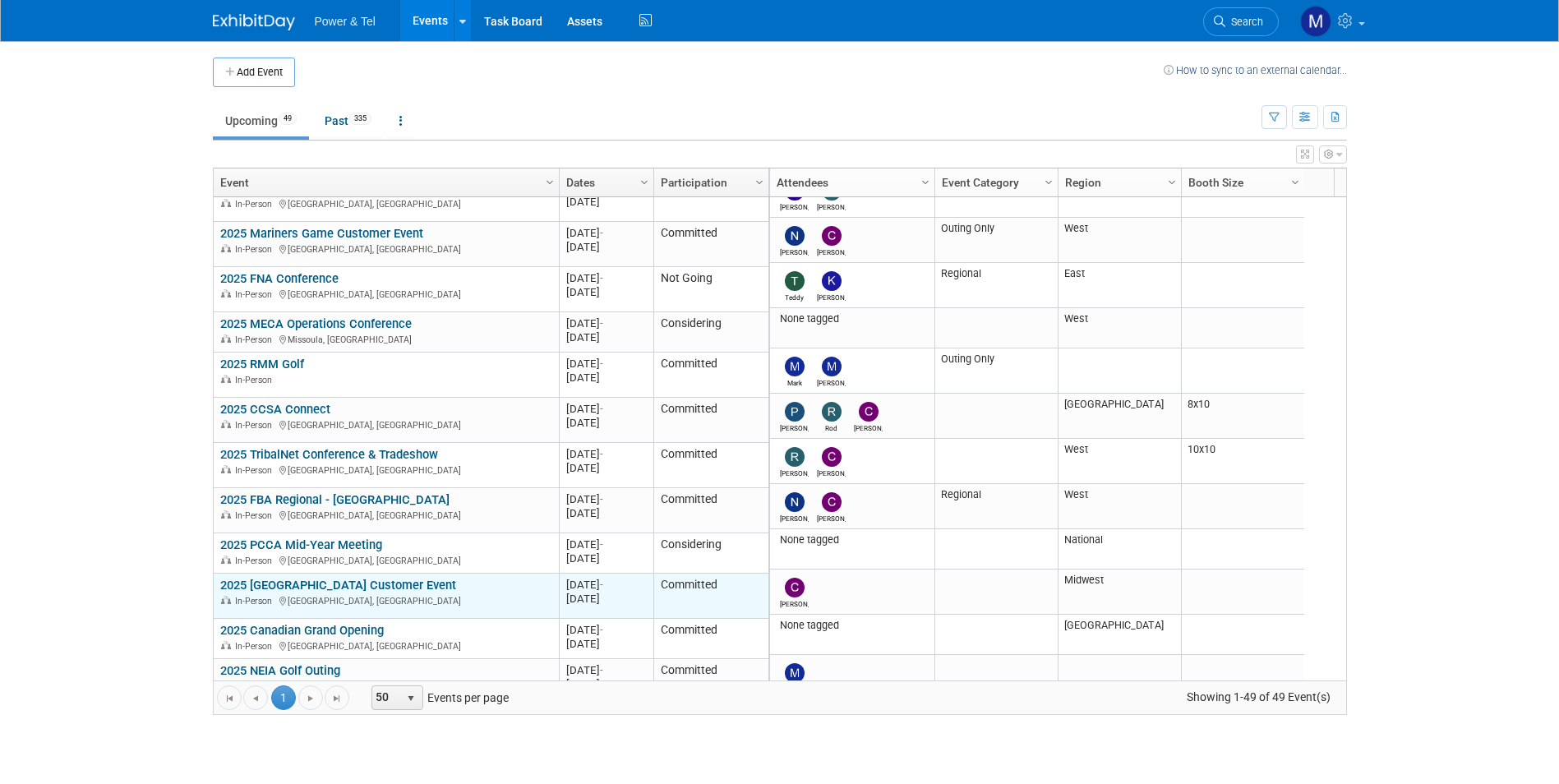 click on "2025 [GEOGRAPHIC_DATA] Customer Event" at bounding box center (338, 585) 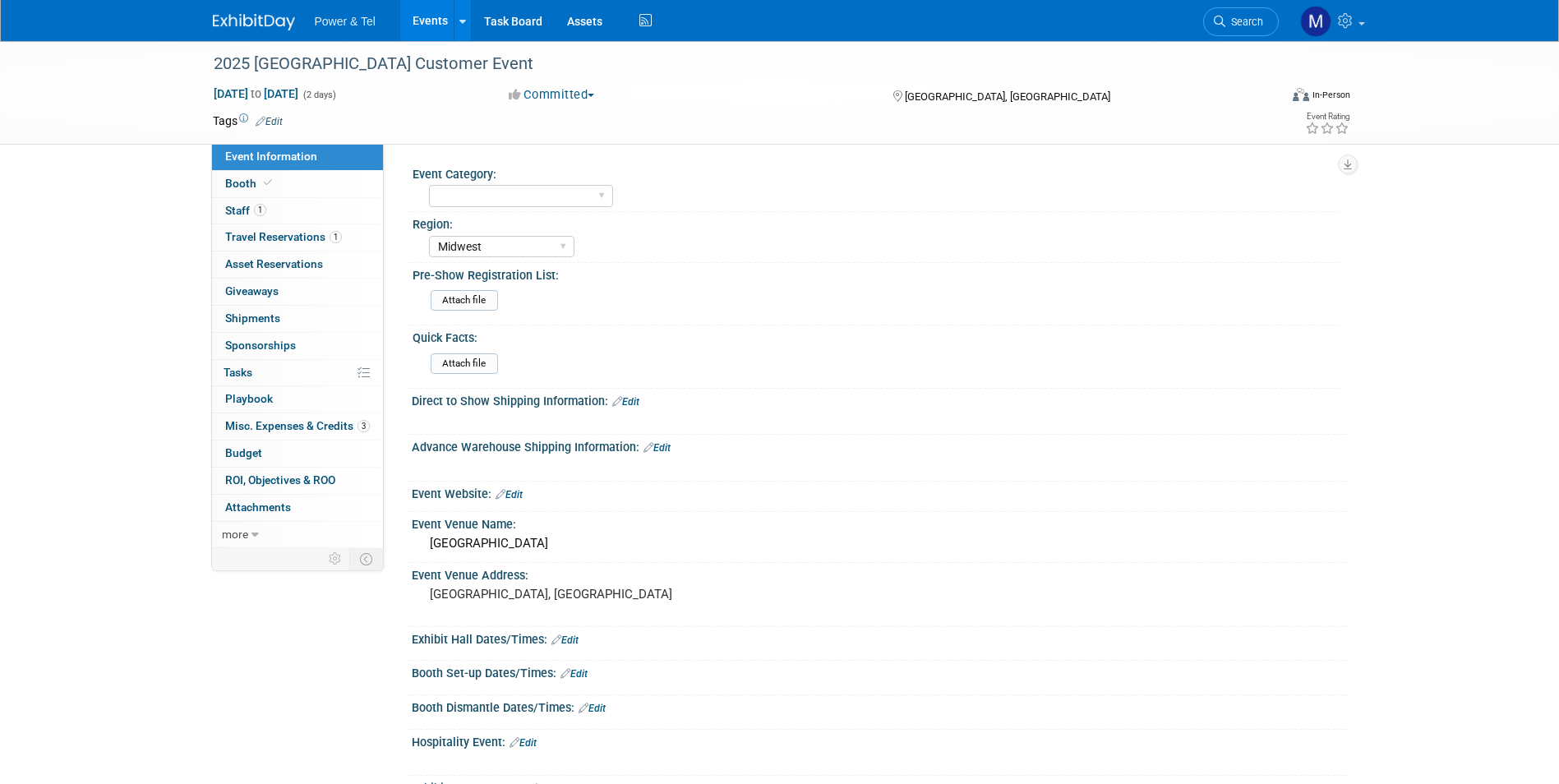 select on "Midwest" 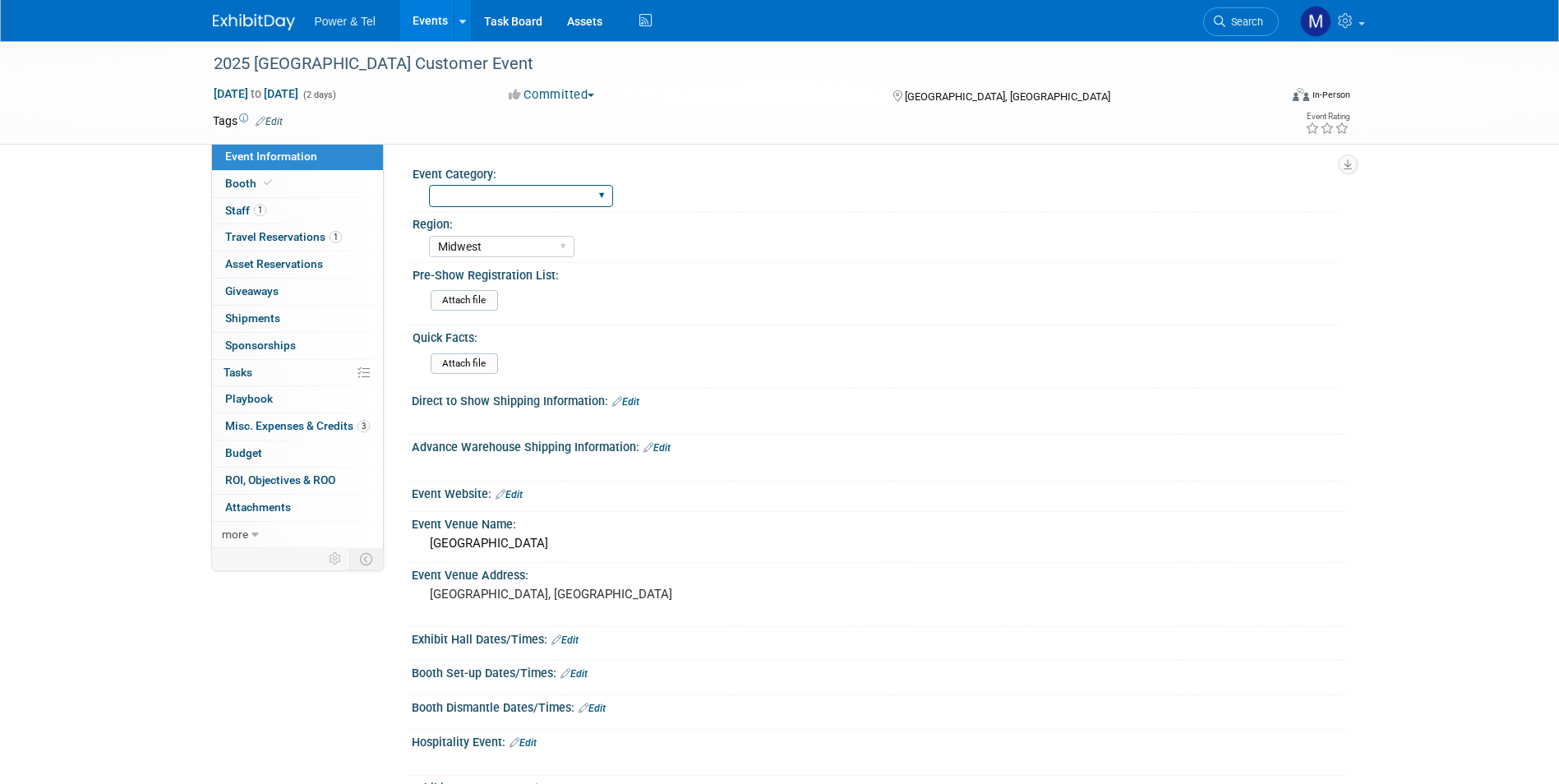 click on "National
Regional
P&T Tech Summit
Export/Canada
Outing Only" at bounding box center [521, 196] 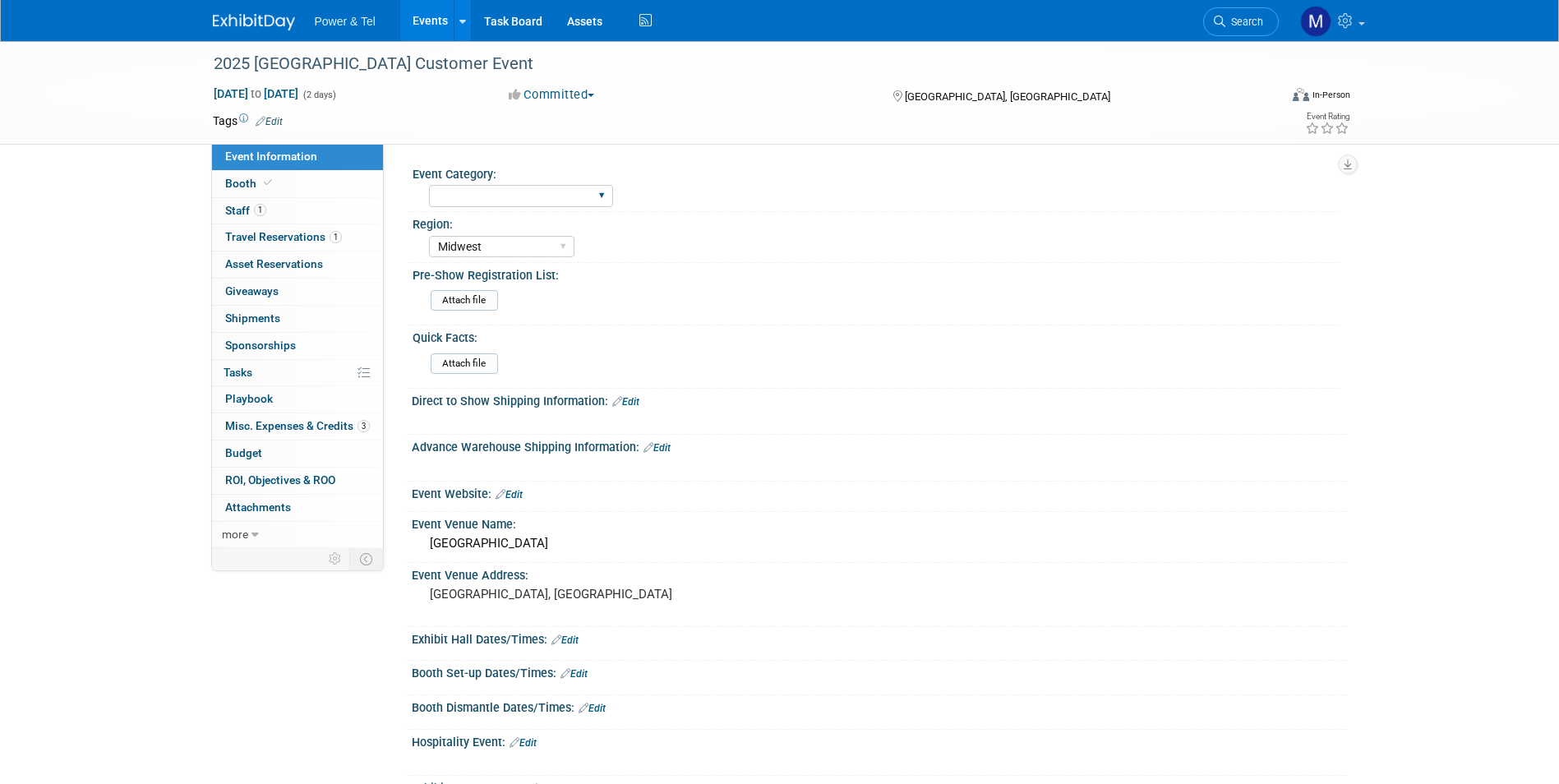 select on "Outing Only" 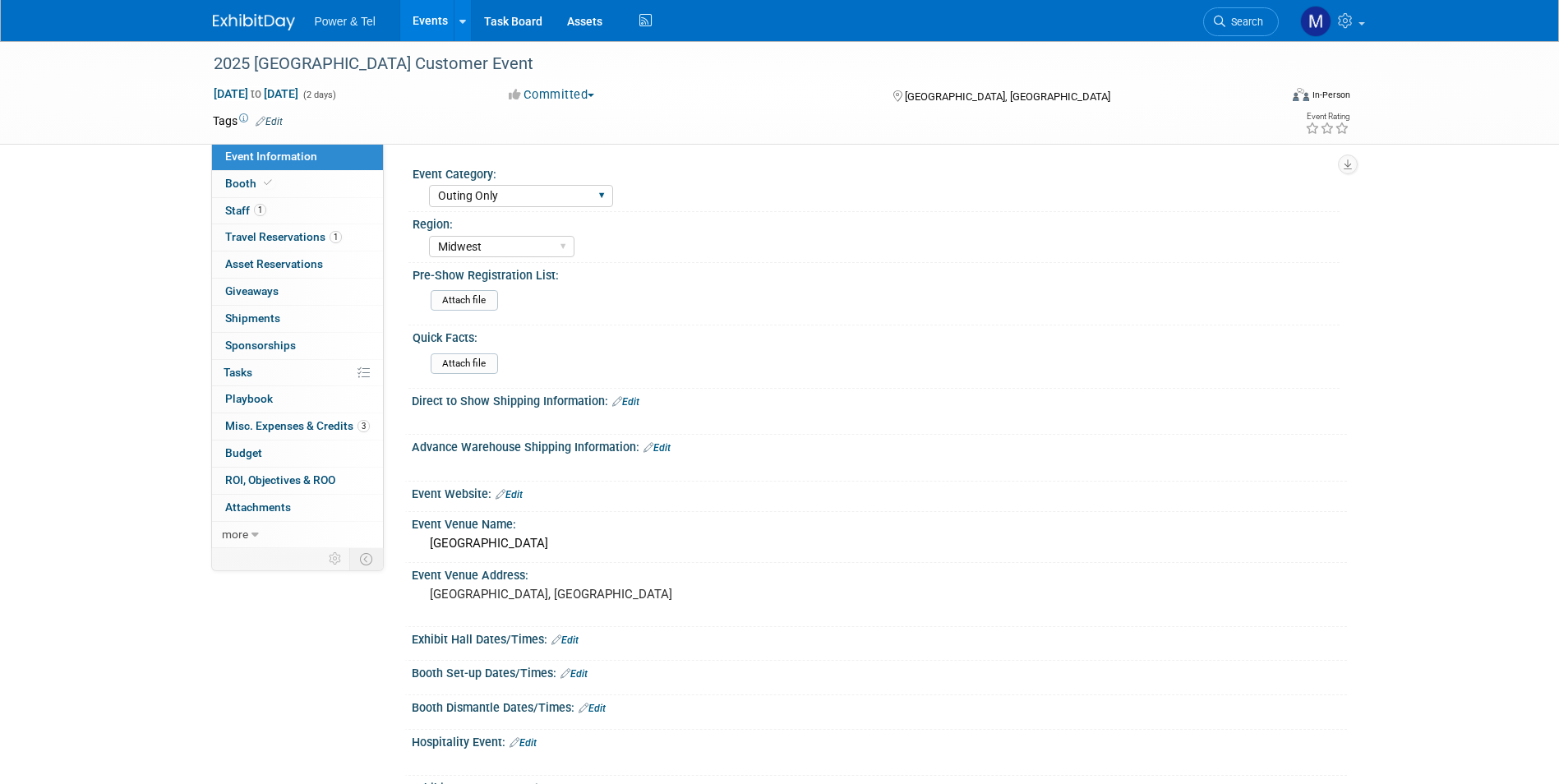 click on "National
Regional
P&T Tech Summit
Export/Canada
Outing Only" at bounding box center (521, 196) 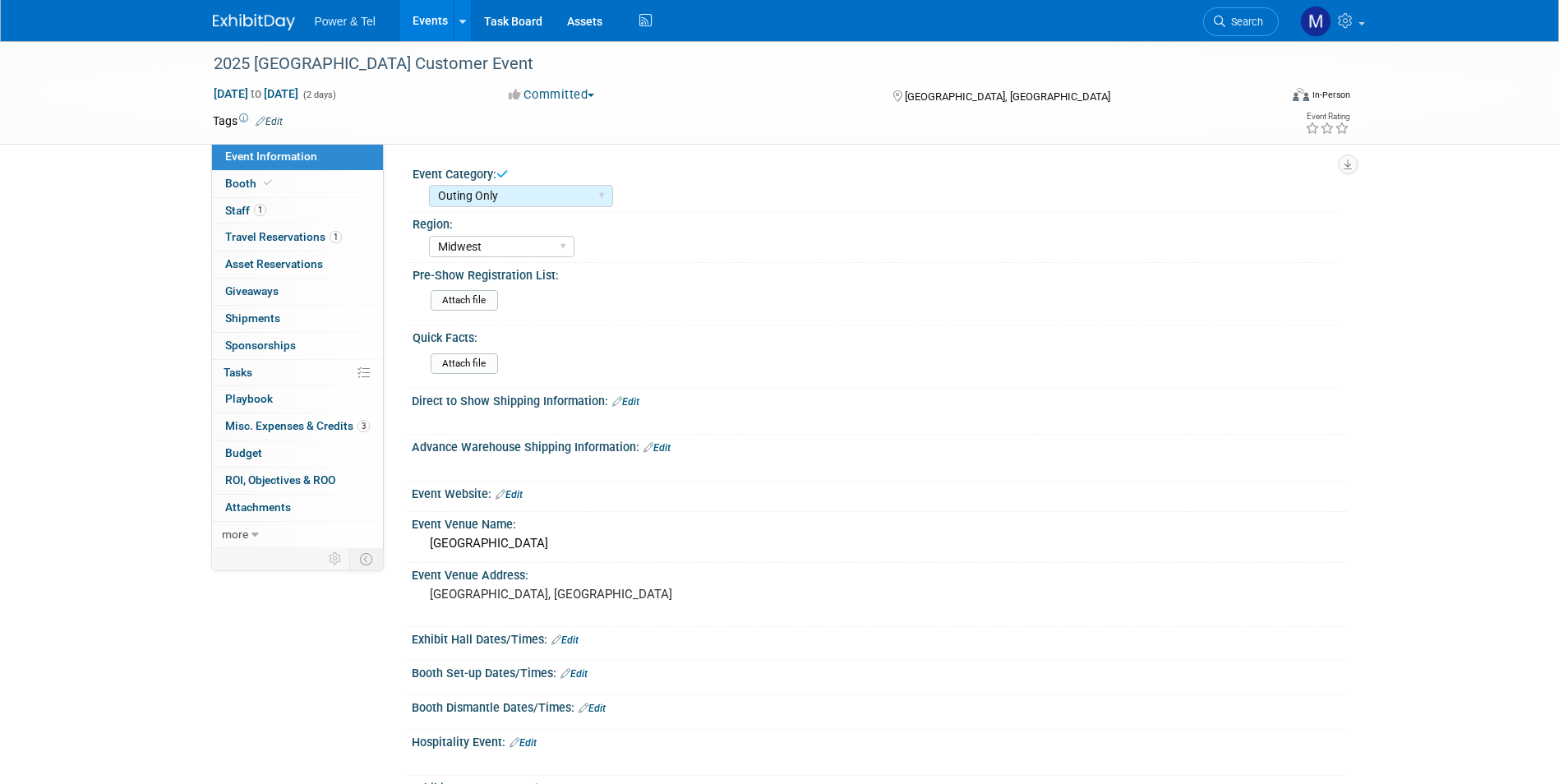 click on "Events" at bounding box center (430, 21) 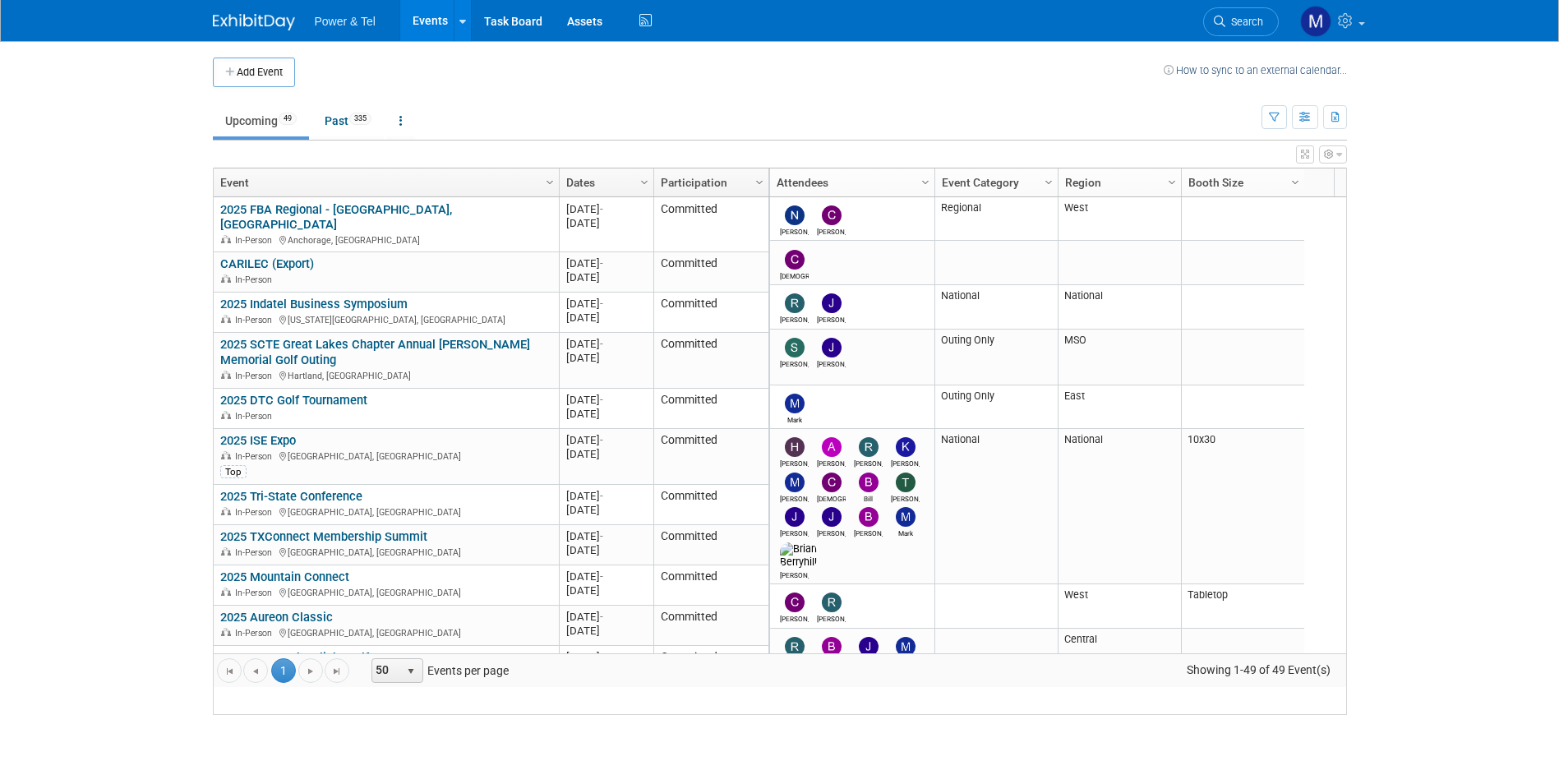 scroll, scrollTop: 0, scrollLeft: 0, axis: both 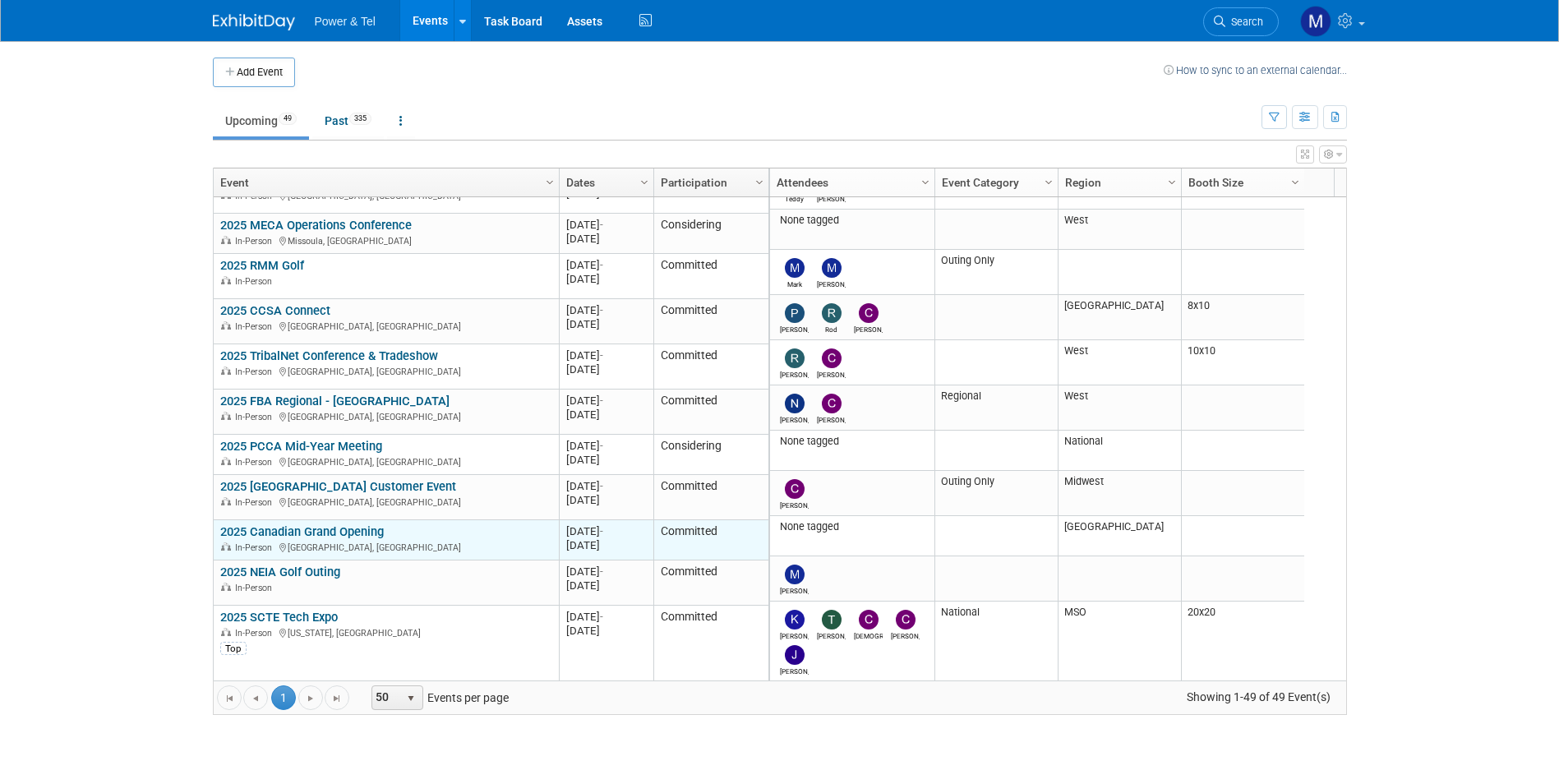 click on "2025 Canadian Grand Opening" at bounding box center (302, 532) 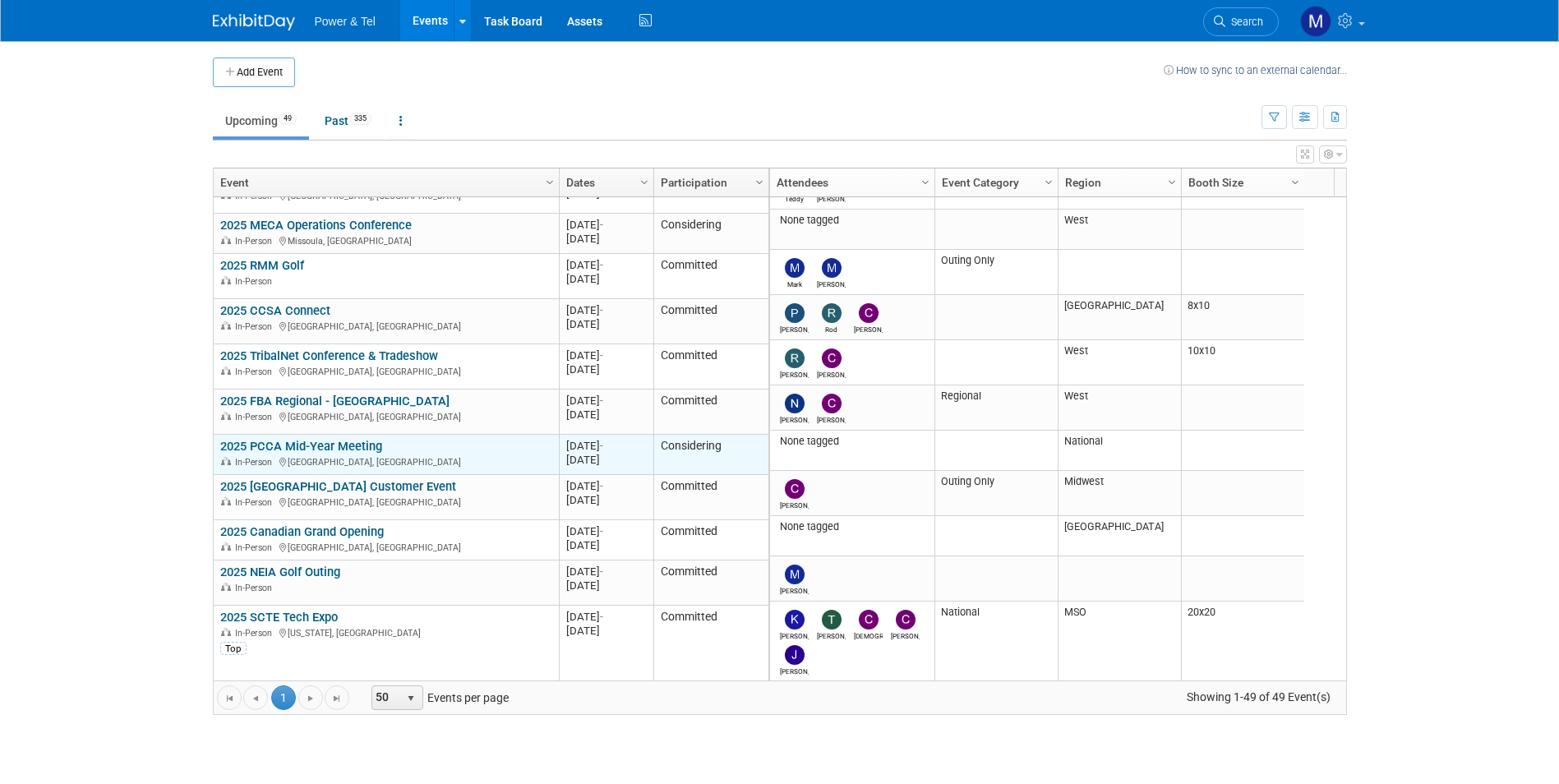 scroll, scrollTop: 986, scrollLeft: 0, axis: vertical 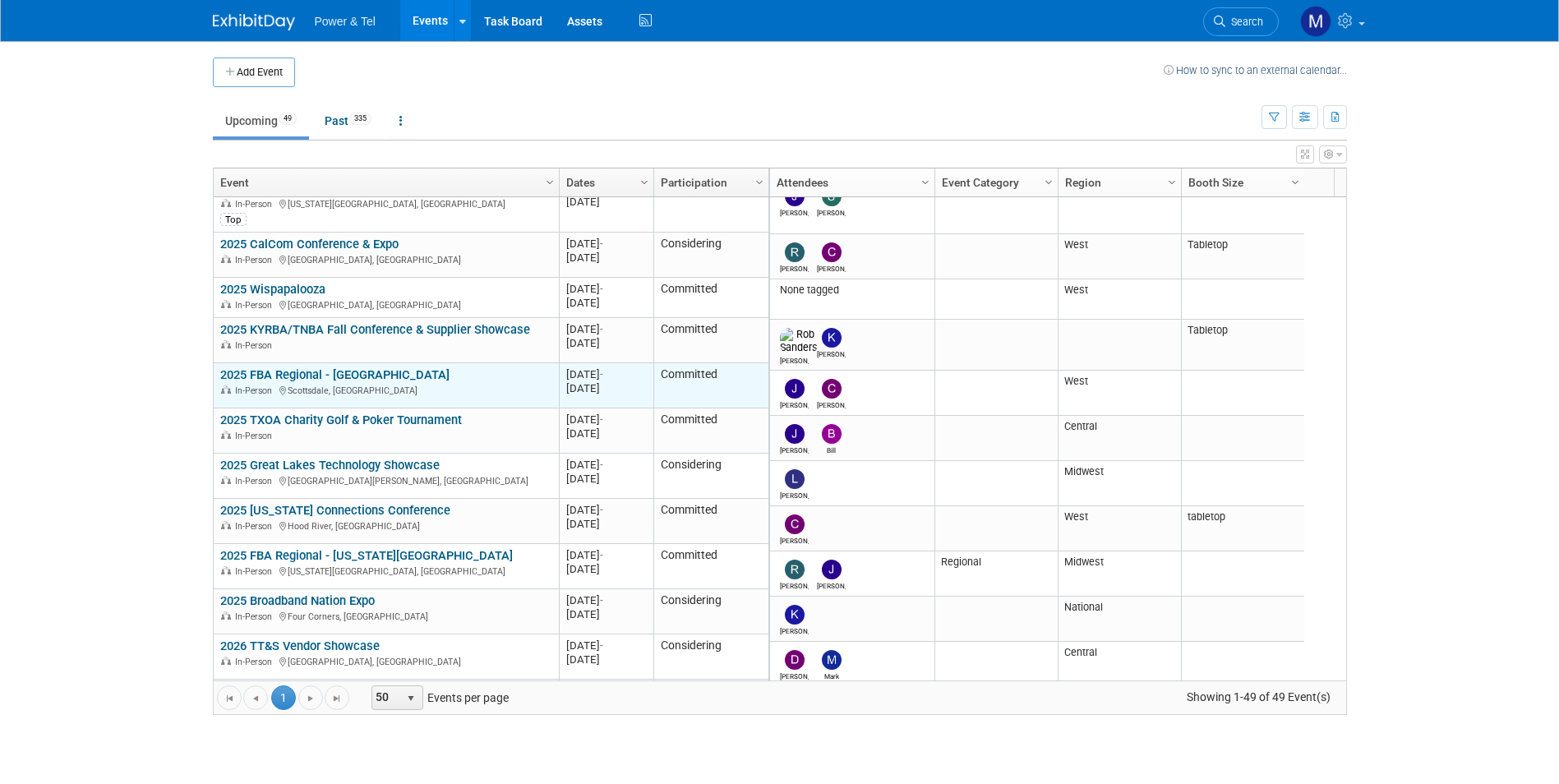 click on "2025 FBA Regional - [GEOGRAPHIC_DATA]" at bounding box center (334, 375) 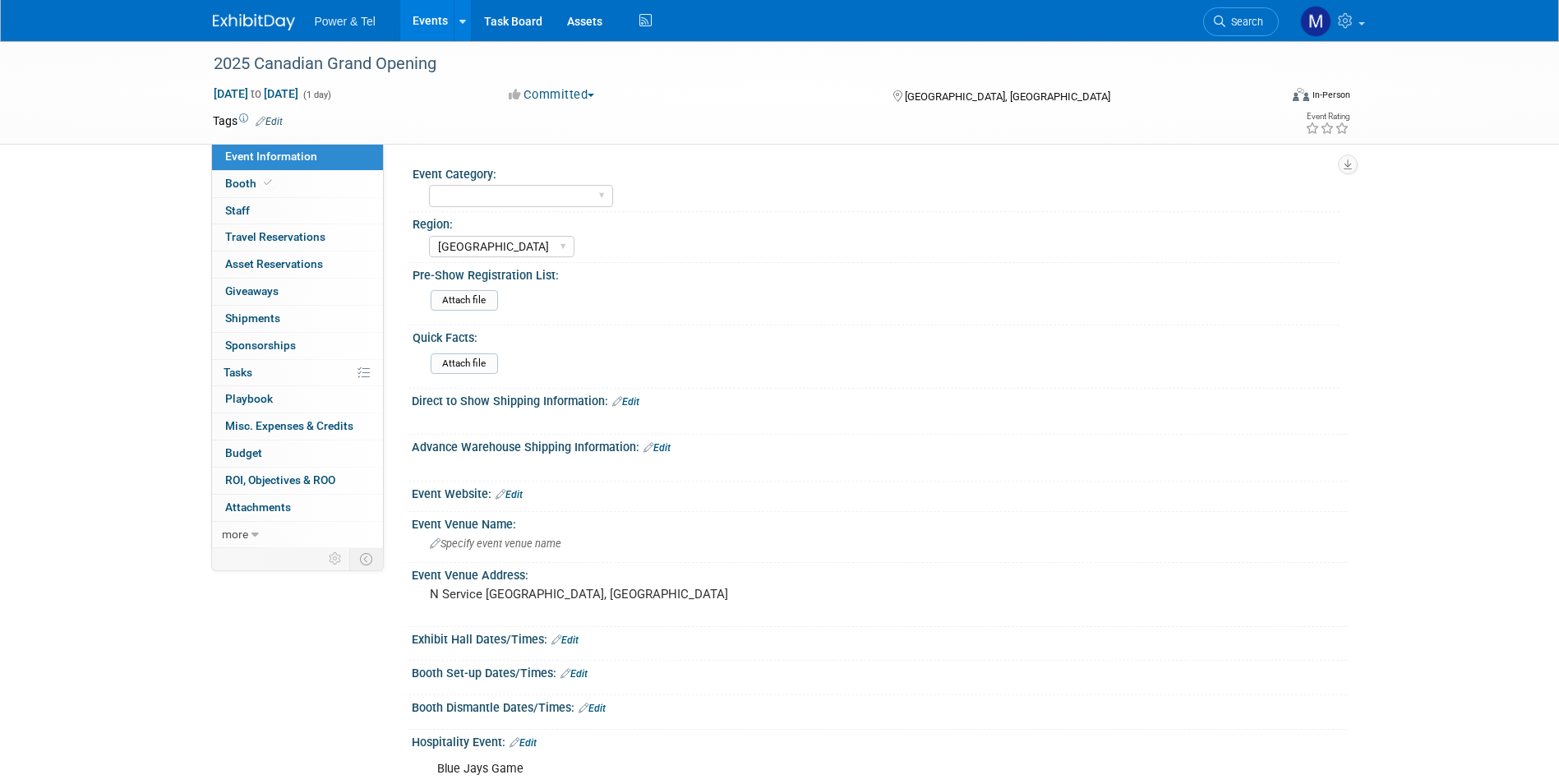 select on "[GEOGRAPHIC_DATA]" 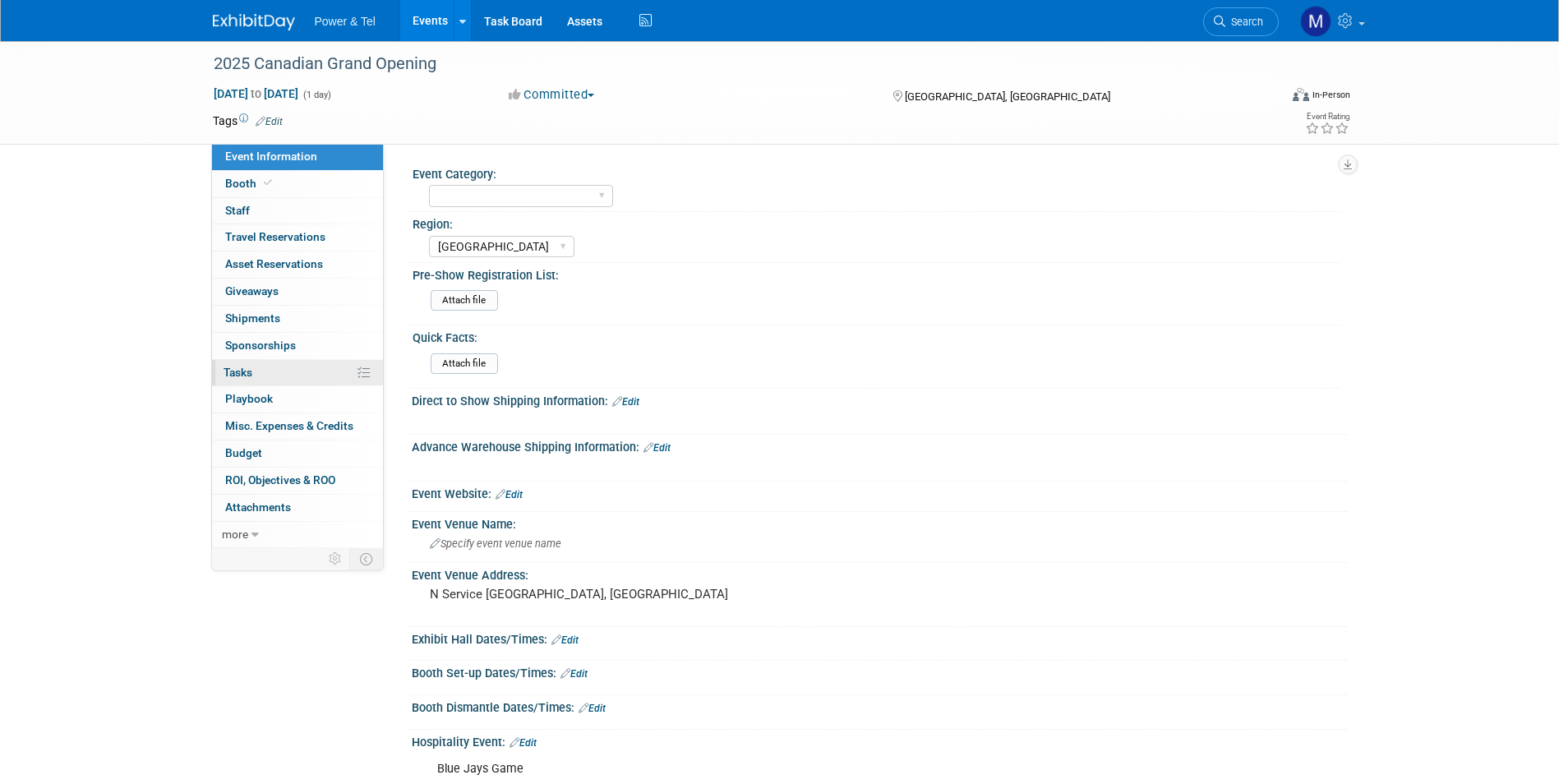 scroll, scrollTop: 0, scrollLeft: 0, axis: both 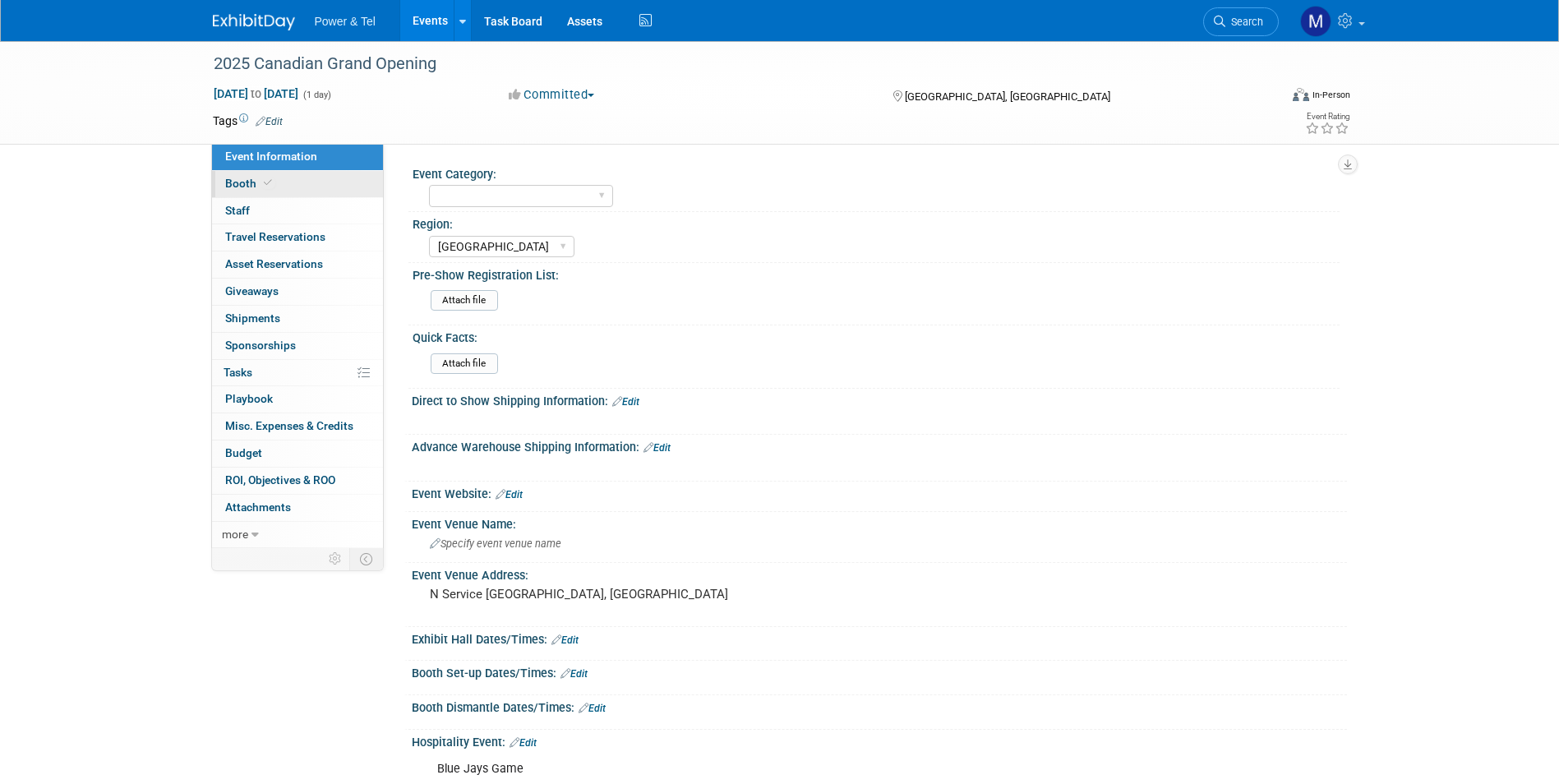 click on "Booth" at bounding box center (298, 184) 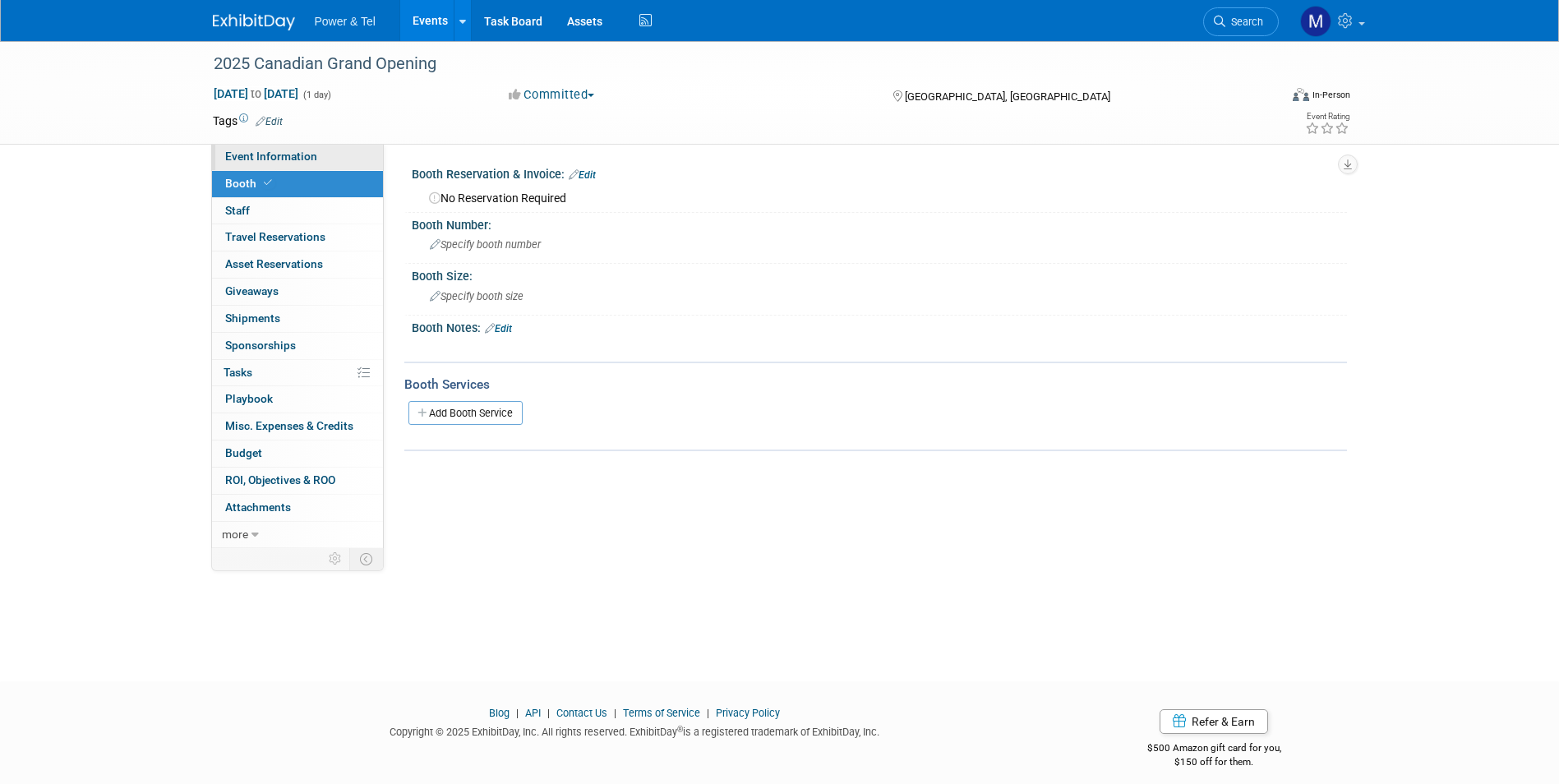 click on "Event Information" at bounding box center (298, 157) 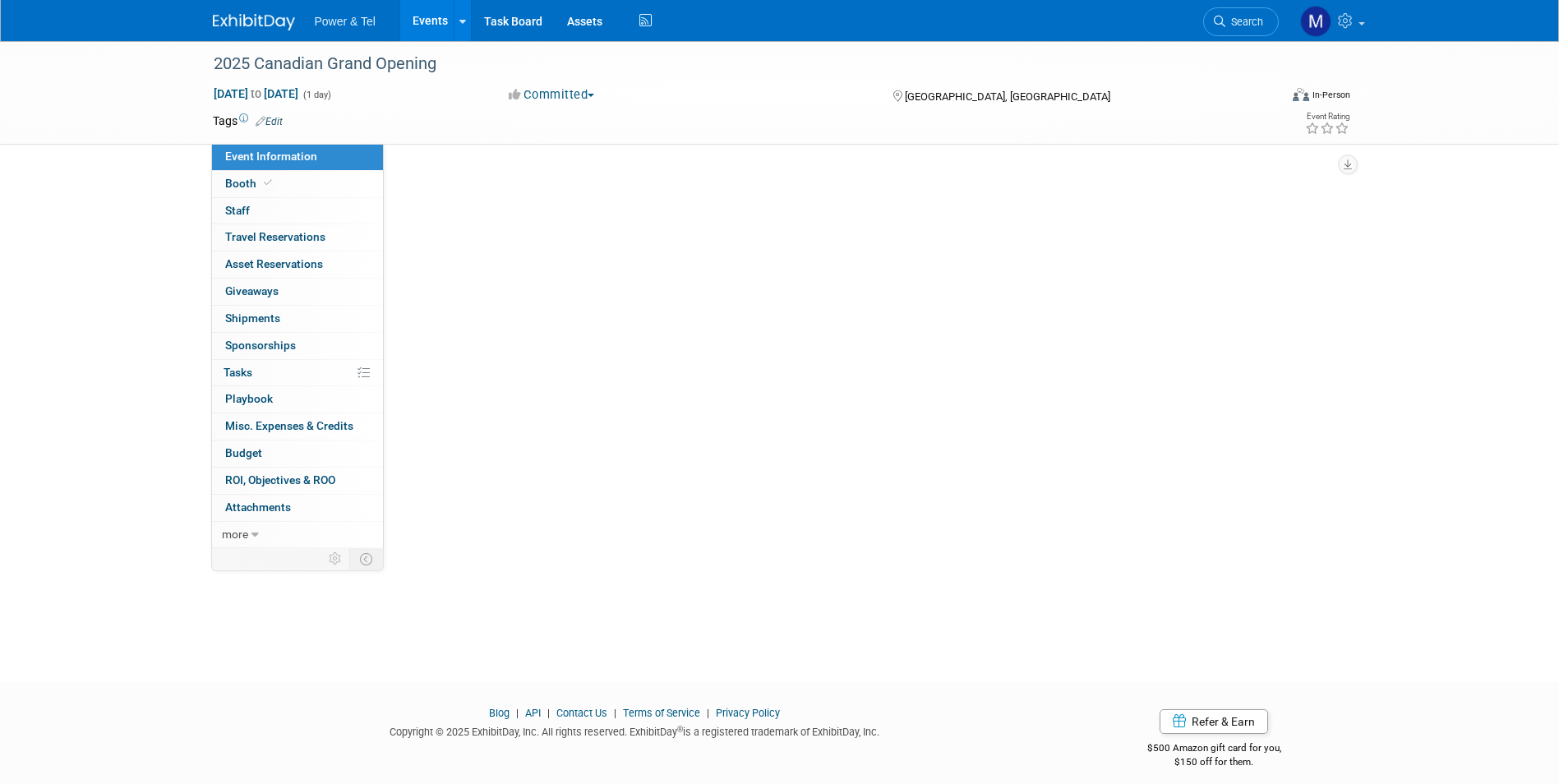 select on "[GEOGRAPHIC_DATA]" 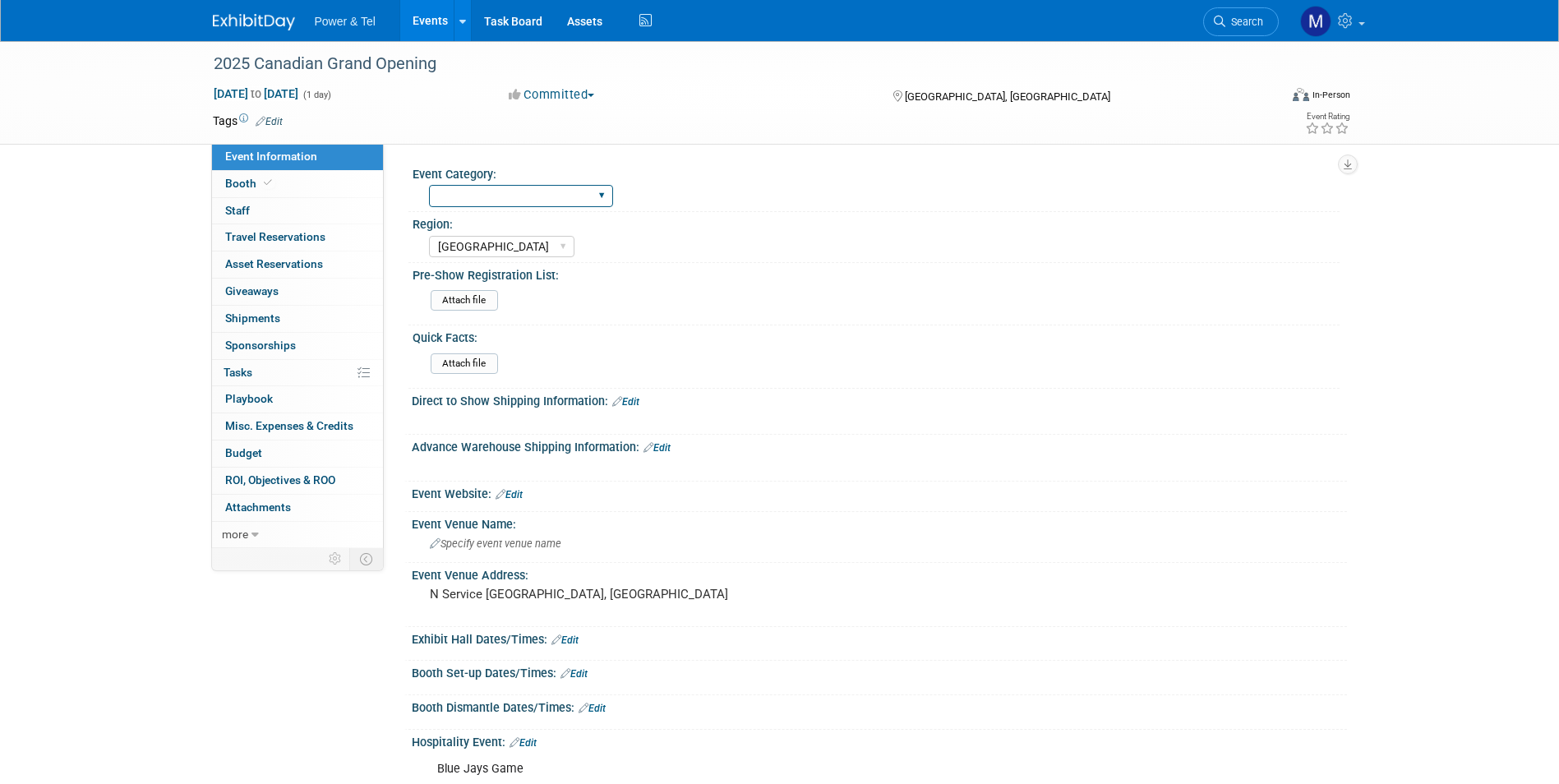 click on "National
Regional
P&T Tech Summit
Export/Canada
Outing Only" at bounding box center (521, 196) 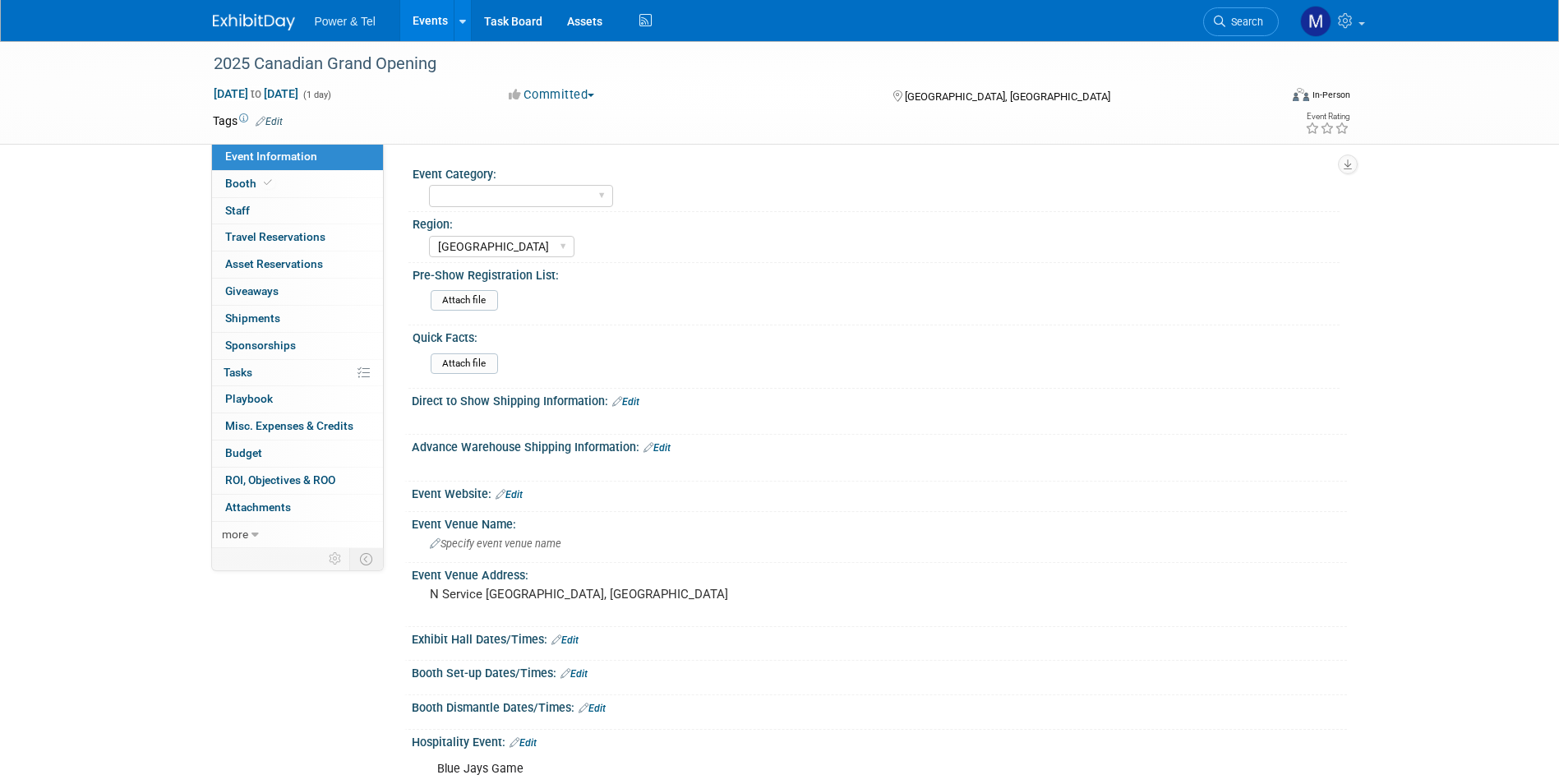 click on "Central
East
Midwest
West
National
MSO
Canada
Export/CALA" at bounding box center (884, 245) 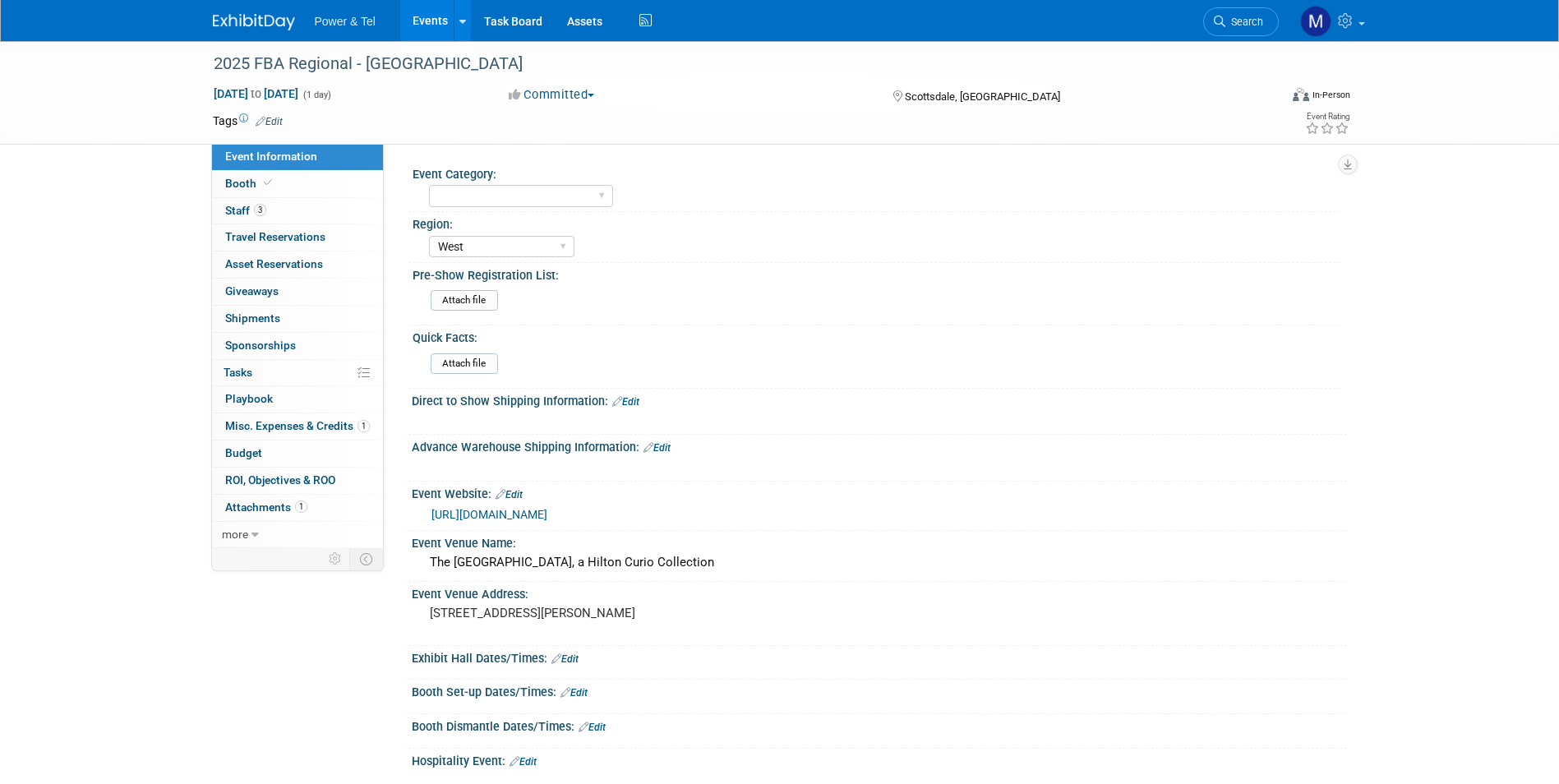 select on "West" 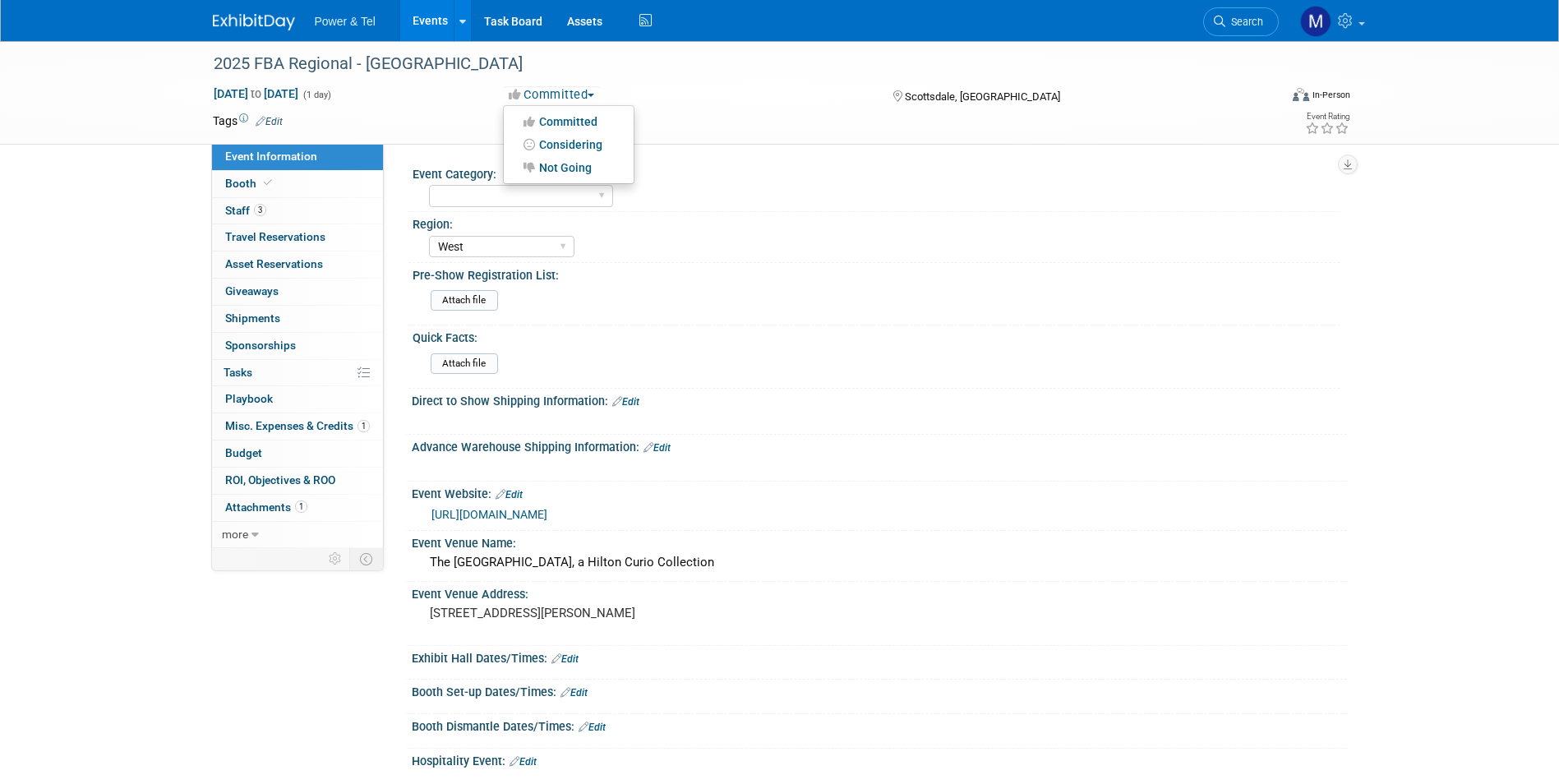 click on "Region:
Central
East
Midwest
West
National
MSO
Canada
Export/[GEOGRAPHIC_DATA]" at bounding box center (874, 237) 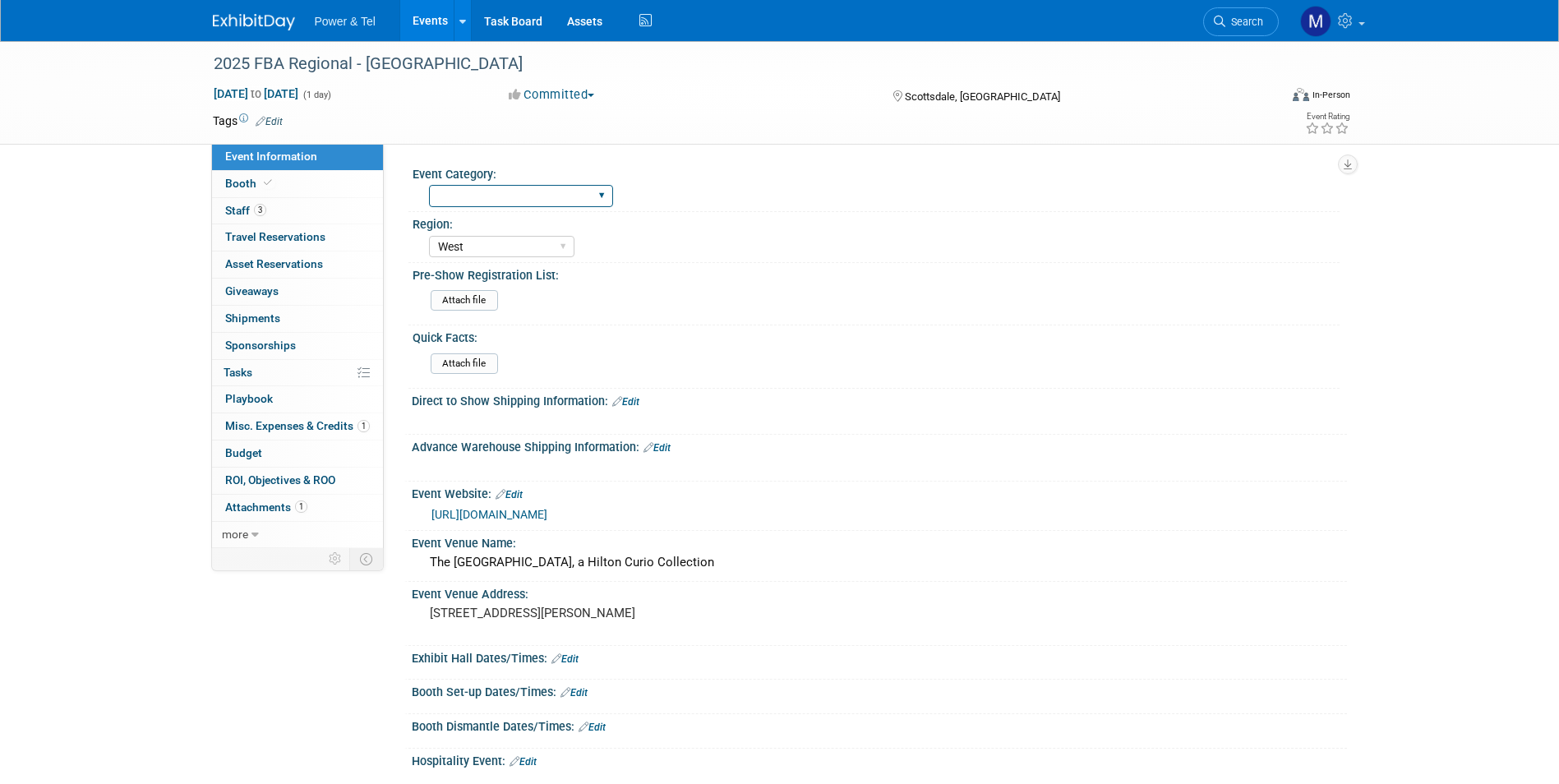 click on "National
Regional
P&T Tech Summit
Export/[GEOGRAPHIC_DATA]
Outing Only" at bounding box center [521, 196] 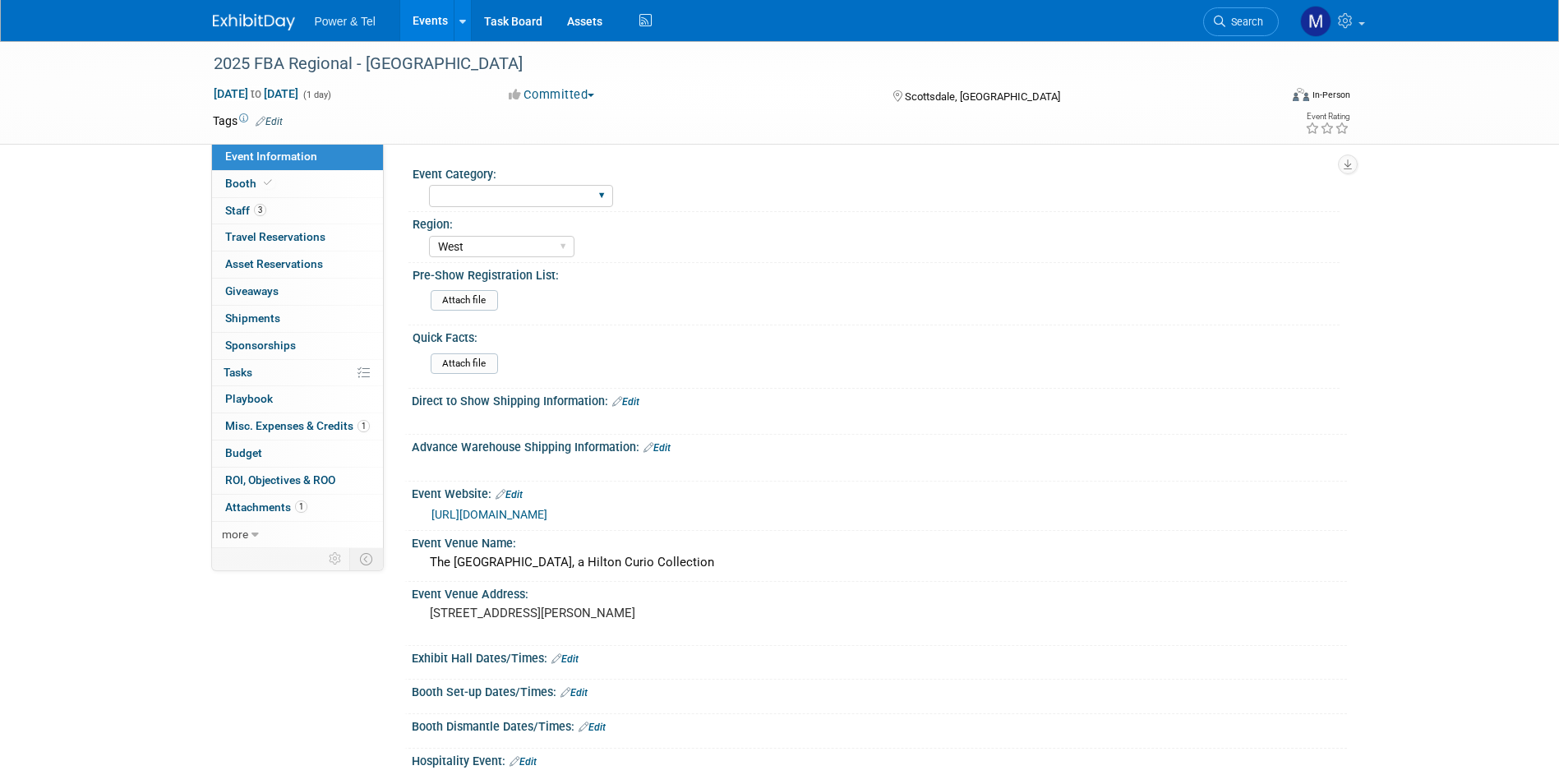 select on "Regional" 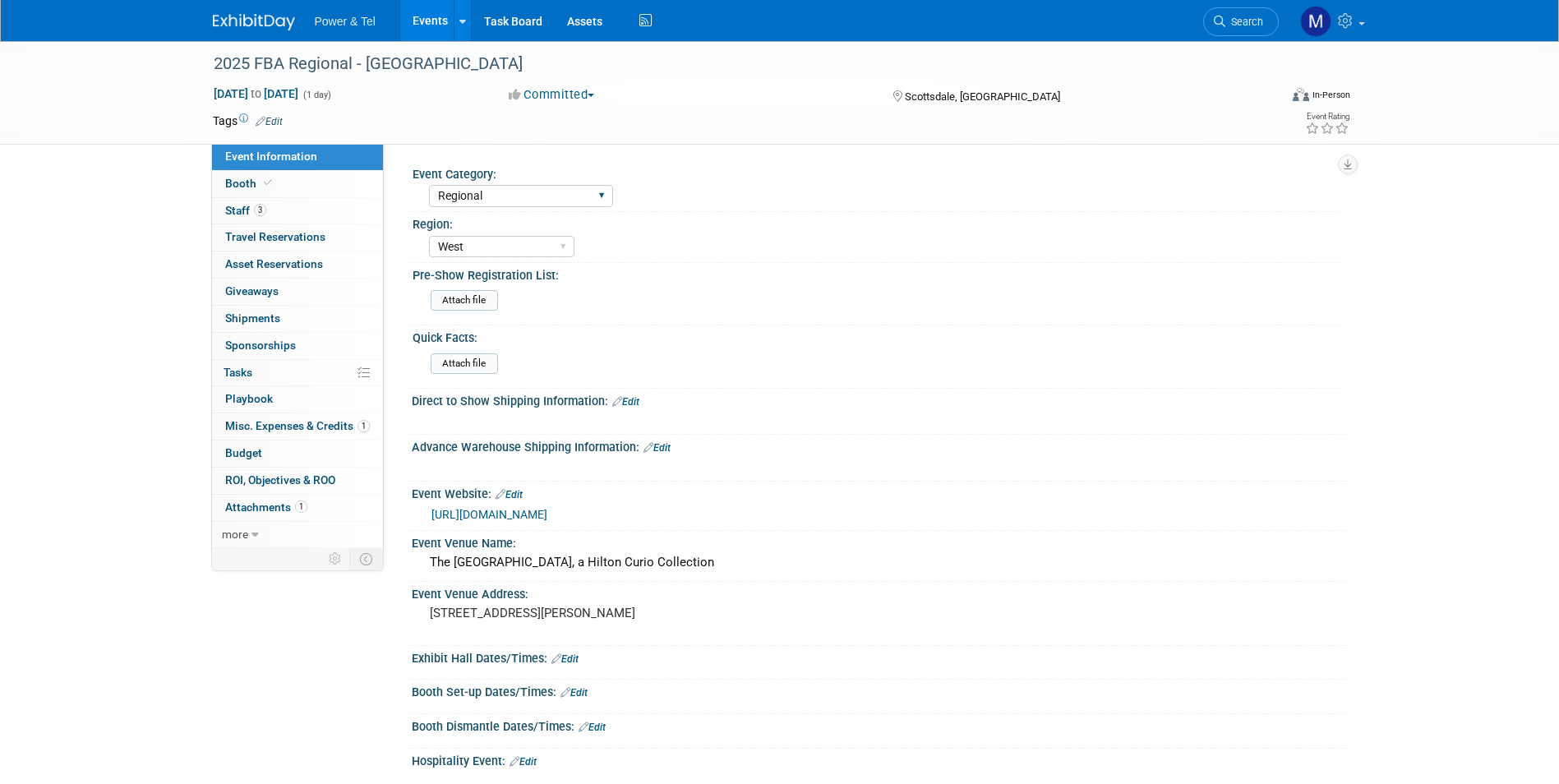 click on "National
Regional
P&T Tech Summit
Export/[GEOGRAPHIC_DATA]
Outing Only" at bounding box center [521, 196] 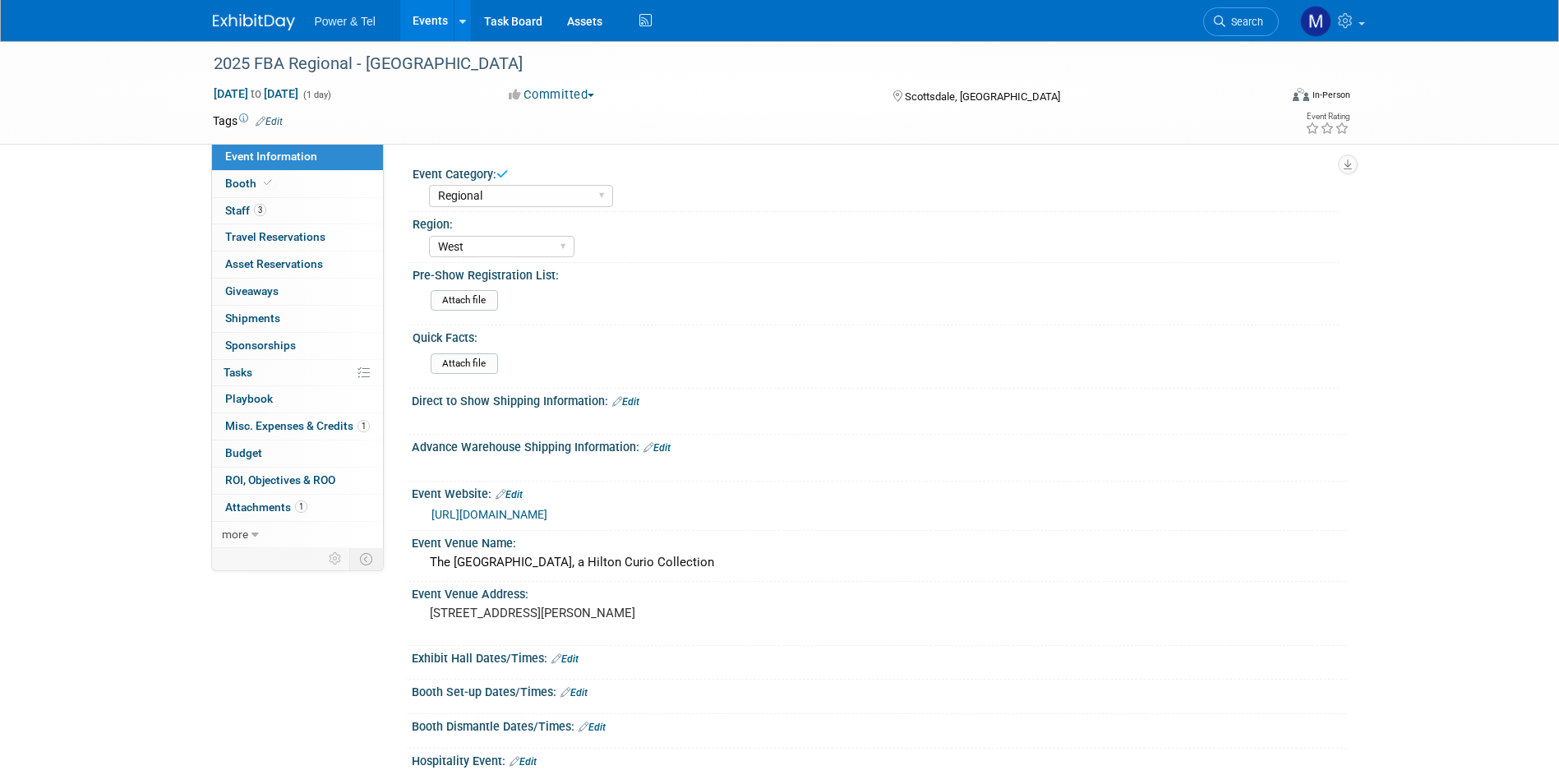 click on "Events" at bounding box center [430, 21] 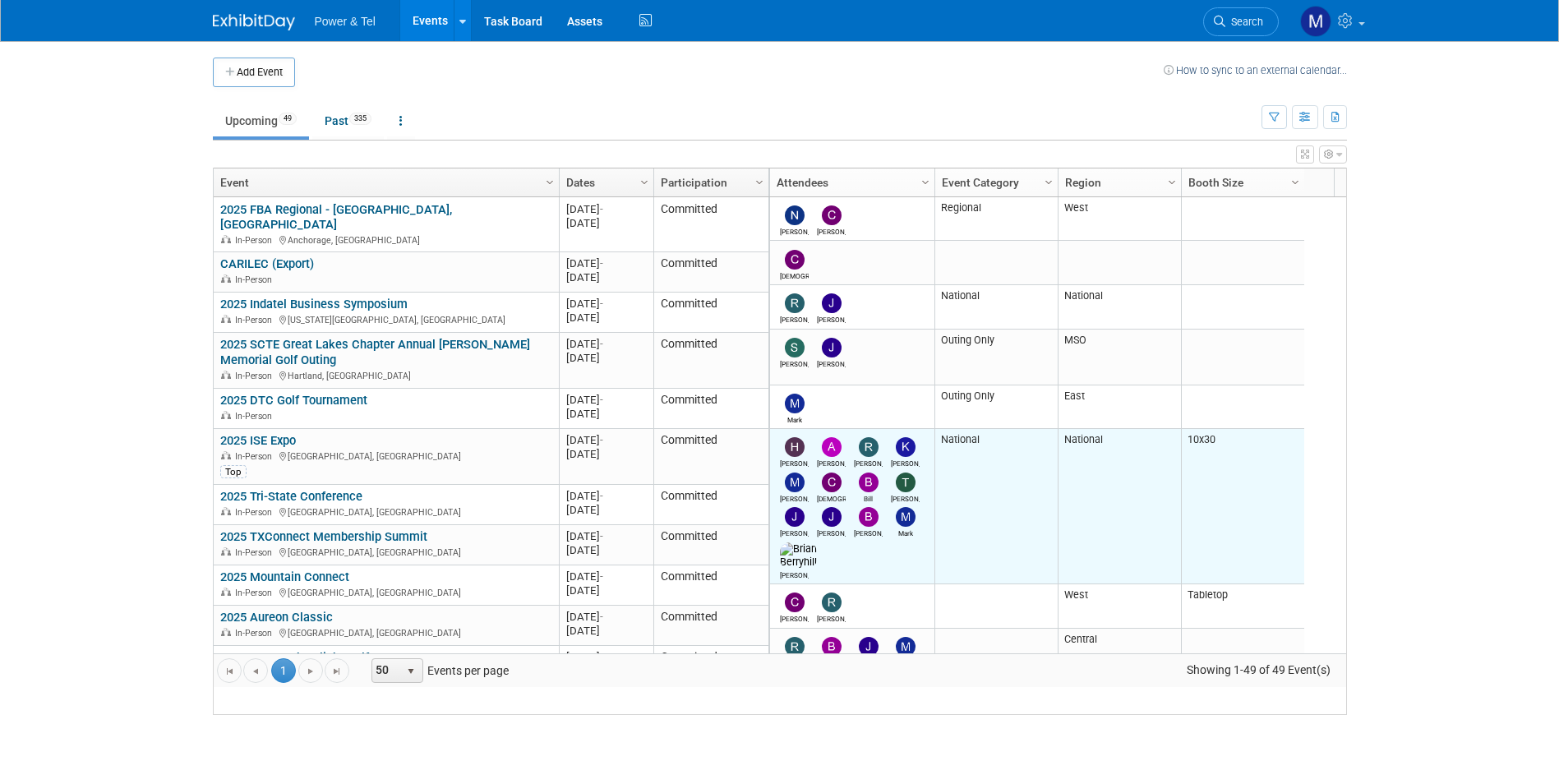 scroll, scrollTop: 0, scrollLeft: 0, axis: both 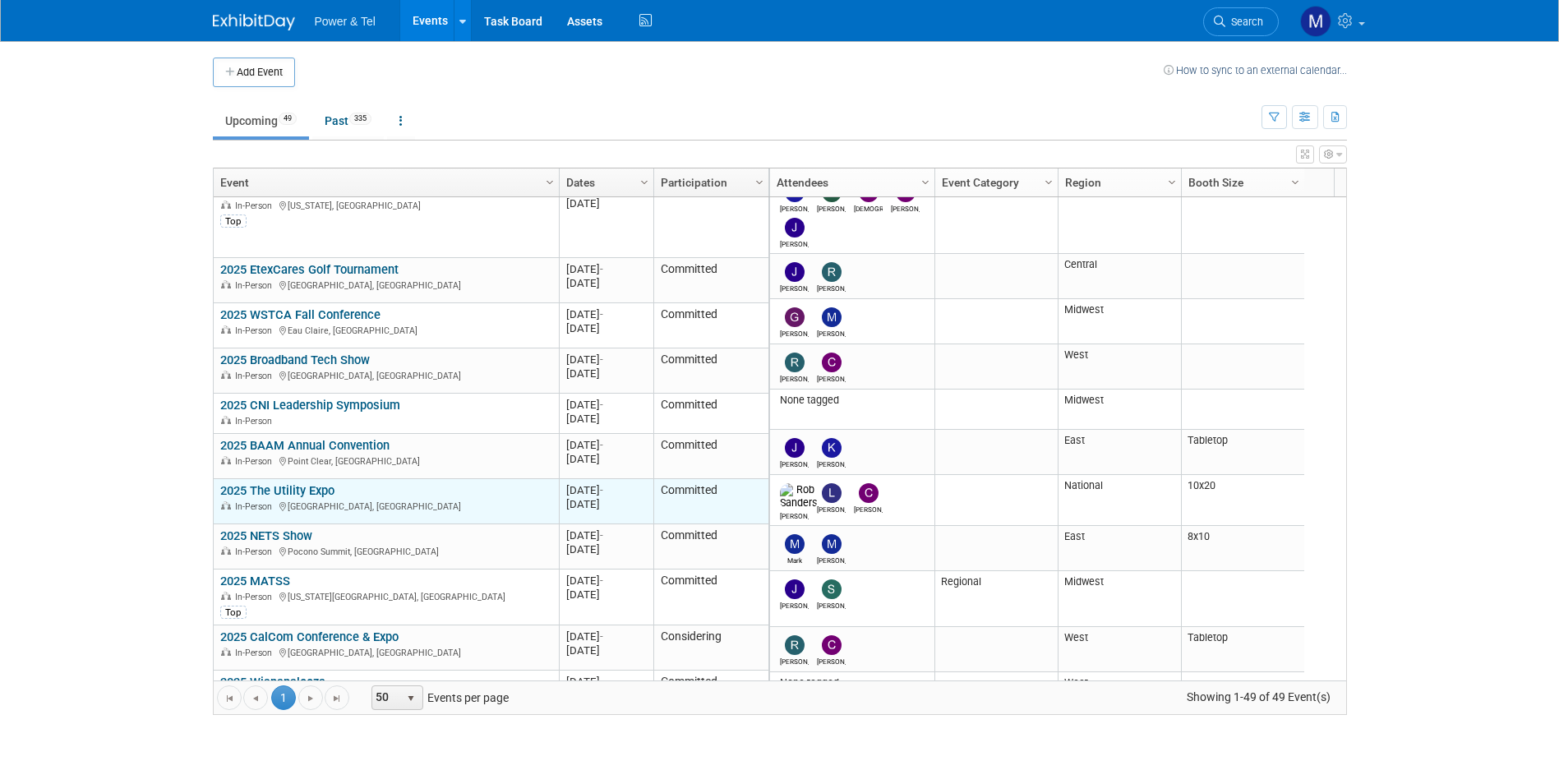 click on "2025 The Utility Expo" at bounding box center (277, 491) 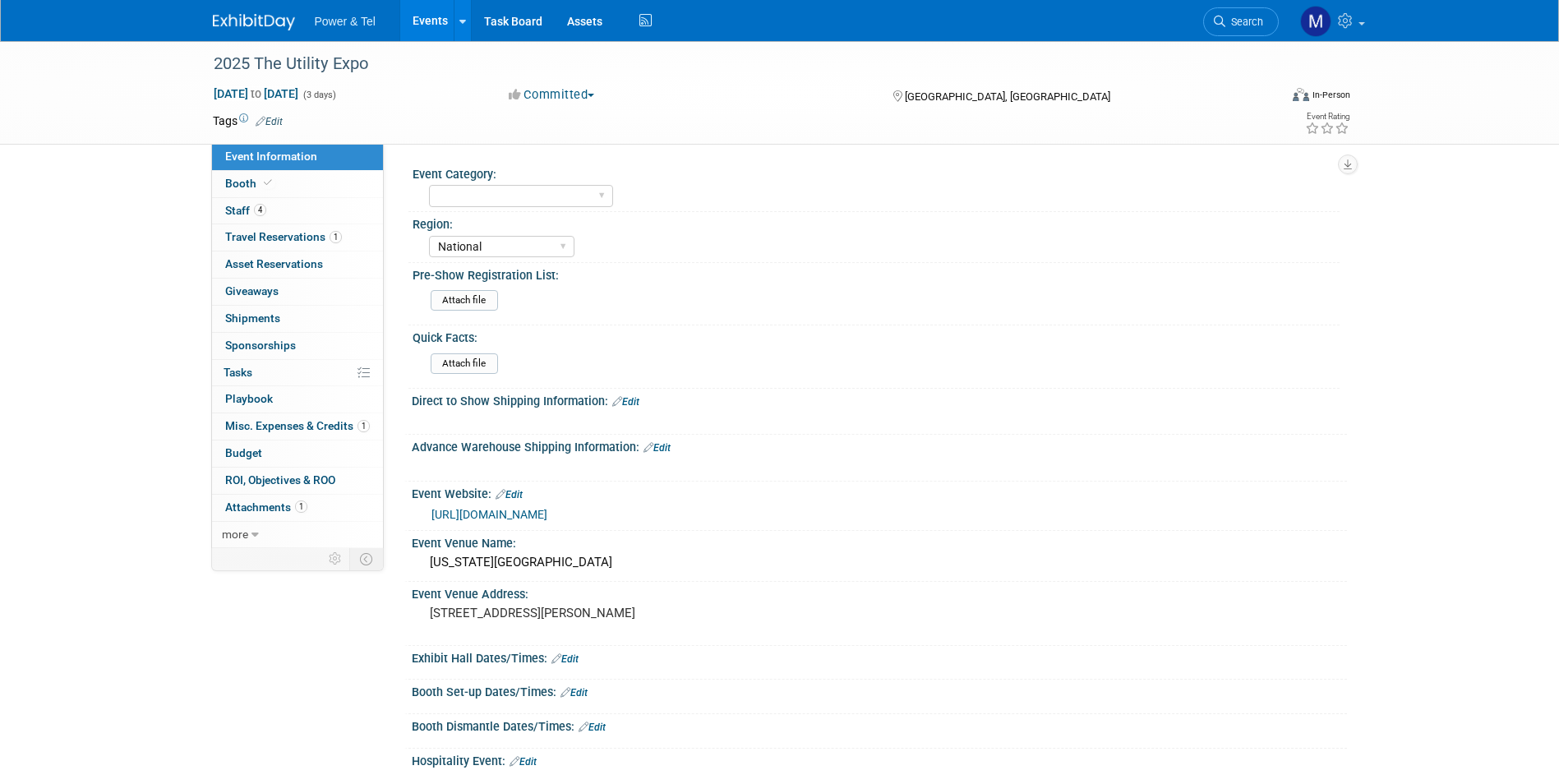 select on "National" 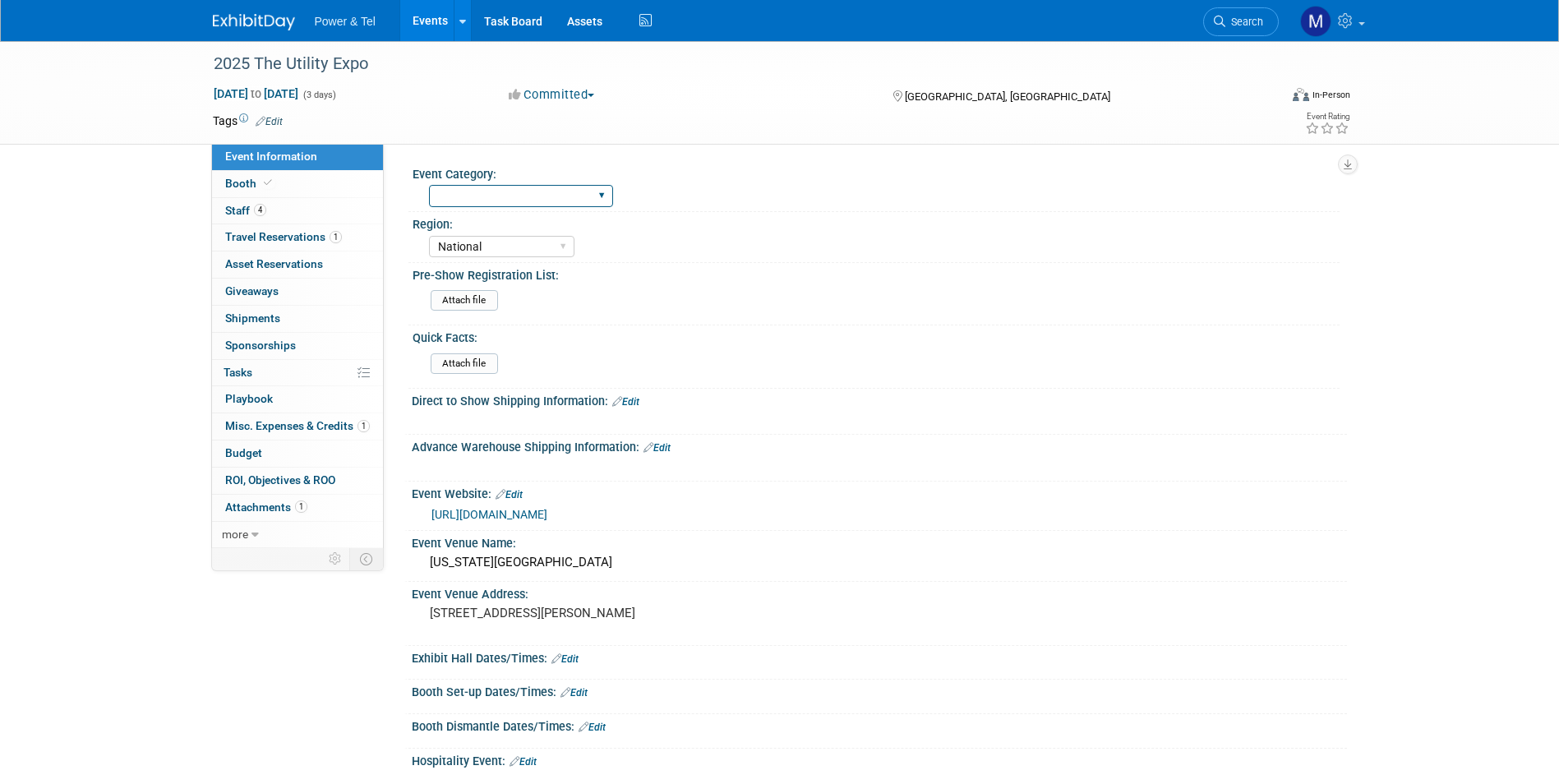 click on "National
Regional
P&T Tech Summit
Export/[GEOGRAPHIC_DATA]
Outing Only" at bounding box center (521, 196) 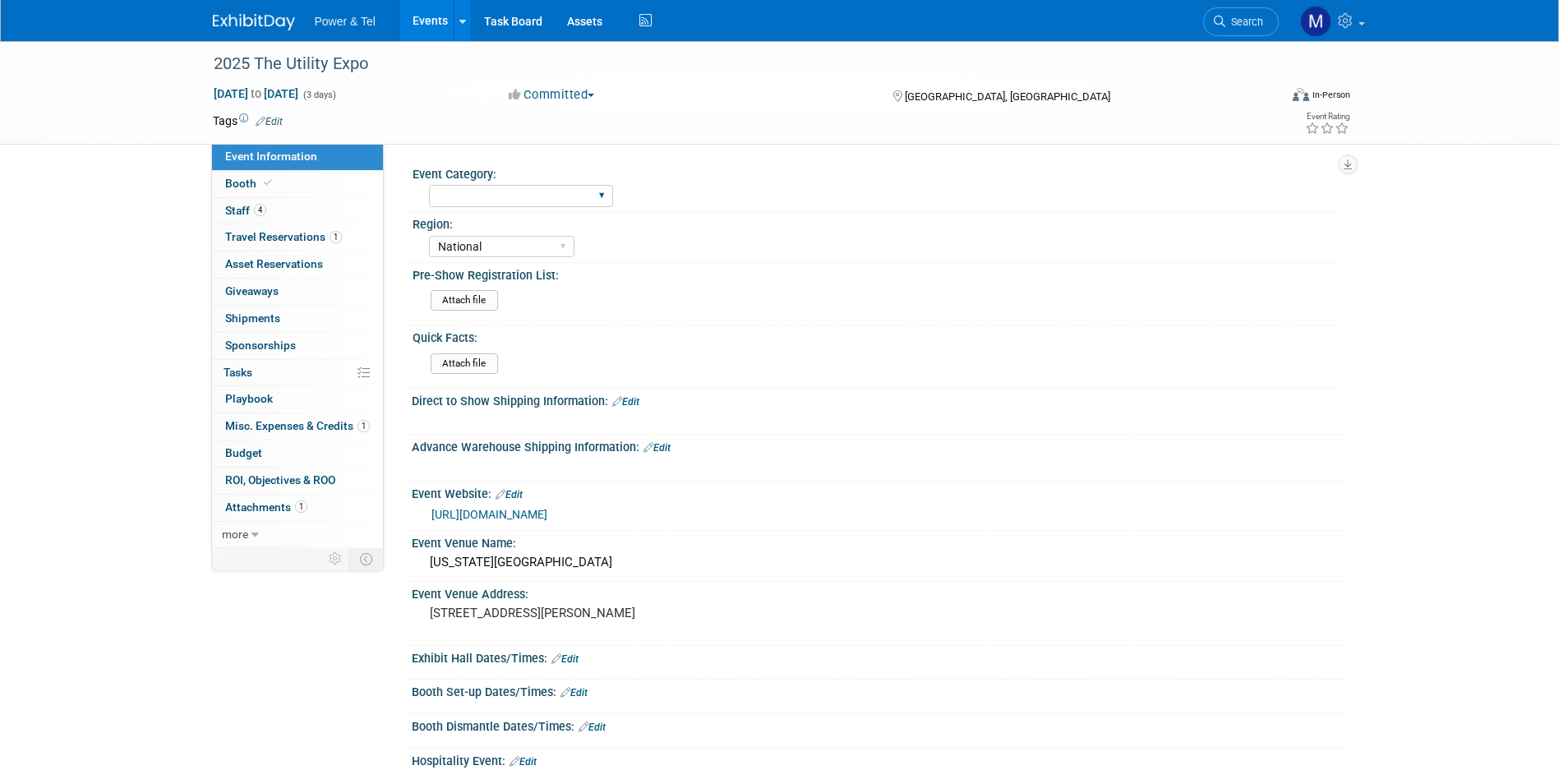 select on "National" 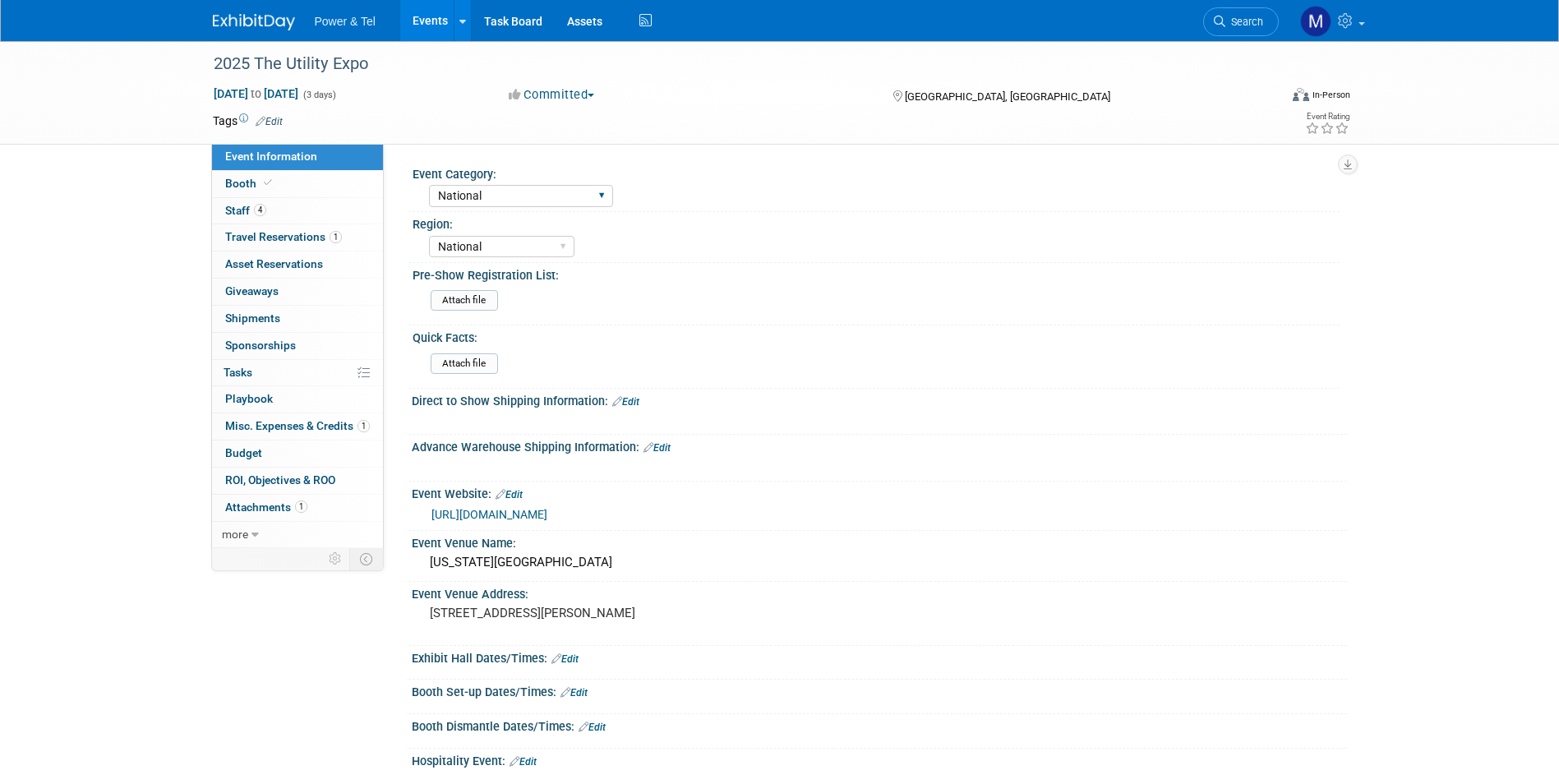 click on "National
Regional
P&T Tech Summit
Export/Canada
Outing Only" at bounding box center [521, 196] 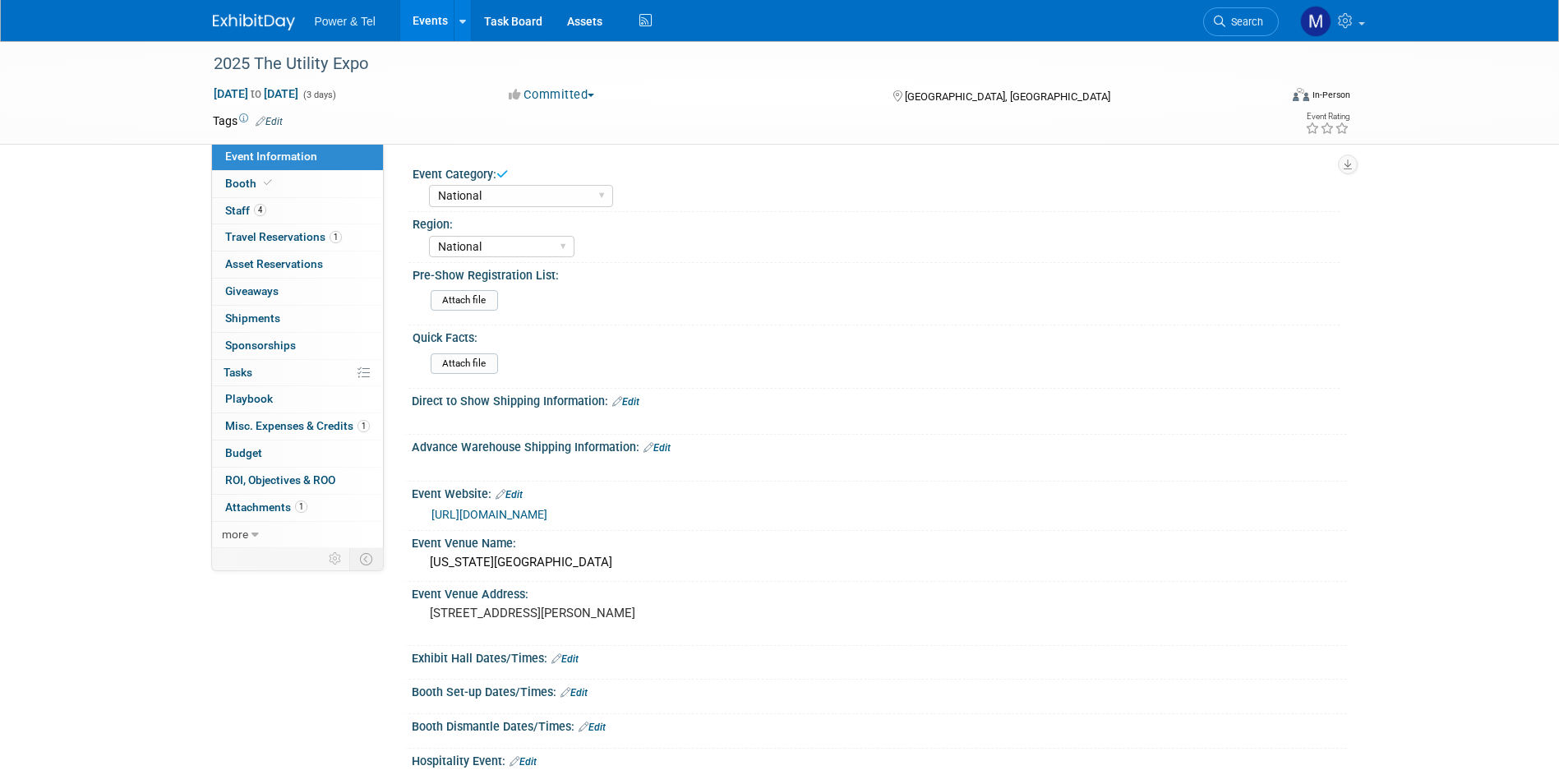 click on "Event Information" at bounding box center [271, 156] 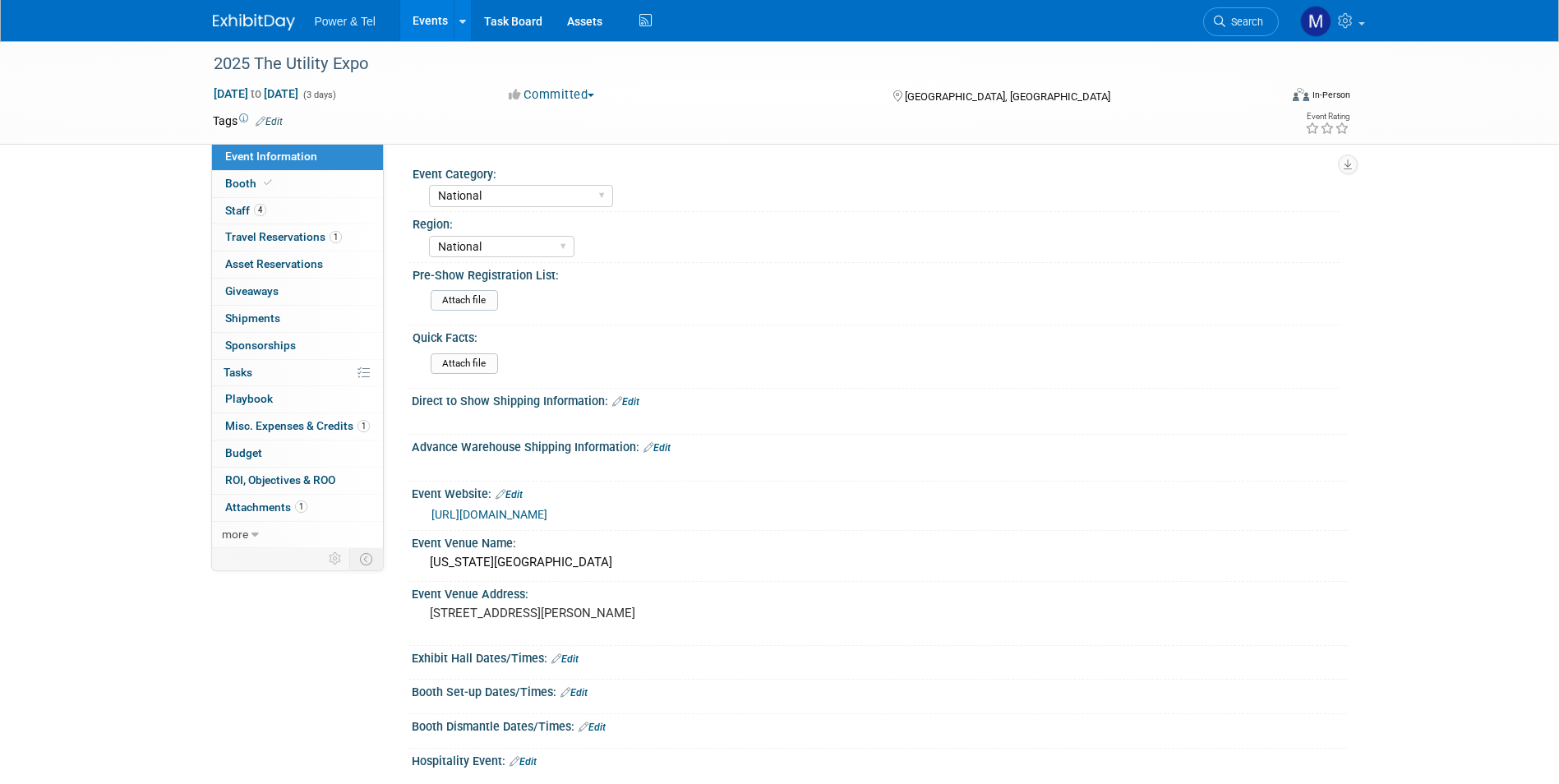 click at bounding box center (254, 22) 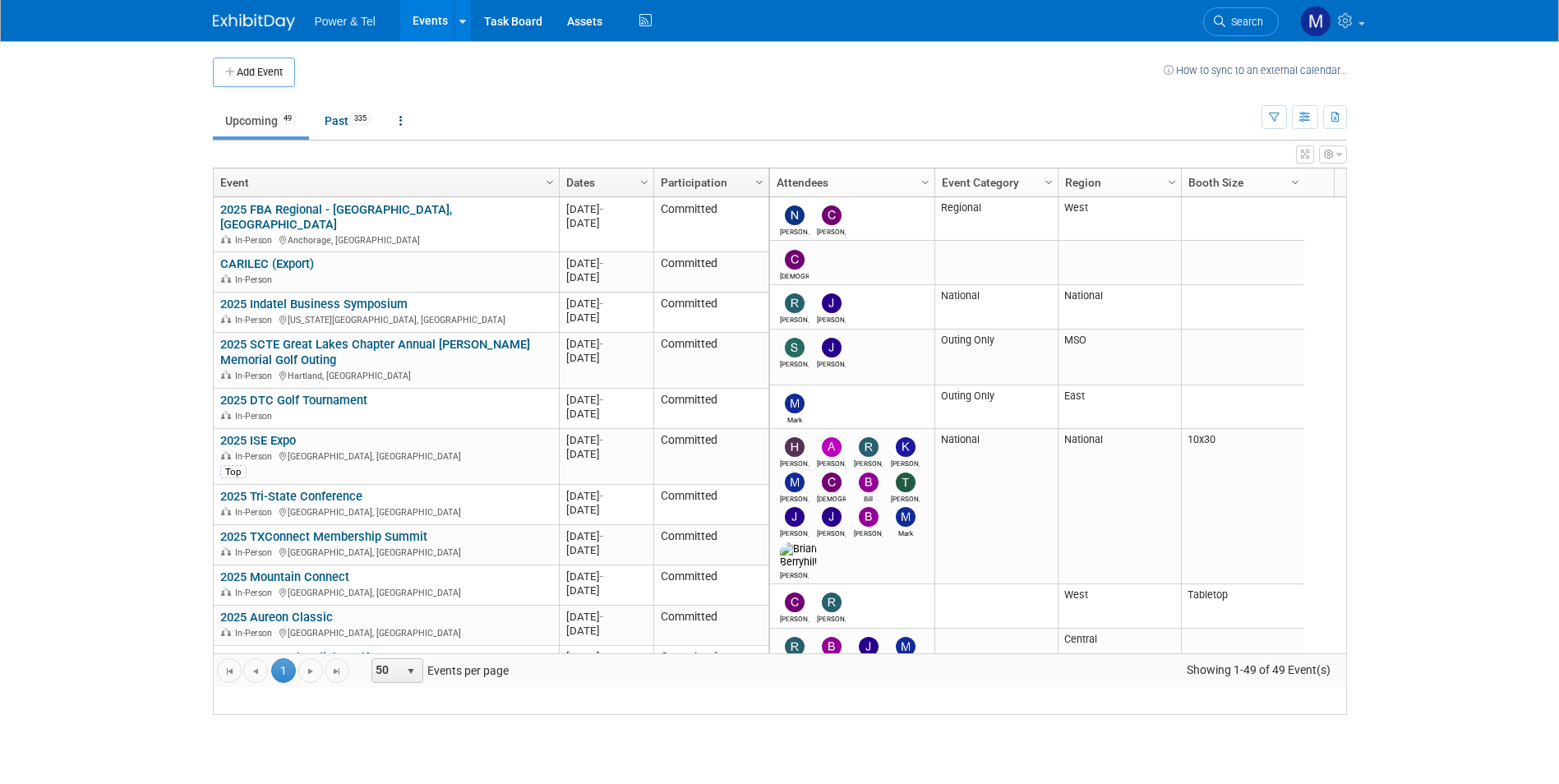 scroll, scrollTop: 0, scrollLeft: 0, axis: both 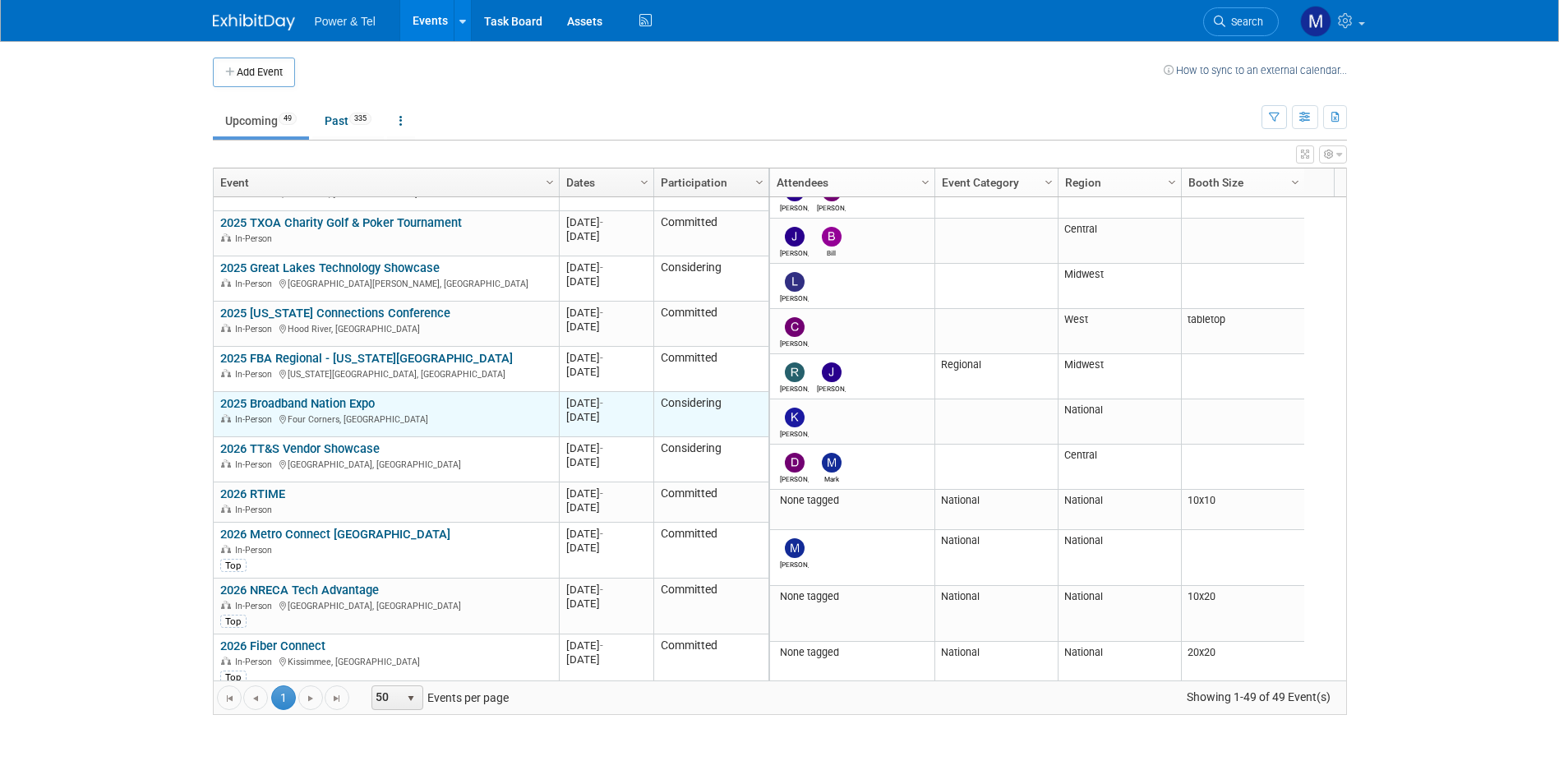 click on "2025 Broadband Nation Expo" at bounding box center (298, 404) 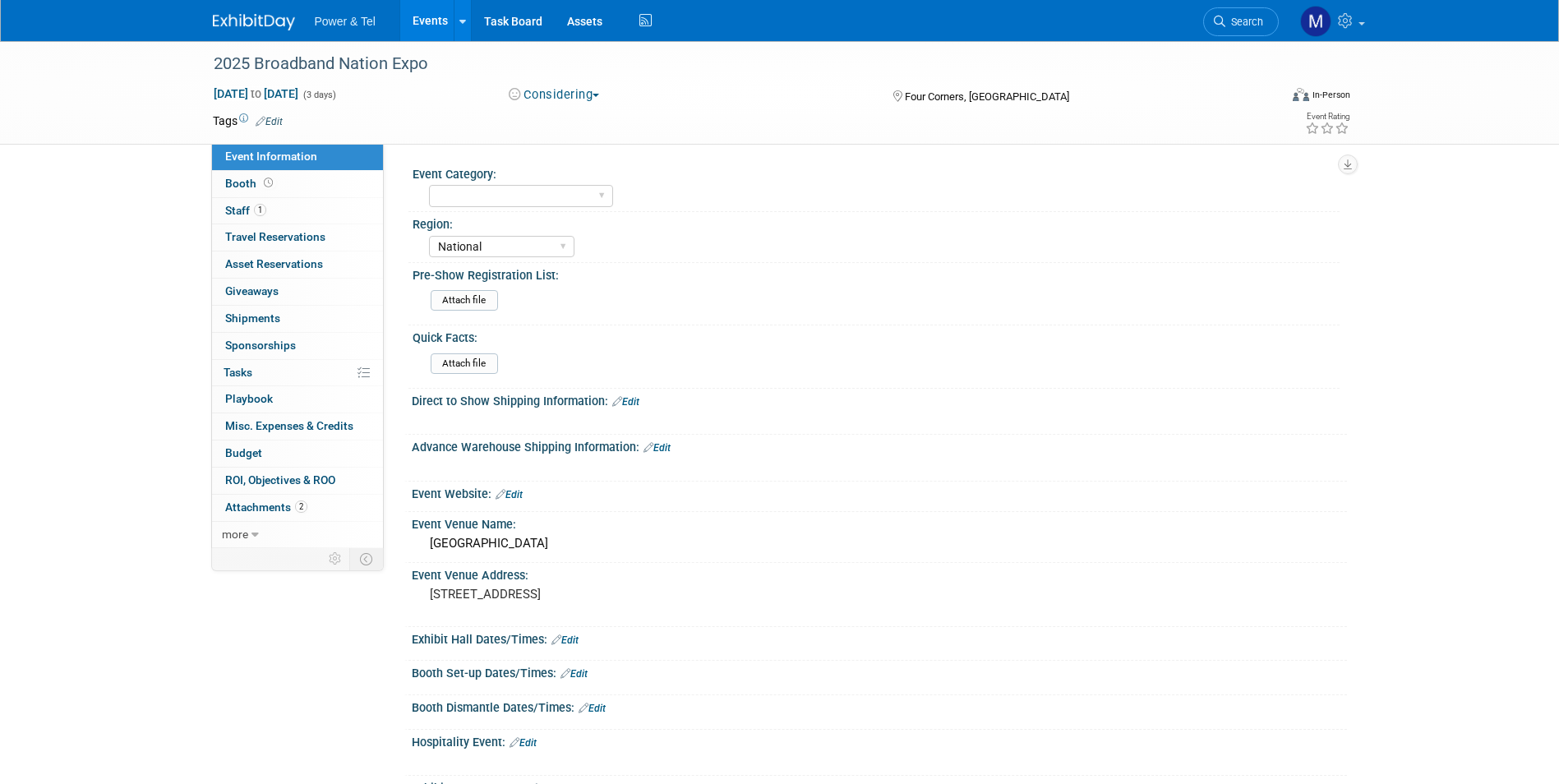 select on "National" 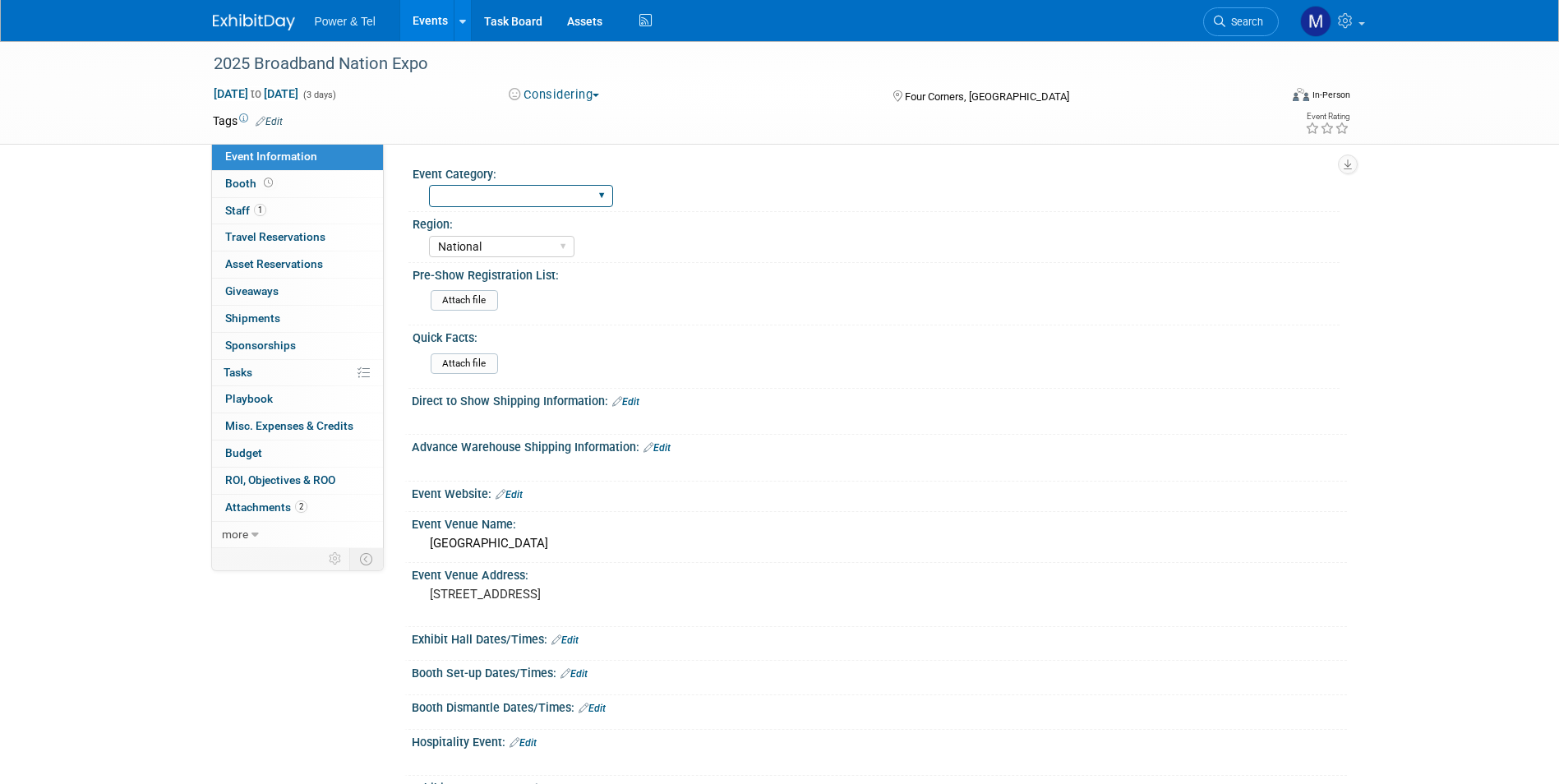 click on "National
Regional
P&T Tech Summit
Export/Canada
Outing Only" at bounding box center [521, 196] 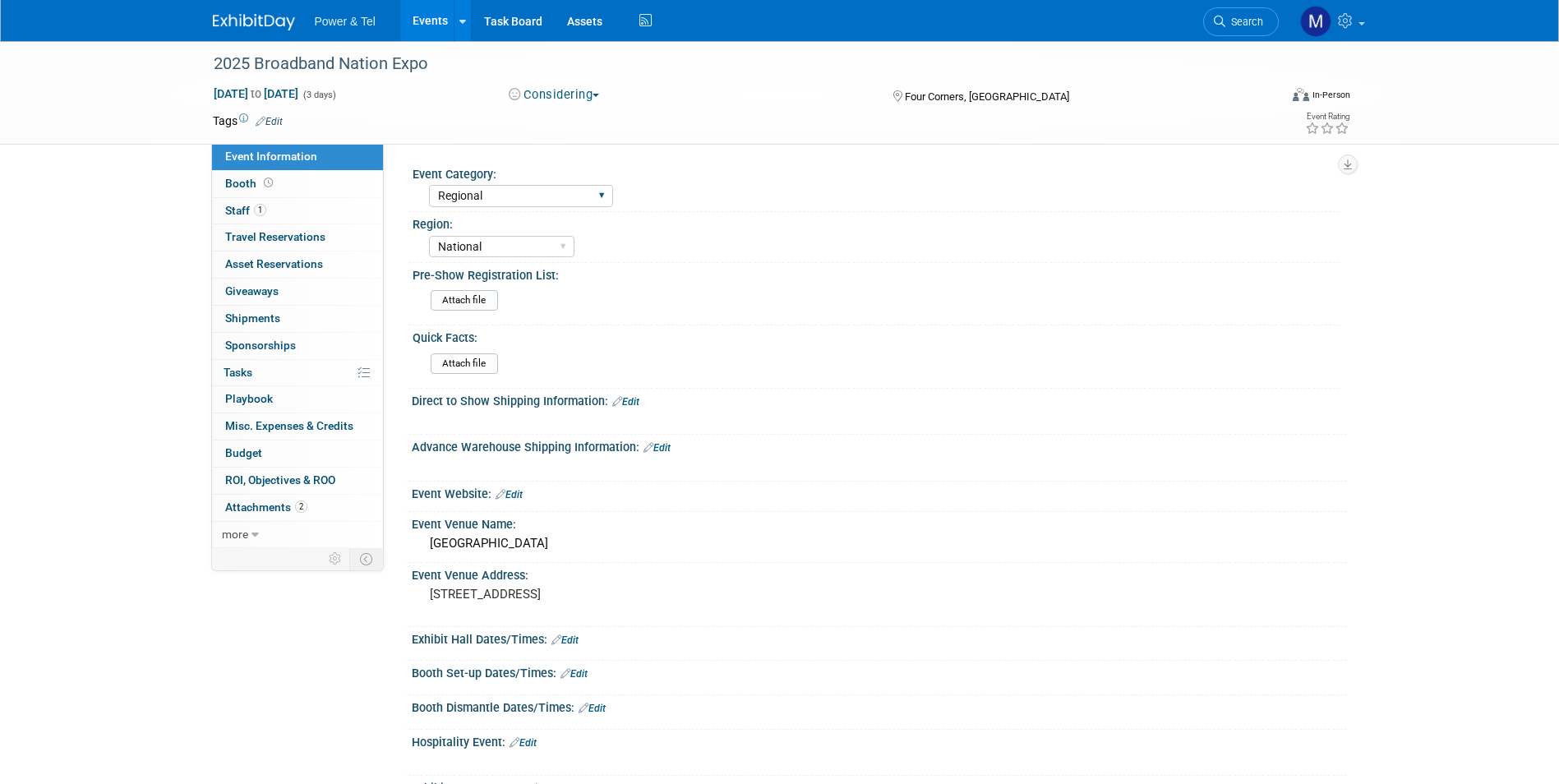click on "National
Regional
P&T Tech Summit
Export/Canada
Outing Only" at bounding box center (521, 196) 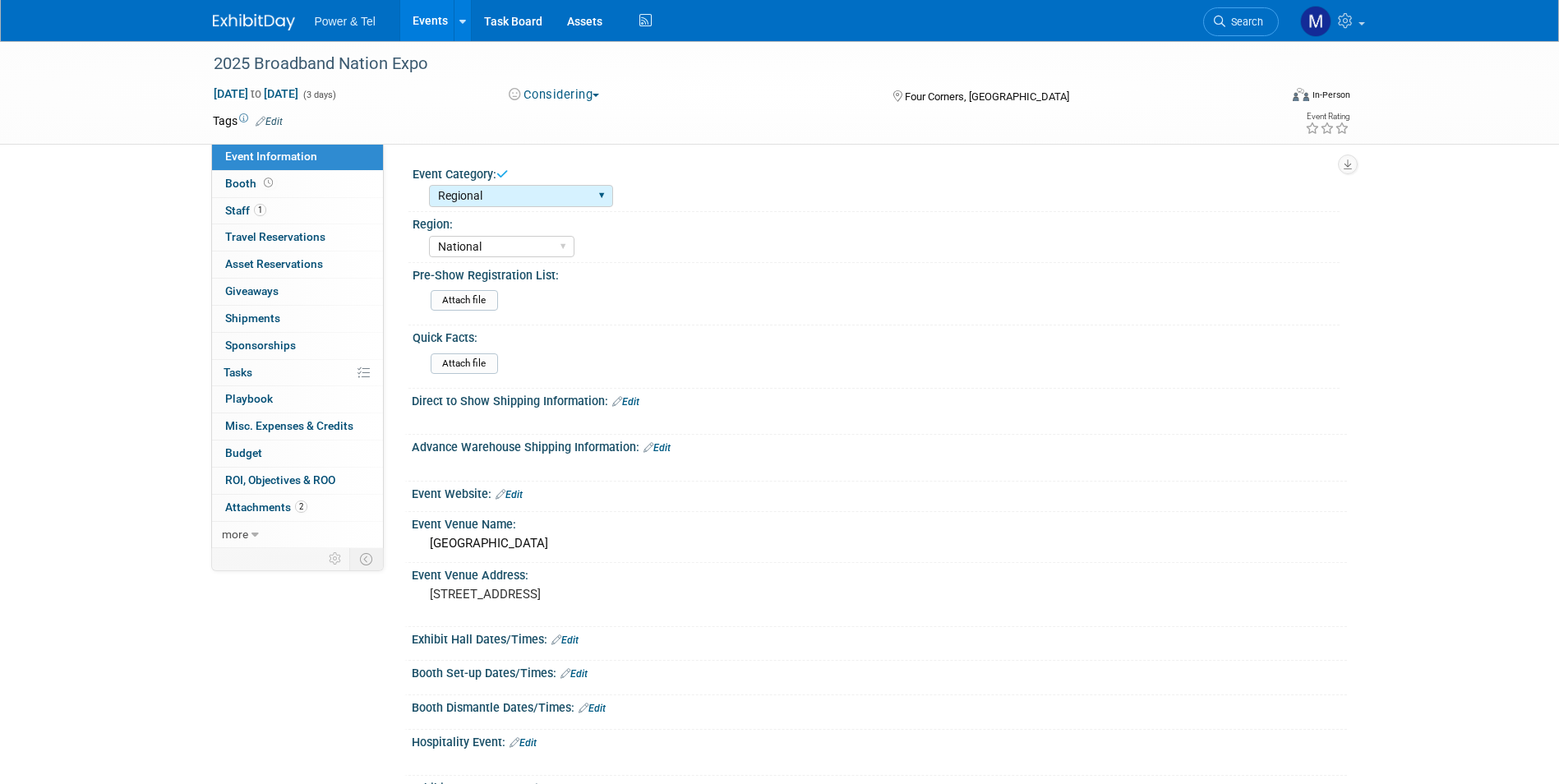 click on "National
Regional
P&T Tech Summit
Export/Canada
Outing Only" at bounding box center (521, 196) 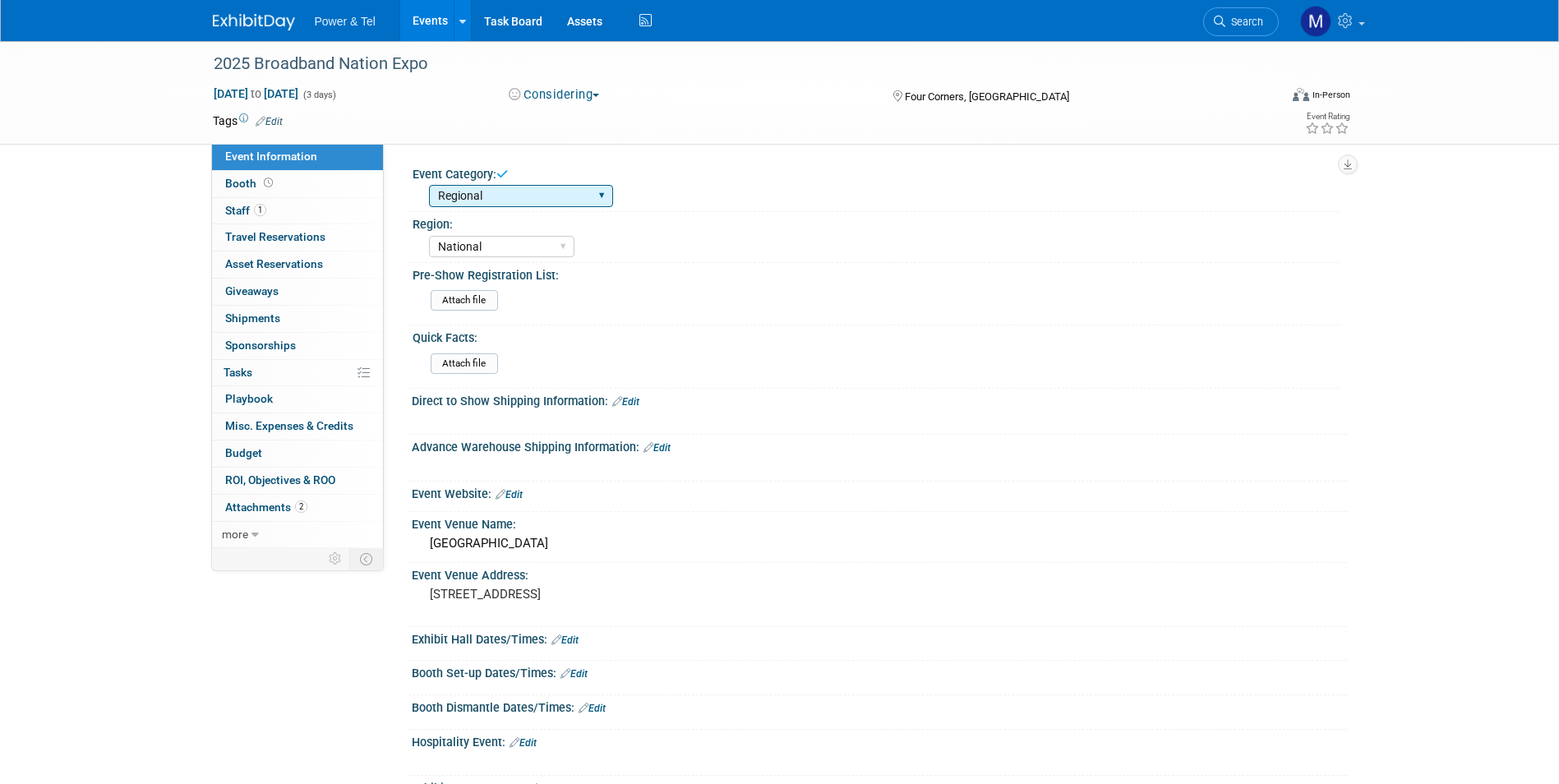 click on "National
Regional
P&T Tech Summit
Export/Canada
Outing Only" at bounding box center (521, 196) 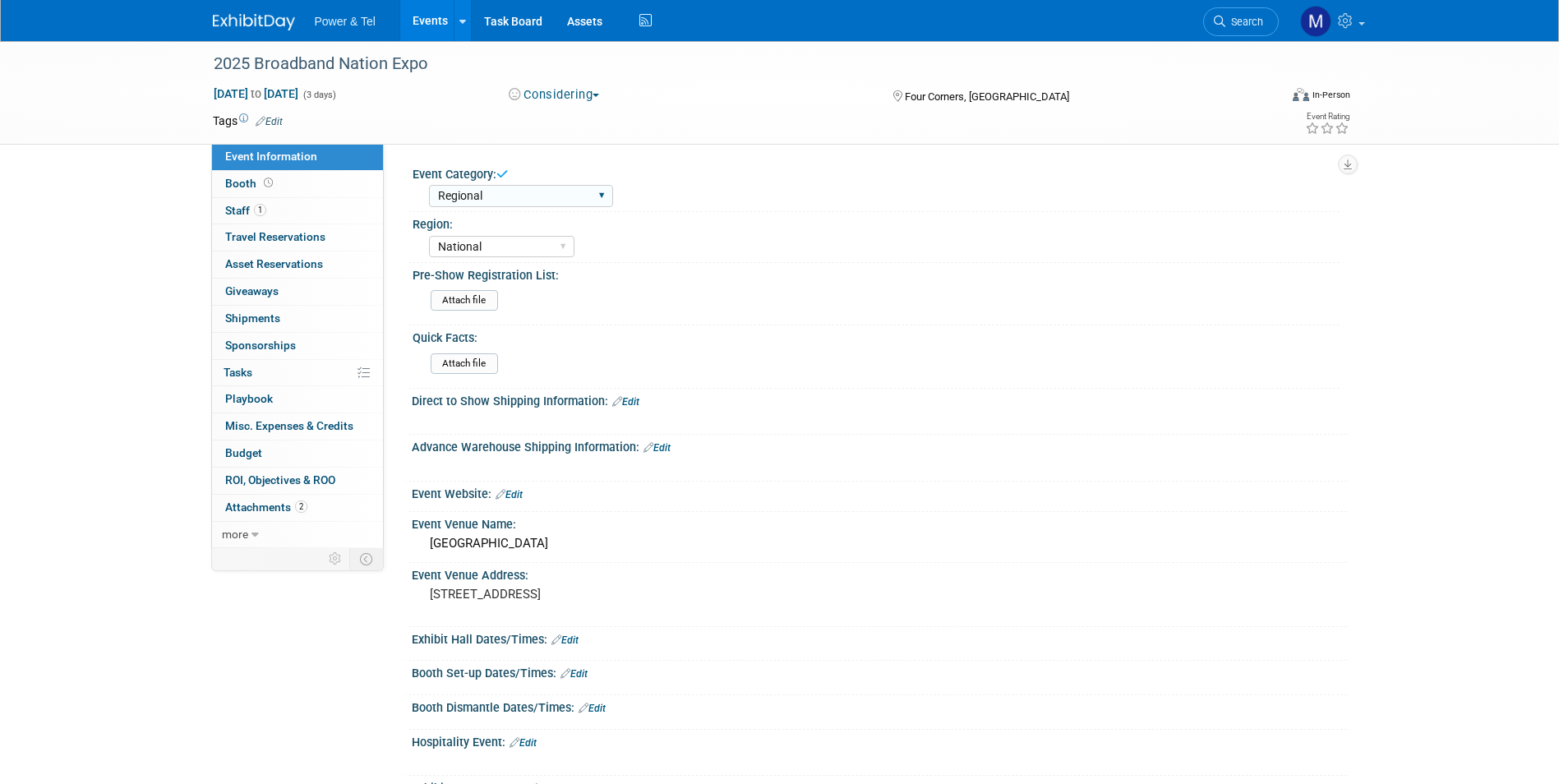 select on "National" 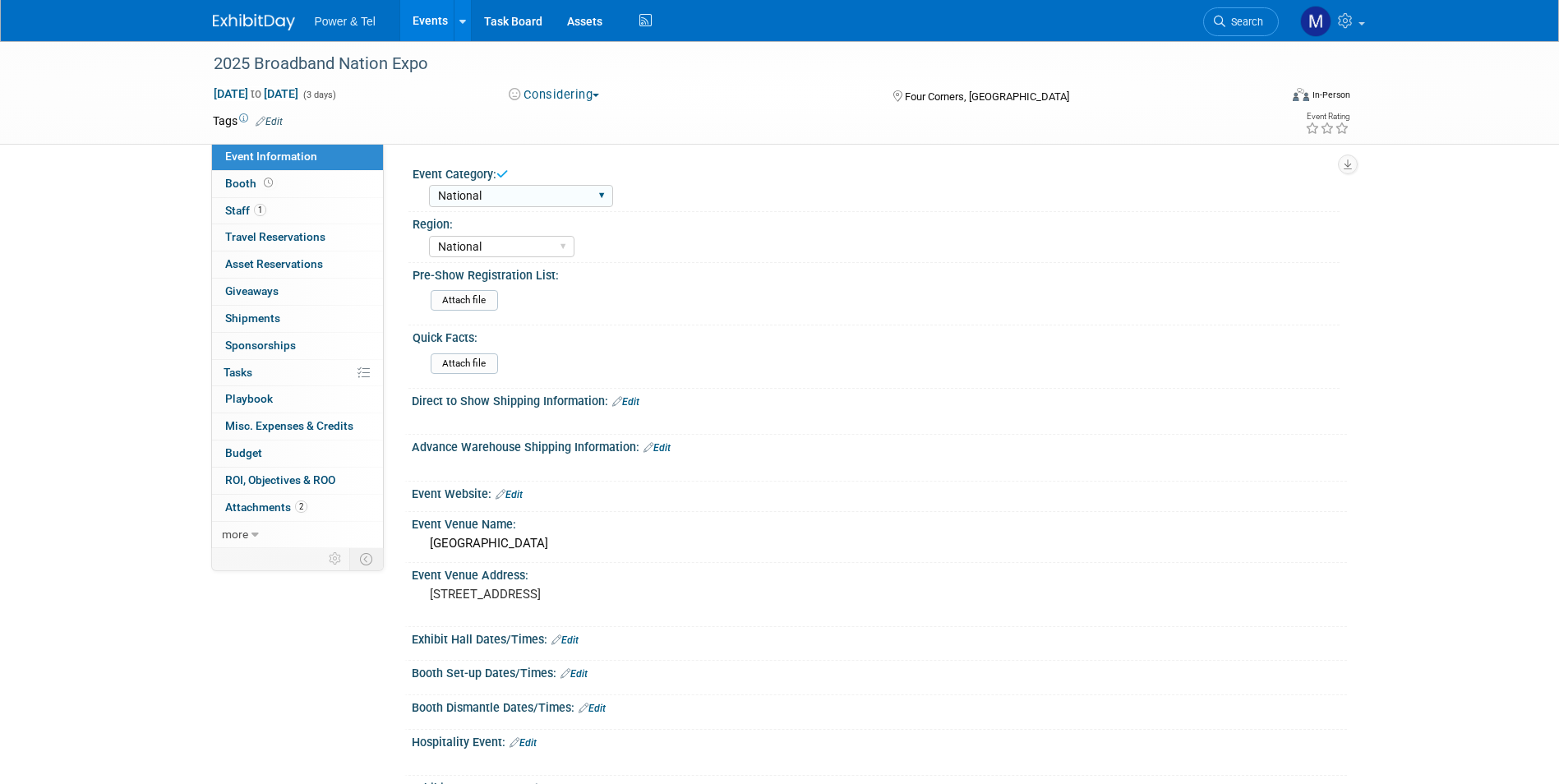 click on "National
Regional
P&T Tech Summit
Export/Canada
Outing Only" at bounding box center [521, 196] 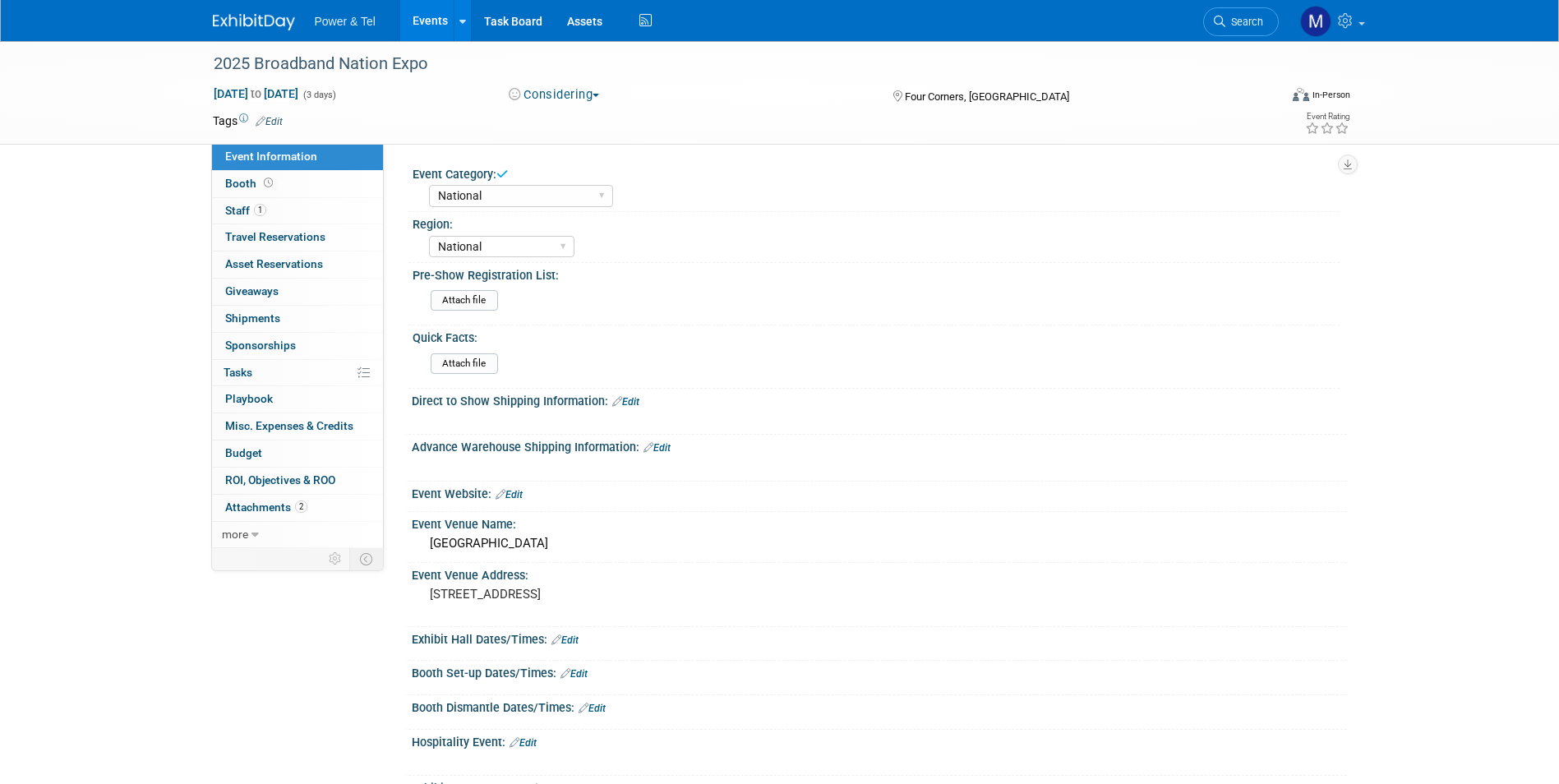 click on "Pre-Show Registration List:" at bounding box center (876, 273) 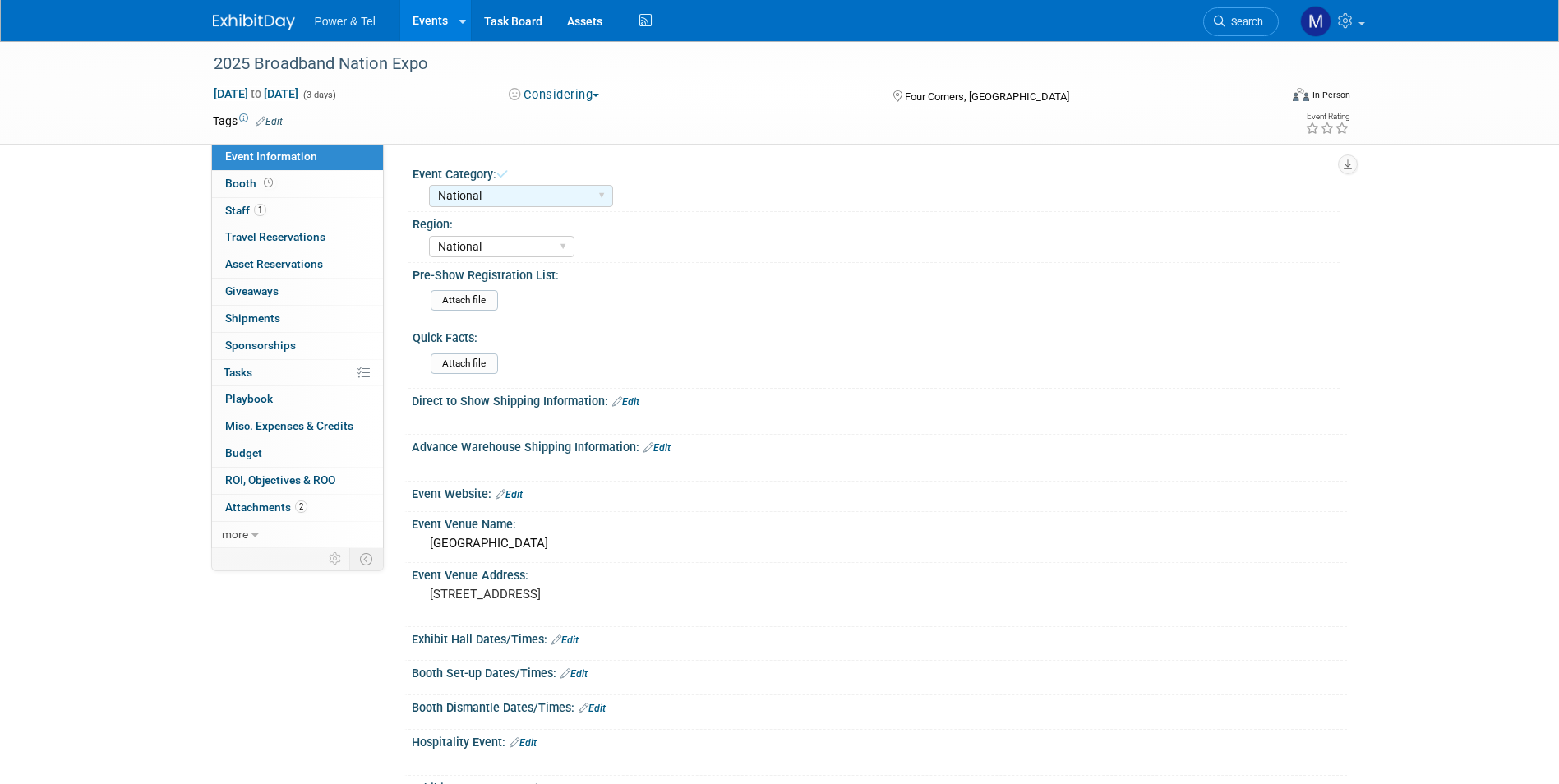 click on "Events" at bounding box center (430, 21) 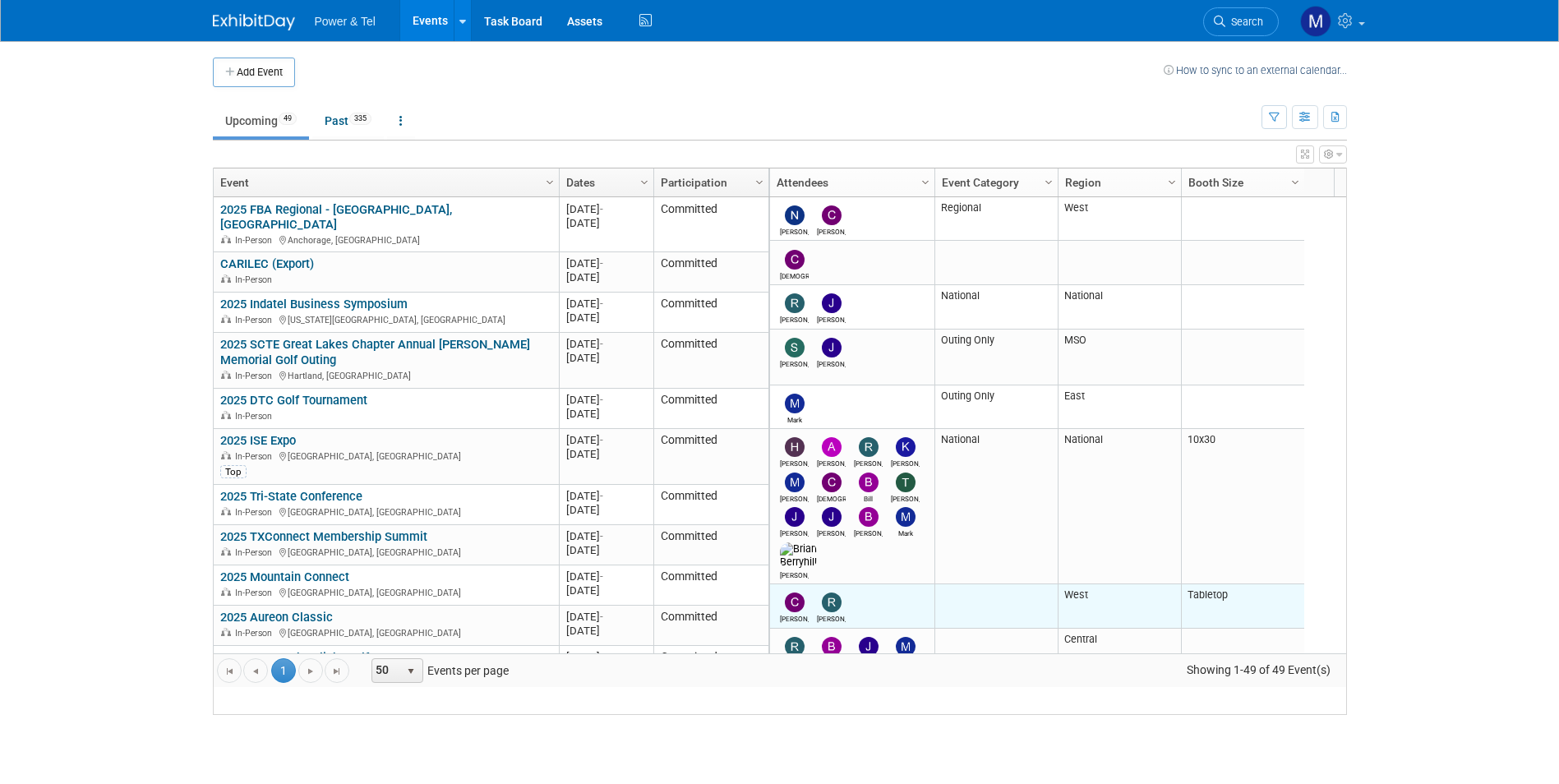 scroll, scrollTop: 0, scrollLeft: 0, axis: both 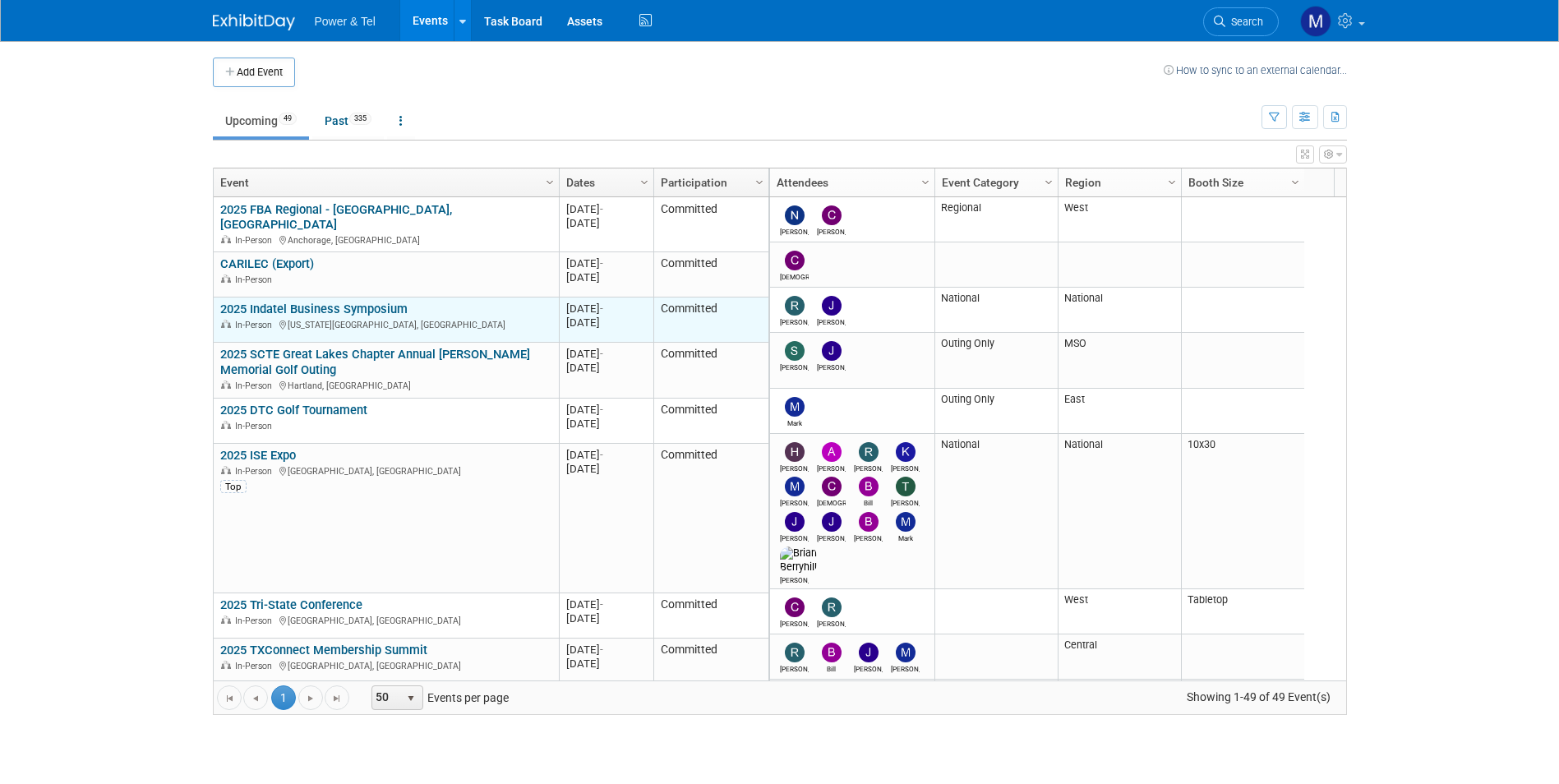 click on "Committed" at bounding box center (711, 320) 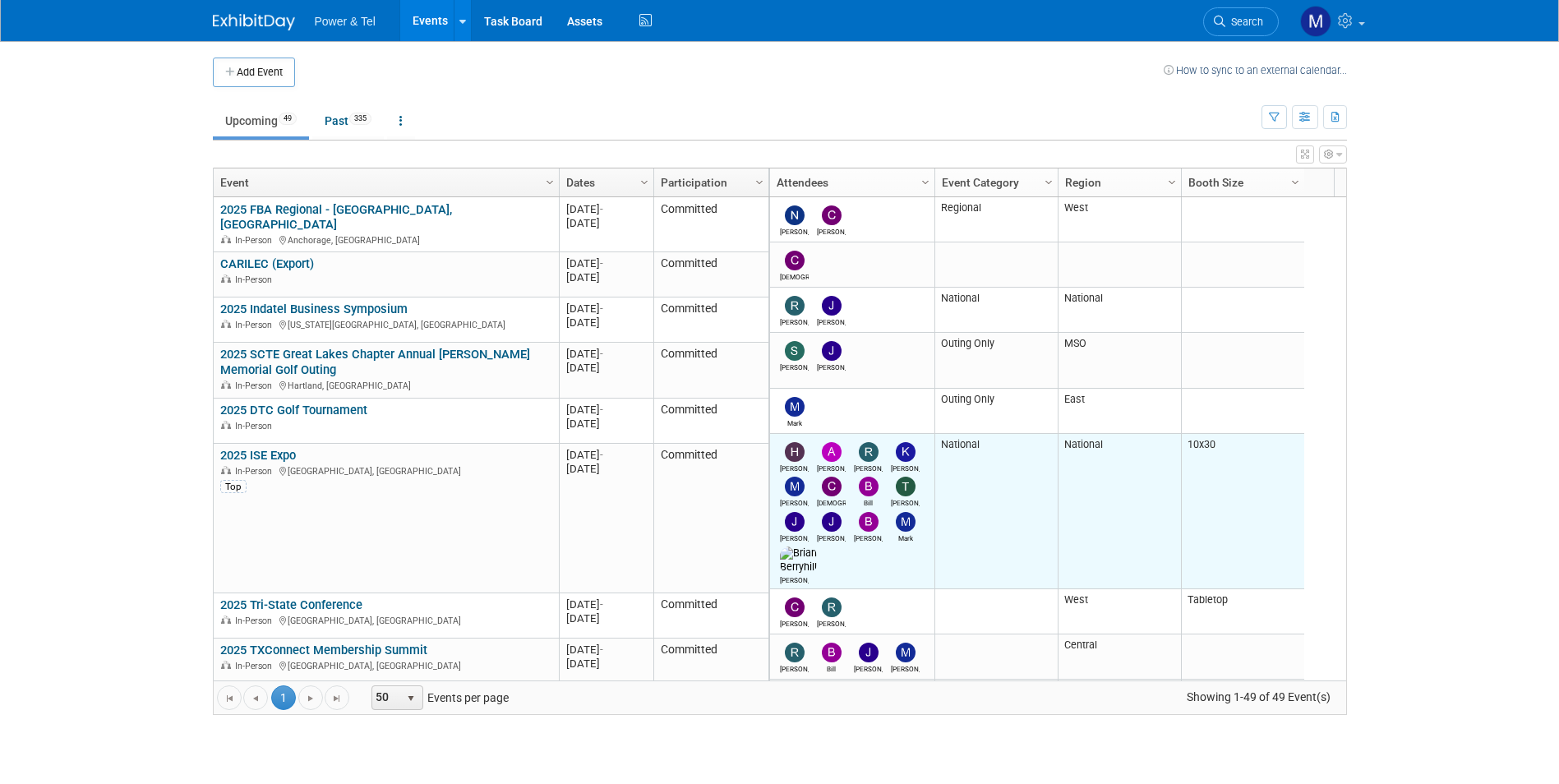 scroll, scrollTop: 90, scrollLeft: 0, axis: vertical 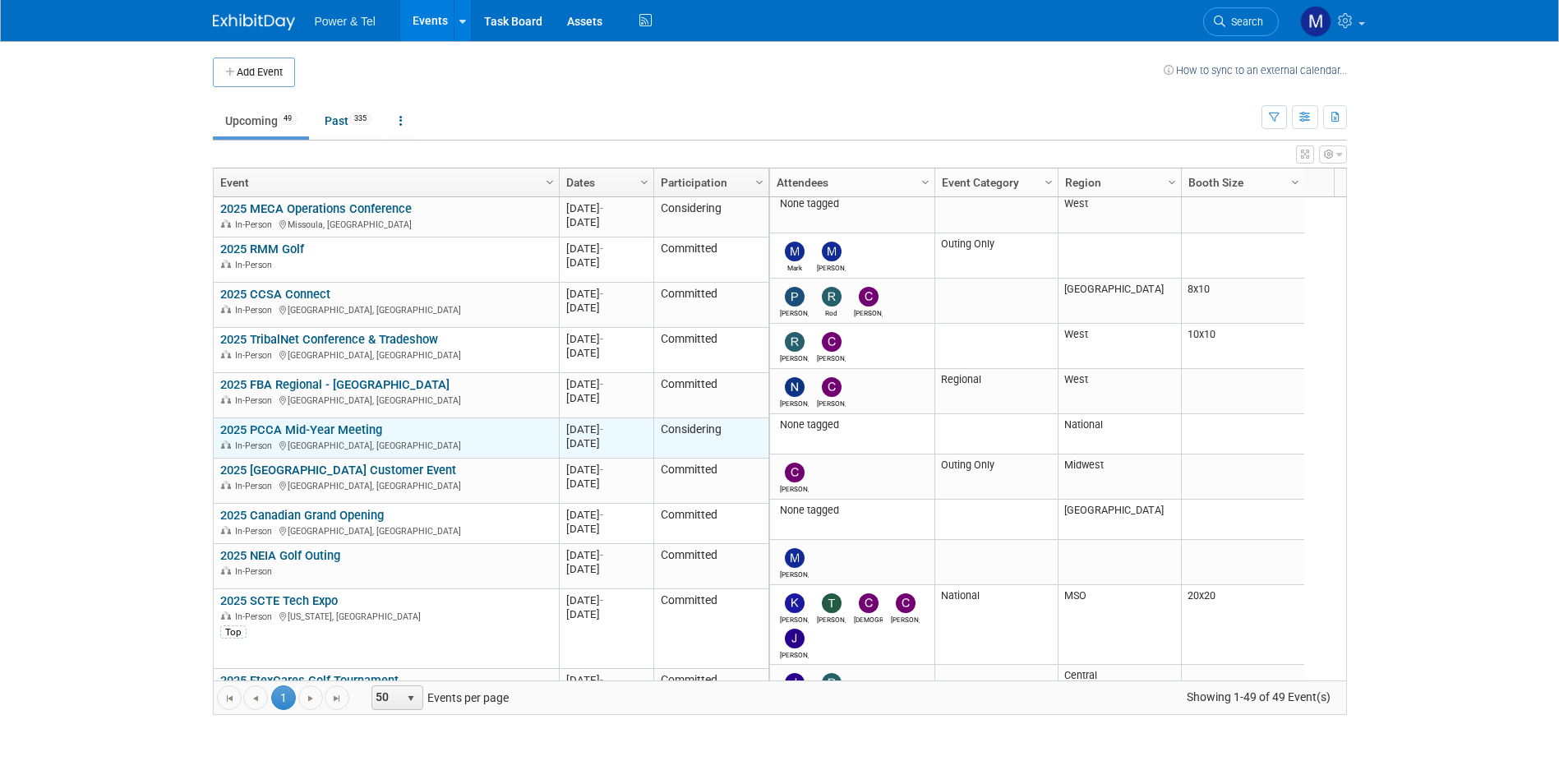 click on "2025 PCCA Mid-Year Meeting" at bounding box center (301, 430) 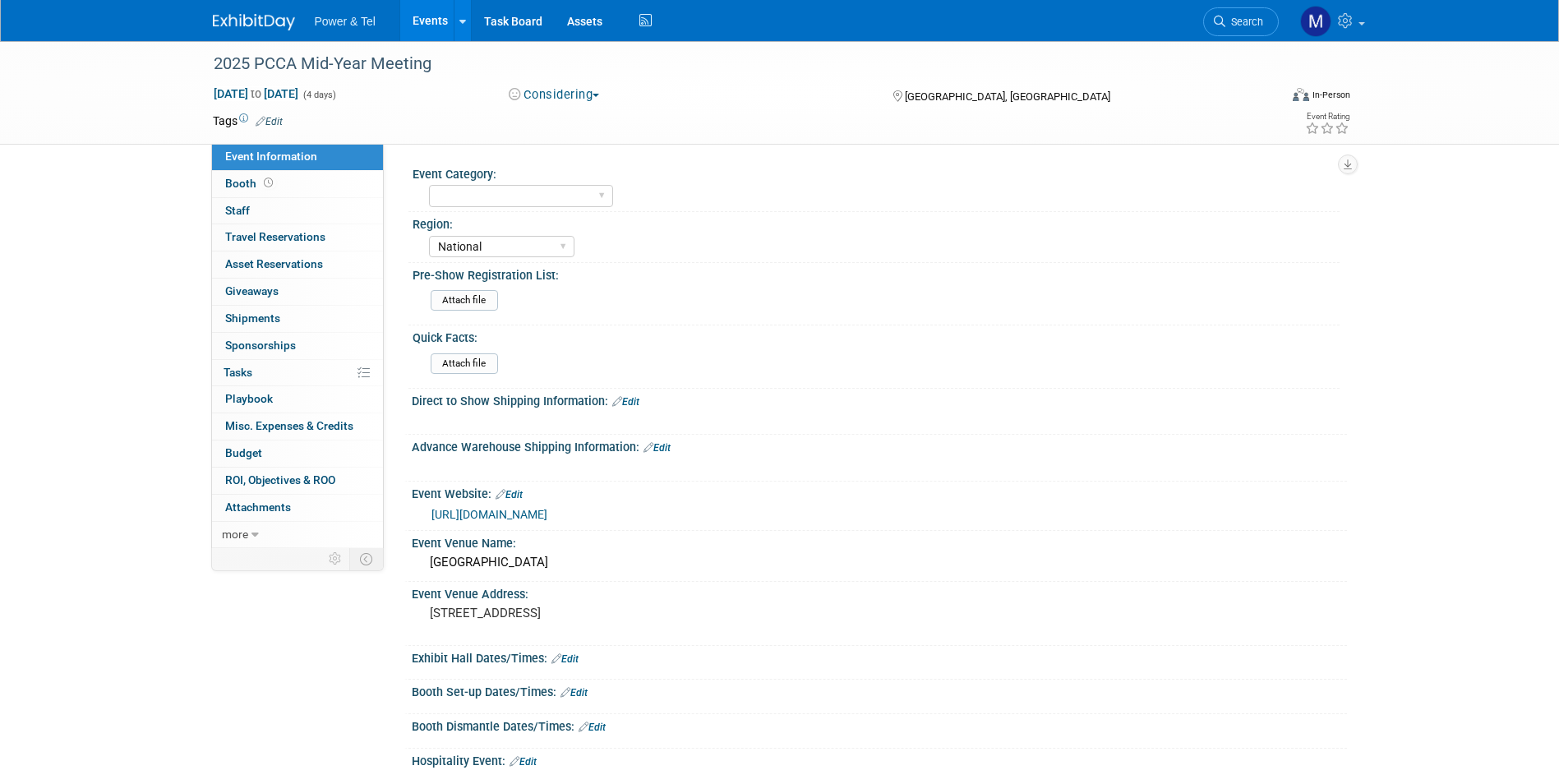 select on "National" 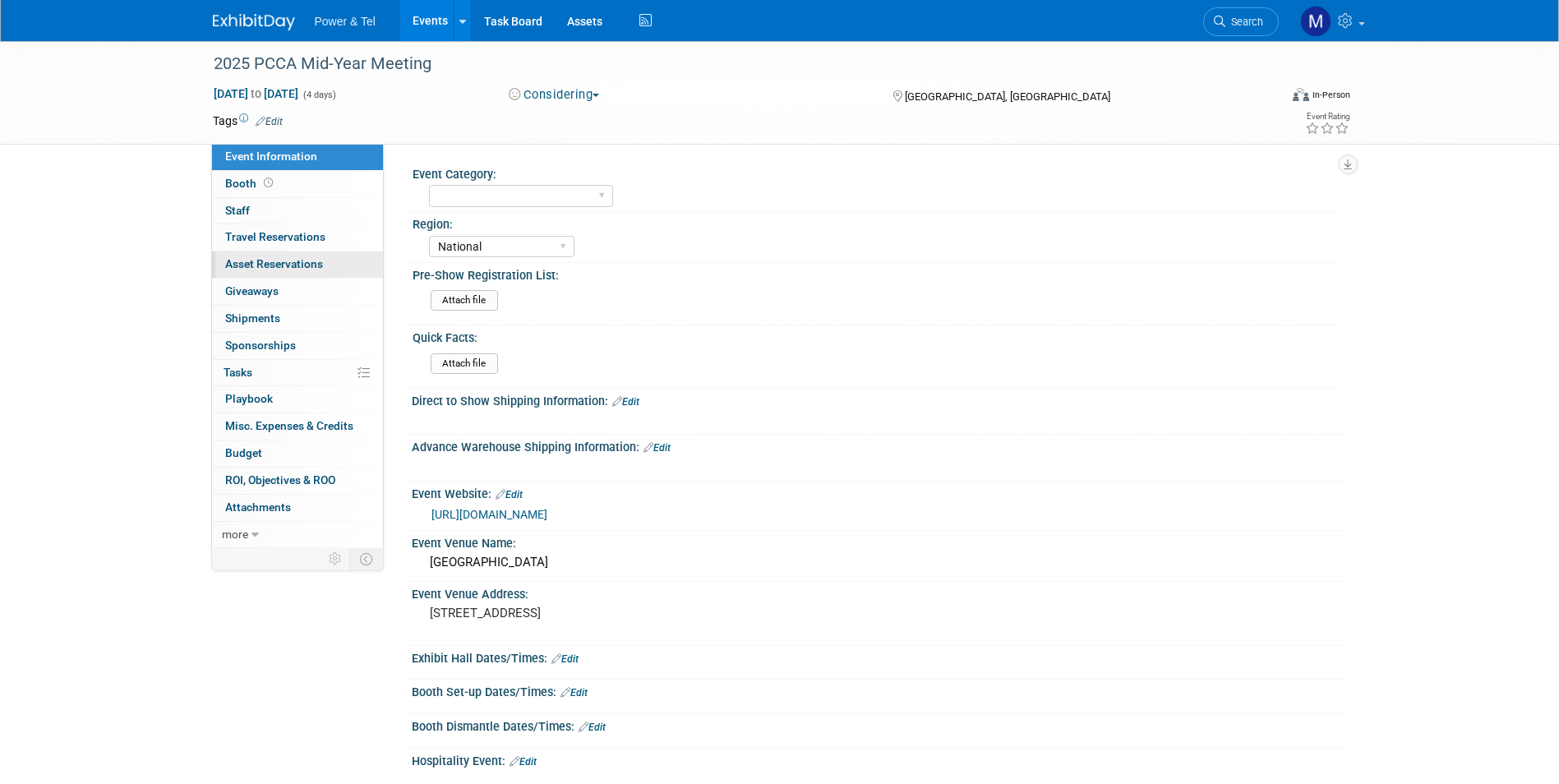 scroll, scrollTop: 0, scrollLeft: 0, axis: both 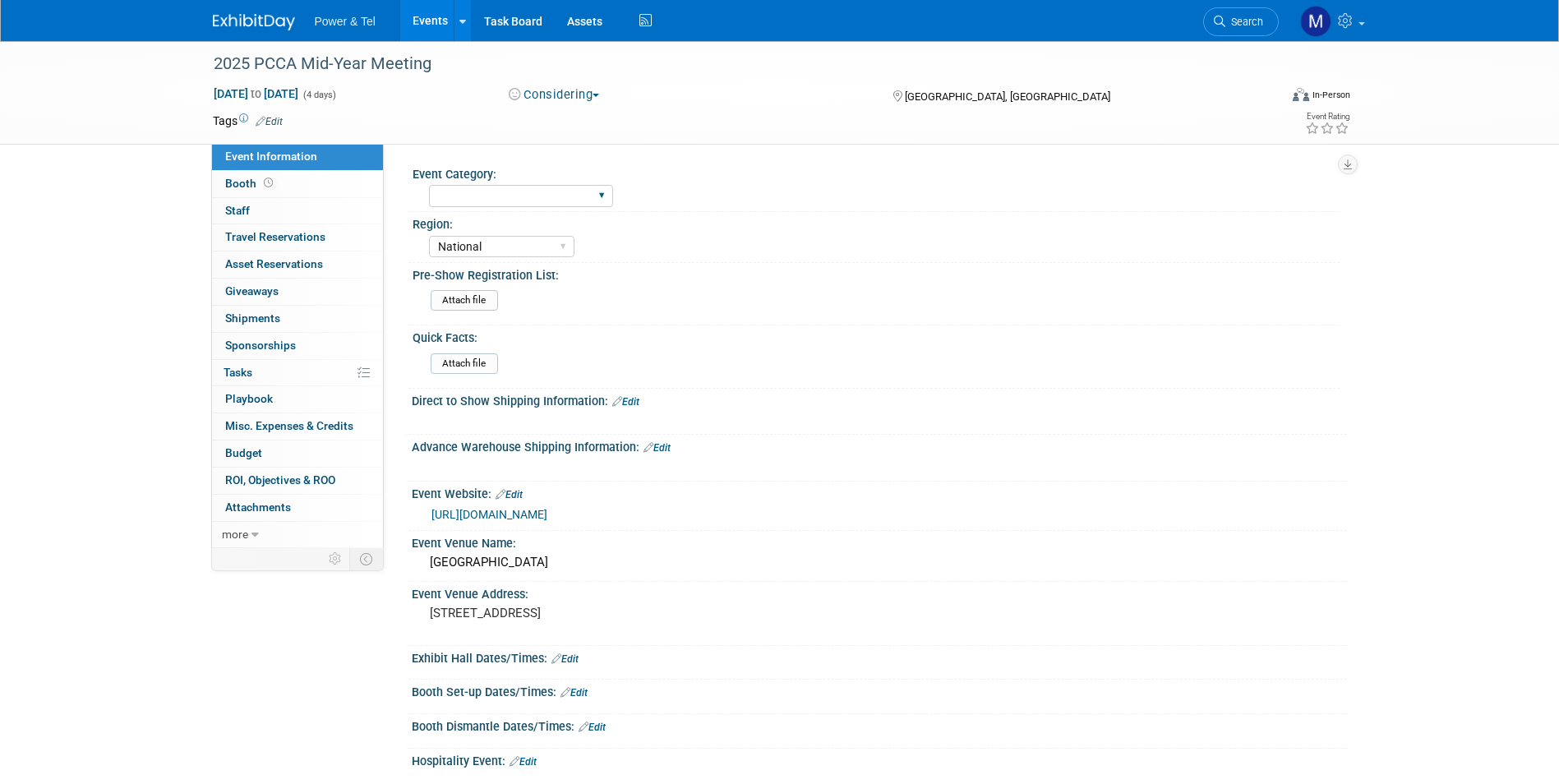 drag, startPoint x: 509, startPoint y: 191, endPoint x: 512, endPoint y: 210, distance: 19.23538 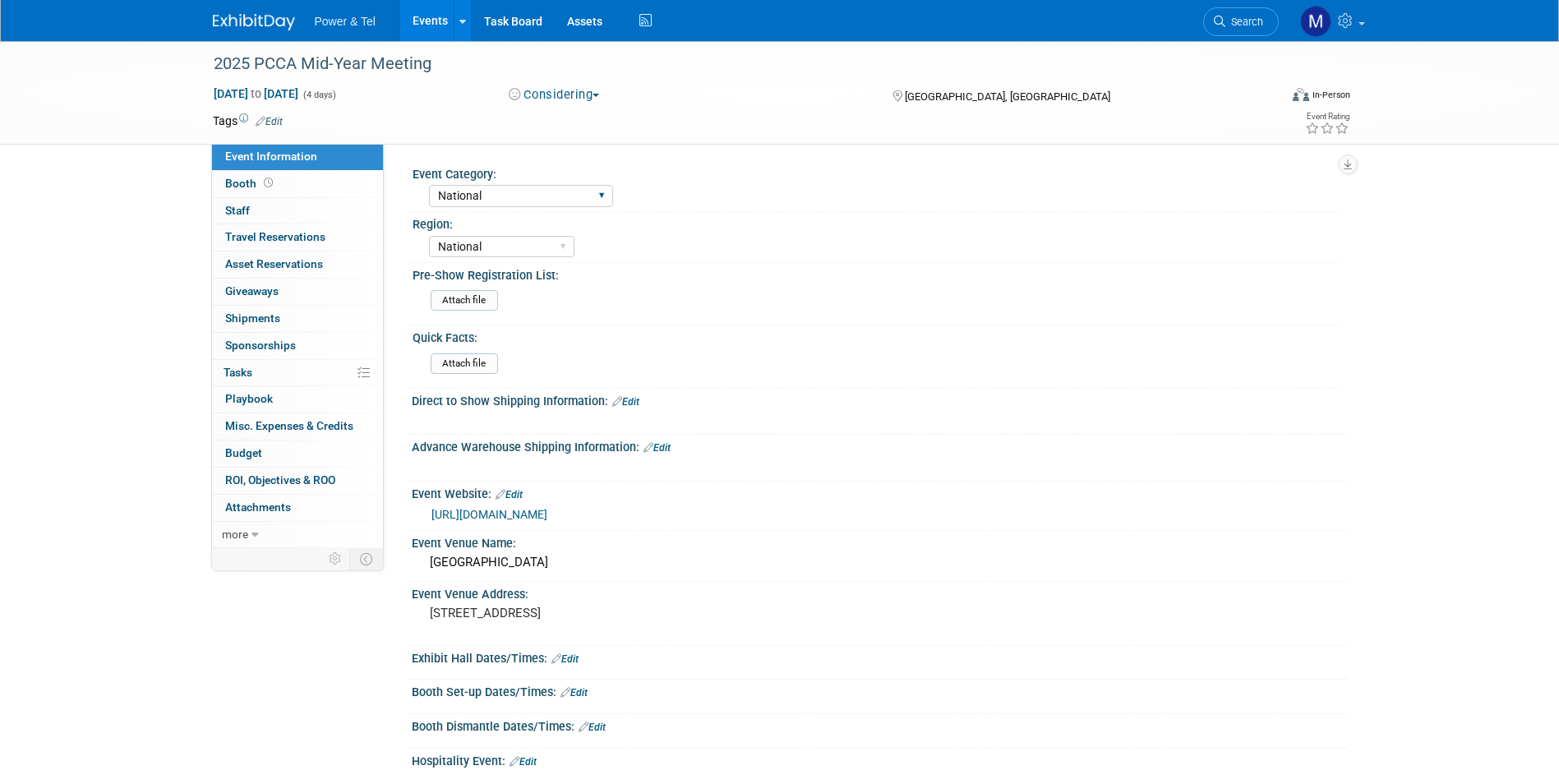 click on "National
Regional
P&T Tech Summit
Export/[GEOGRAPHIC_DATA]
Outing Only" at bounding box center (521, 196) 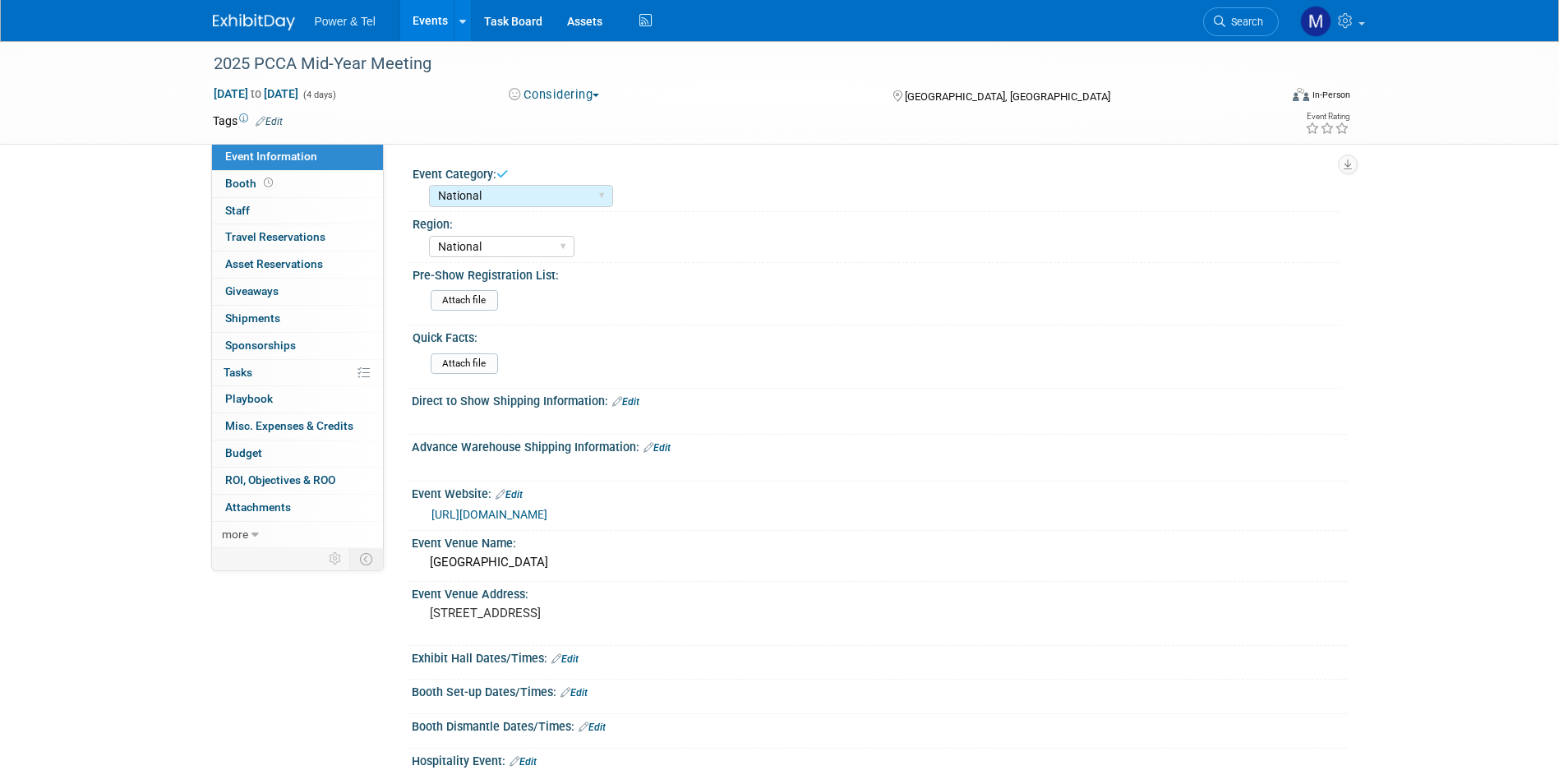click on "Attach file" at bounding box center (882, 364) 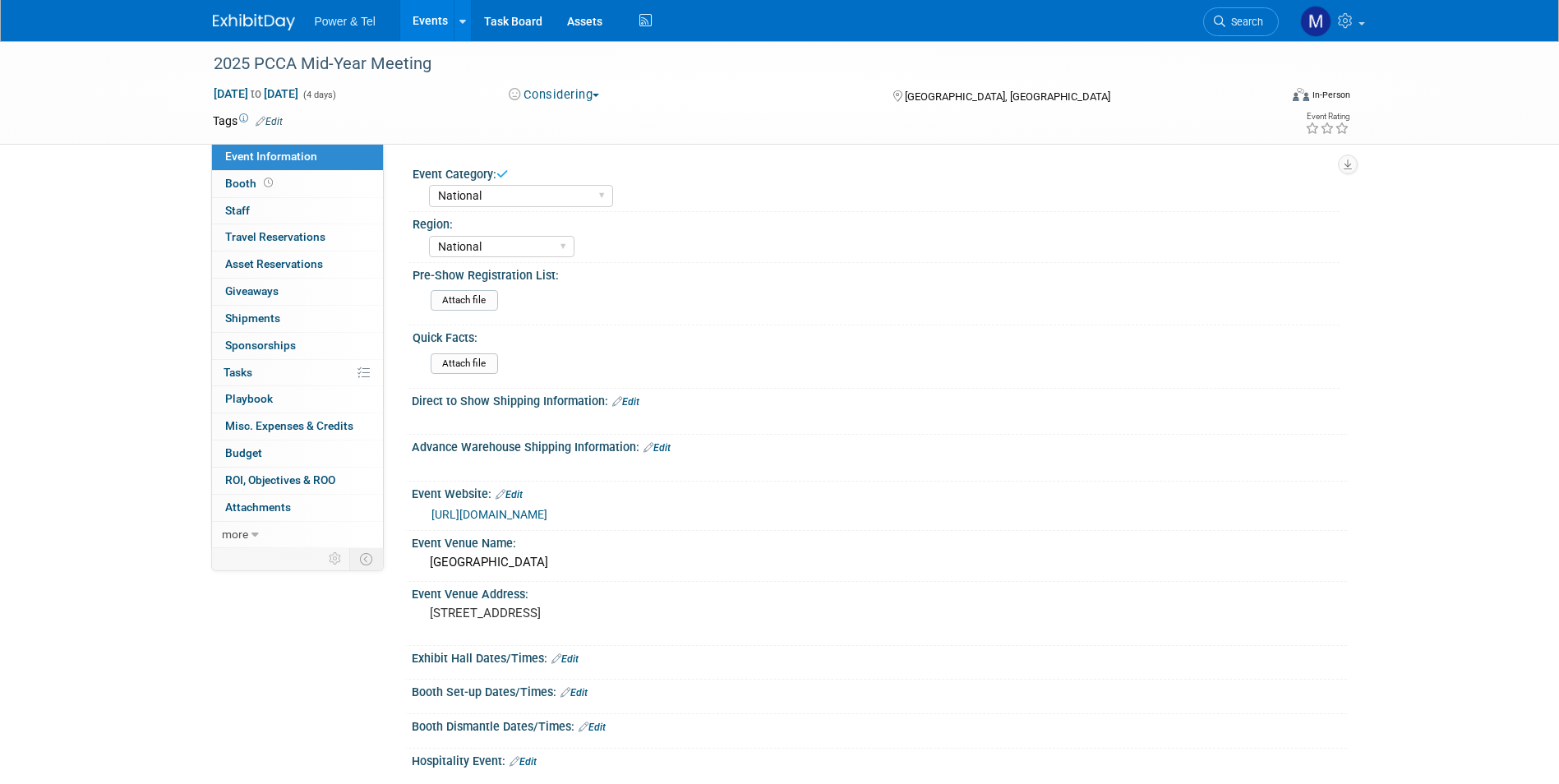 click at bounding box center (254, 22) 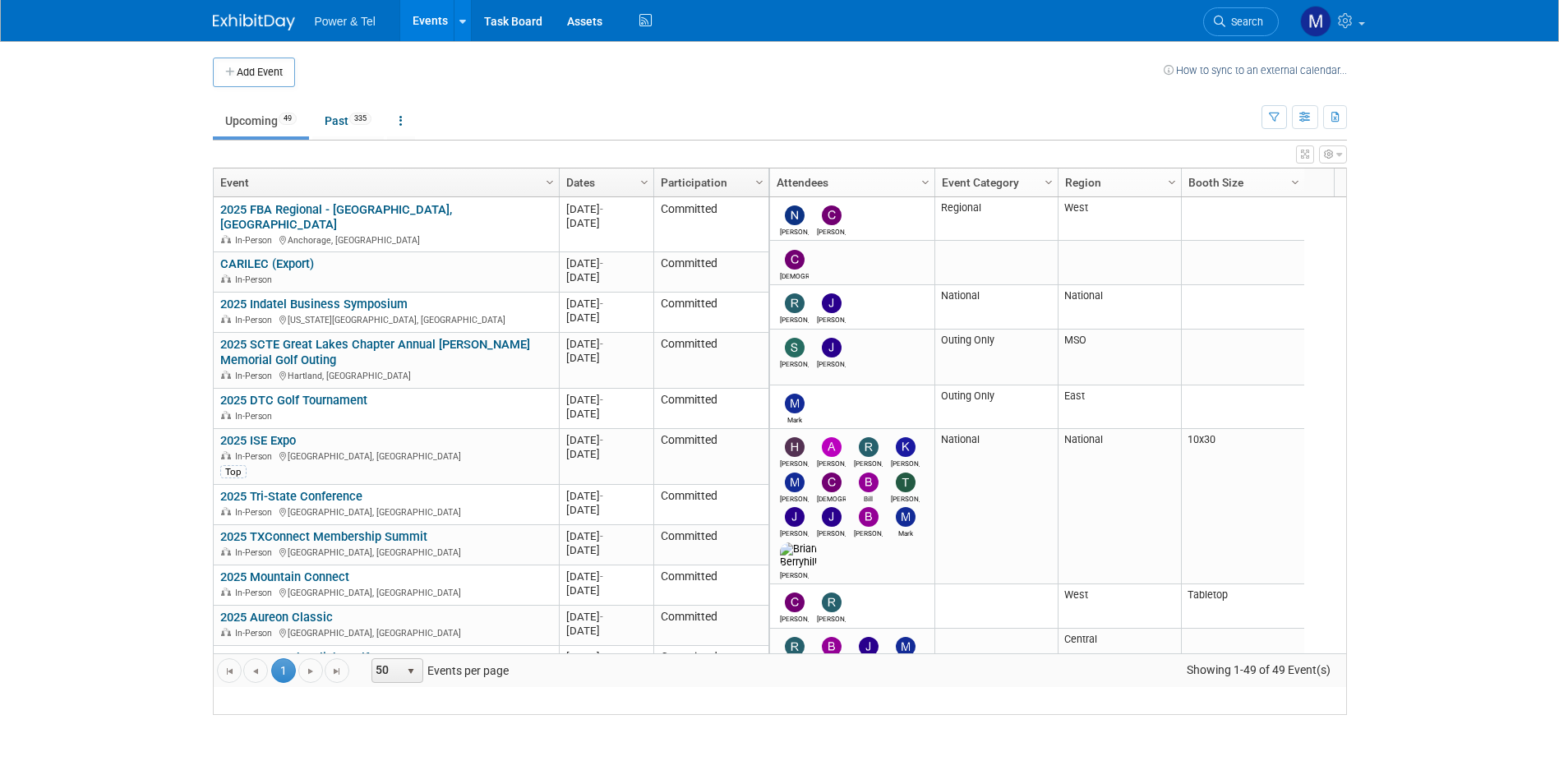 scroll, scrollTop: 0, scrollLeft: 0, axis: both 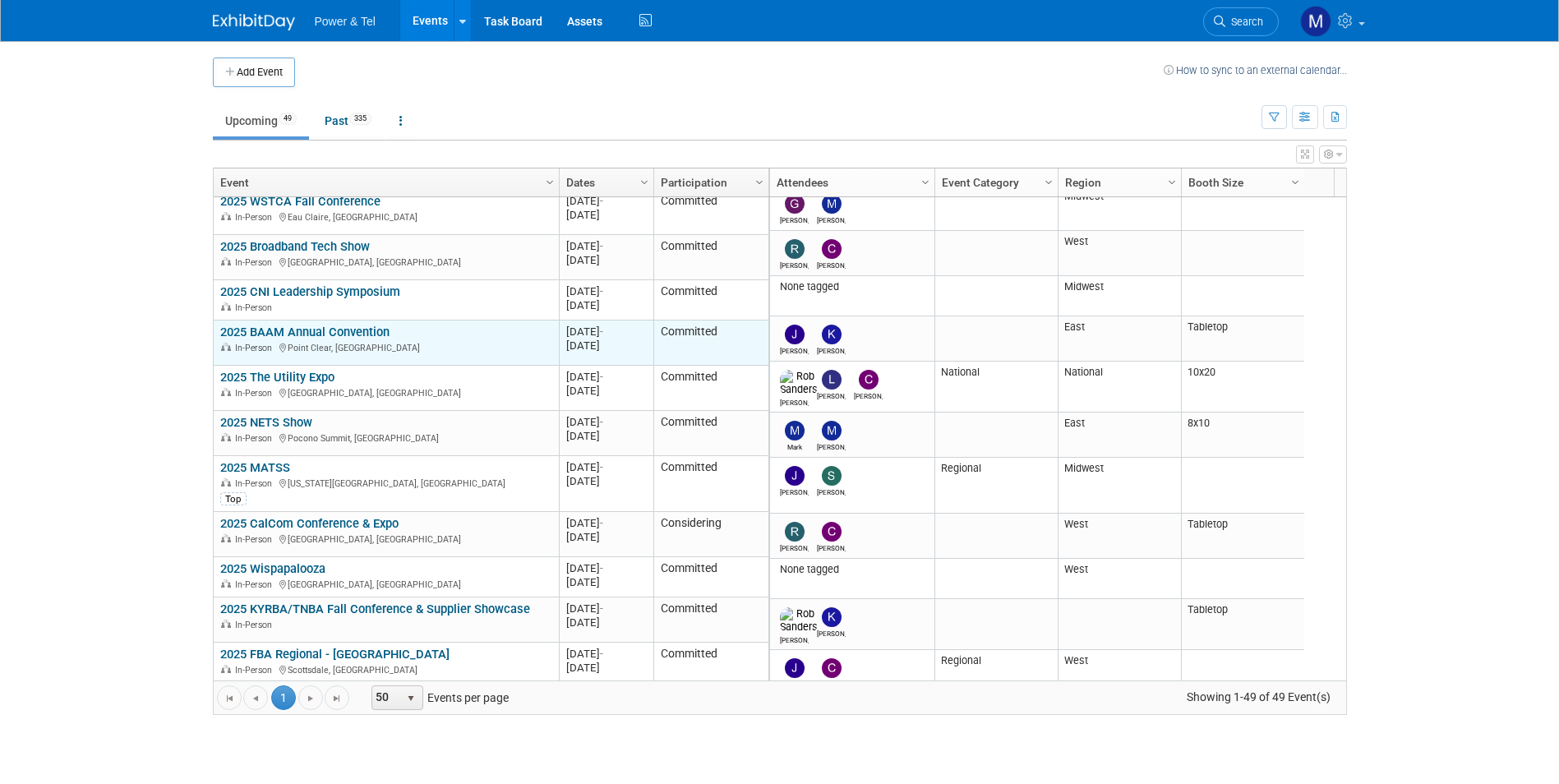 click on "2025 BAAM Annual Convention" at bounding box center [305, 332] 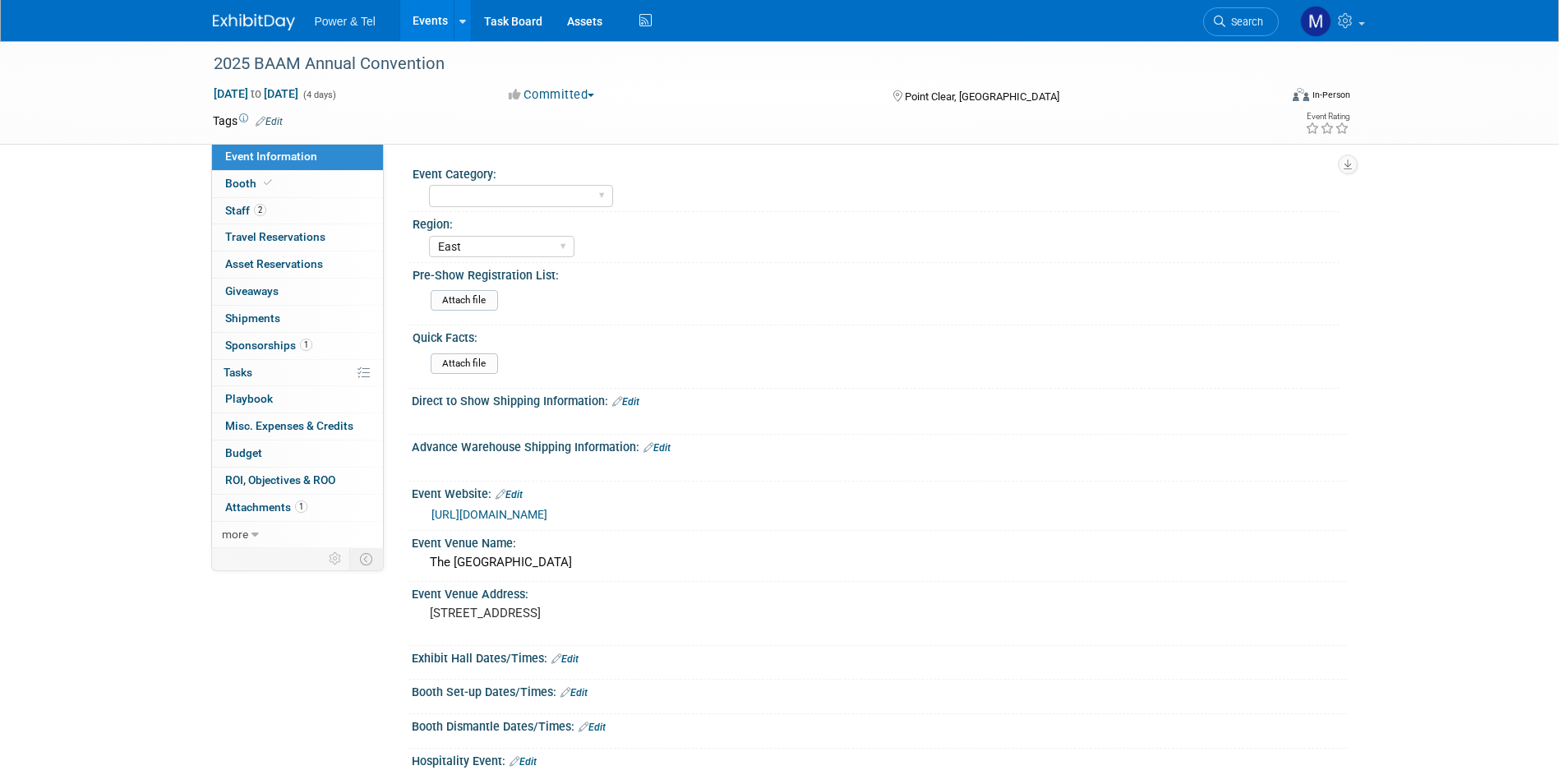 select on "East" 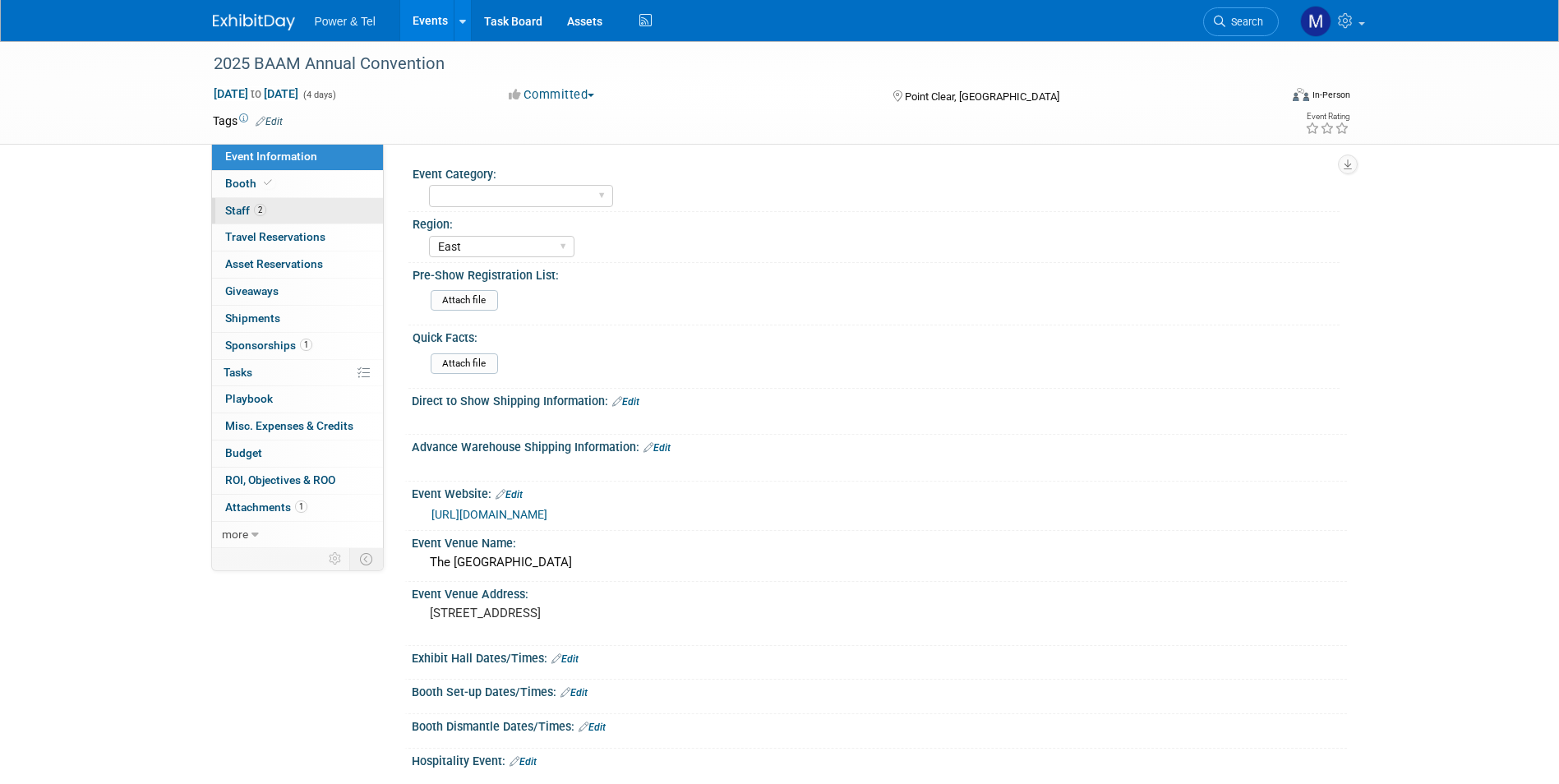 scroll, scrollTop: 0, scrollLeft: 0, axis: both 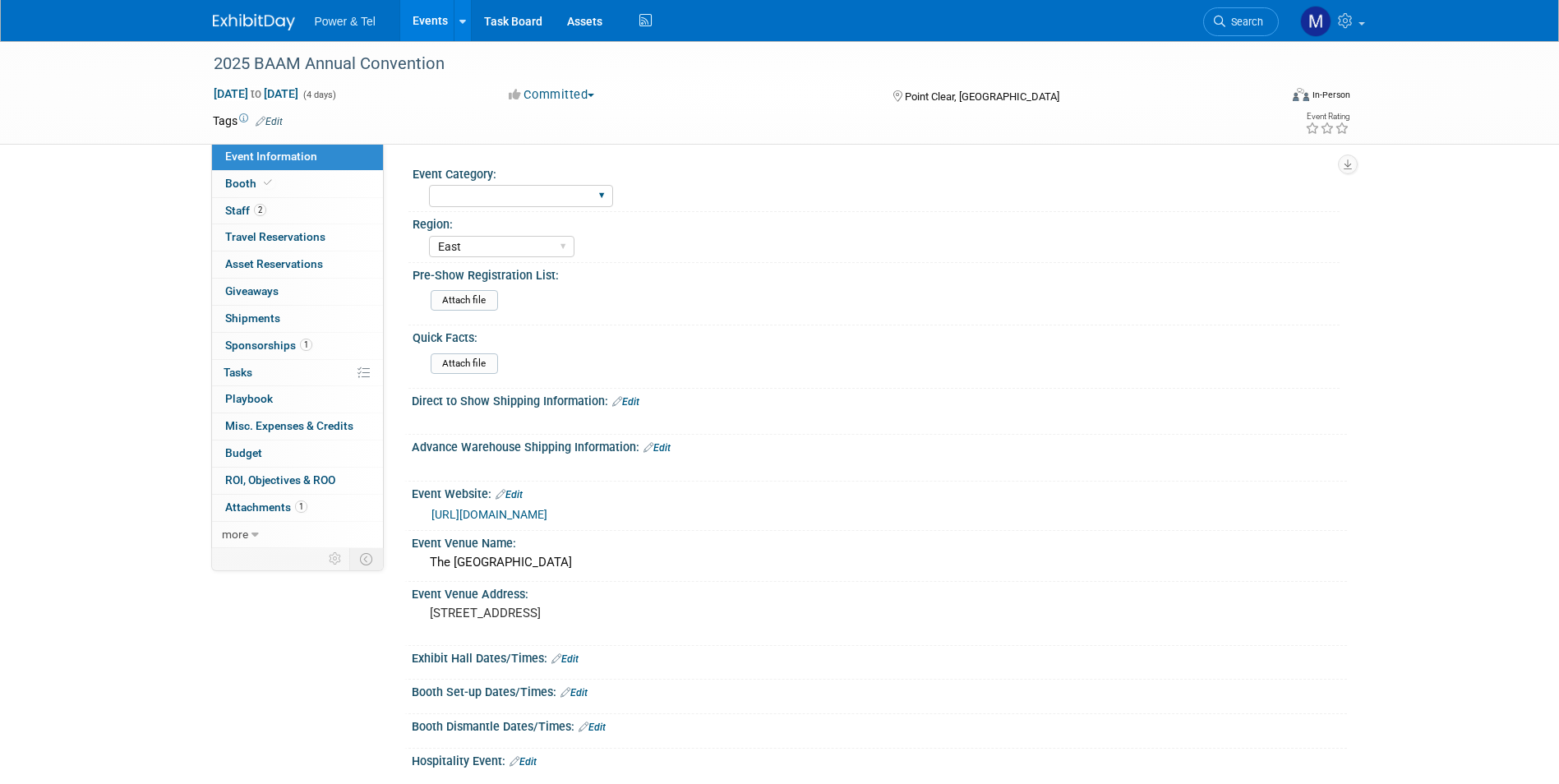 click on "National
Regional
P&T Tech Summit
Export/[GEOGRAPHIC_DATA]
Outing Only" at bounding box center (521, 196) 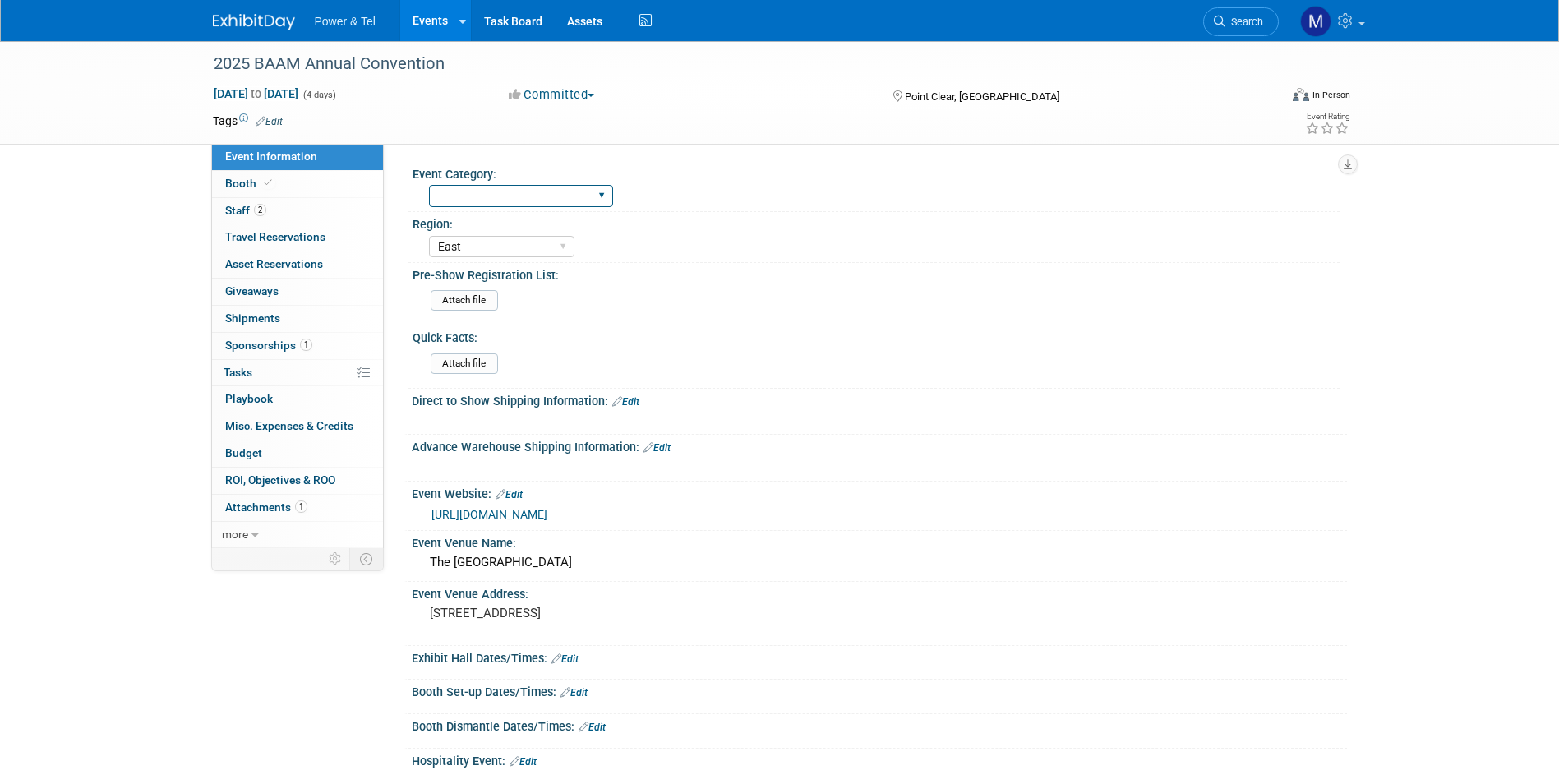 click on "National
Regional
P&T Tech Summit
Export/Canada
Outing Only" at bounding box center (521, 196) 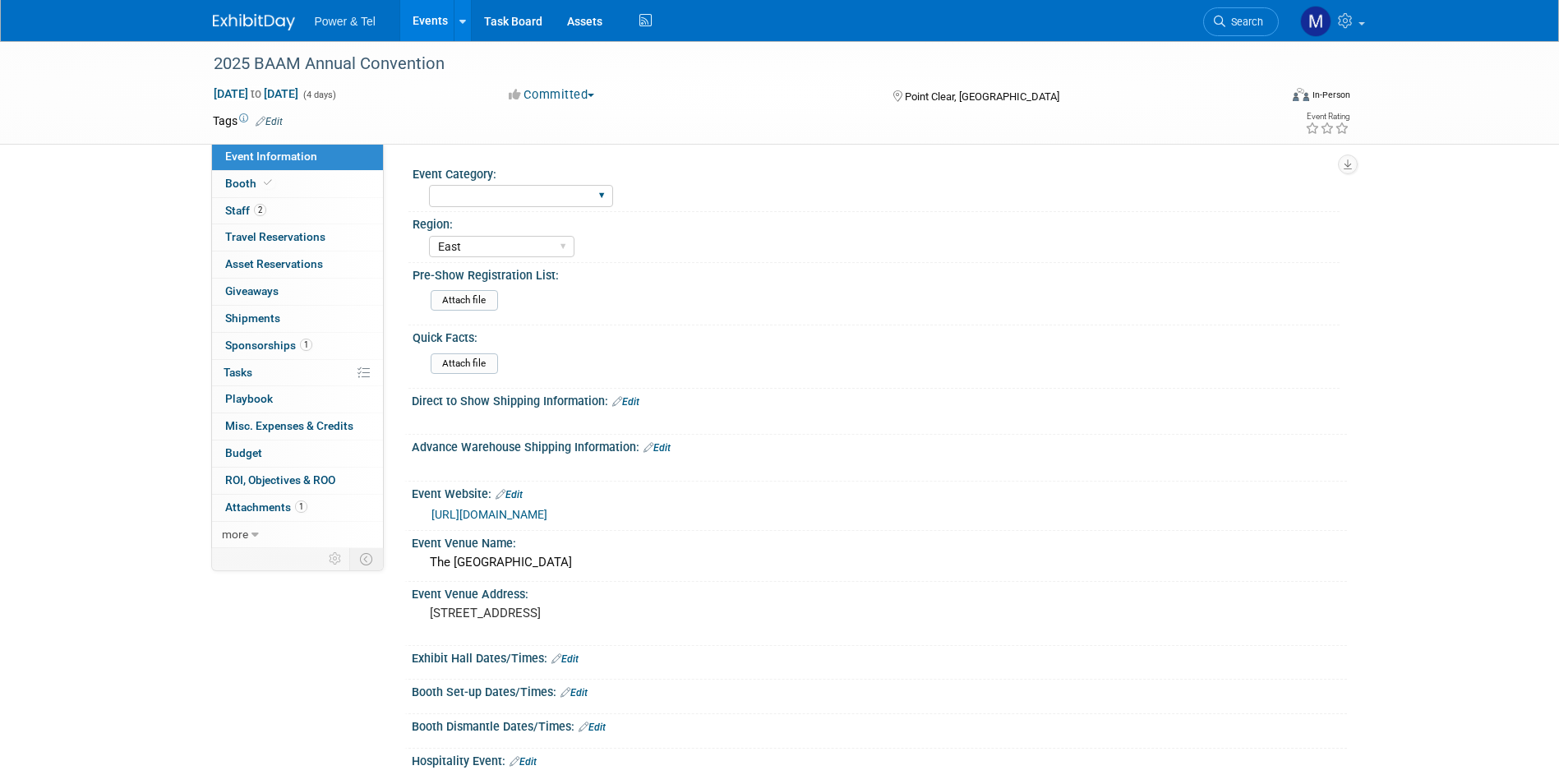 select on "Regional" 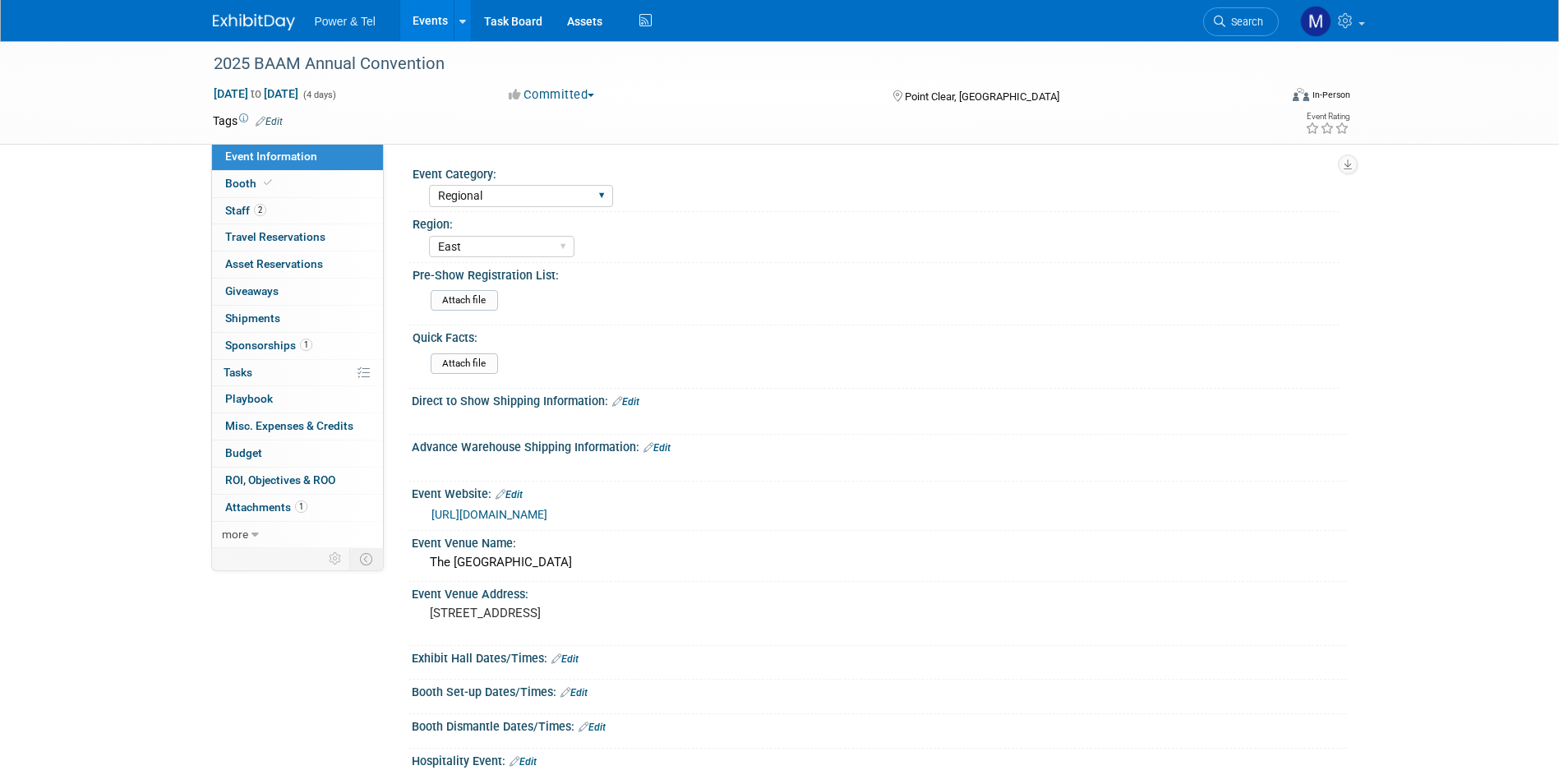 click on "National
Regional
P&T Tech Summit
Export/Canada
Outing Only" at bounding box center [521, 196] 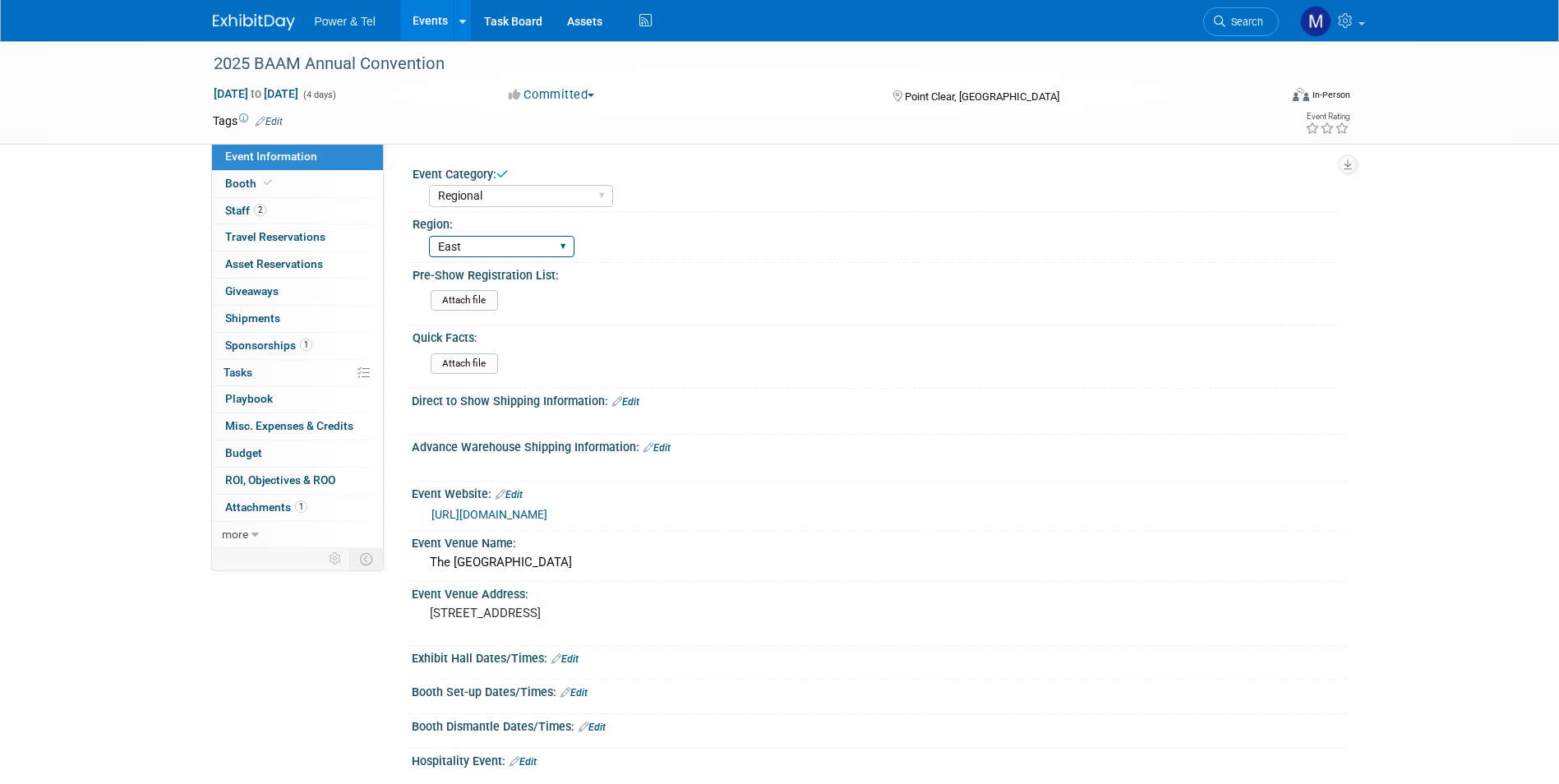 click on "Central
East
Midwest
West
National
MSO
Canada
Export/CALA" at bounding box center [501, 247] 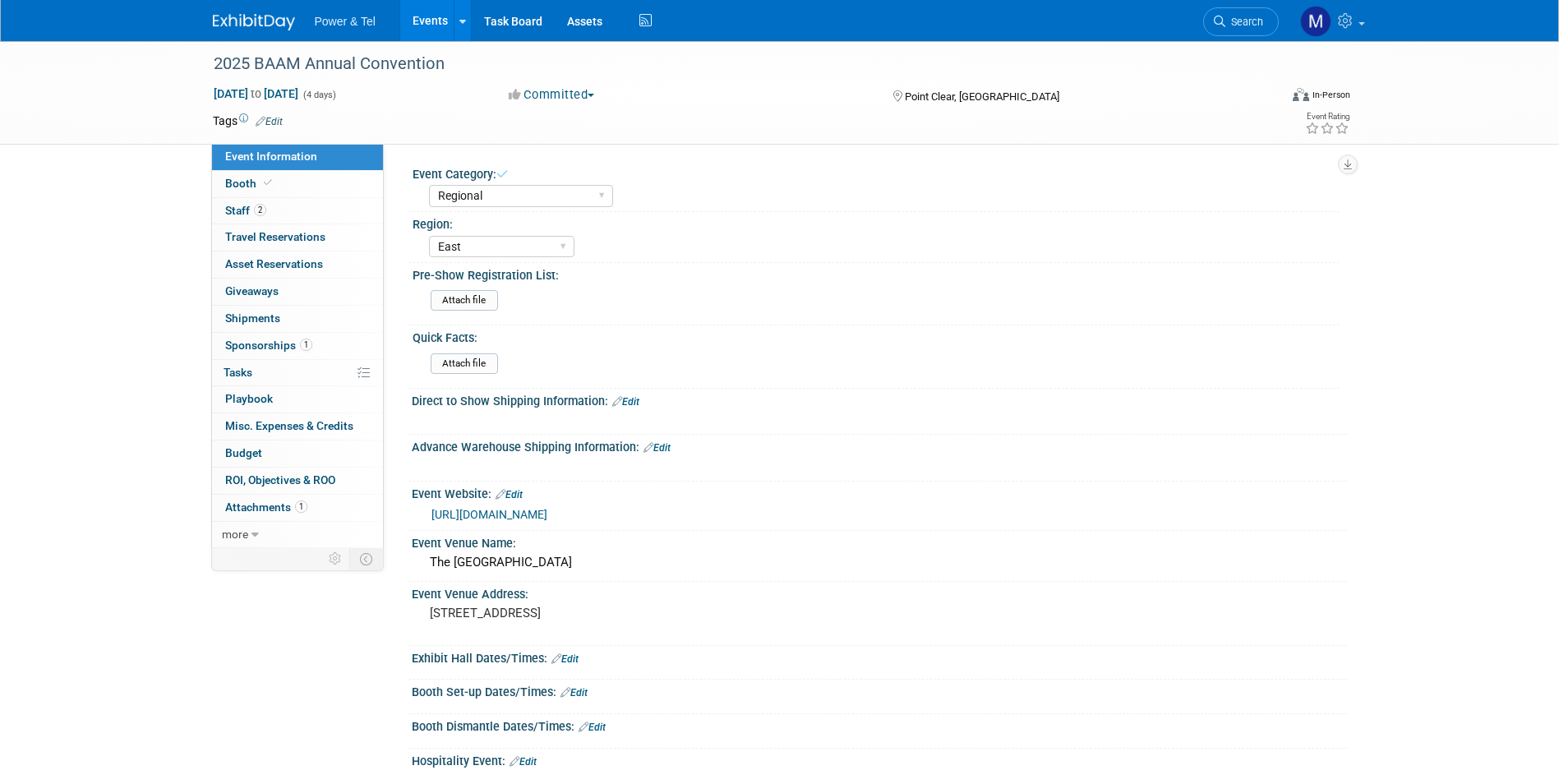 click on "Region:" at bounding box center [876, 222] 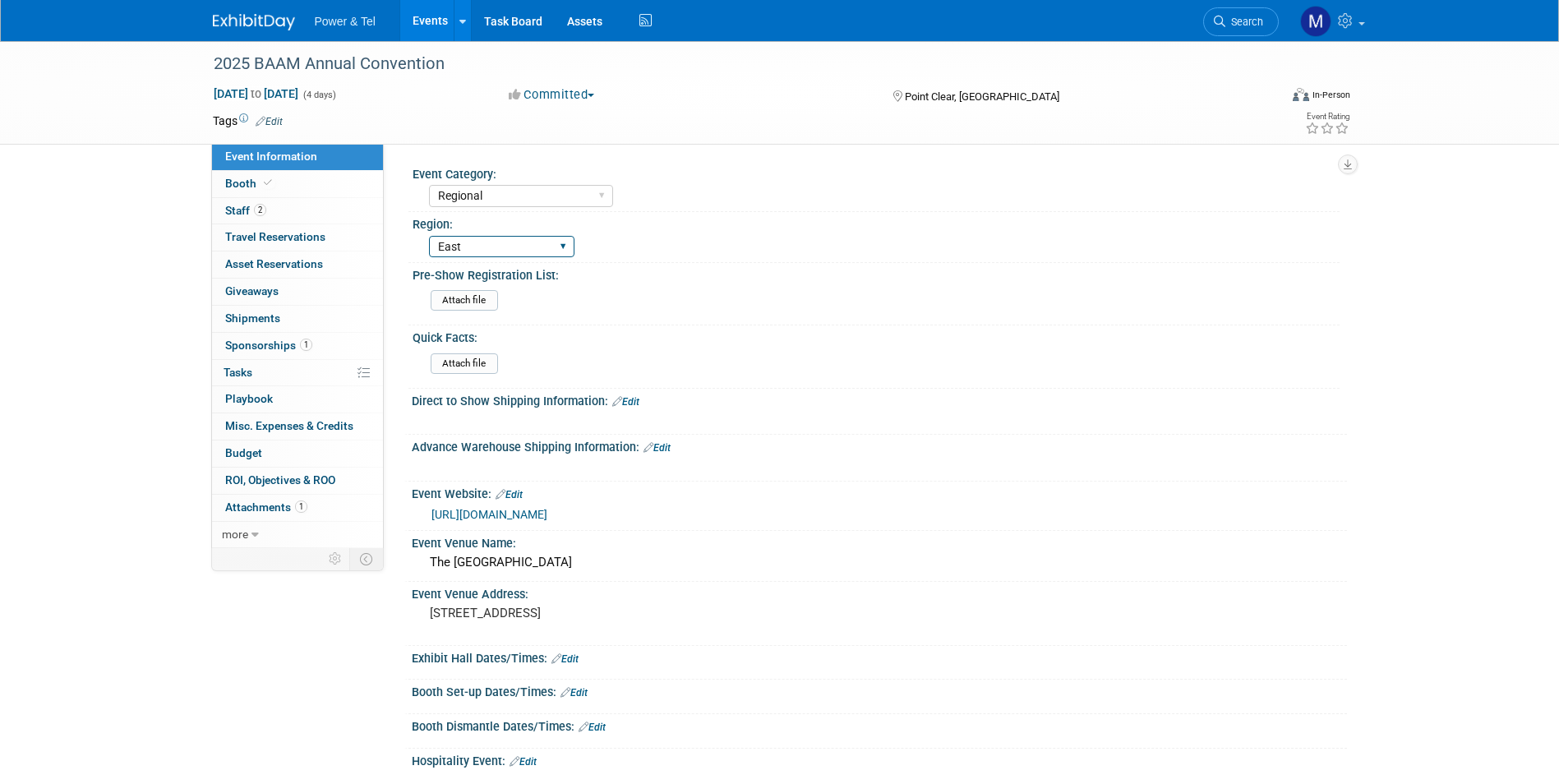 click on "Central
East
Midwest
West
National
MSO
Canada
Export/CALA" at bounding box center [501, 247] 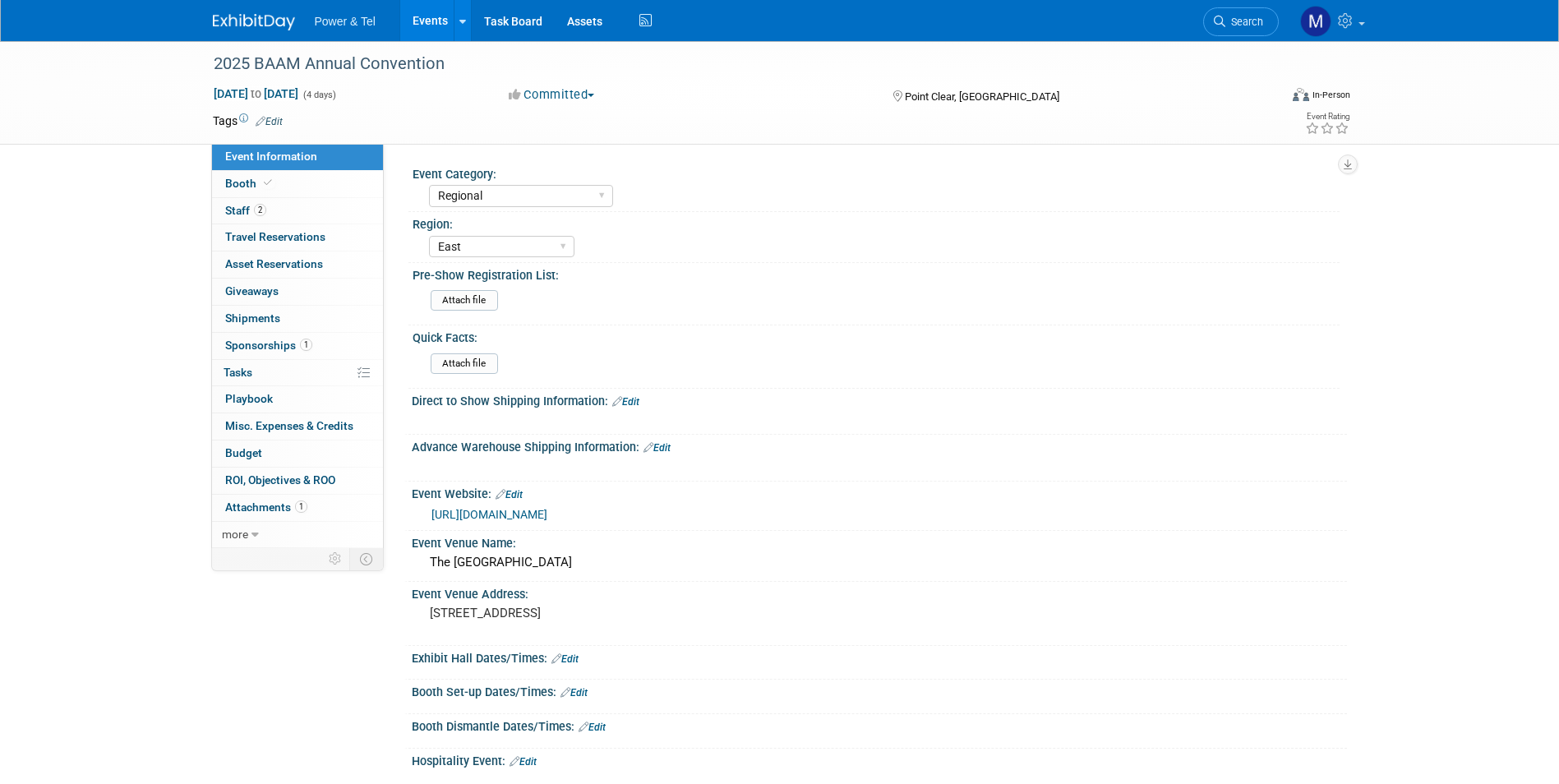 click on "Attach file" at bounding box center [882, 301] 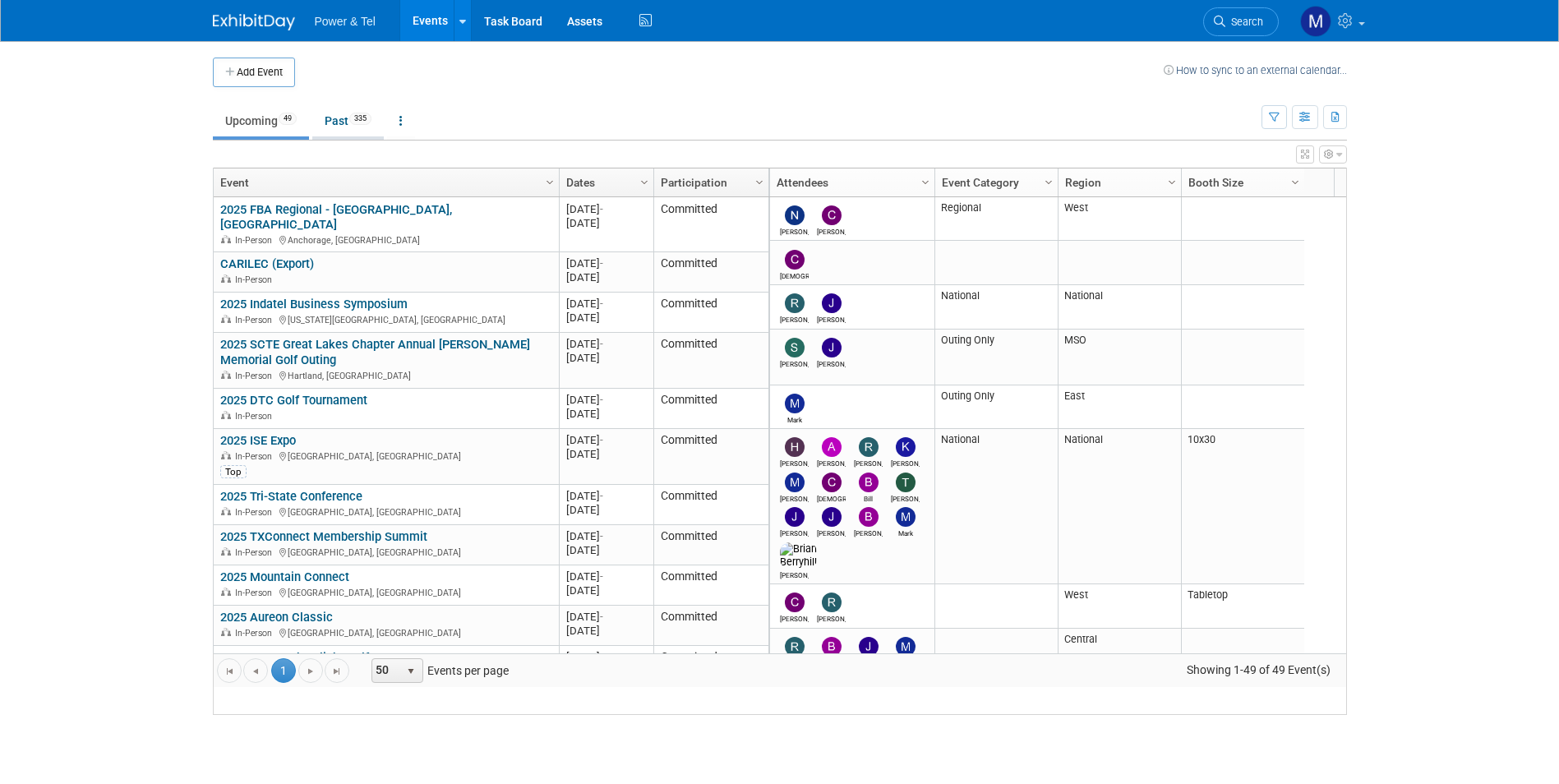 scroll, scrollTop: 0, scrollLeft: 0, axis: both 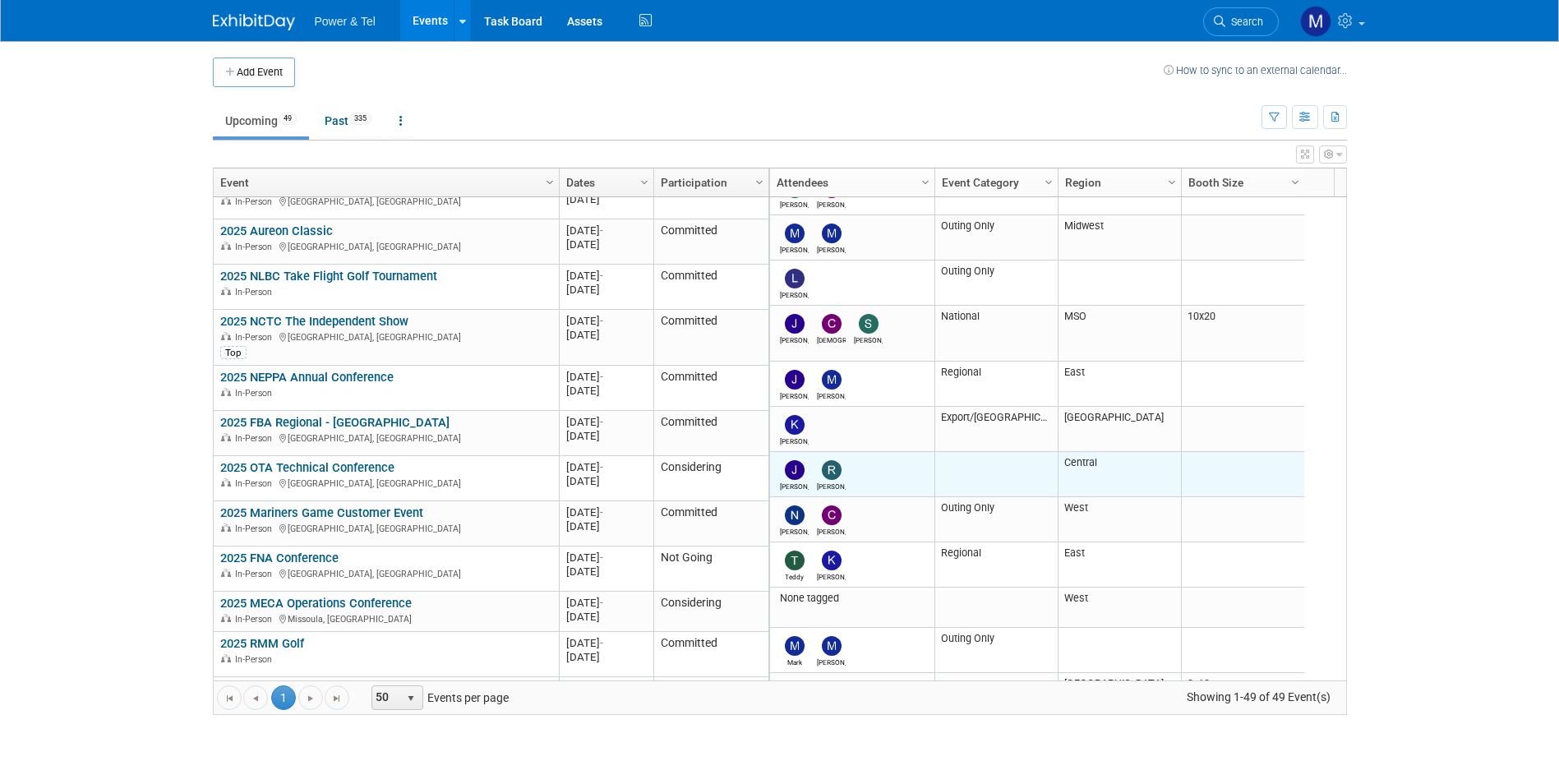 click on "Judd
Robert" at bounding box center (852, 474) 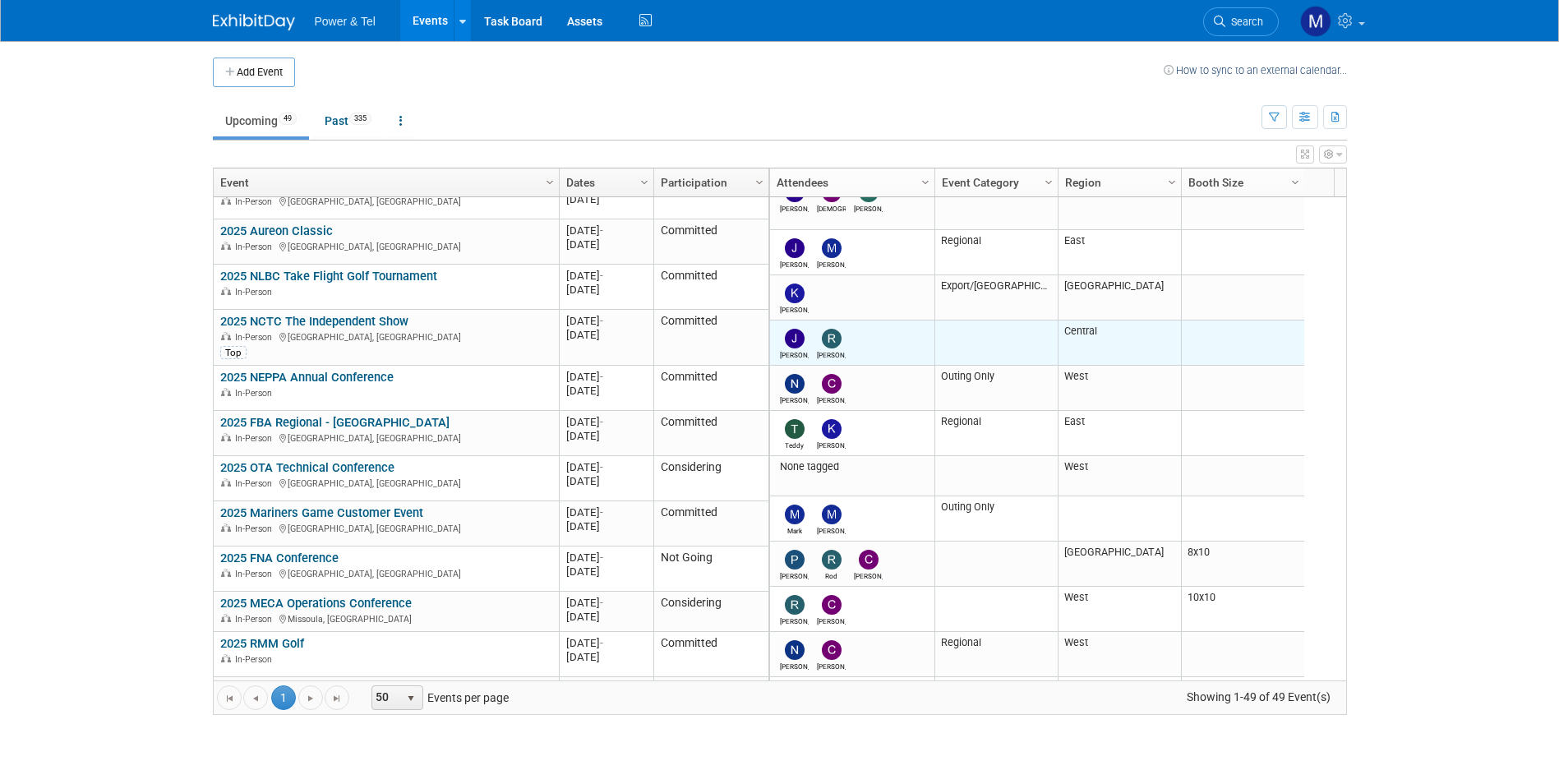 scroll, scrollTop: 756, scrollLeft: 0, axis: vertical 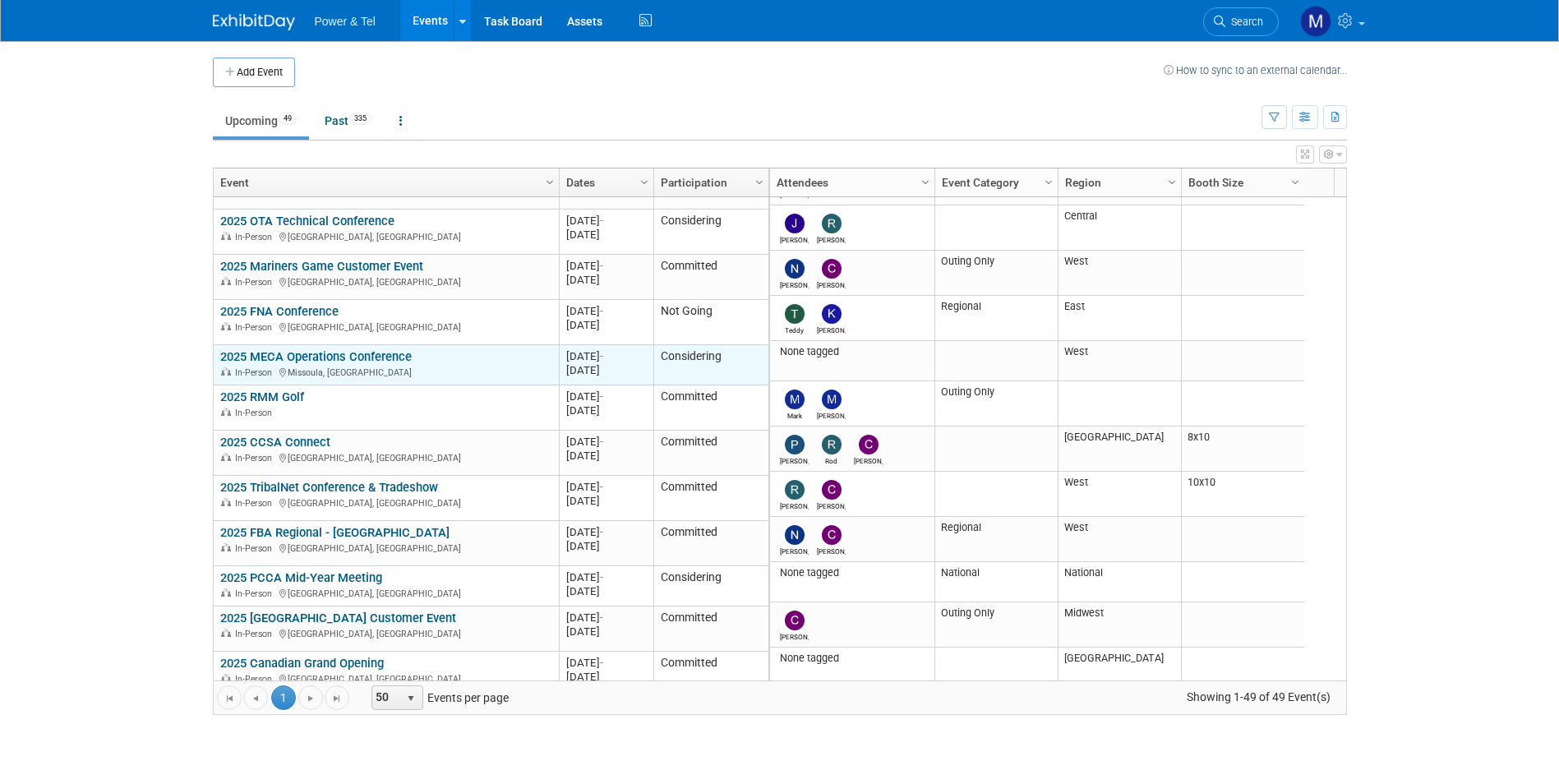 click on "2025 MECA Operations Conference" at bounding box center [316, 357] 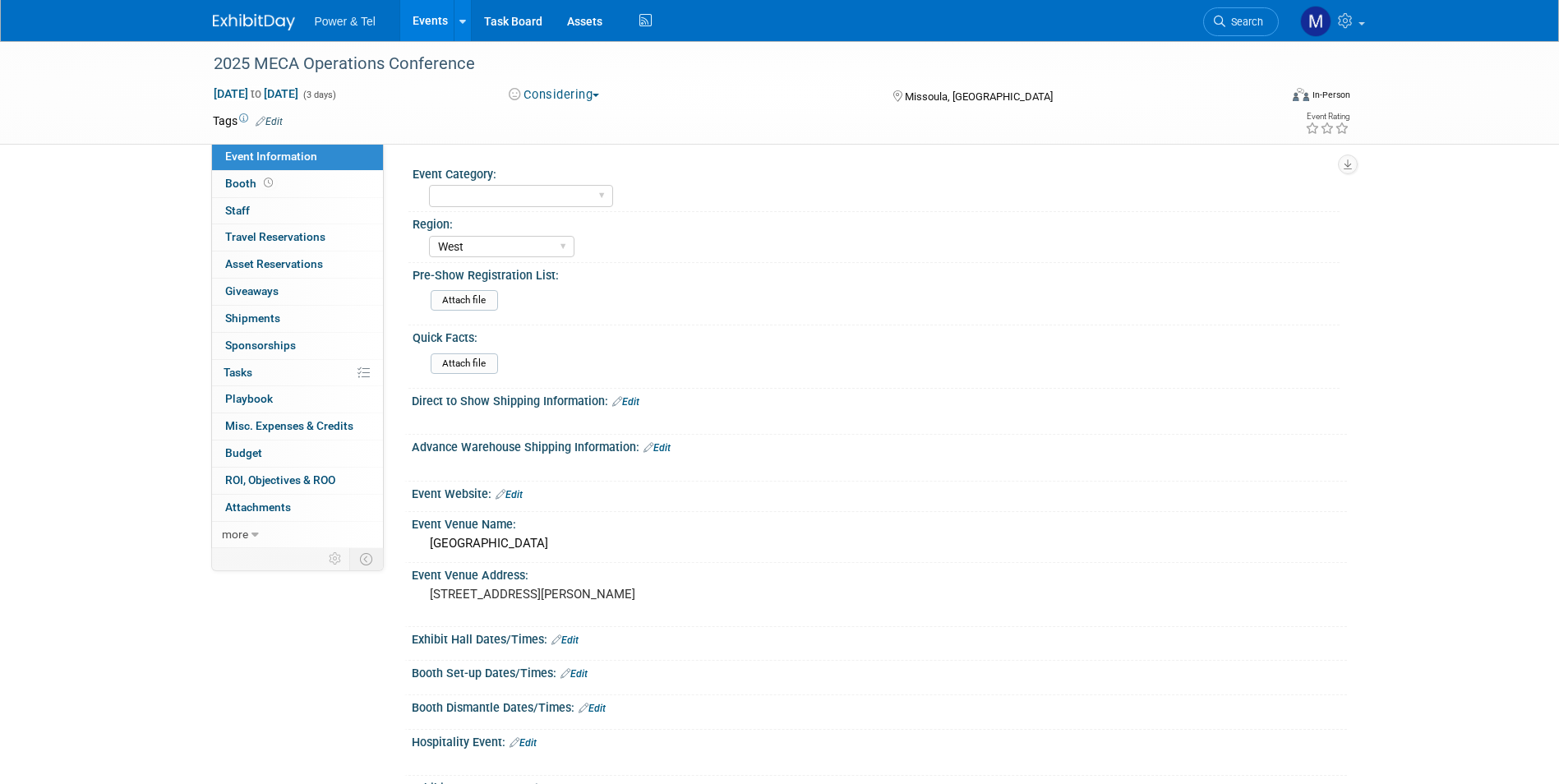 select on "West" 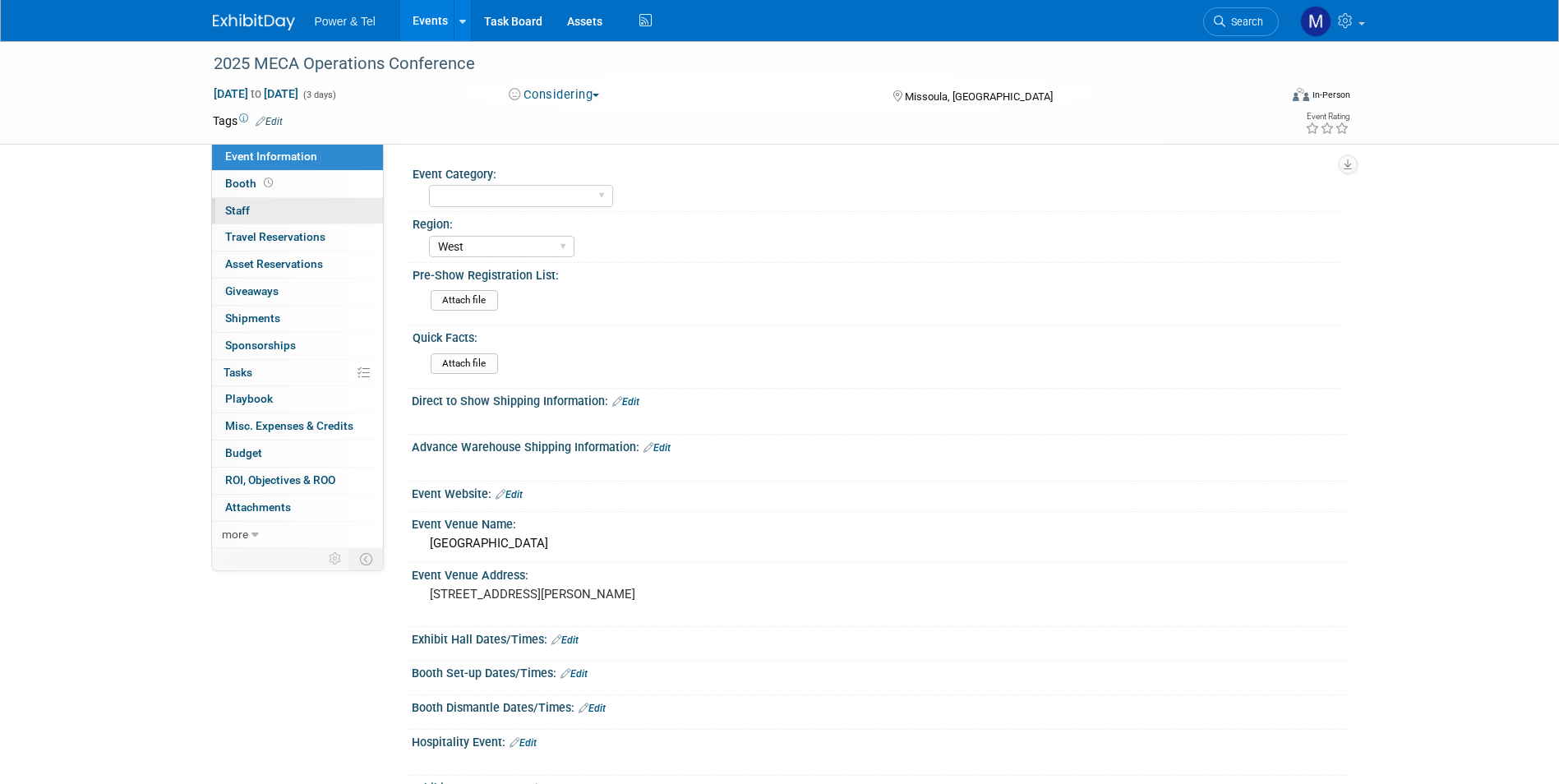 scroll, scrollTop: 0, scrollLeft: 0, axis: both 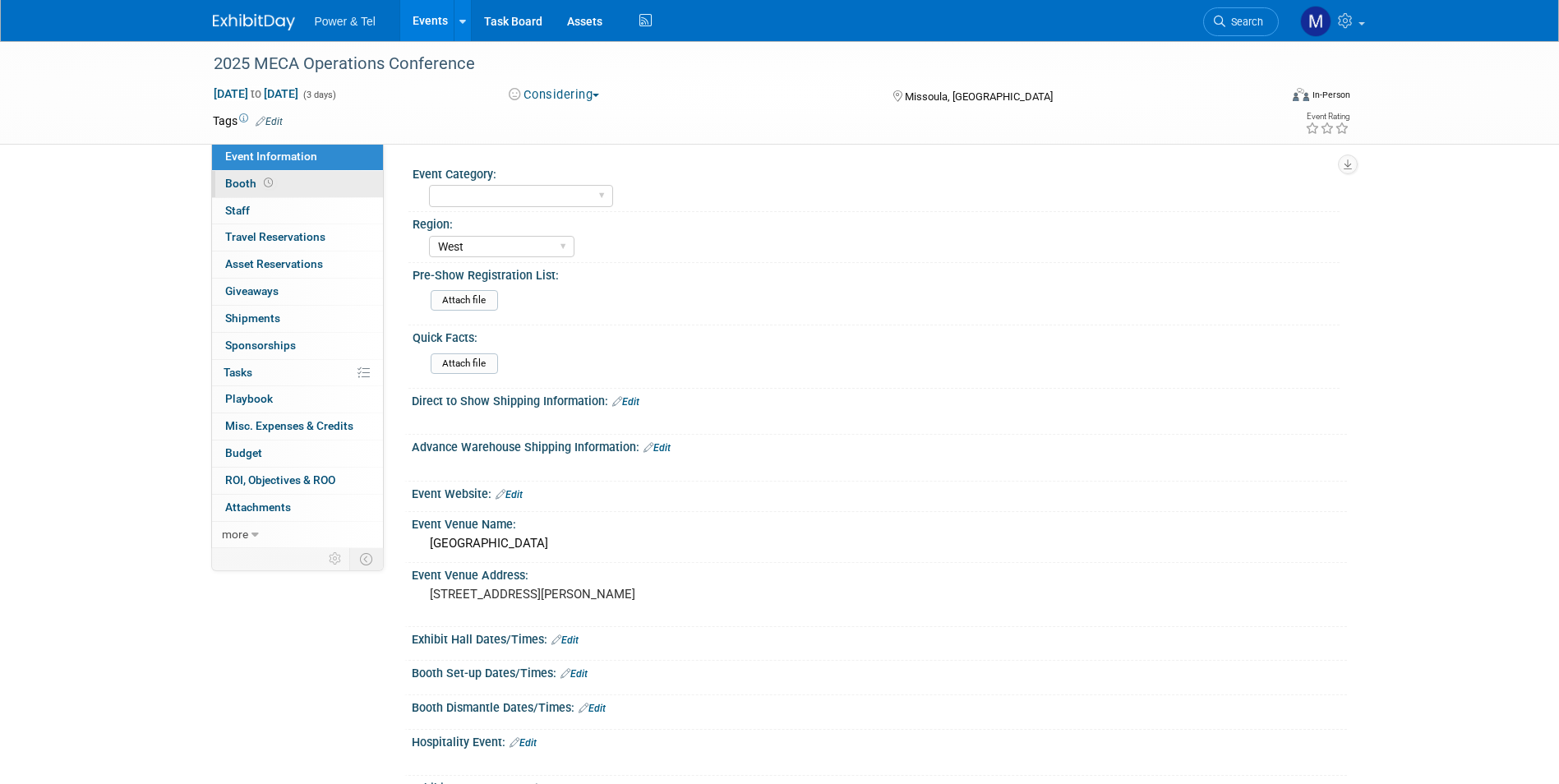 click on "Booth" at bounding box center (298, 184) 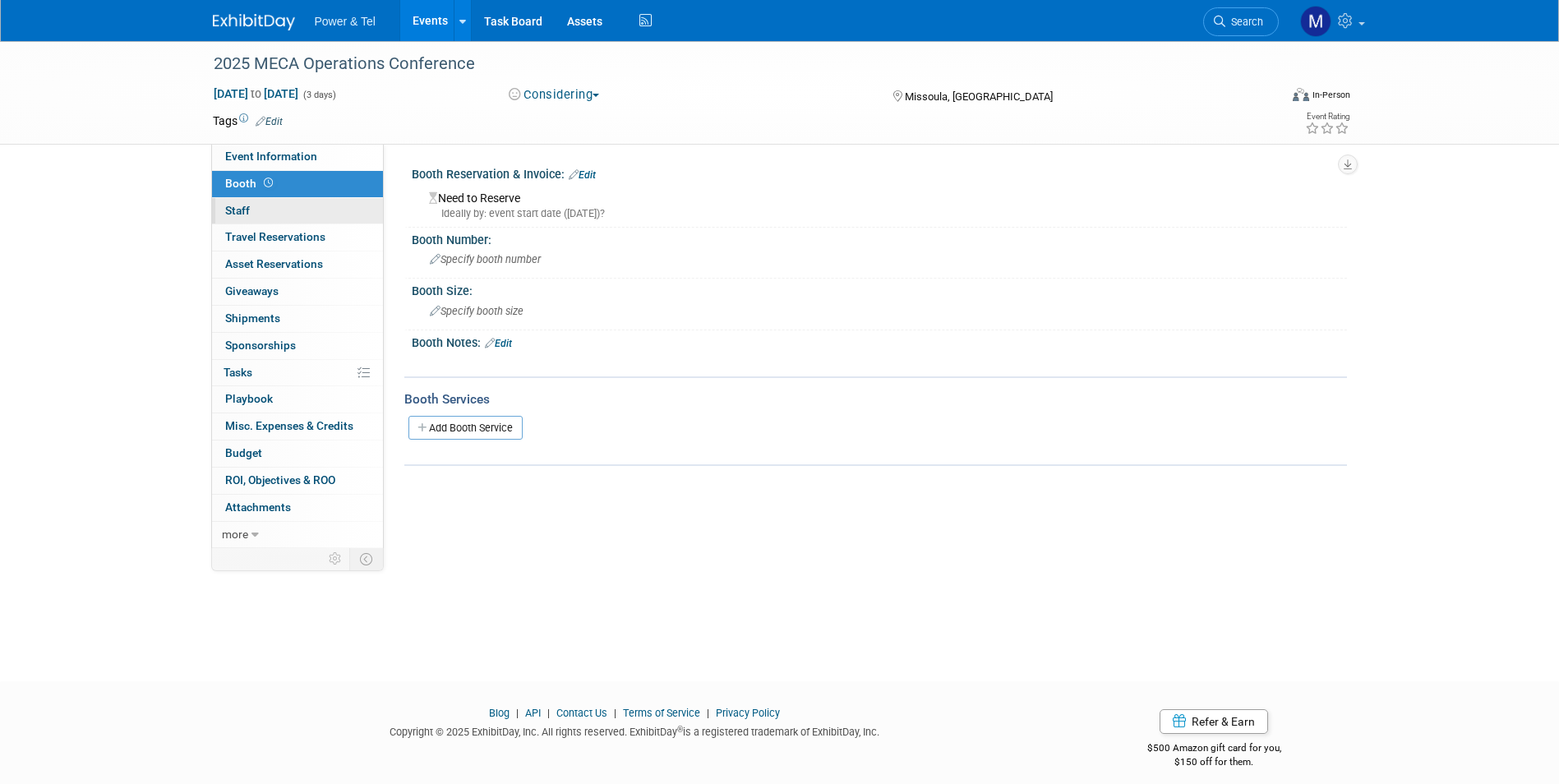 click on "0
Staff 0" at bounding box center (298, 211) 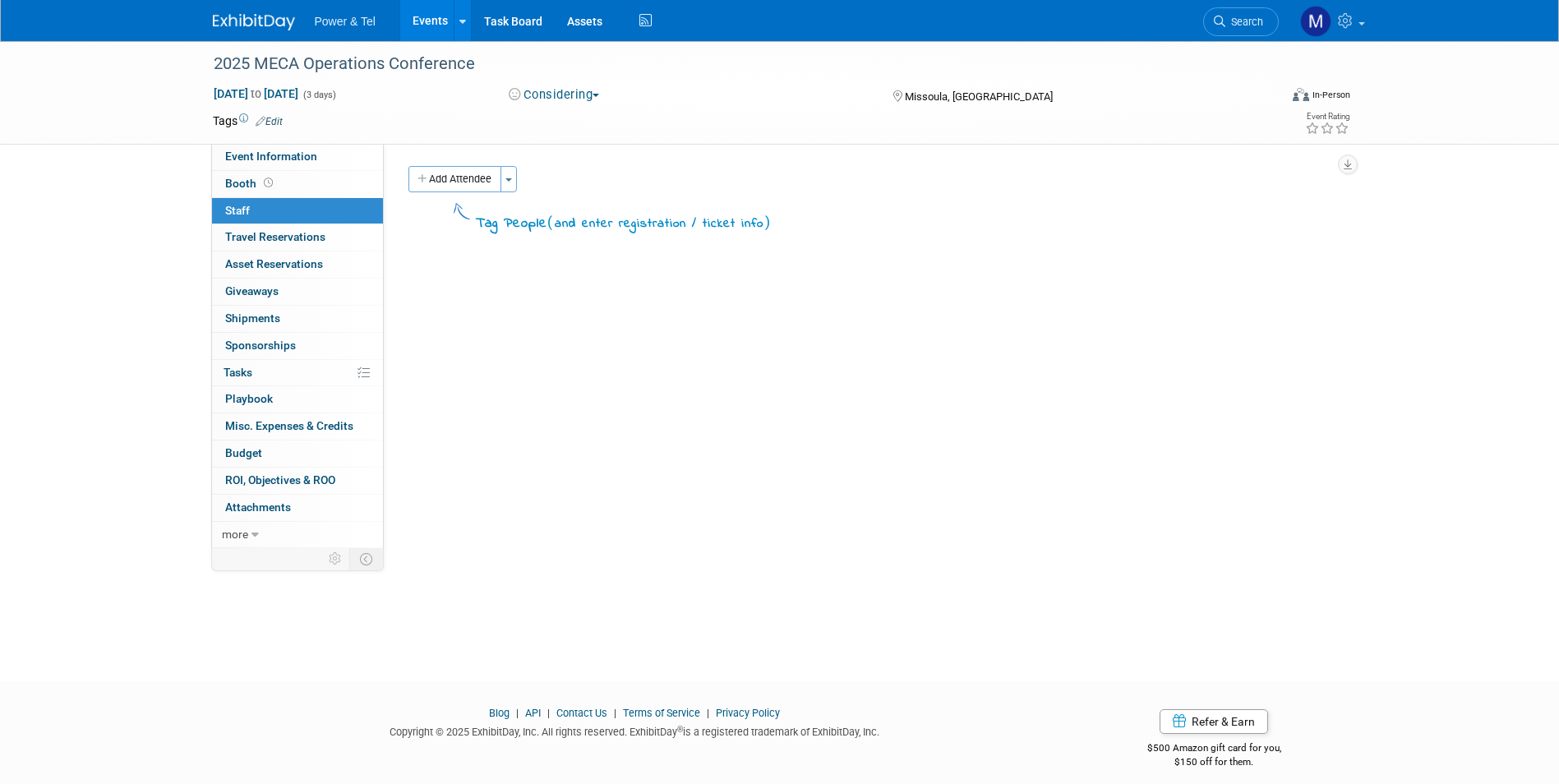 click at bounding box center (254, 22) 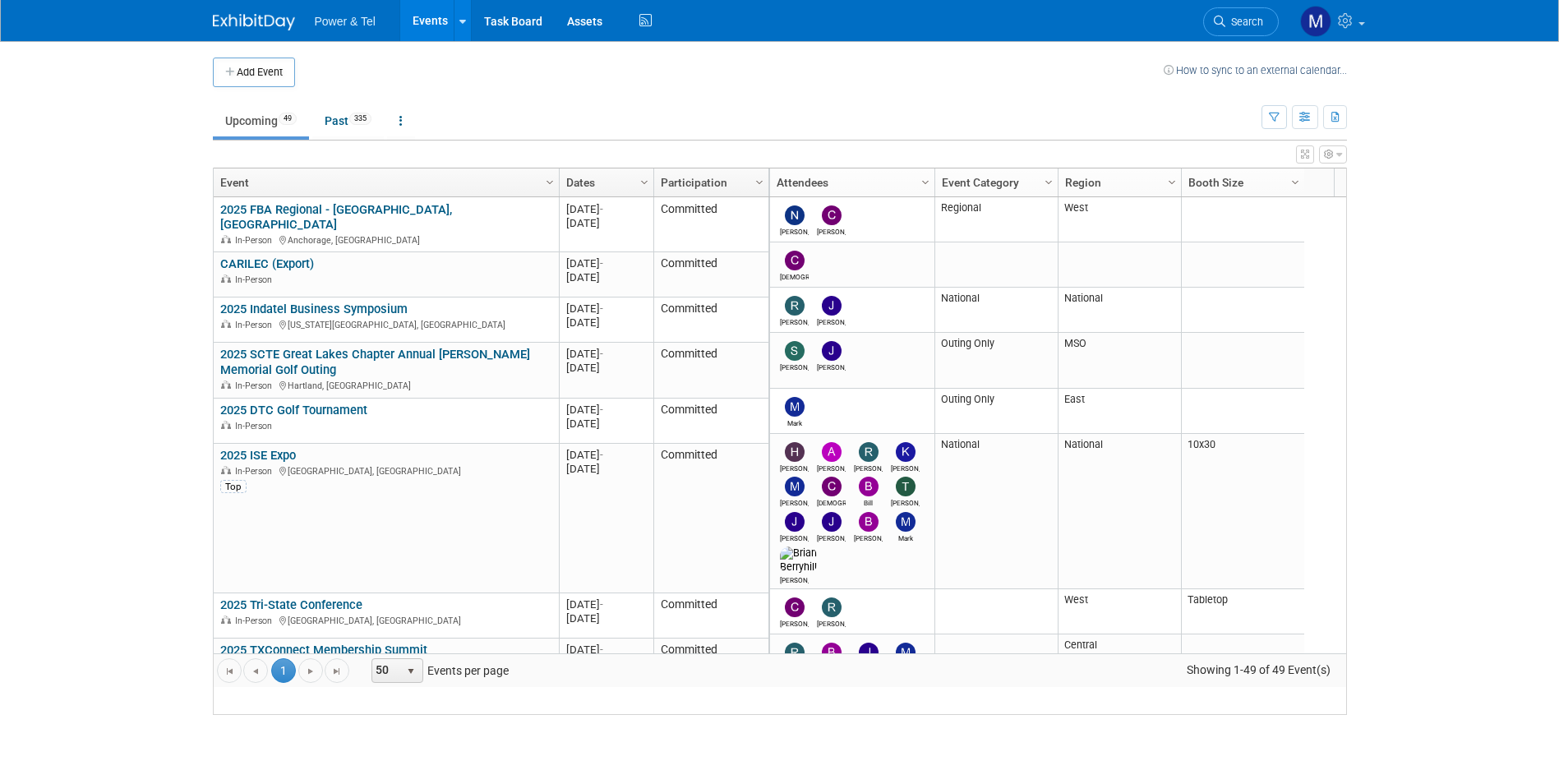 scroll, scrollTop: 0, scrollLeft: 0, axis: both 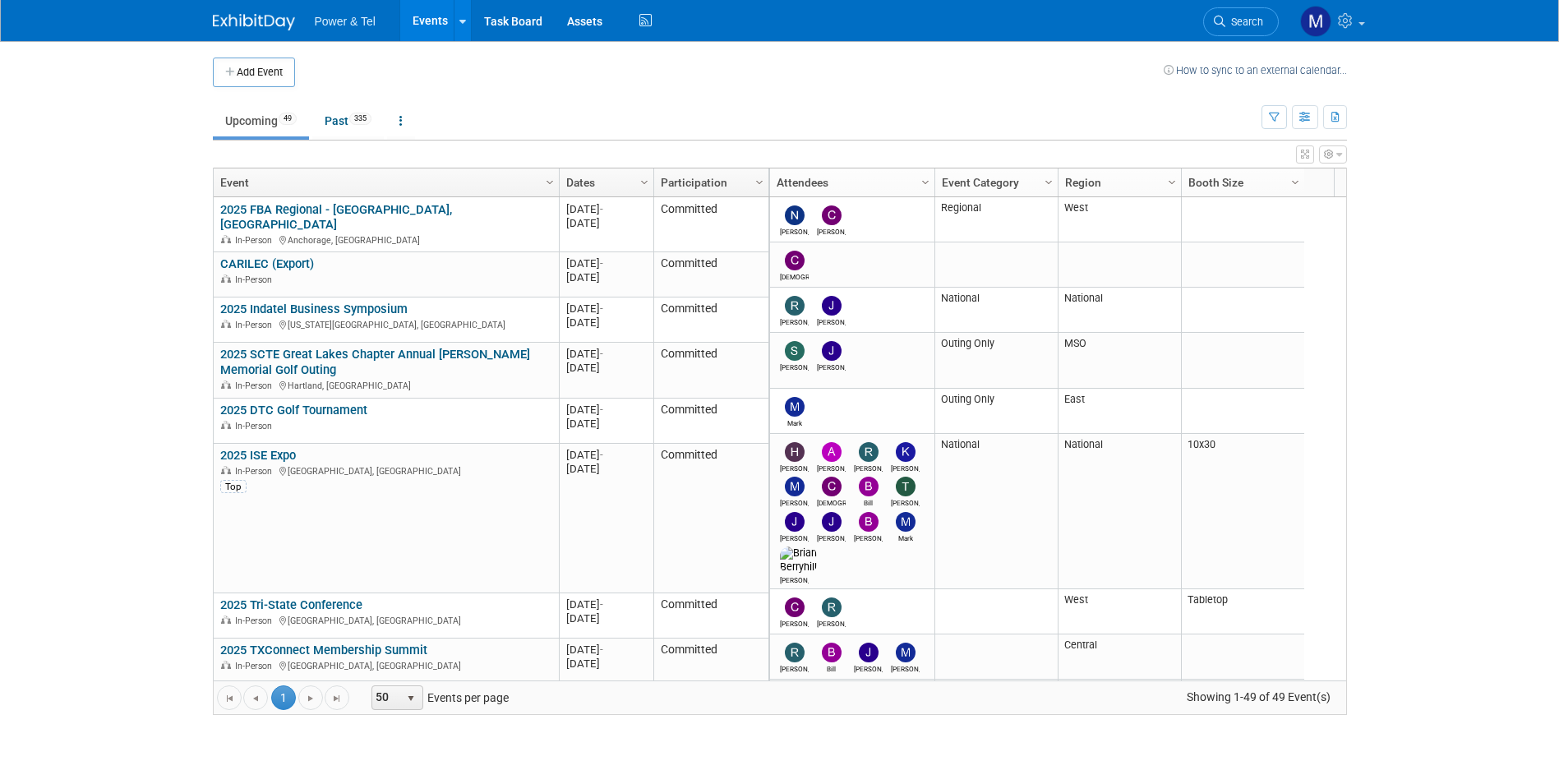 click at bounding box center [1305, 182] 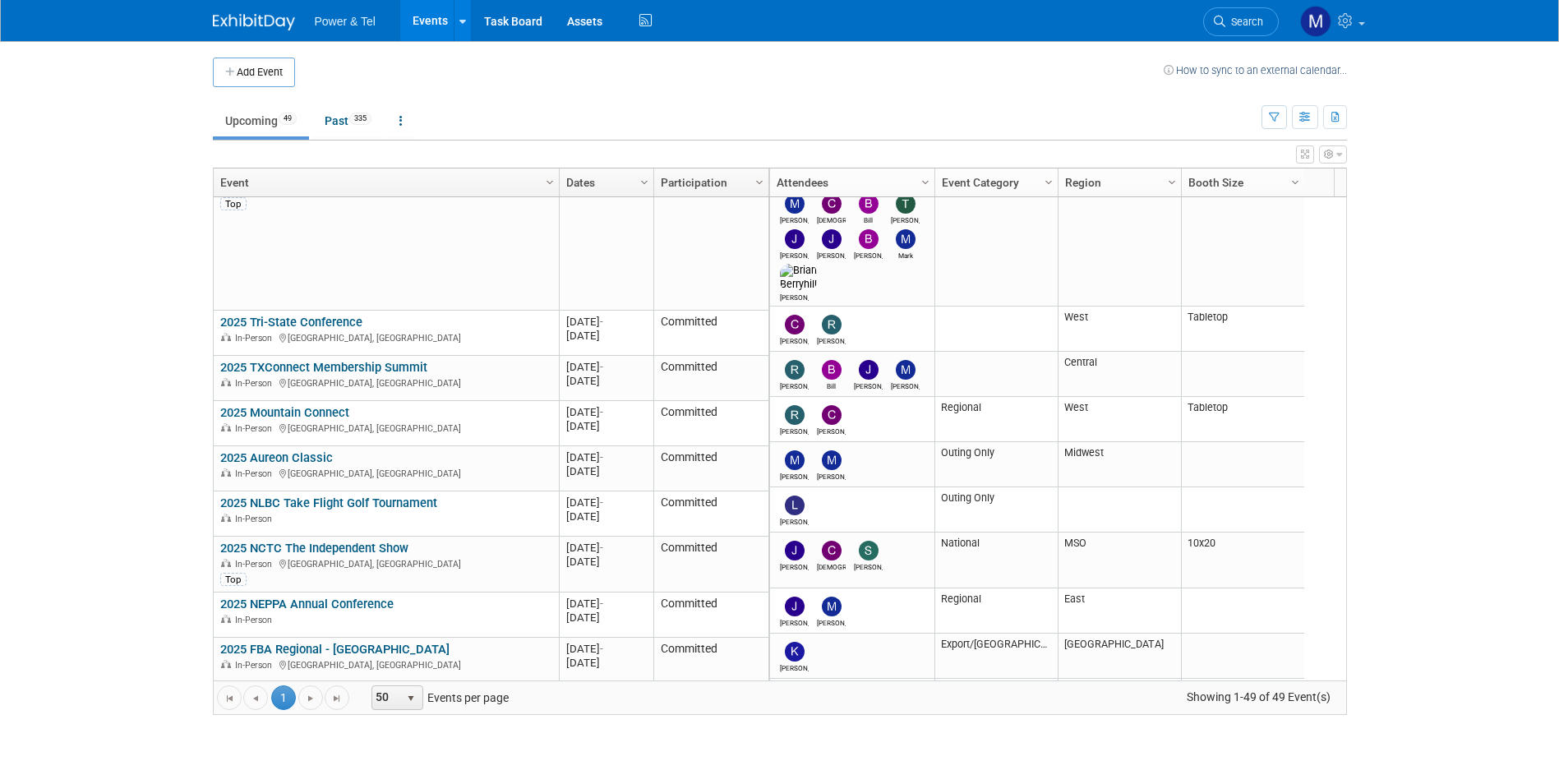 scroll, scrollTop: 411, scrollLeft: 0, axis: vertical 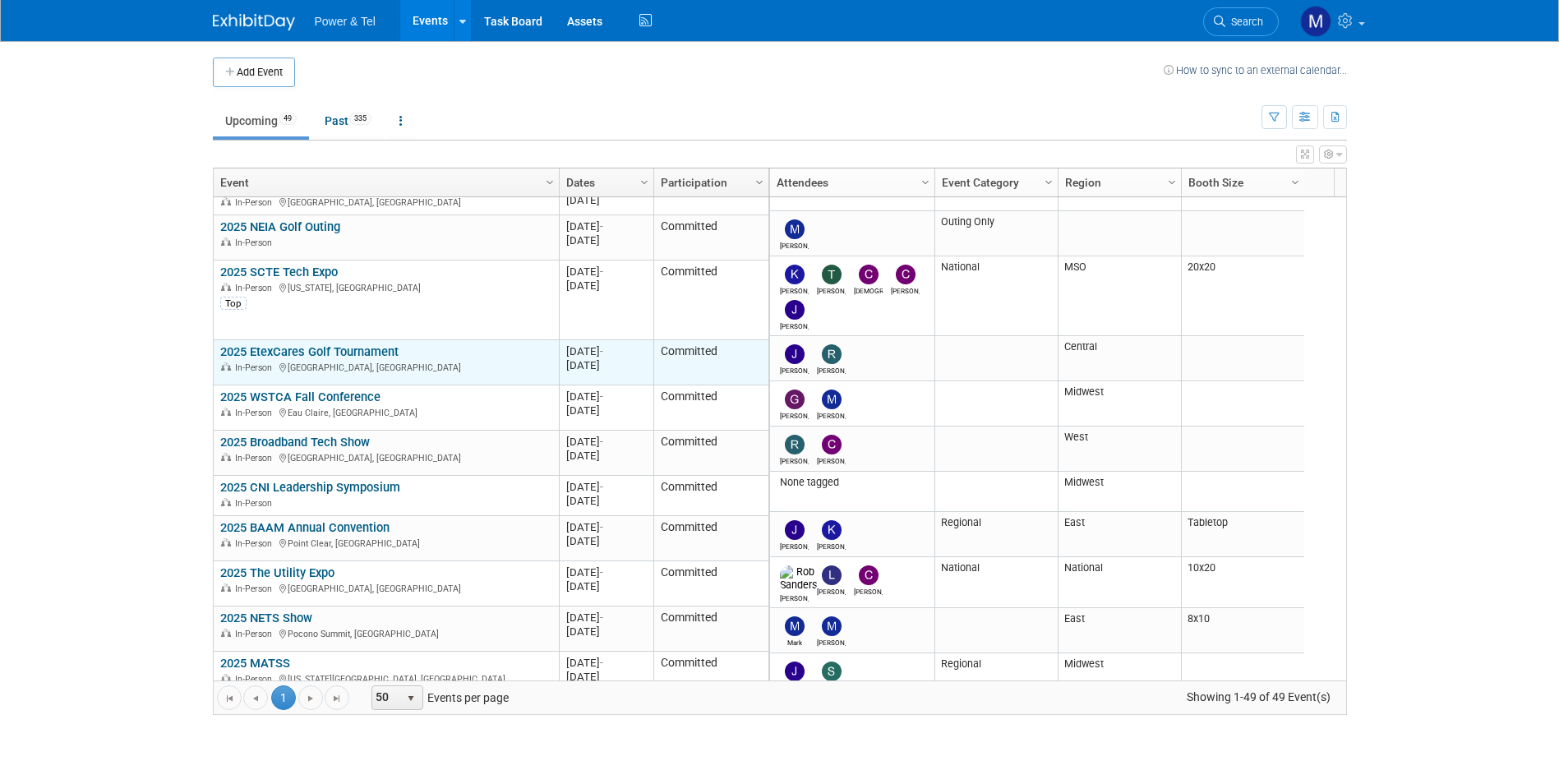 click on "2025 EtexCares Golf Tournament" at bounding box center [309, 352] 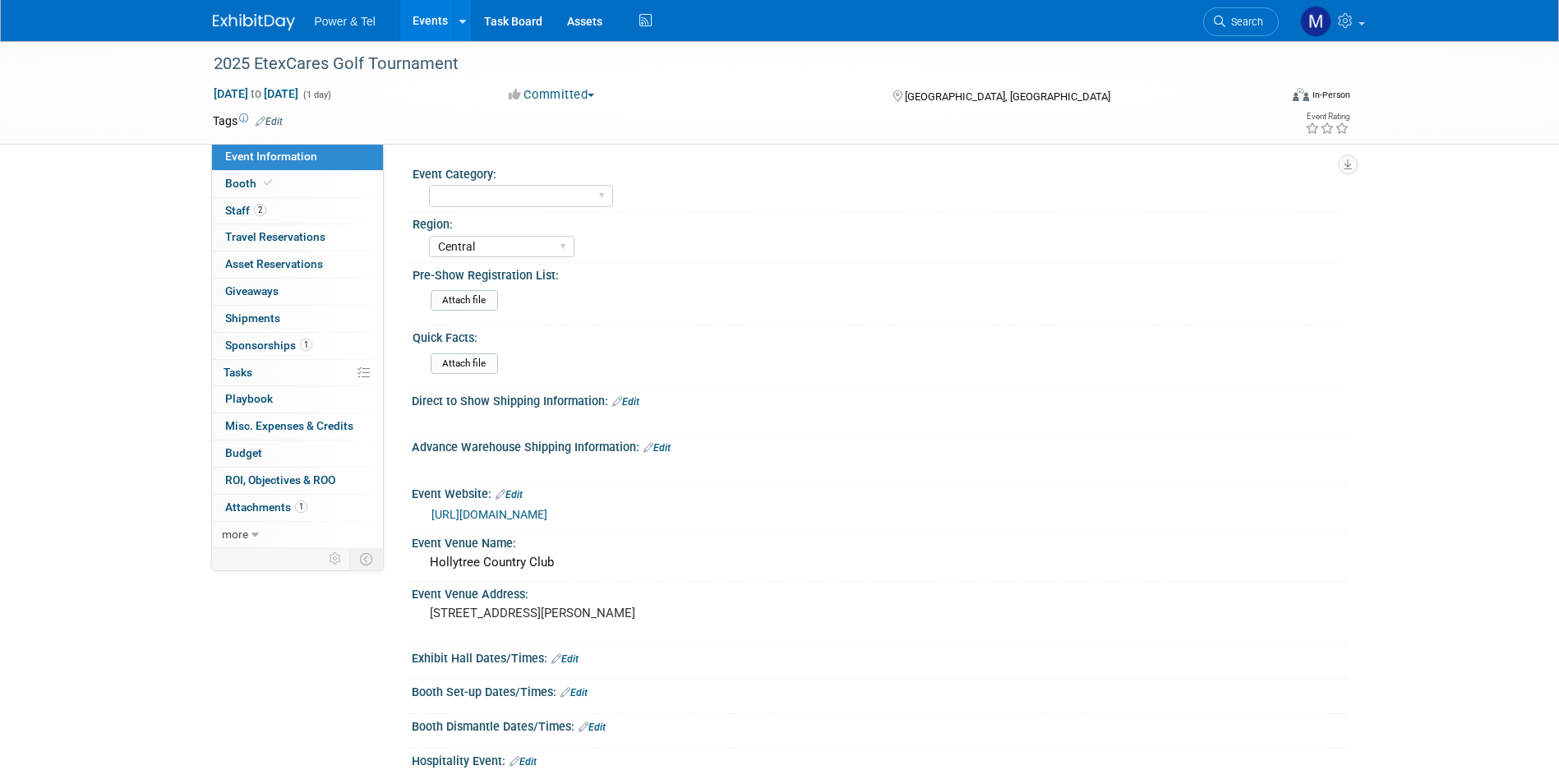 select on "Central" 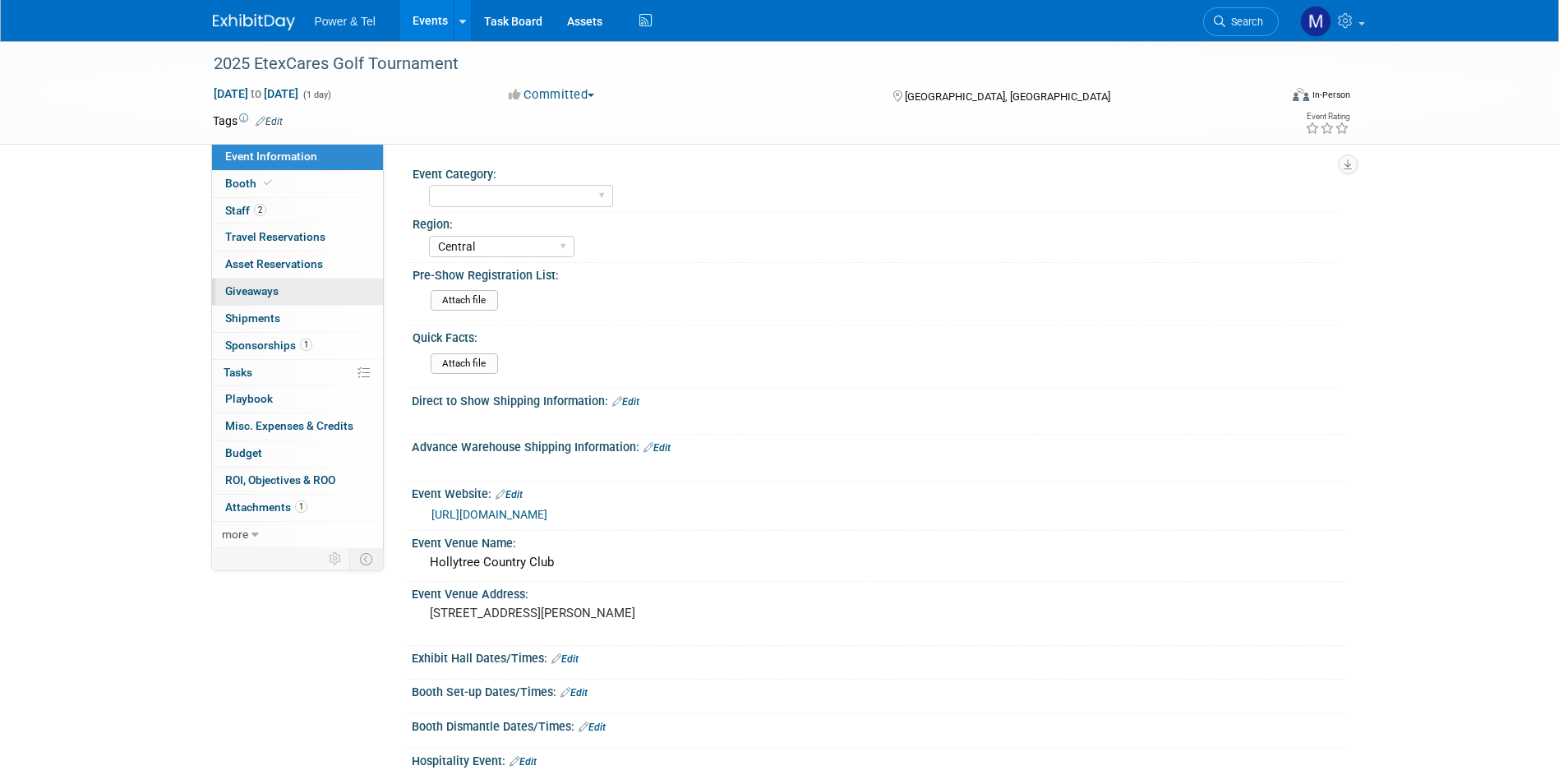 scroll, scrollTop: 0, scrollLeft: 0, axis: both 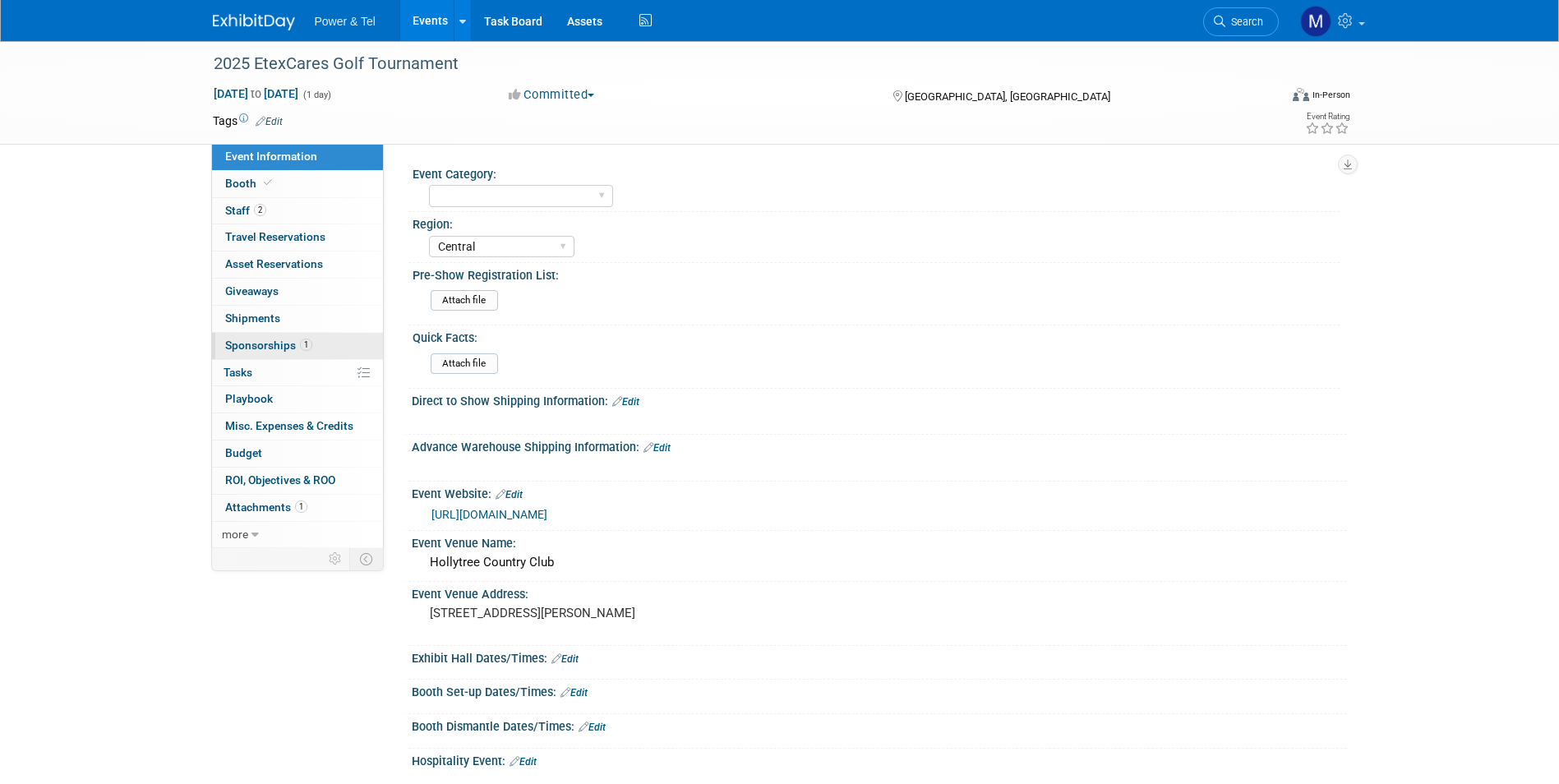 click on "1
Sponsorships 1" at bounding box center [298, 346] 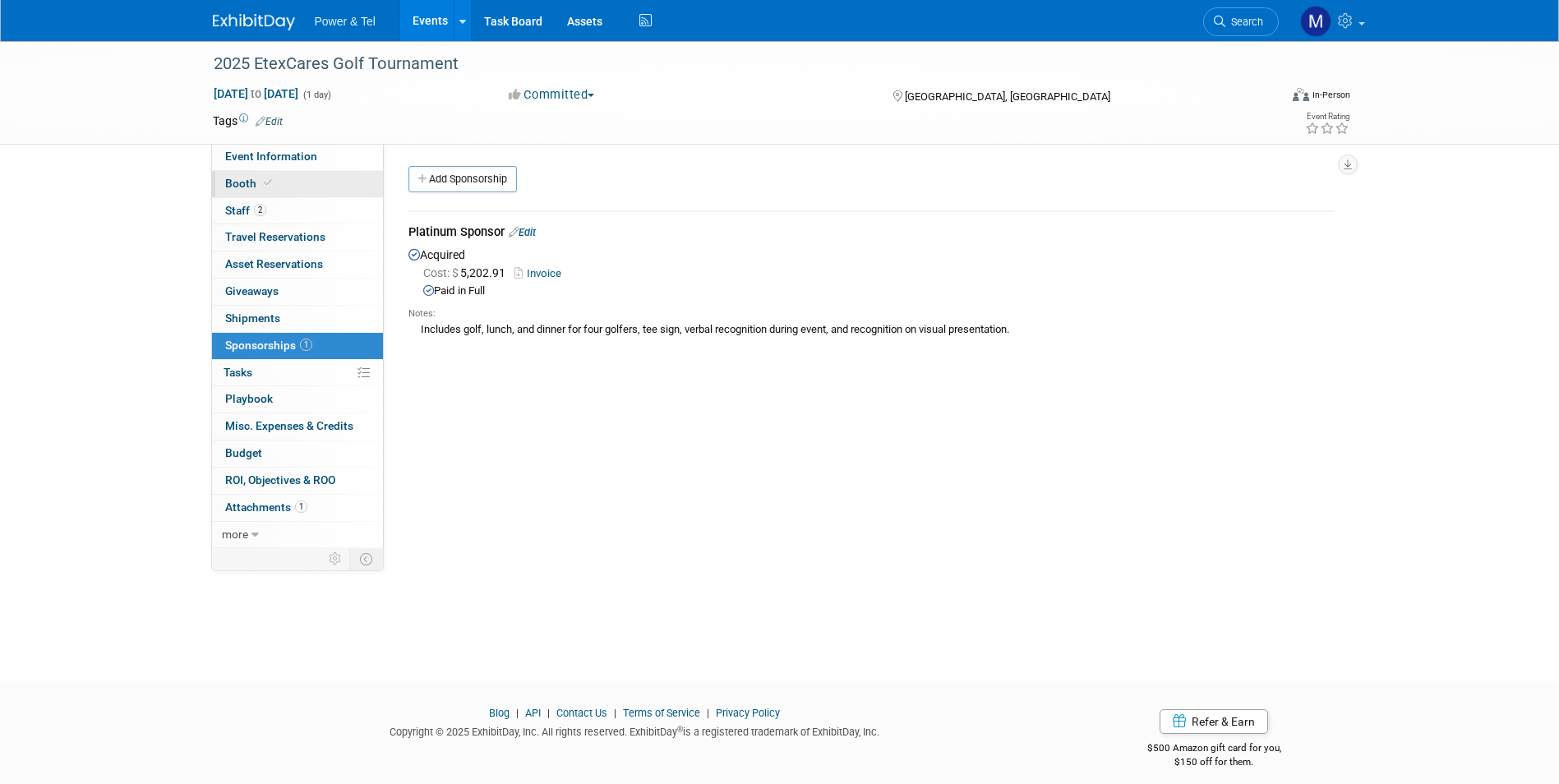 click on "Booth" at bounding box center [298, 184] 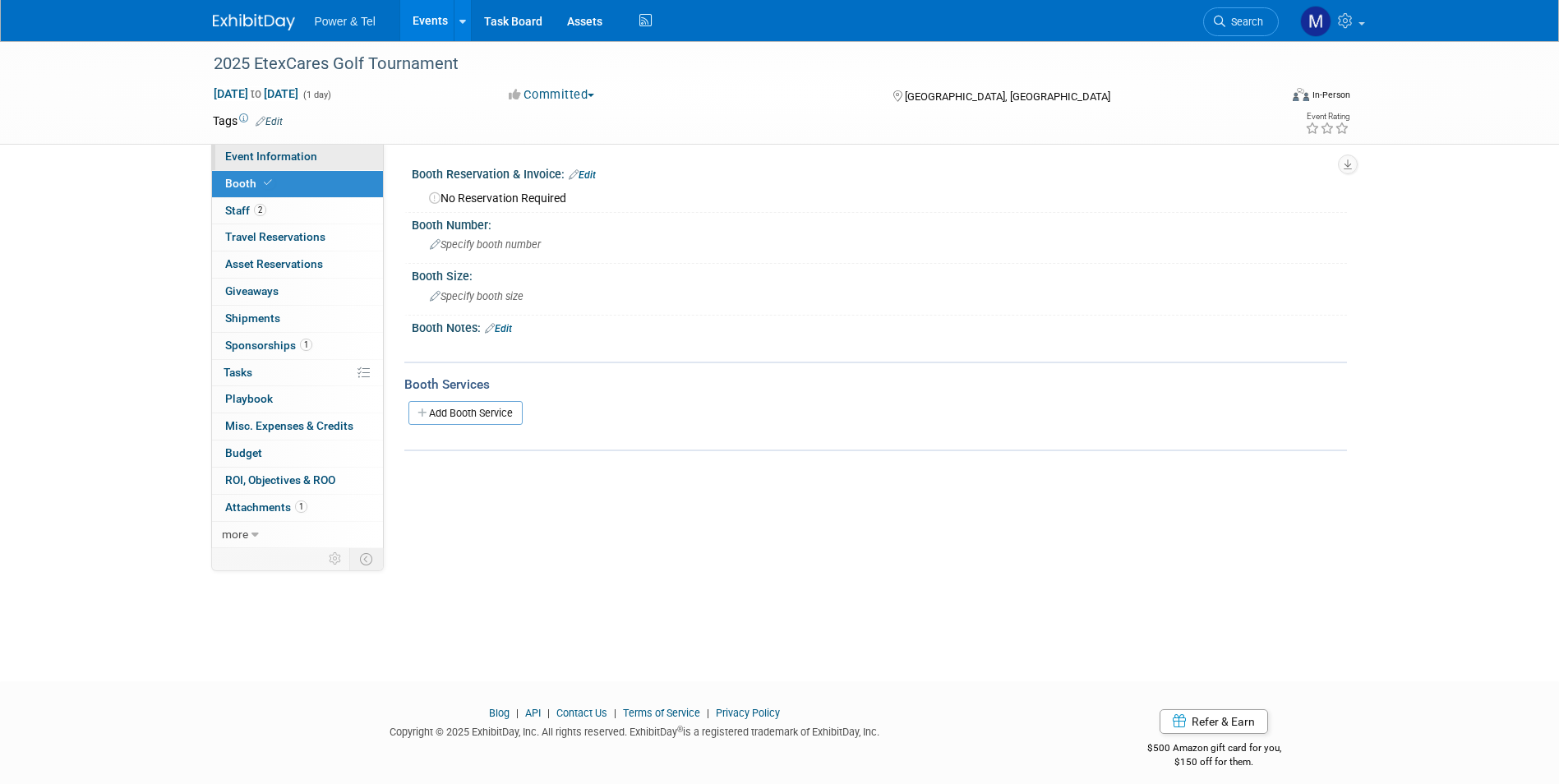 click on "Event Information" at bounding box center [298, 157] 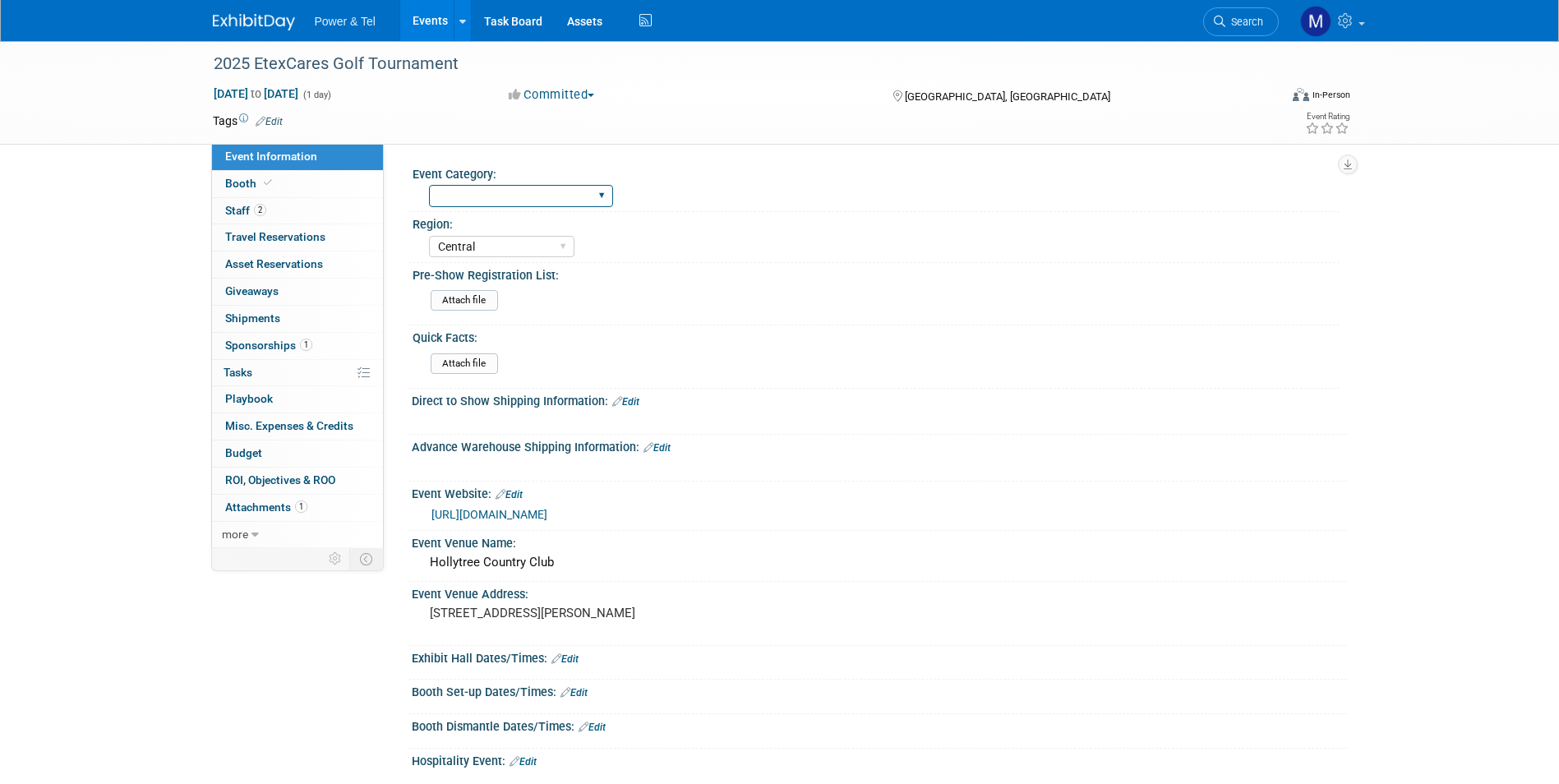 click on "Large/Med Show
Small Show
P&T Hosted Event
Export/Canada
Outing Only" at bounding box center (521, 196) 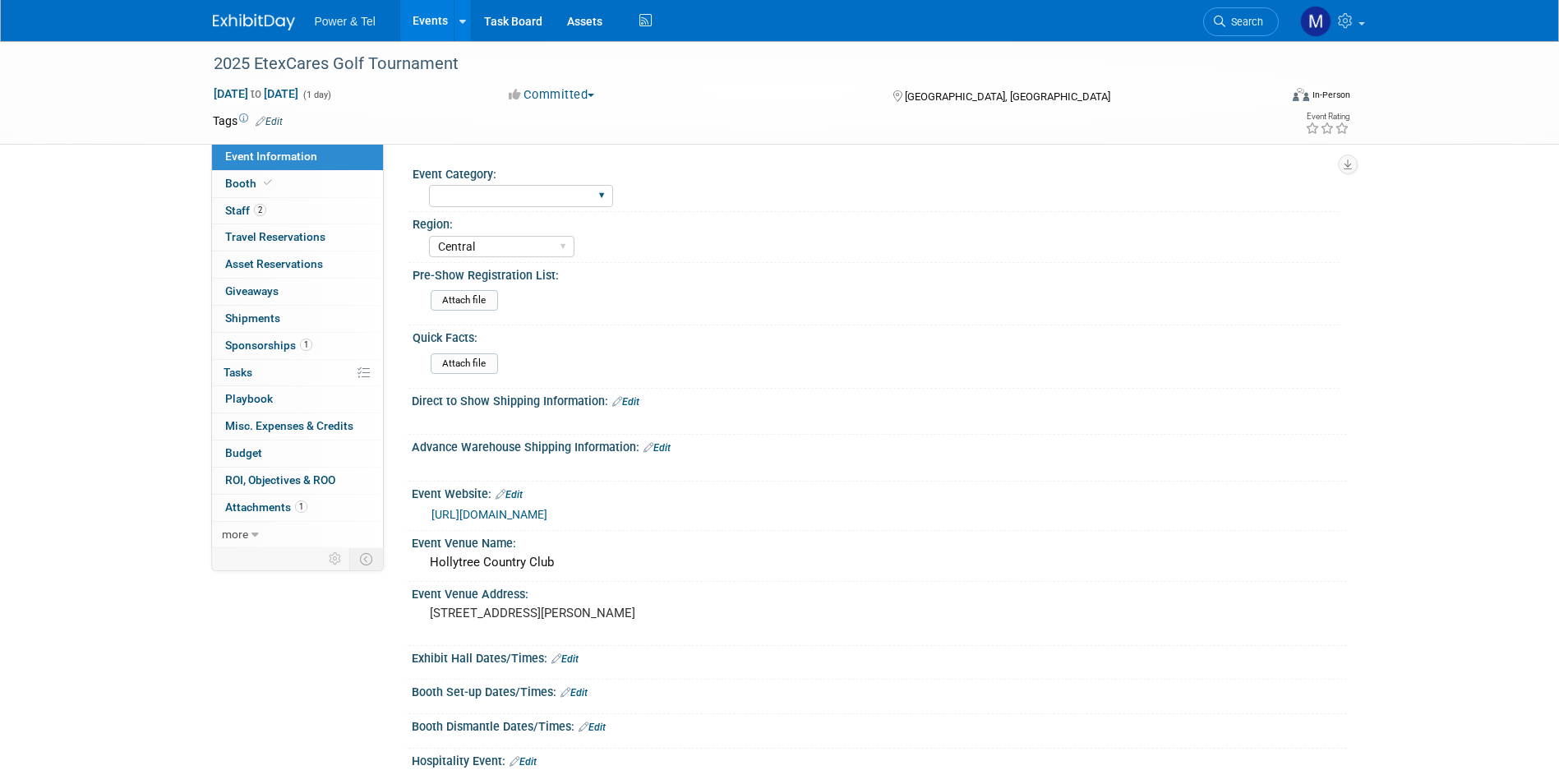 select on "Outing Only" 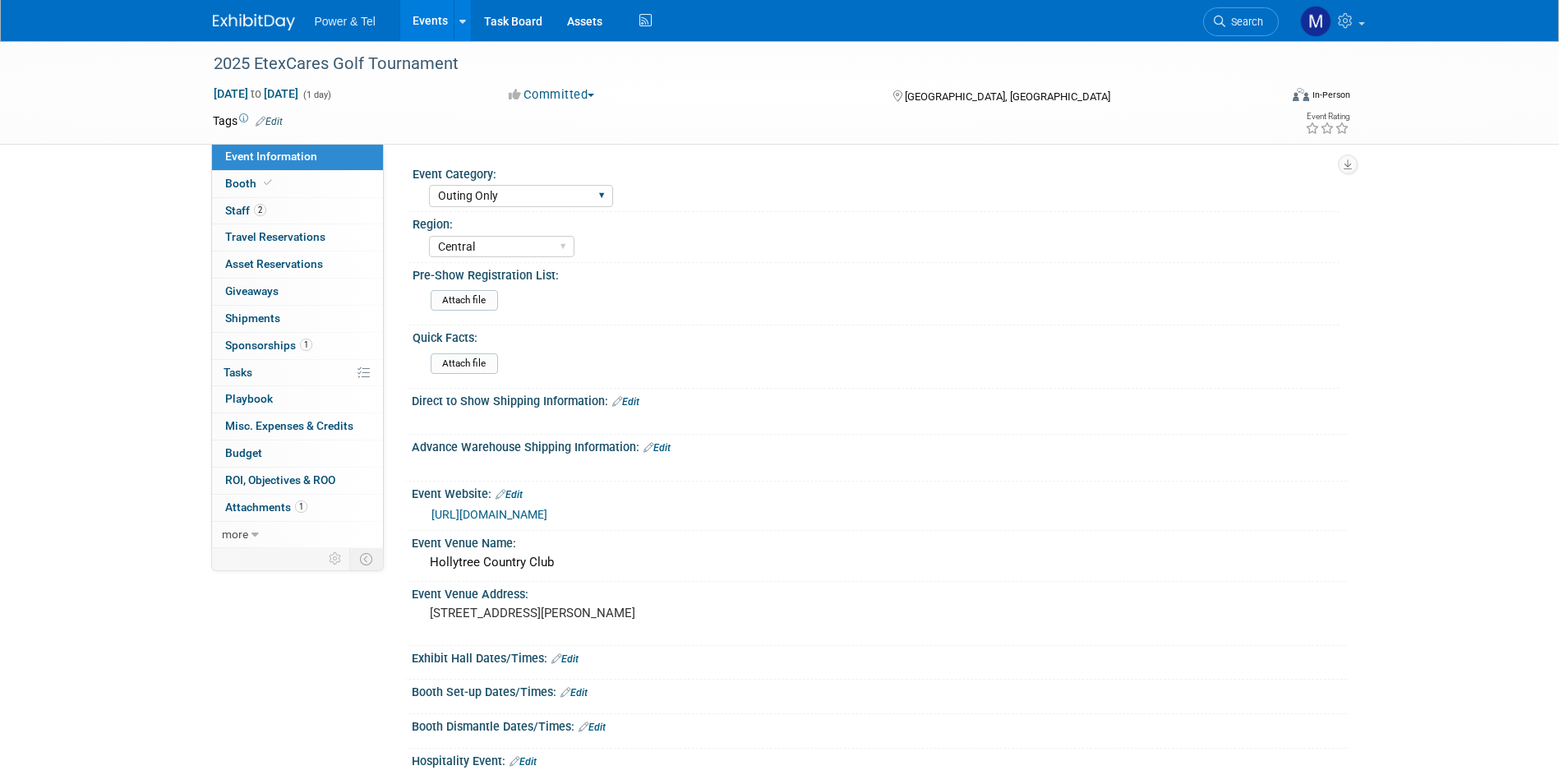 click on "Large/Med Show
Small Show
P&T Hosted Event
Export/Canada
Outing Only" at bounding box center (521, 196) 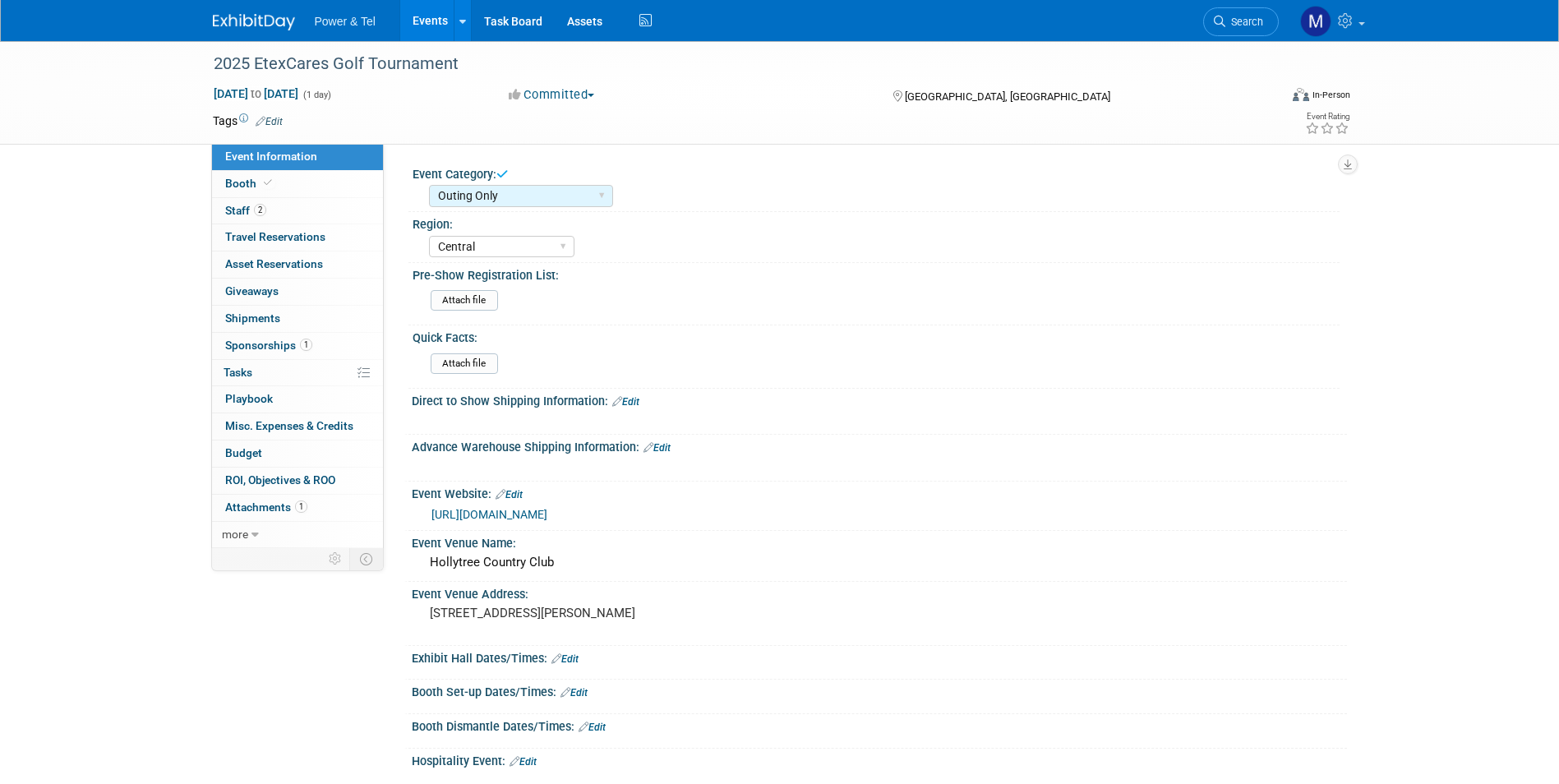 click on "Events" at bounding box center [430, 21] 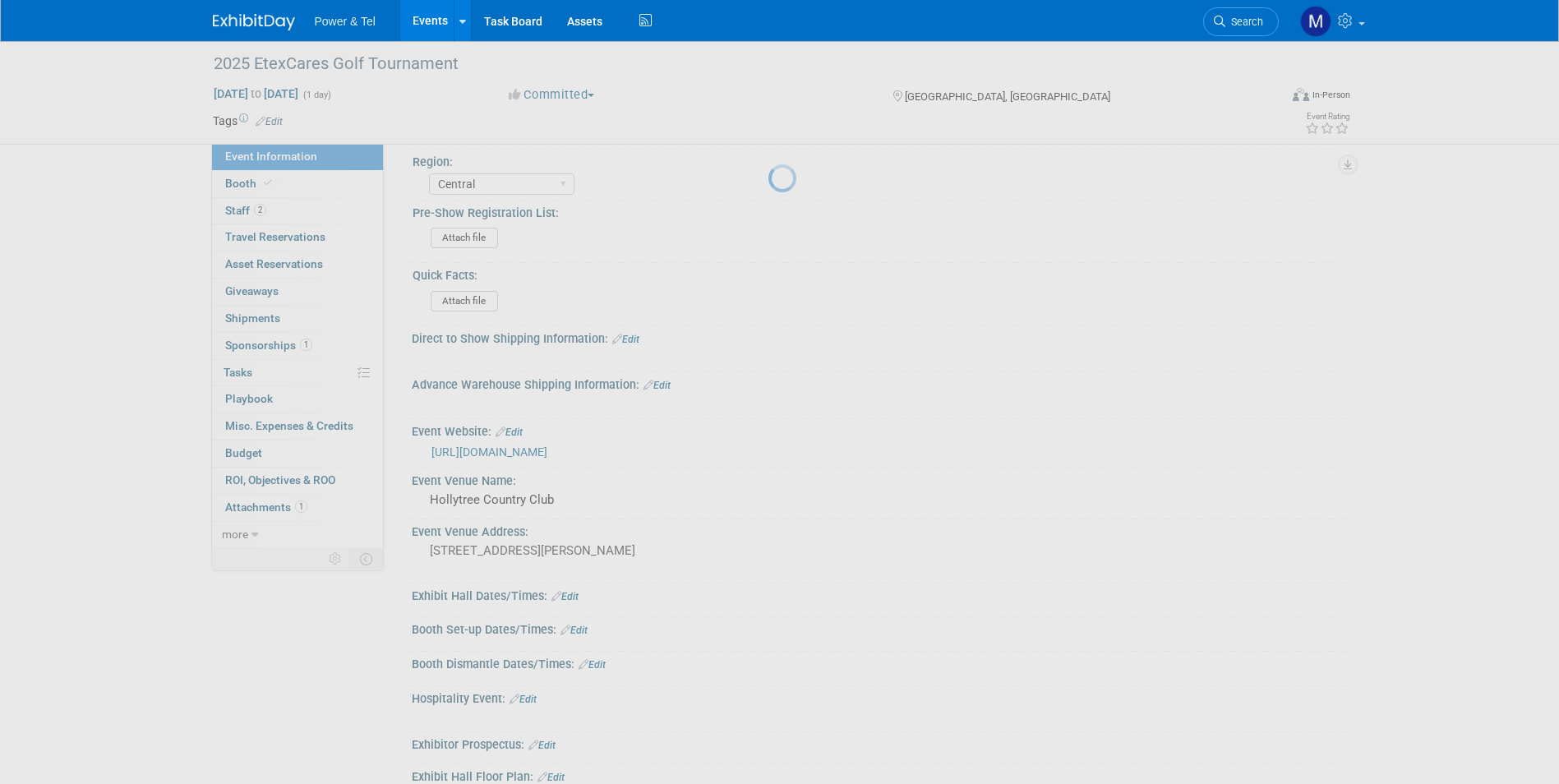 scroll, scrollTop: 236, scrollLeft: 0, axis: vertical 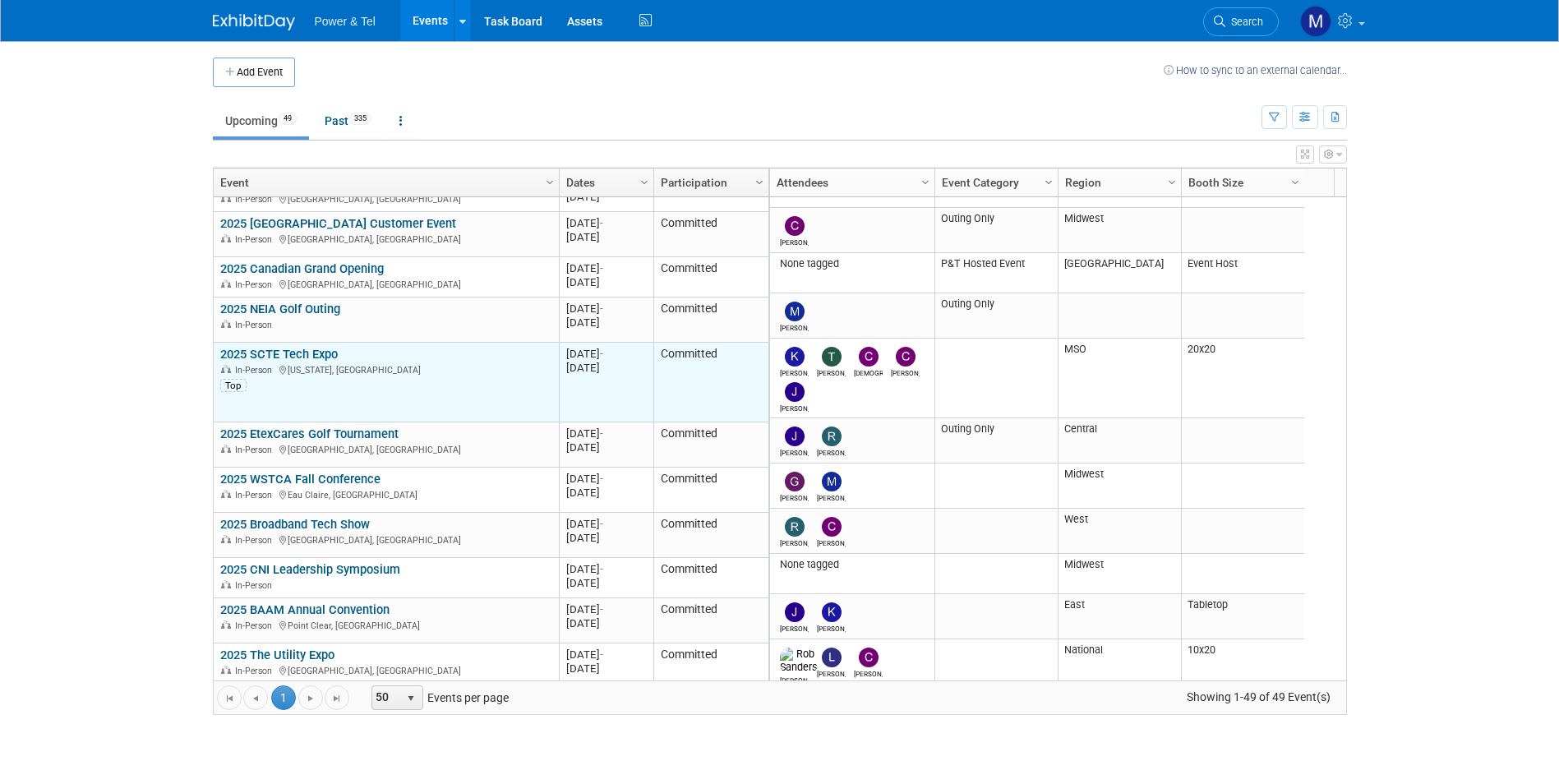 click on "2025 SCTE Tech Expo" at bounding box center (279, 354) 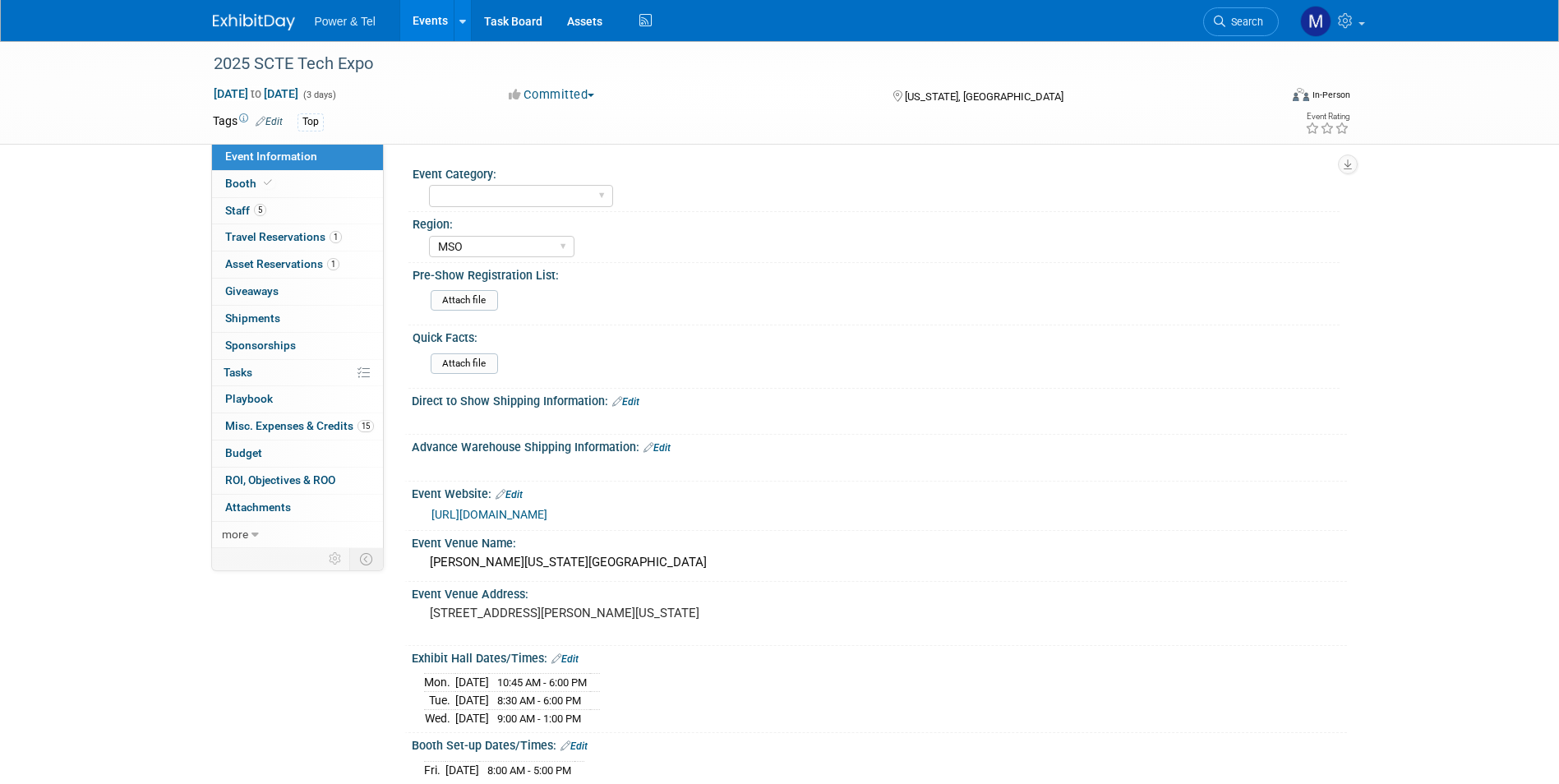 select on "MSO" 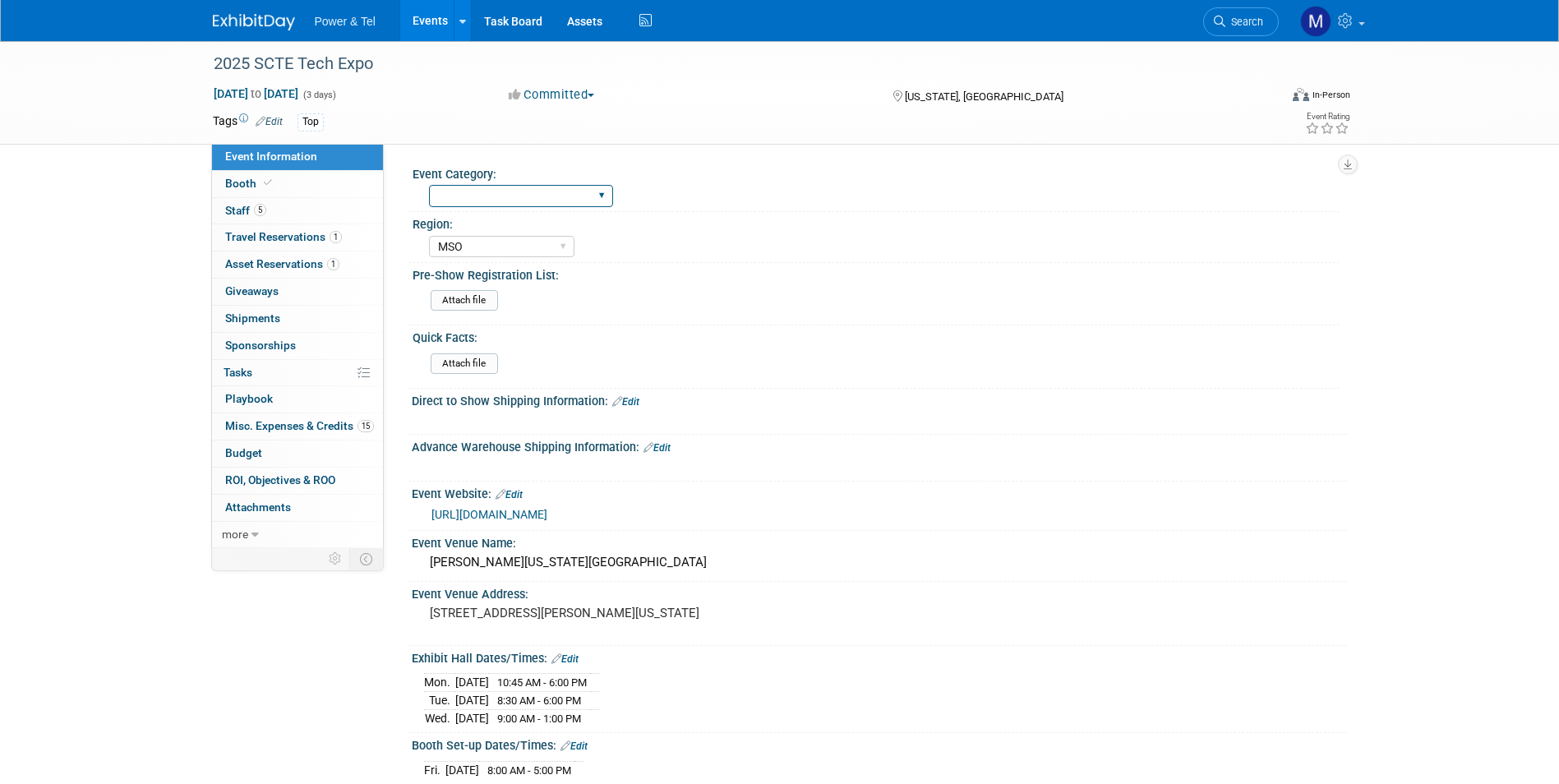 click on "Large/Med Show
Small Show
P&T Hosted Event
Export/Canada
Outing Only" at bounding box center (521, 196) 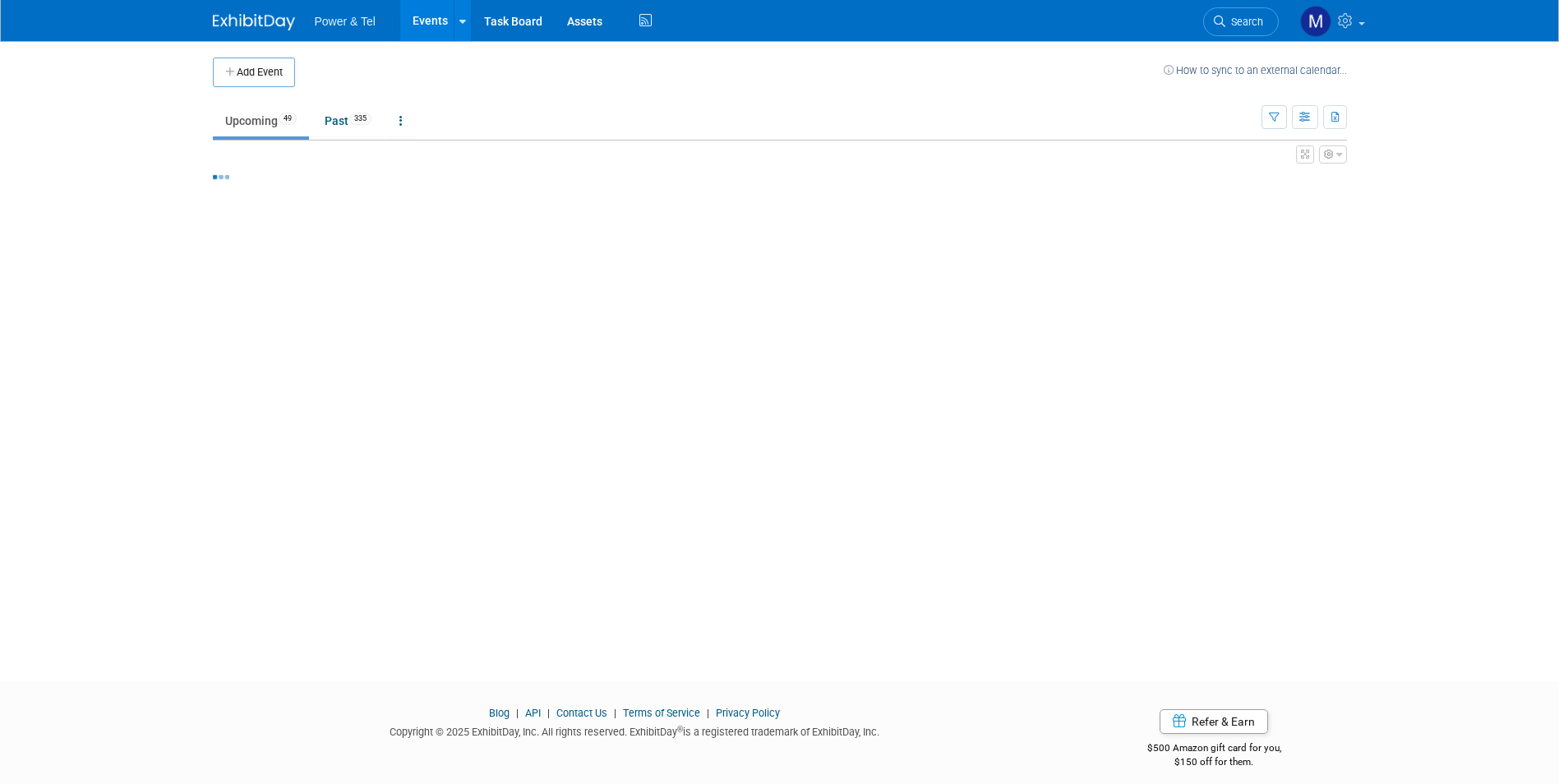 scroll, scrollTop: 0, scrollLeft: 0, axis: both 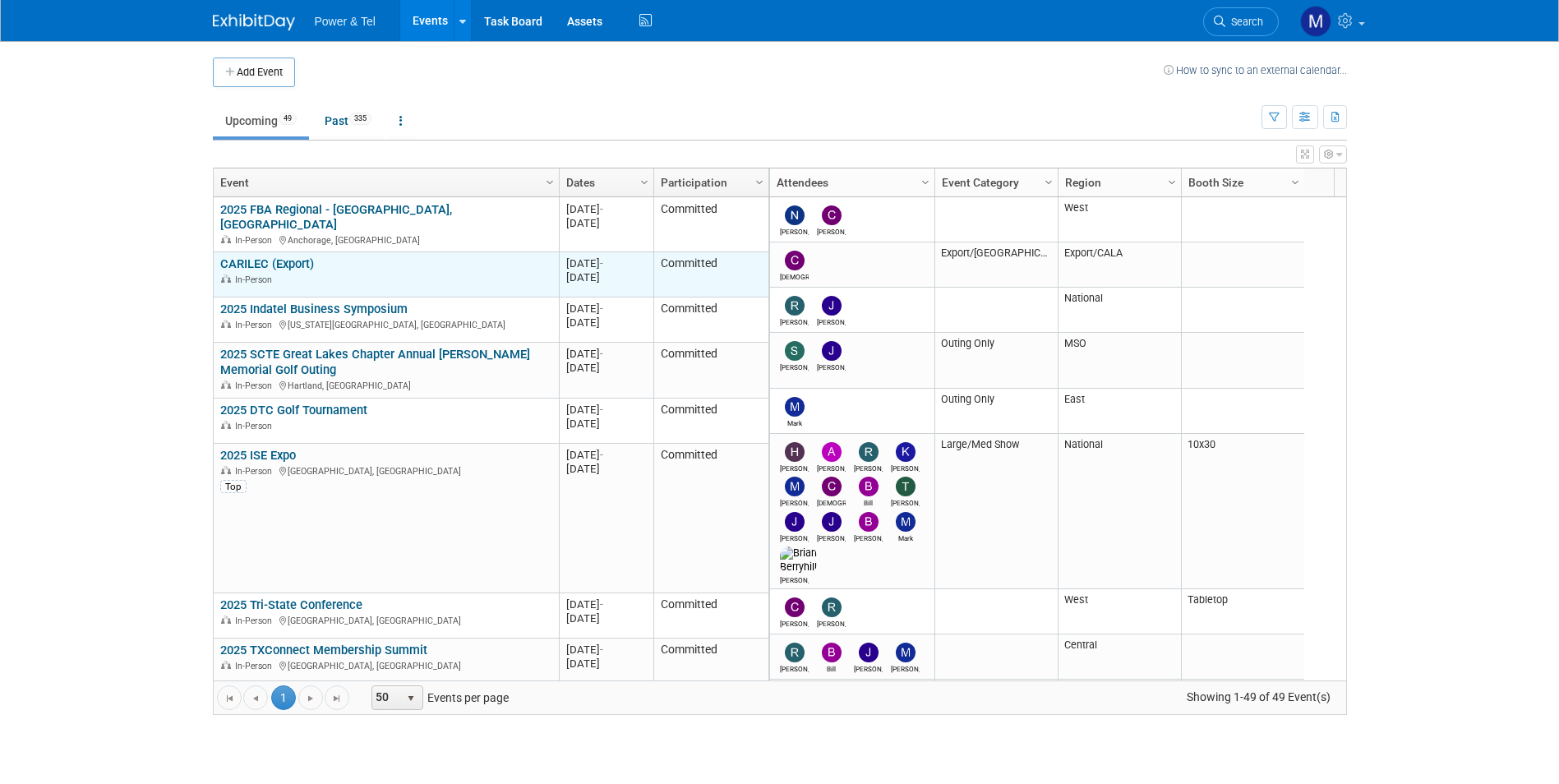 click on "CARILEC (Export)
In-Person" at bounding box center (385, 270) 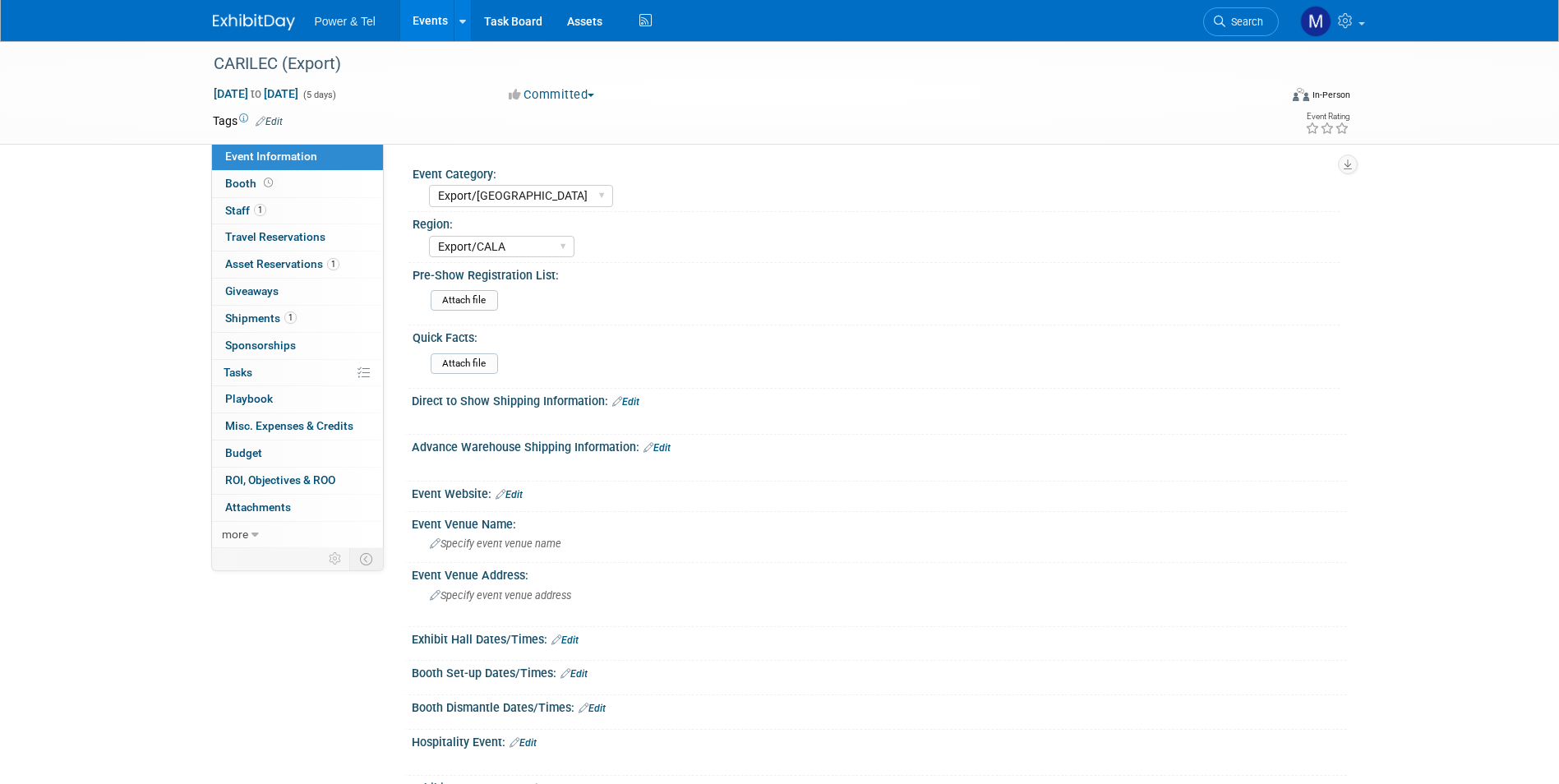 select on "Export/[GEOGRAPHIC_DATA]" 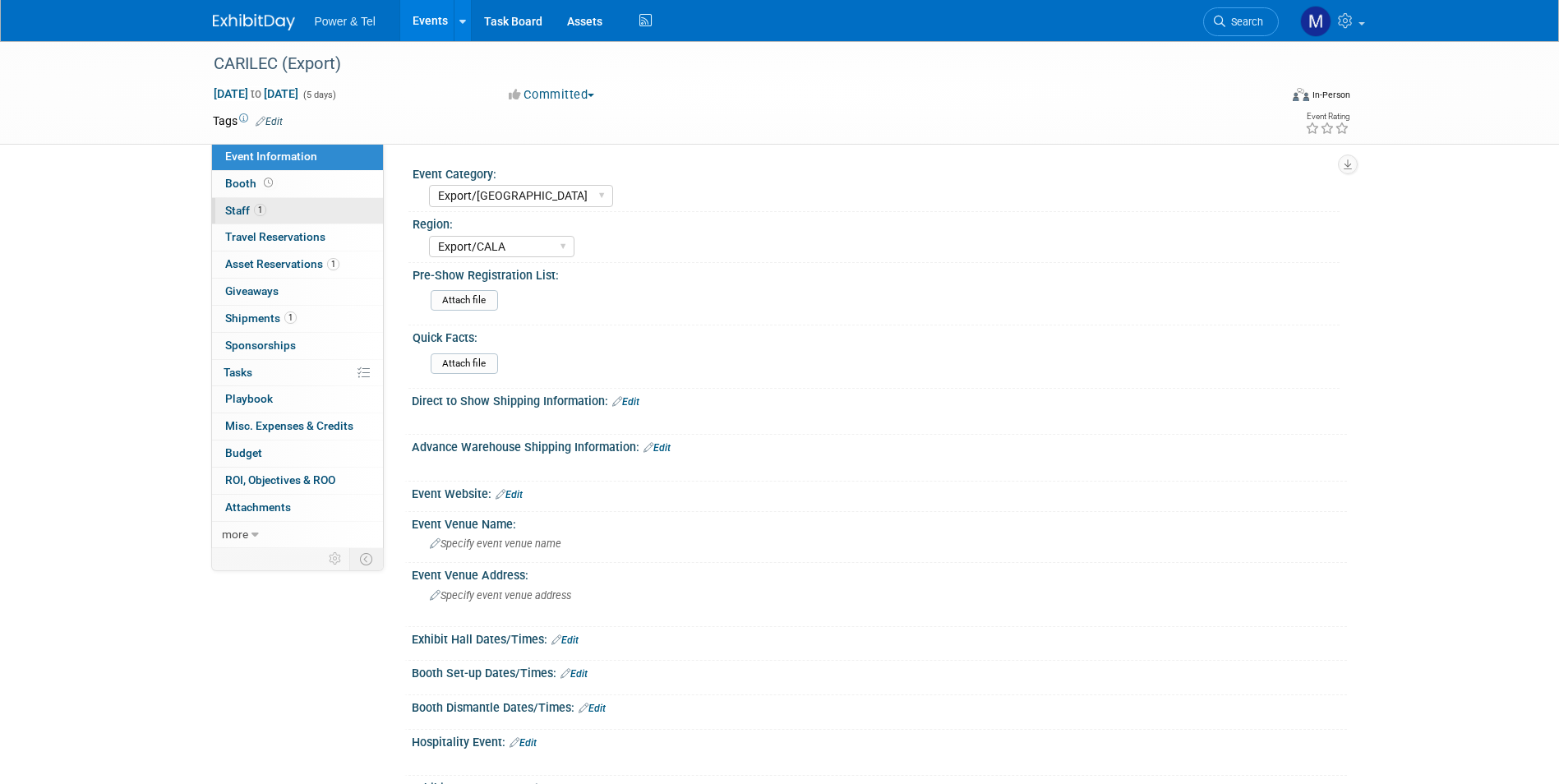 click on "1
Staff 1" at bounding box center [298, 211] 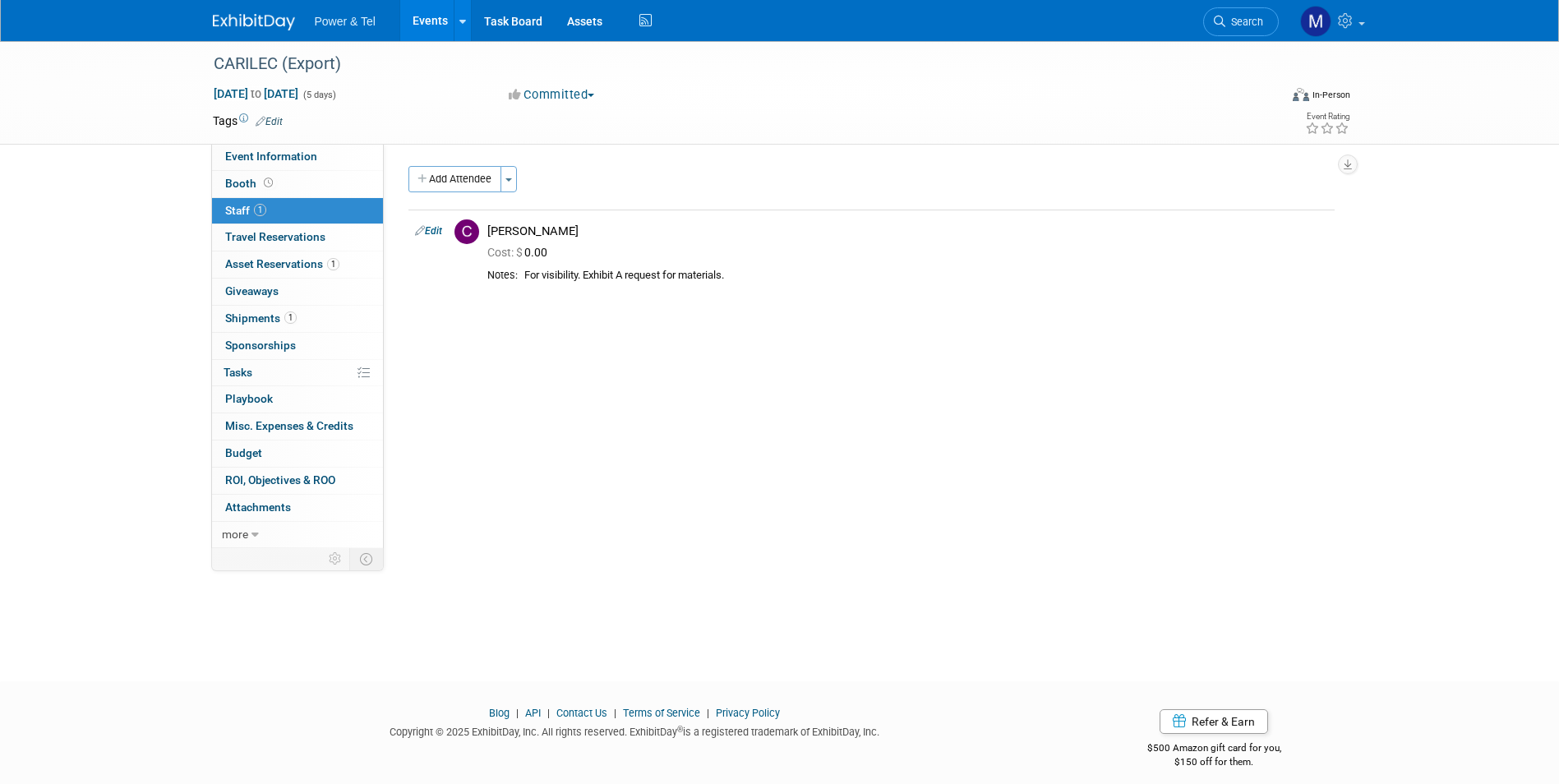 click on "1
Staff 1" at bounding box center (298, 211) 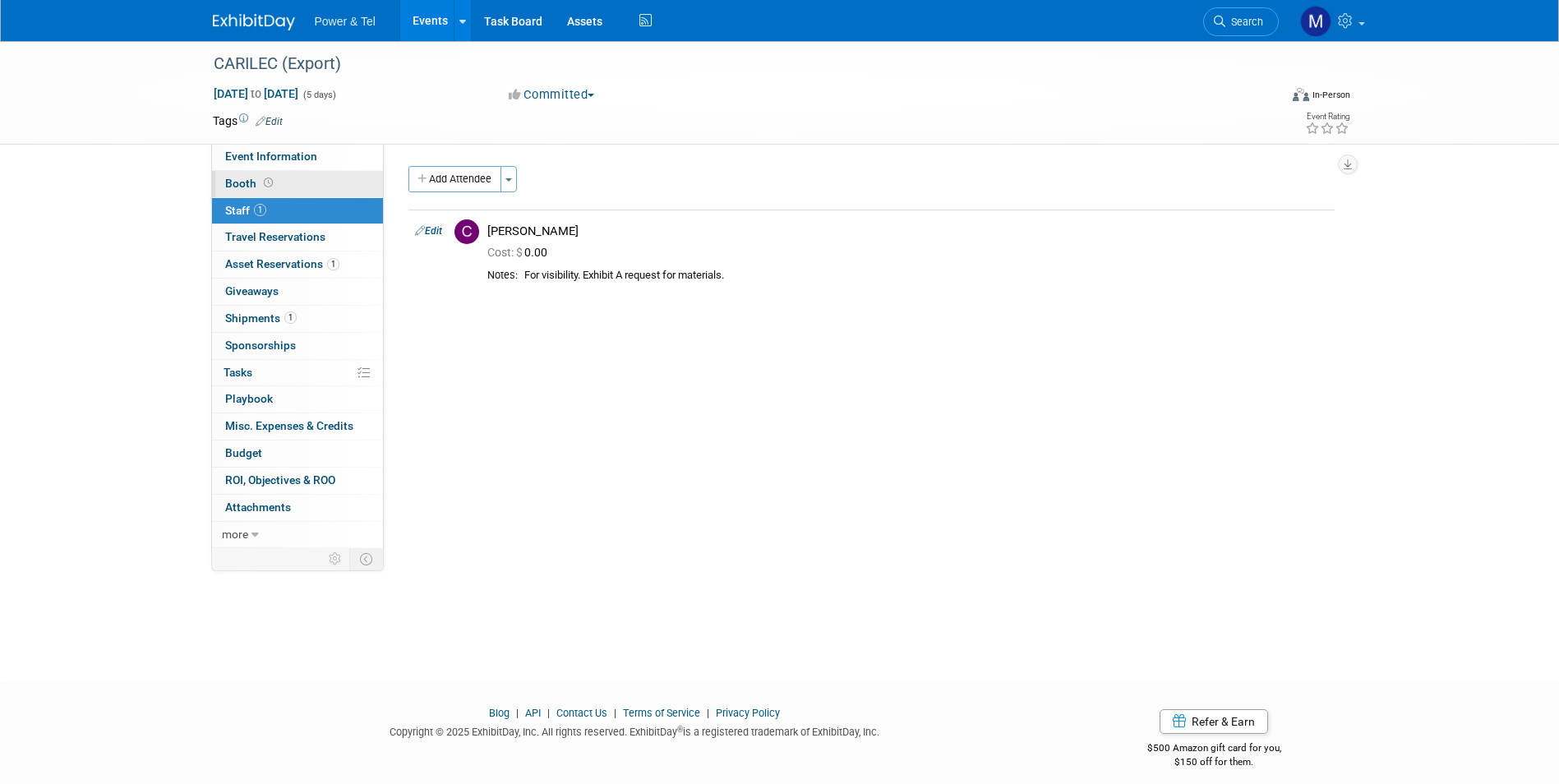 click on "Booth" at bounding box center [298, 184] 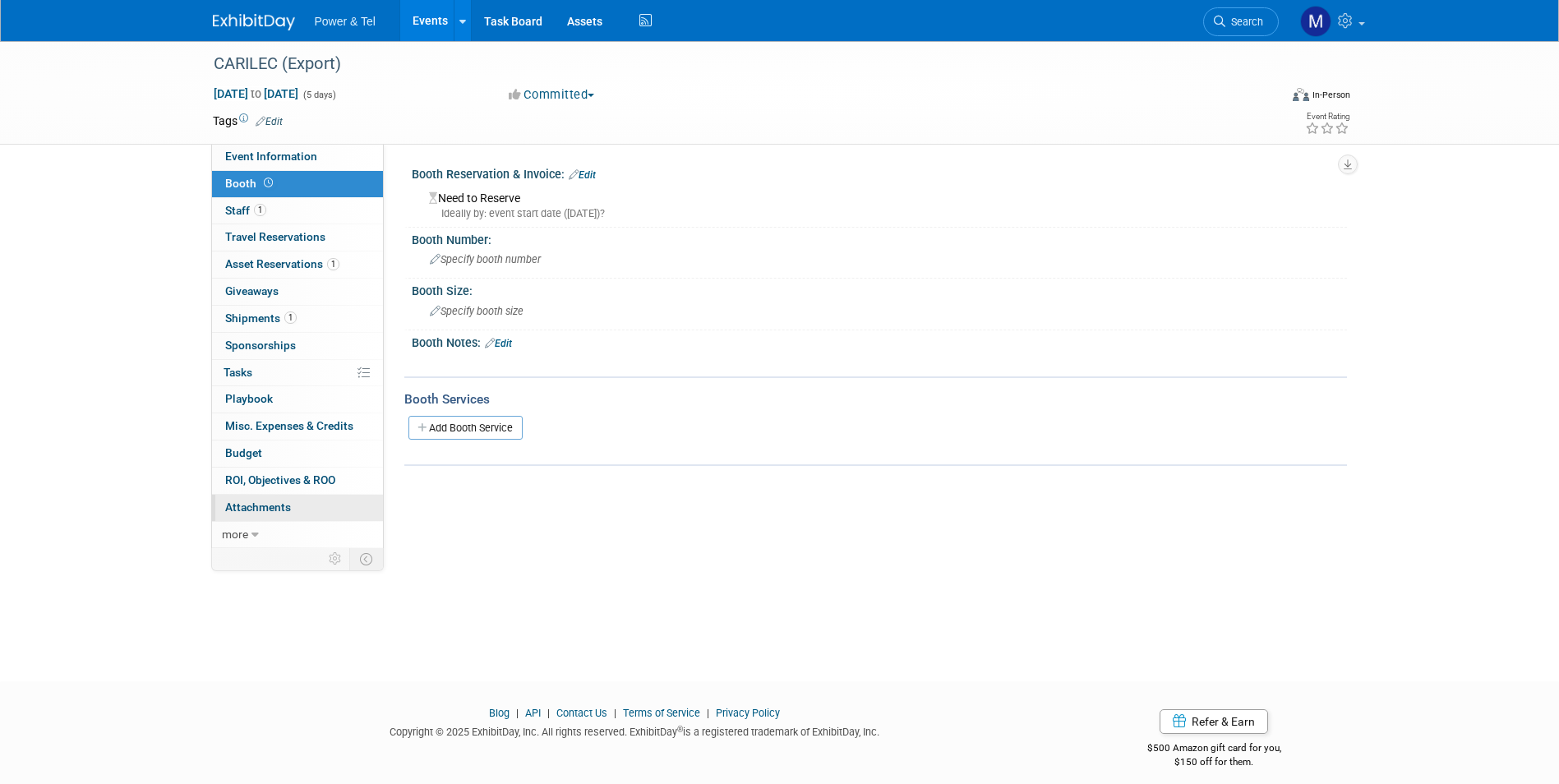 click on "0
Attachments 0" at bounding box center (298, 508) 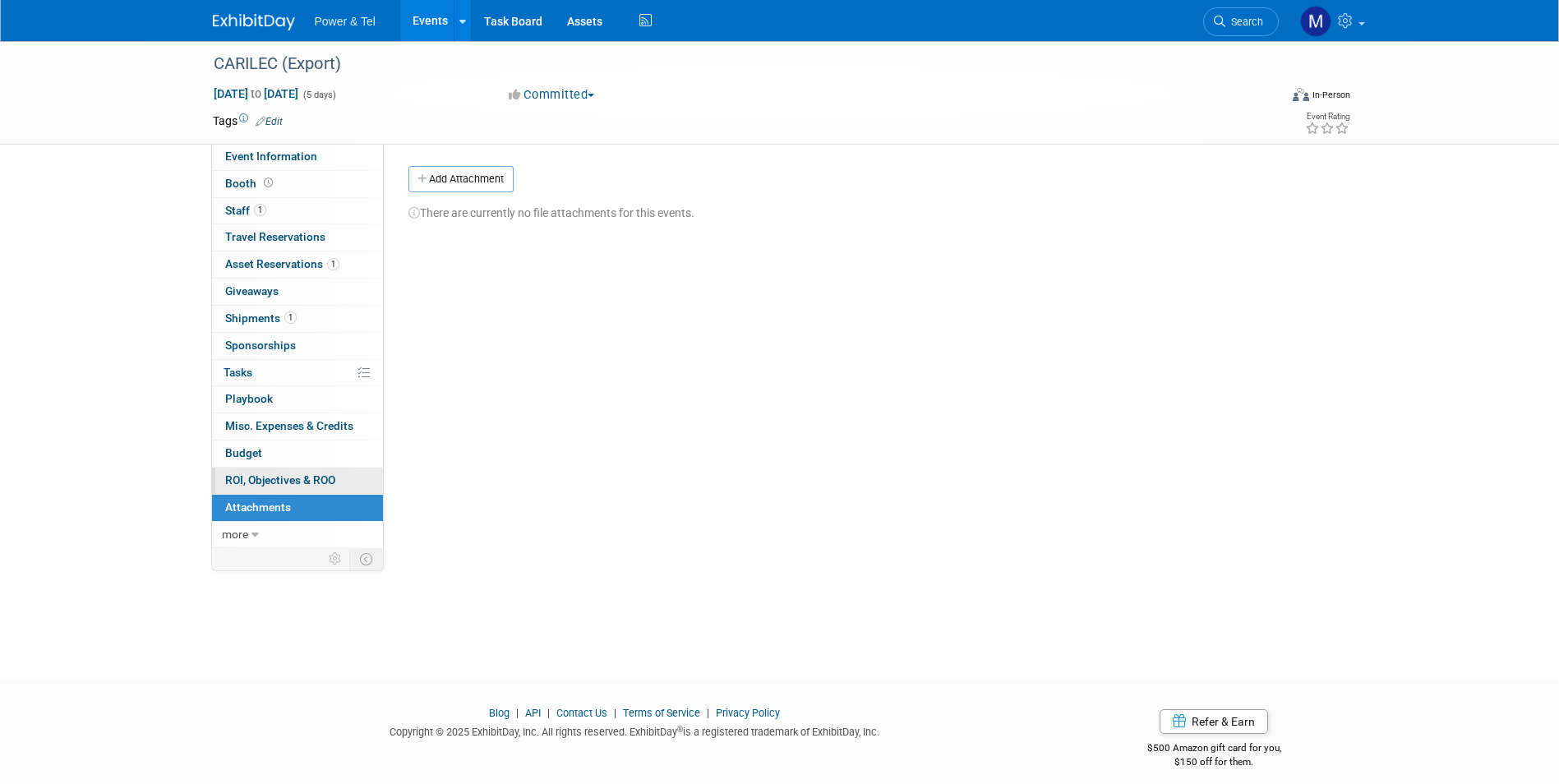 click on "ROI, Objectives & ROO 0" at bounding box center (280, 480) 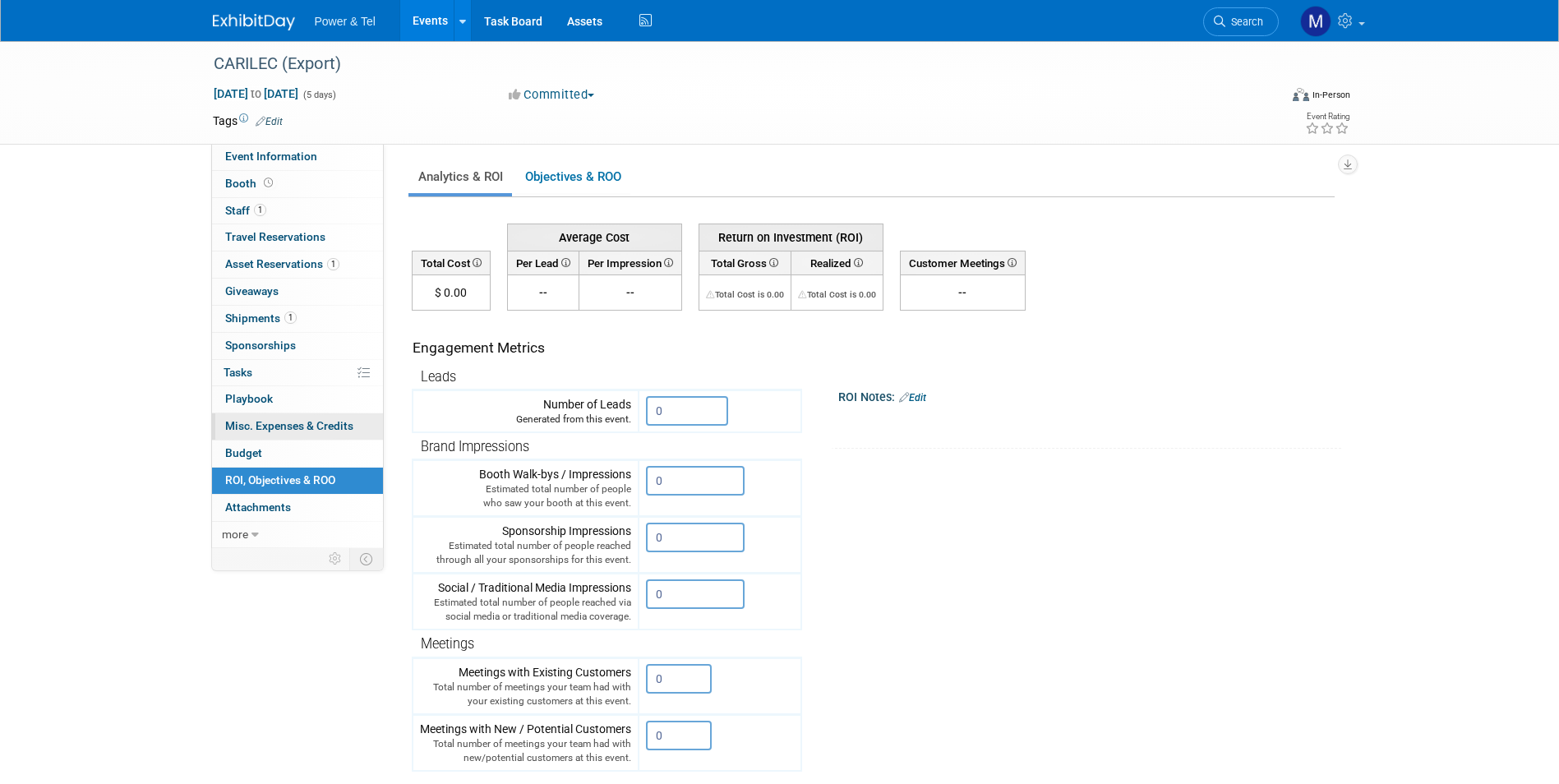 click on "0
Misc. Expenses & Credits 0" at bounding box center (298, 427) 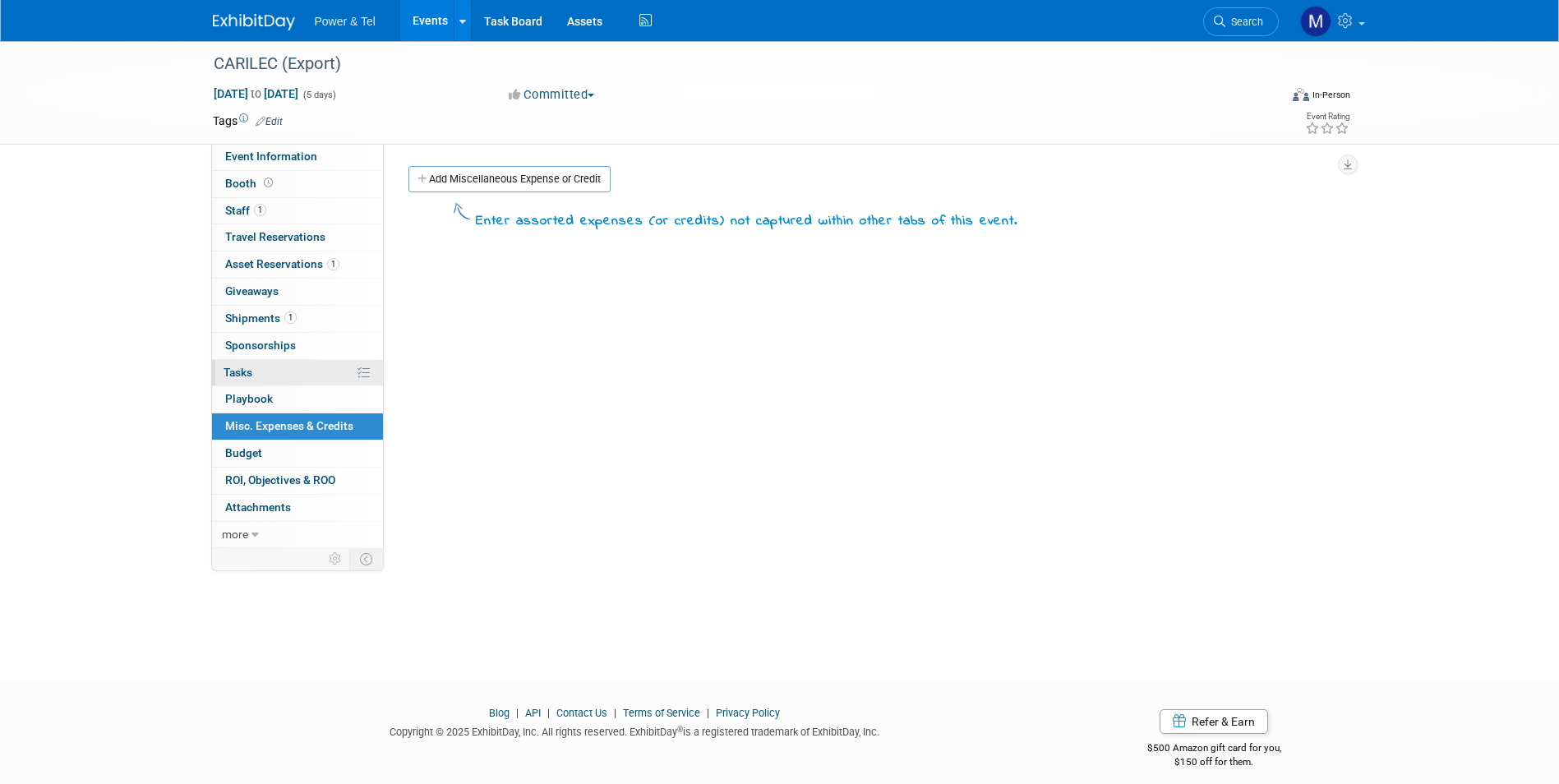 click on "0%
Tasks 0%" at bounding box center (298, 373) 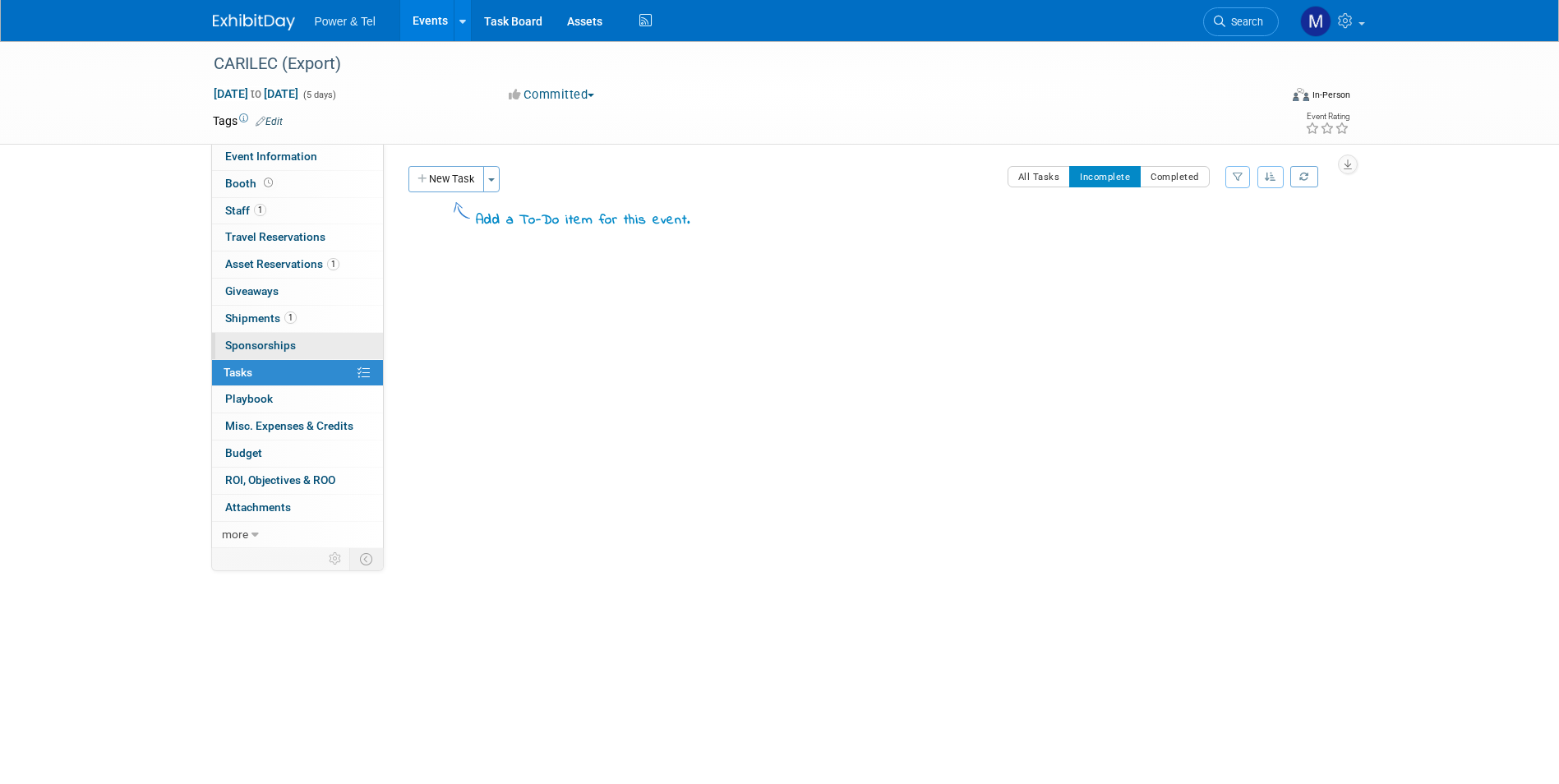 click on "0
Sponsorships 0" at bounding box center [298, 346] 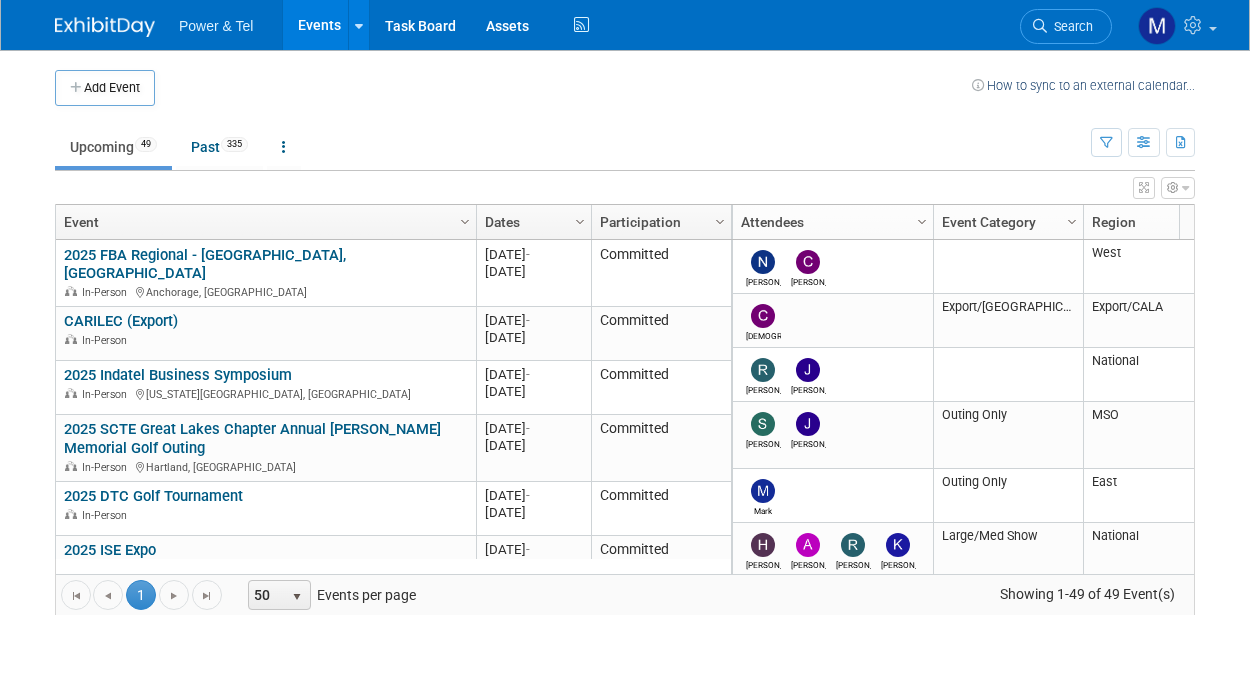 scroll, scrollTop: 0, scrollLeft: 0, axis: both 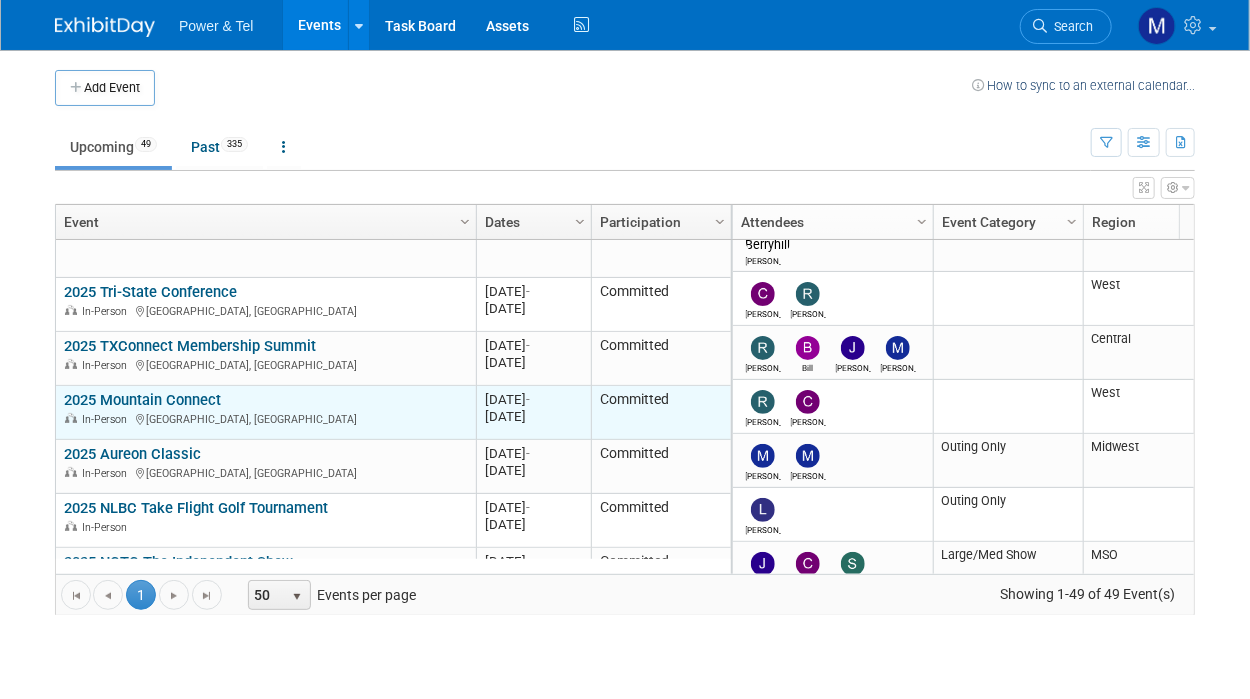 click on "2025 Mountain Connect" at bounding box center [142, 400] 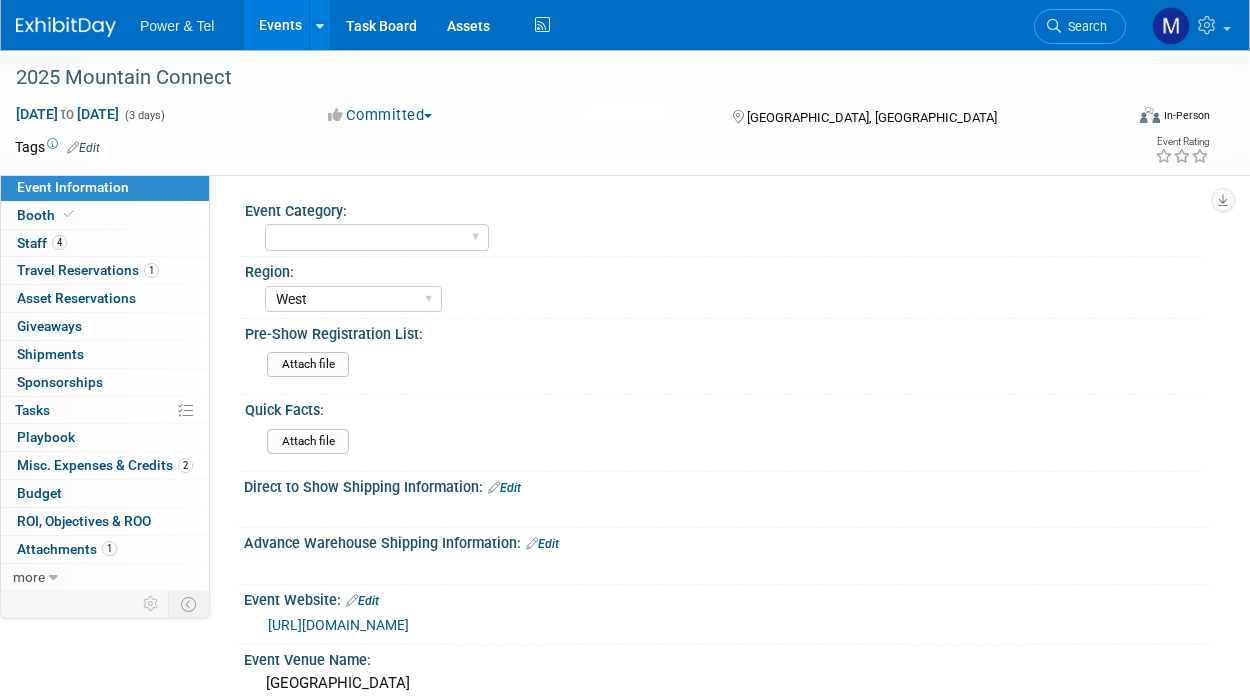 select on "West" 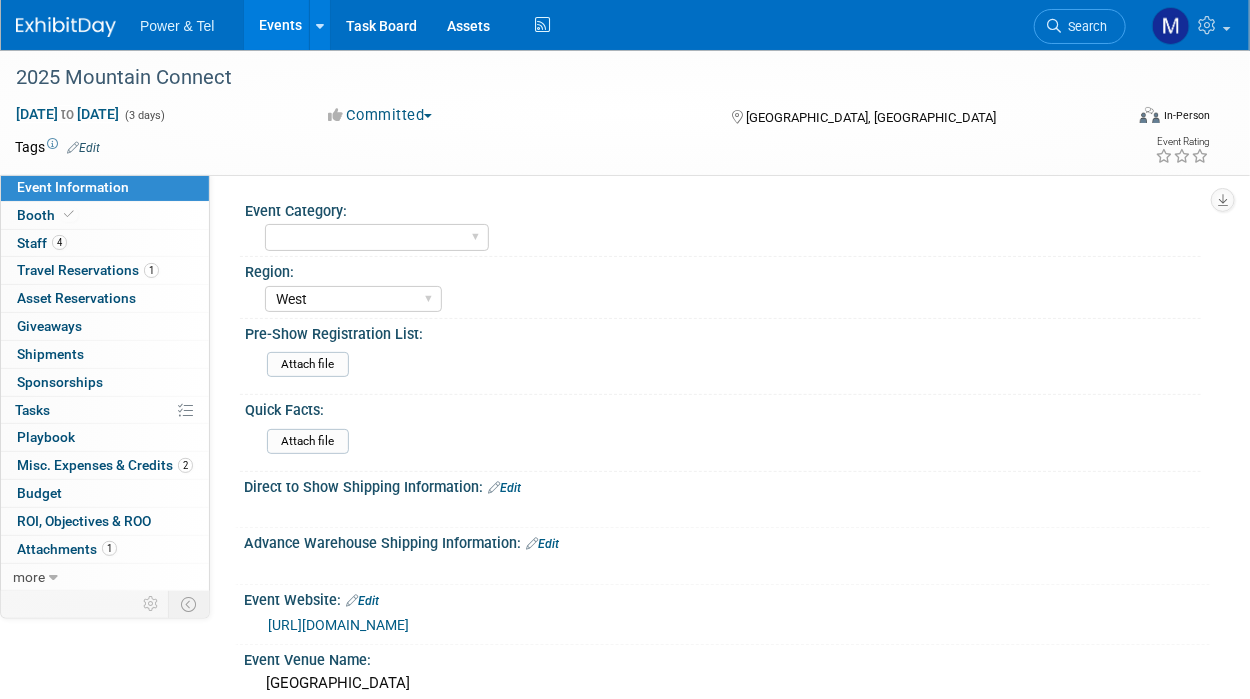 scroll, scrollTop: 0, scrollLeft: 0, axis: both 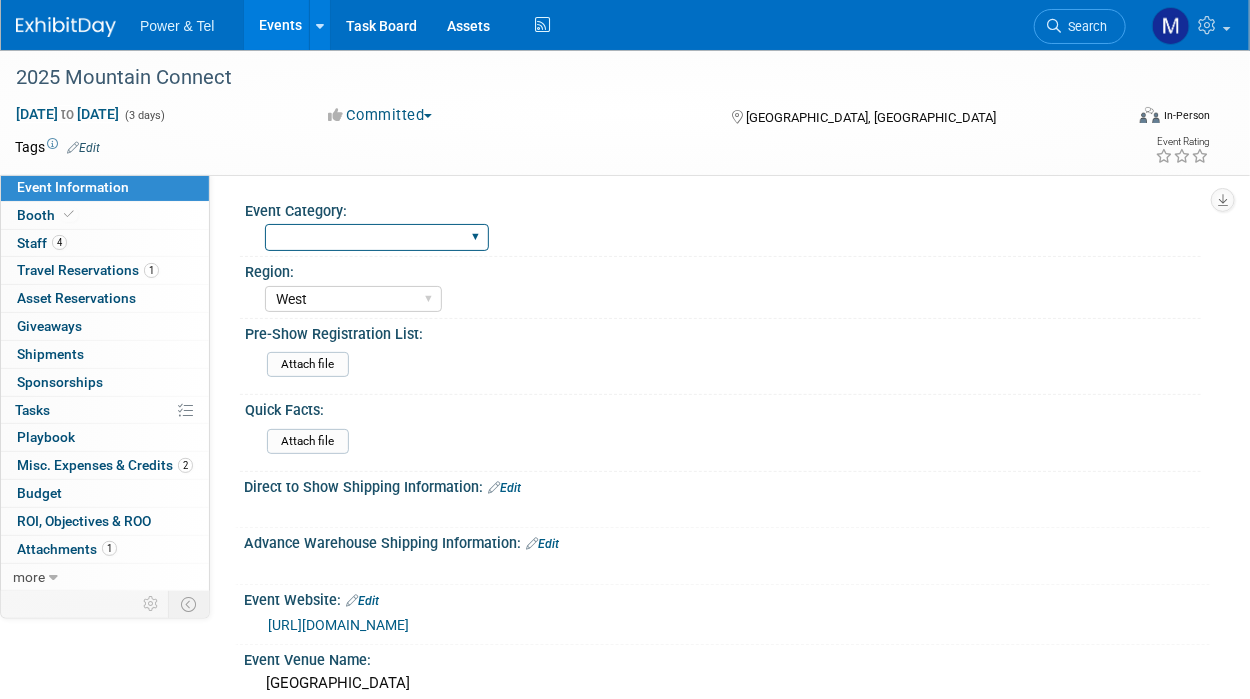 click on "Large/Med Show
Small Show
P&T Hosted Event
Export/[GEOGRAPHIC_DATA]
Outing Only" at bounding box center (377, 237) 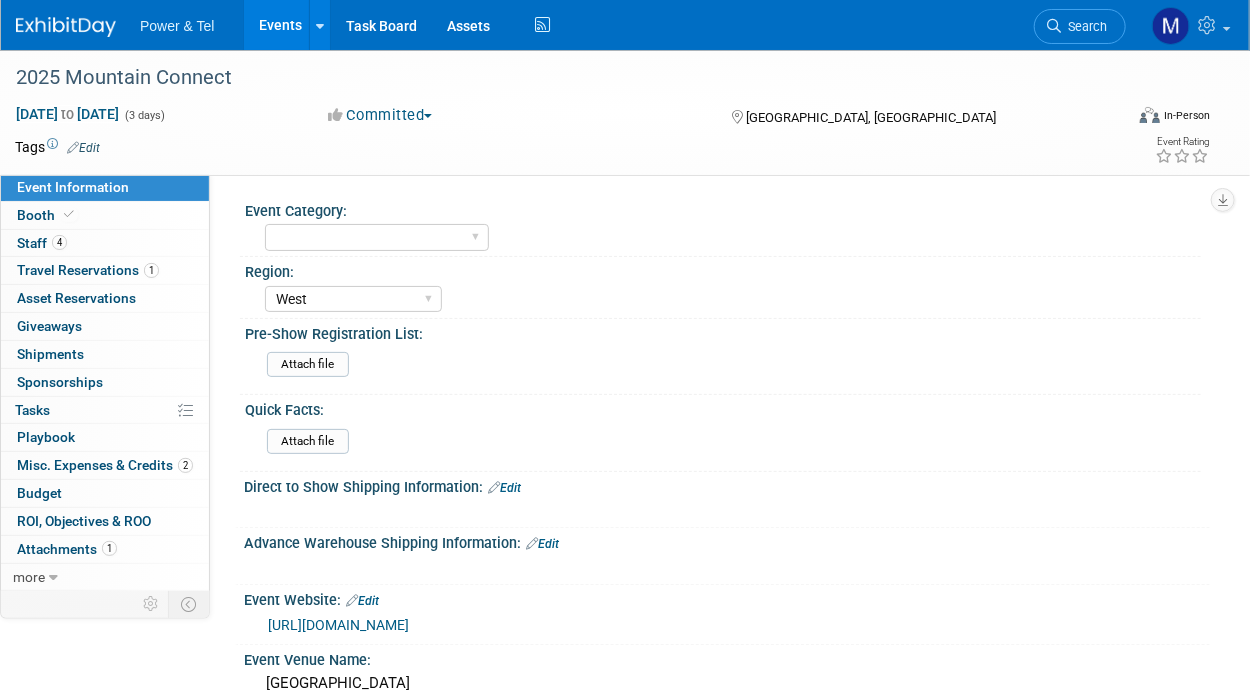 click on "Attach file" at bounding box center (730, 442) 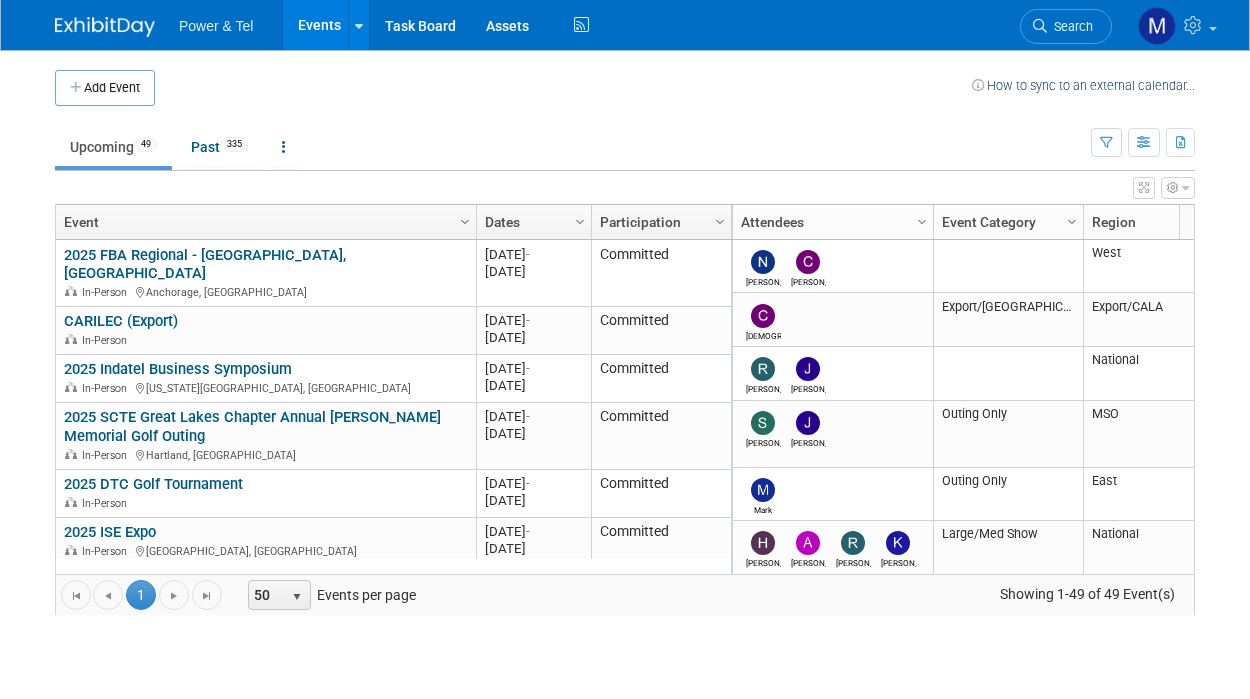 scroll, scrollTop: 0, scrollLeft: 0, axis: both 